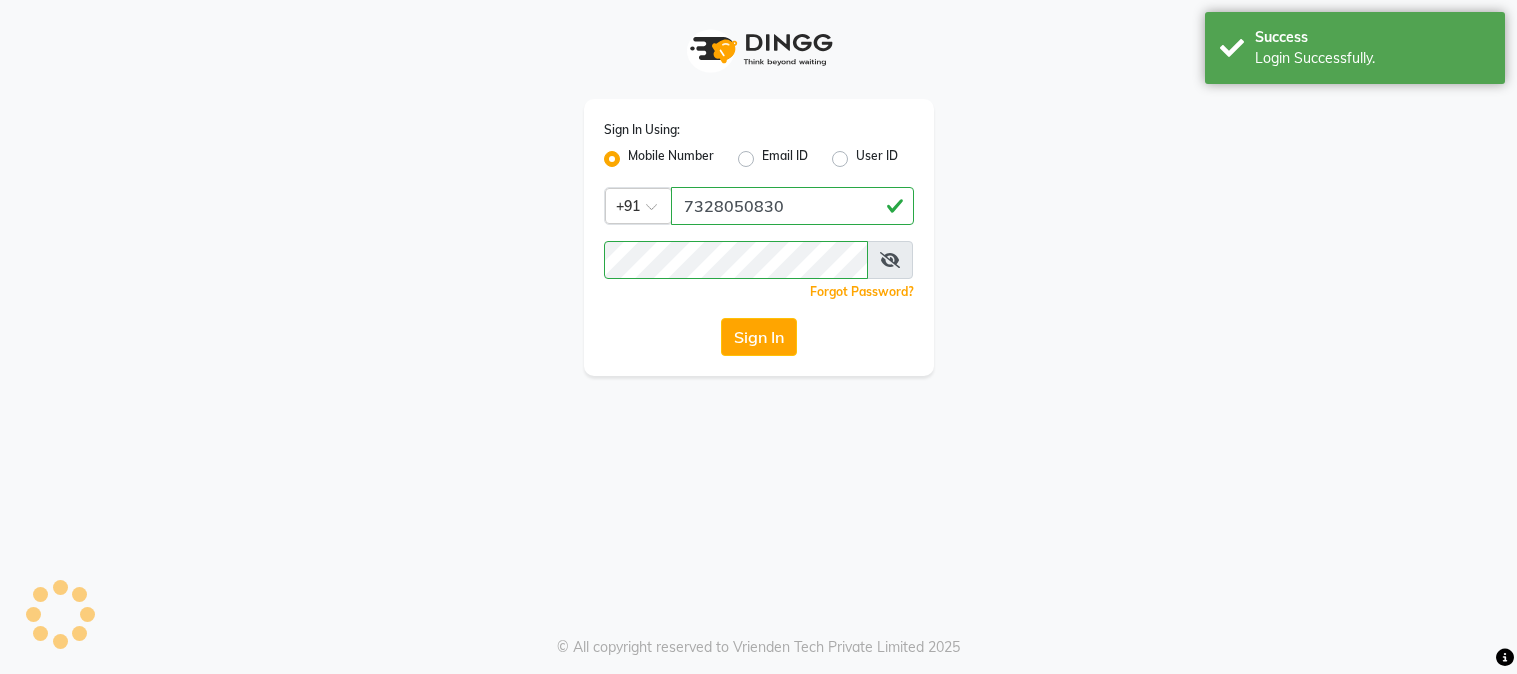scroll, scrollTop: 0, scrollLeft: 0, axis: both 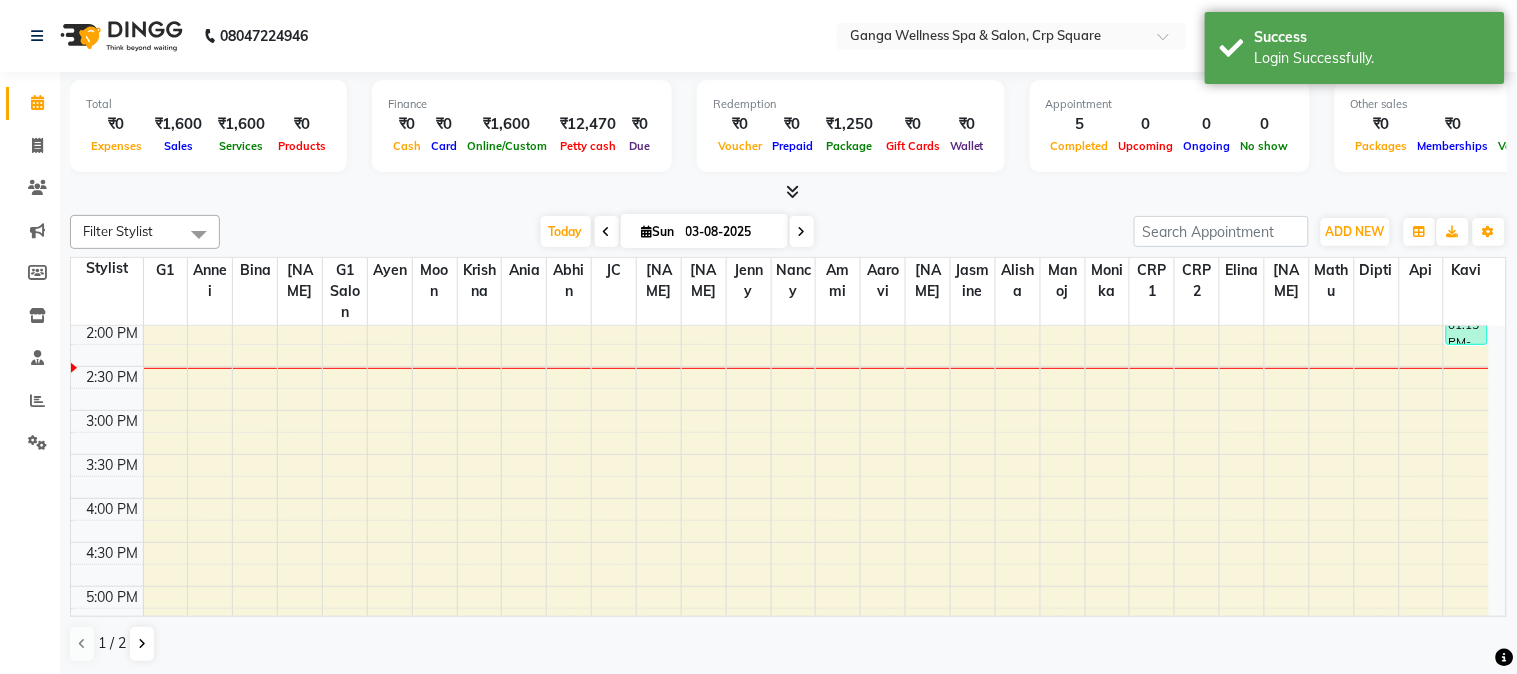 click on "10:00 AM 10:30 AM 11:00 AM 11:30 AM 12:00 PM 12:30 PM 1:00 PM 1:30 PM 2:00 PM 2:30 PM 3:00 PM 3:30 PM 4:00 PM 4:30 PM 5:00 PM 5:30 PM 6:00 PM 6:30 PM 7:00 PM 7:30 PM 8:00 PM 8:30 PM 9:00 PM 9:30 PM [NAME], TK01, 10:35 AM-11:35 AM, deeptissue 60 Mr., TK04, 12:10 PM-01:10 PM, Spa Treatment - Holistic Swedish Massage (60 Min) [NAME], TK05, 01:15 PM-02:15 PM, deeptissue 60" at bounding box center [780, 498] 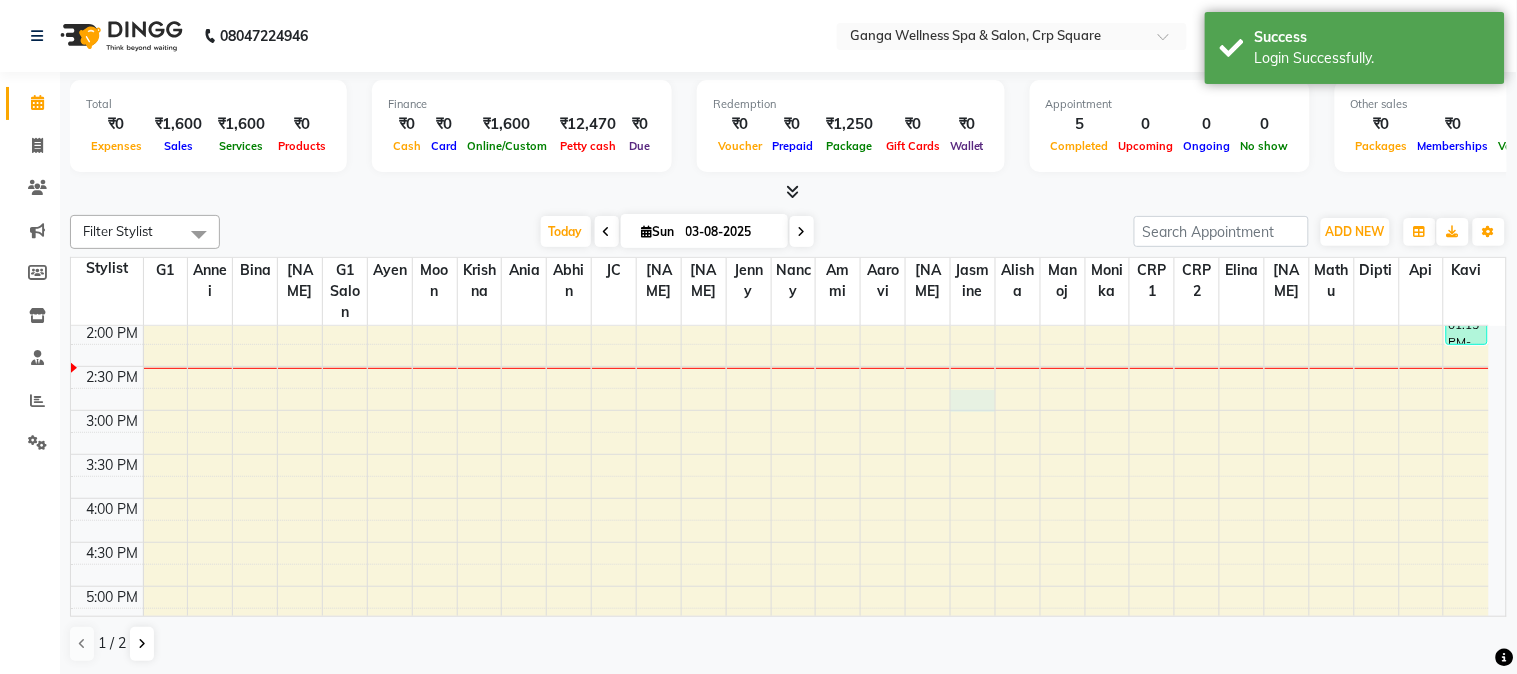 click on "10:00 AM 10:30 AM 11:00 AM 11:30 AM 12:00 PM 12:30 PM 1:00 PM 1:30 PM 2:00 PM 2:30 PM 3:00 PM 3:30 PM 4:00 PM 4:30 PM 5:00 PM 5:30 PM 6:00 PM 6:30 PM 7:00 PM 7:30 PM 8:00 PM 8:30 PM 9:00 PM 9:30 PM [NAME], TK01, 10:35 AM-11:35 AM, deeptissue 60 Mr., TK04, 12:10 PM-01:10 PM, Spa Treatment - Holistic Swedish Massage (60 Min) [NAME], TK05, 01:15 PM-02:15 PM, deeptissue 60" at bounding box center [780, 498] 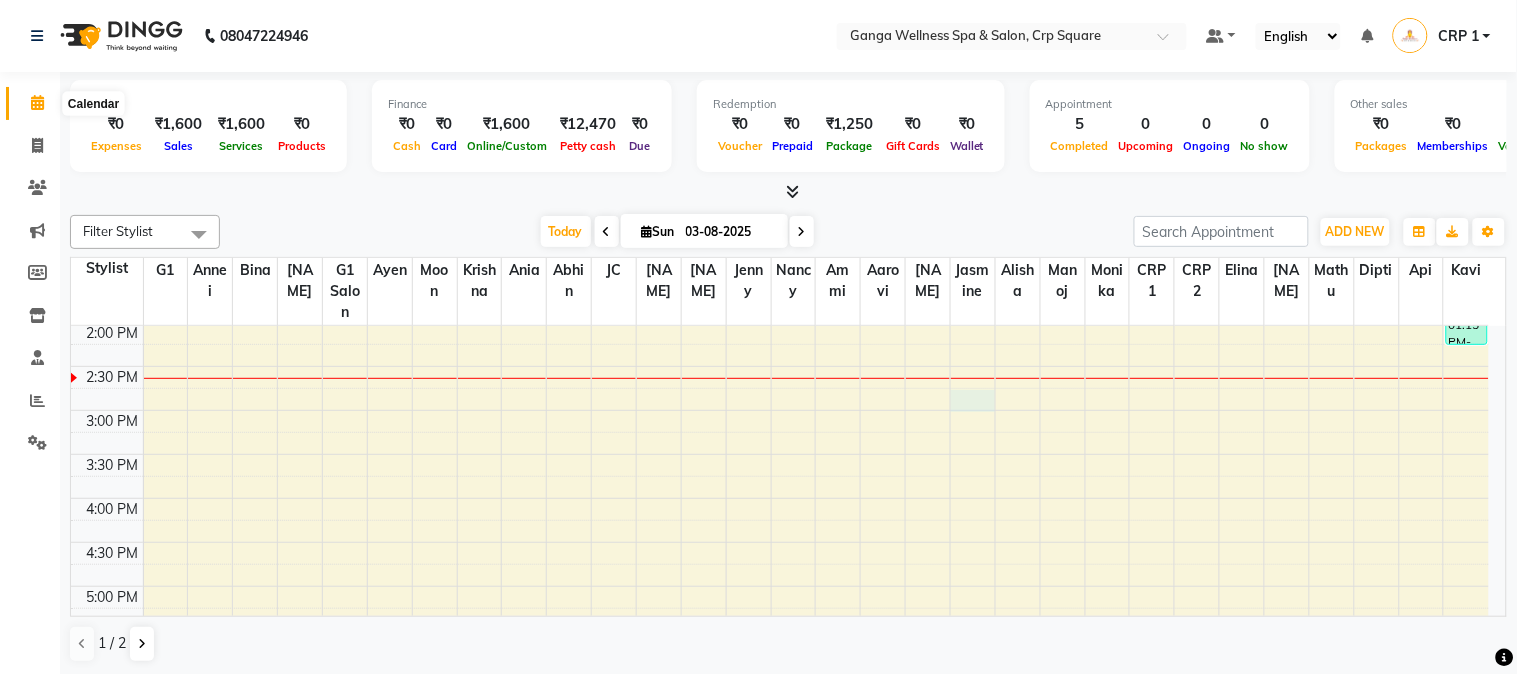 click 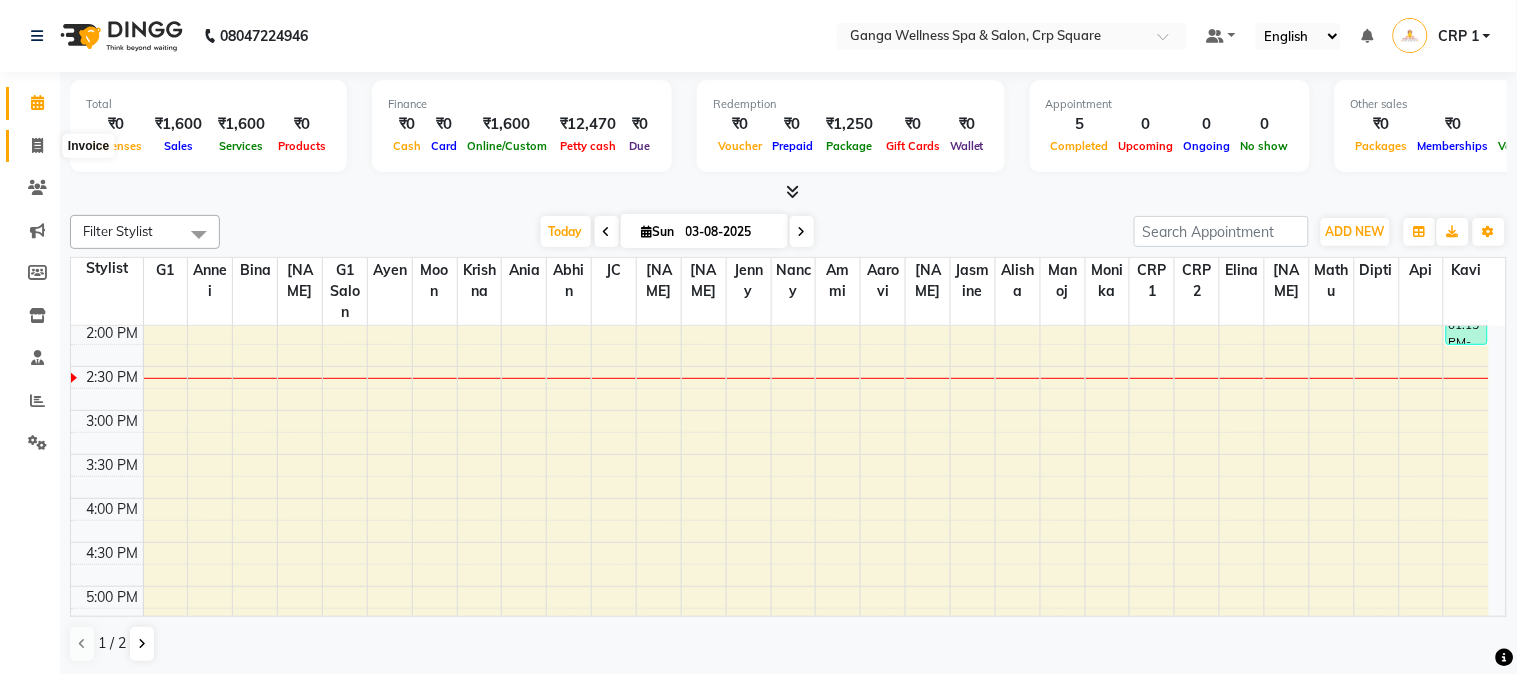 click 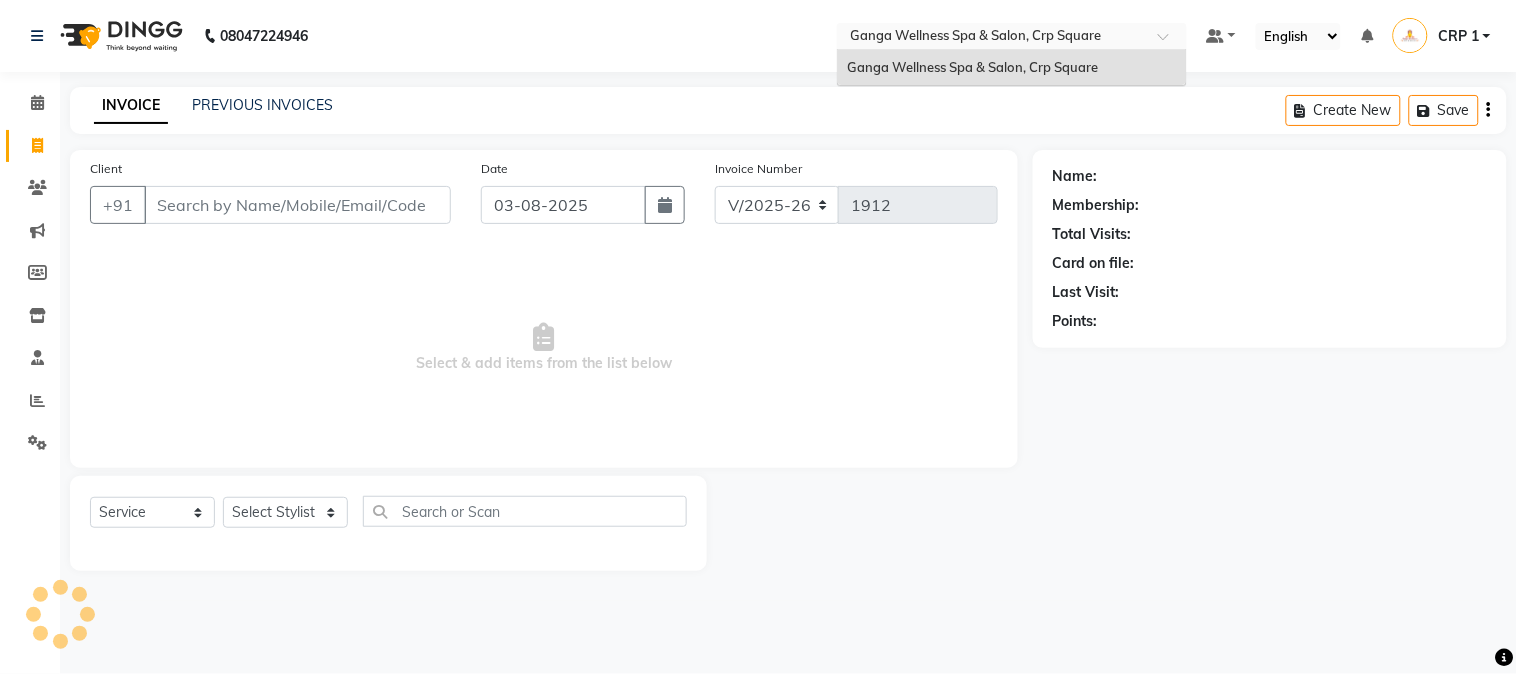 click at bounding box center (992, 38) 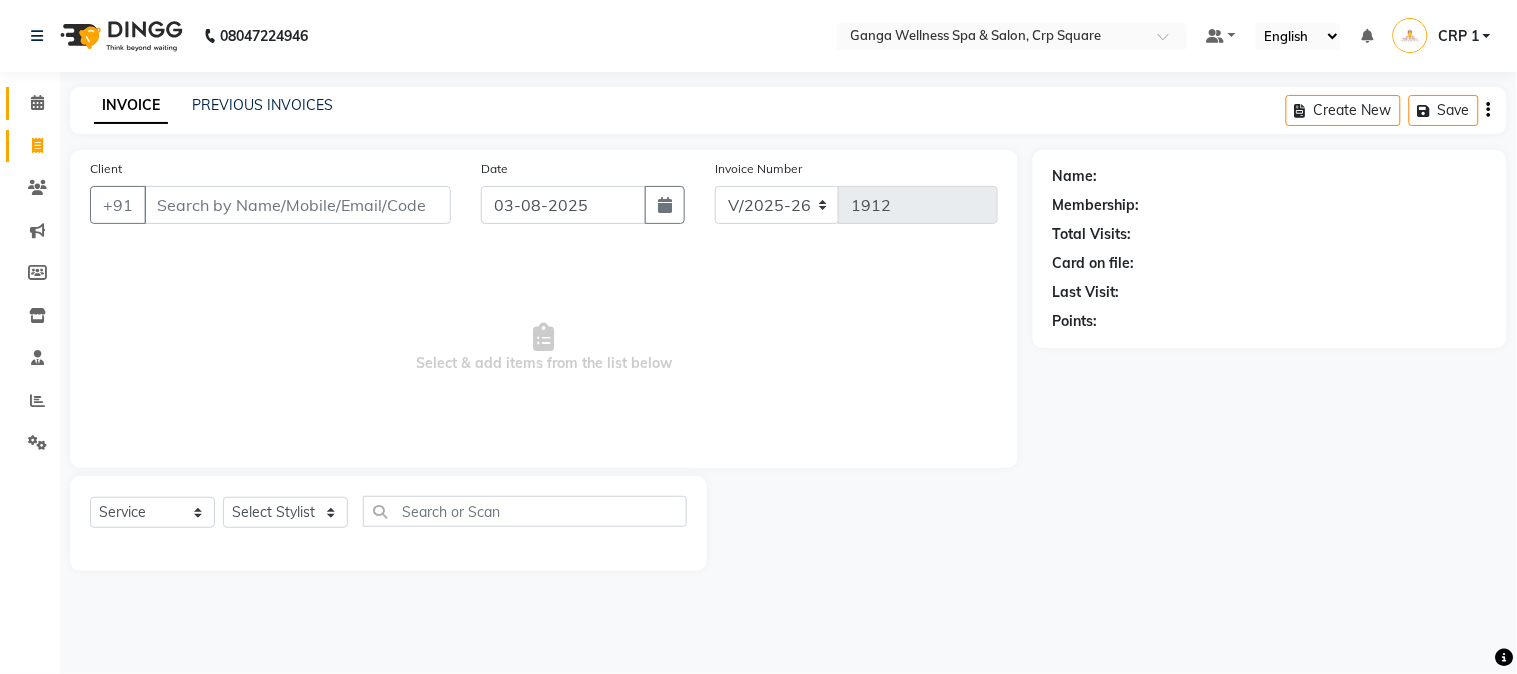 click on "Calendar" 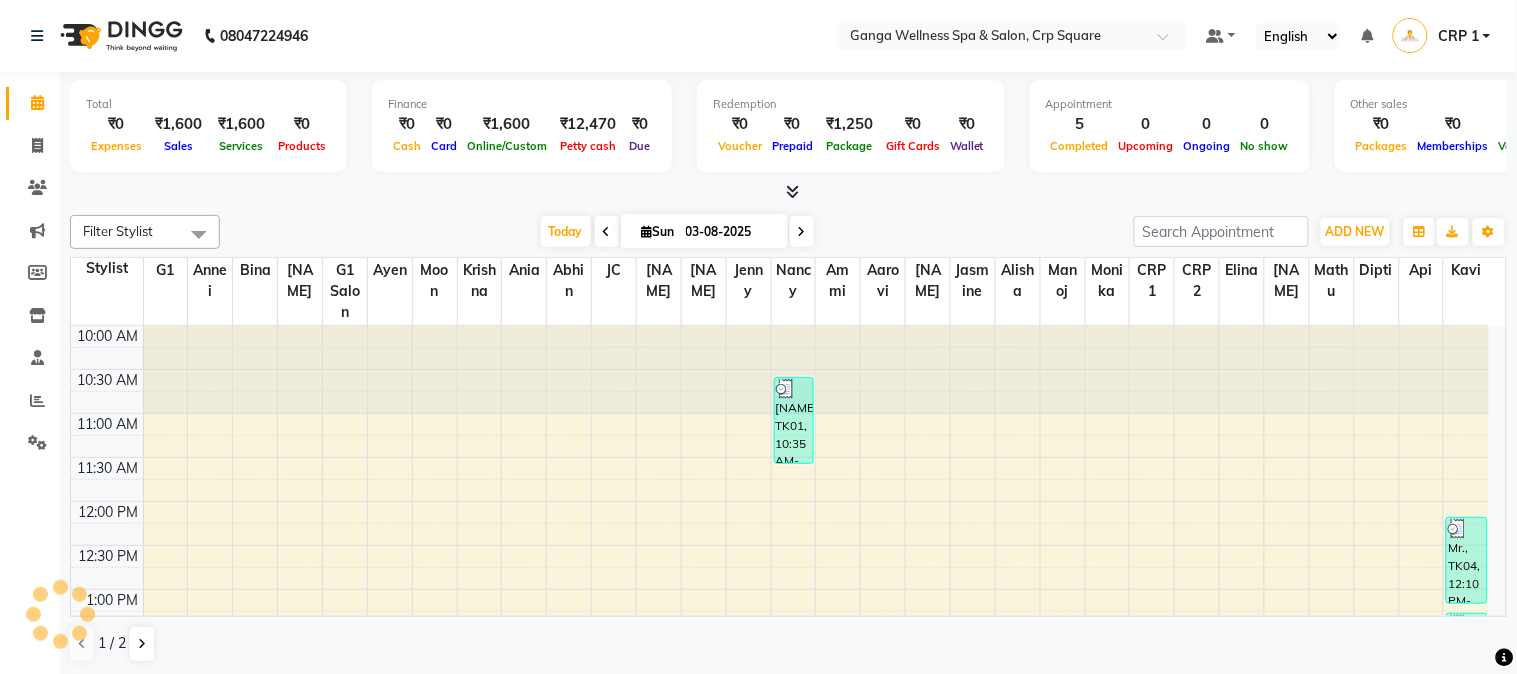 scroll, scrollTop: 355, scrollLeft: 0, axis: vertical 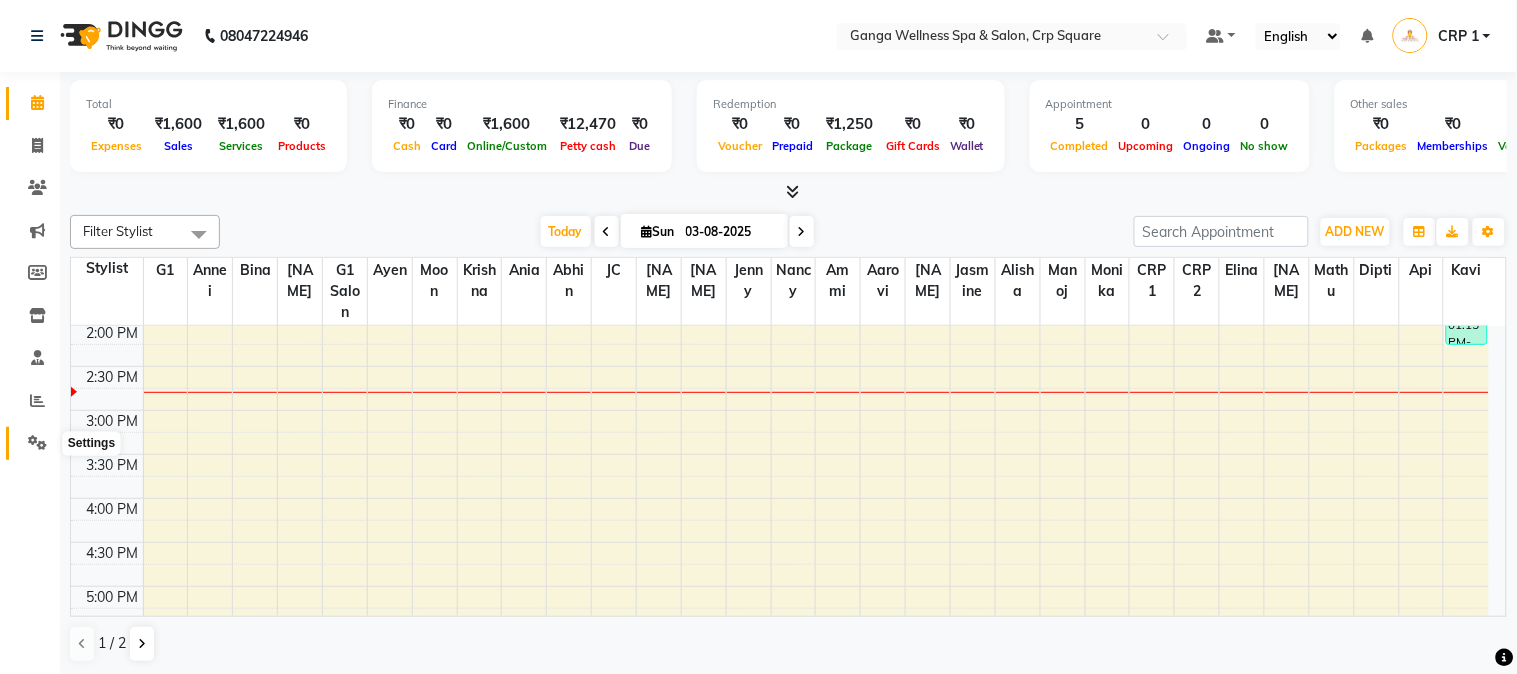 click 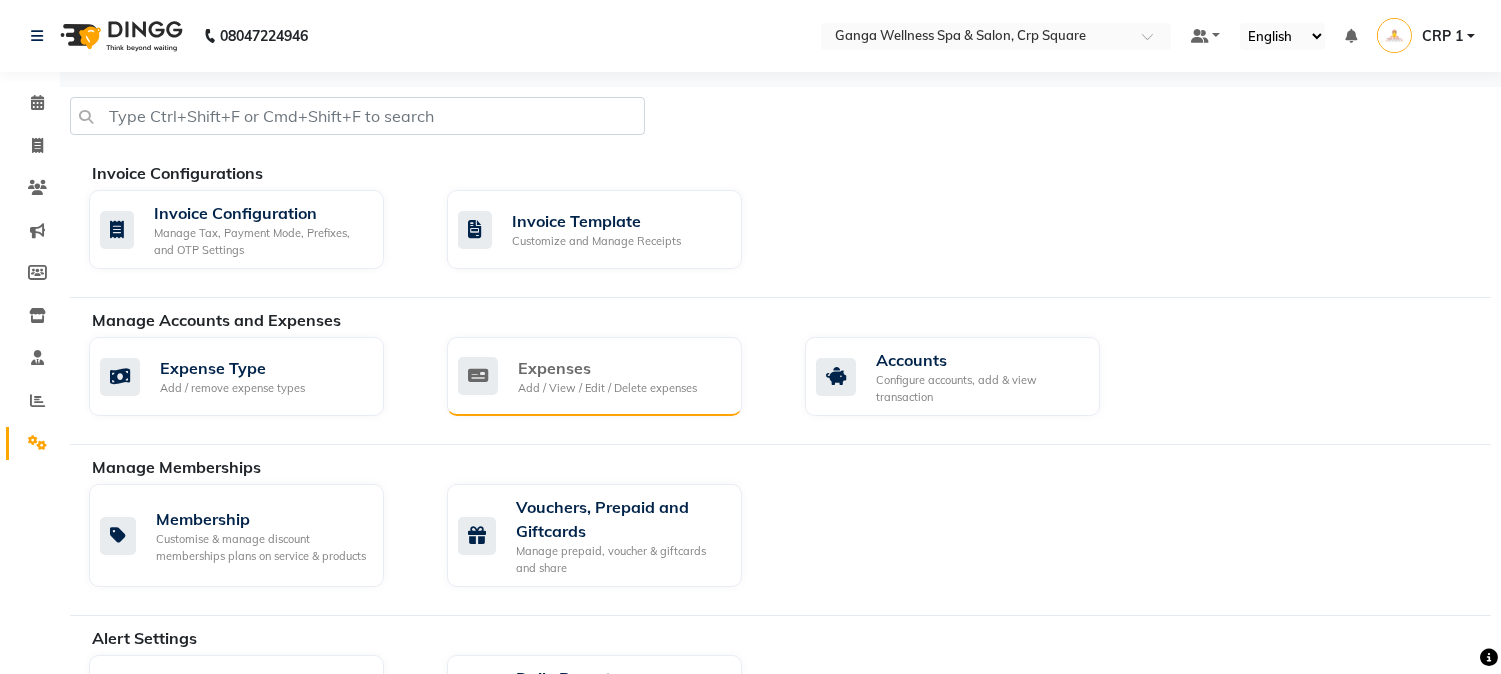 click on "Expenses" 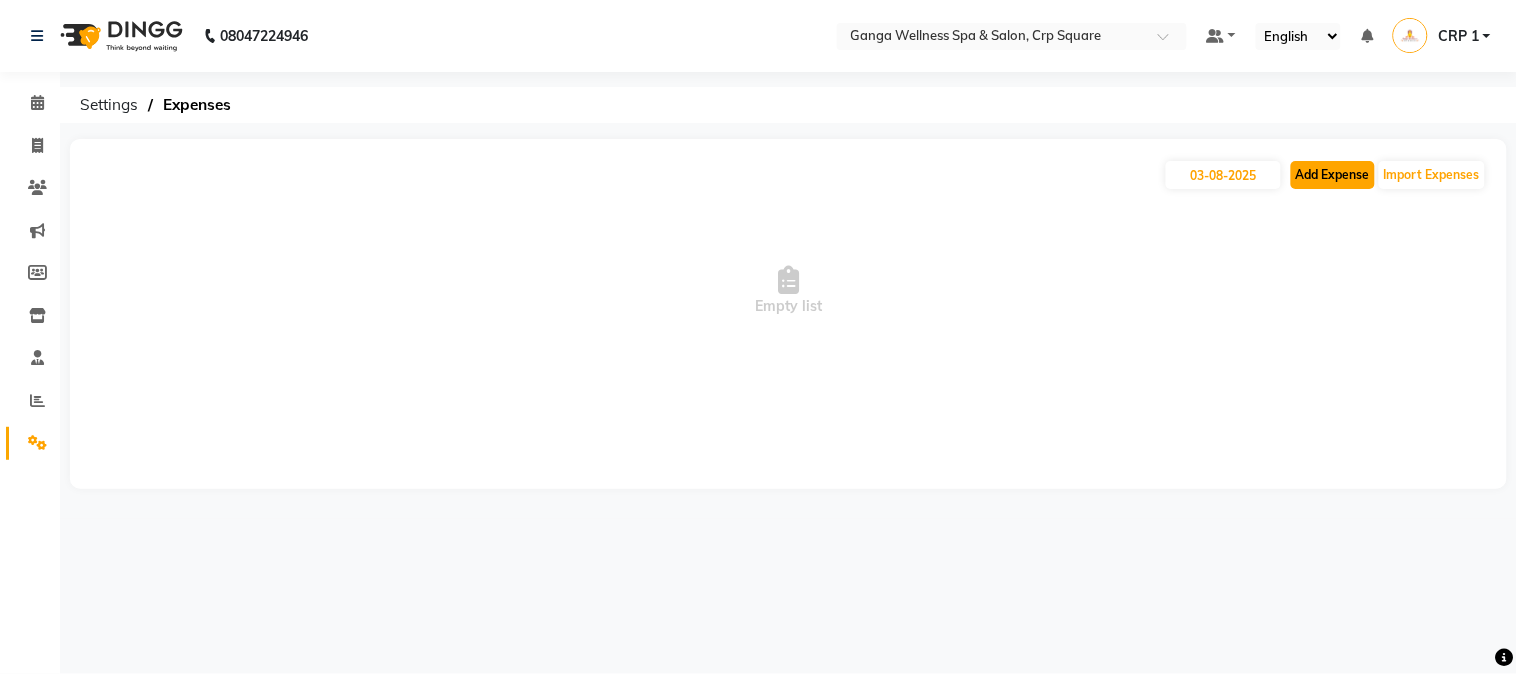 click on "Add Expense" 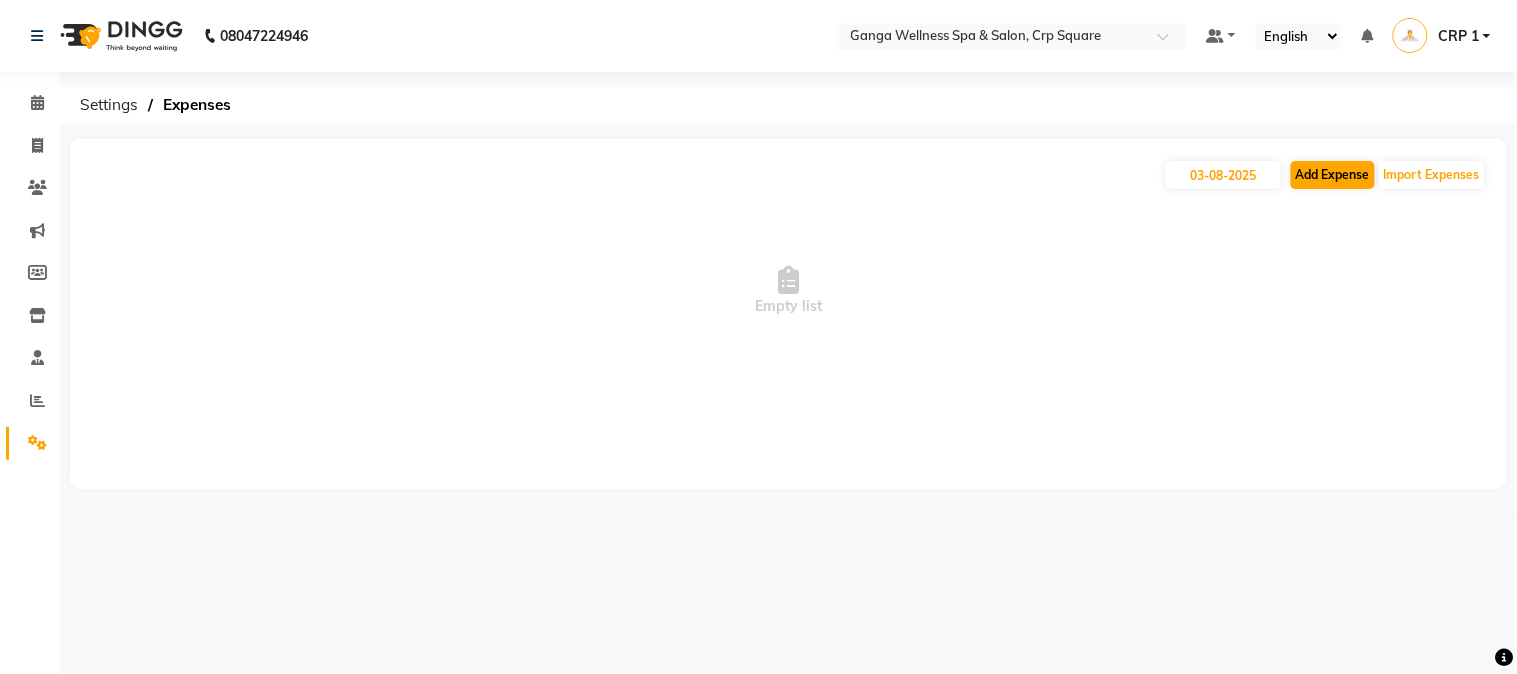 select on "1" 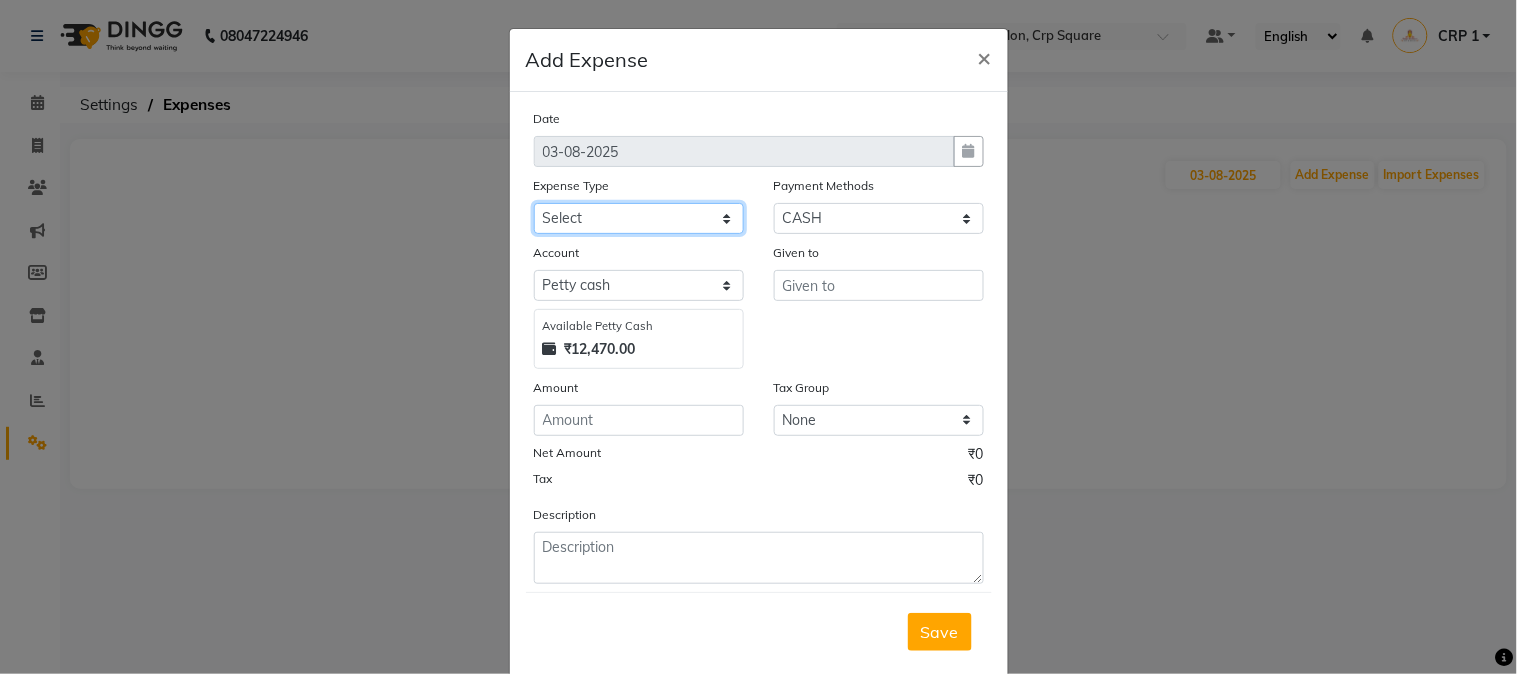 click on "Select Advance Salary Bank charges Car maintenance  Cash transfer to bank Cash transfer to hub Client Snacks Clinical charges Equipment Fuel Govt fee Incentive Insurance International purchase Loan Repayment Maintenance Marketing Miscellaneous MRA Other Pantry Product Rent Salary Staff Snacks Tax Tea & Refreshment Utilities" 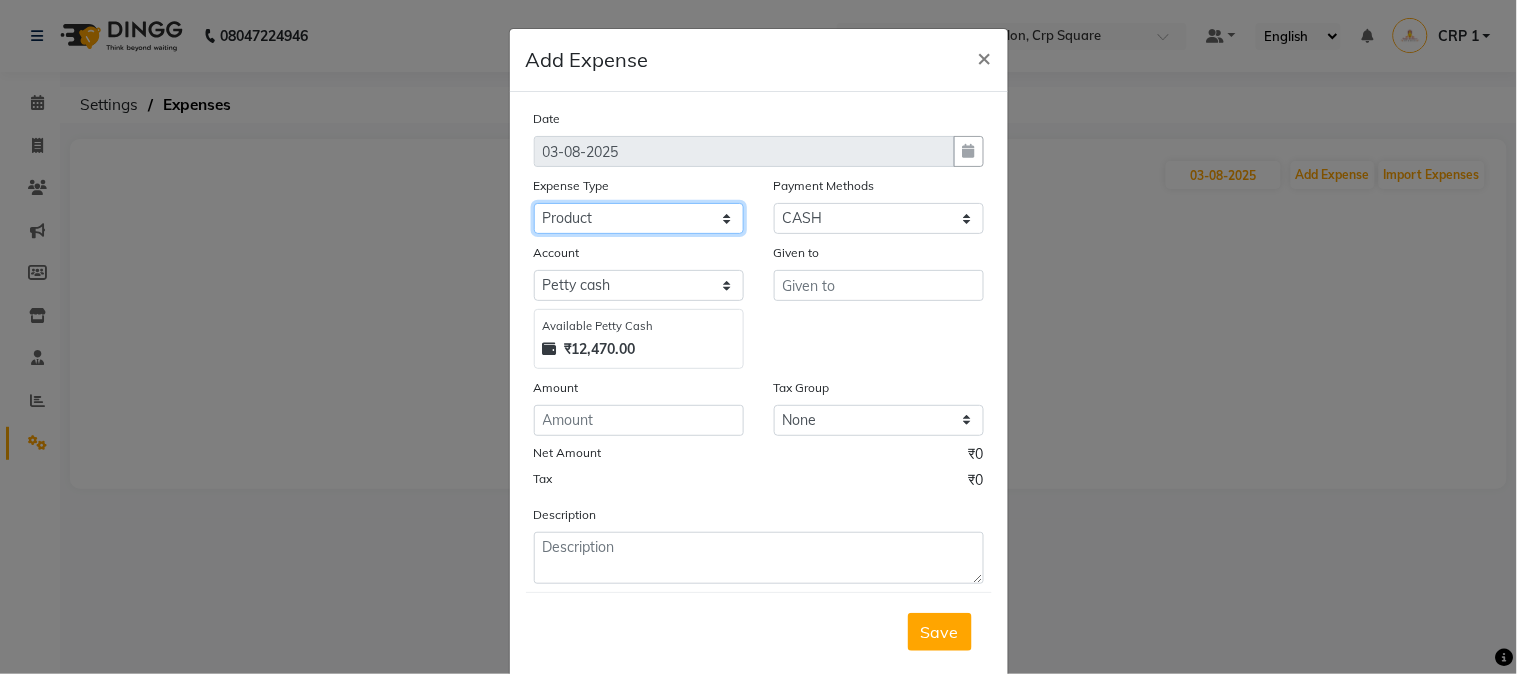 click on "Select Advance Salary Bank charges Car maintenance  Cash transfer to bank Cash transfer to hub Client Snacks Clinical charges Equipment Fuel Govt fee Incentive Insurance International purchase Loan Repayment Maintenance Marketing Miscellaneous MRA Other Pantry Product Rent Salary Staff Snacks Tax Tea & Refreshment Utilities" 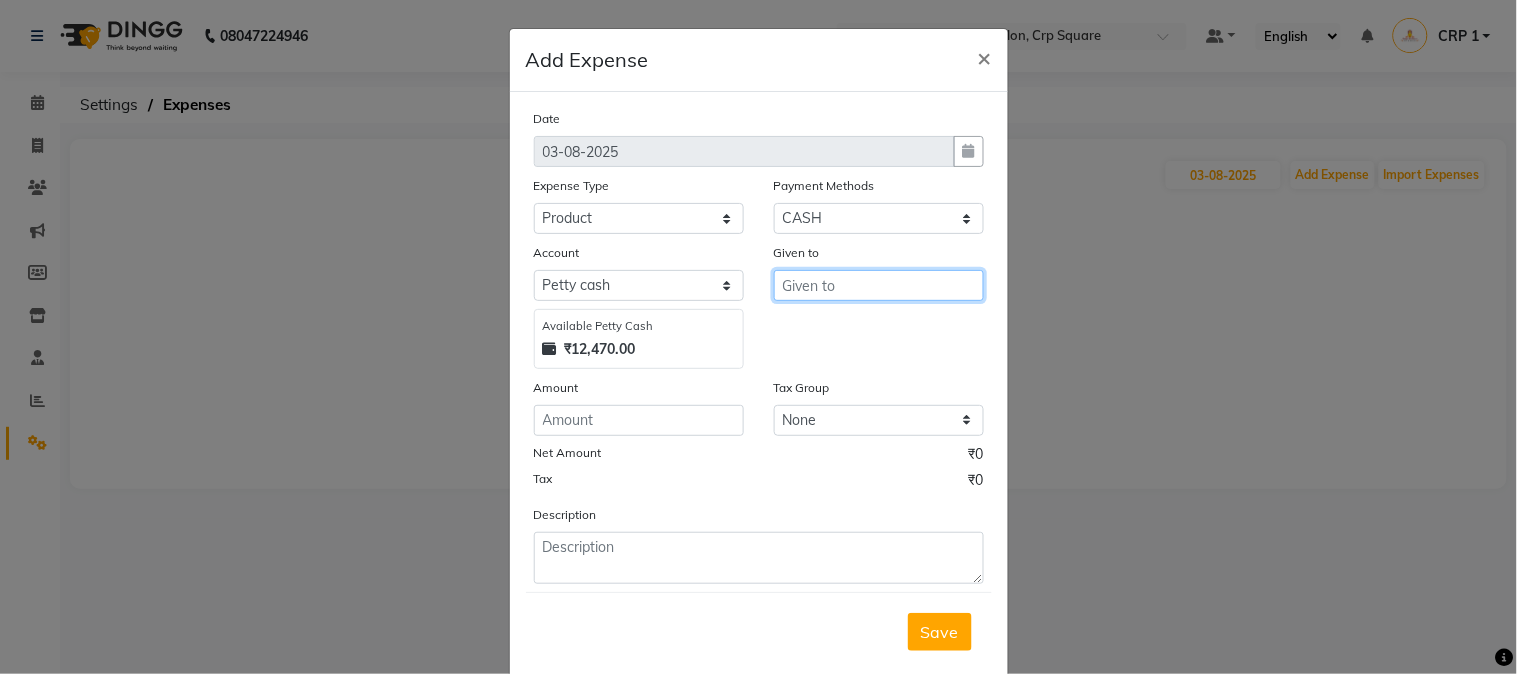 click at bounding box center [879, 285] 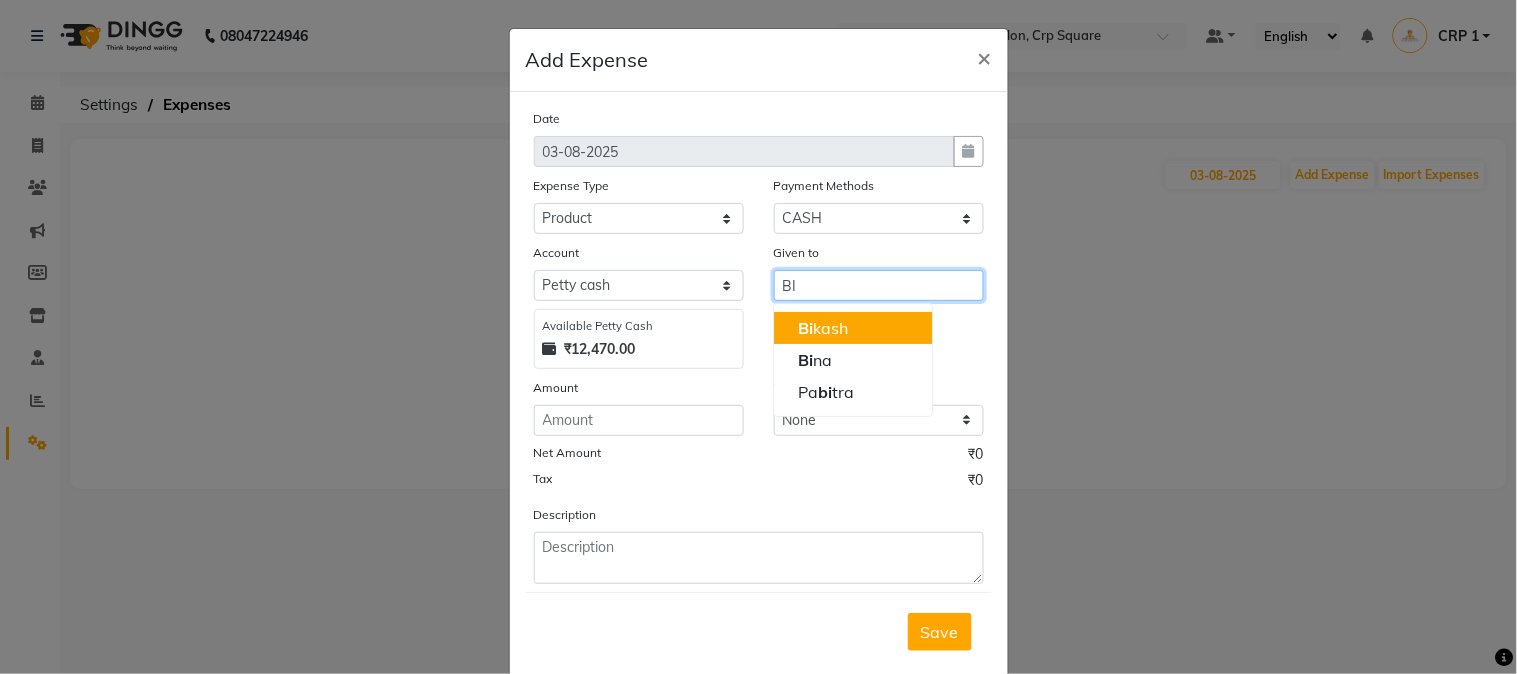 click on "Bi kash" at bounding box center (823, 328) 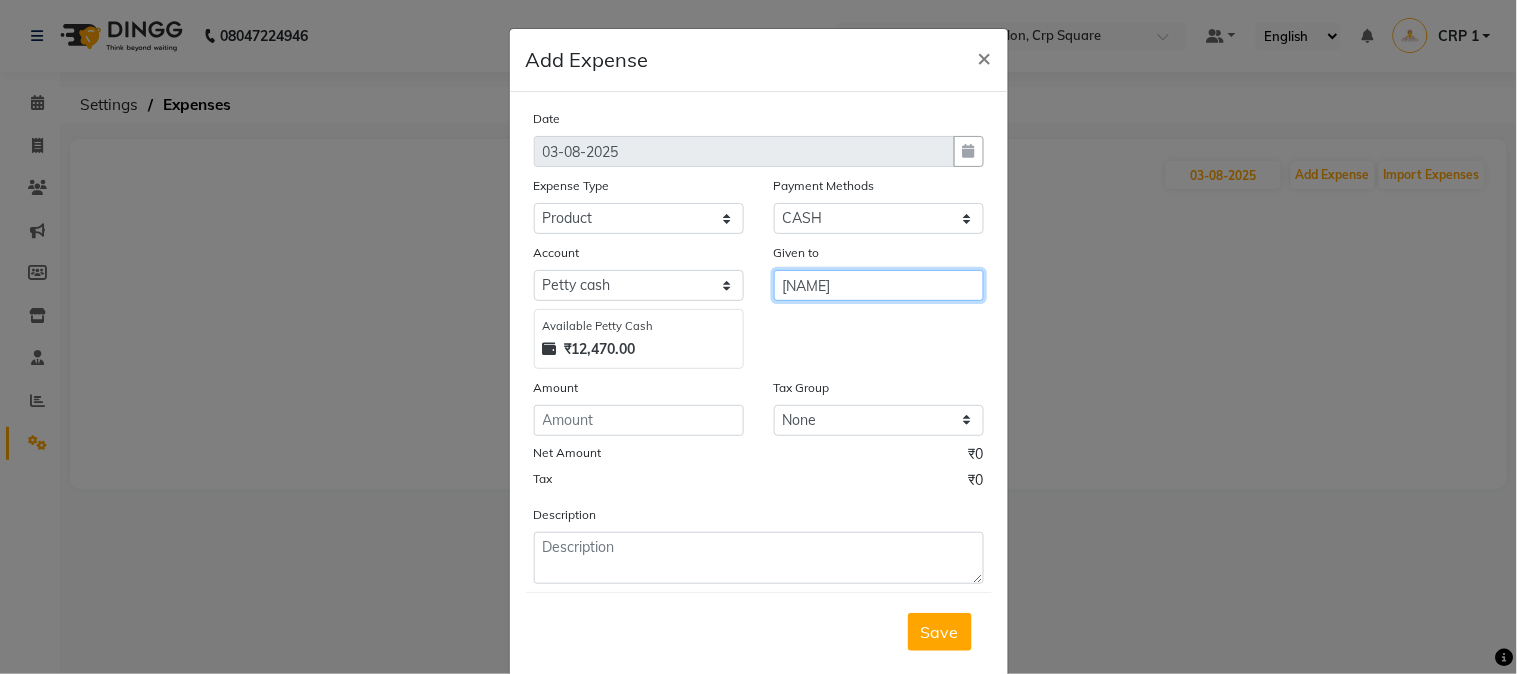 type on "[LAST]" 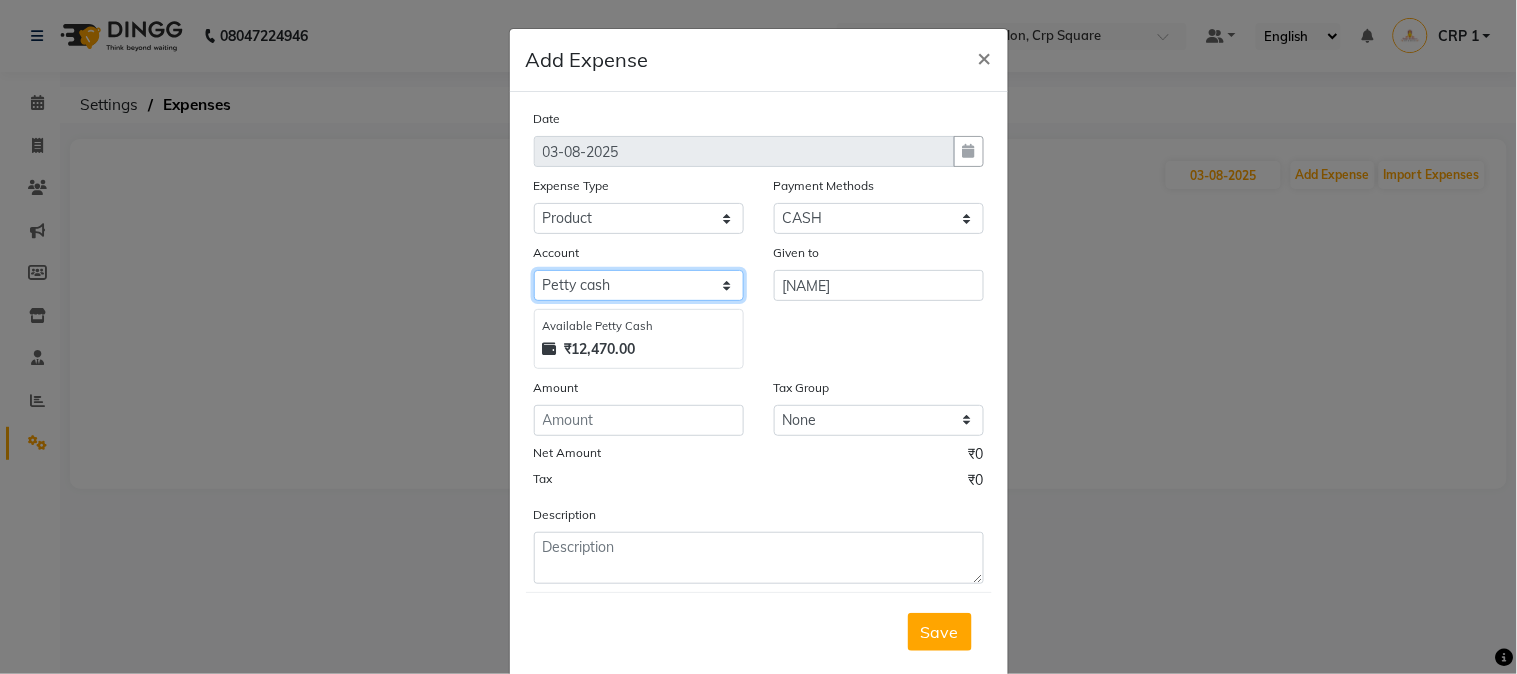 click on "Select Default account Petty cash" 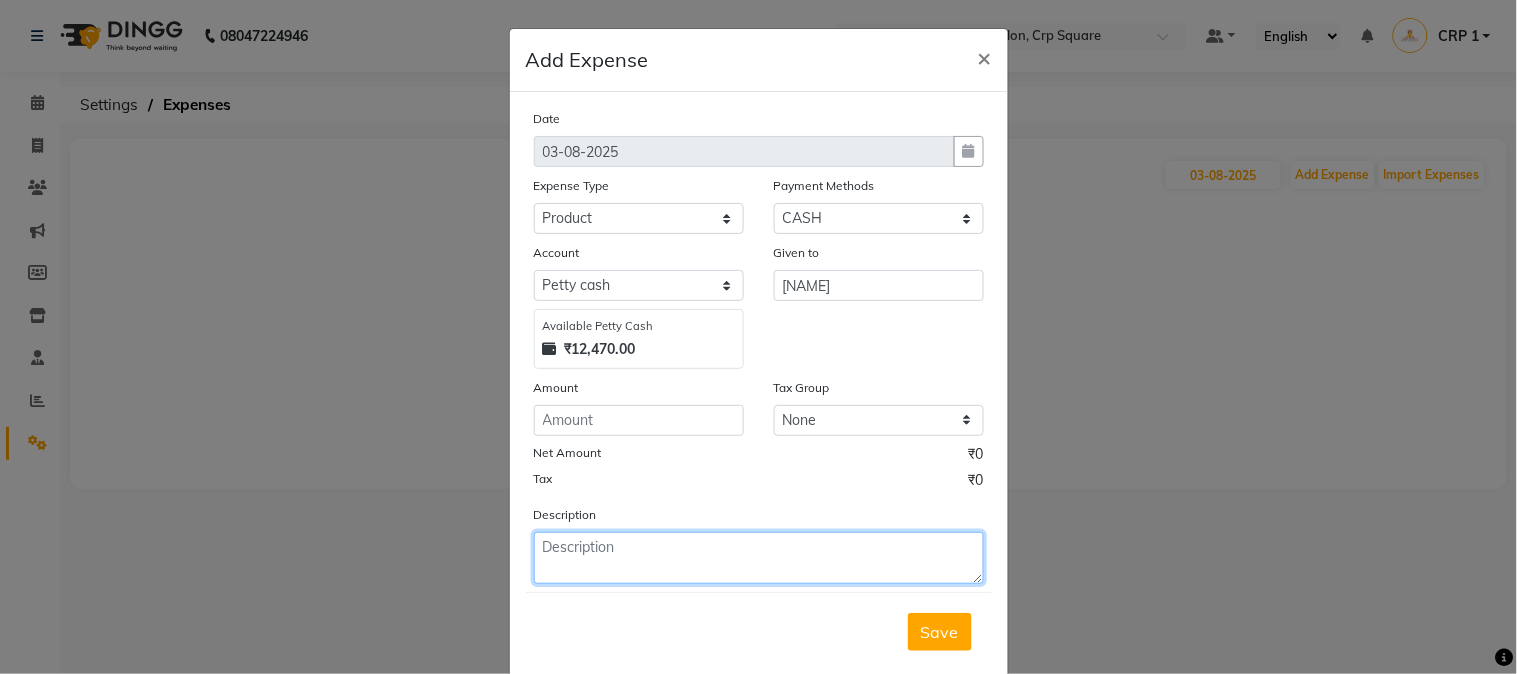 click 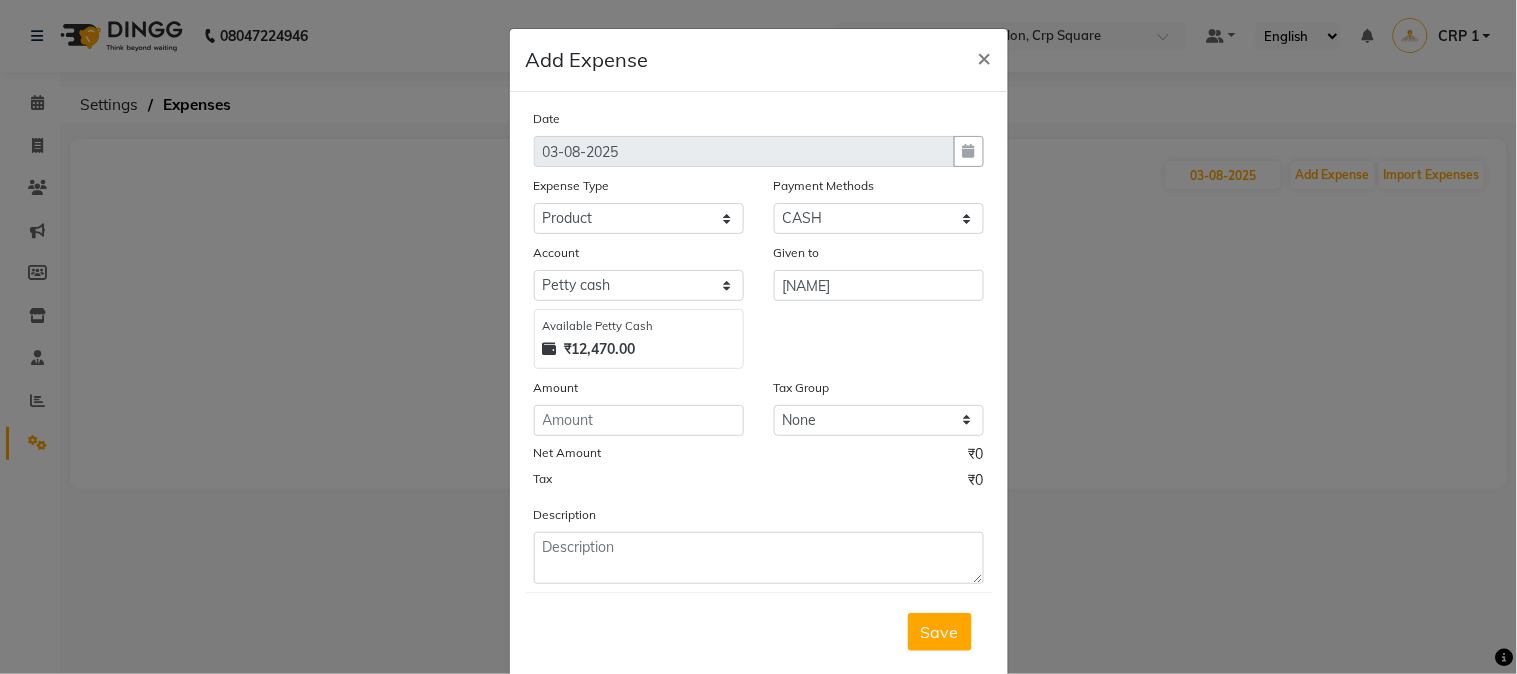 drag, startPoint x: 663, startPoint y: 385, endPoint x: 661, endPoint y: 417, distance: 32.06244 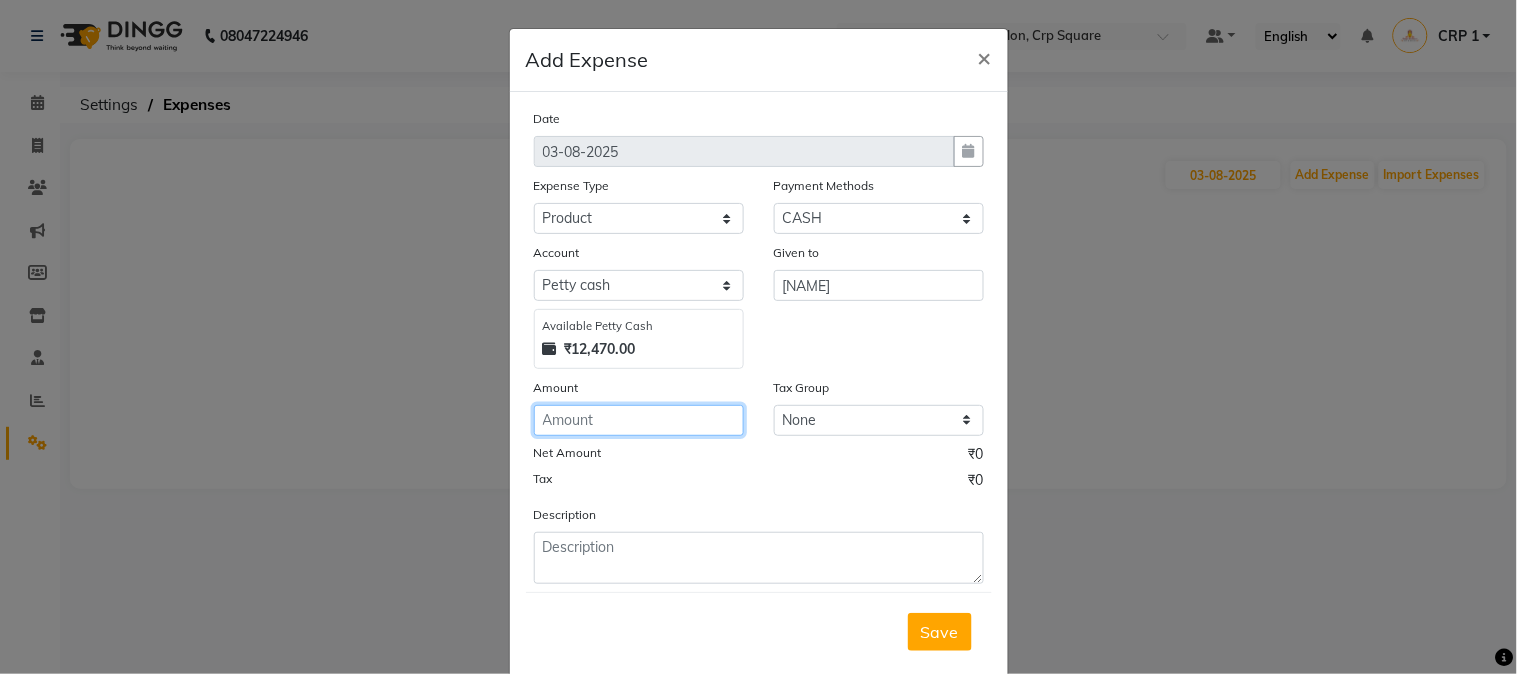 click 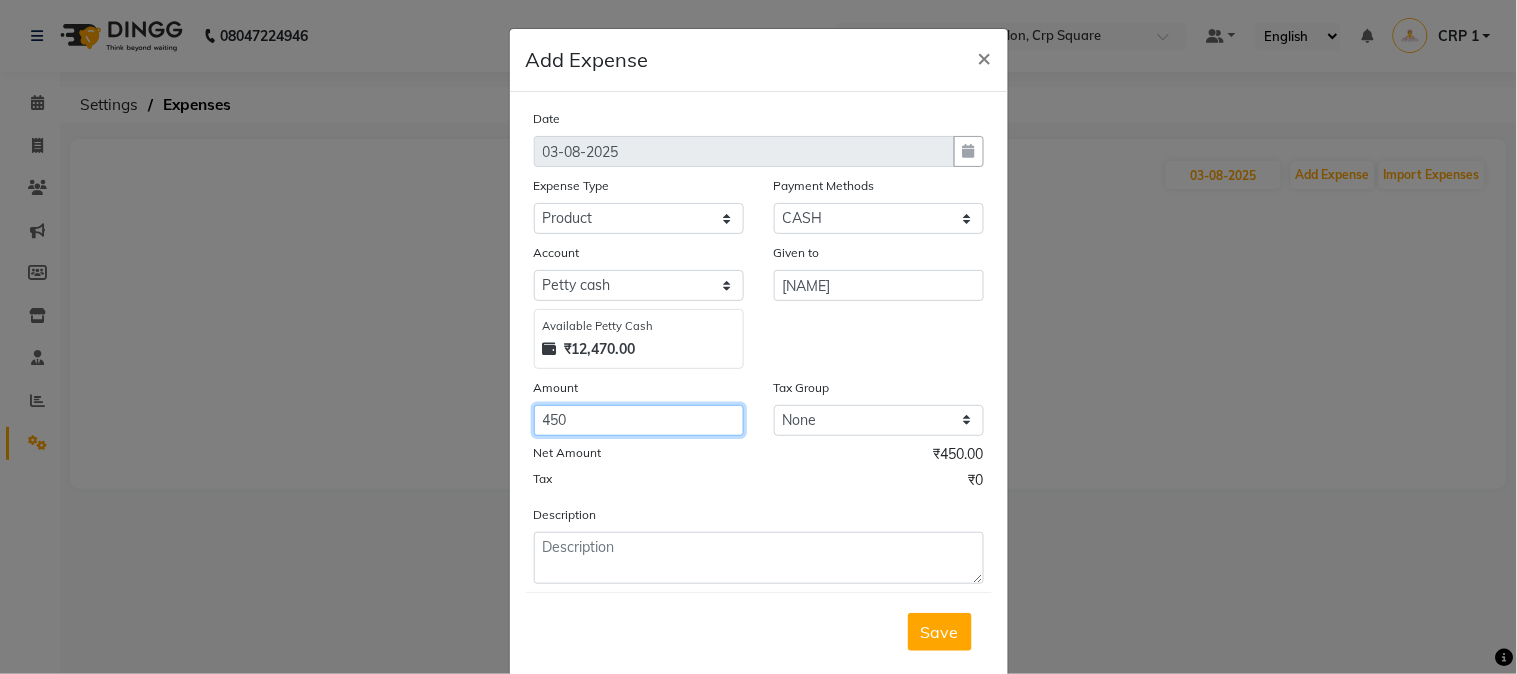 type on "450" 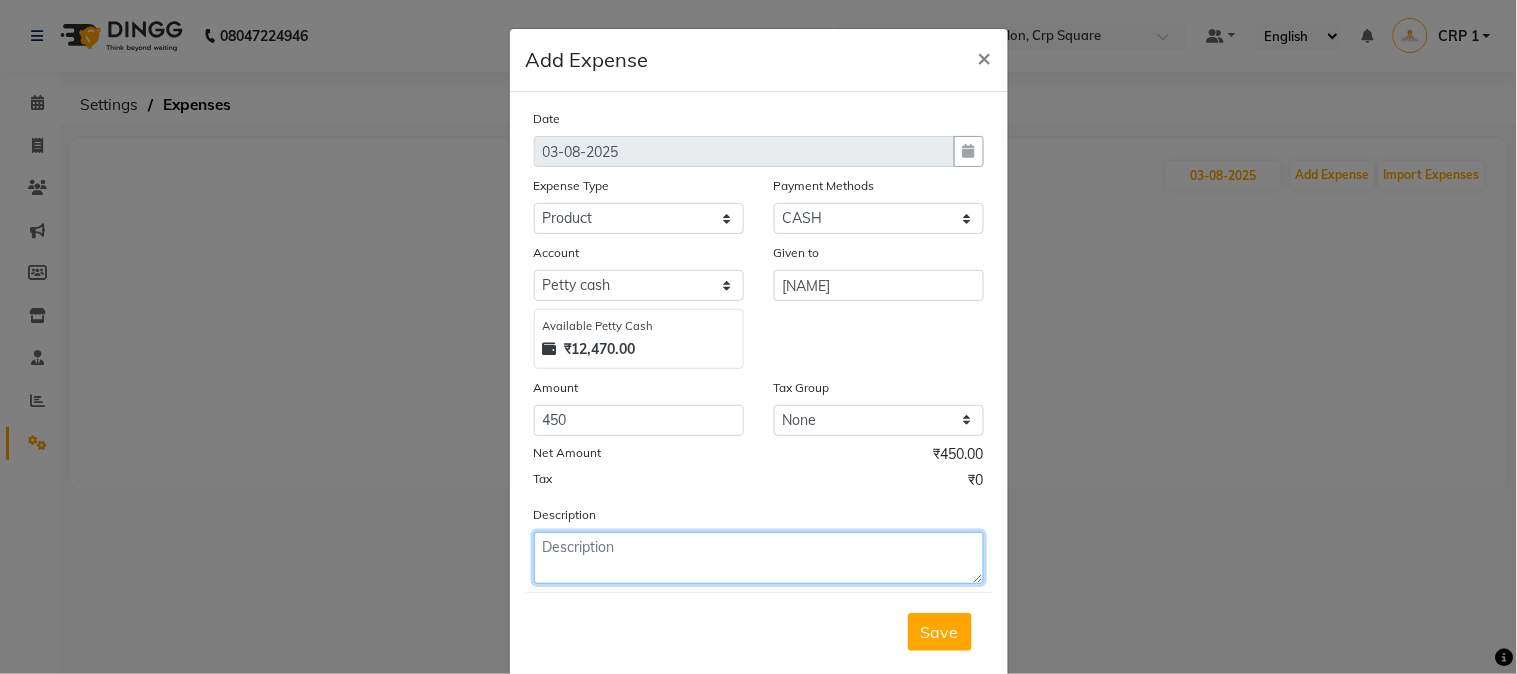 click 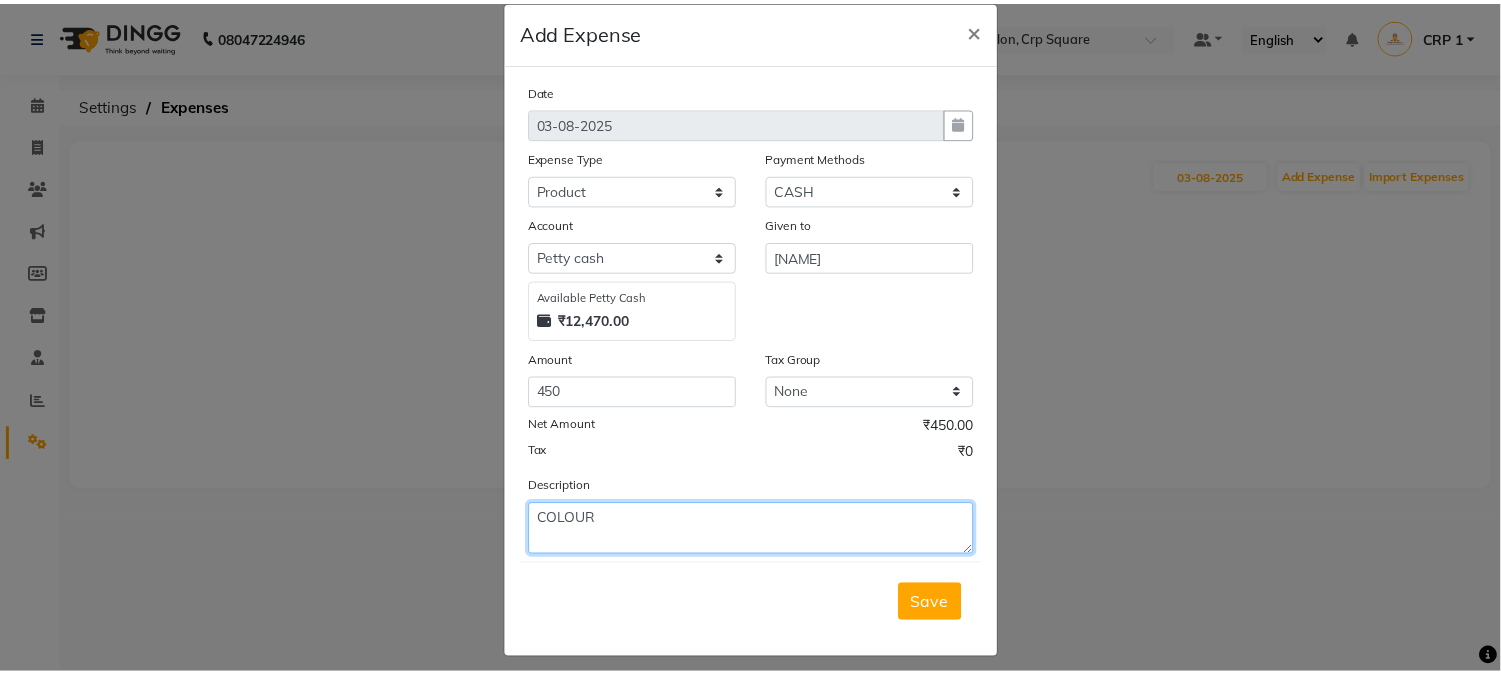 scroll, scrollTop: 43, scrollLeft: 0, axis: vertical 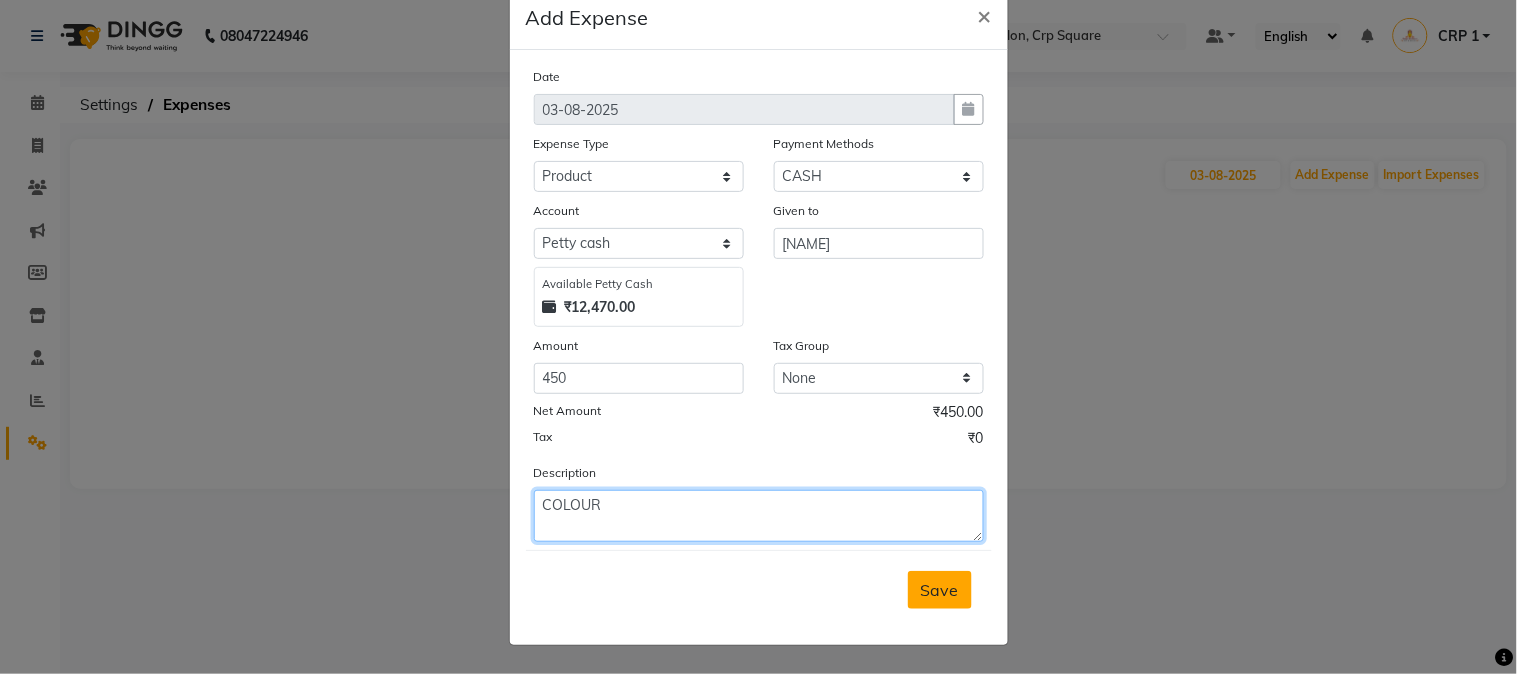 type on "COLOUR" 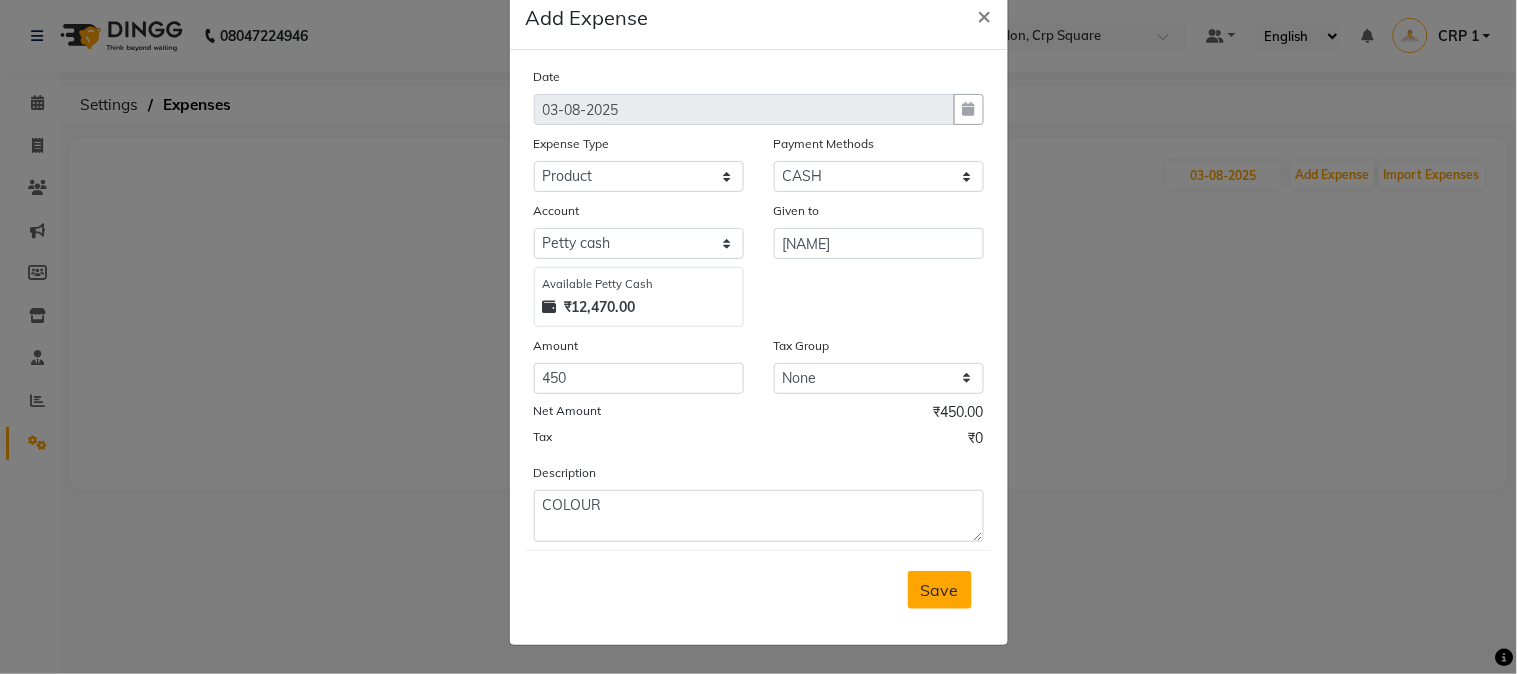 click on "Save" at bounding box center [940, 590] 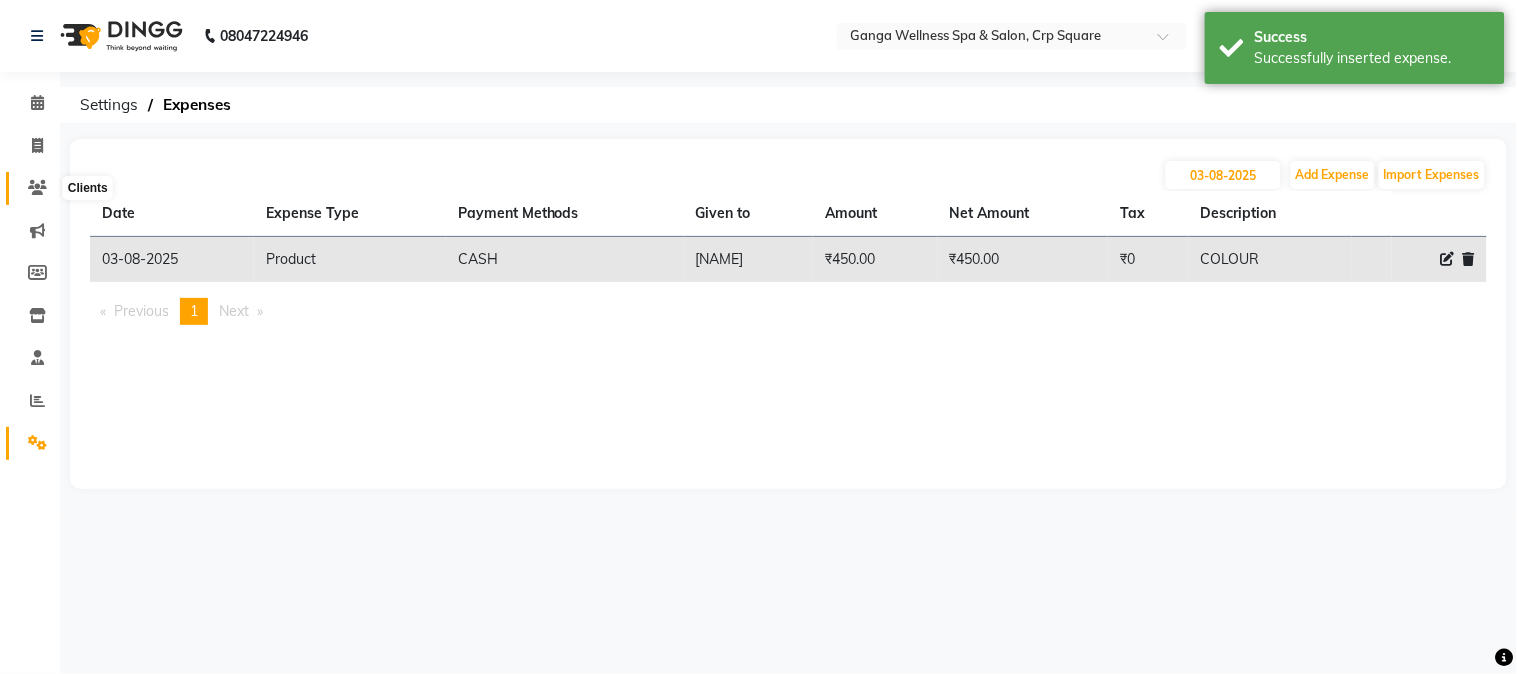 drag, startPoint x: 33, startPoint y: 198, endPoint x: 73, endPoint y: 204, distance: 40.4475 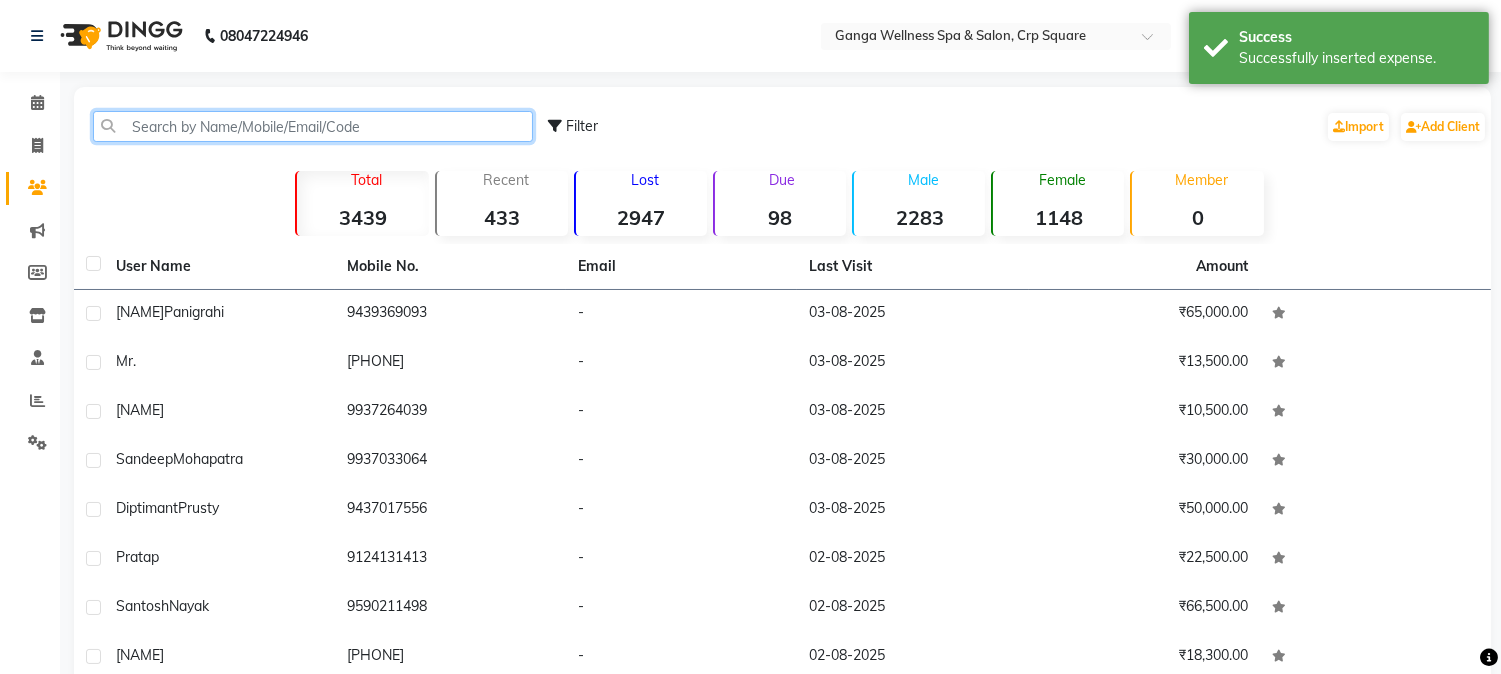 click 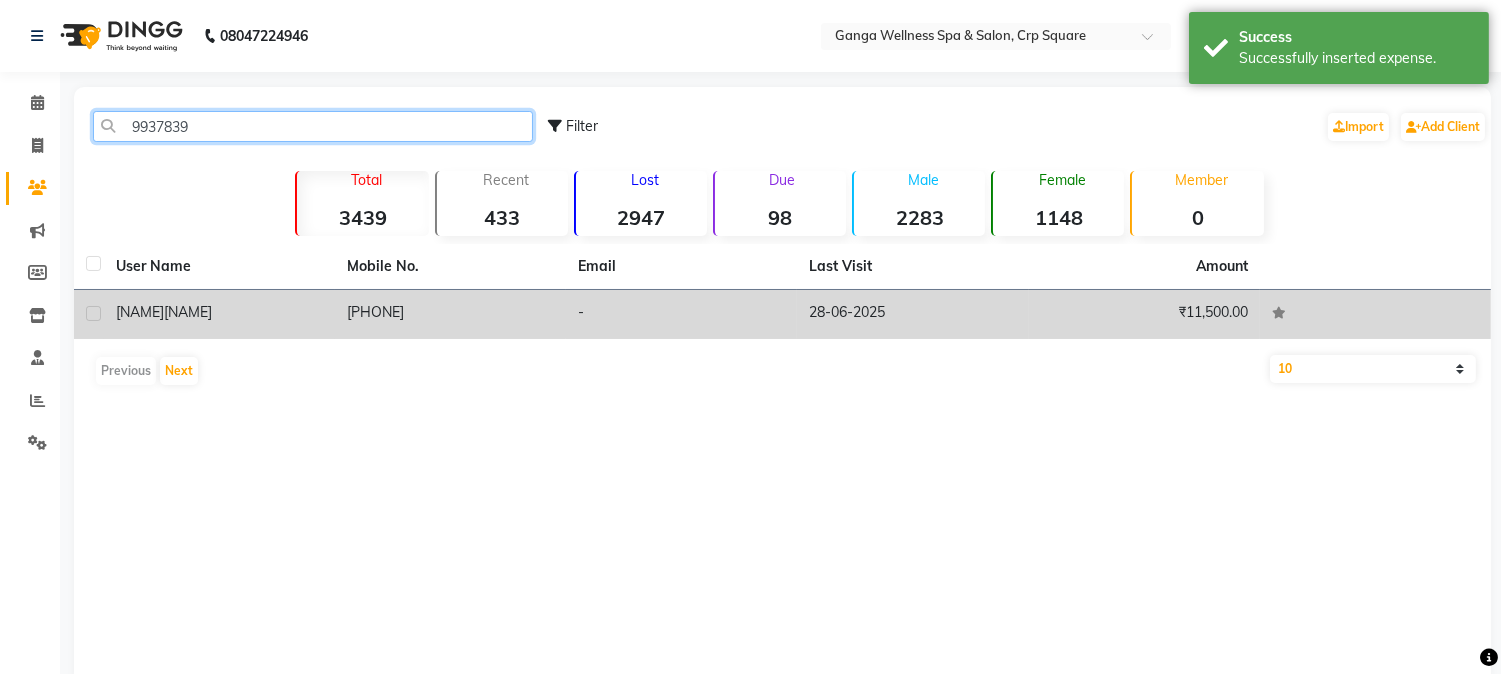 type on "9937839" 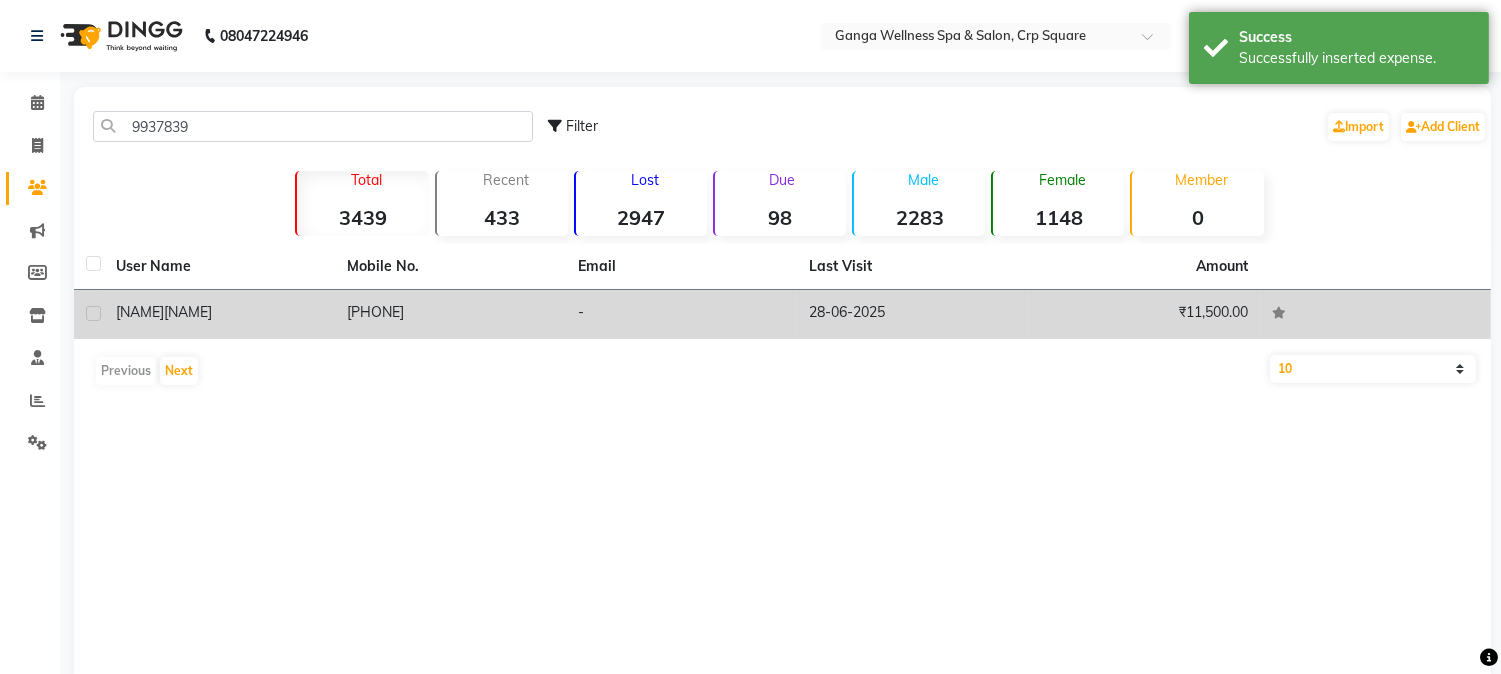 click on "9937839407" 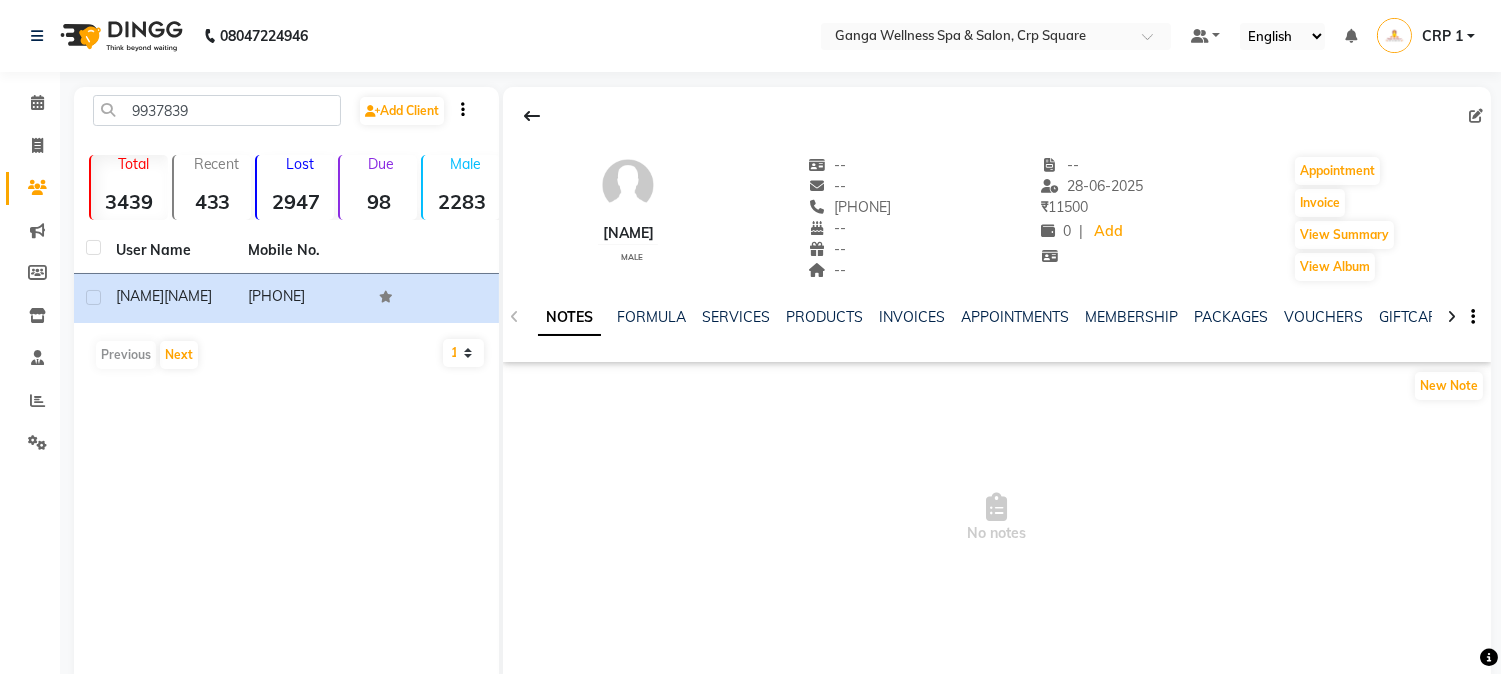 click on "NOTES FORMULA SERVICES PRODUCTS INVOICES APPOINTMENTS MEMBERSHIP PACKAGES VOUCHERS GIFTCARDS POINTS FORMS FAMILY CARDS WALLET" 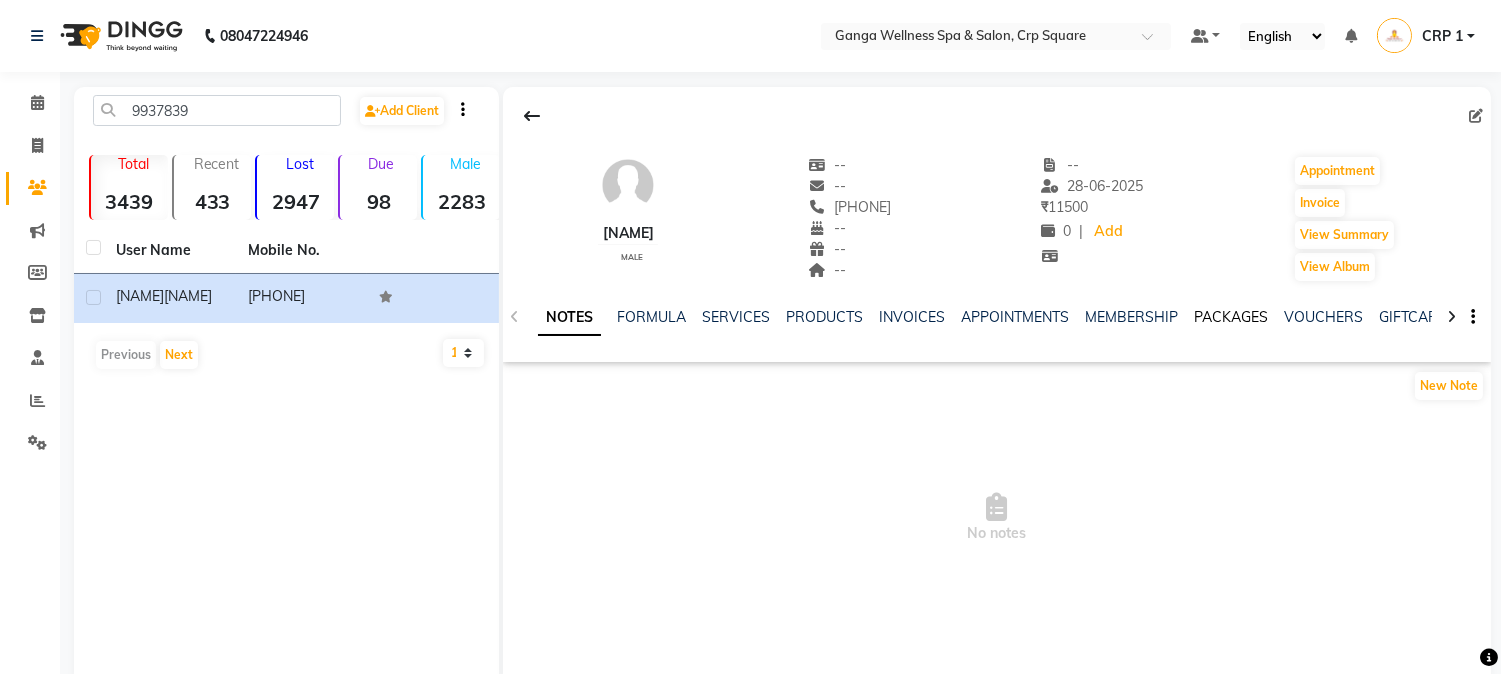 click on "PACKAGES" 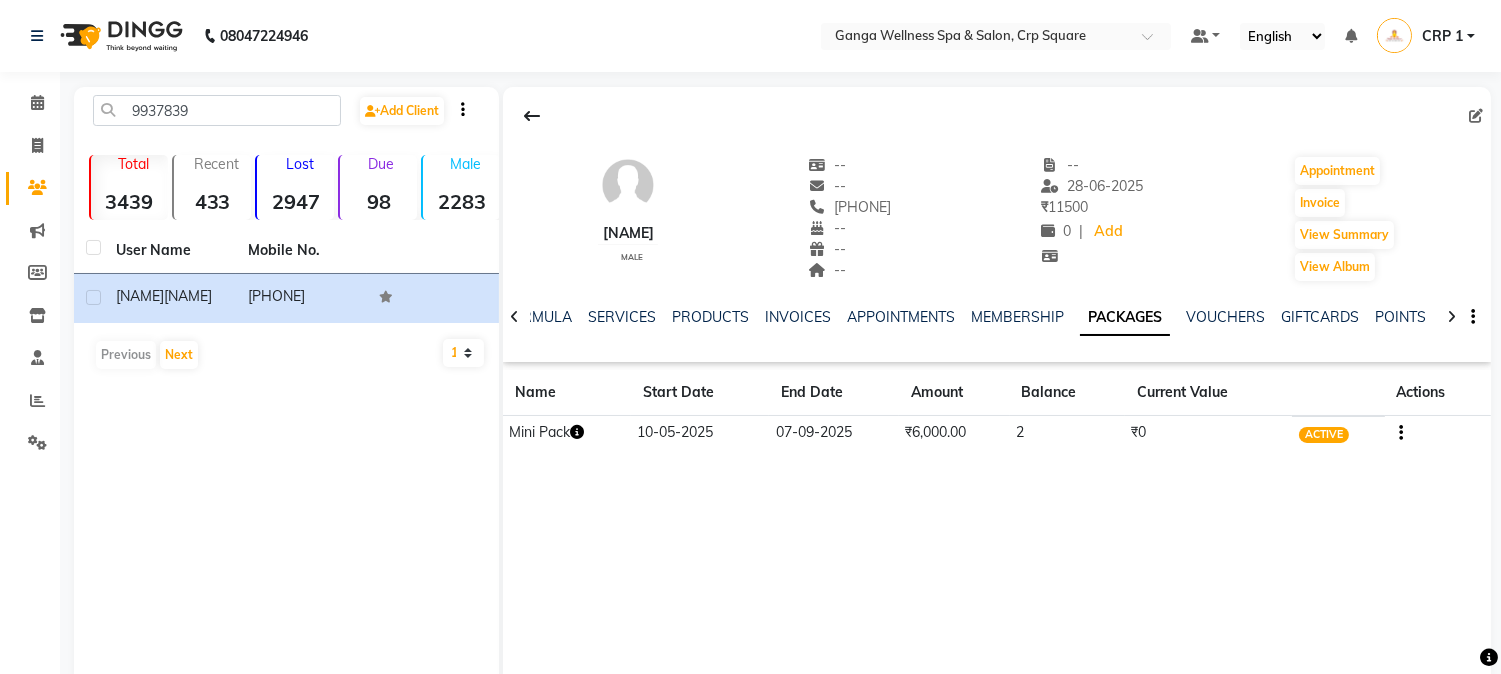 click 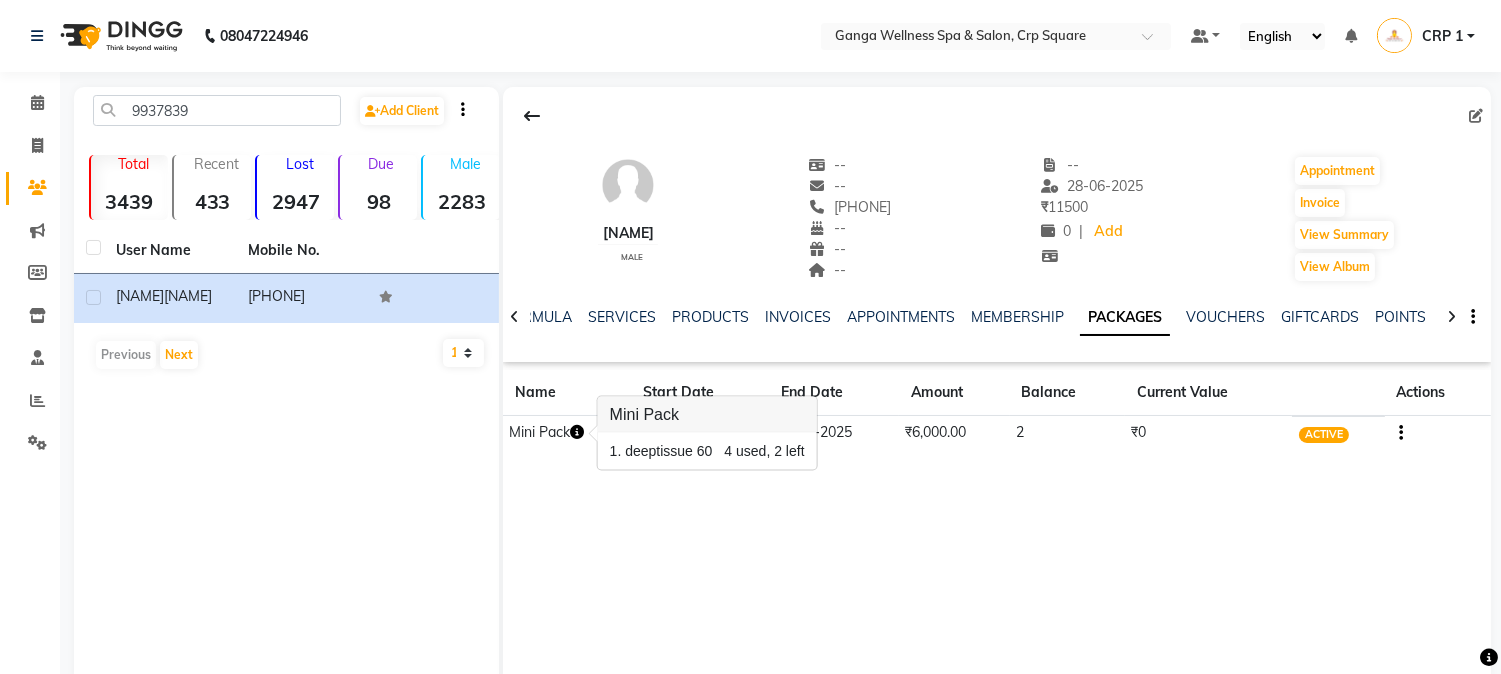 type 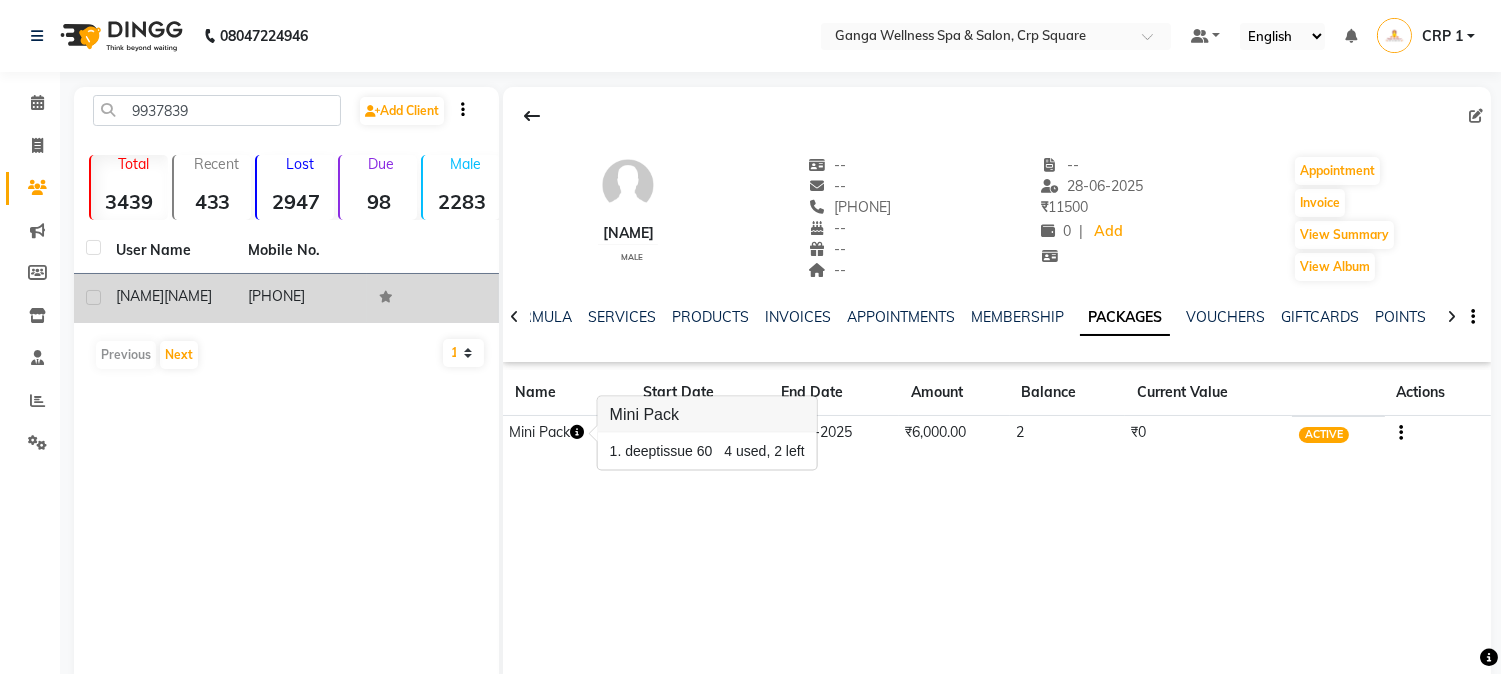 click on "9937839407" 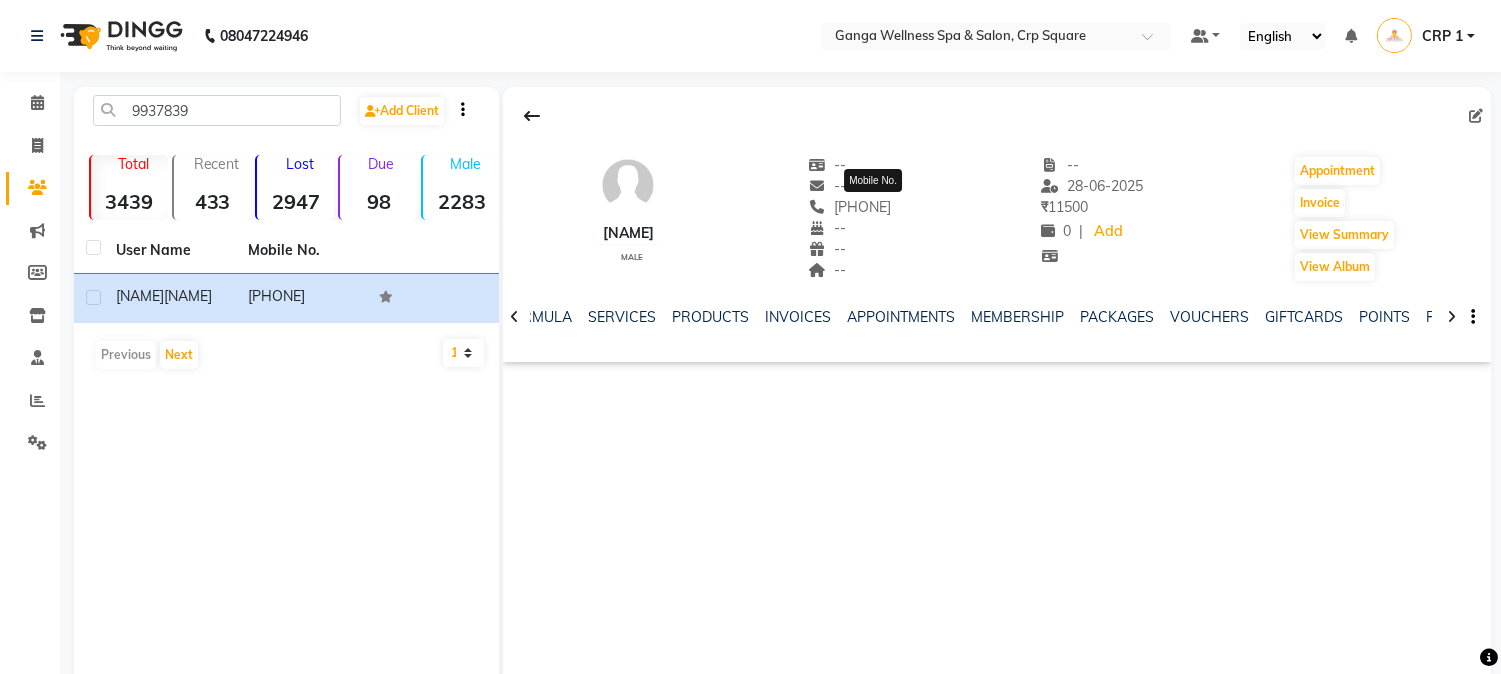 click on "9937839407" 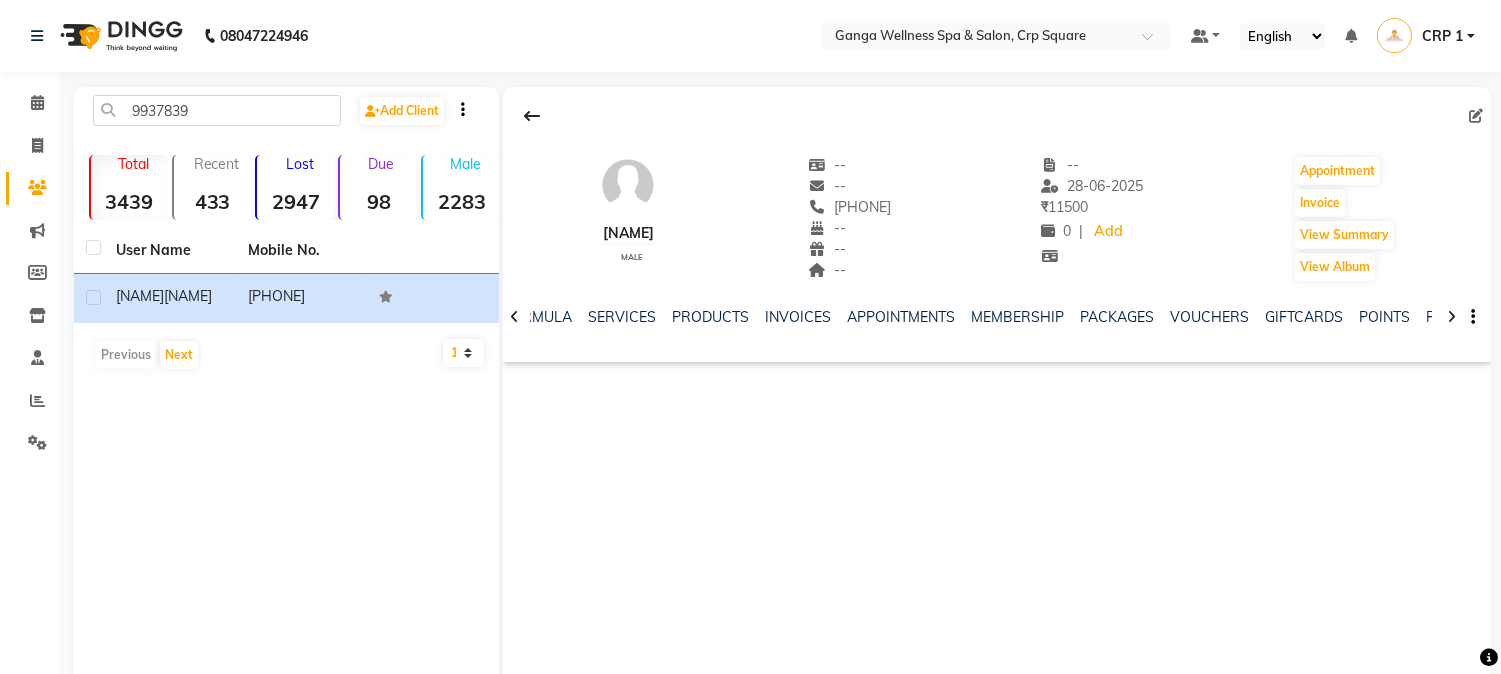 click on "9937839407" 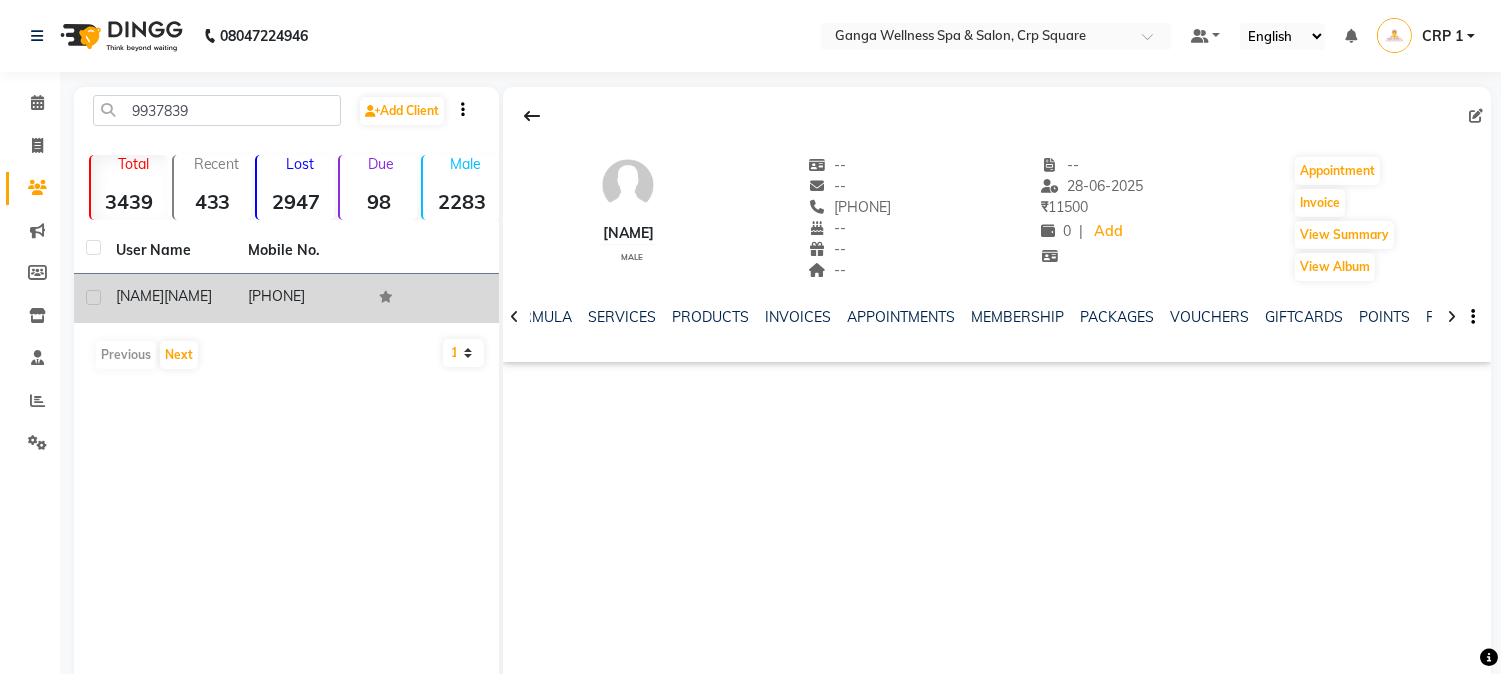 click on "9937839407" 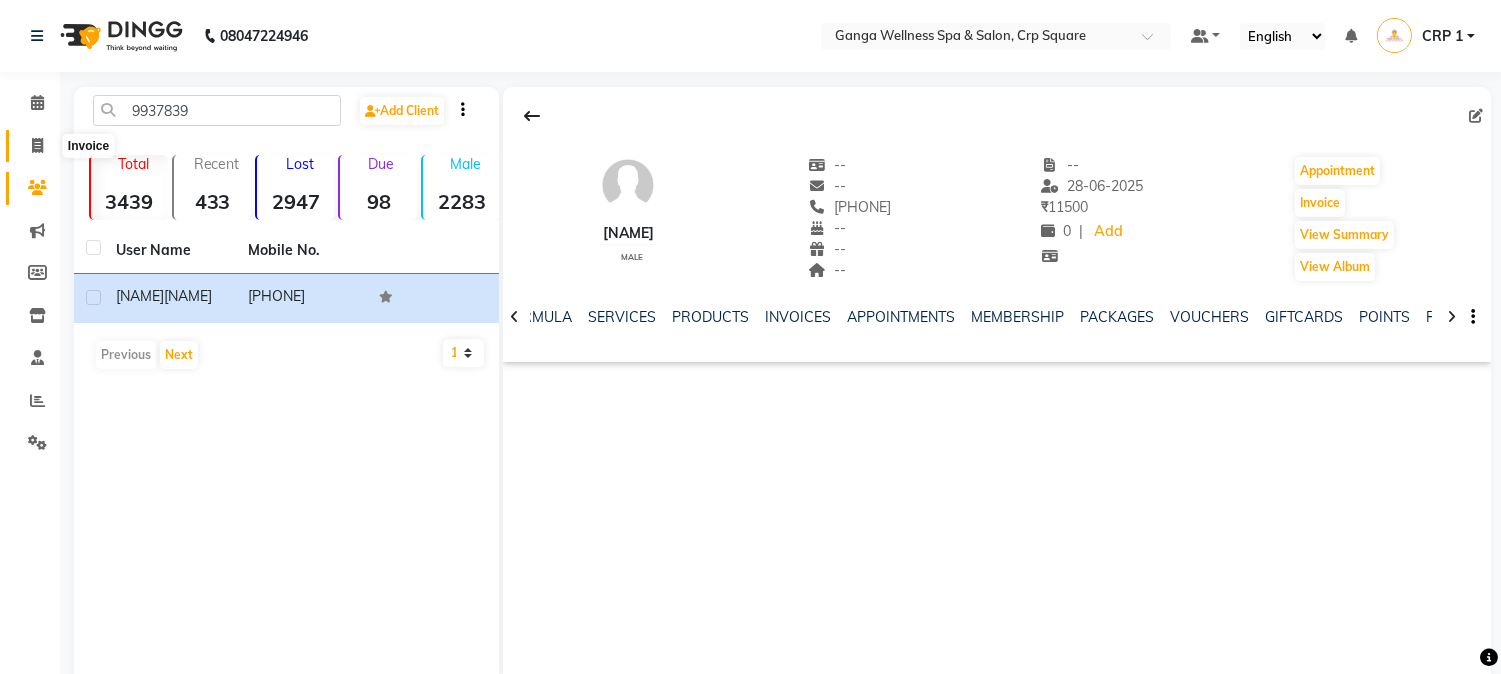 click 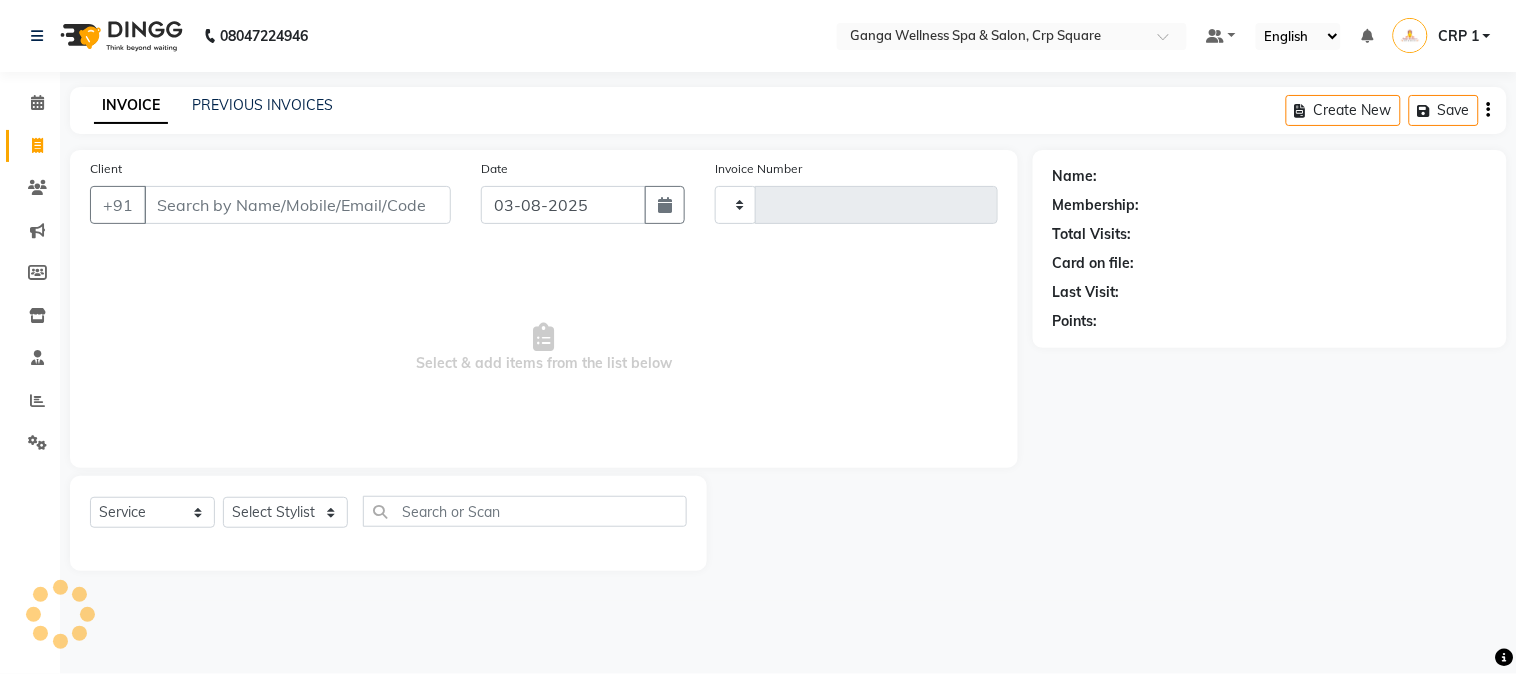 type on "1912" 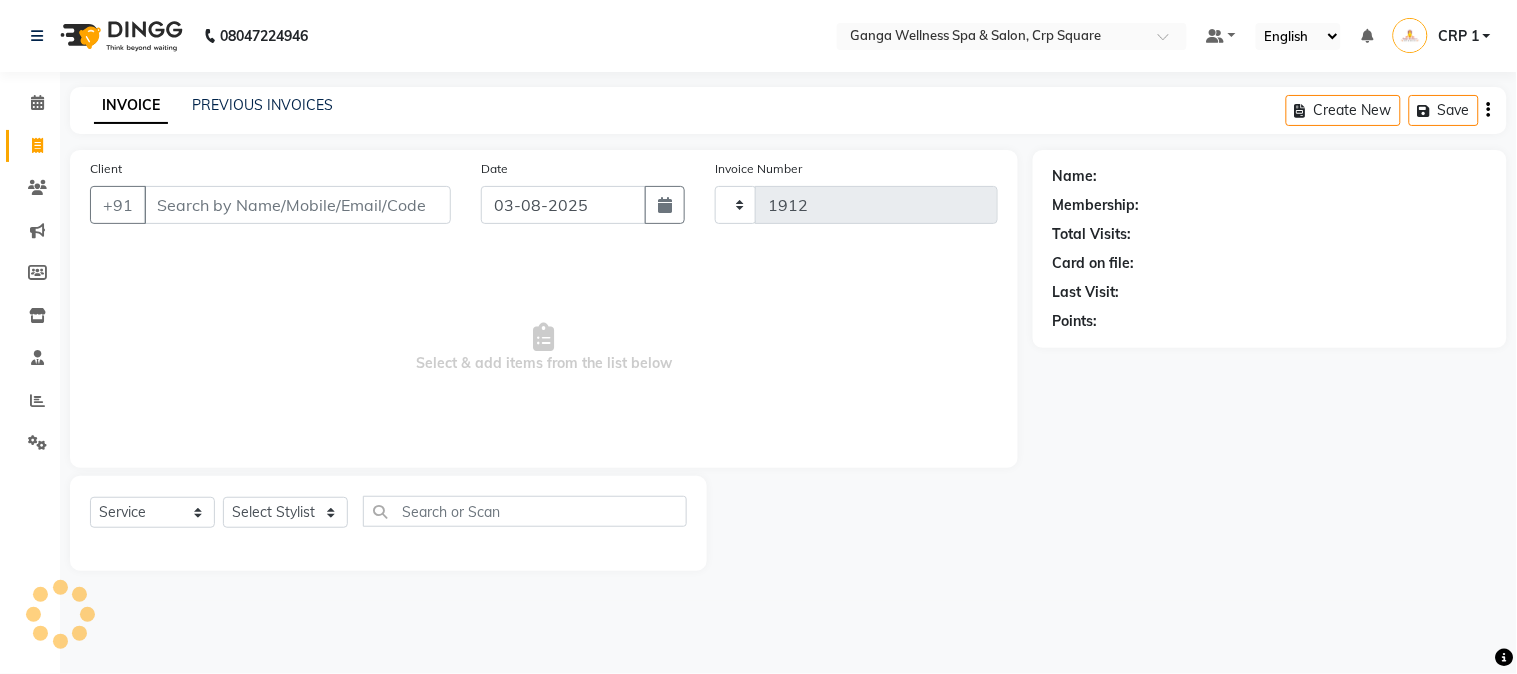 select on "715" 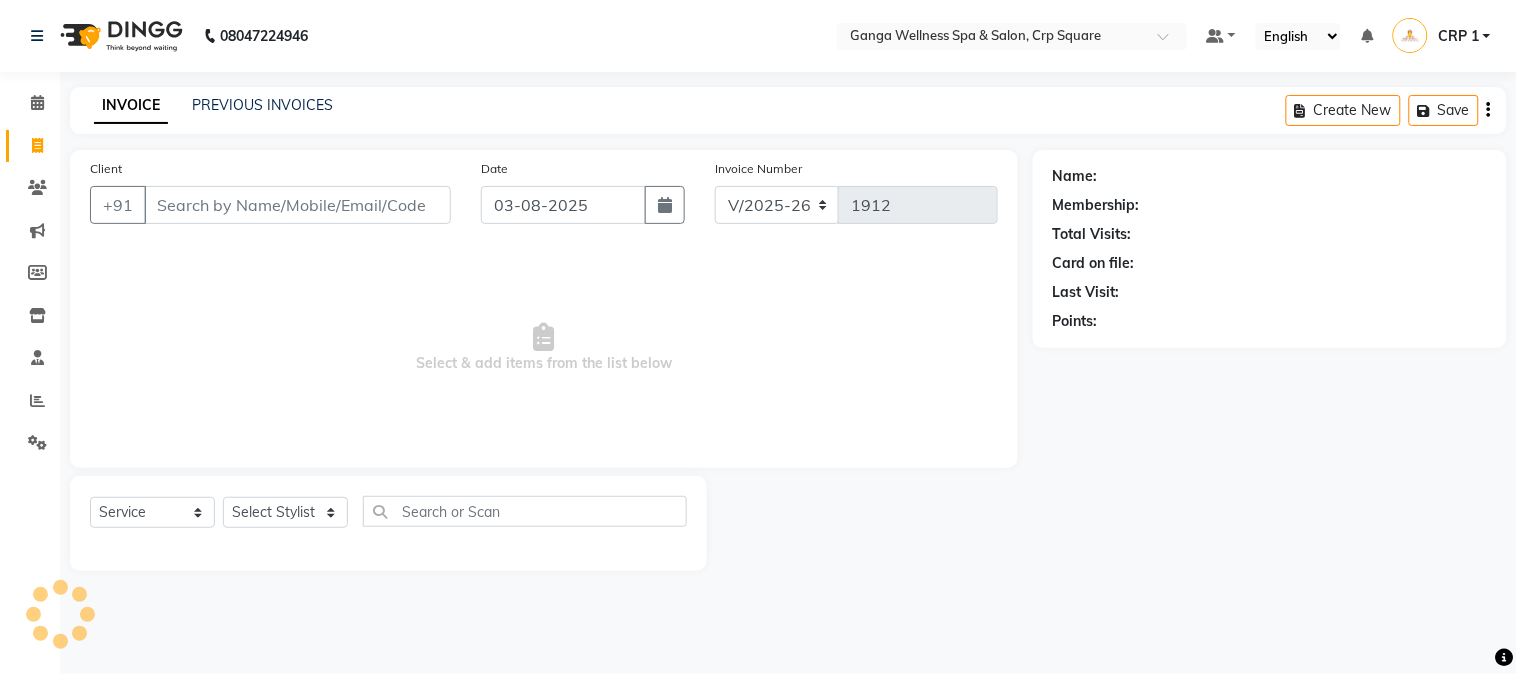 click on "PREVIOUS INVOICES" 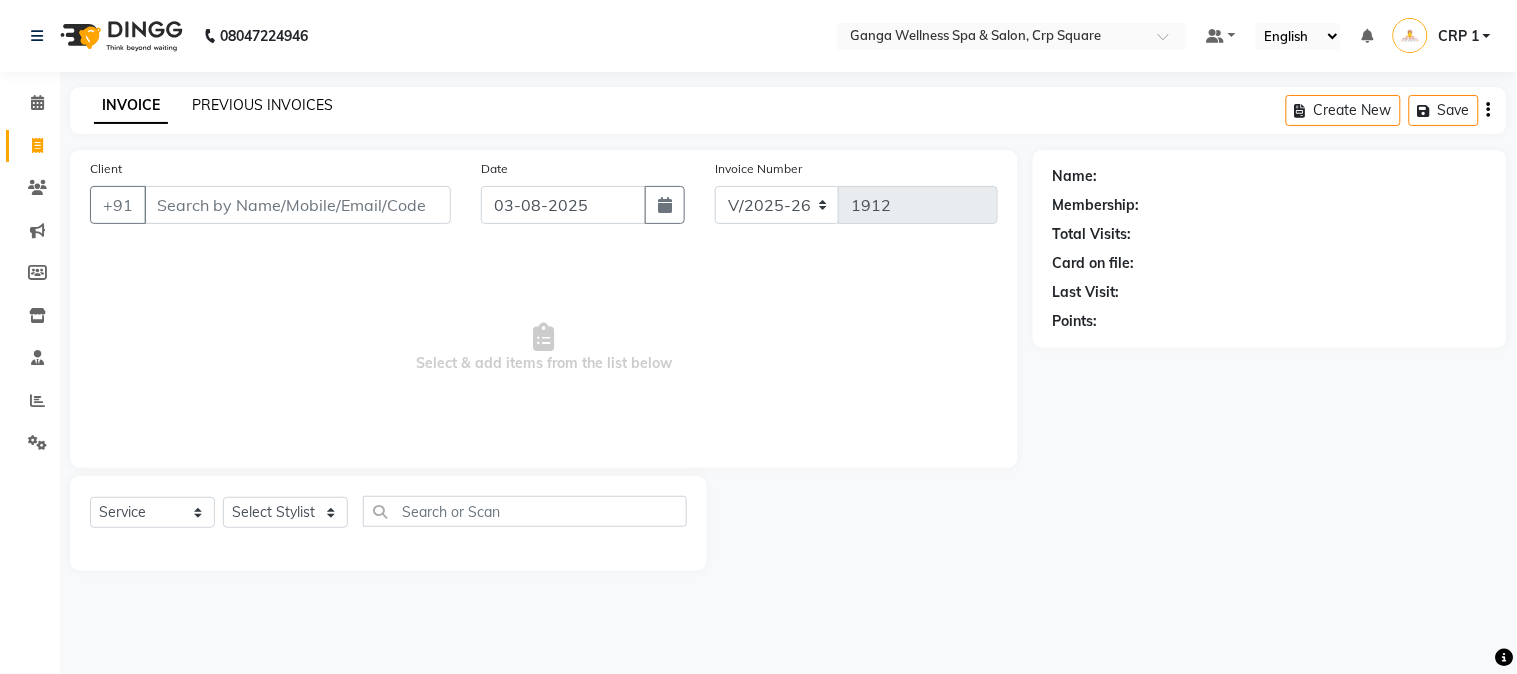 click on "PREVIOUS INVOICES" 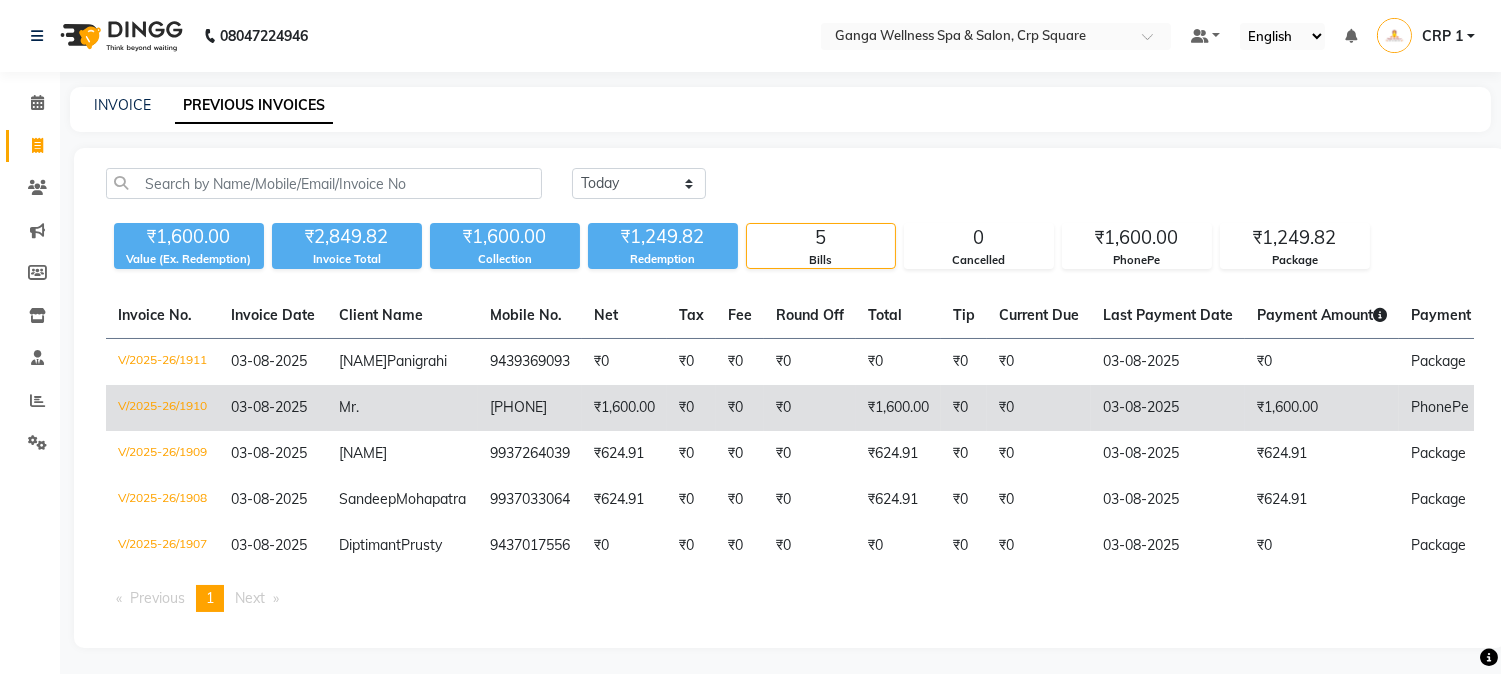 scroll, scrollTop: 101, scrollLeft: 0, axis: vertical 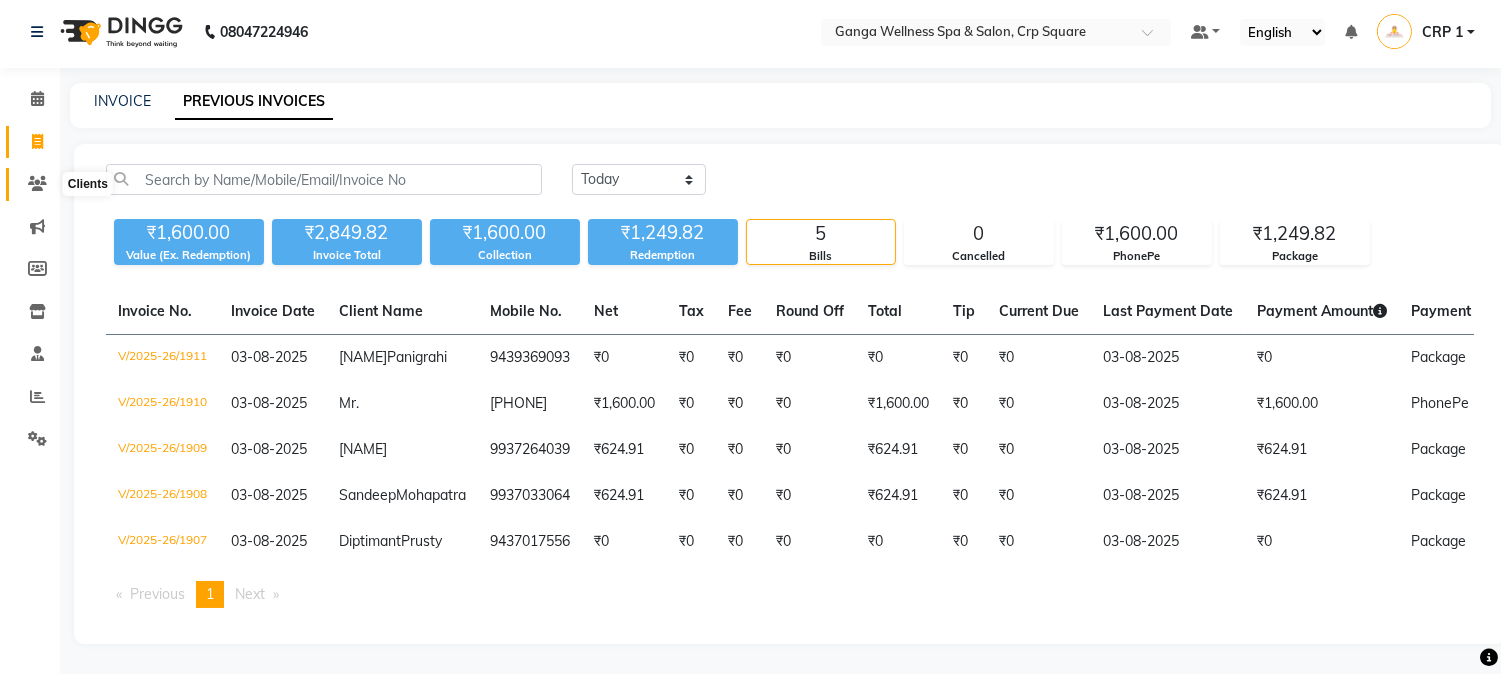 click 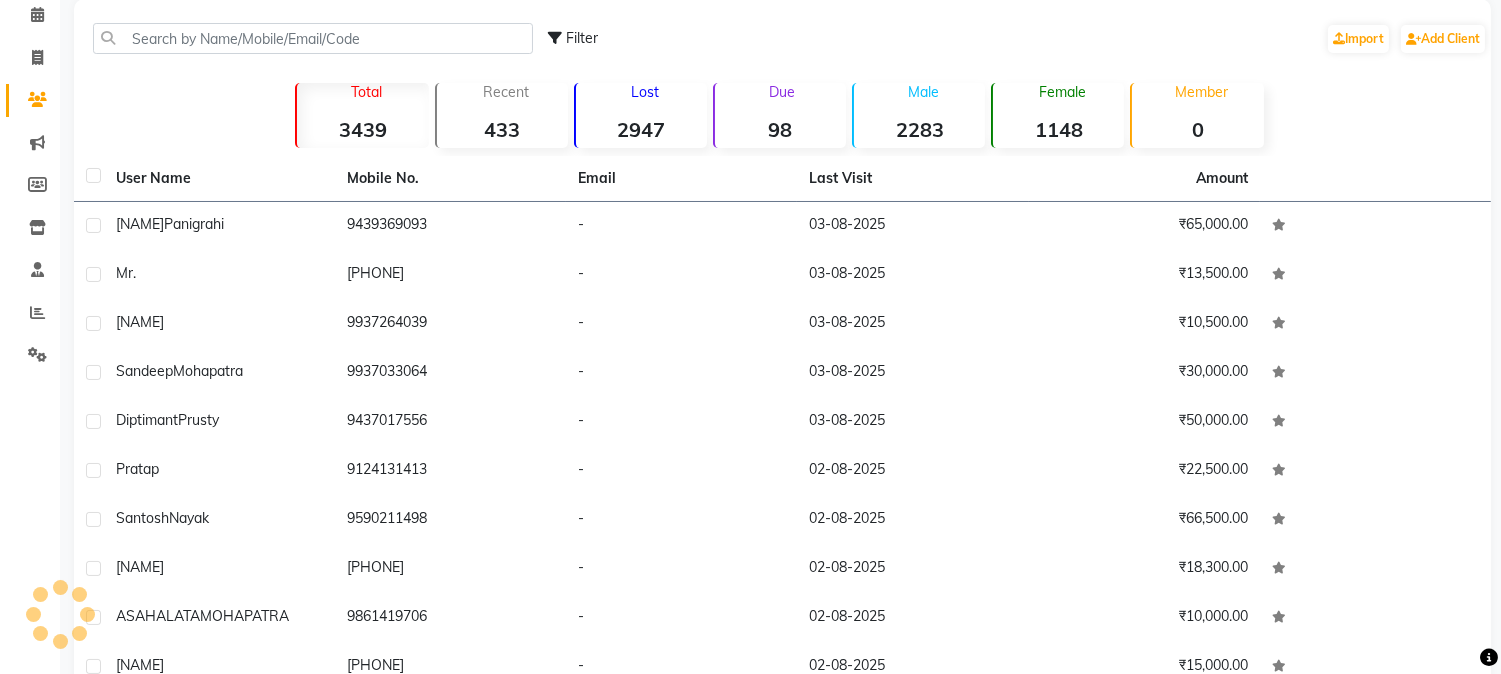 scroll, scrollTop: 101, scrollLeft: 0, axis: vertical 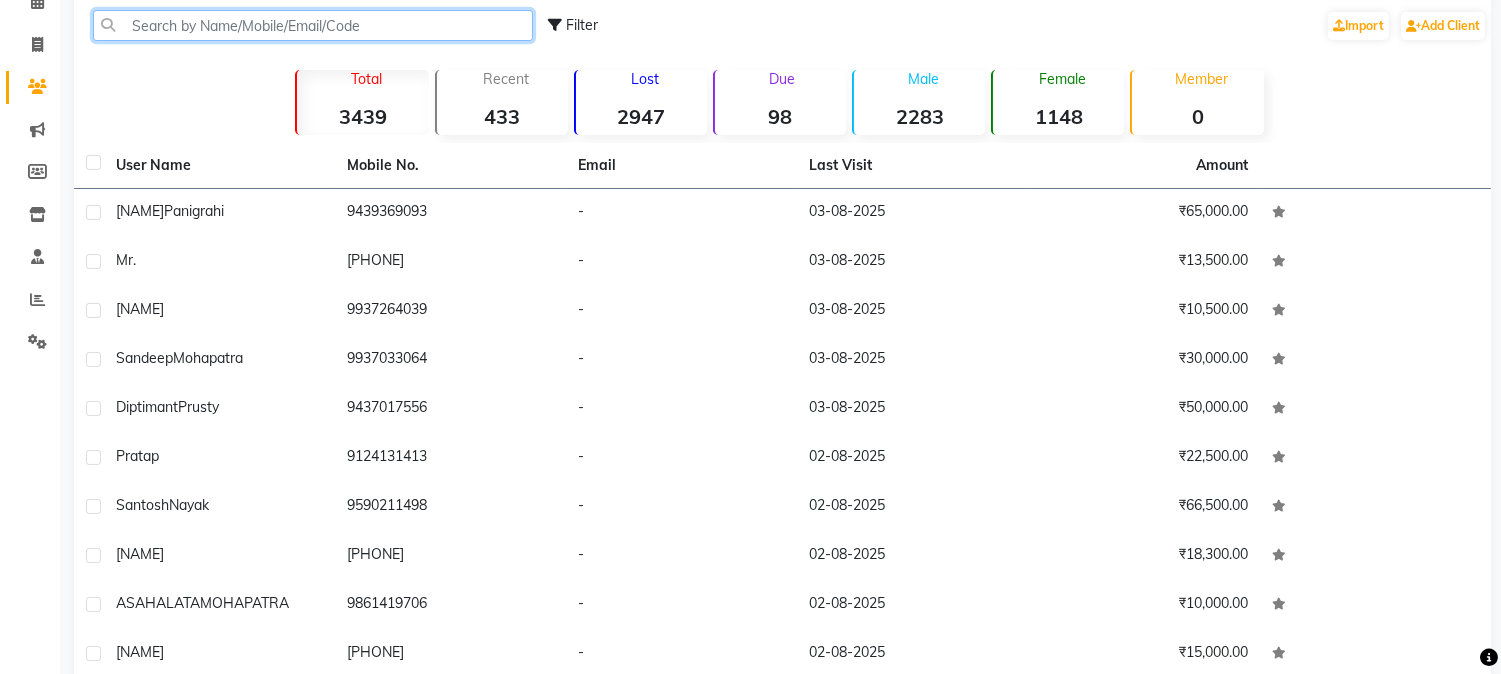 click 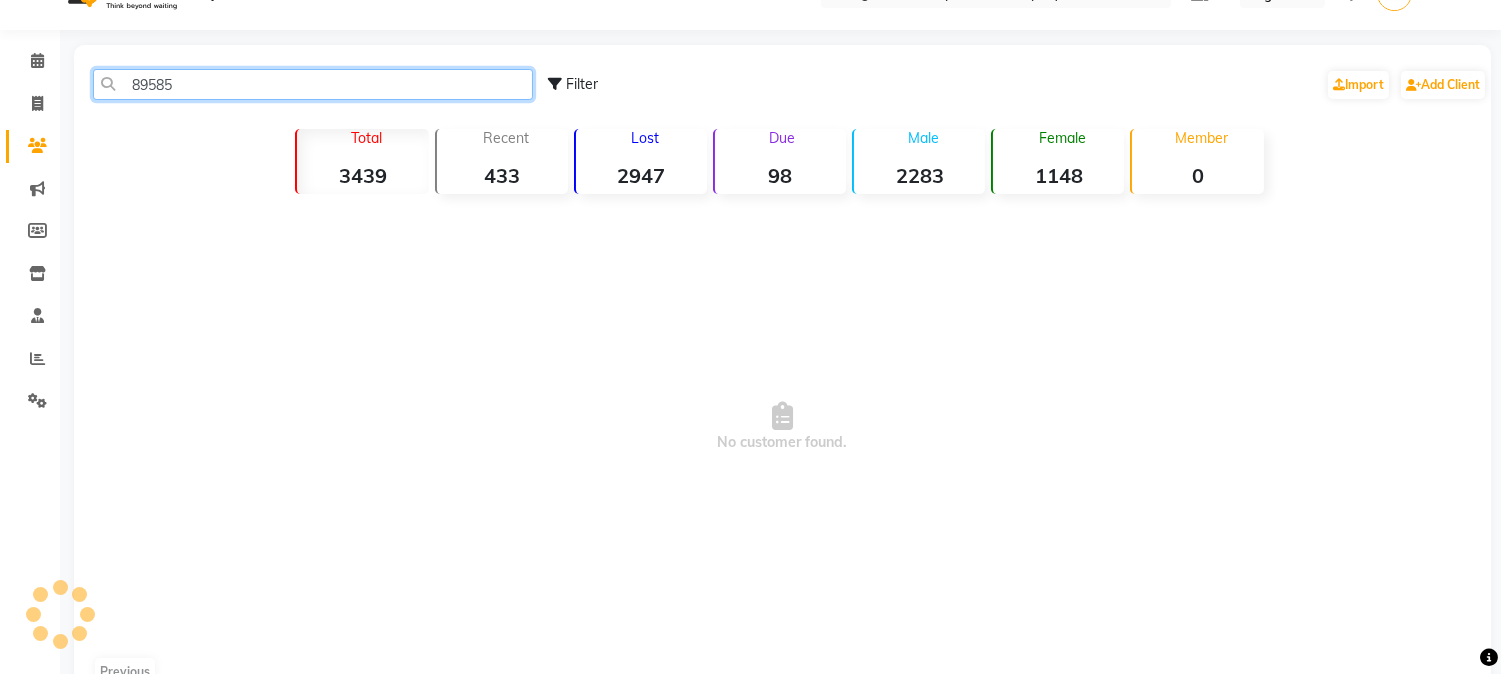 scroll, scrollTop: 88, scrollLeft: 0, axis: vertical 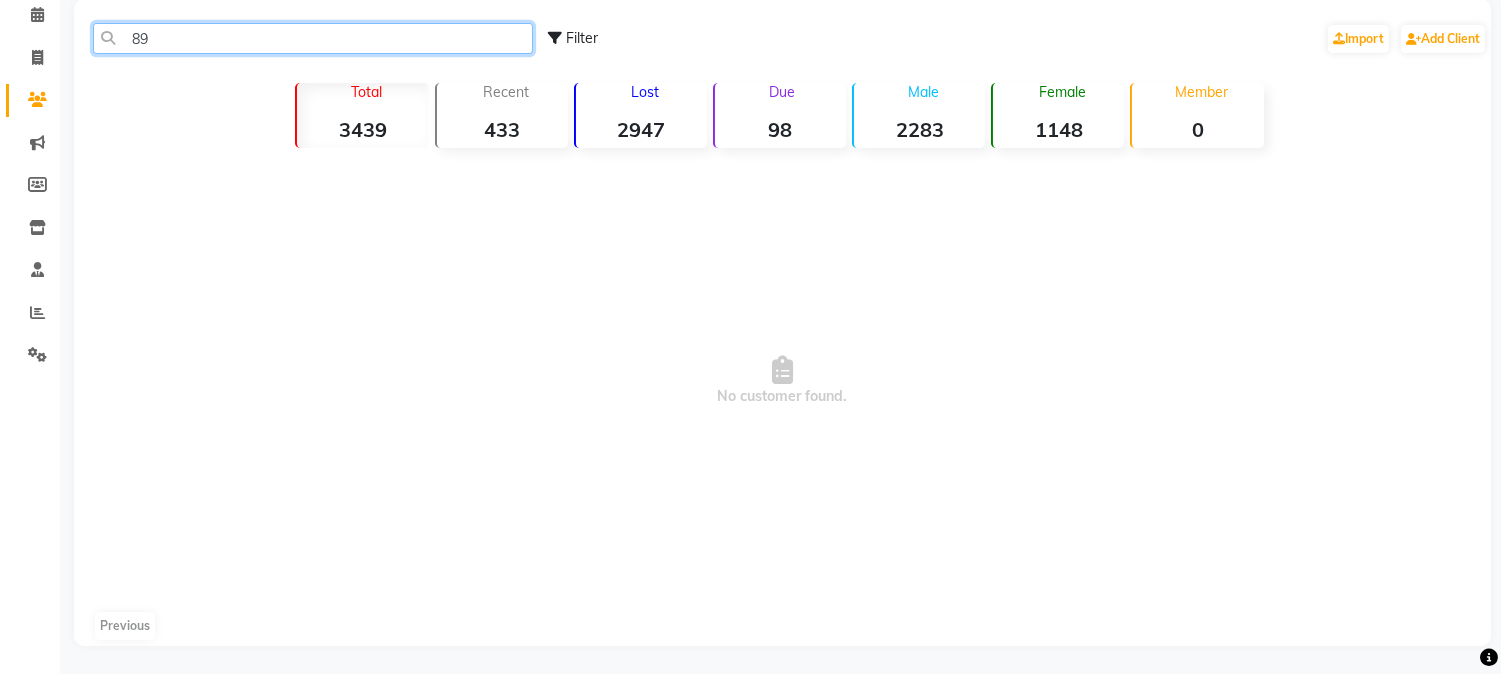 type on "8" 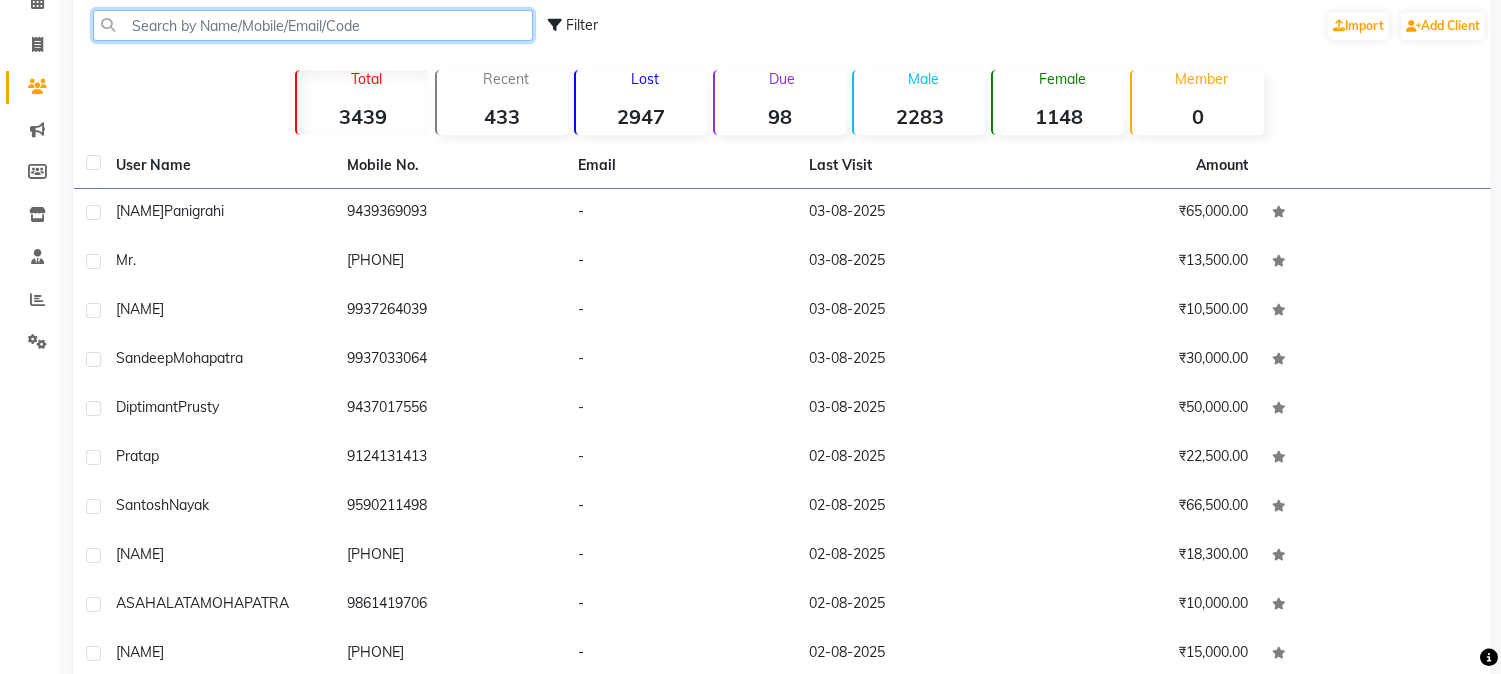 scroll, scrollTop: 0, scrollLeft: 0, axis: both 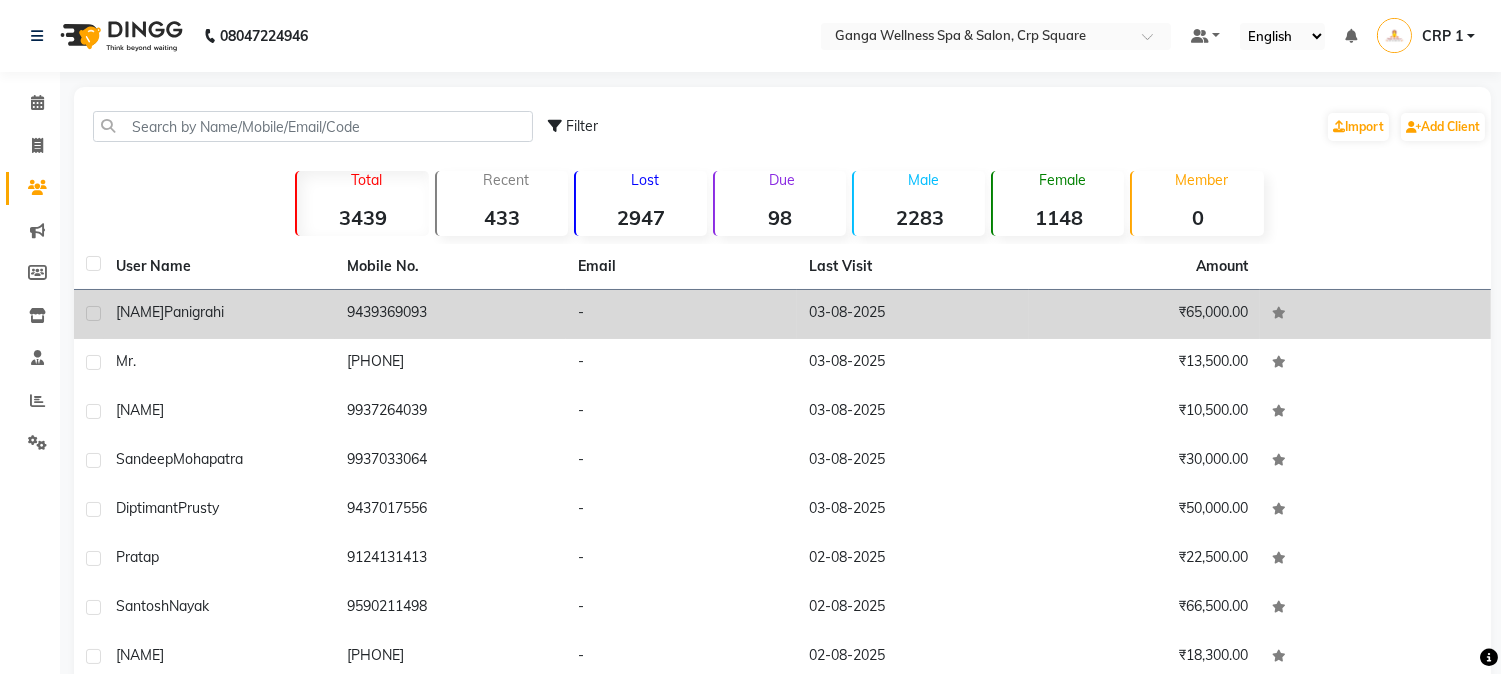 click on "9439369093" 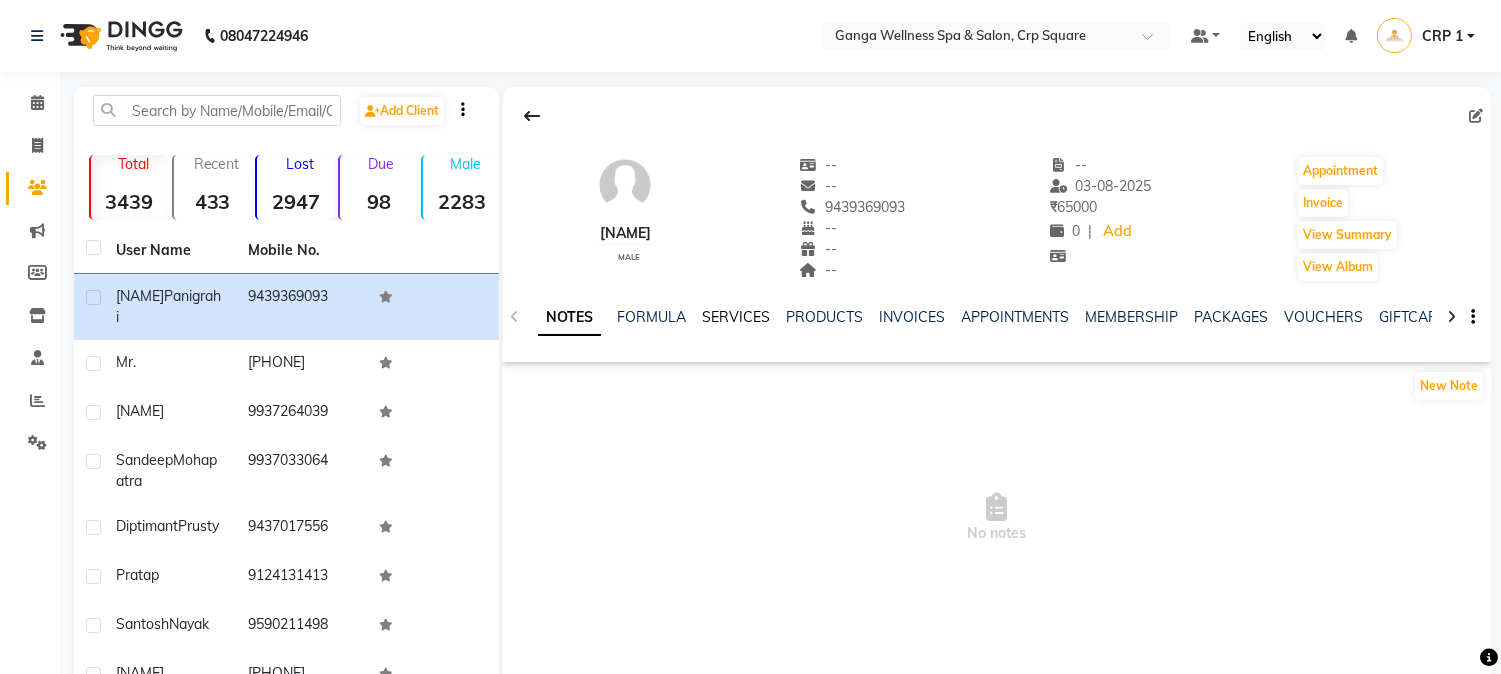 click on "SERVICES" 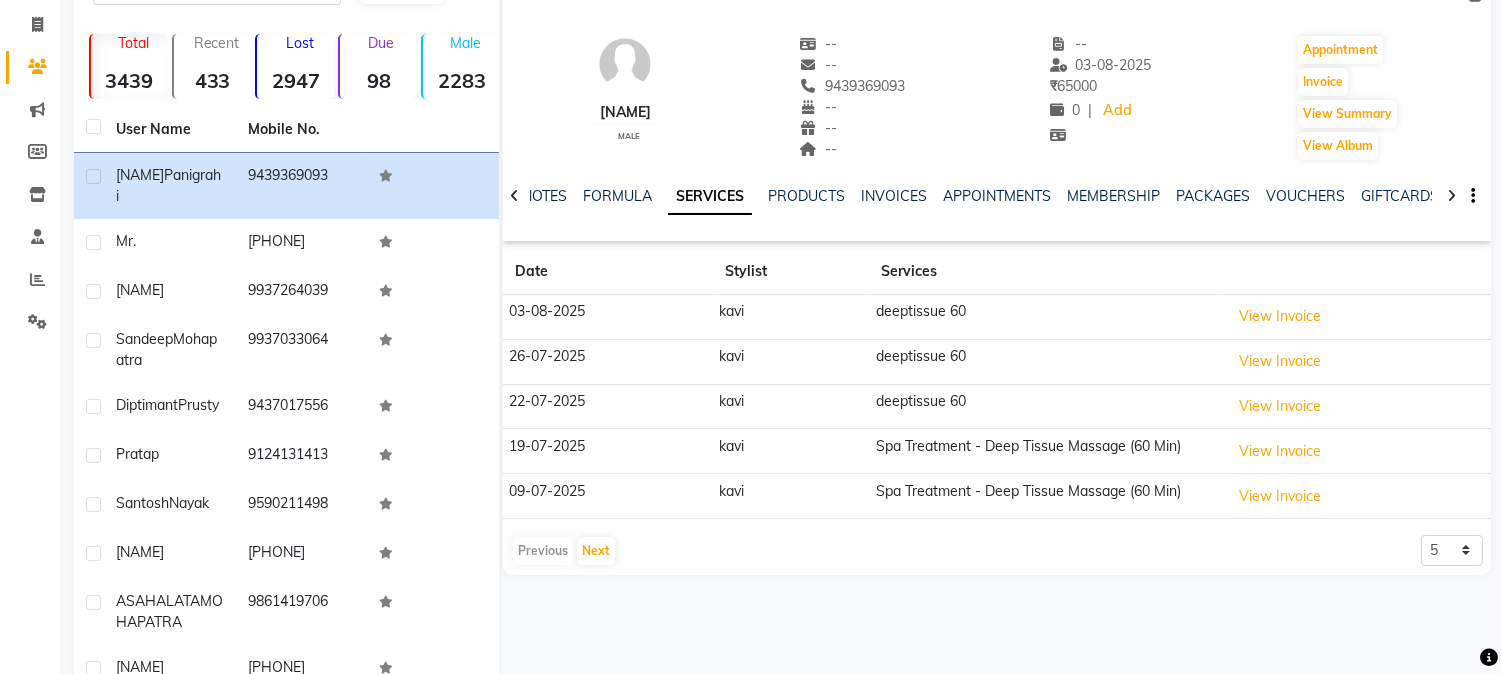 scroll, scrollTop: 222, scrollLeft: 0, axis: vertical 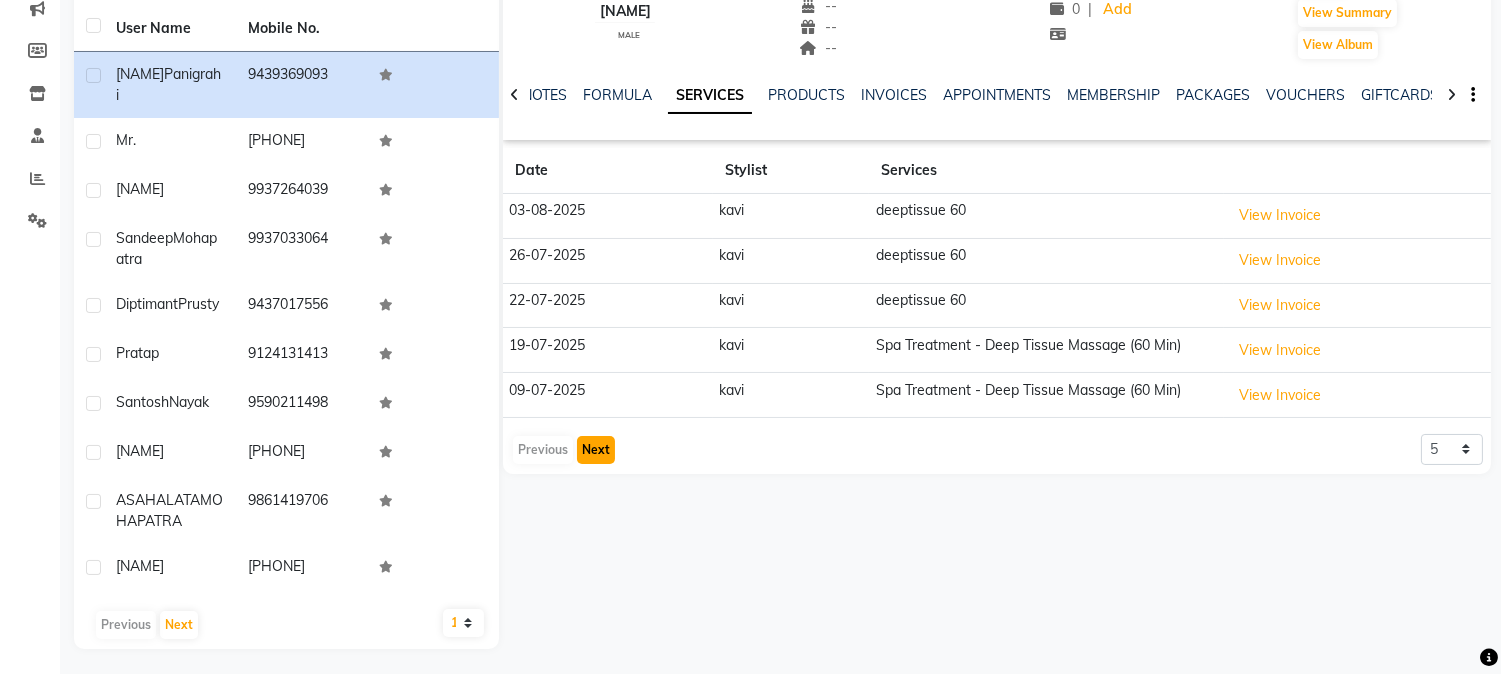 click on "Next" 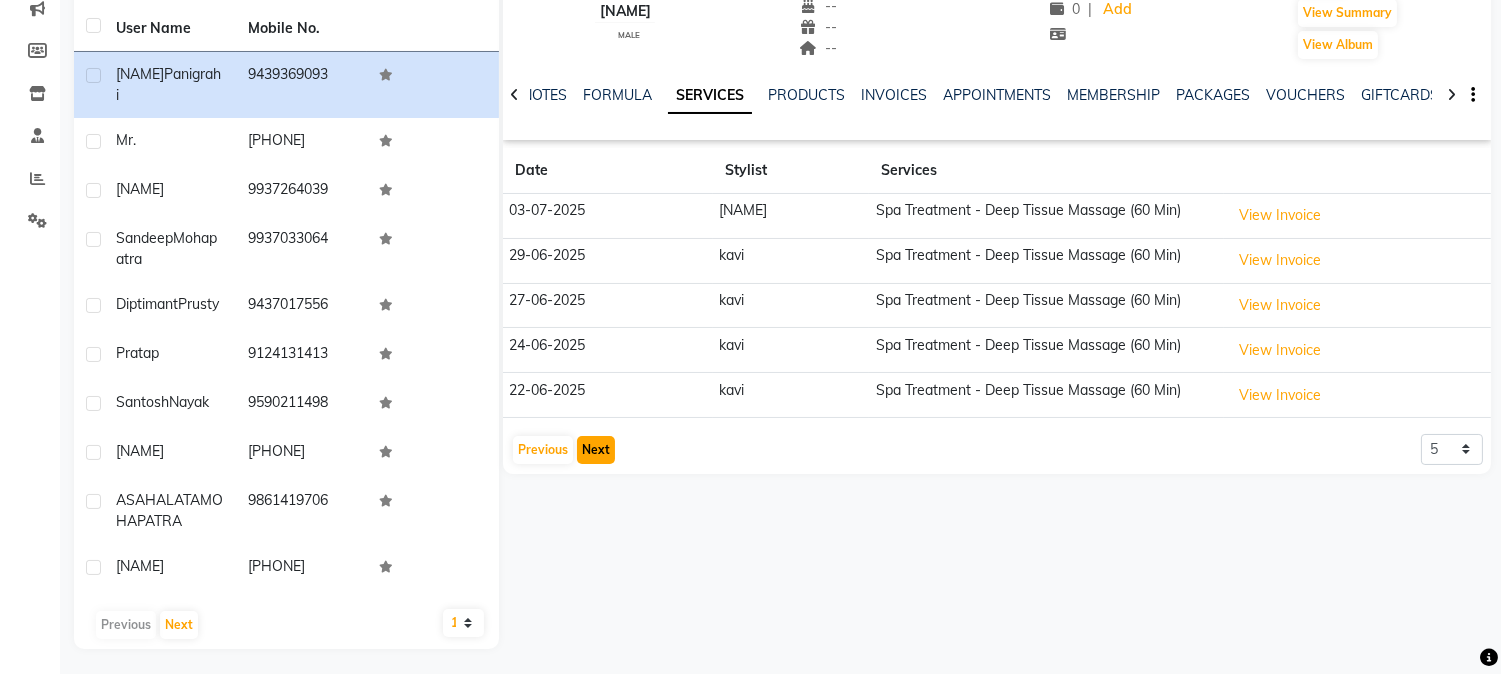 click on "Next" 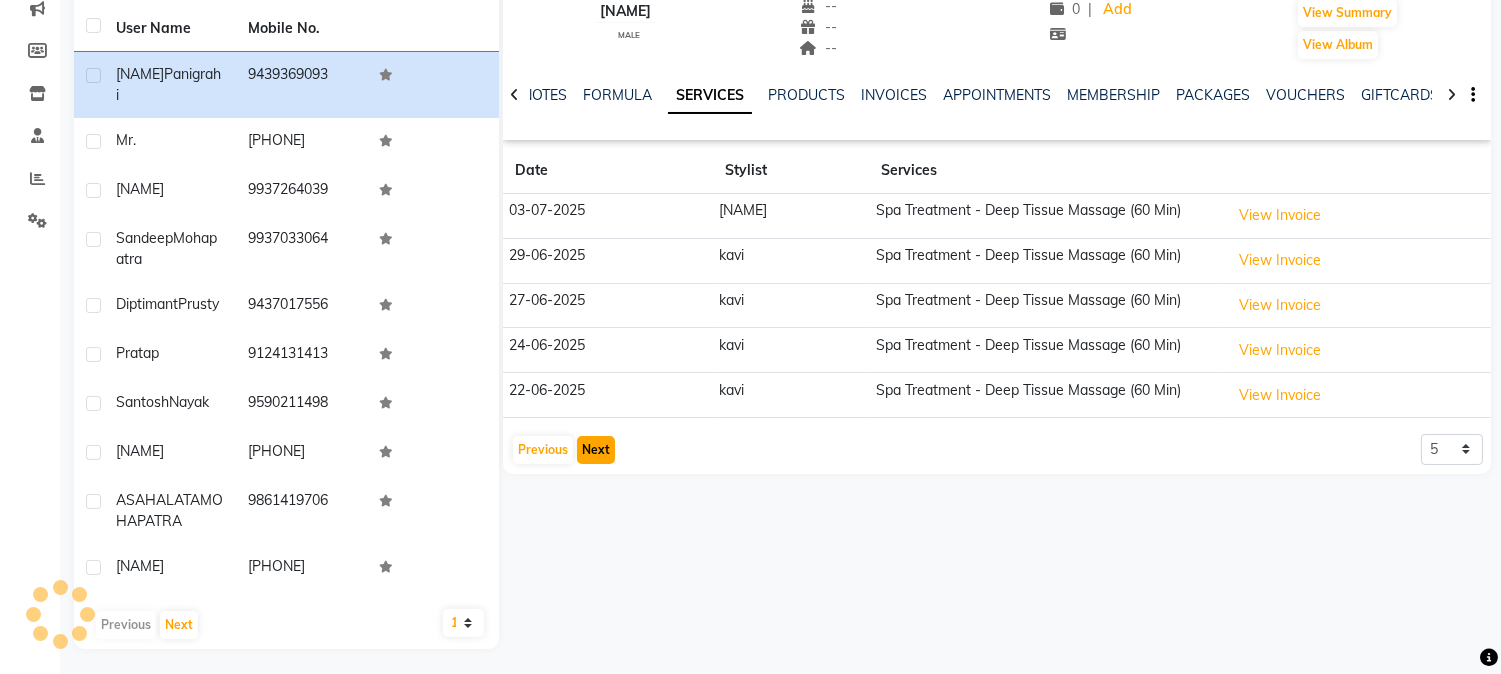 click on "Next" 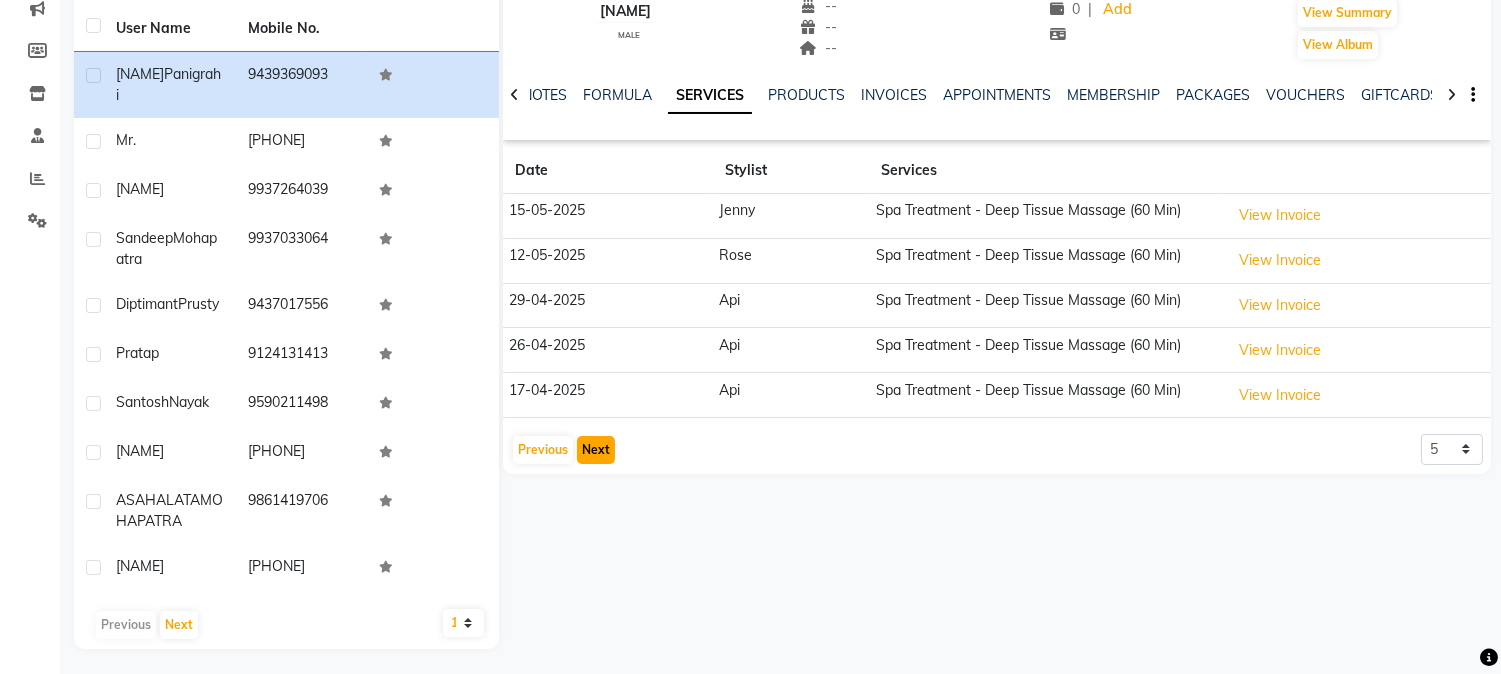 click on "Next" 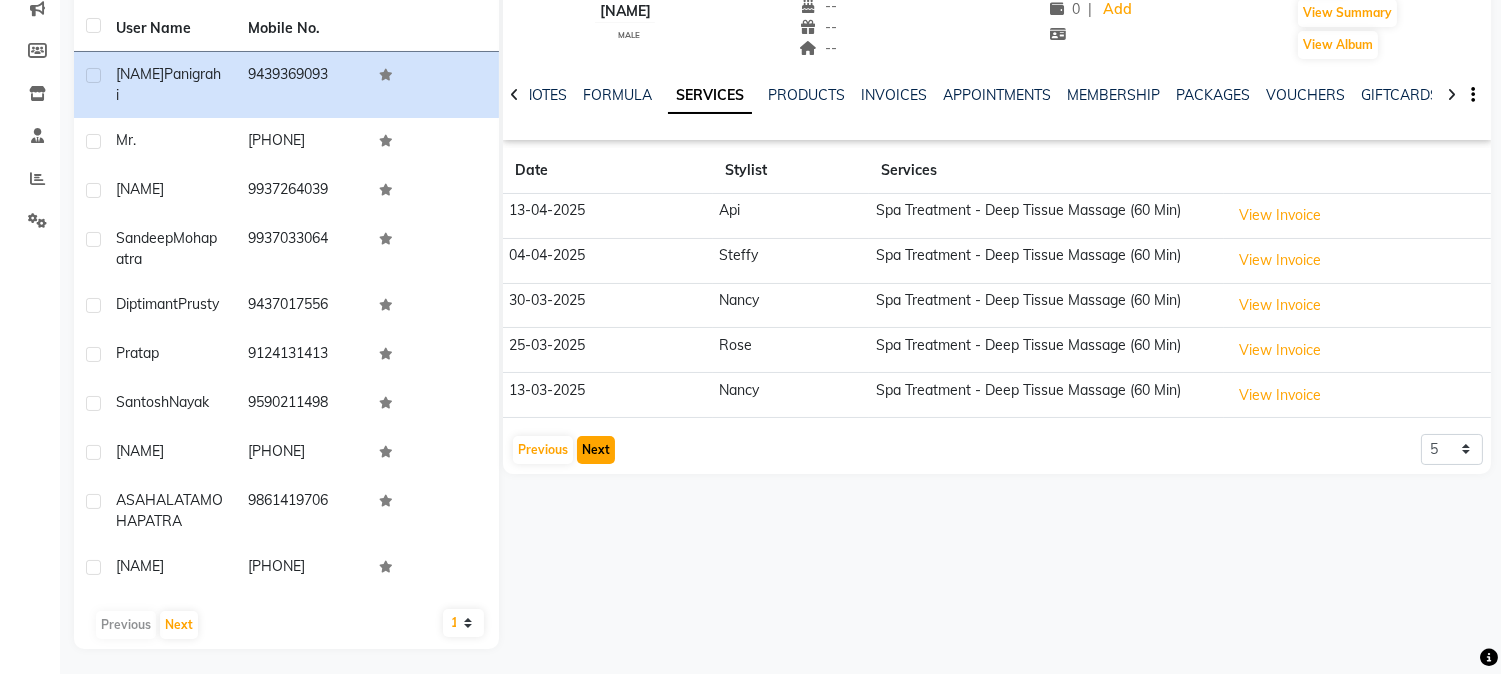 click on "Next" 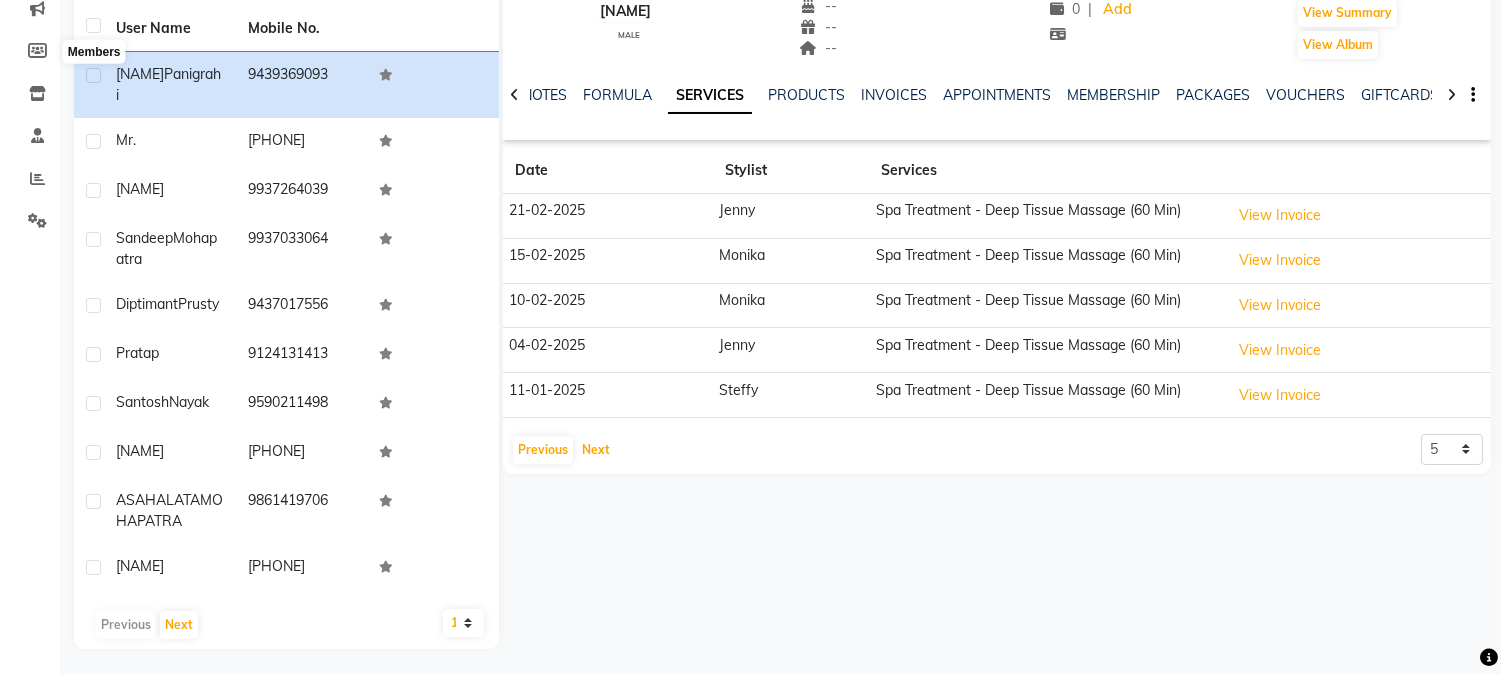 scroll, scrollTop: 0, scrollLeft: 0, axis: both 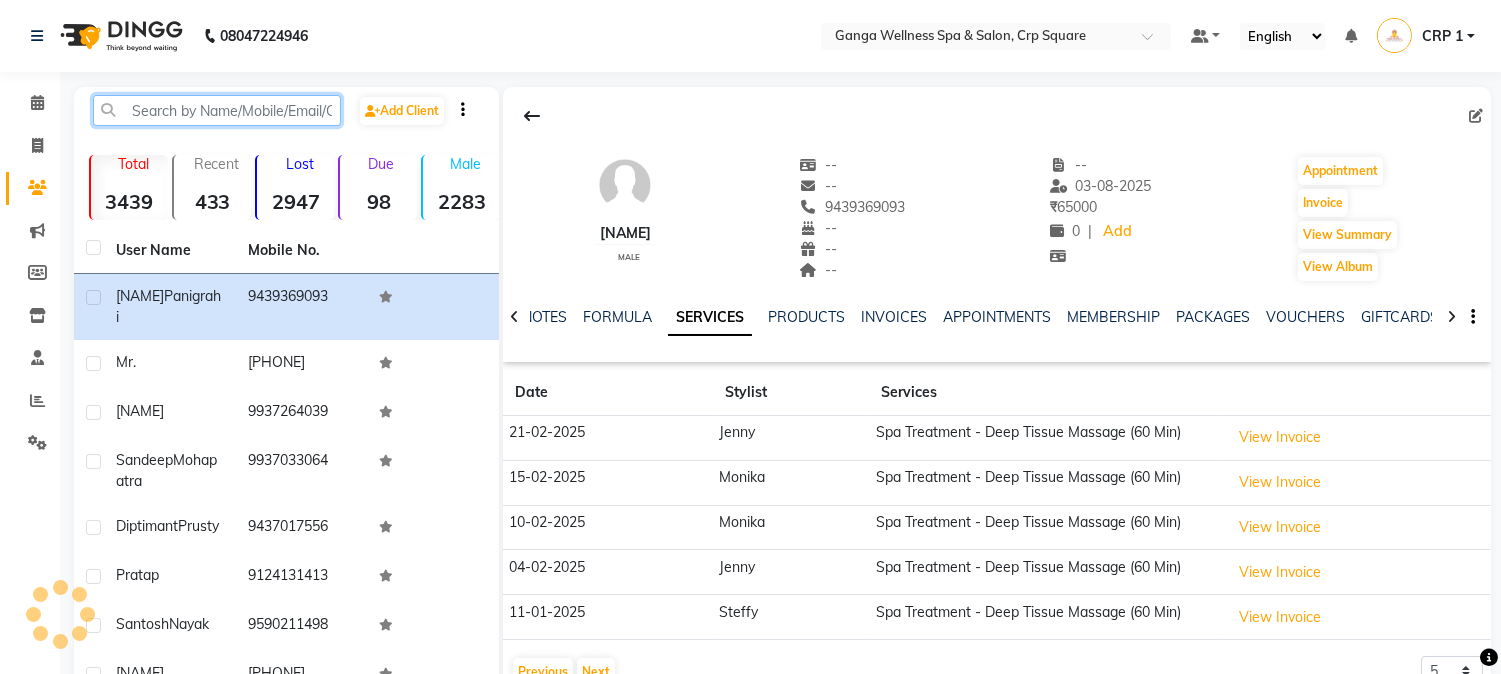 click 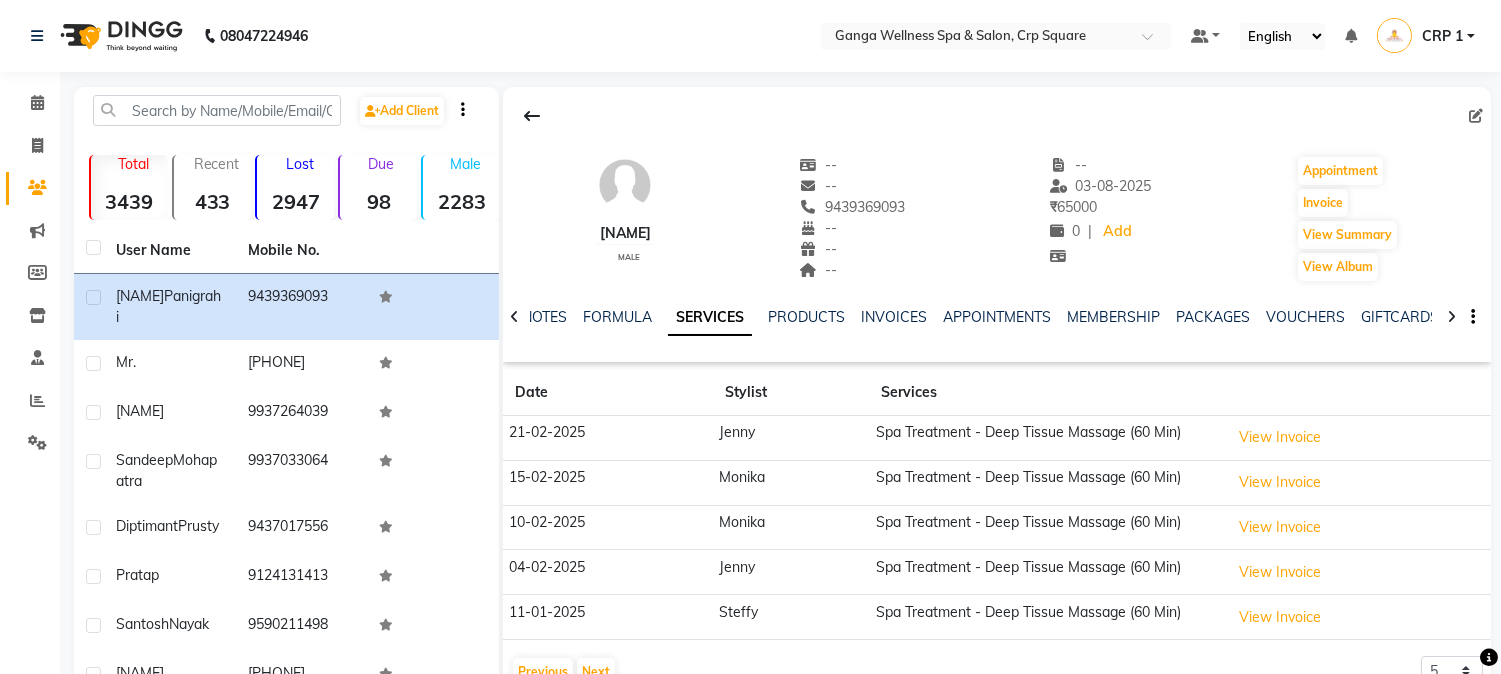 click 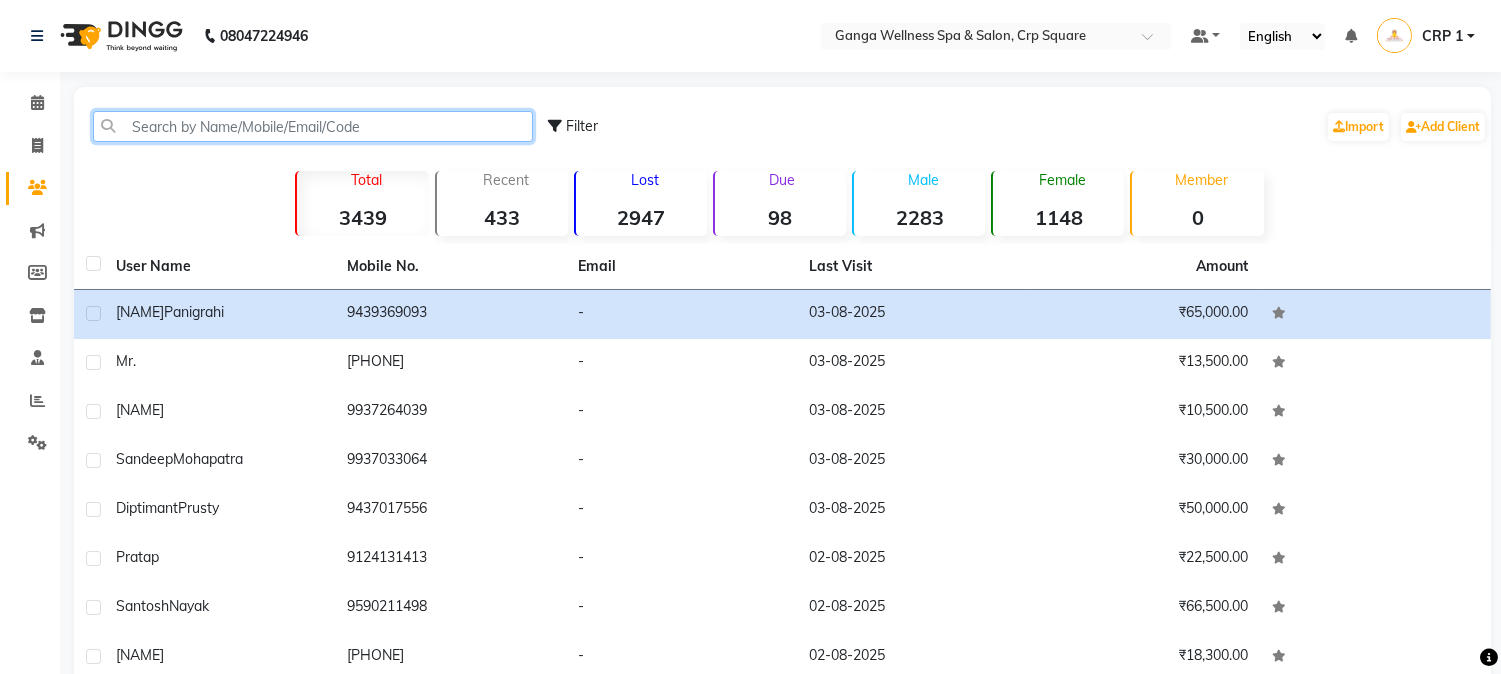 click 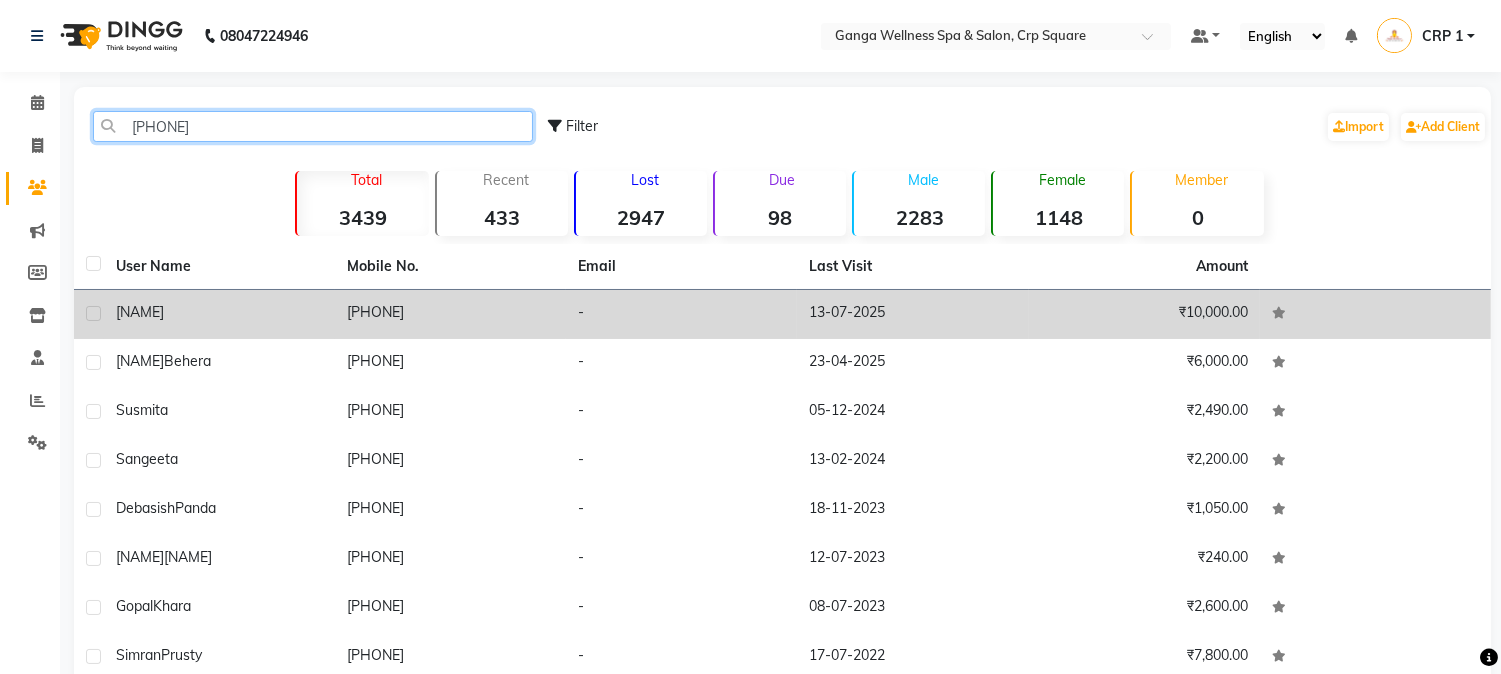 type on "93379" 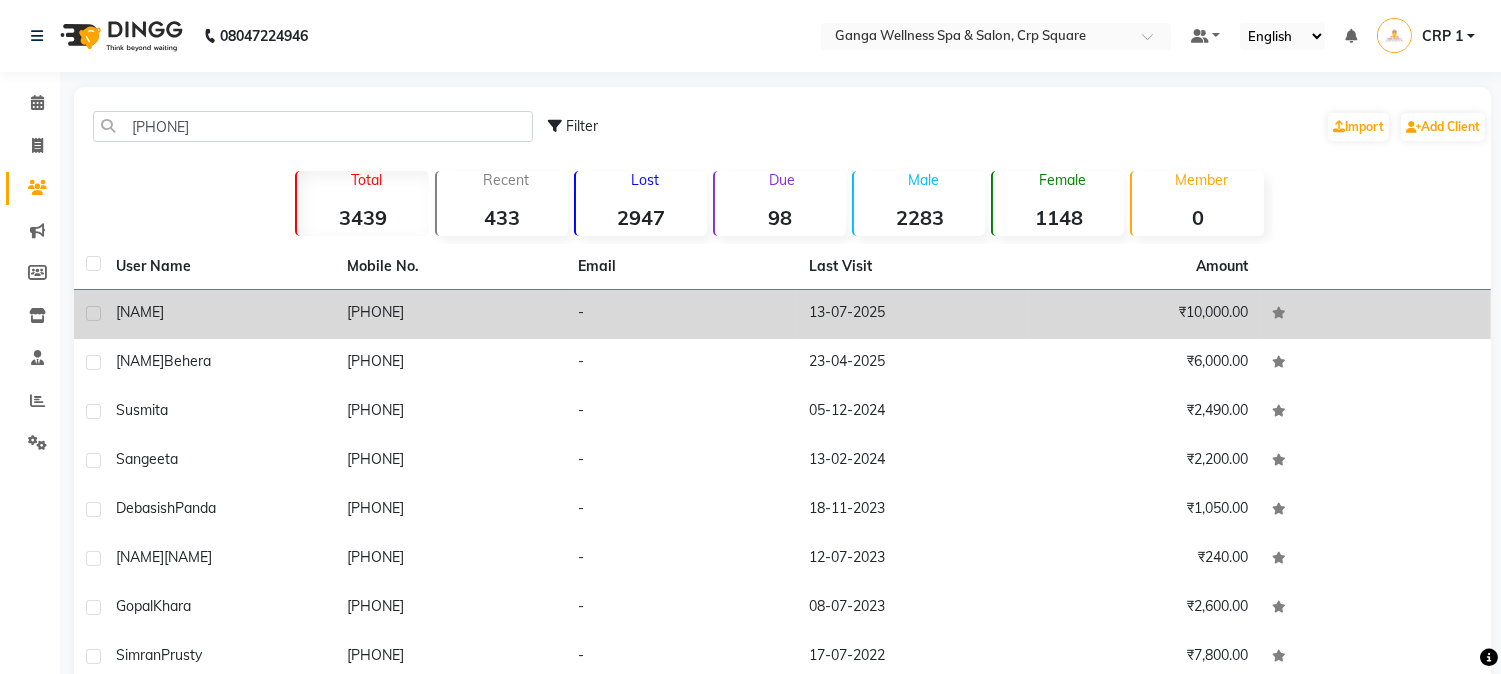 click on "Mrs  Anita" 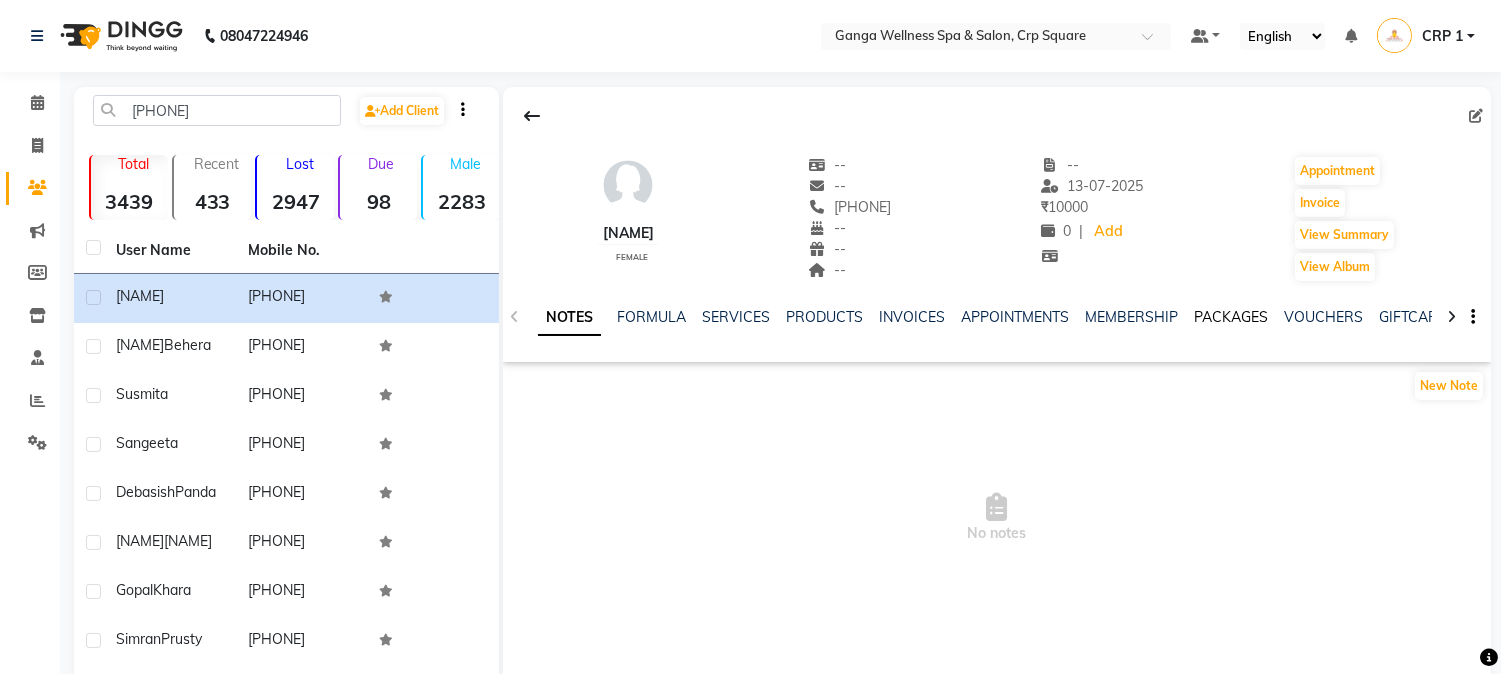 click on "PACKAGES" 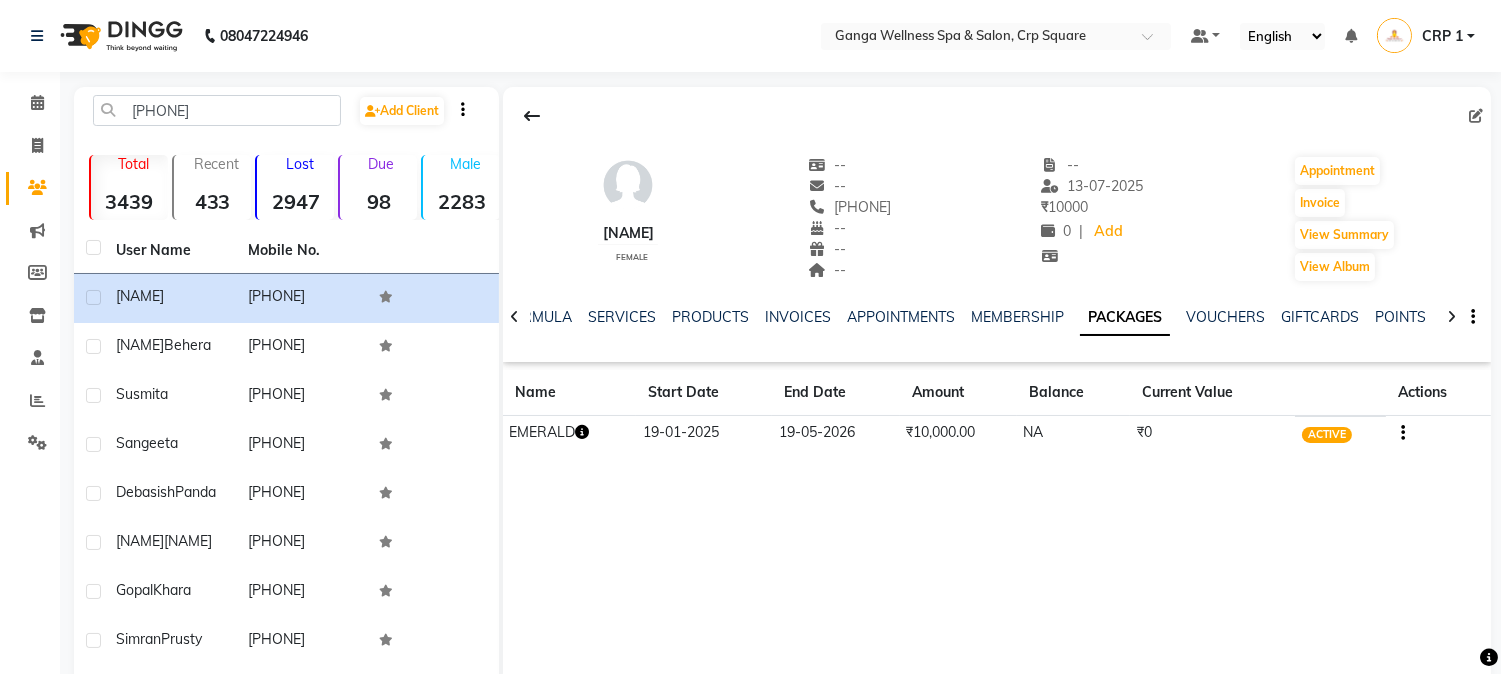 click 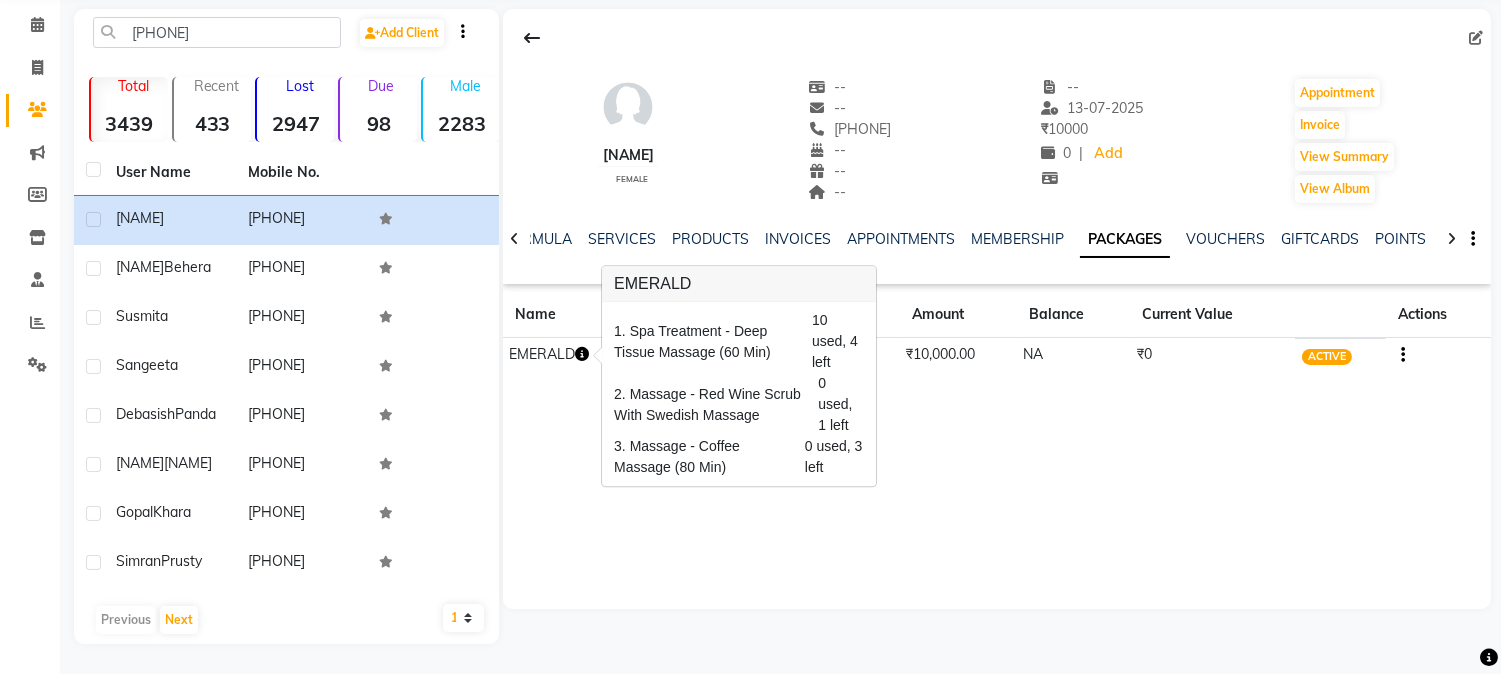 scroll, scrollTop: 0, scrollLeft: 0, axis: both 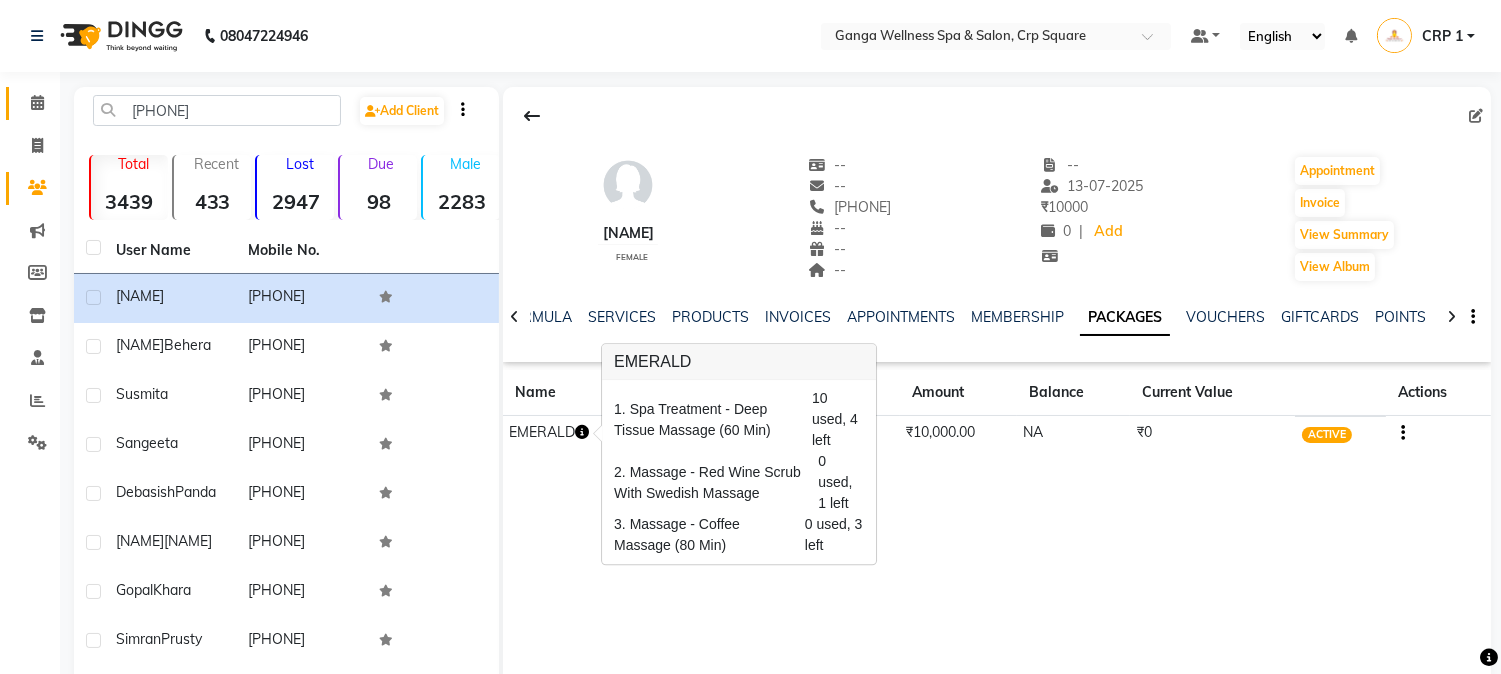 click on "Calendar" 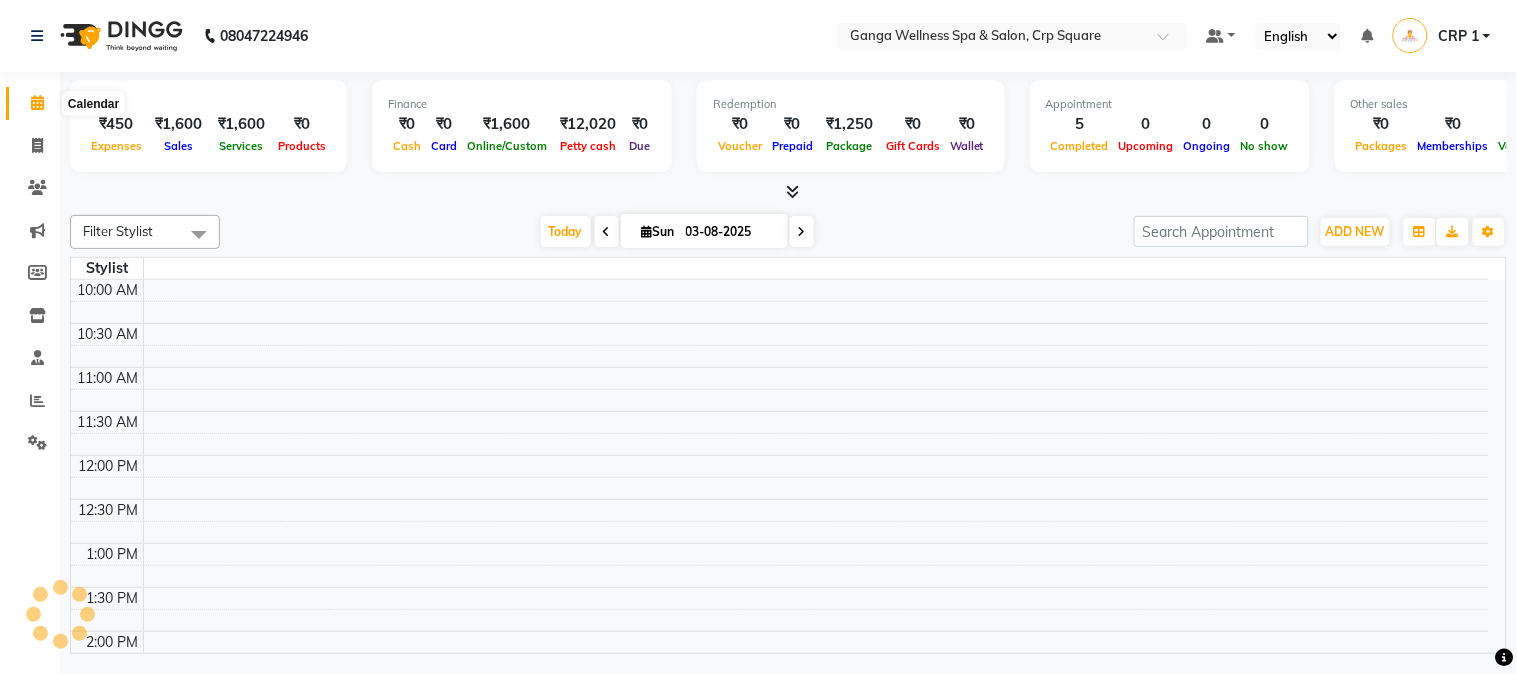 click 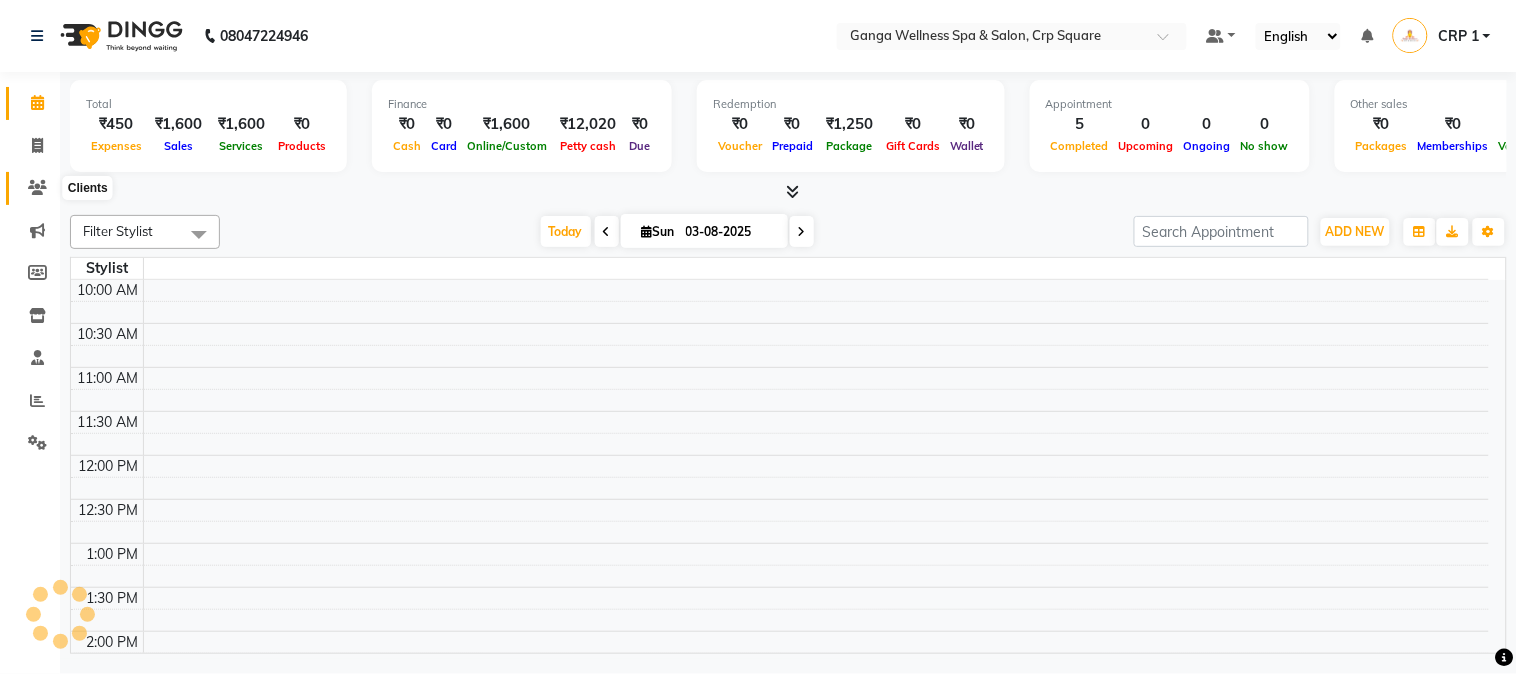 click 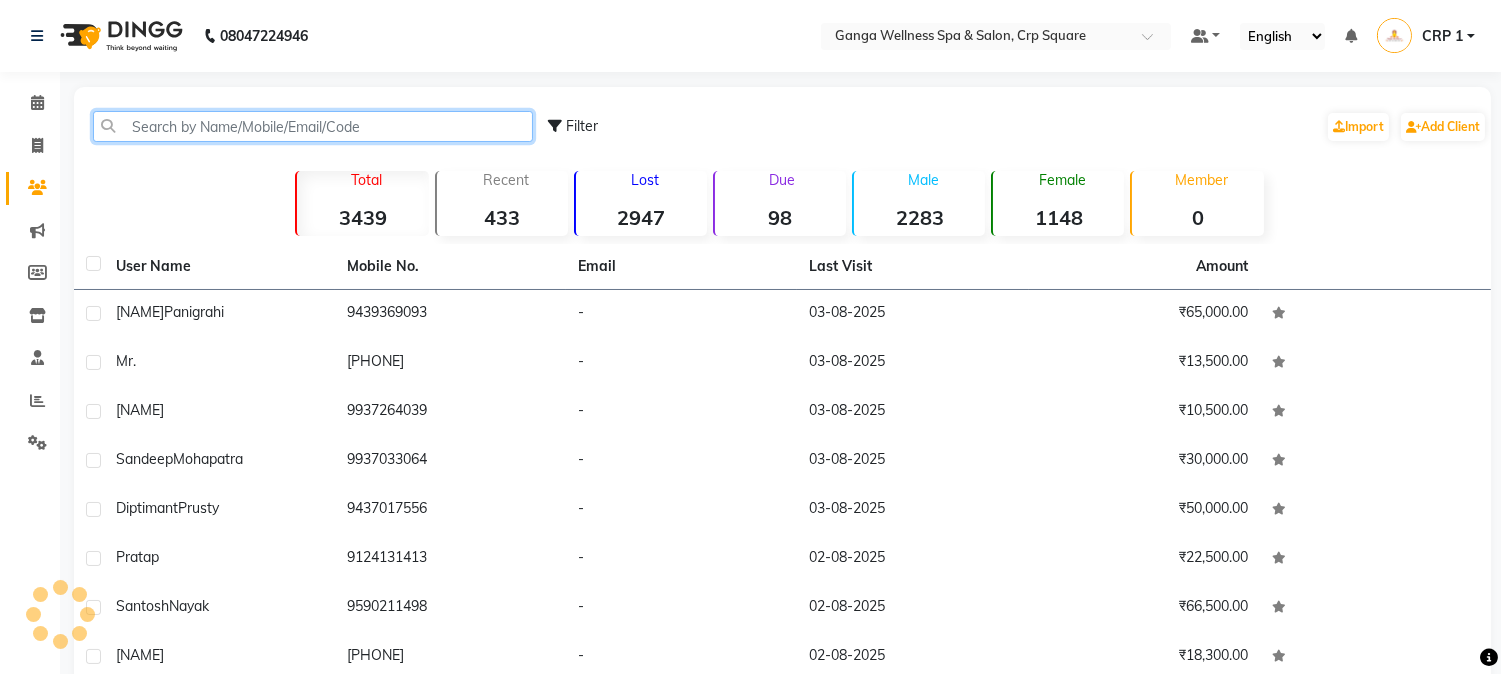 click 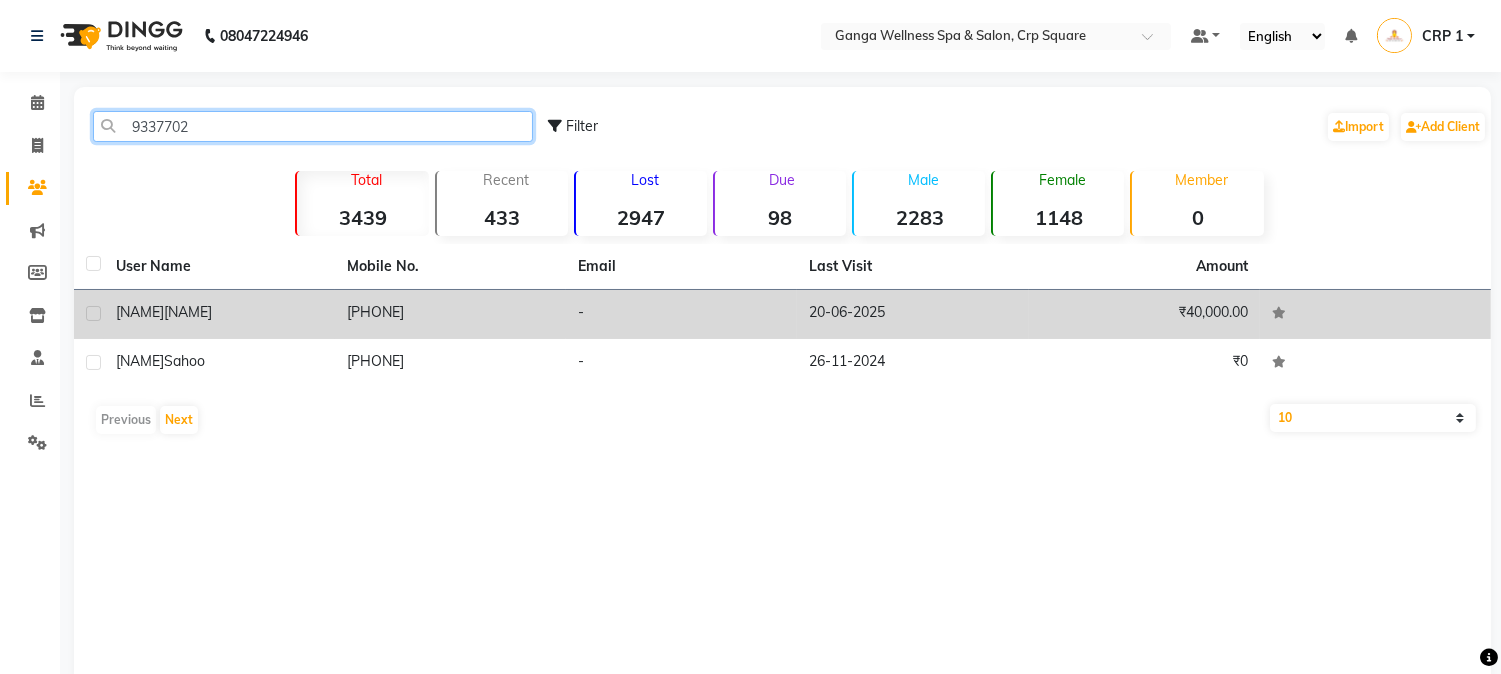 type on "9337702" 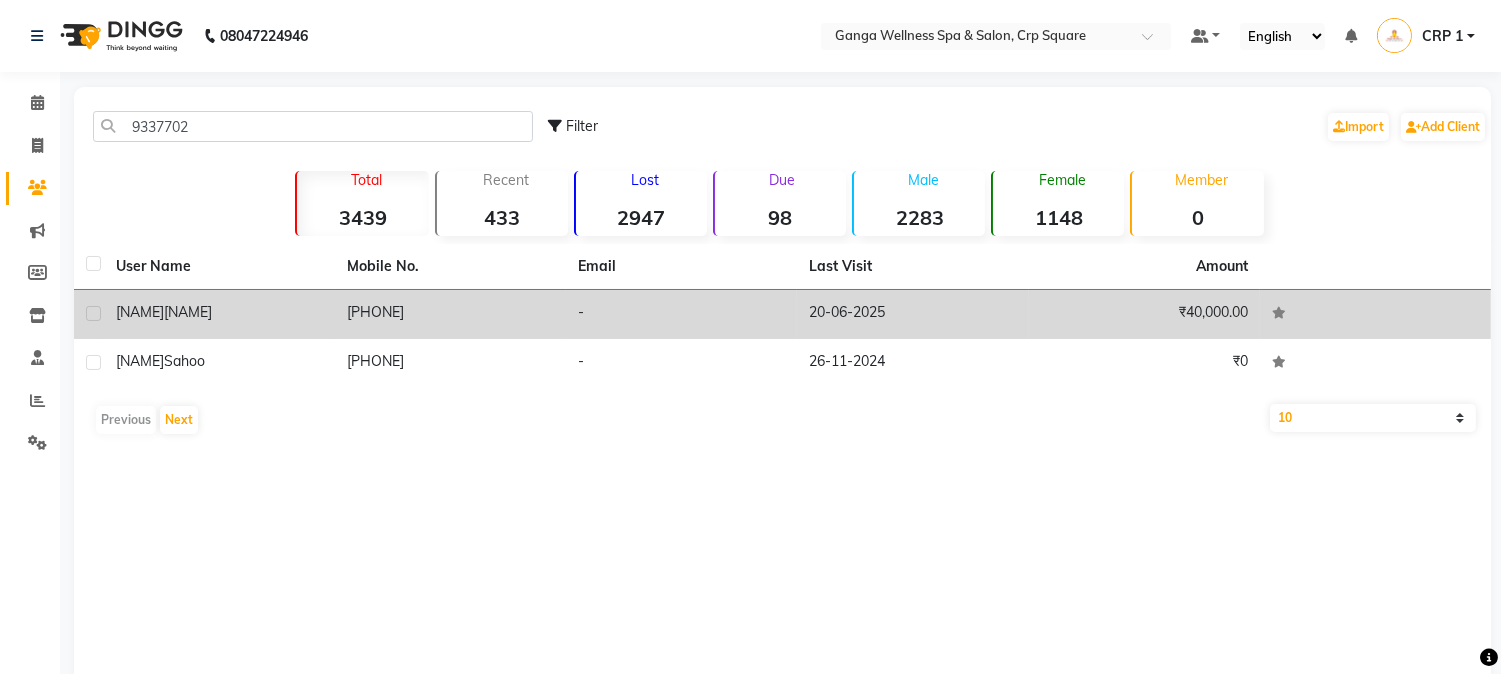 click on "9337702425" 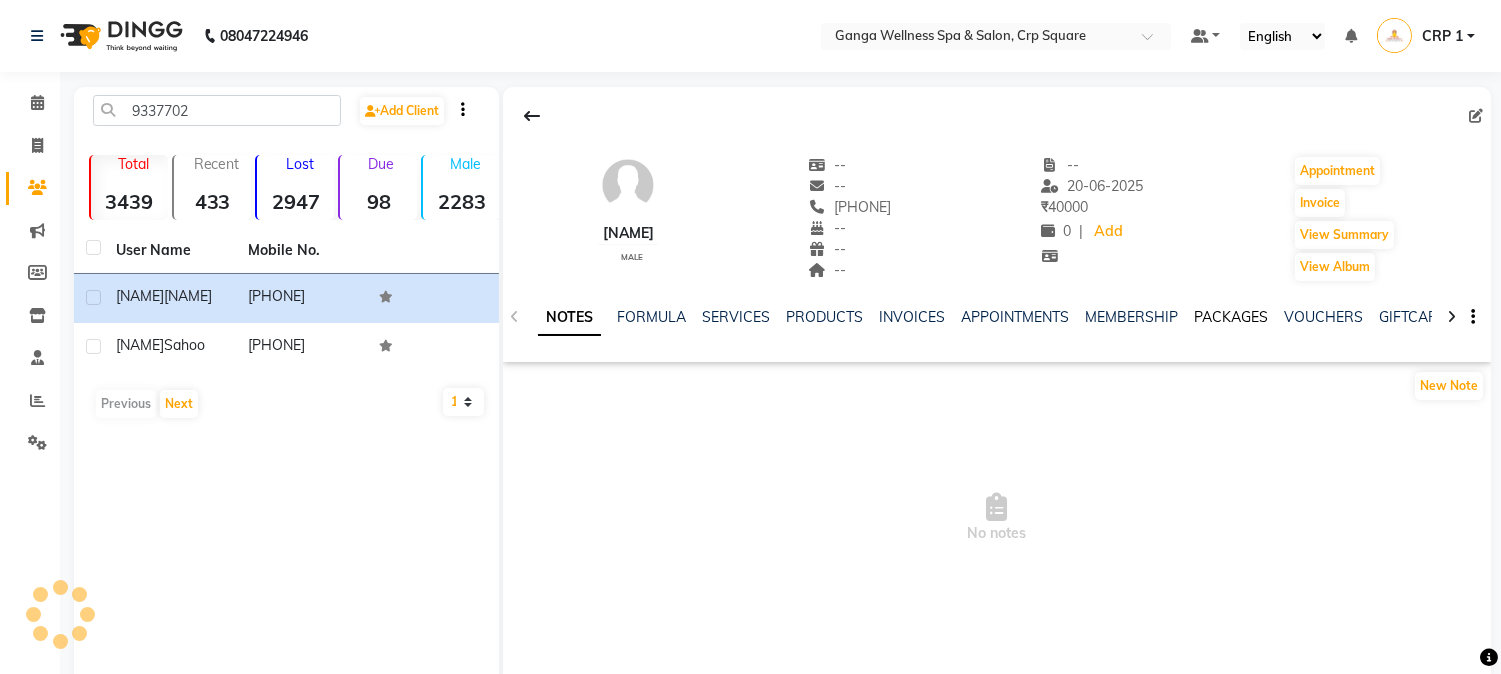 click on "PACKAGES" 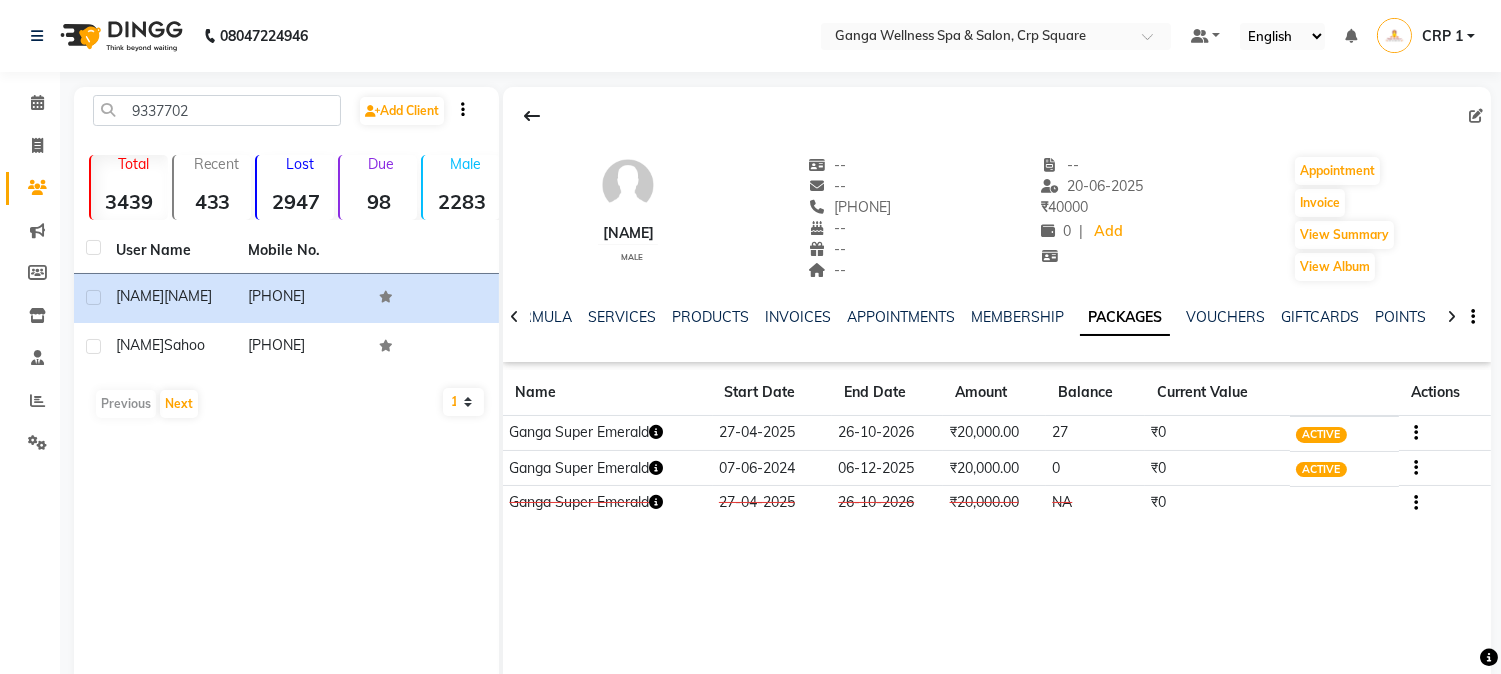 click 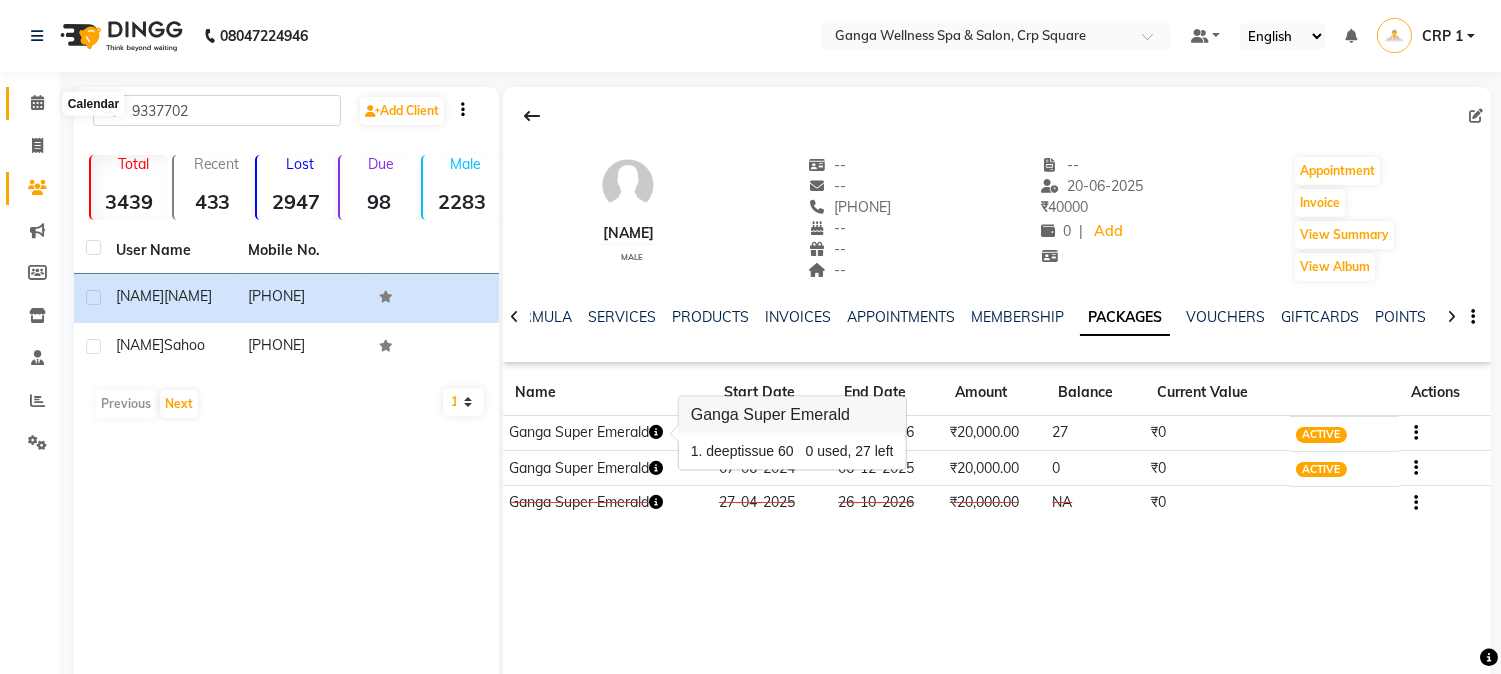 click 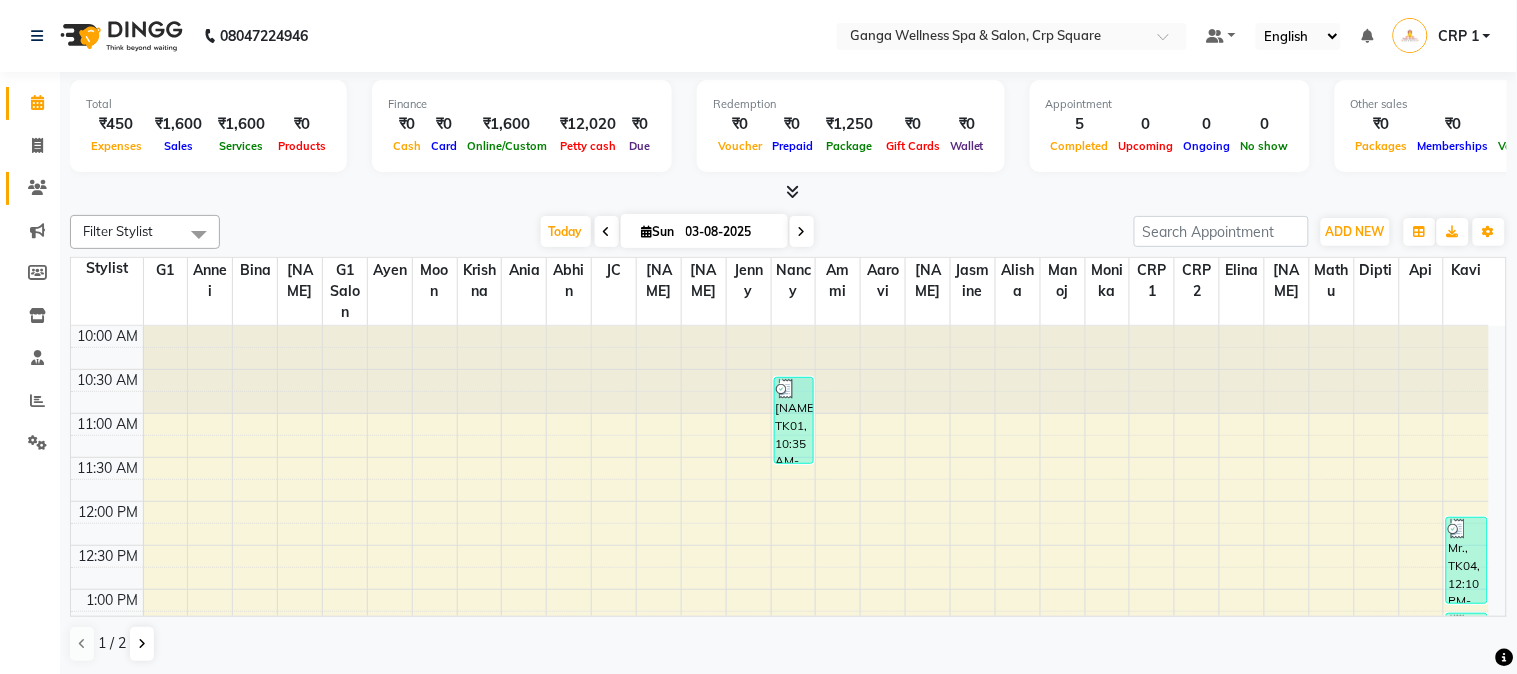 click 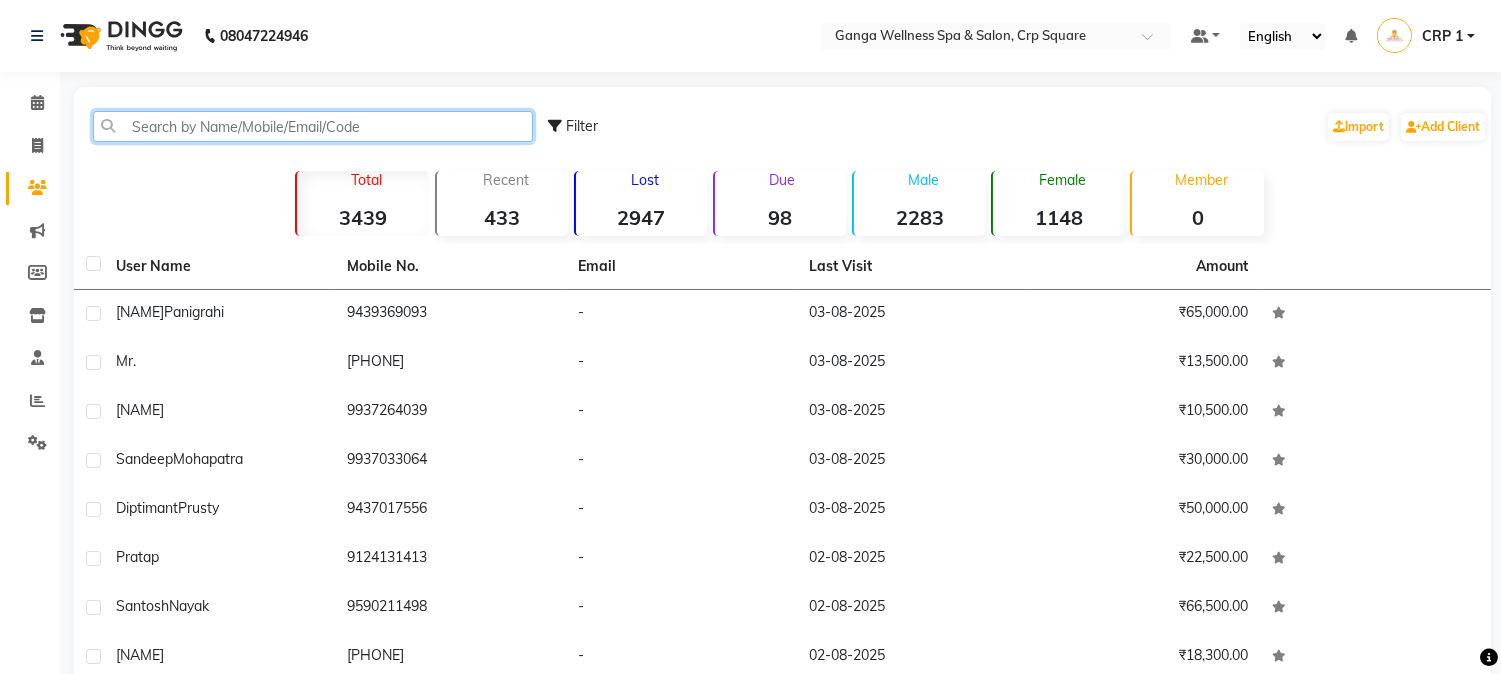 click 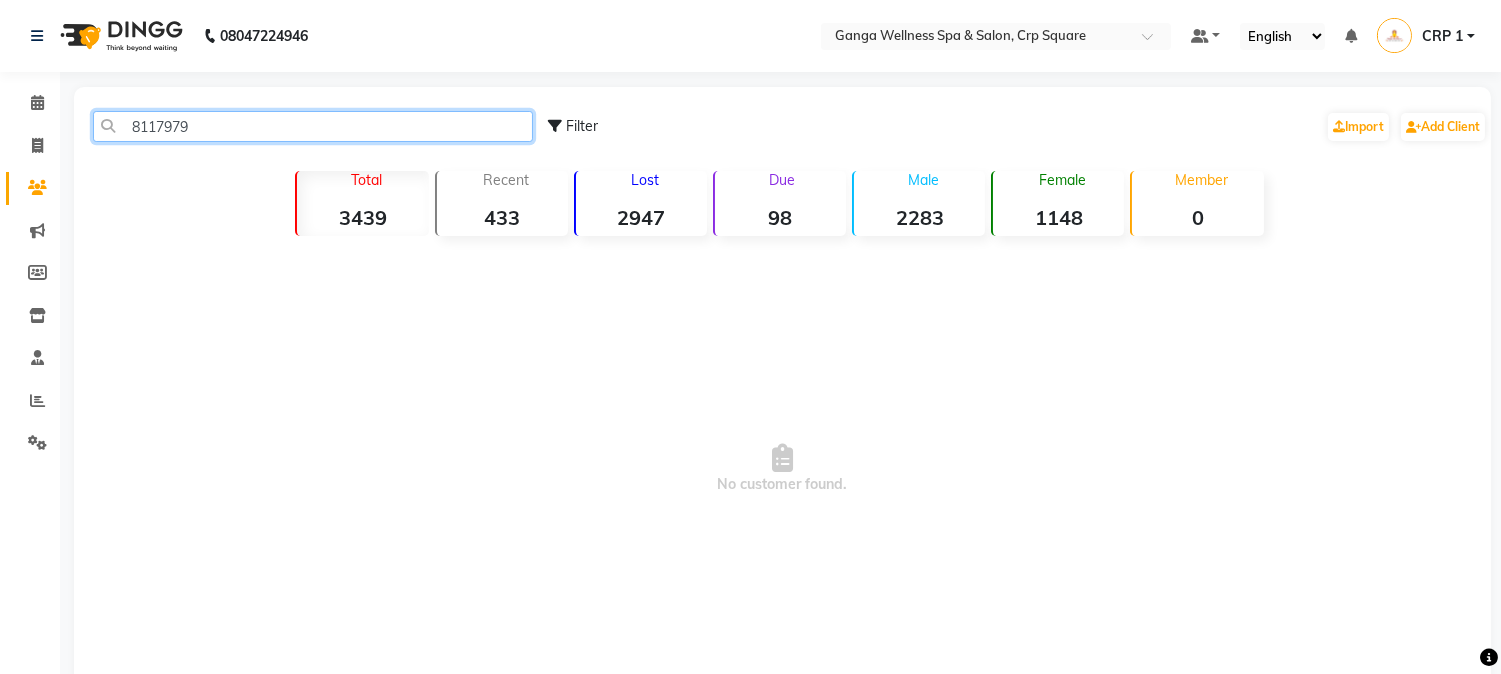 click on "8117979" 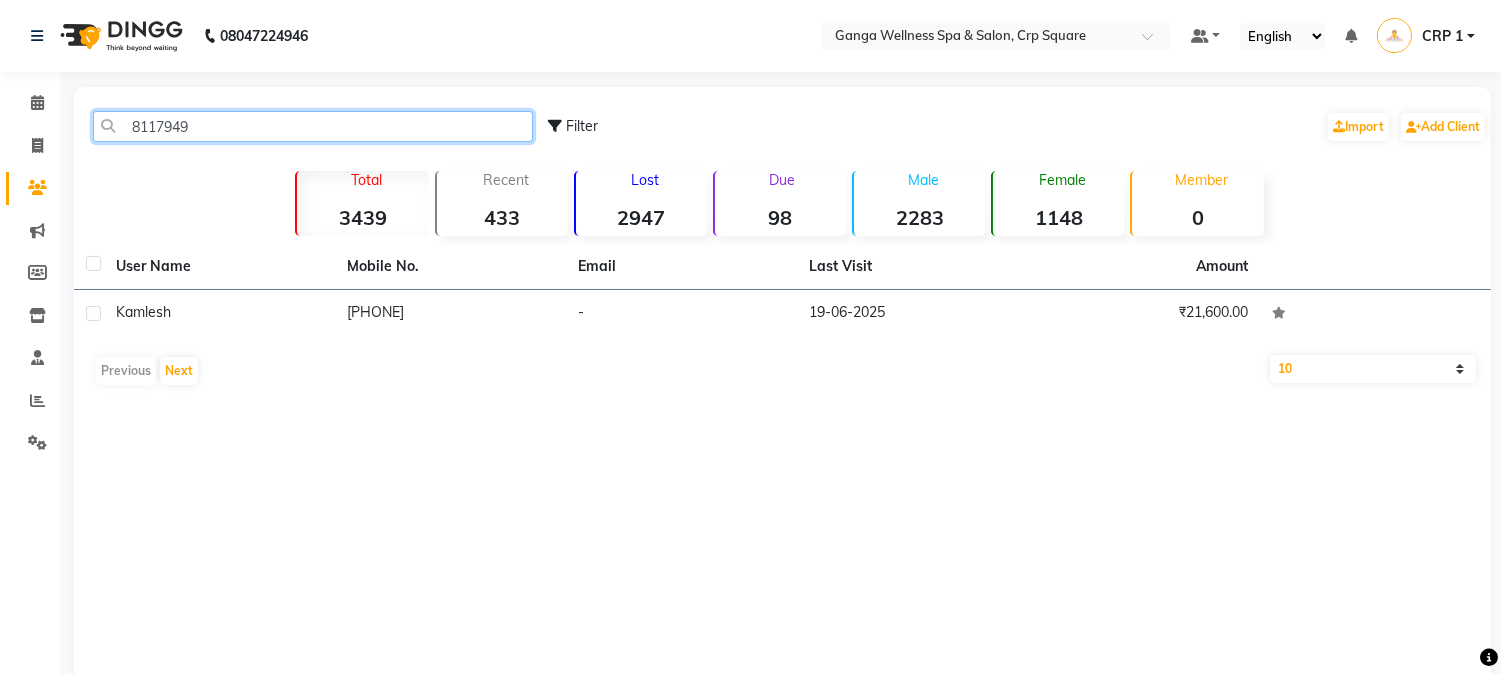 type on "8117949" 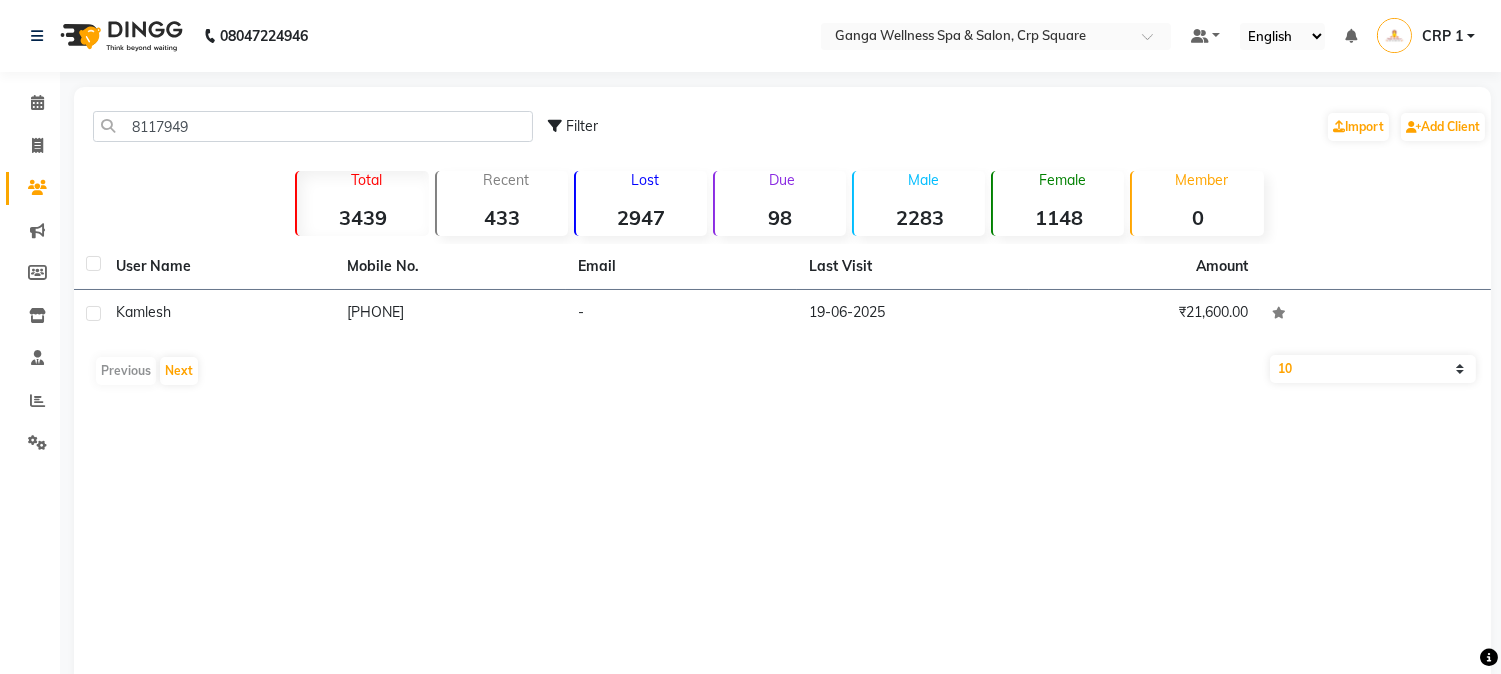 click on "User Name Mobile No. Email Last Visit Amount Kamlesh     8117949571   -   19-06-2025   ₹21,600.00   Previous   Next   10   50   100" 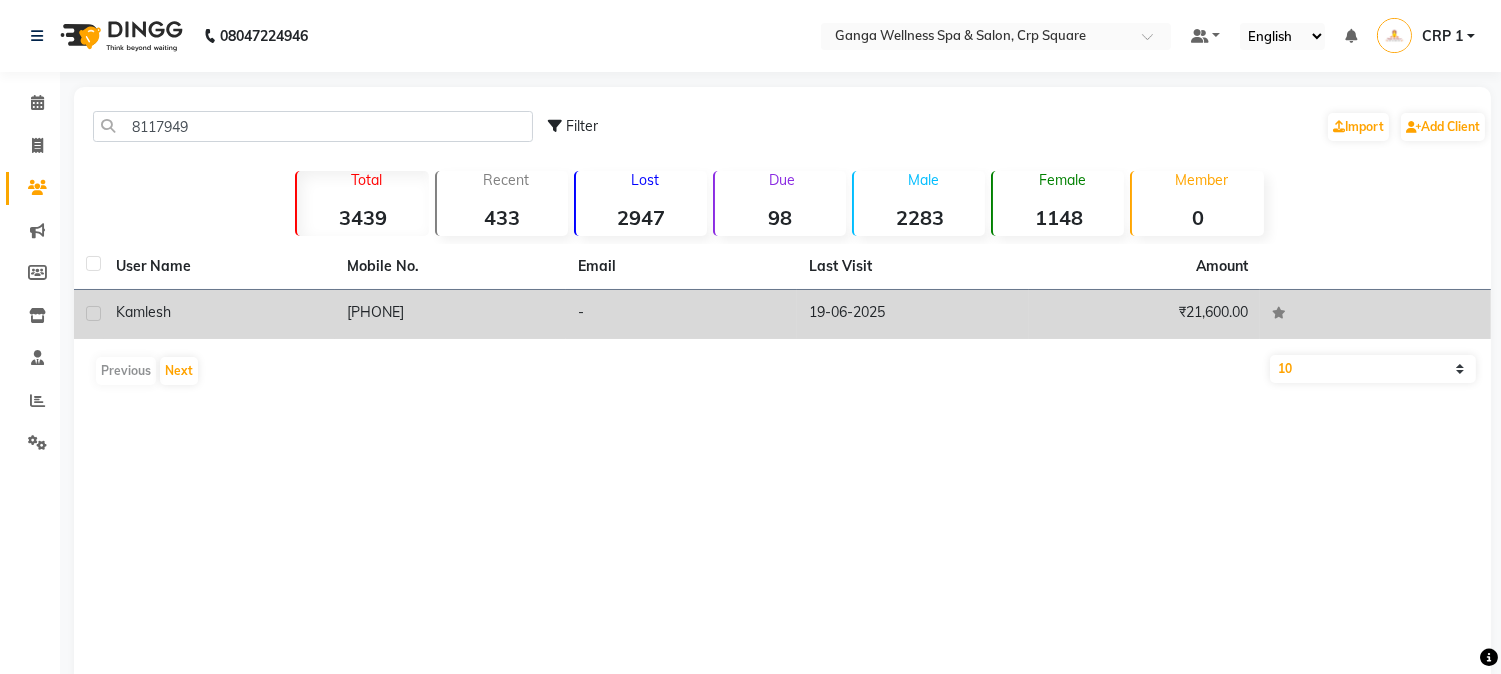 click on "[PHONE]" 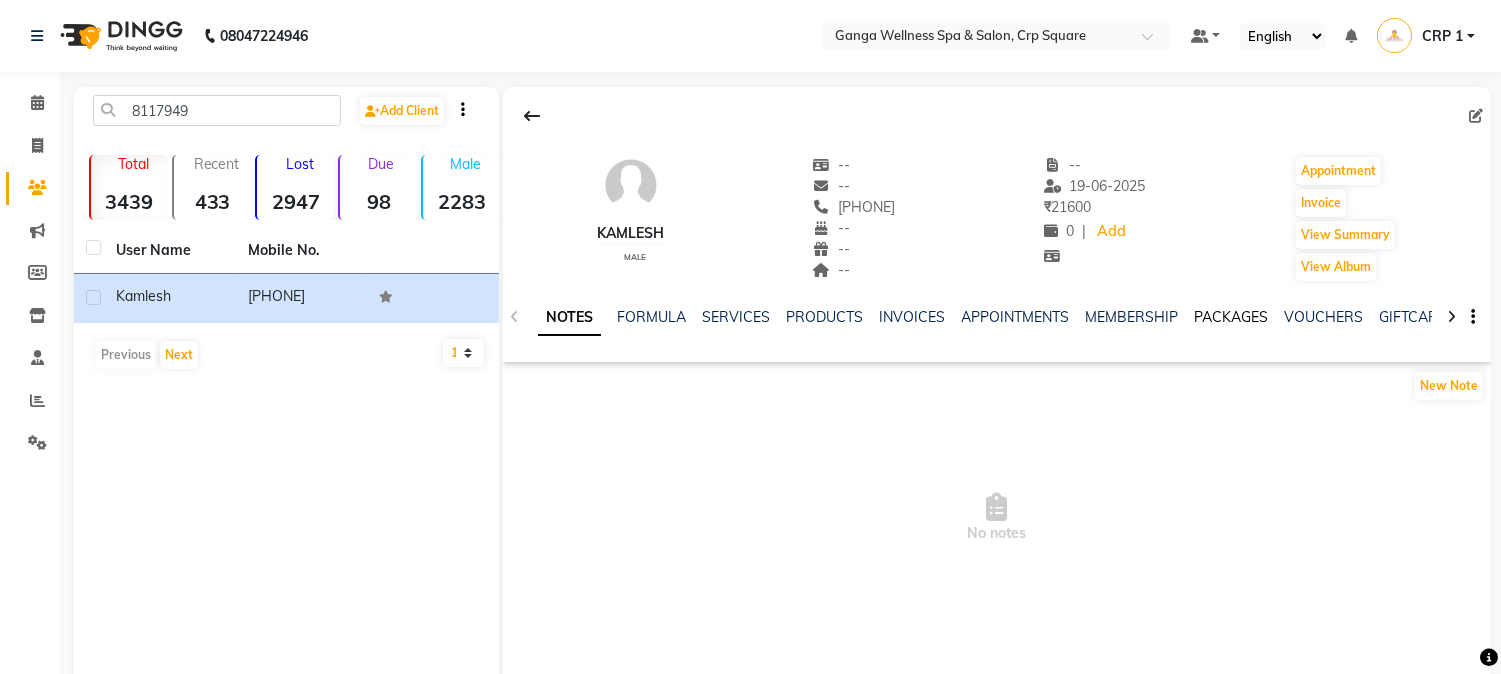 click on "PACKAGES" 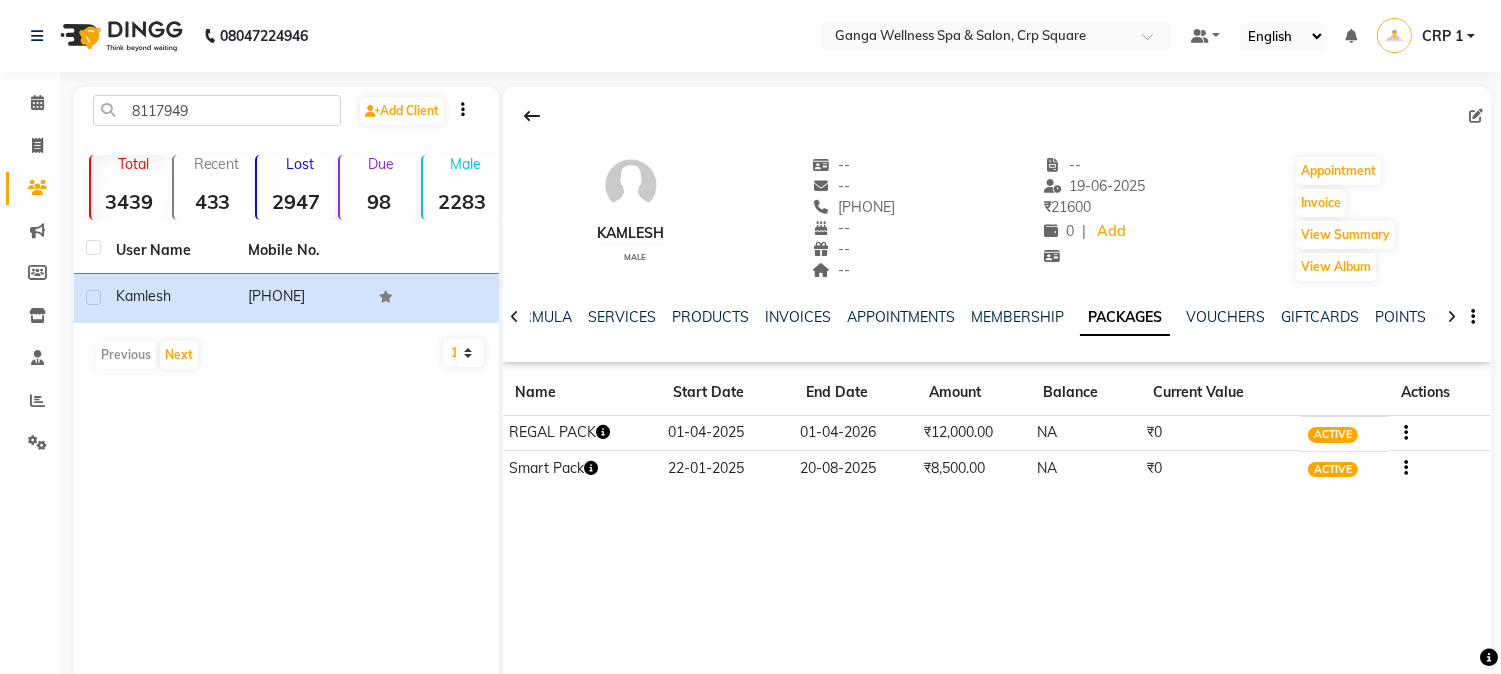 click 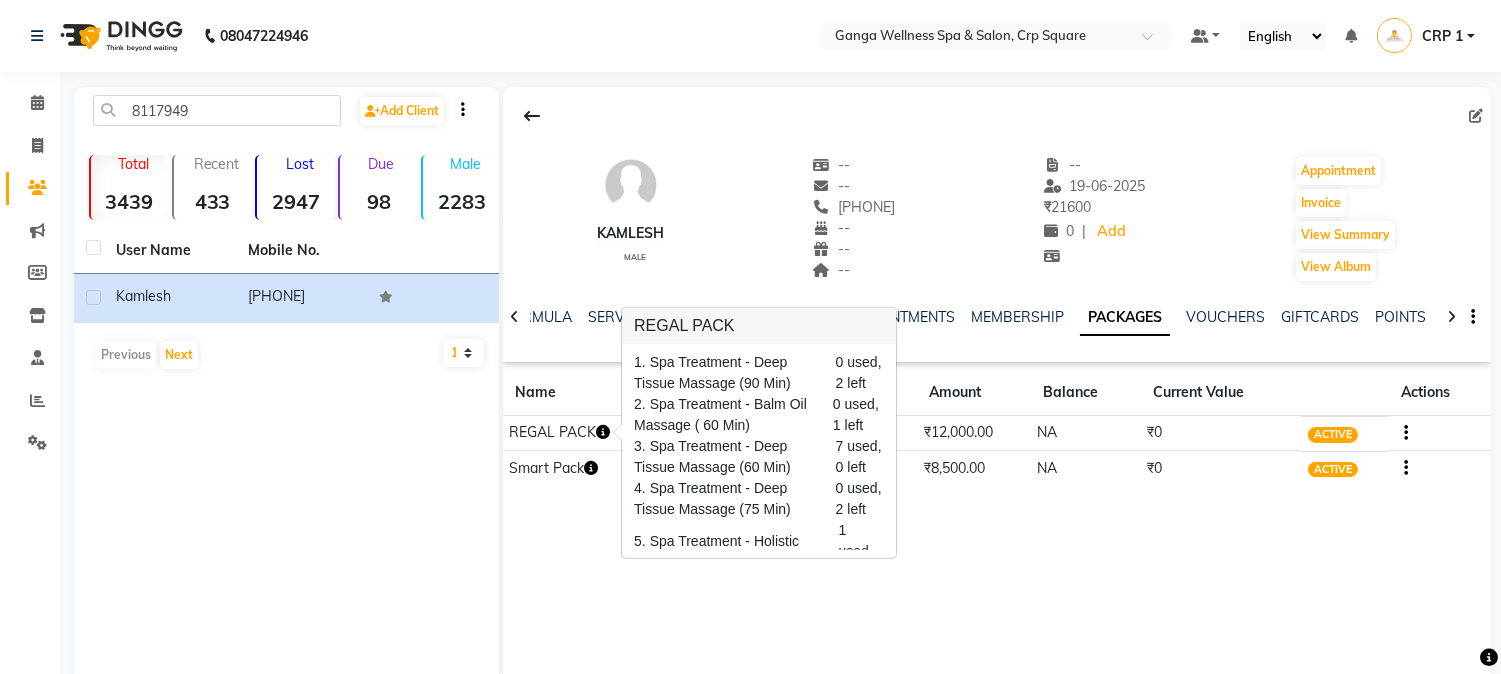 scroll, scrollTop: 42, scrollLeft: 0, axis: vertical 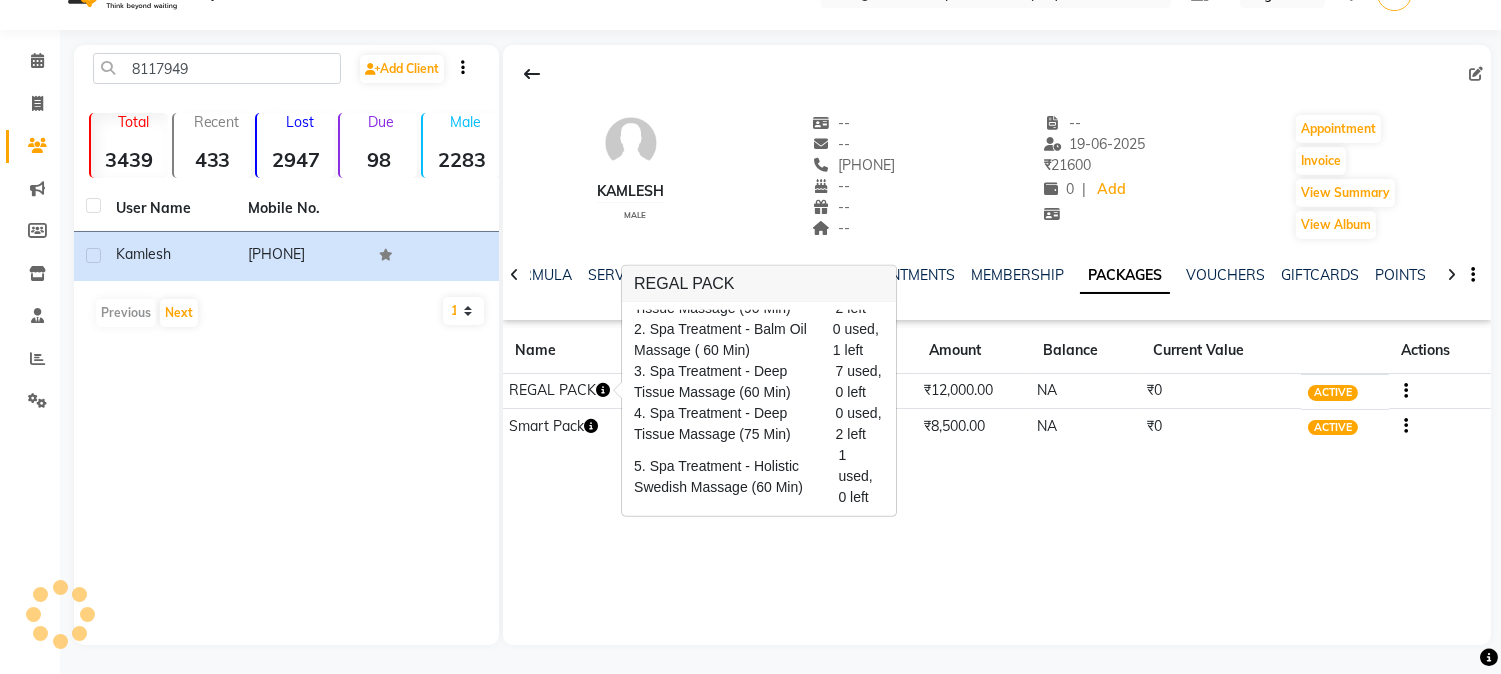 click on "Kamlesh    male  --   --   8117949571  --  --  --  -- 19-06-2025 ₹    21600 0 |  Add   Appointment   Invoice  View Summary  View Album  NOTES FORMULA SERVICES PRODUCTS INVOICES APPOINTMENTS MEMBERSHIP PACKAGES VOUCHERS GIFTCARDS POINTS FORMS FAMILY CARDS WALLET Name Start Date End Date Amount Balance Current Value Actions  REGAL PACK  01-04-2025 01-04-2026  ₹12,000.00   NA  ₹0 ACTIVE  Smart Pack  22-01-2025 20-08-2025  ₹8,500.00   NA  ₹0 ACTIVE" 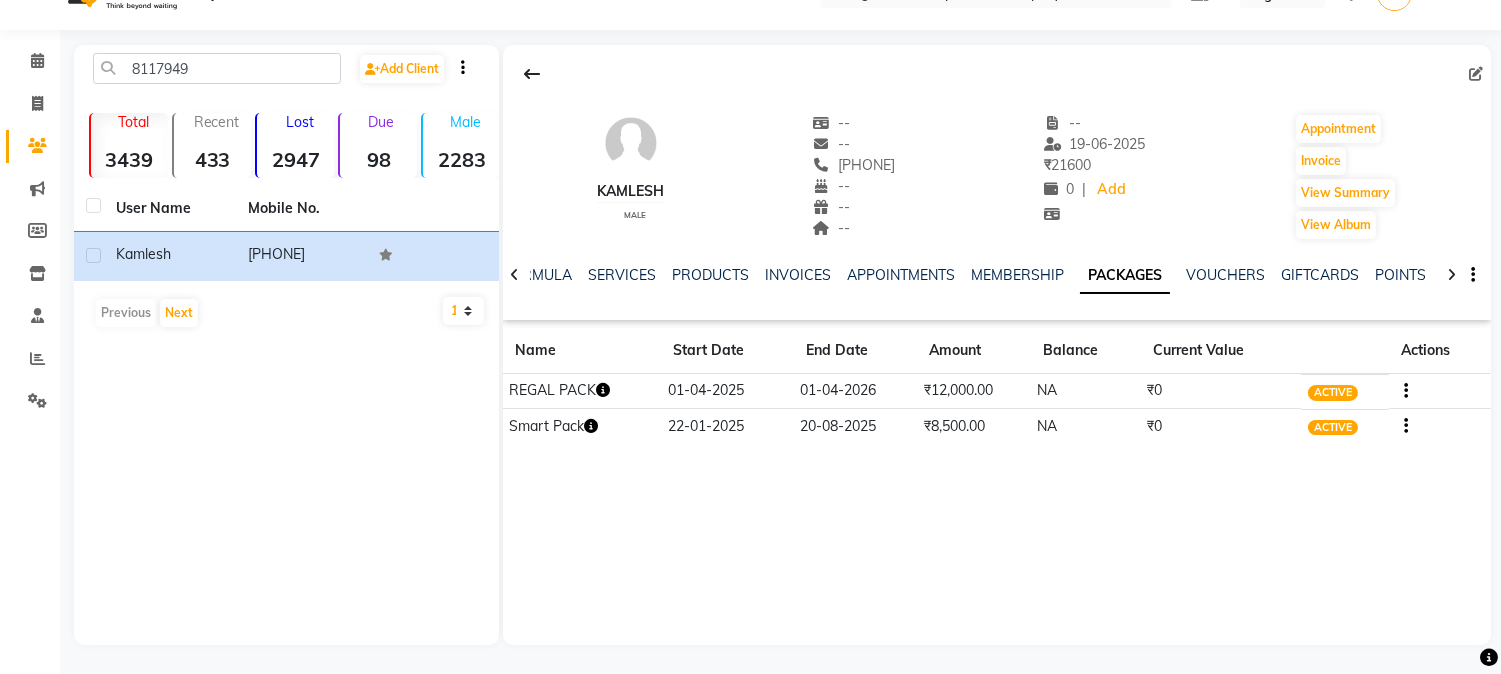 click 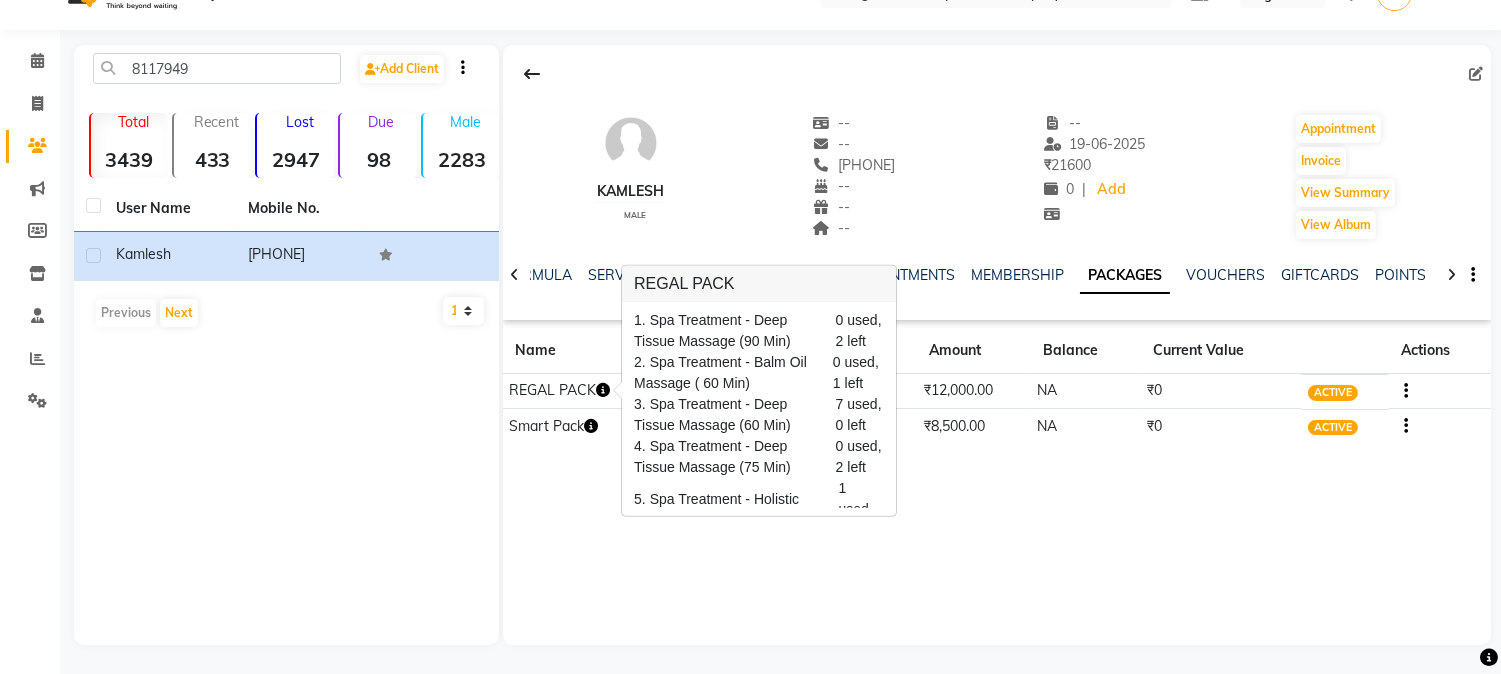 click on "Kamlesh    male  --   --   8117949571  --  --  --  -- 19-06-2025 ₹    21600 0 |  Add   Appointment   Invoice  View Summary  View Album  NOTES FORMULA SERVICES PRODUCTS INVOICES APPOINTMENTS MEMBERSHIP PACKAGES VOUCHERS GIFTCARDS POINTS FORMS FAMILY CARDS WALLET Name Start Date End Date Amount Balance Current Value Actions  REGAL PACK  01-04-2025 01-04-2026  ₹12,000.00   NA  ₹0 ACTIVE  Smart Pack  22-01-2025 20-08-2025  ₹8,500.00   NA  ₹0 ACTIVE" 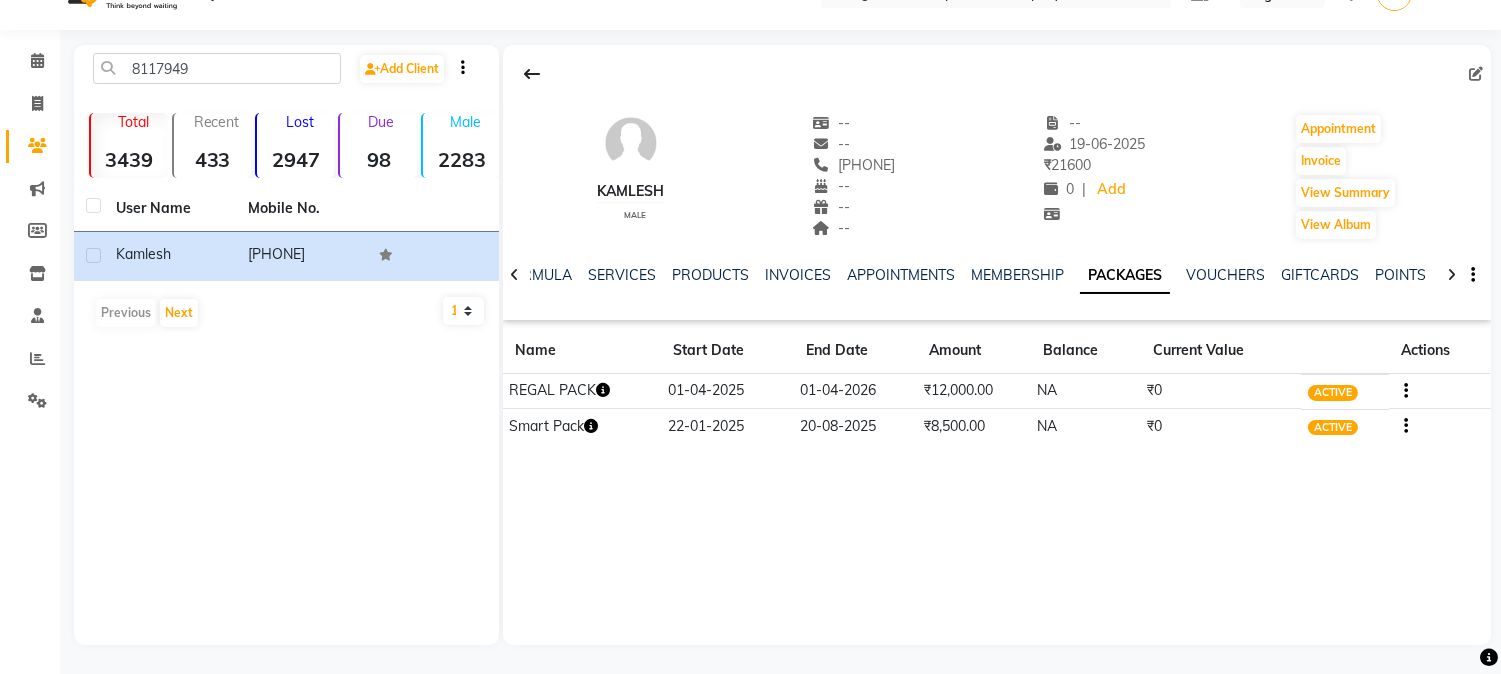 click 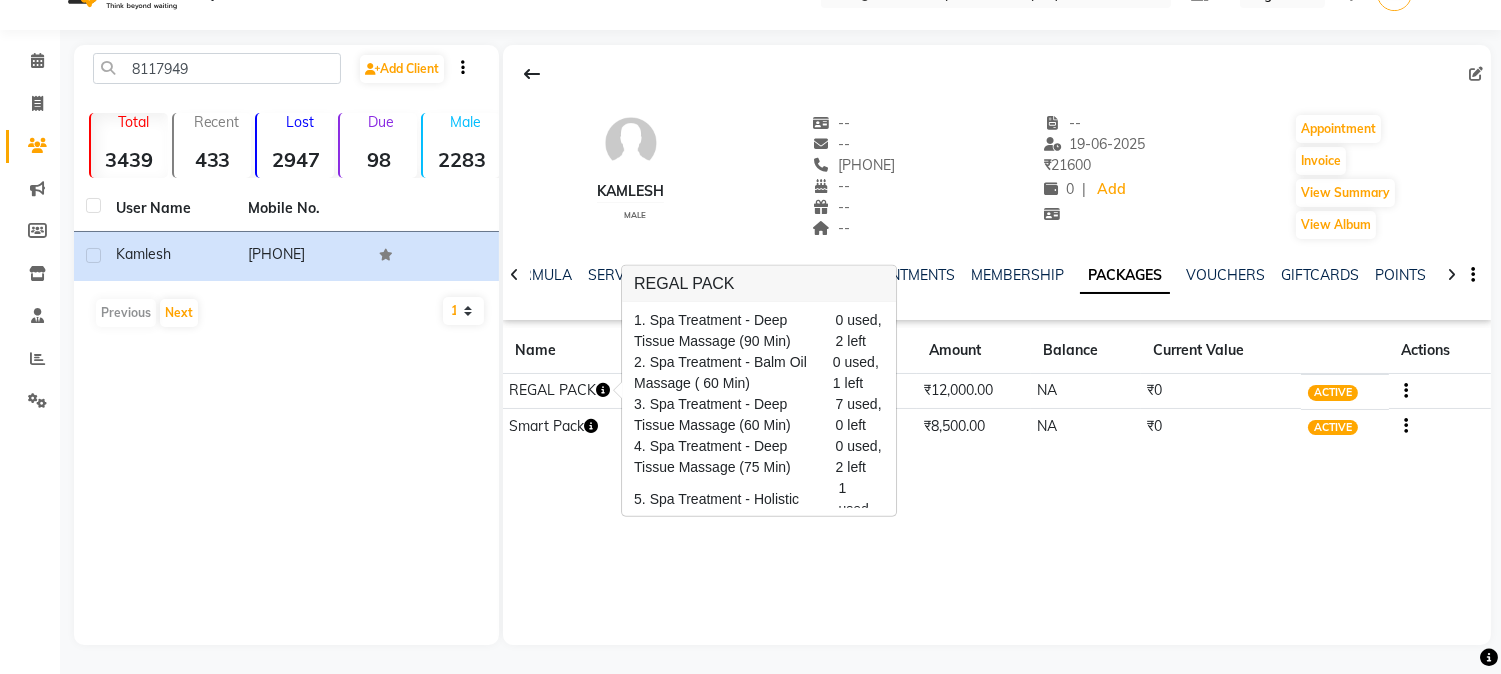scroll, scrollTop: 33, scrollLeft: 0, axis: vertical 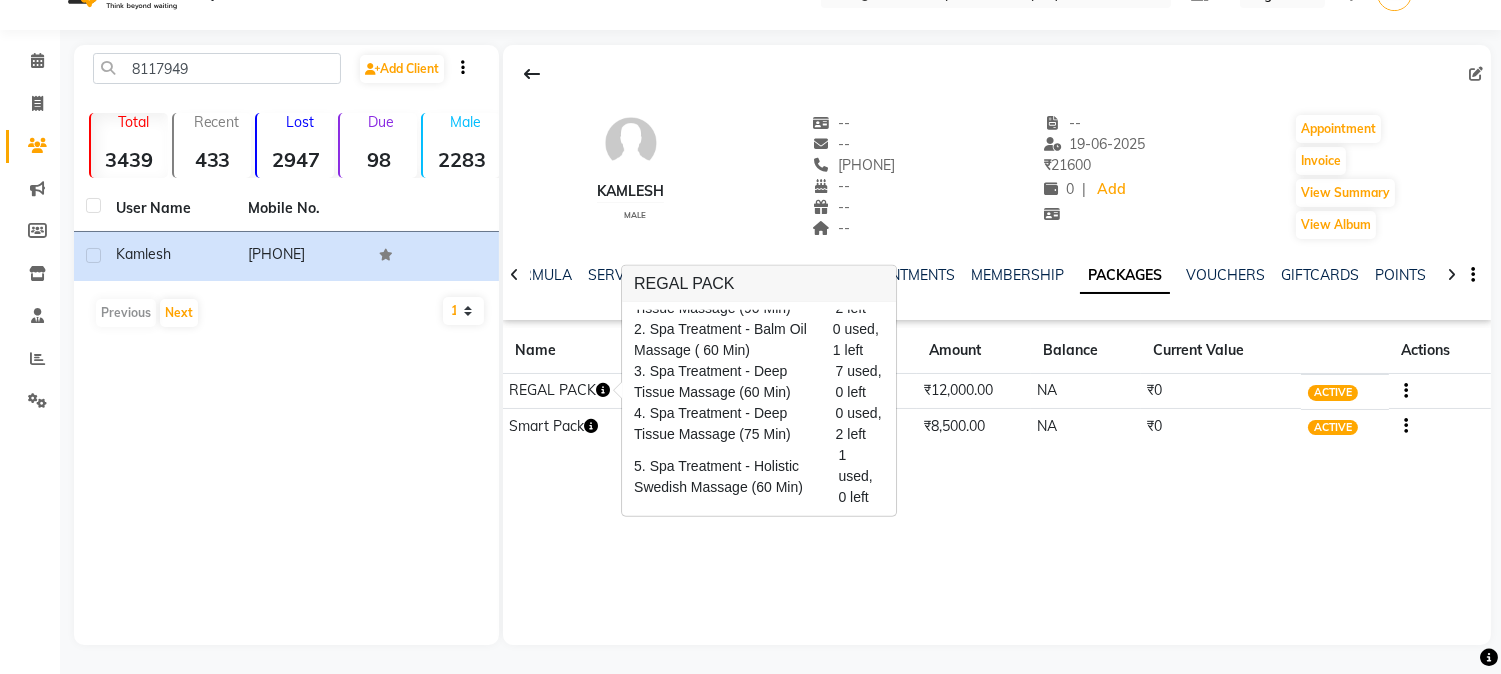 click on "Kamlesh    male  --   --   8117949571  --  --  --  -- 19-06-2025 ₹    21600 0 |  Add   Appointment   Invoice  View Summary  View Album  NOTES FORMULA SERVICES PRODUCTS INVOICES APPOINTMENTS MEMBERSHIP PACKAGES VOUCHERS GIFTCARDS POINTS FORMS FAMILY CARDS WALLET Name Start Date End Date Amount Balance Current Value Actions  REGAL PACK  01-04-2025 01-04-2026  ₹12,000.00   NA  ₹0 ACTIVE  Smart Pack  22-01-2025 20-08-2025  ₹8,500.00   NA  ₹0 ACTIVE" 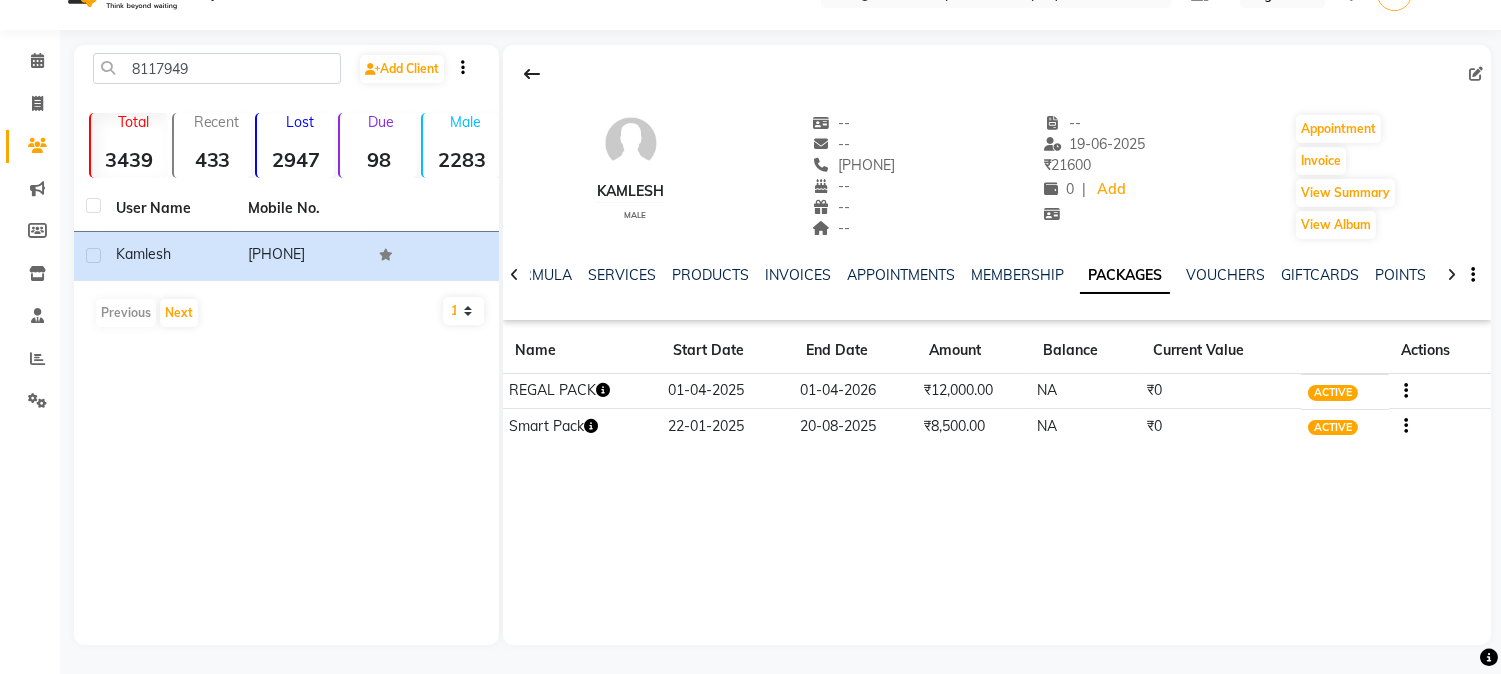 click 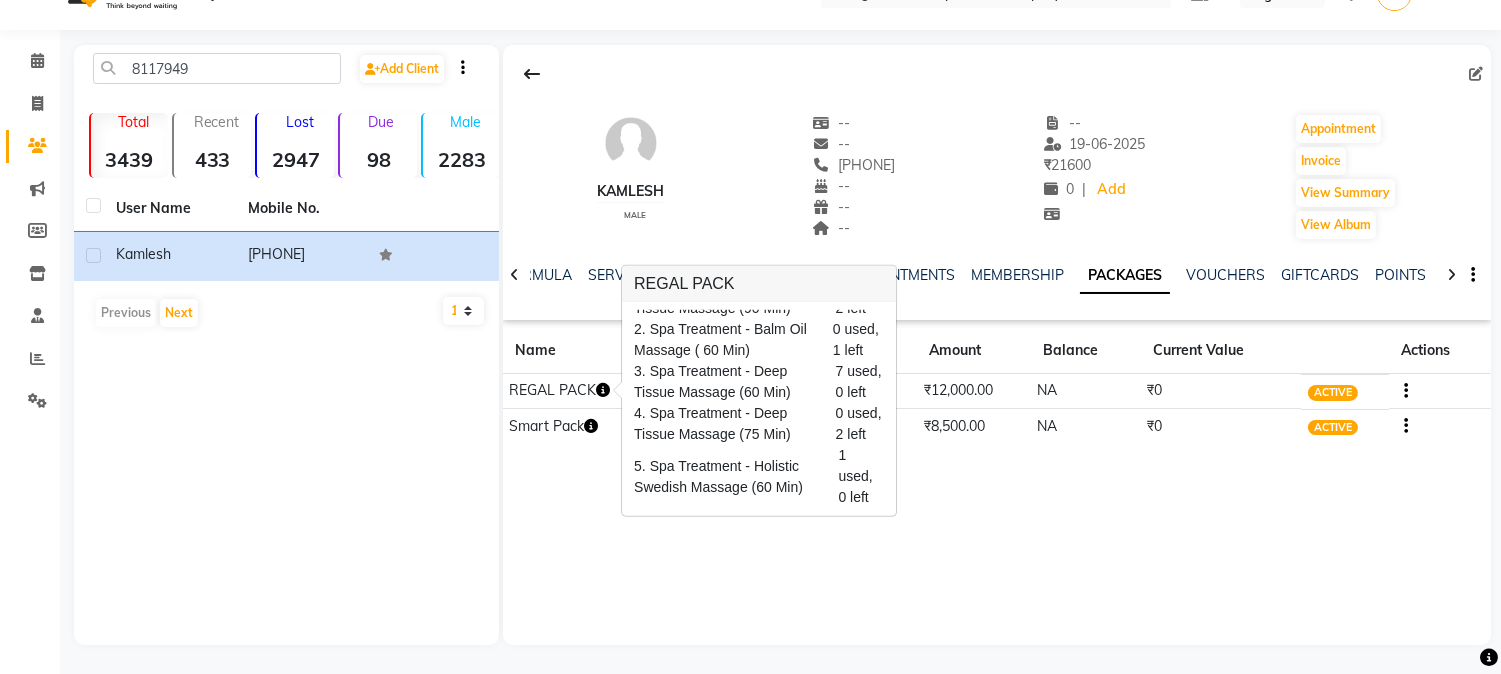 scroll, scrollTop: 0, scrollLeft: 0, axis: both 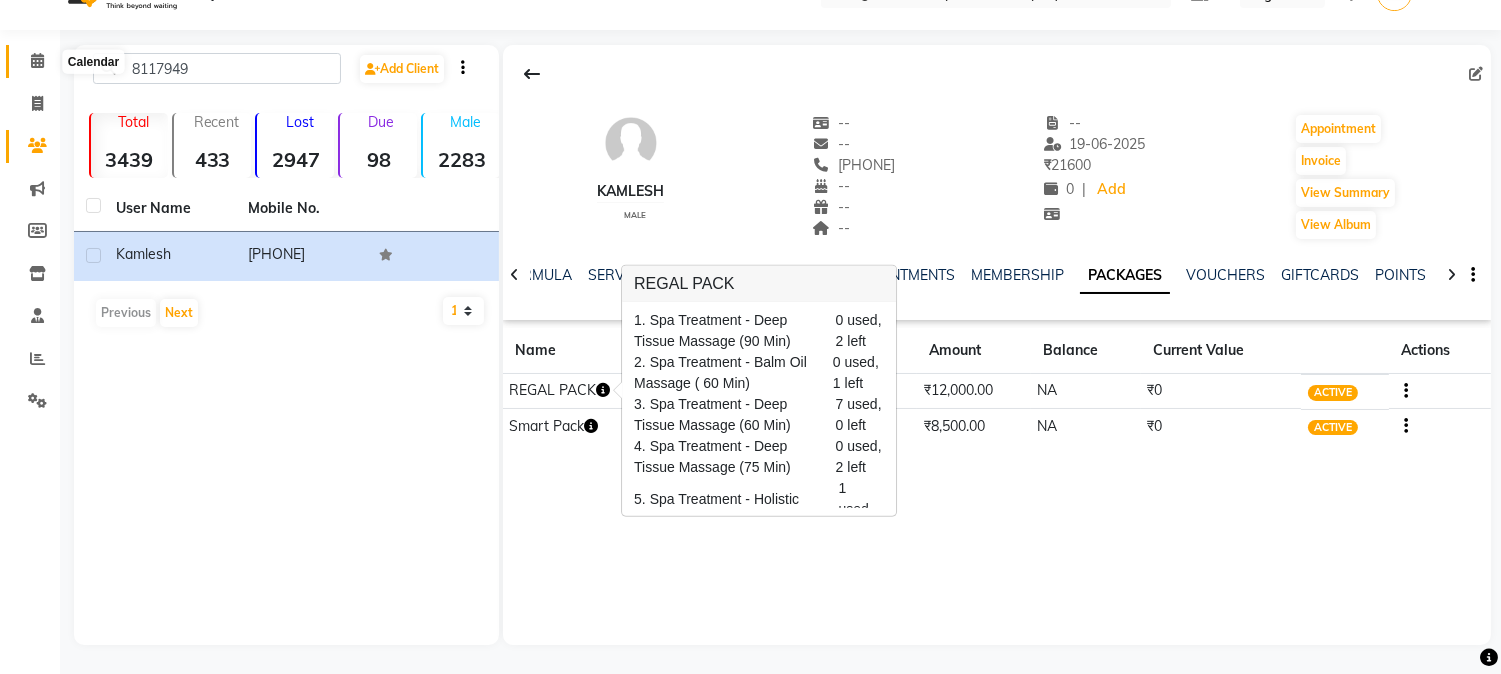 click 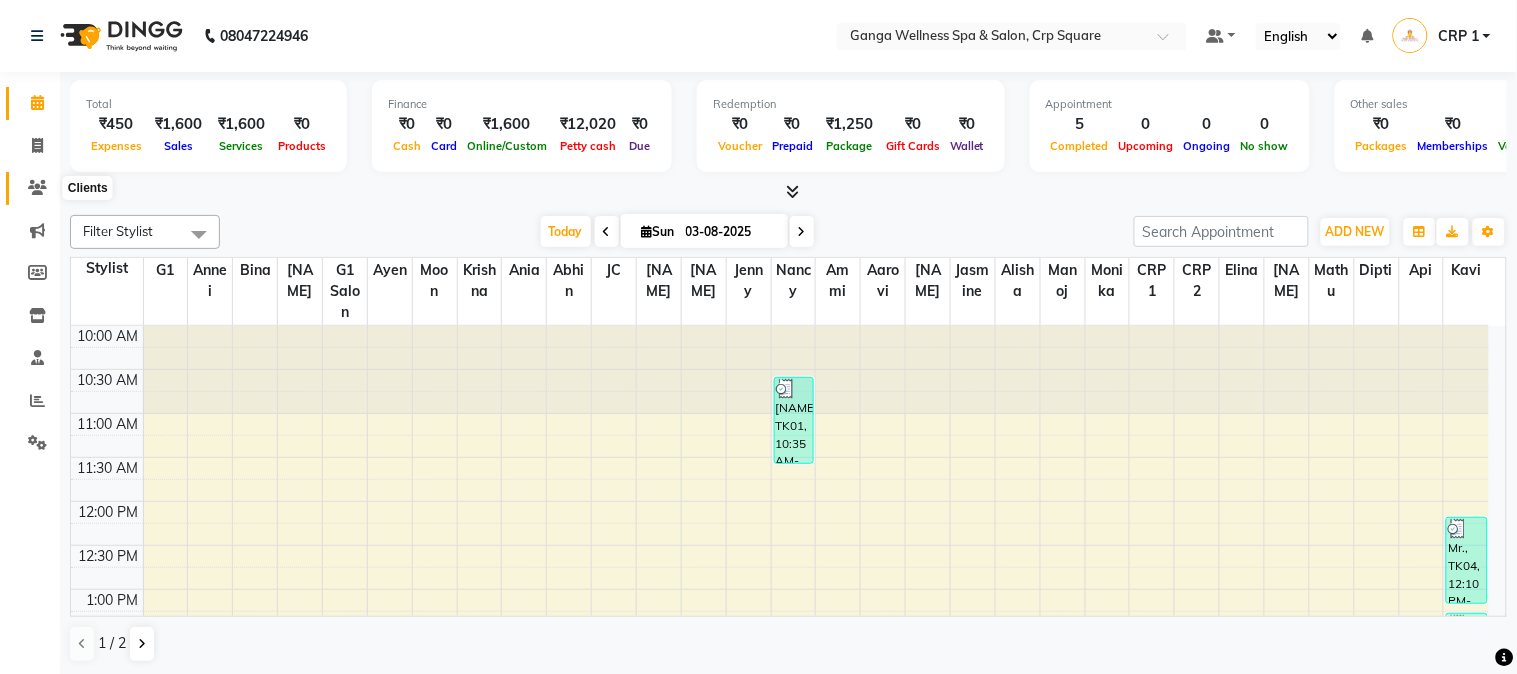click 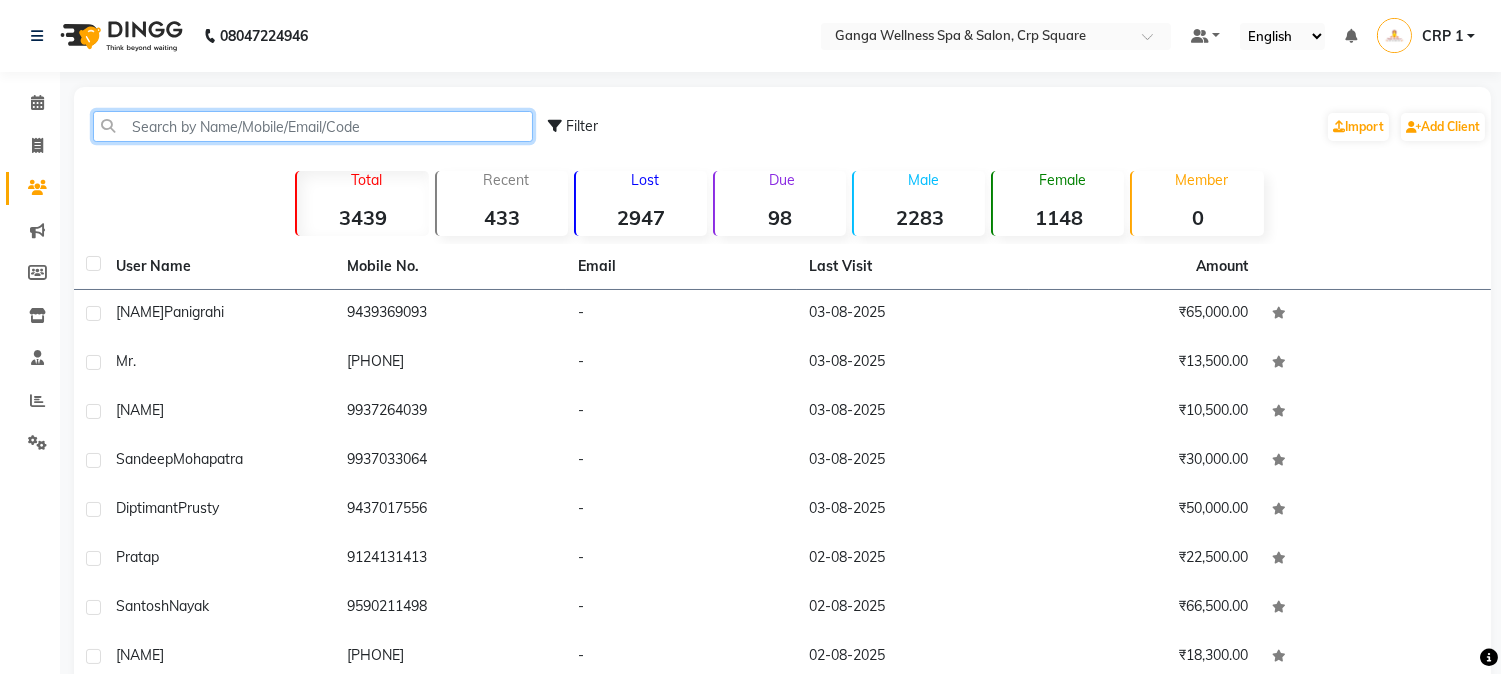 click 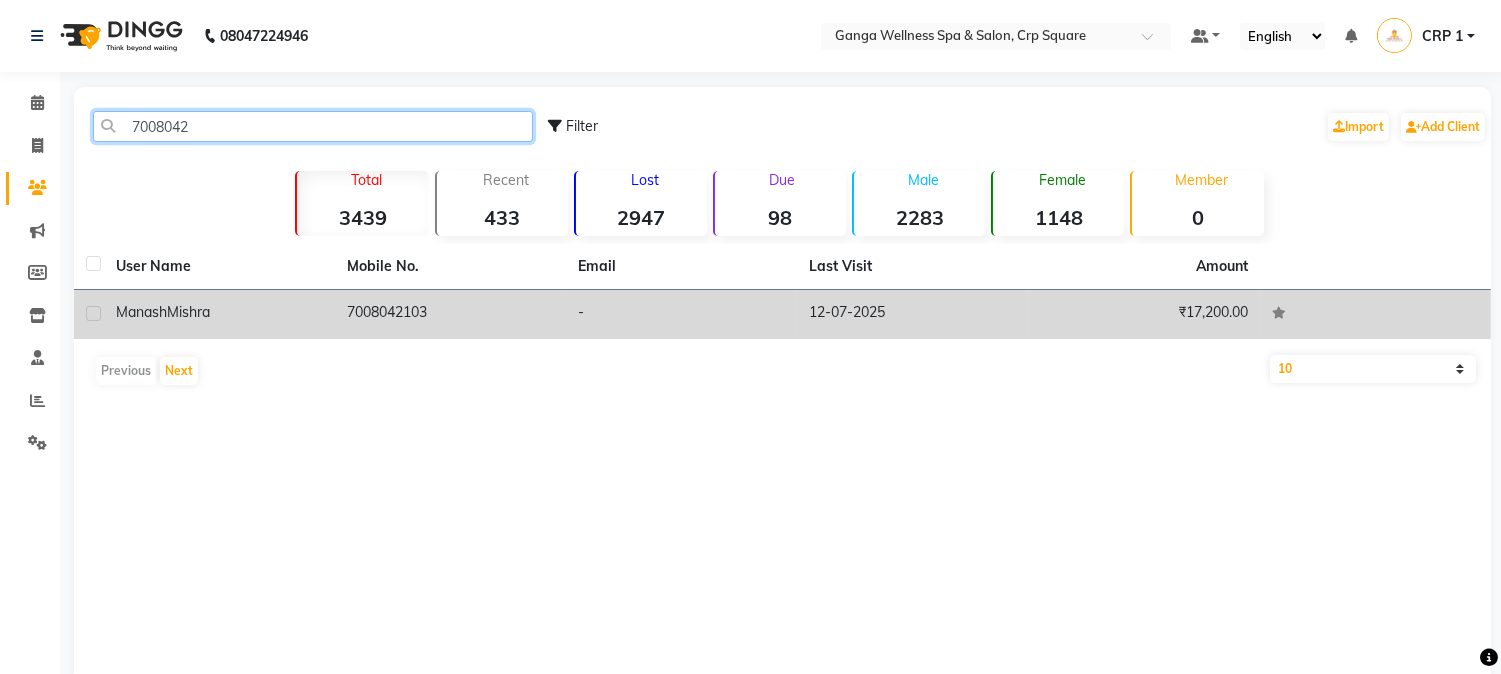 type on "7008042" 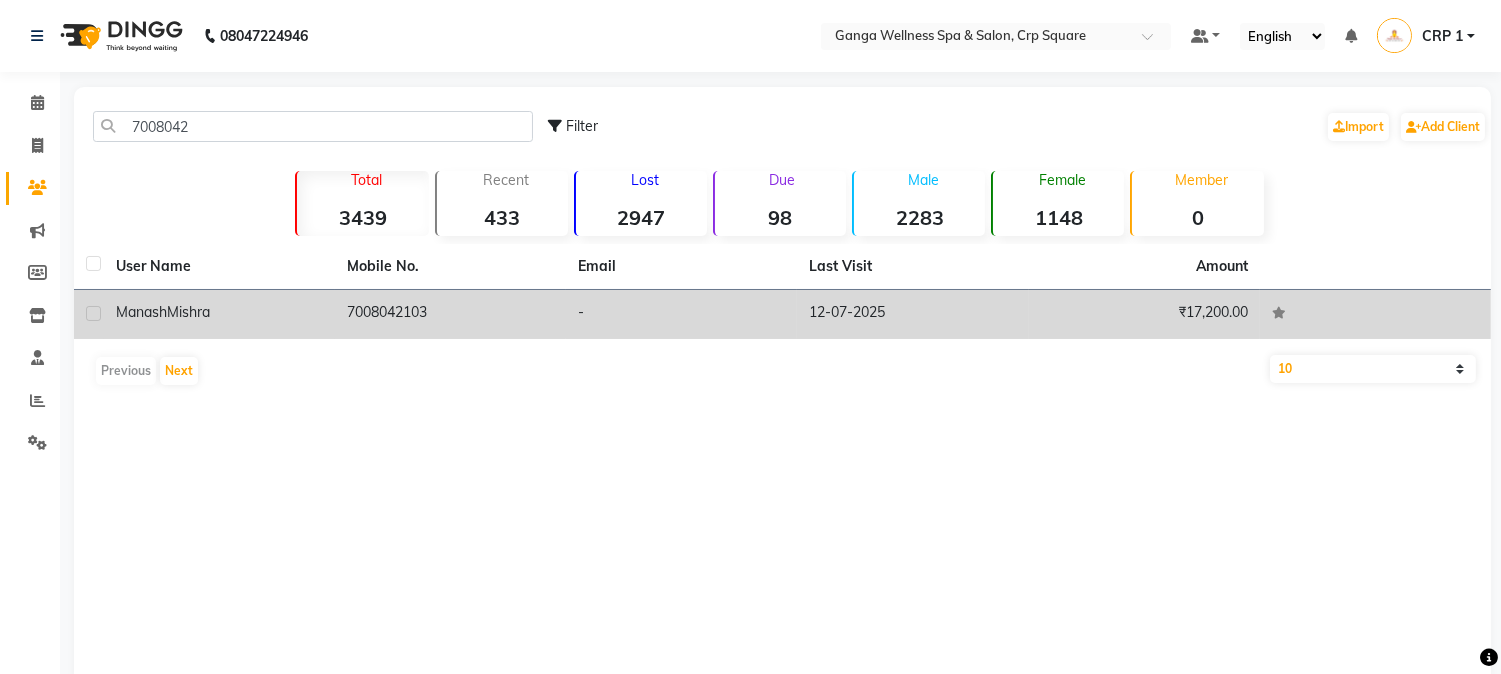 click on "7008042103" 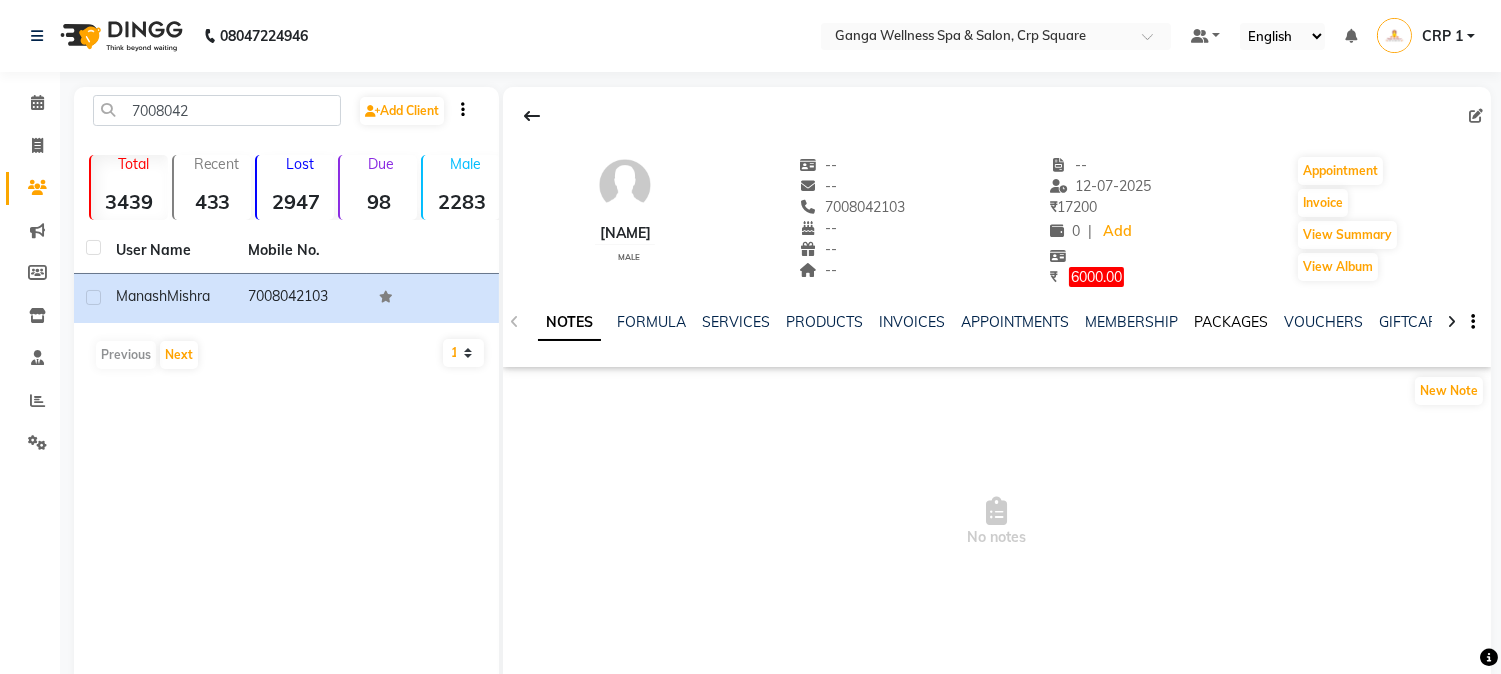 click on "PACKAGES" 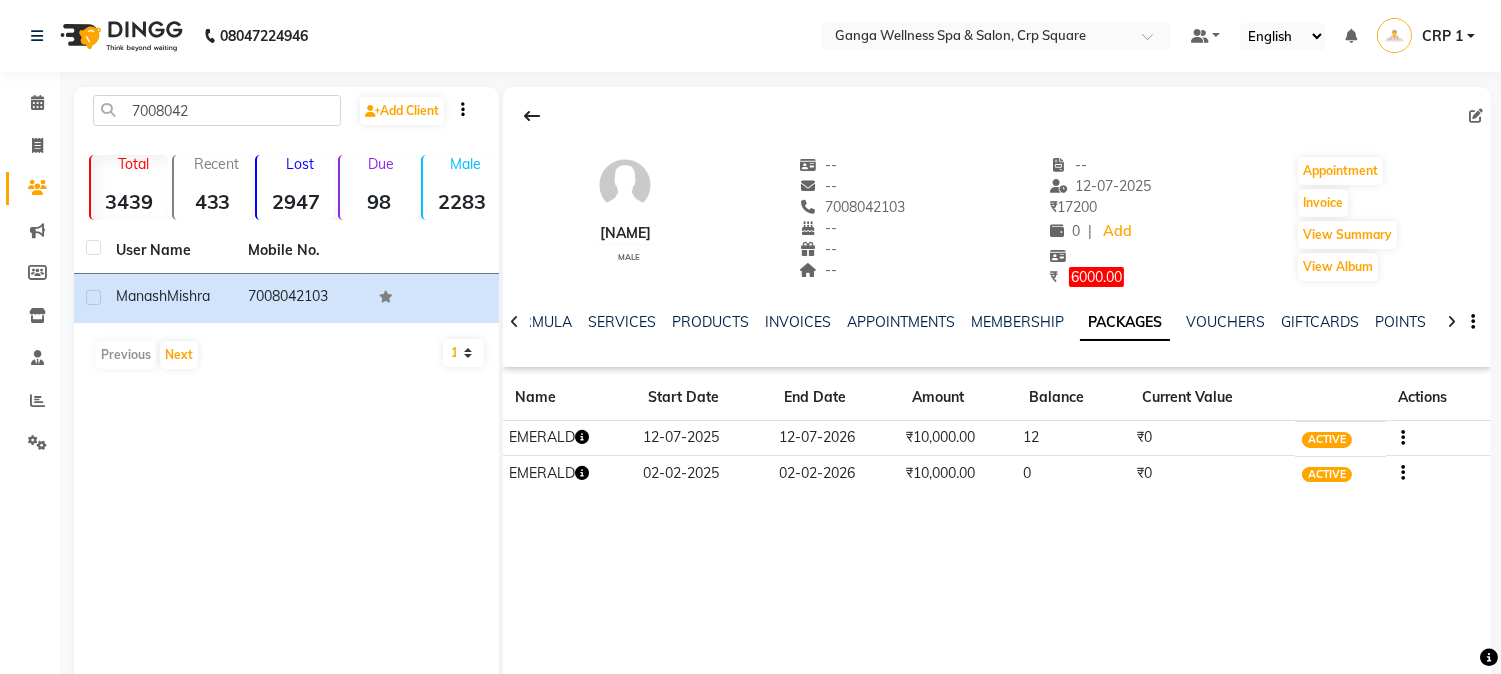 click 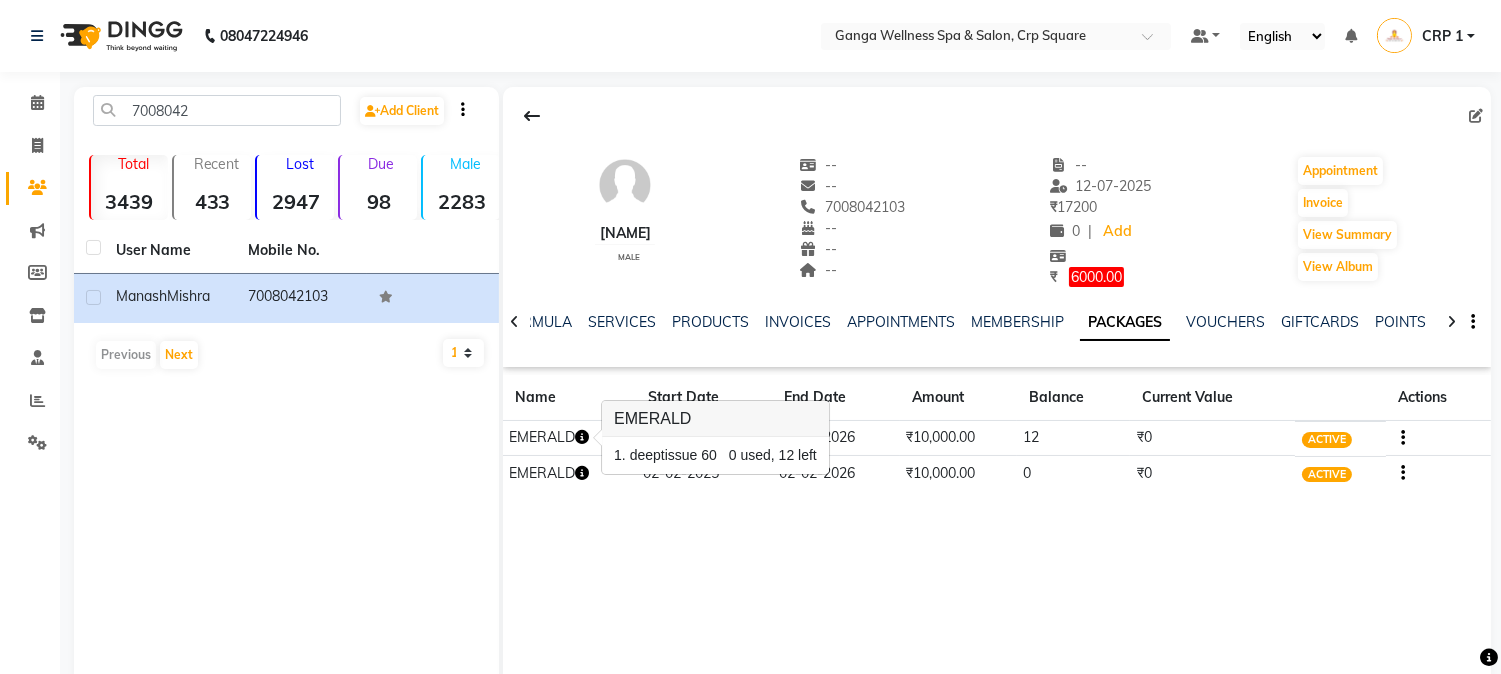 scroll, scrollTop: 42, scrollLeft: 0, axis: vertical 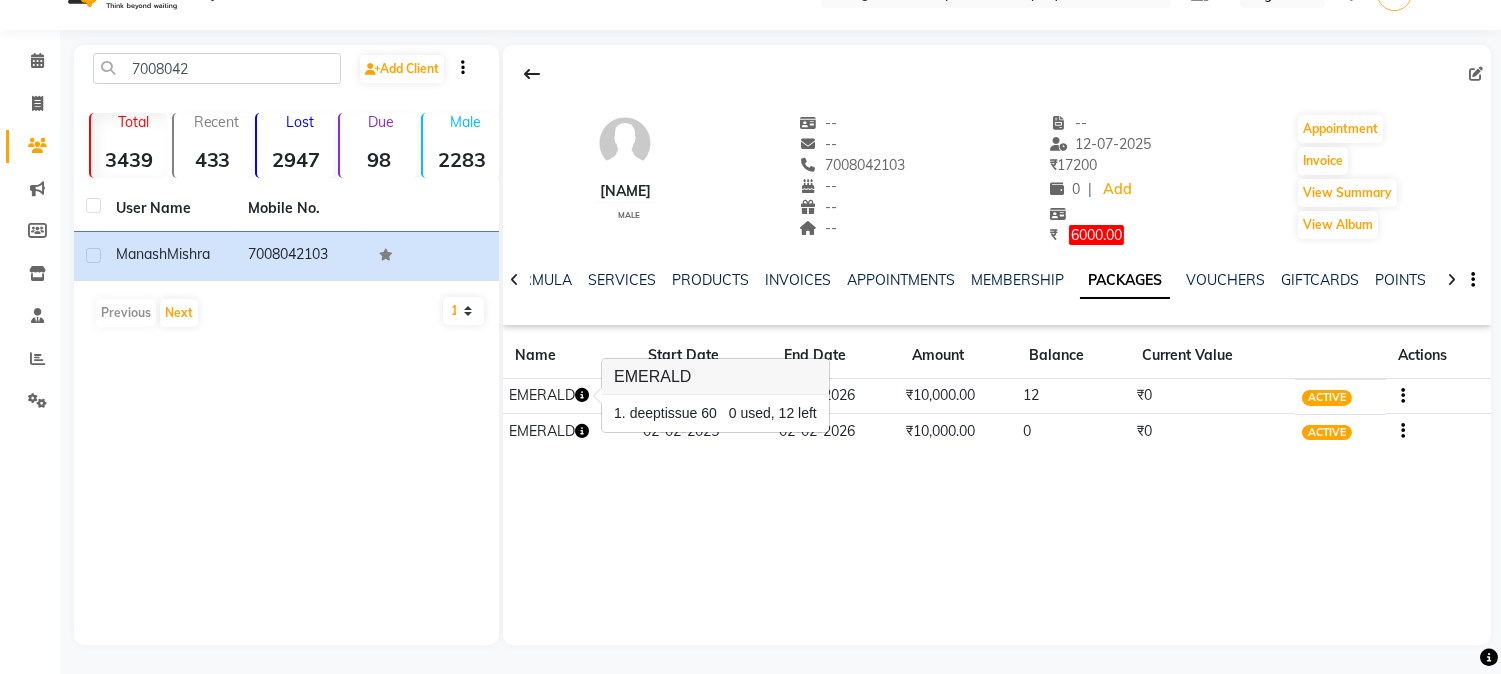 click on "Manash Mishra   male  --   --   7008042103  --  --  --  -- 12-07-2025 ₹    17200 0 |  Add  ₹     6000.00  Appointment   Invoice  View Summary  View Album  NOTES FORMULA SERVICES PRODUCTS INVOICES APPOINTMENTS MEMBERSHIP PACKAGES VOUCHERS GIFTCARDS POINTS FORMS FAMILY CARDS WALLET Name Start Date End Date Amount Balance Current Value Actions  EMERALD  12-07-2025 12-07-2026  ₹10,000.00   12  ₹0 ACTIVE  EMERALD  02-02-2025 02-02-2026  ₹10,000.00   0  ₹0 ACTIVE" 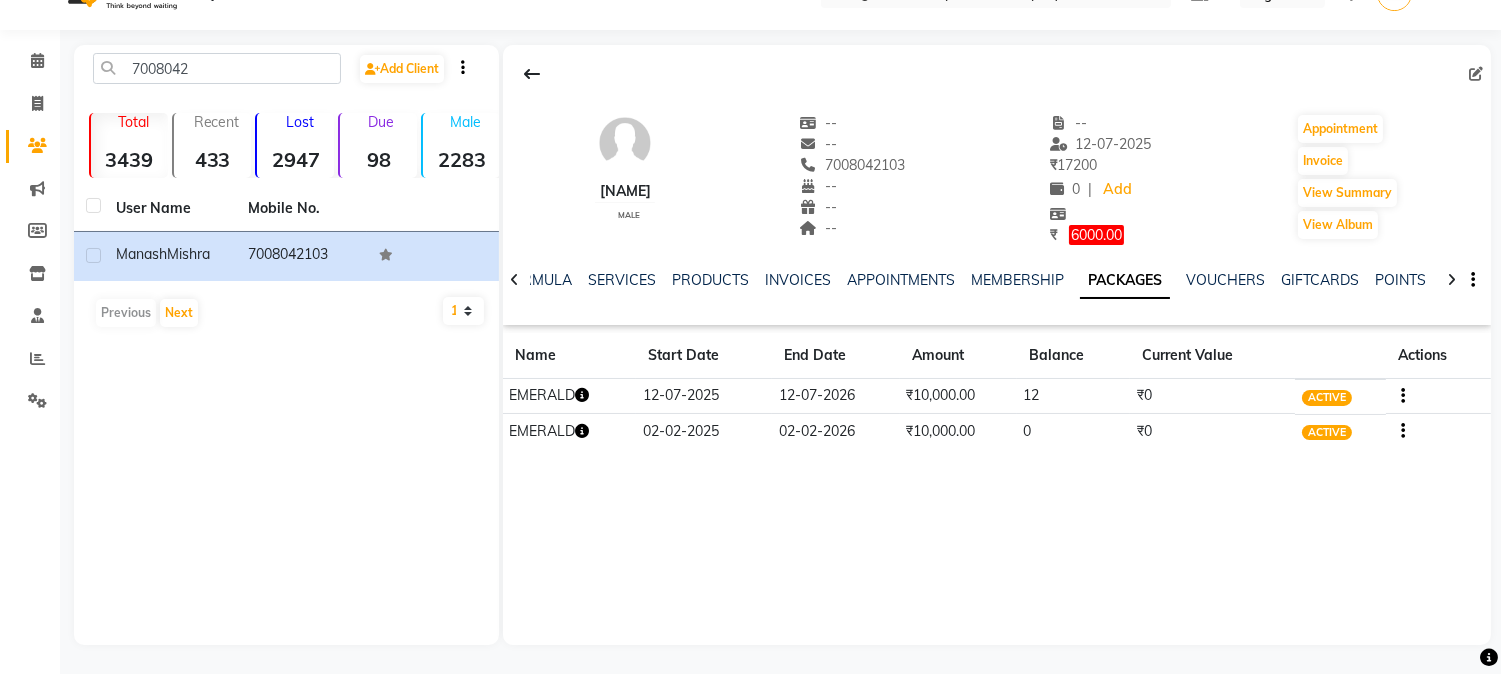 click 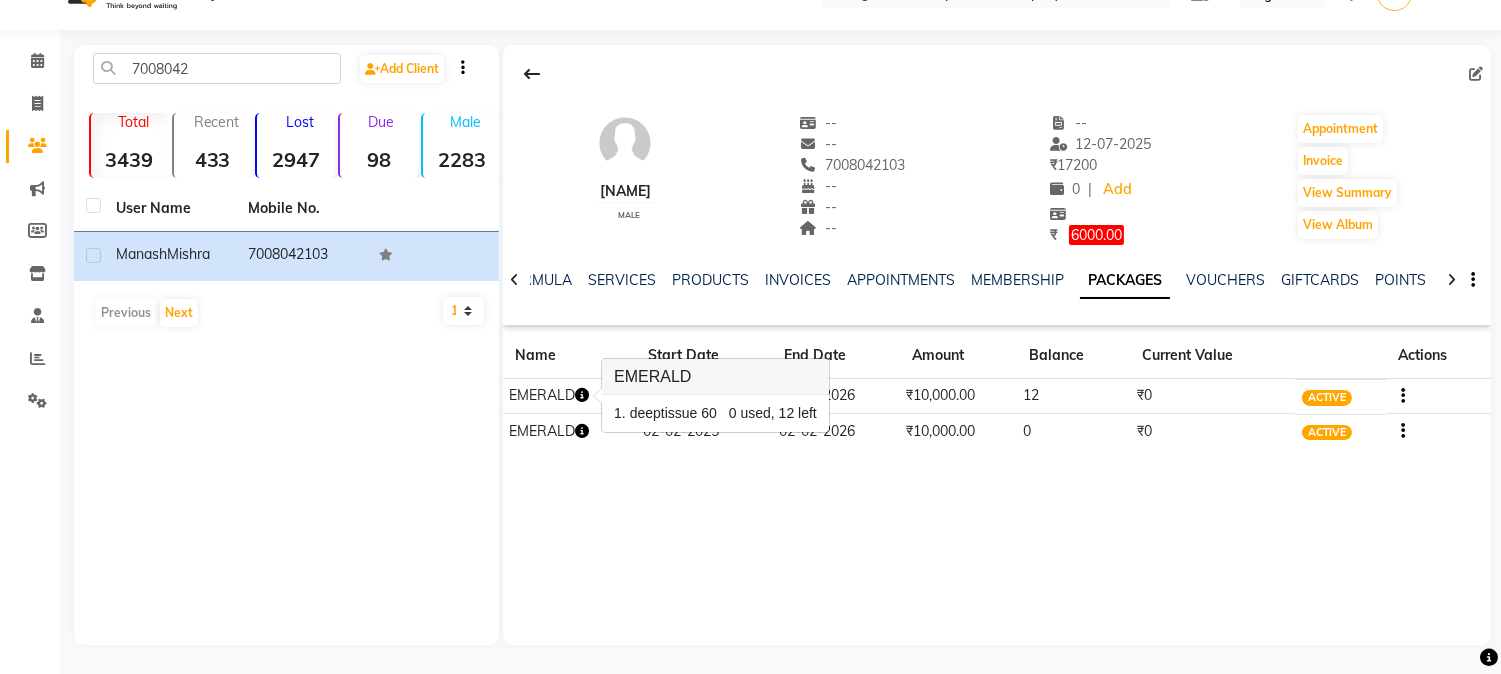 click on "Manash Mishra   male  --   --   7008042103  --  --  --  -- 12-07-2025 ₹    17200 0 |  Add  ₹     6000.00  Appointment   Invoice  View Summary  View Album  NOTES FORMULA SERVICES PRODUCTS INVOICES APPOINTMENTS MEMBERSHIP PACKAGES VOUCHERS GIFTCARDS POINTS FORMS FAMILY CARDS WALLET Name Start Date End Date Amount Balance Current Value Actions  EMERALD  12-07-2025 12-07-2026  ₹10,000.00   12  ₹0 ACTIVE  EMERALD  02-02-2025 02-02-2026  ₹10,000.00   0  ₹0 ACTIVE" 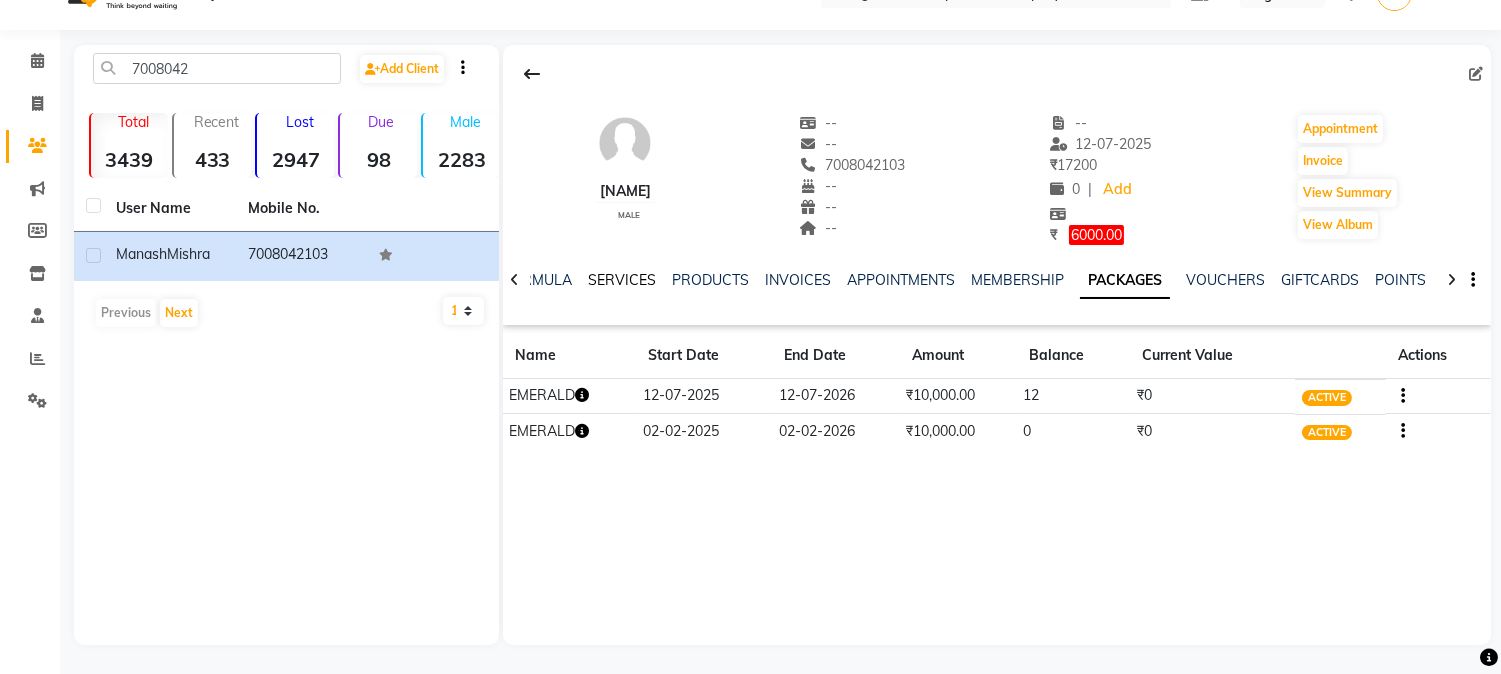 click on "SERVICES" 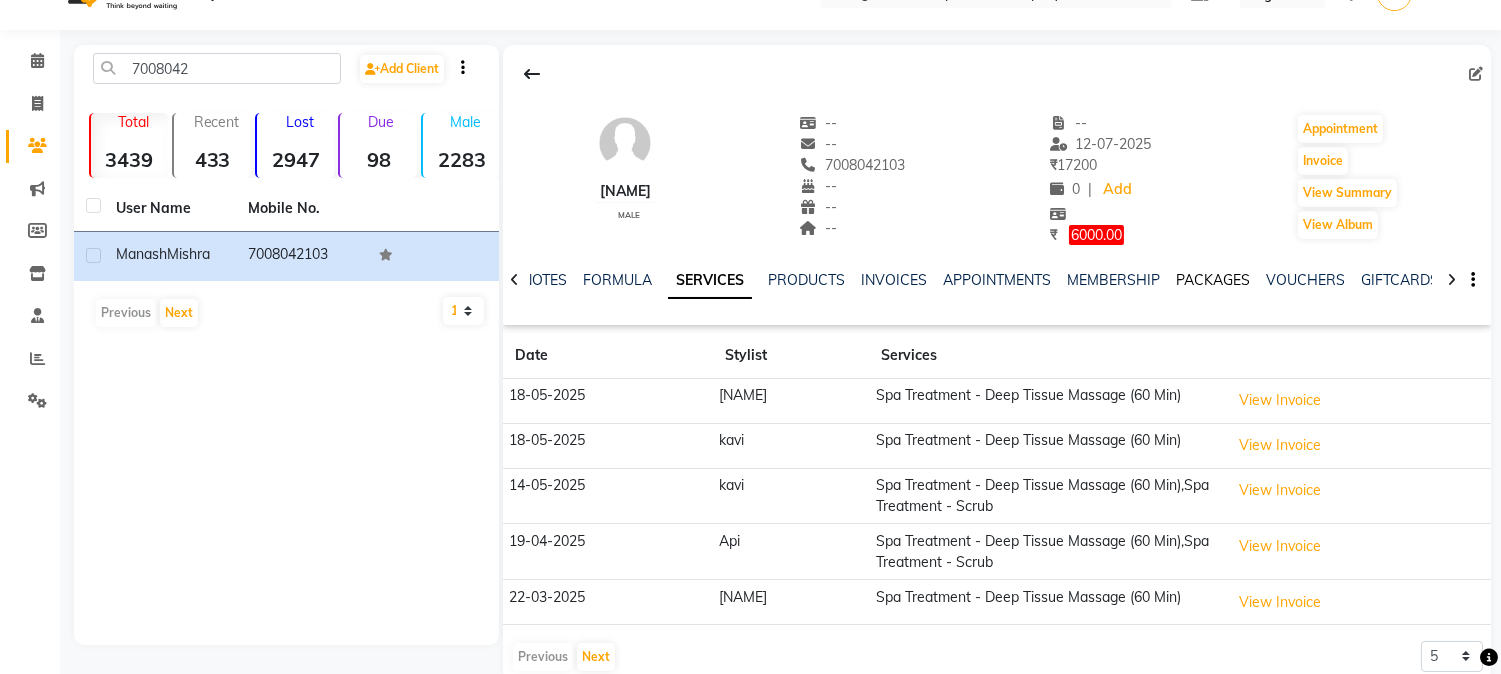 click on "PACKAGES" 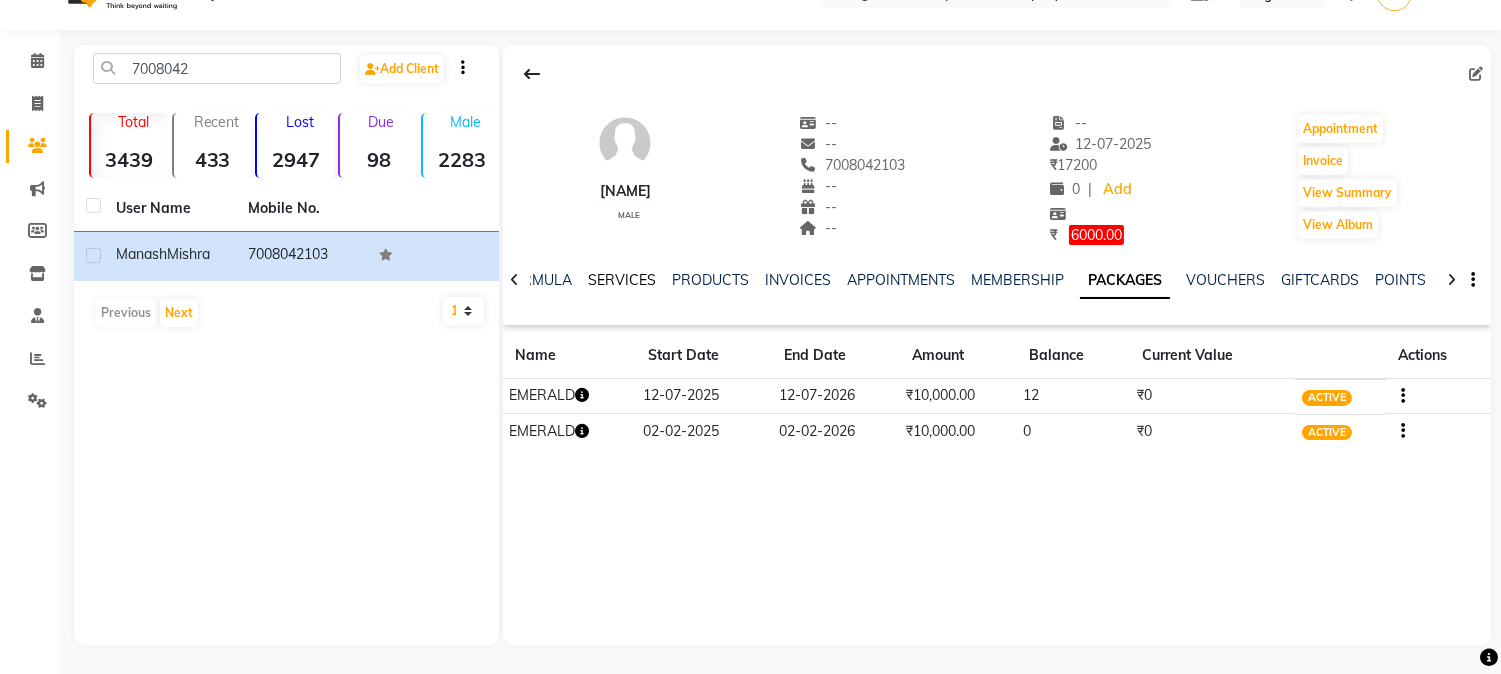 click on "SERVICES" 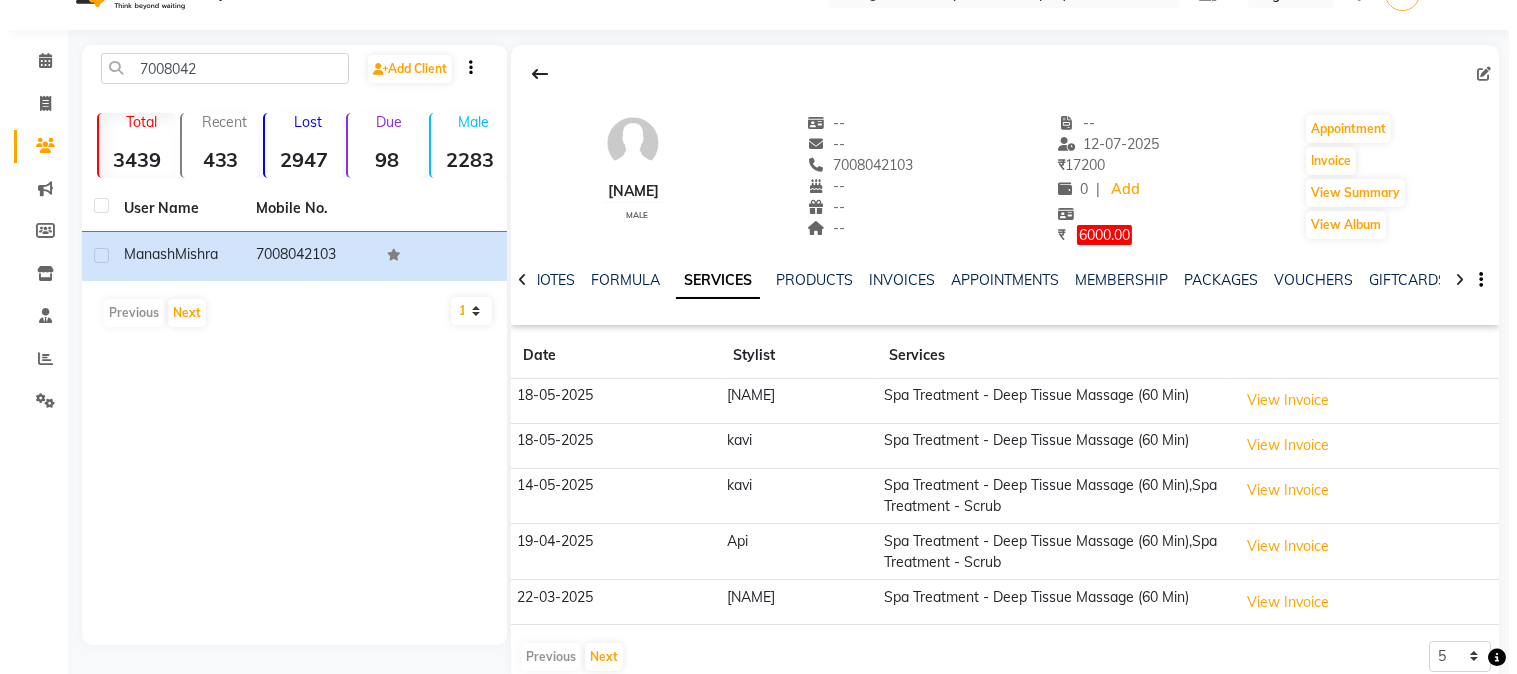 scroll, scrollTop: 80, scrollLeft: 0, axis: vertical 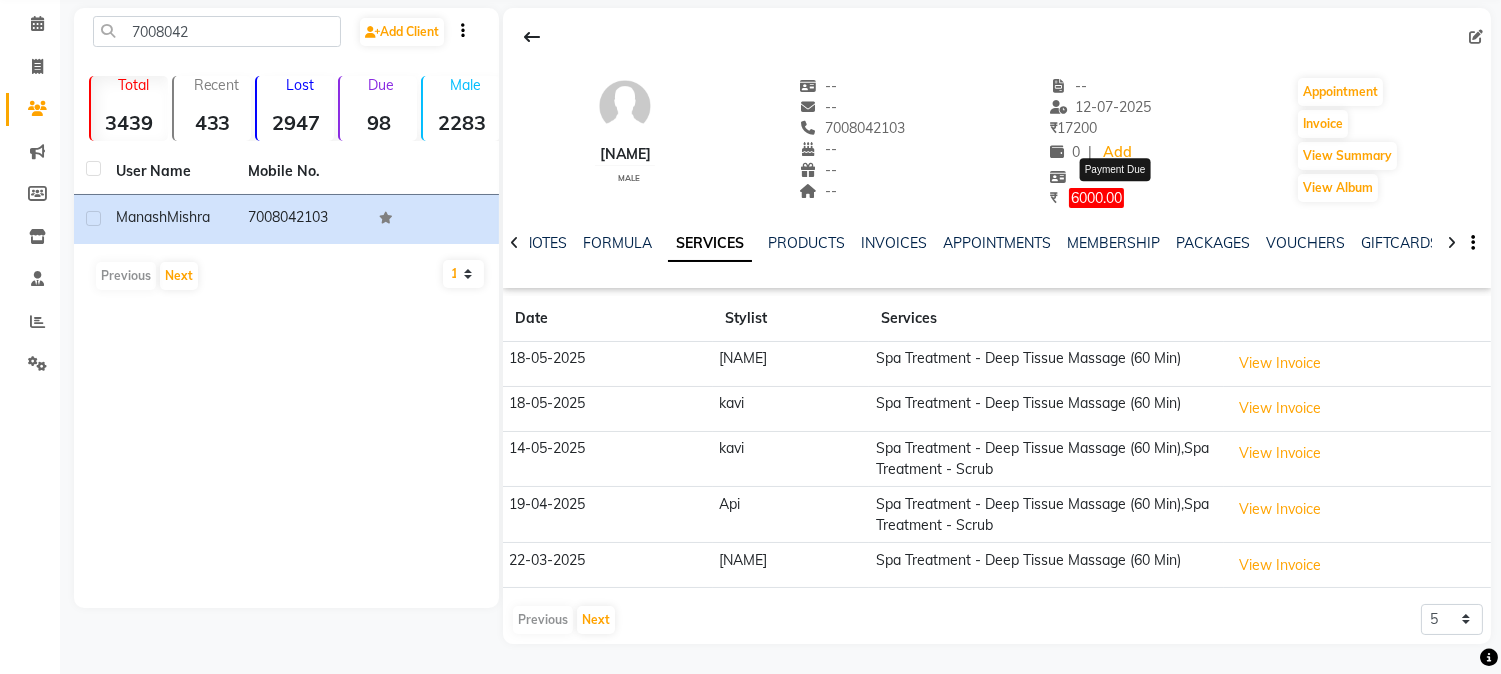 click on "6000.00" 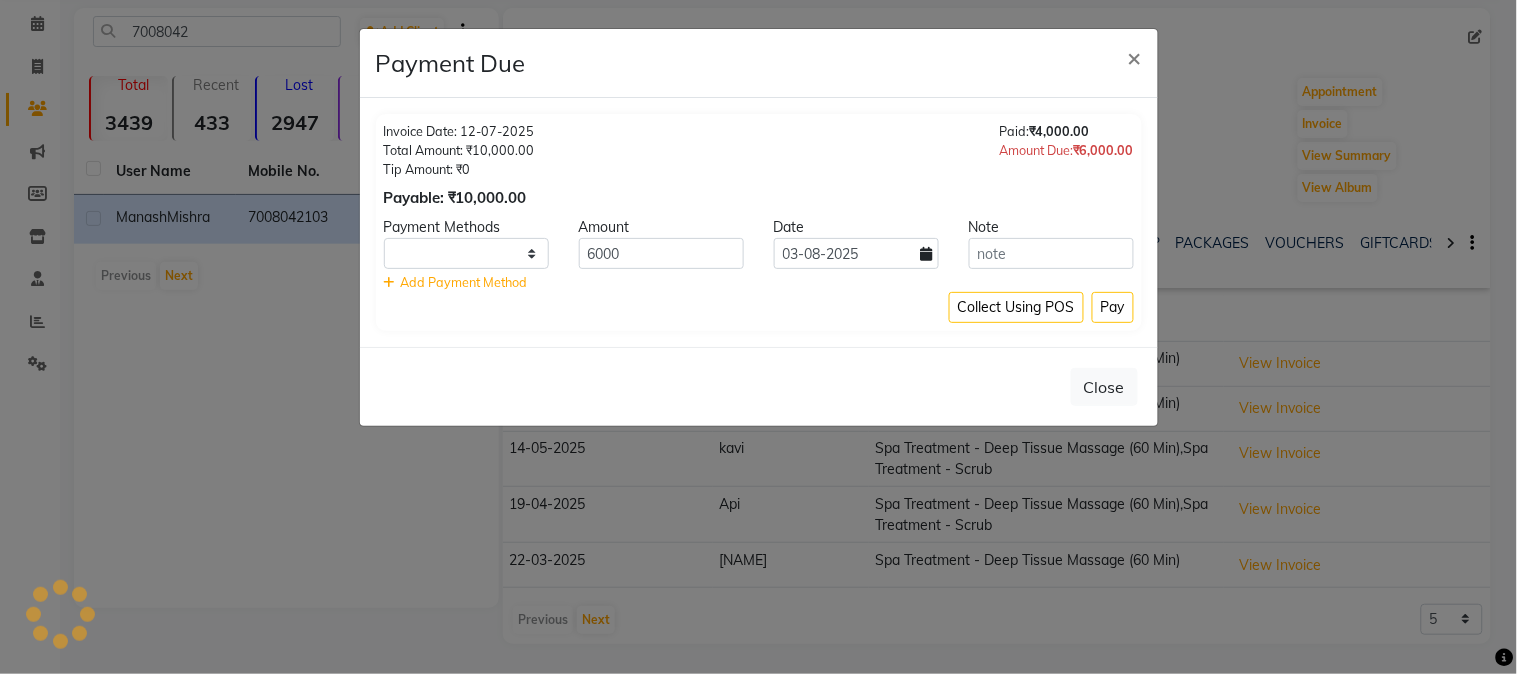 select on "1" 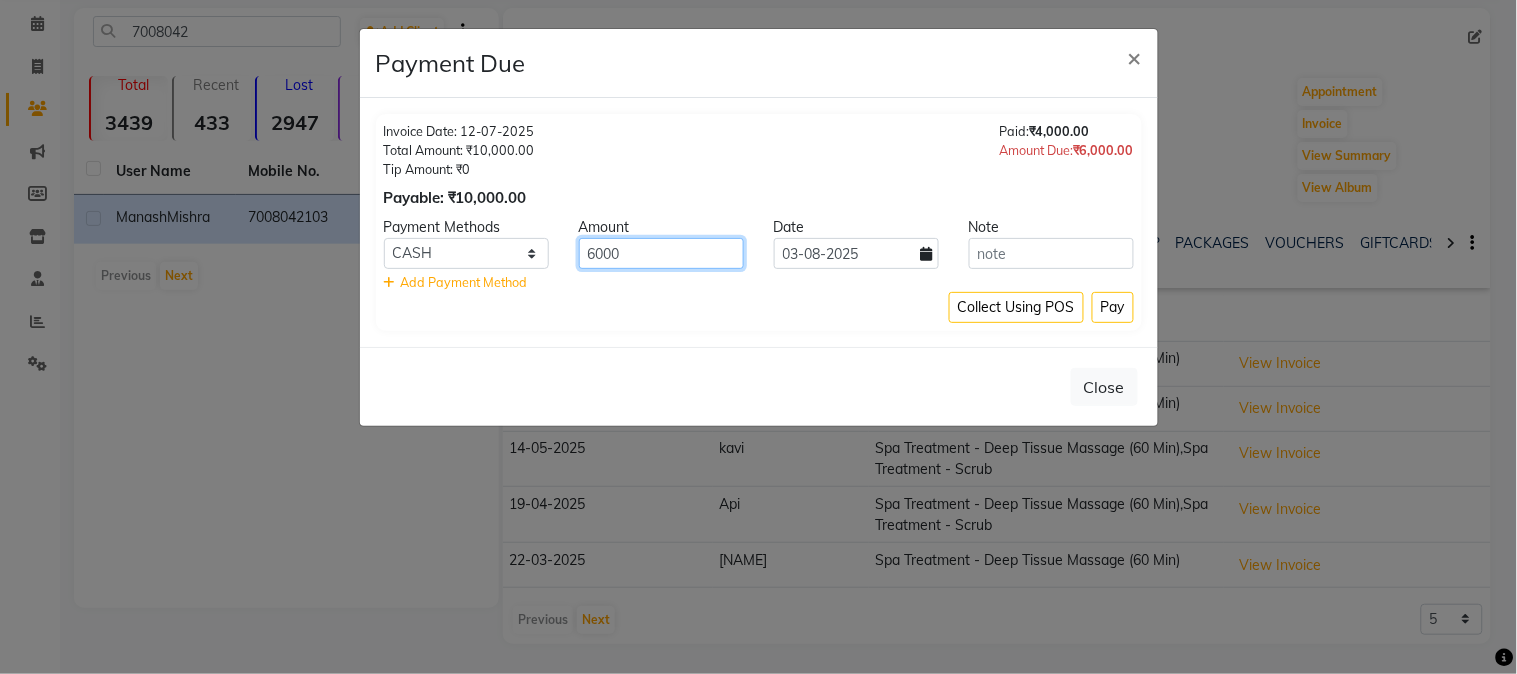 click on "6000" 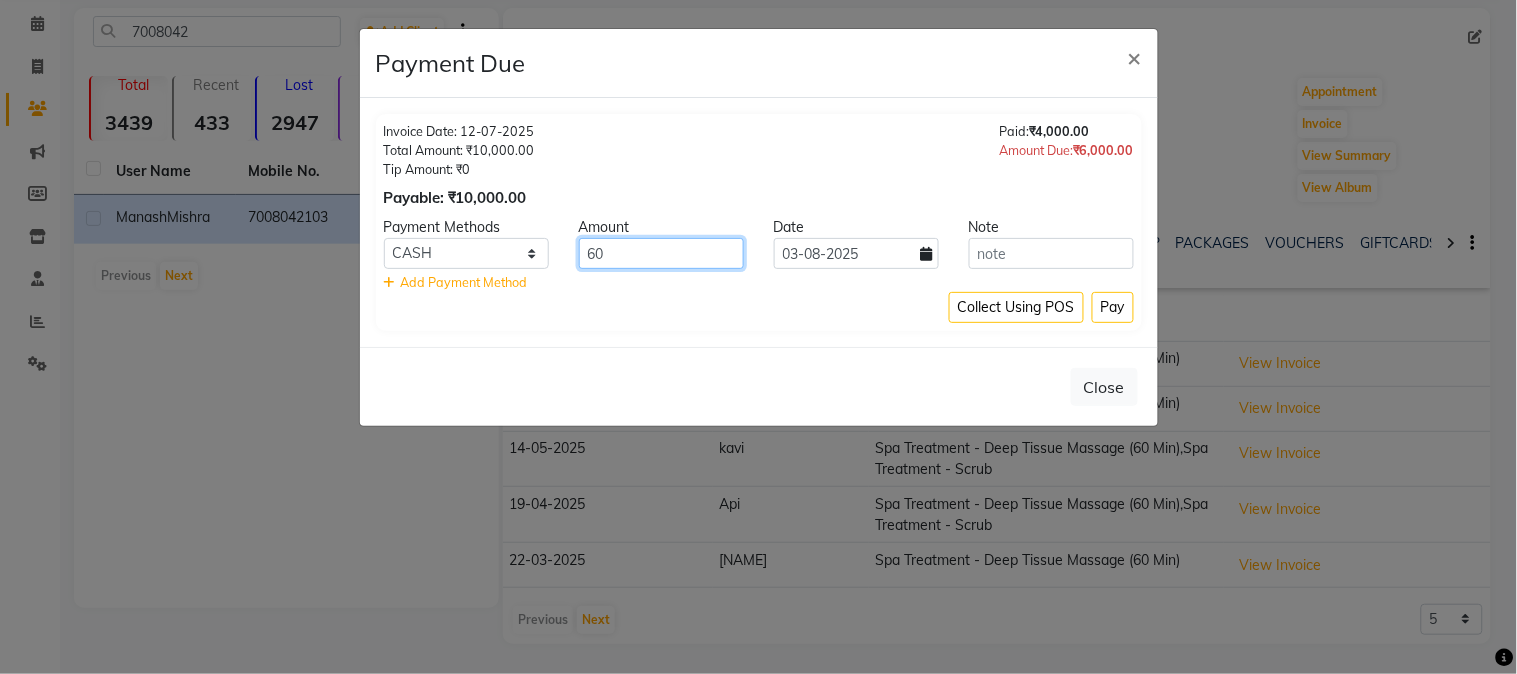 type on "6" 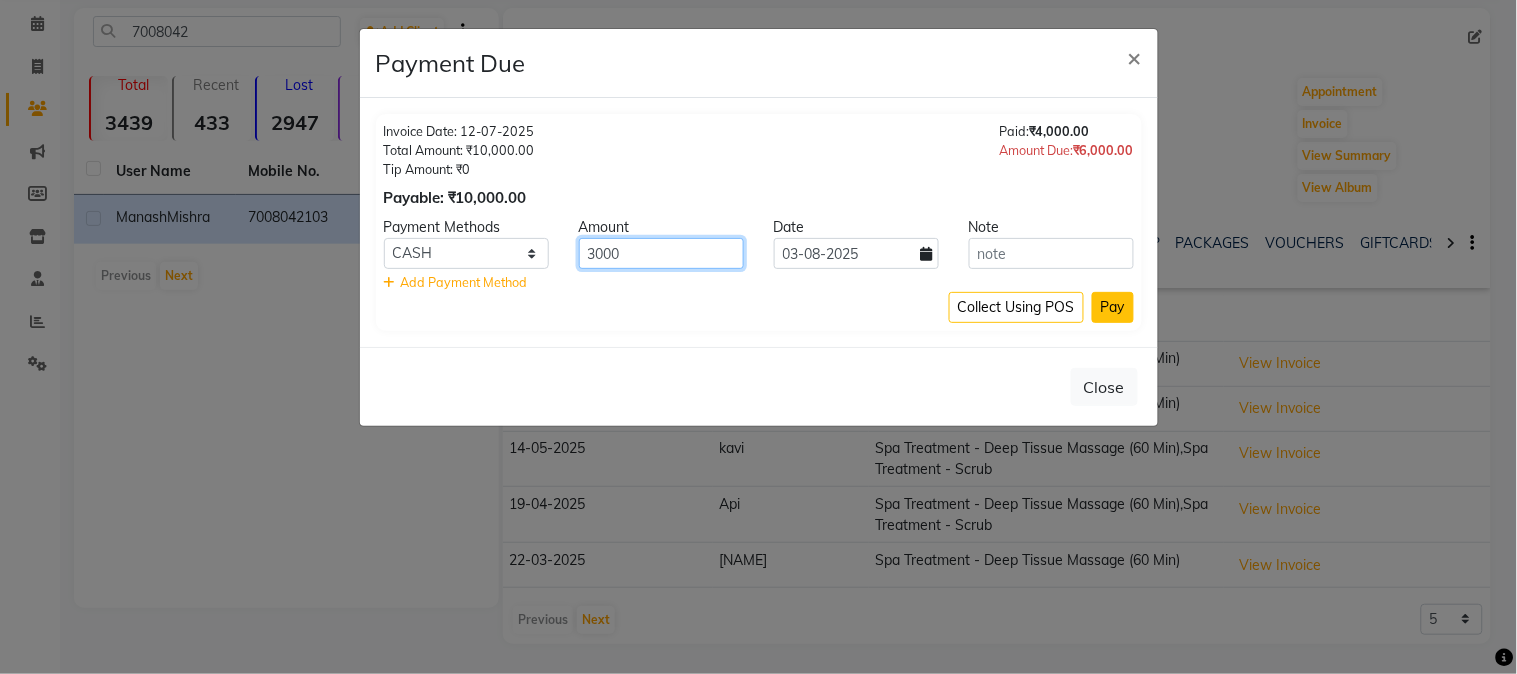 type on "3000" 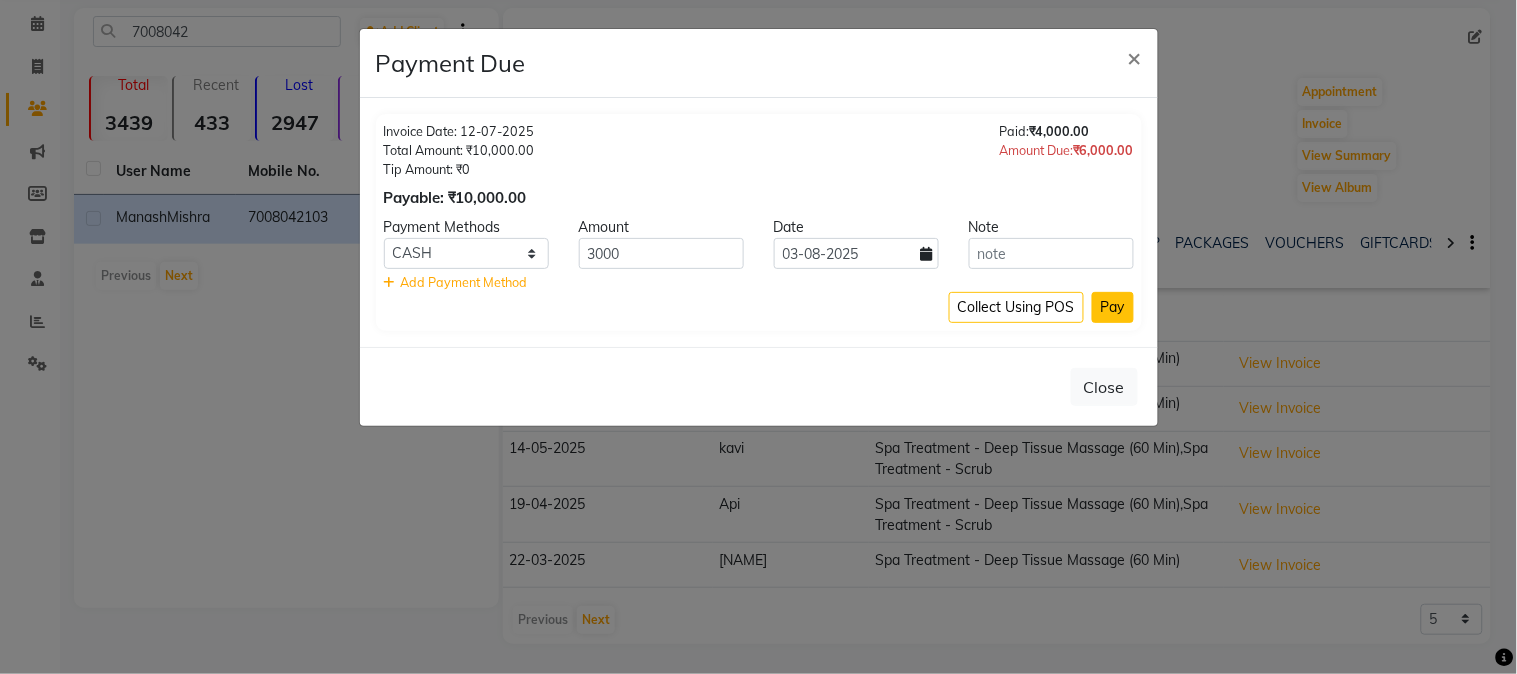 click on "Pay" 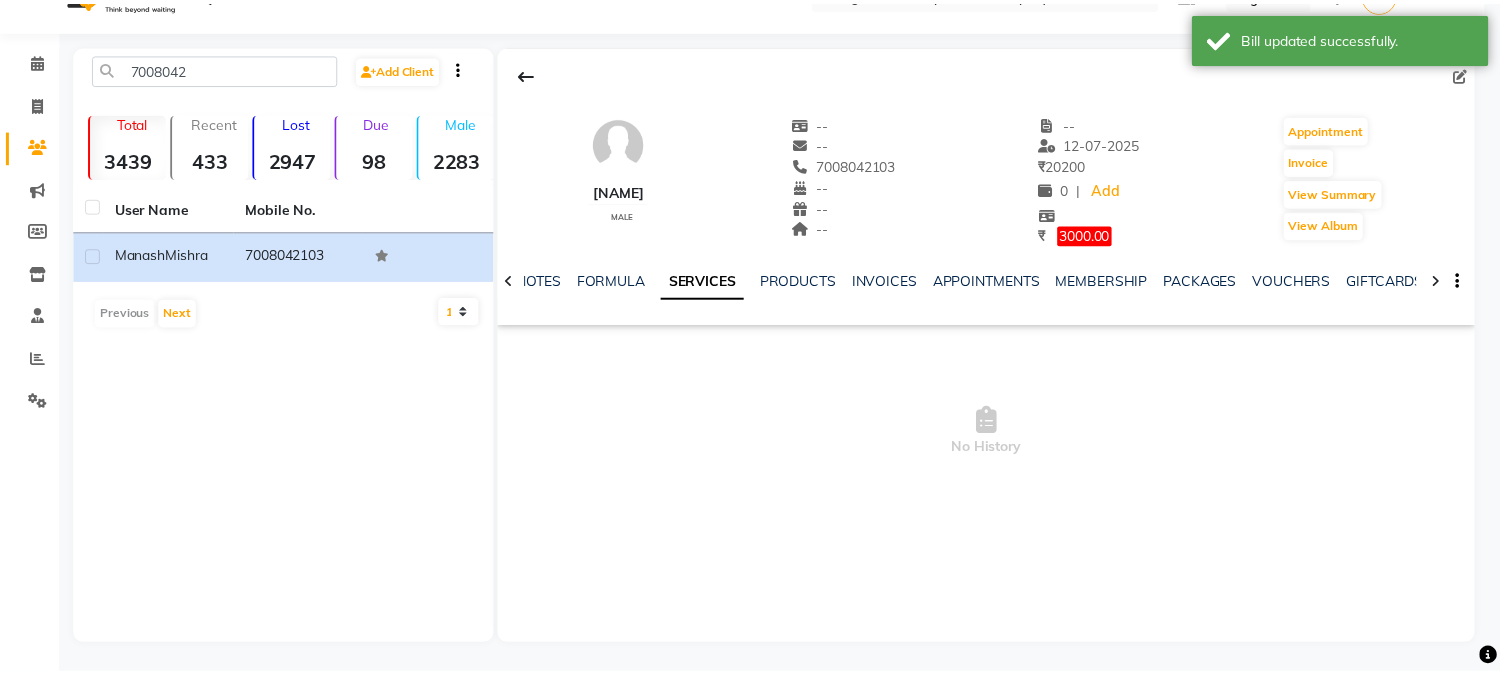 scroll, scrollTop: 80, scrollLeft: 0, axis: vertical 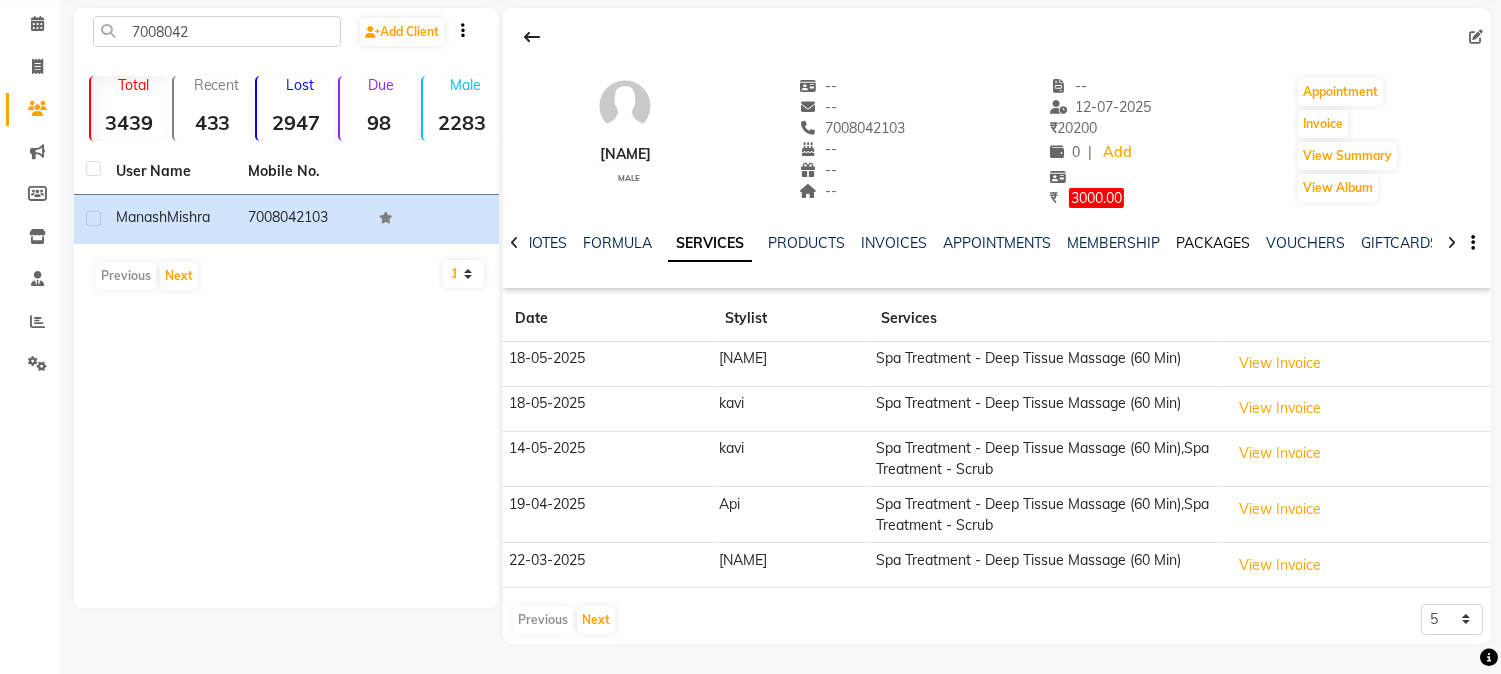 click on "PACKAGES" 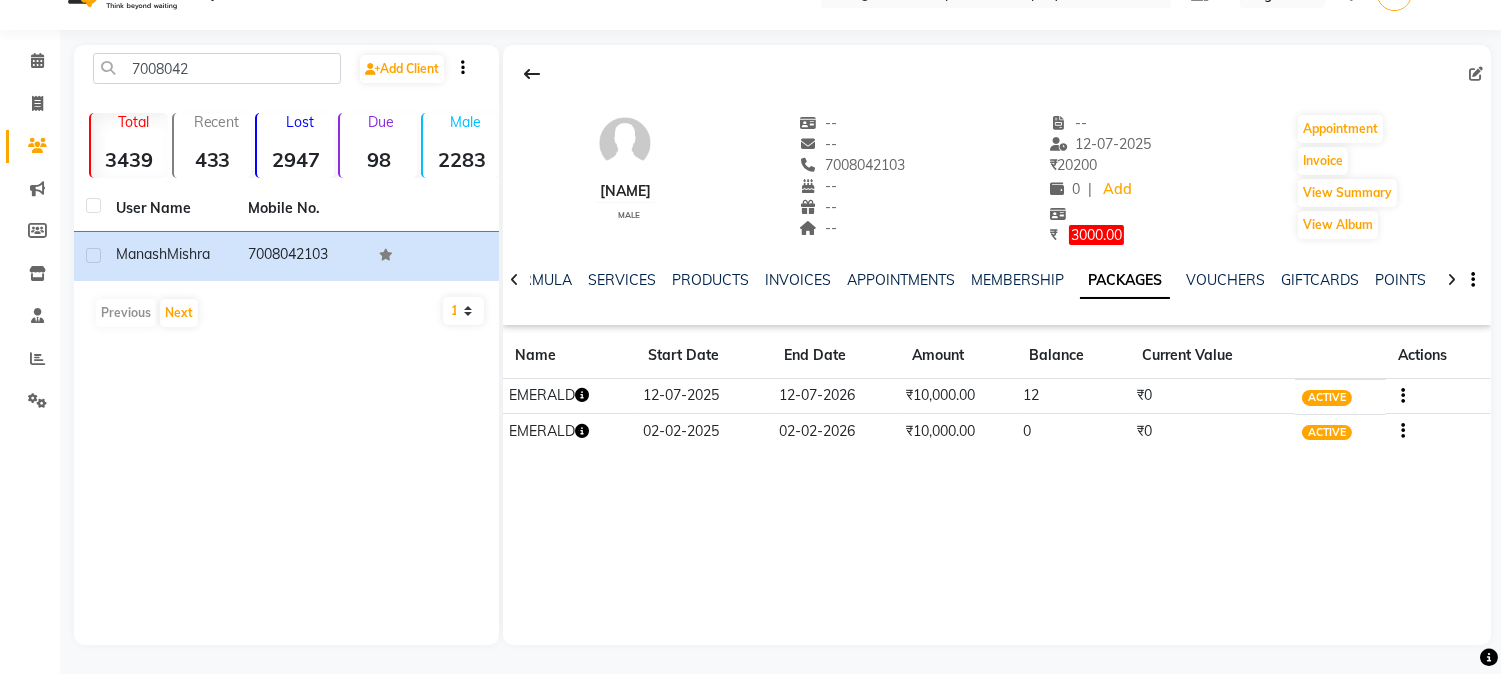click 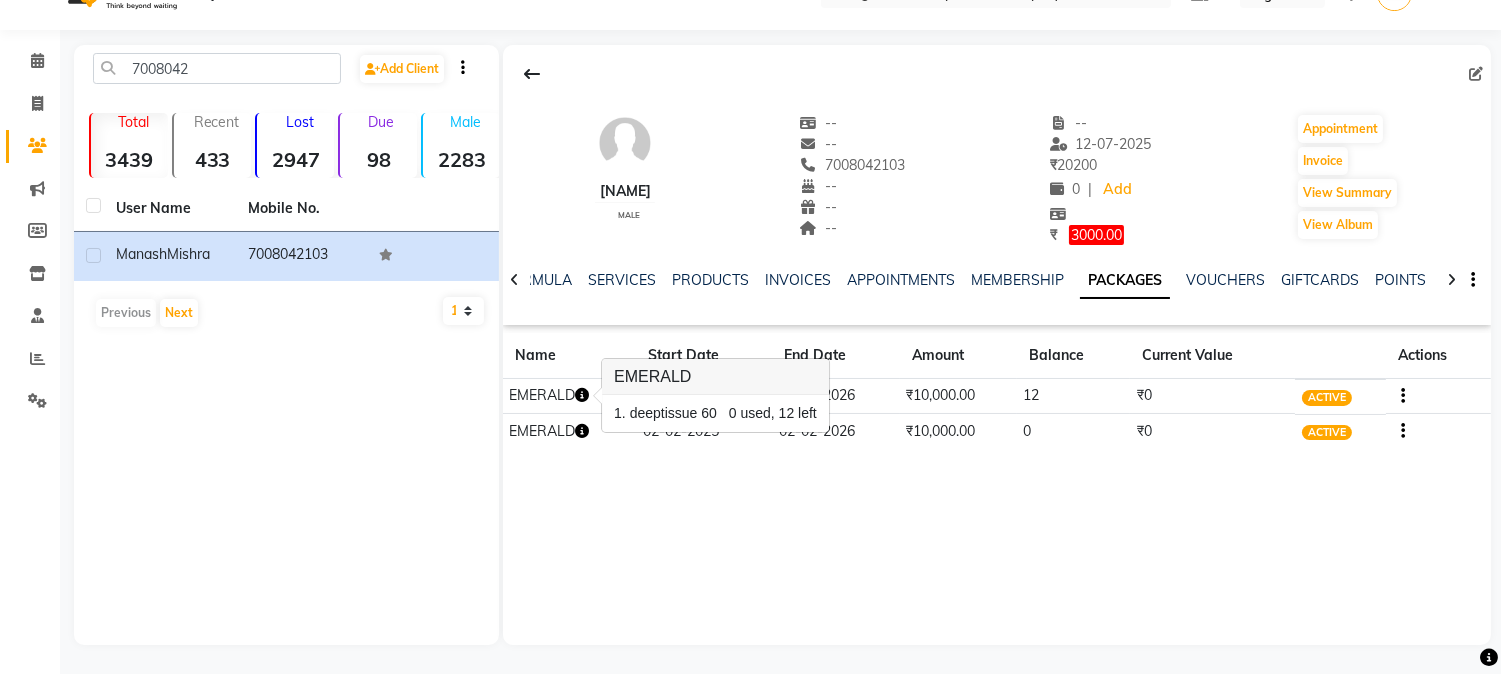 click on "Manash Mishra   male  --   --   7008042103  --  --  --  -- 12-07-2025 ₹    20200 0 |  Add  ₹     3000.00  Appointment   Invoice  View Summary  View Album  NOTES FORMULA SERVICES PRODUCTS INVOICES APPOINTMENTS MEMBERSHIP PACKAGES VOUCHERS GIFTCARDS POINTS FORMS FAMILY CARDS WALLET Name Start Date End Date Amount Balance Current Value Actions  EMERALD  12-07-2025 12-07-2026  ₹10,000.00   12  ₹0 ACTIVE  EMERALD  02-02-2025 02-02-2026  ₹10,000.00   0  ₹0 ACTIVE" 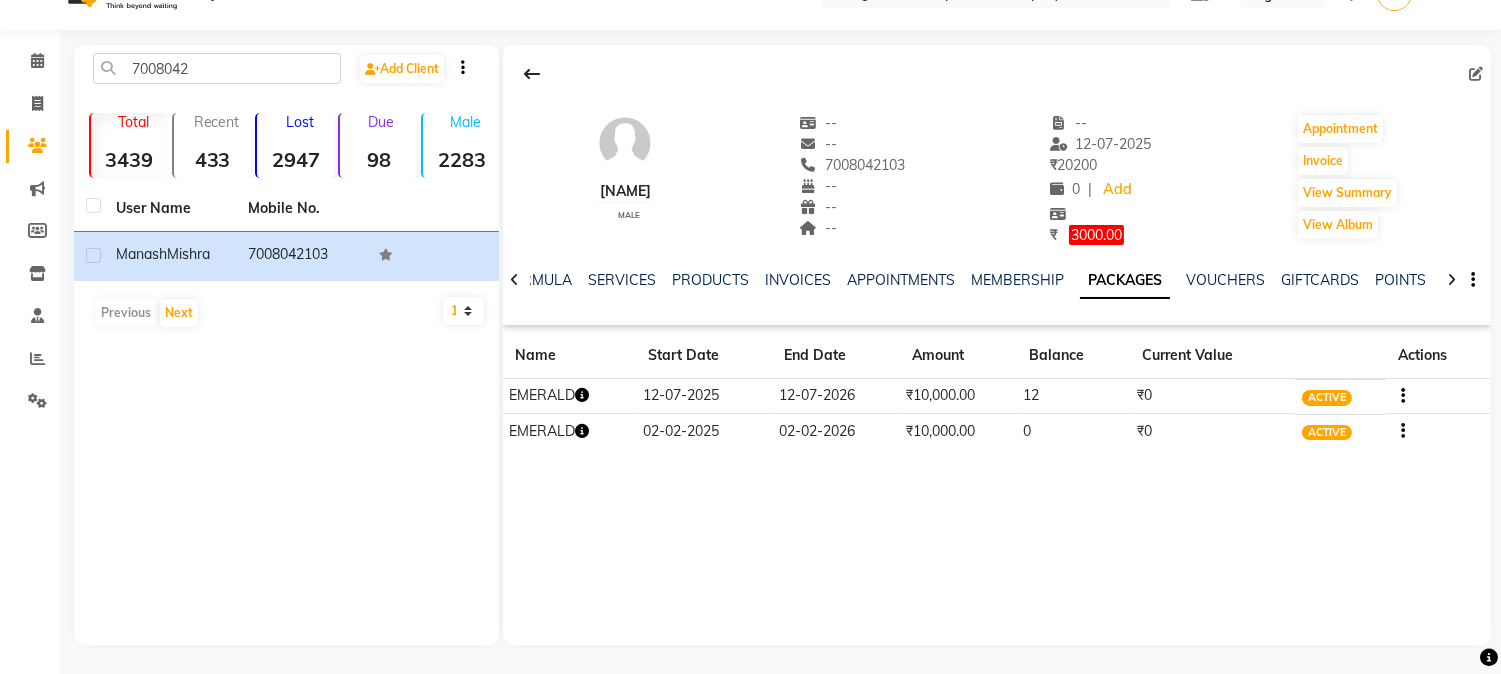 click 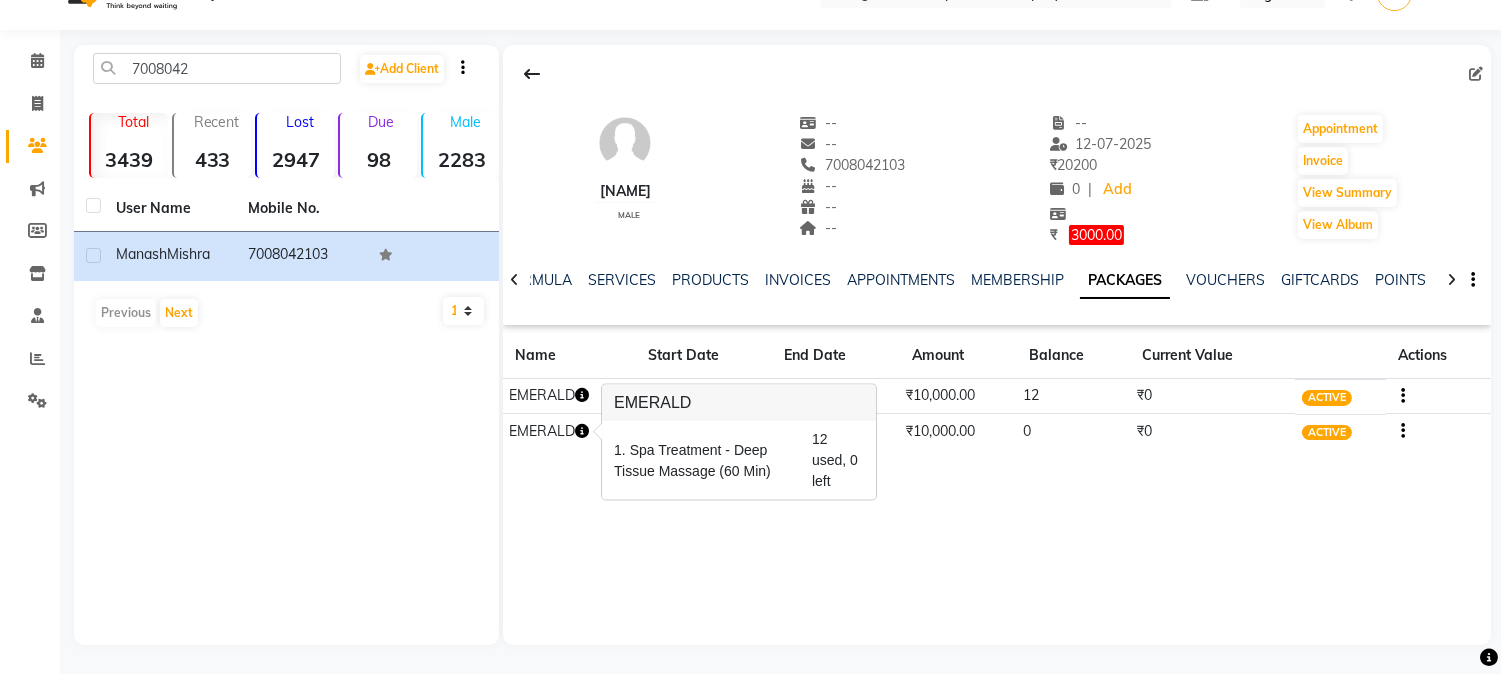 click on "Manash Mishra   male  --   --   7008042103  --  --  --  -- 12-07-2025 ₹    20200 0 |  Add  ₹     3000.00  Appointment   Invoice  View Summary  View Album  NOTES FORMULA SERVICES PRODUCTS INVOICES APPOINTMENTS MEMBERSHIP PACKAGES VOUCHERS GIFTCARDS POINTS FORMS FAMILY CARDS WALLET Name Start Date End Date Amount Balance Current Value Actions  EMERALD  12-07-2025 12-07-2026  ₹10,000.00   12  ₹0 ACTIVE  EMERALD  02-02-2025 02-02-2026  ₹10,000.00   0  ₹0 ACTIVE" 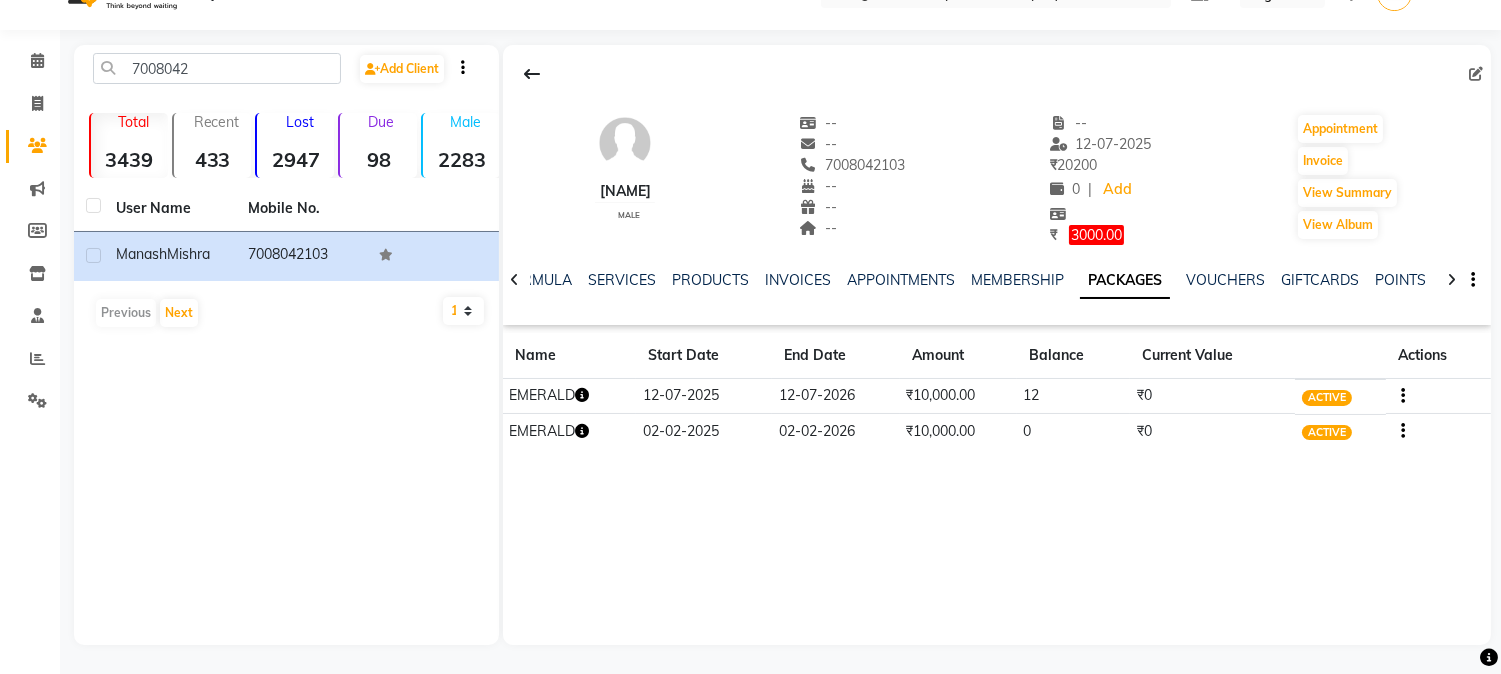 click 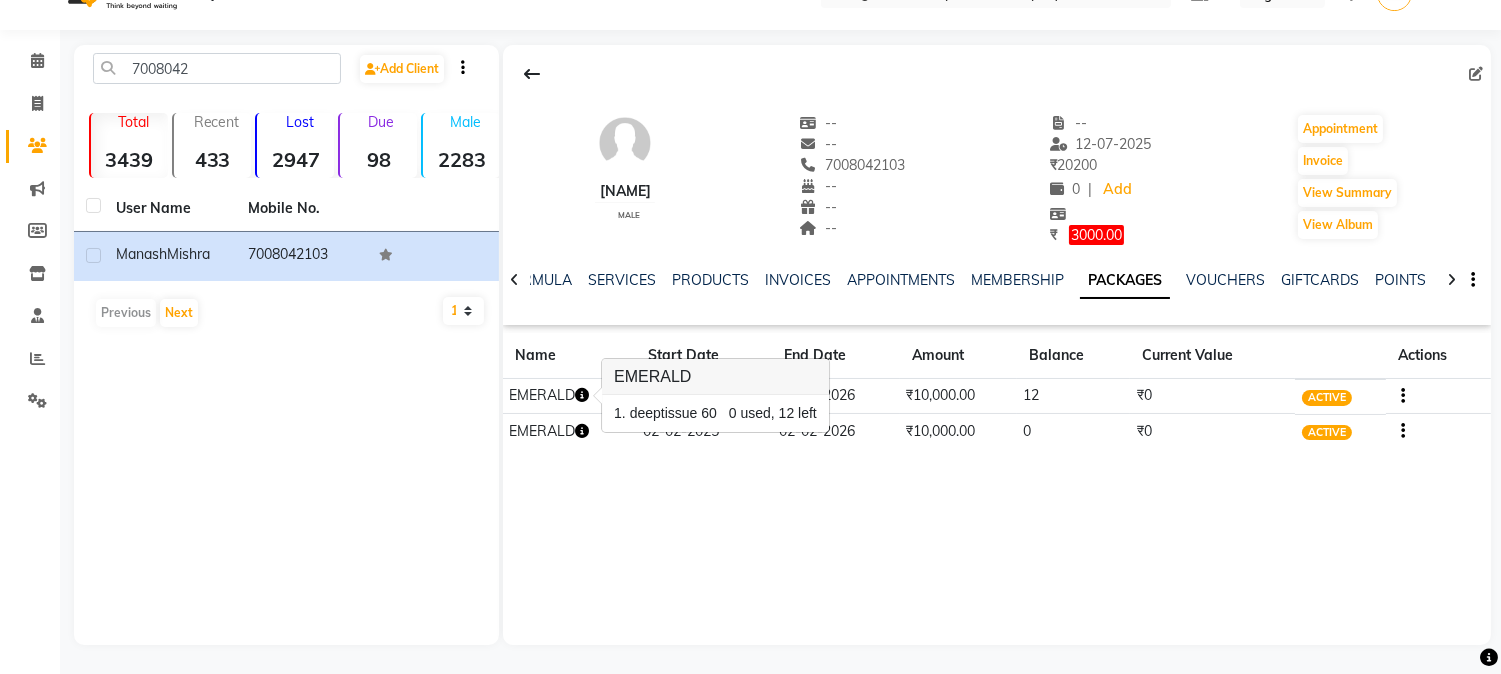 drag, startPoint x: 746, startPoint y: 487, endPoint x: 735, endPoint y: 494, distance: 13.038404 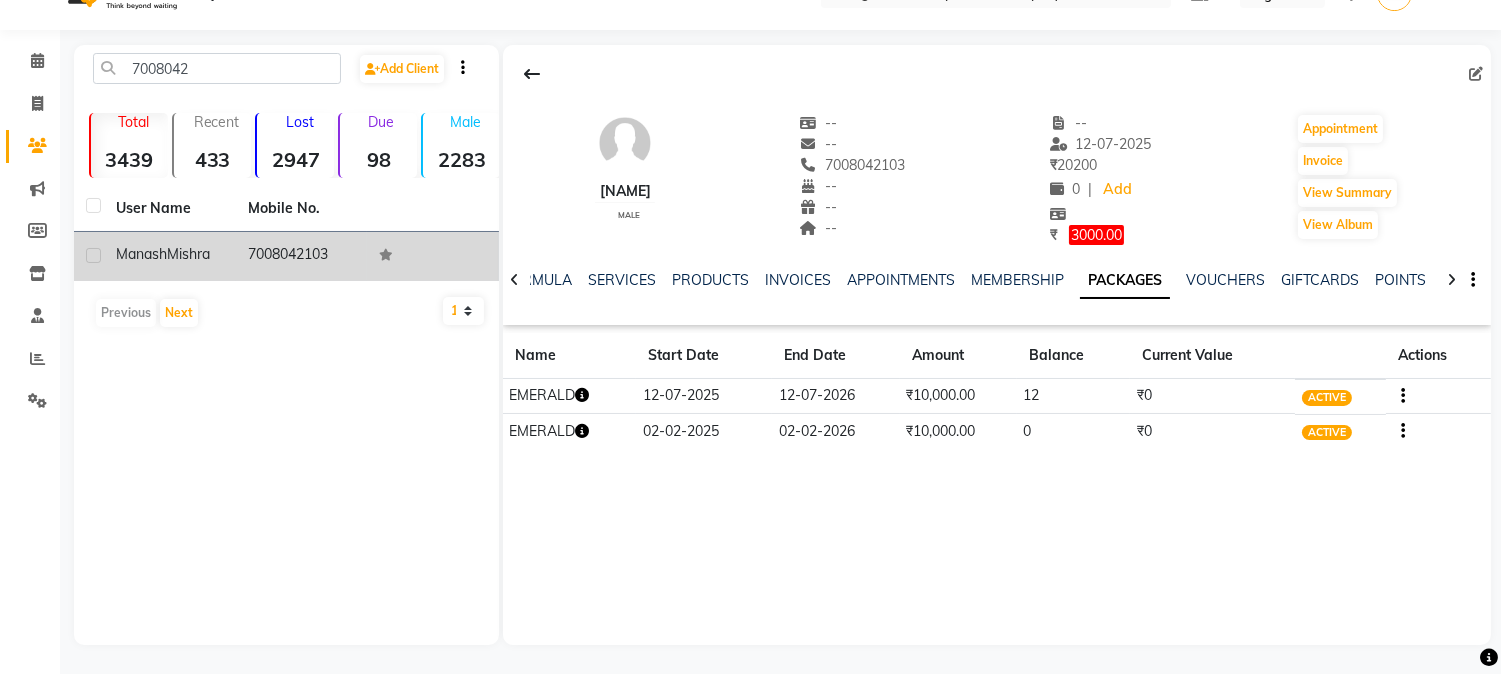 click on "7008042103" 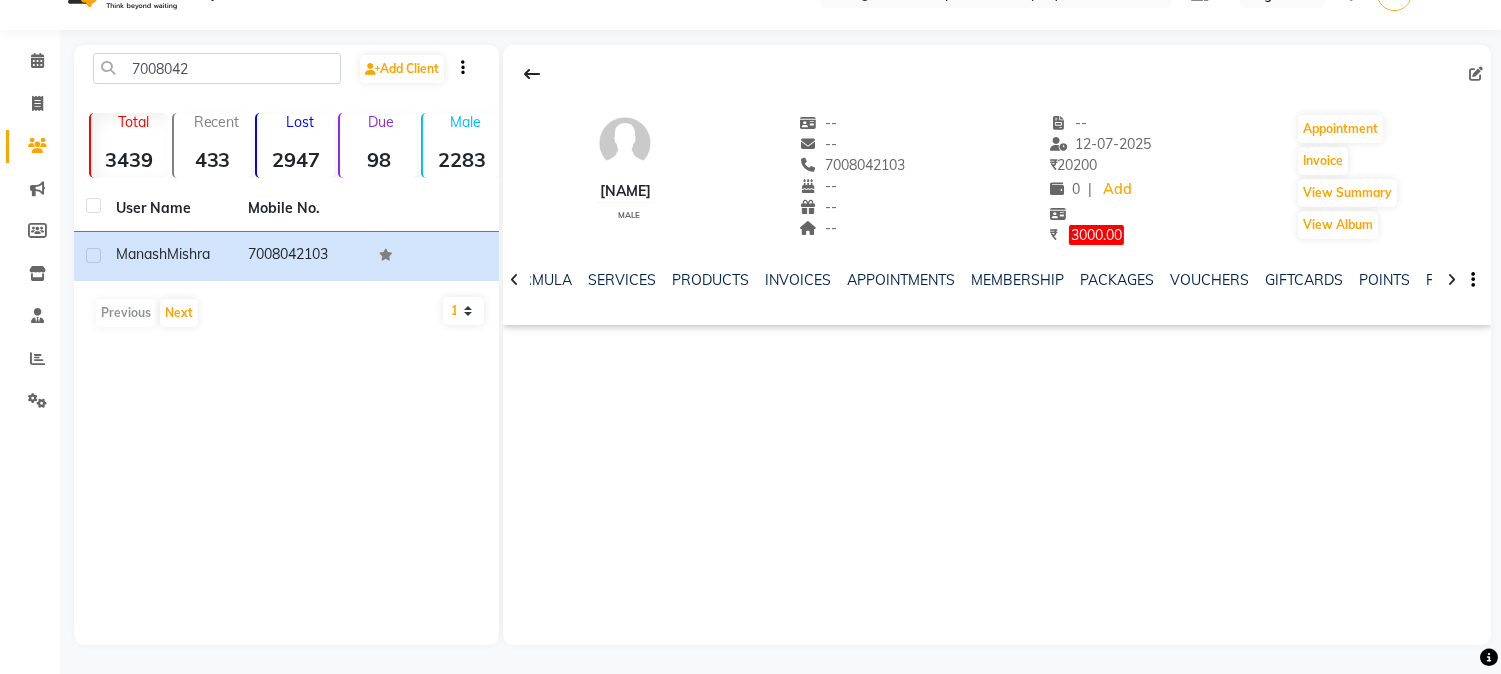 click on "--" 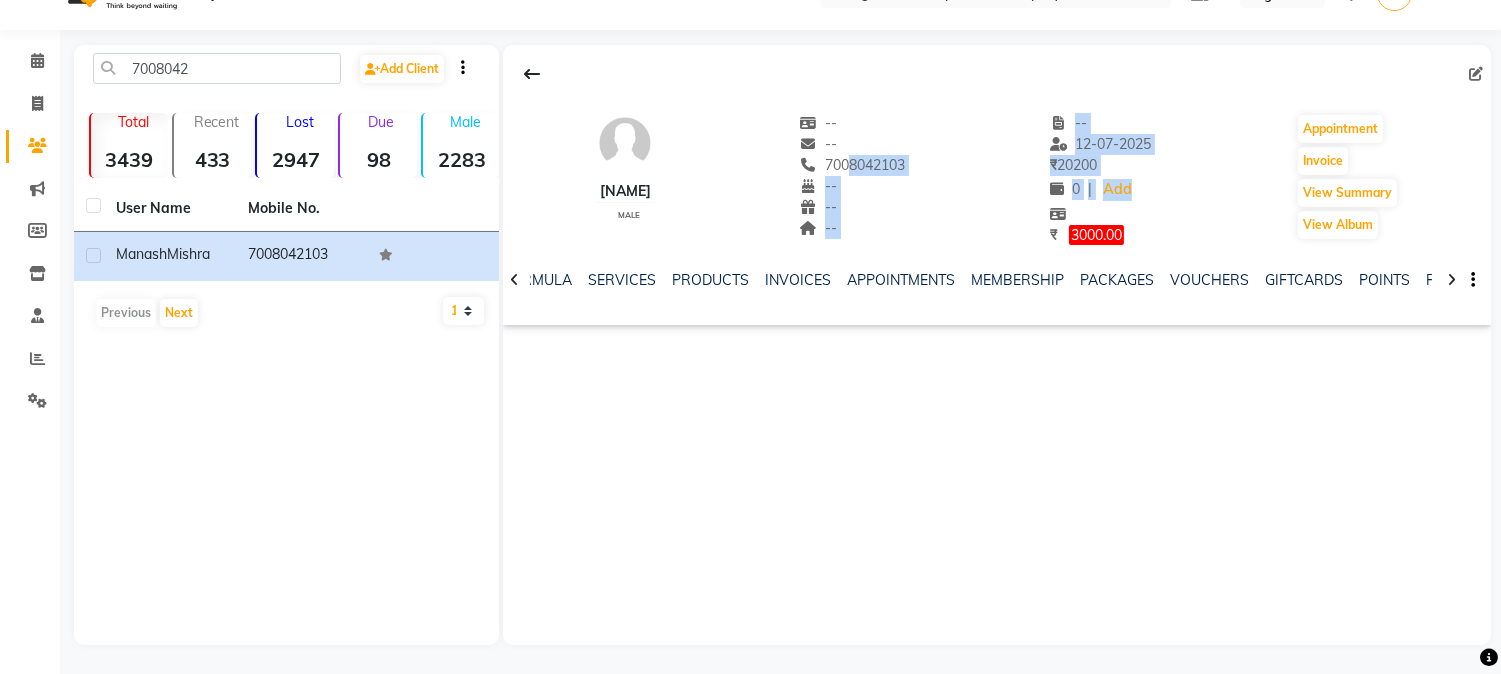 drag, startPoint x: 876, startPoint y: 172, endPoint x: 1155, endPoint y: 220, distance: 283.0989 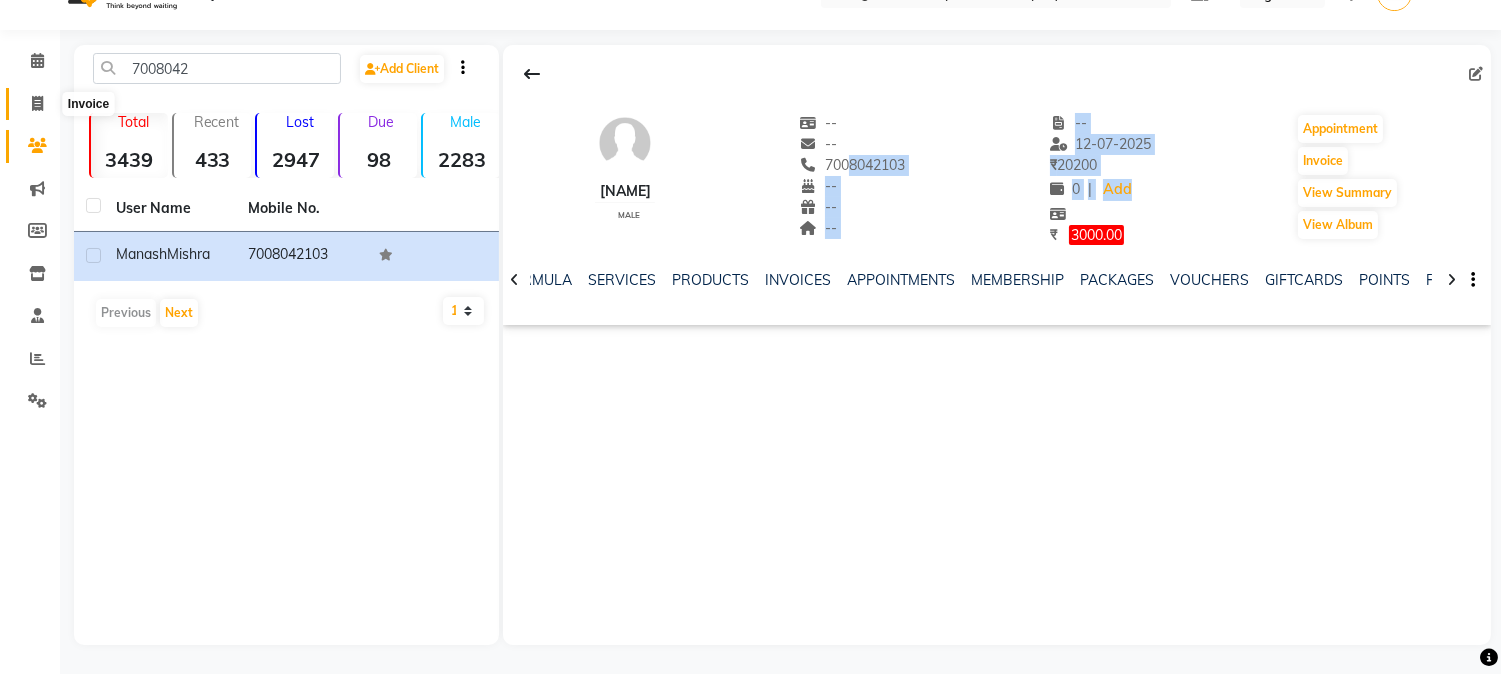 click 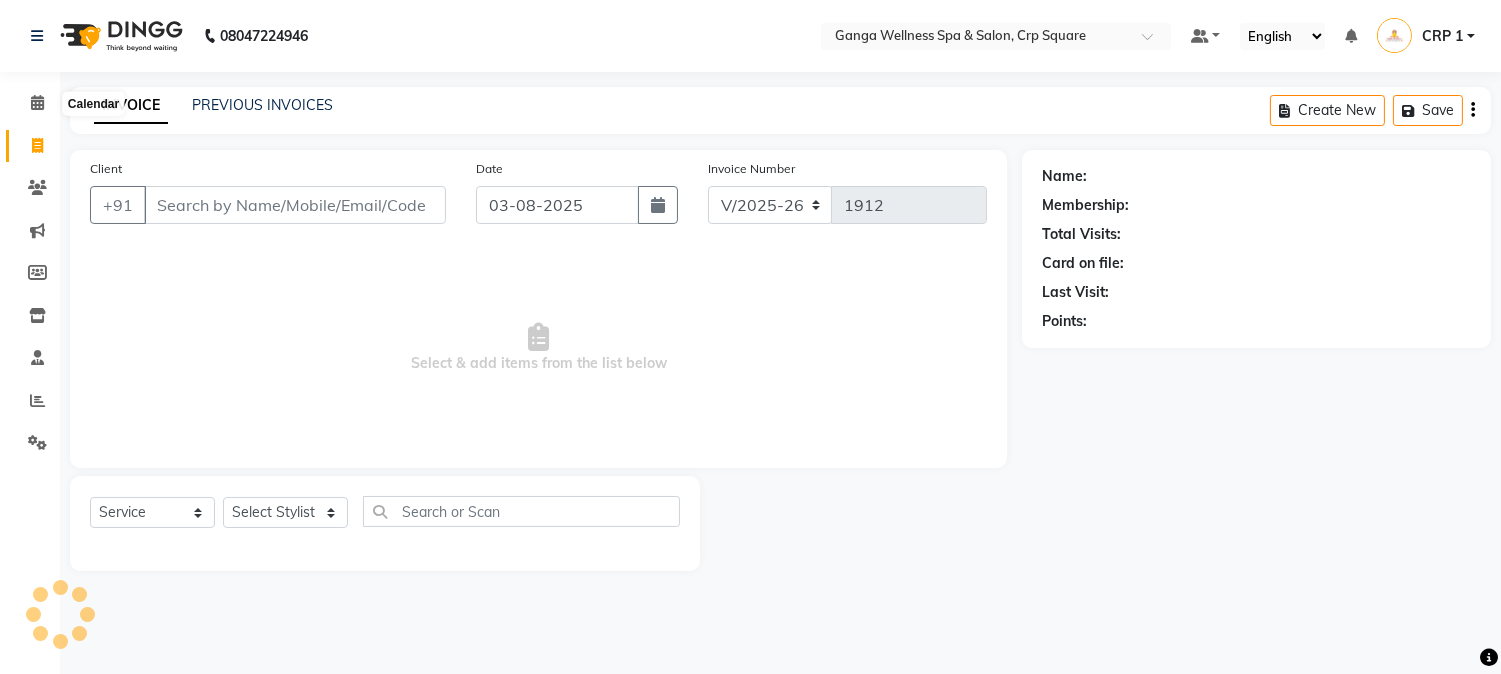 scroll, scrollTop: 0, scrollLeft: 0, axis: both 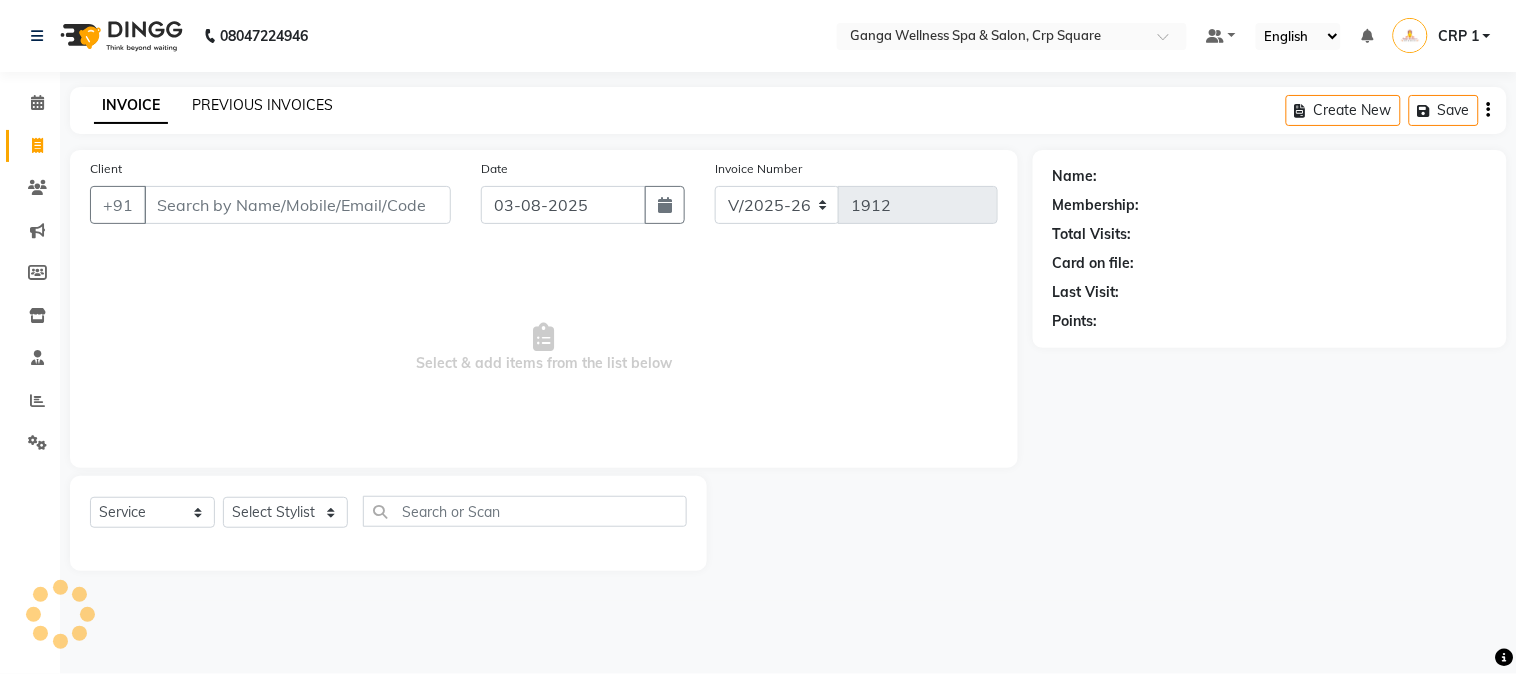 click on "PREVIOUS INVOICES" 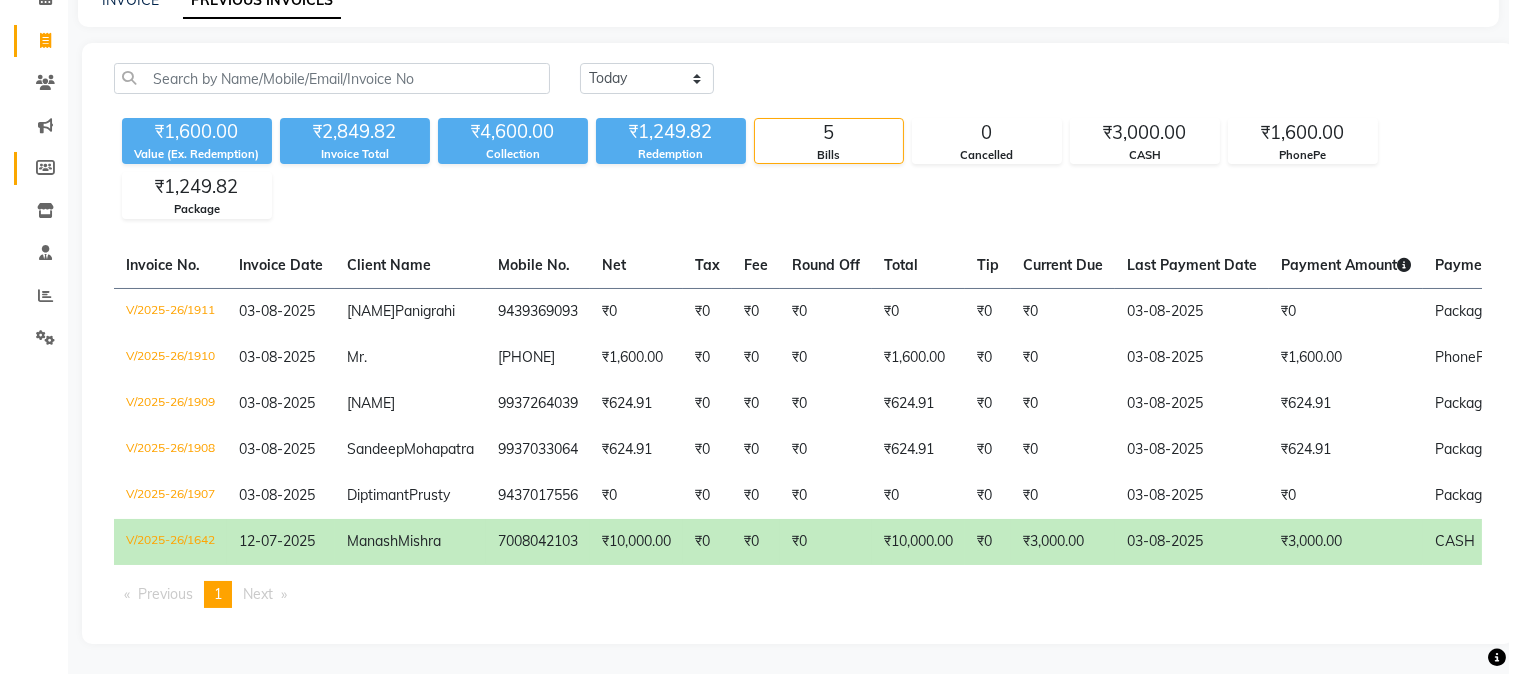 scroll, scrollTop: 0, scrollLeft: 0, axis: both 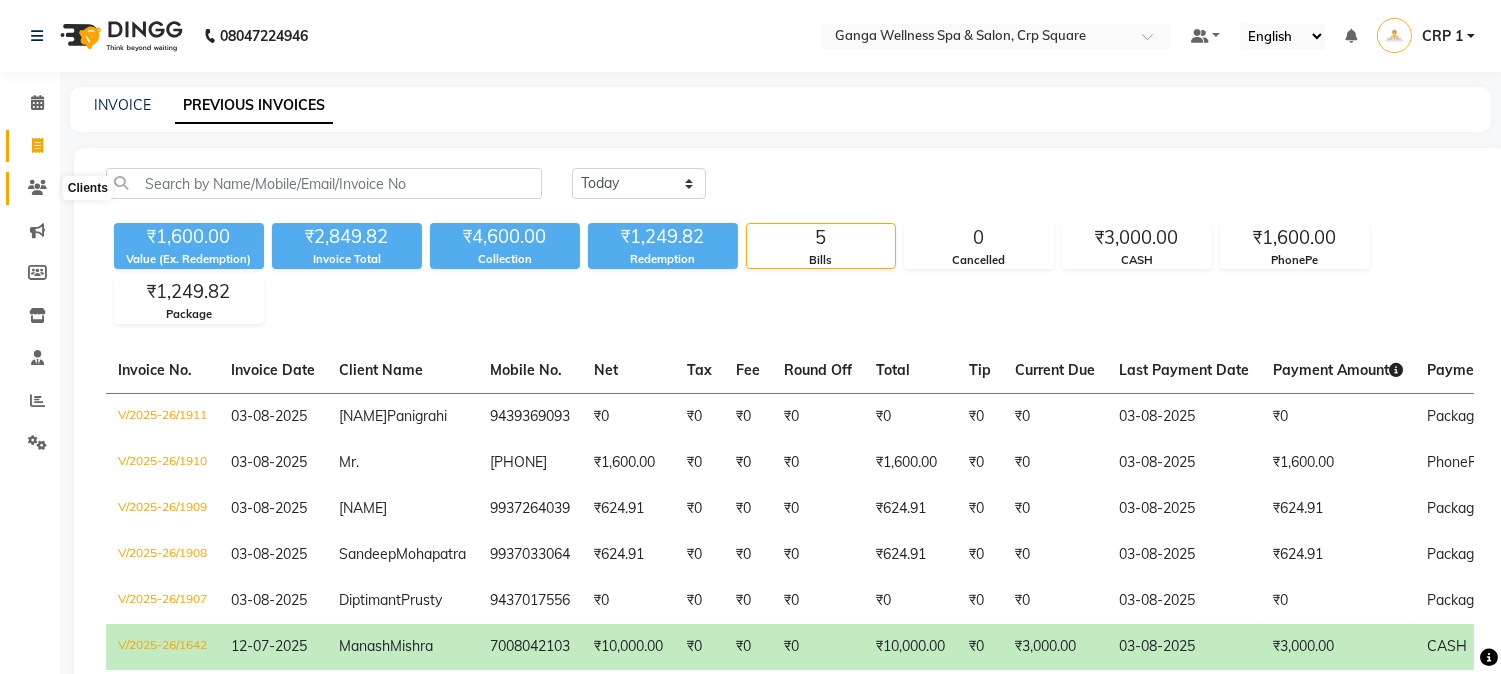 click 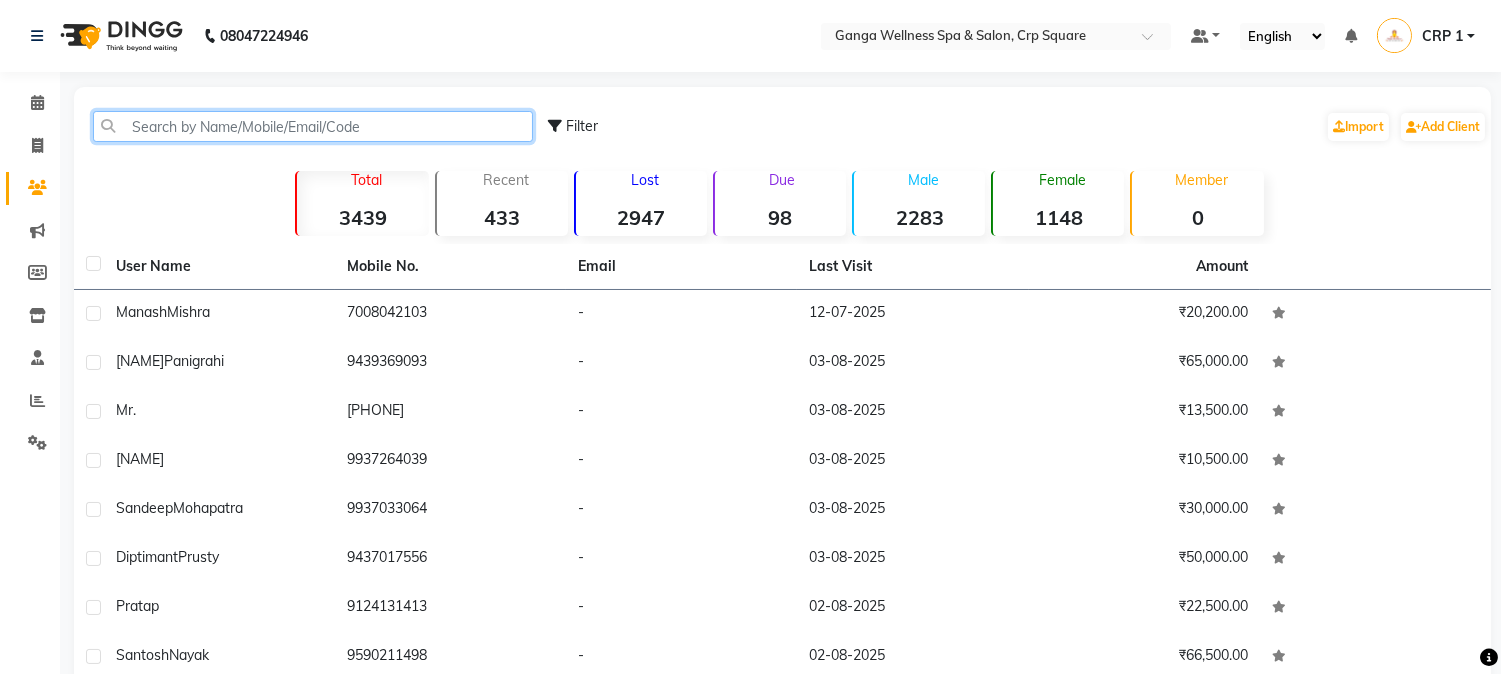 click 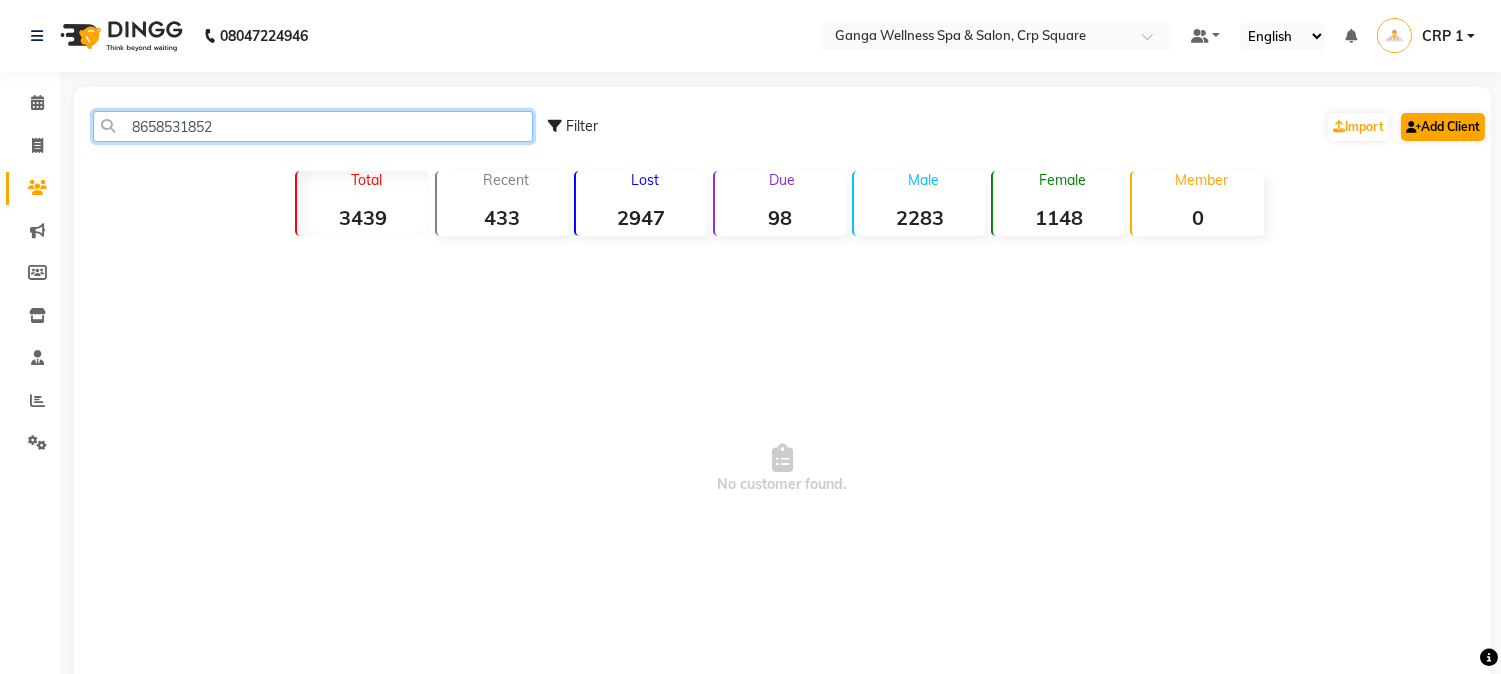 type on "8658531852" 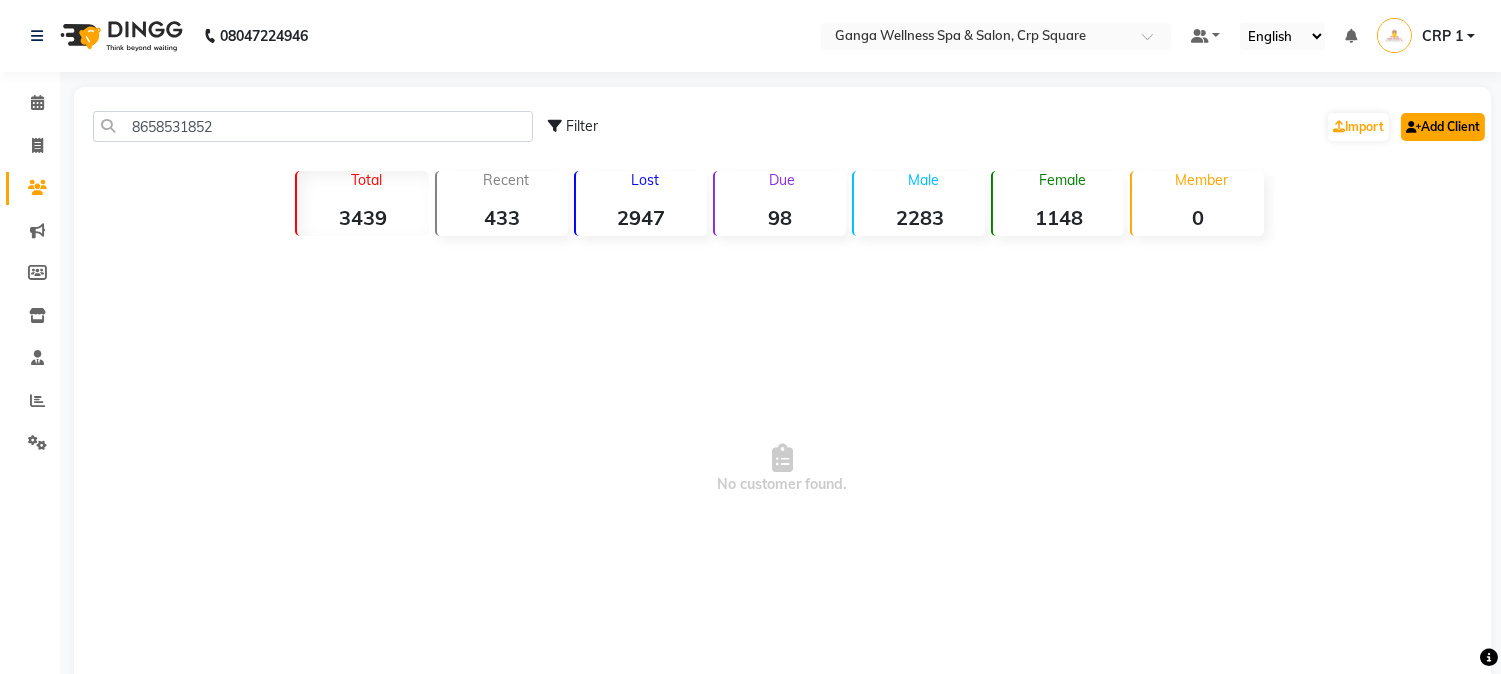 click on "Add Client" 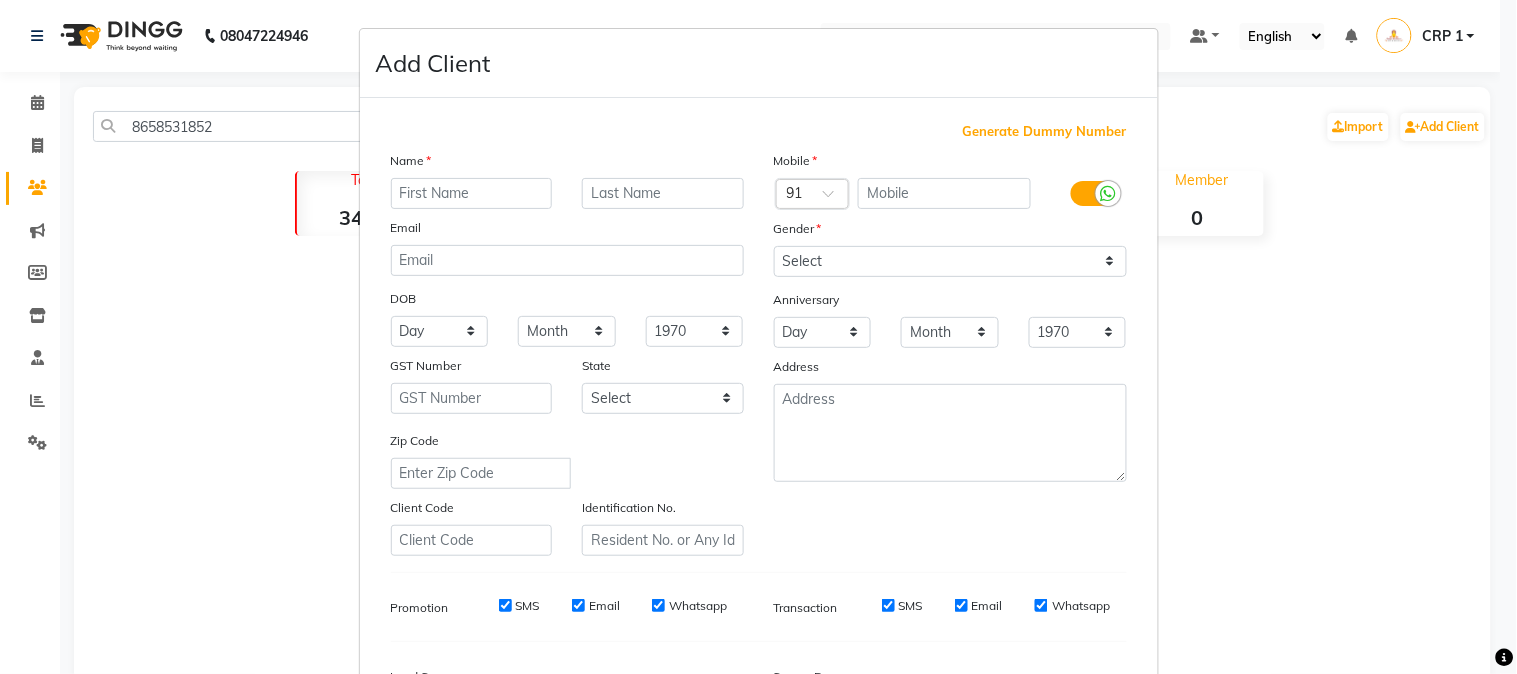 click at bounding box center [472, 193] 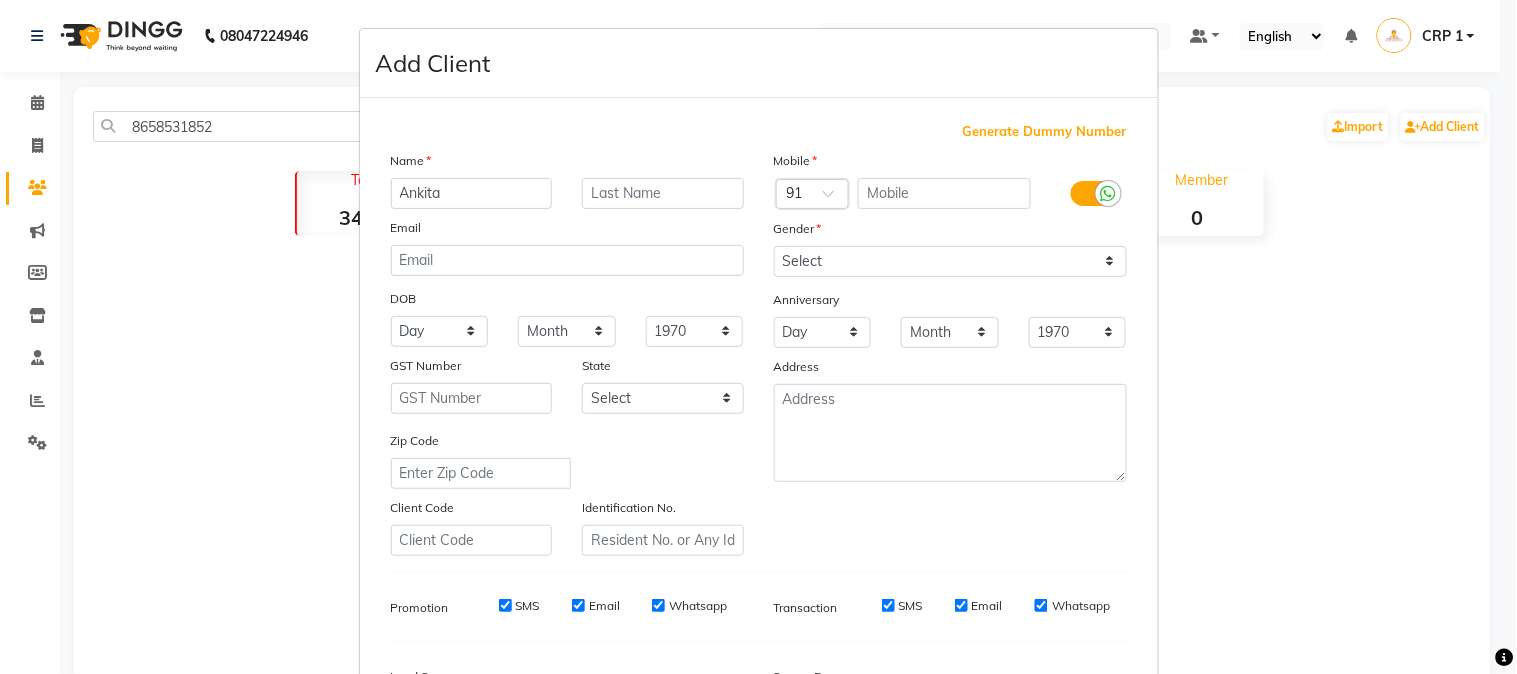type on "Ankita" 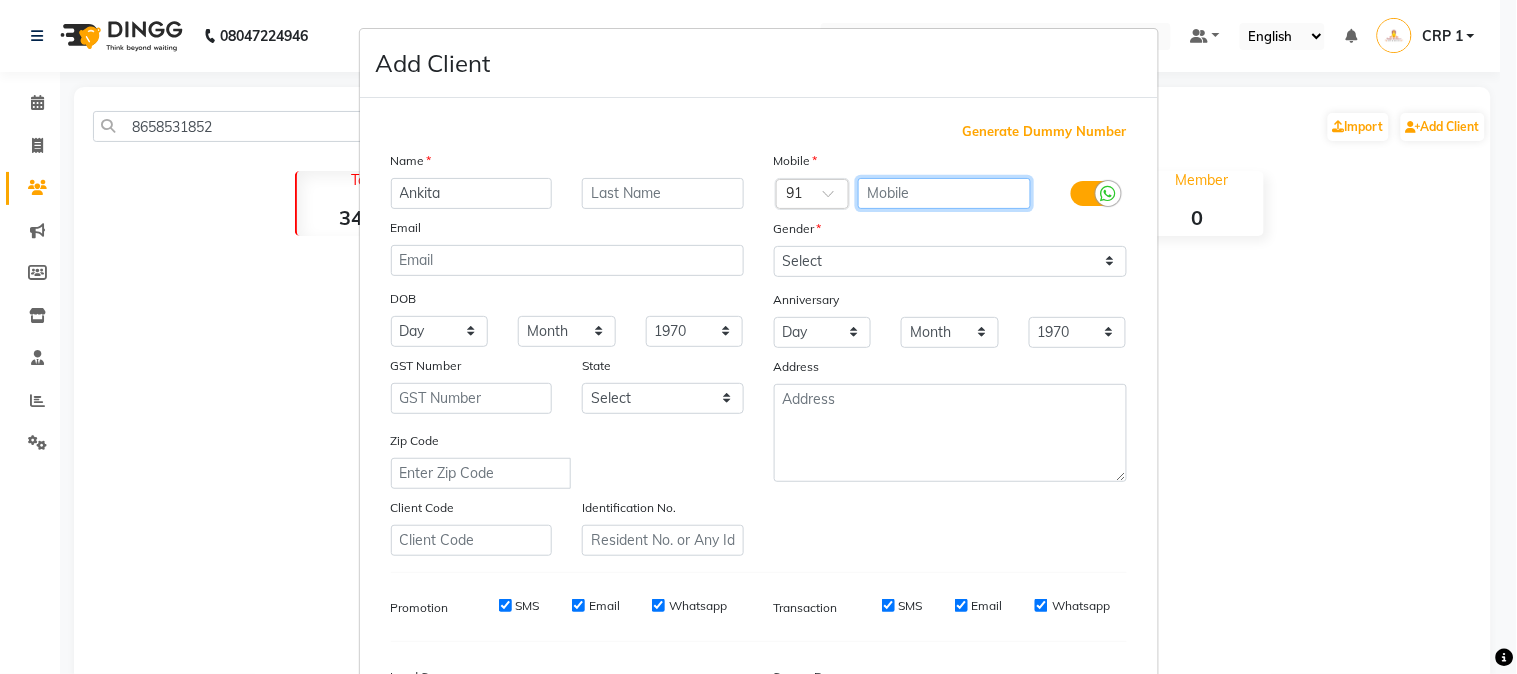 click at bounding box center (944, 193) 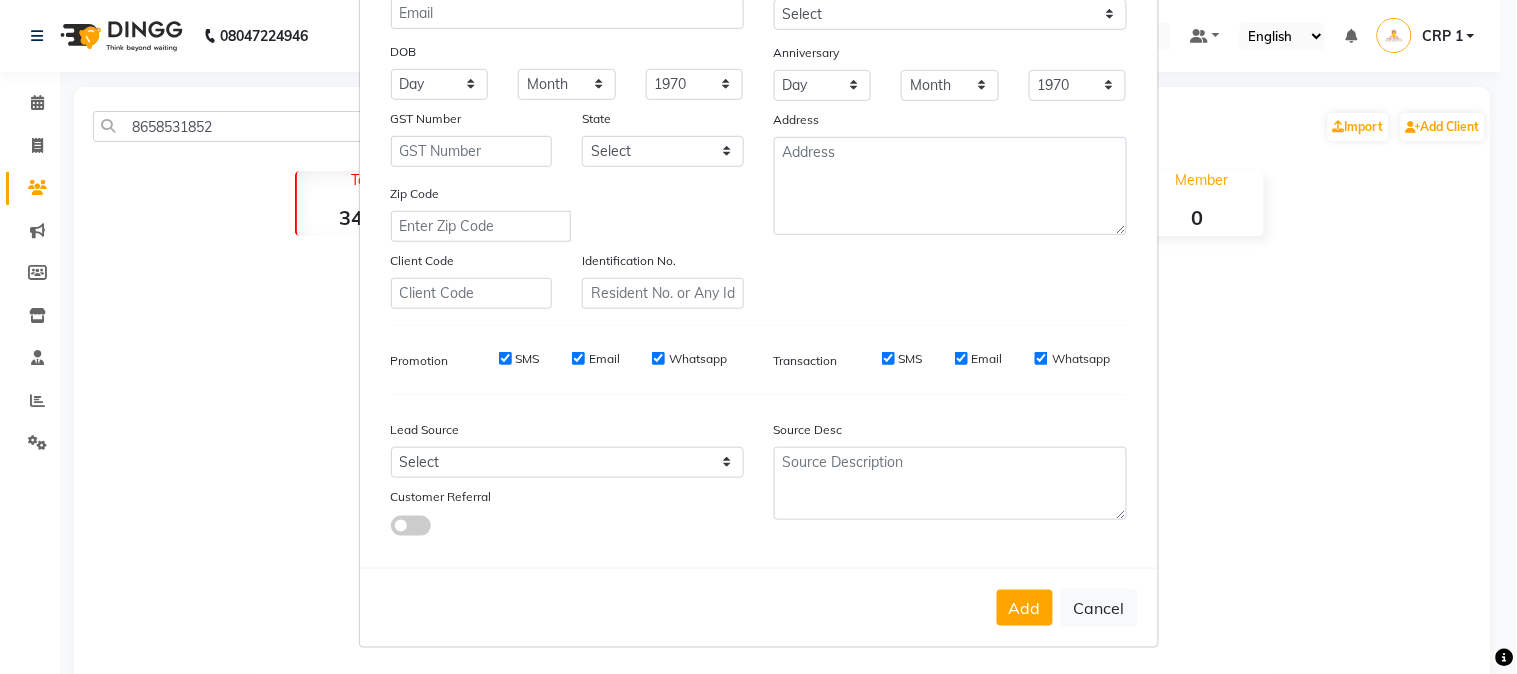 scroll, scrollTop: 250, scrollLeft: 0, axis: vertical 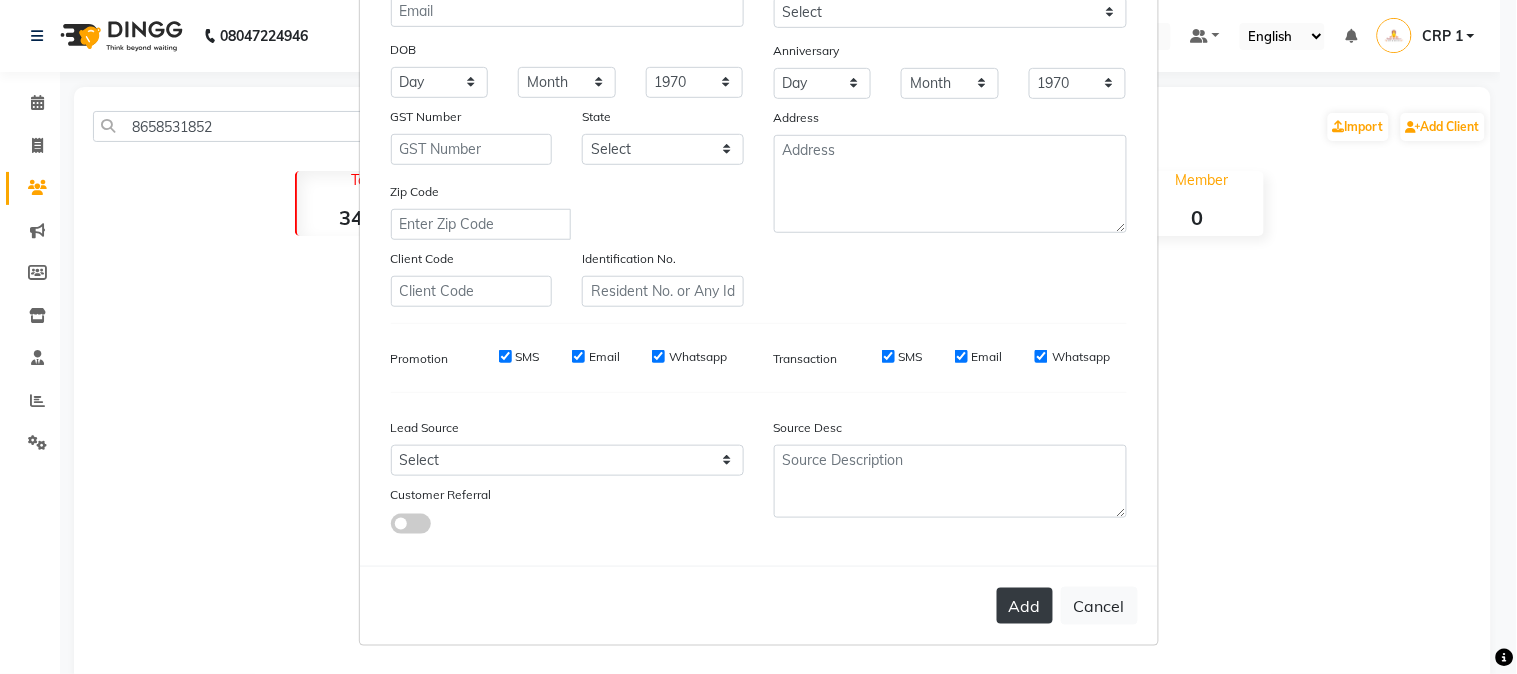 type on "8658531852" 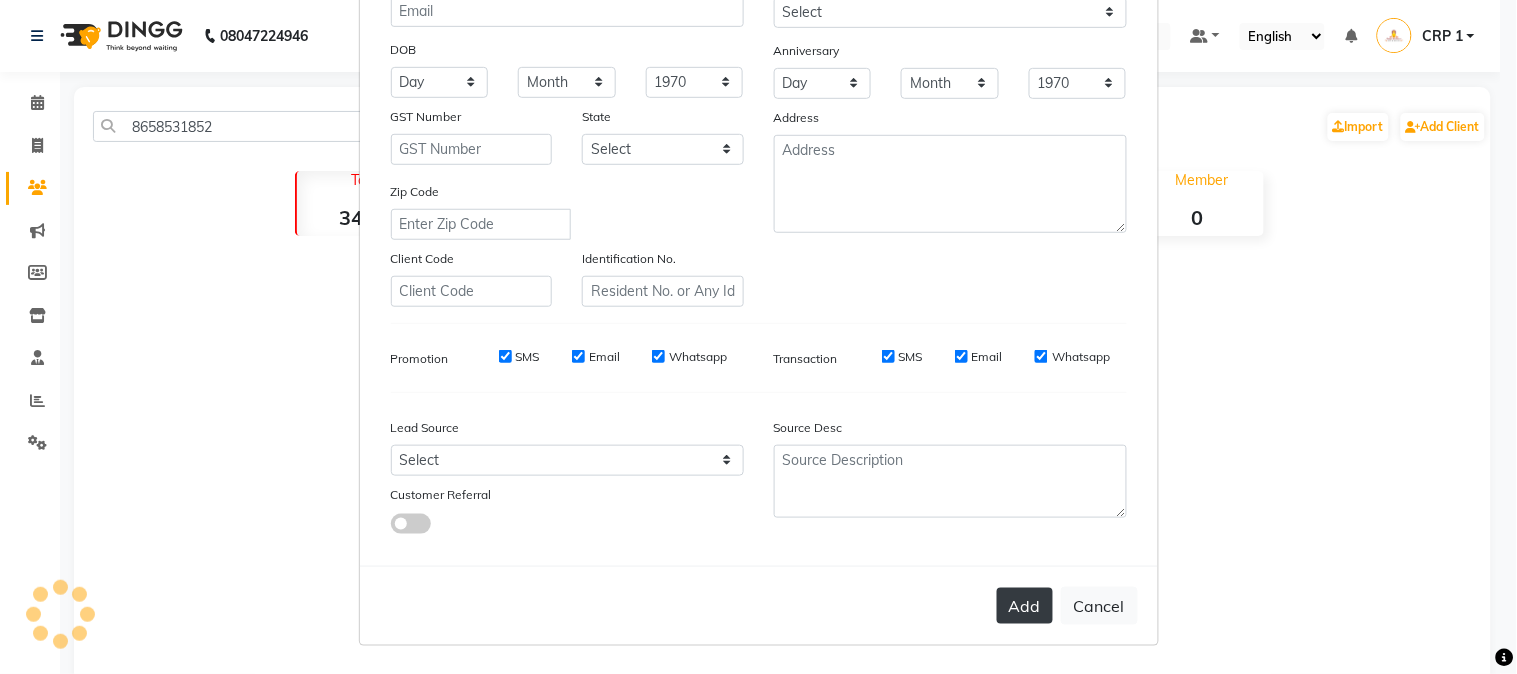 click on "Add" at bounding box center (1025, 606) 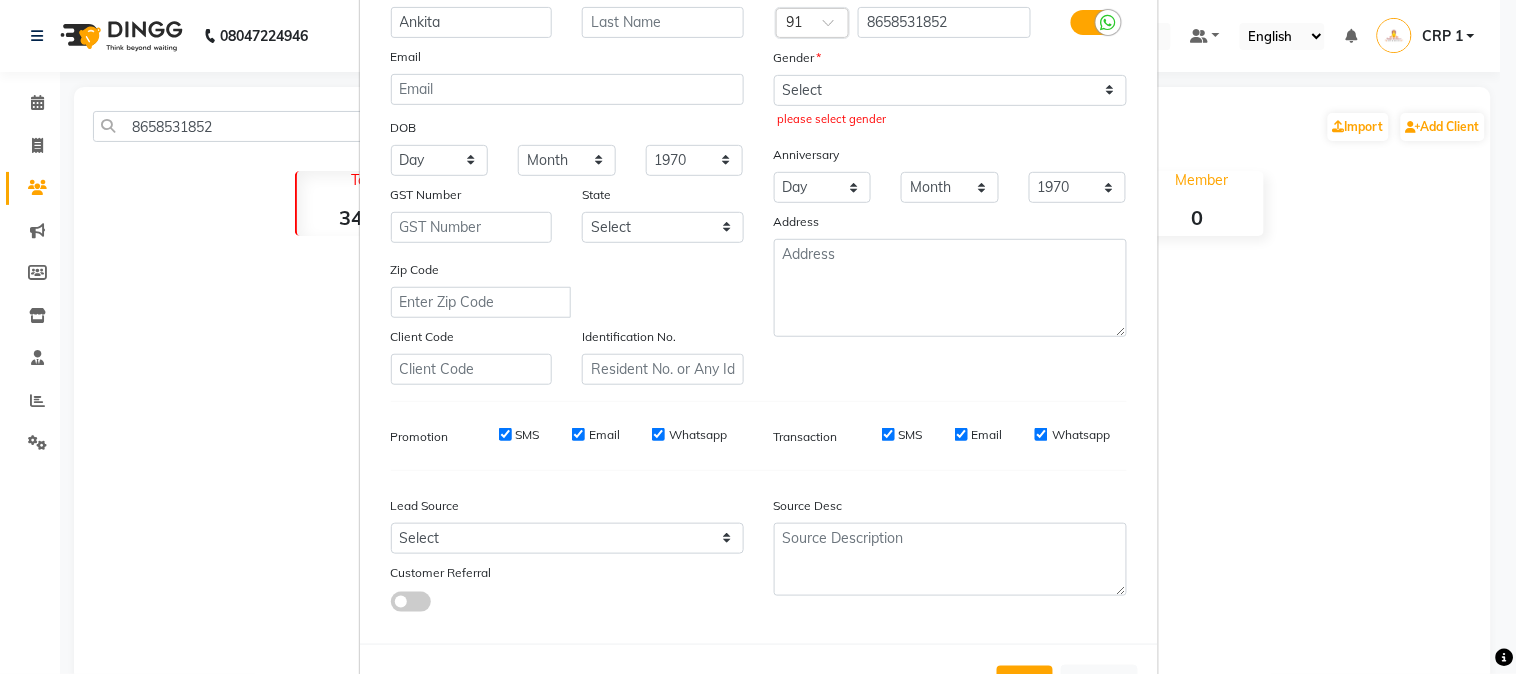 scroll, scrollTop: 168, scrollLeft: 0, axis: vertical 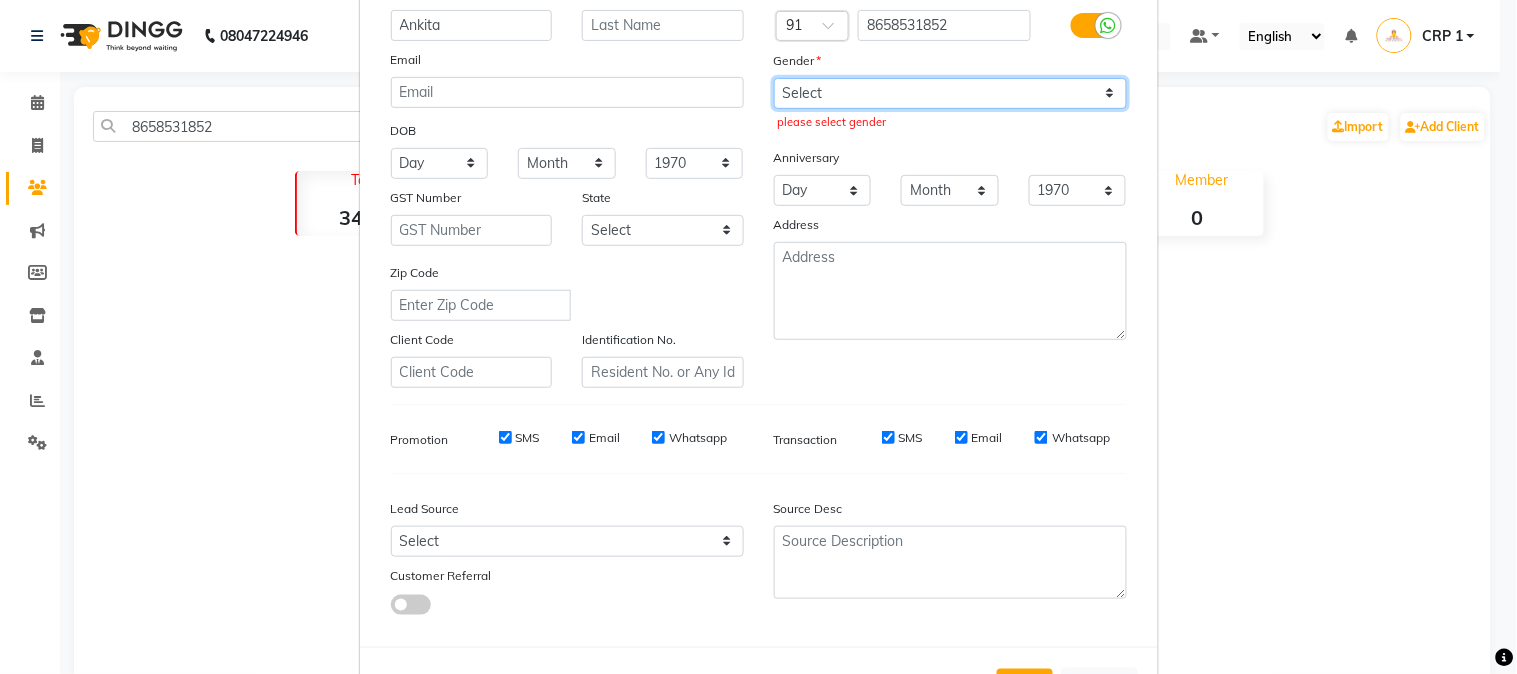 click on "Select Male Female Other Prefer Not To Say" at bounding box center (950, 93) 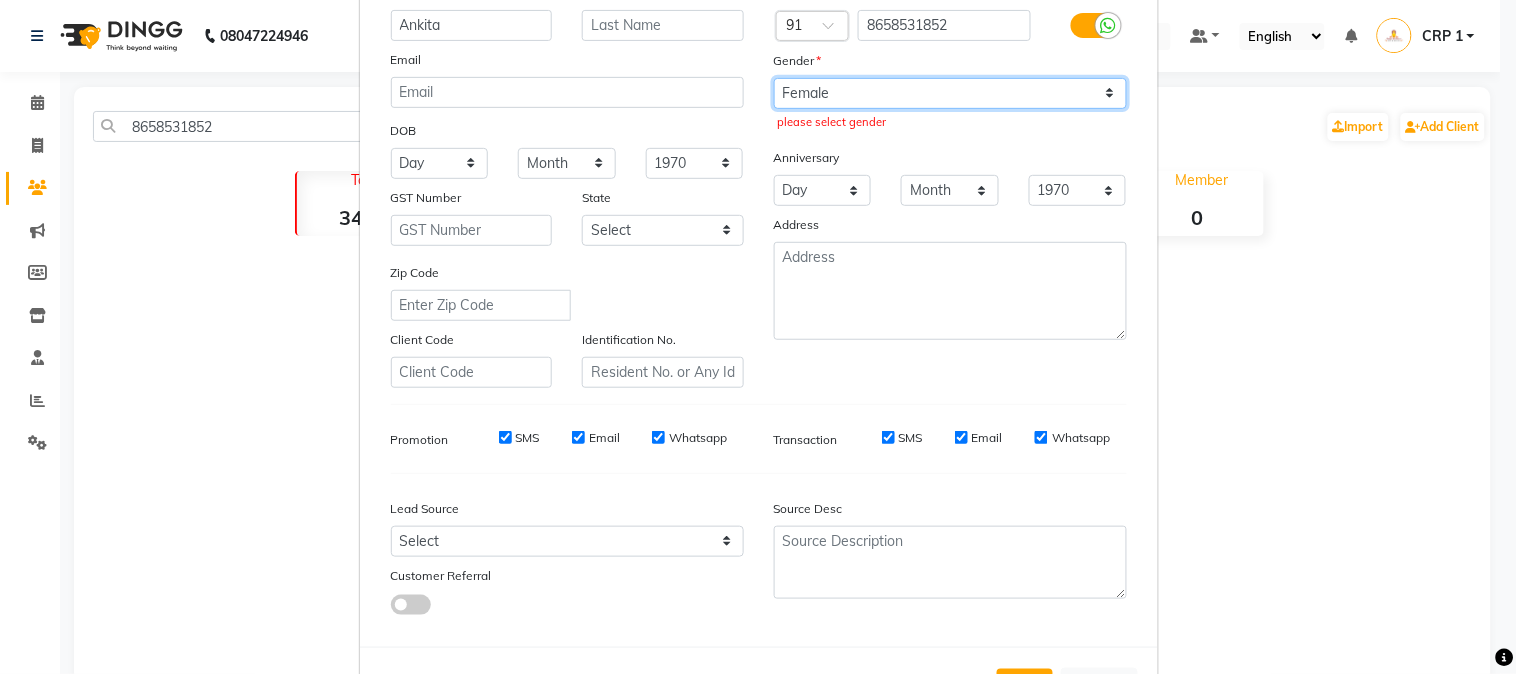 click on "Select Male Female Other Prefer Not To Say" at bounding box center [950, 93] 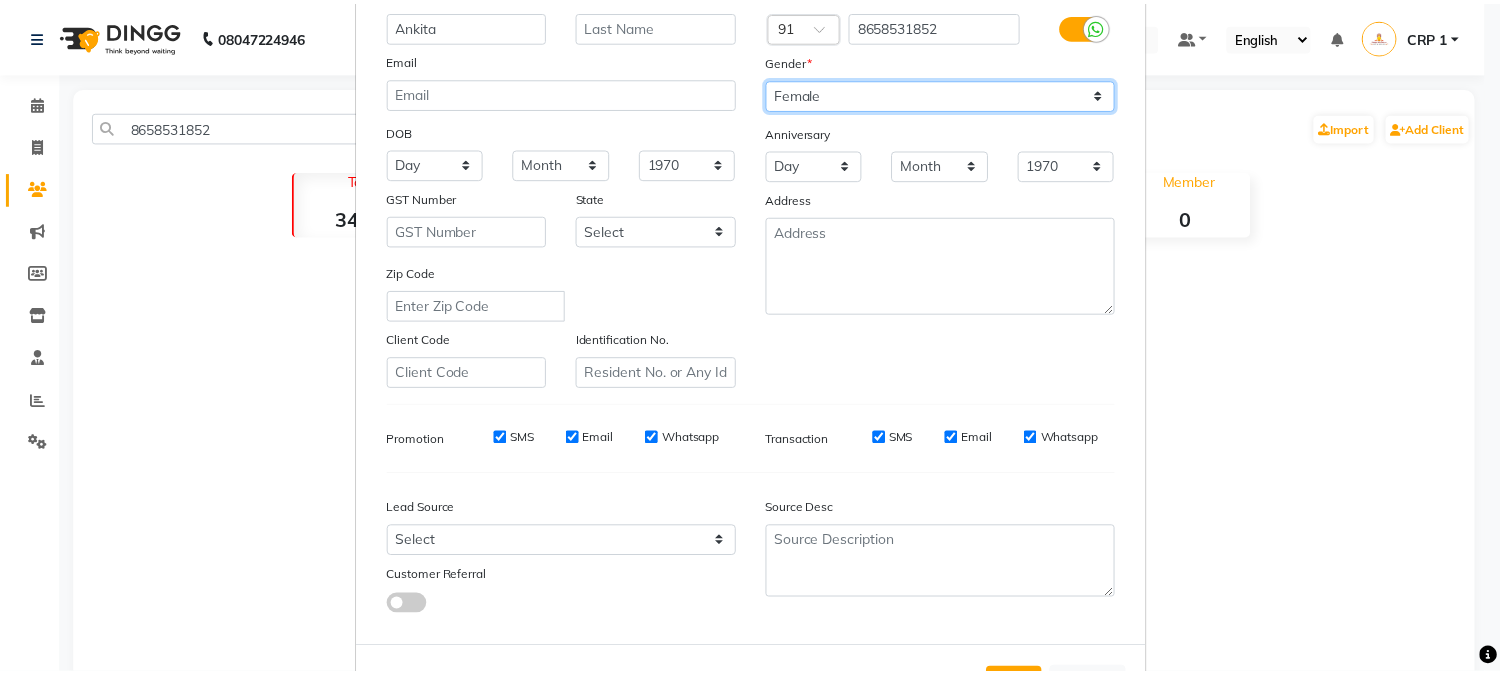 scroll, scrollTop: 250, scrollLeft: 0, axis: vertical 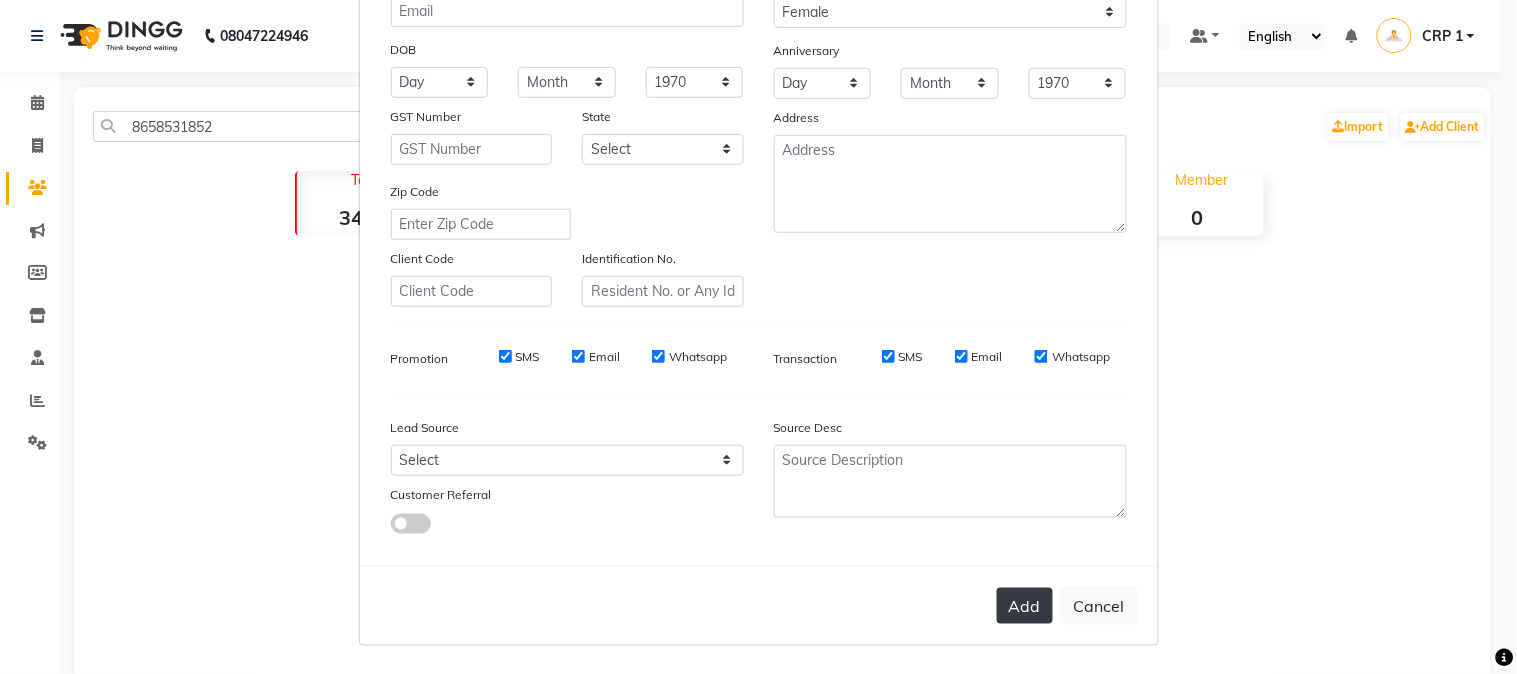 click on "Add" at bounding box center (1025, 606) 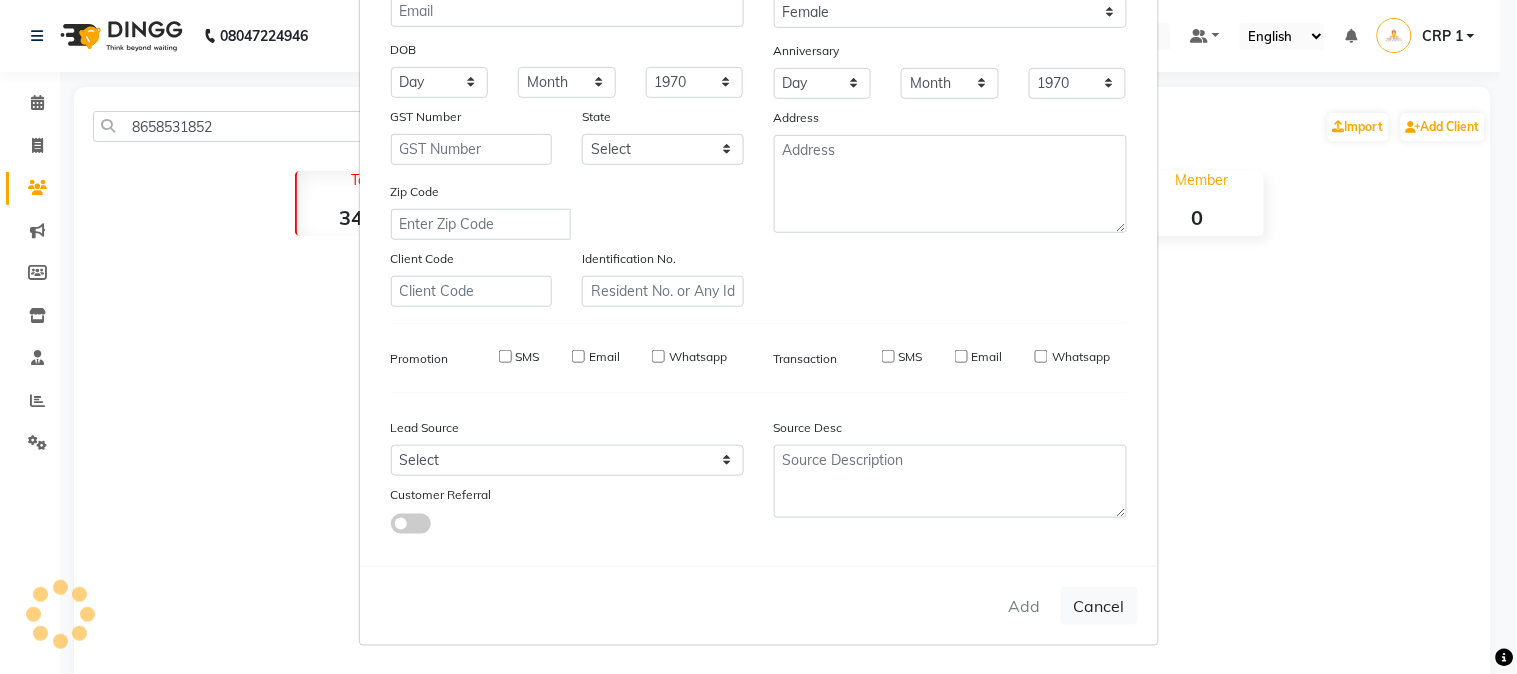 type 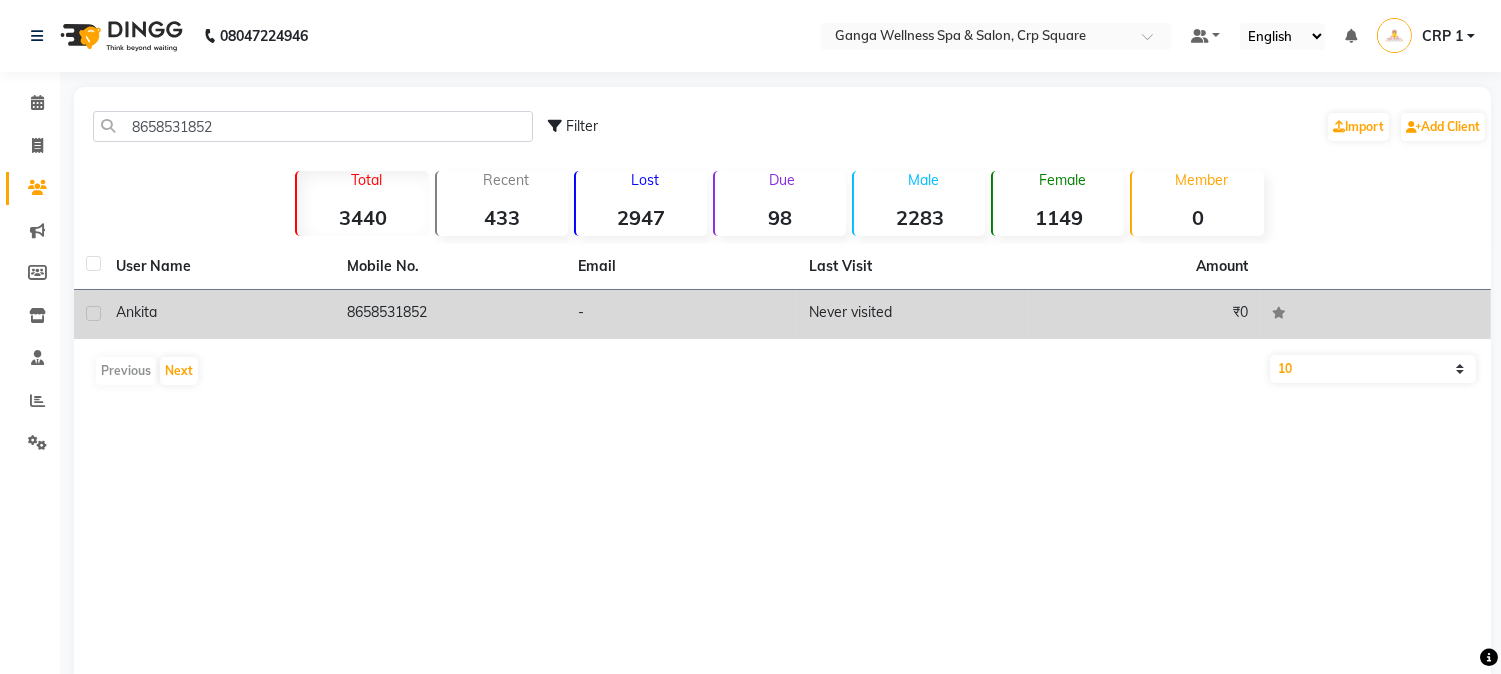 click on "Ankita" 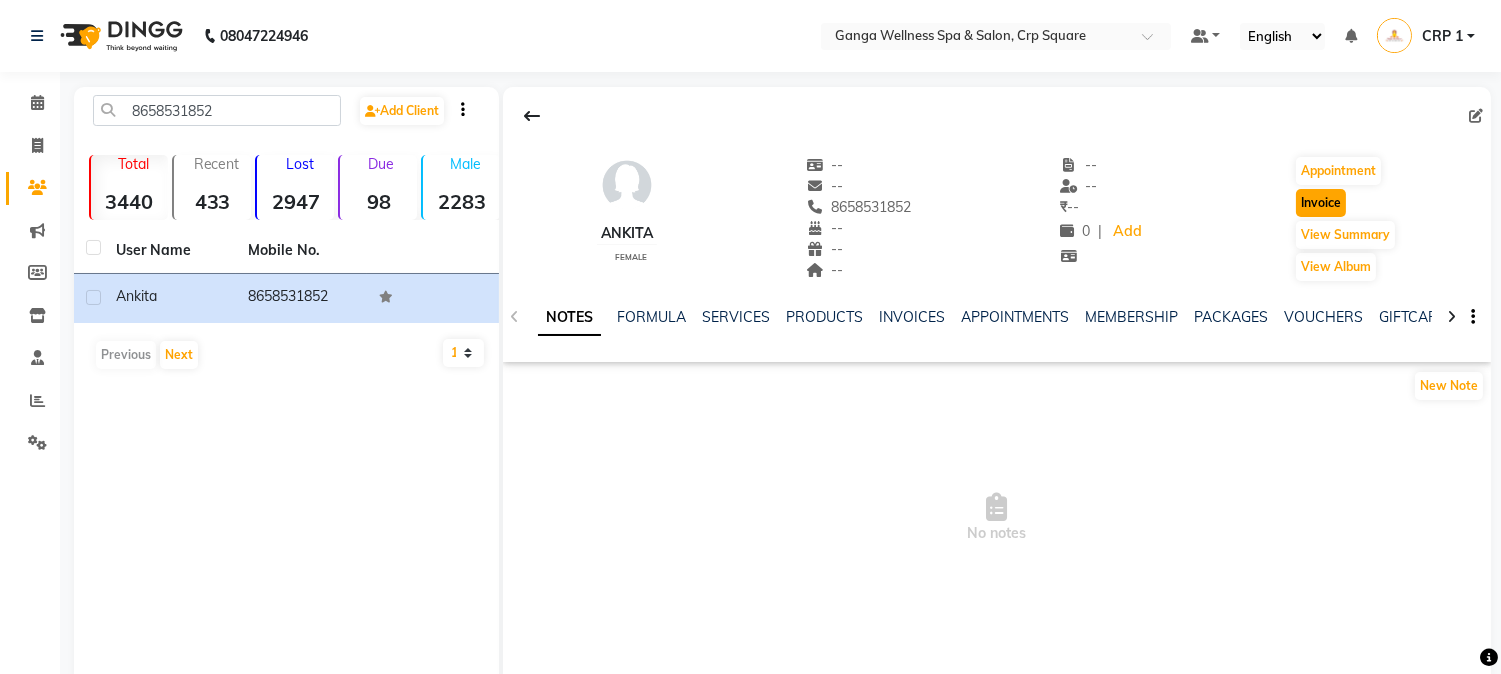 click on "Invoice" 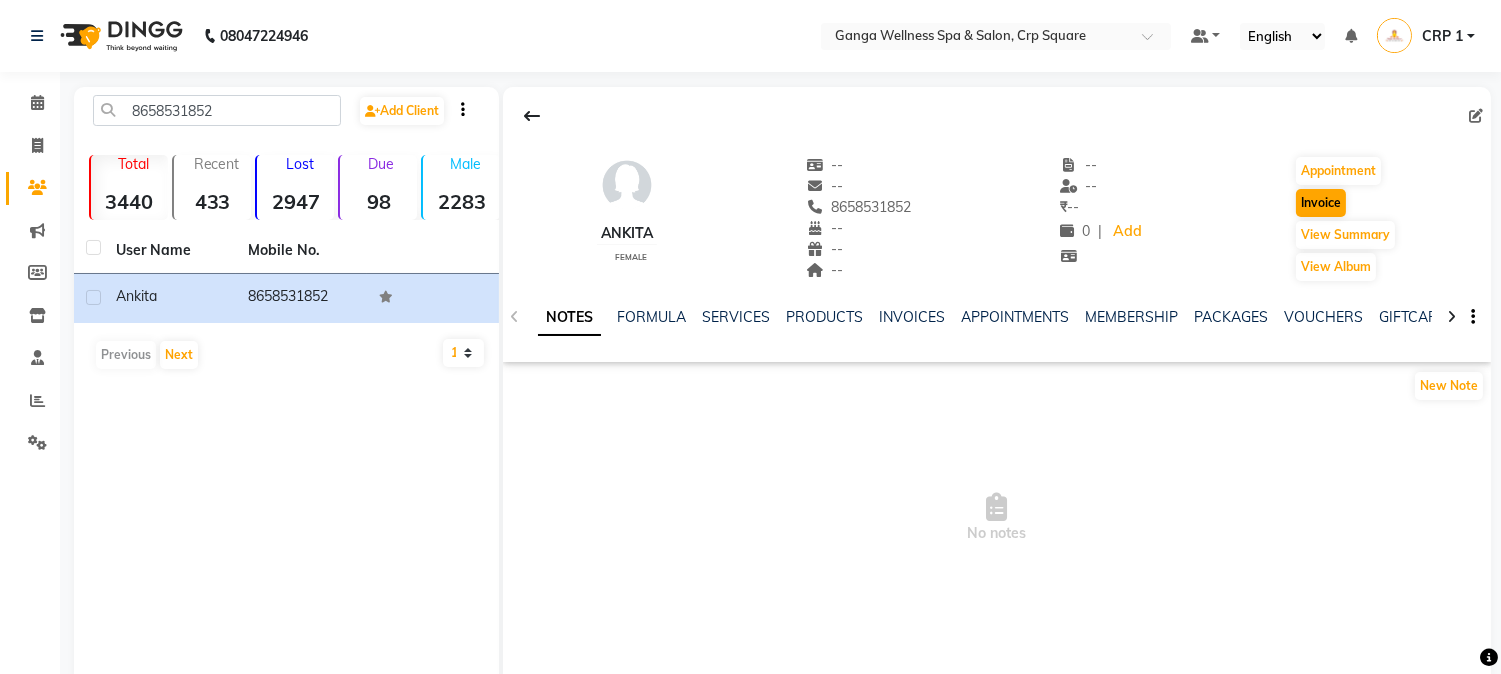 select on "715" 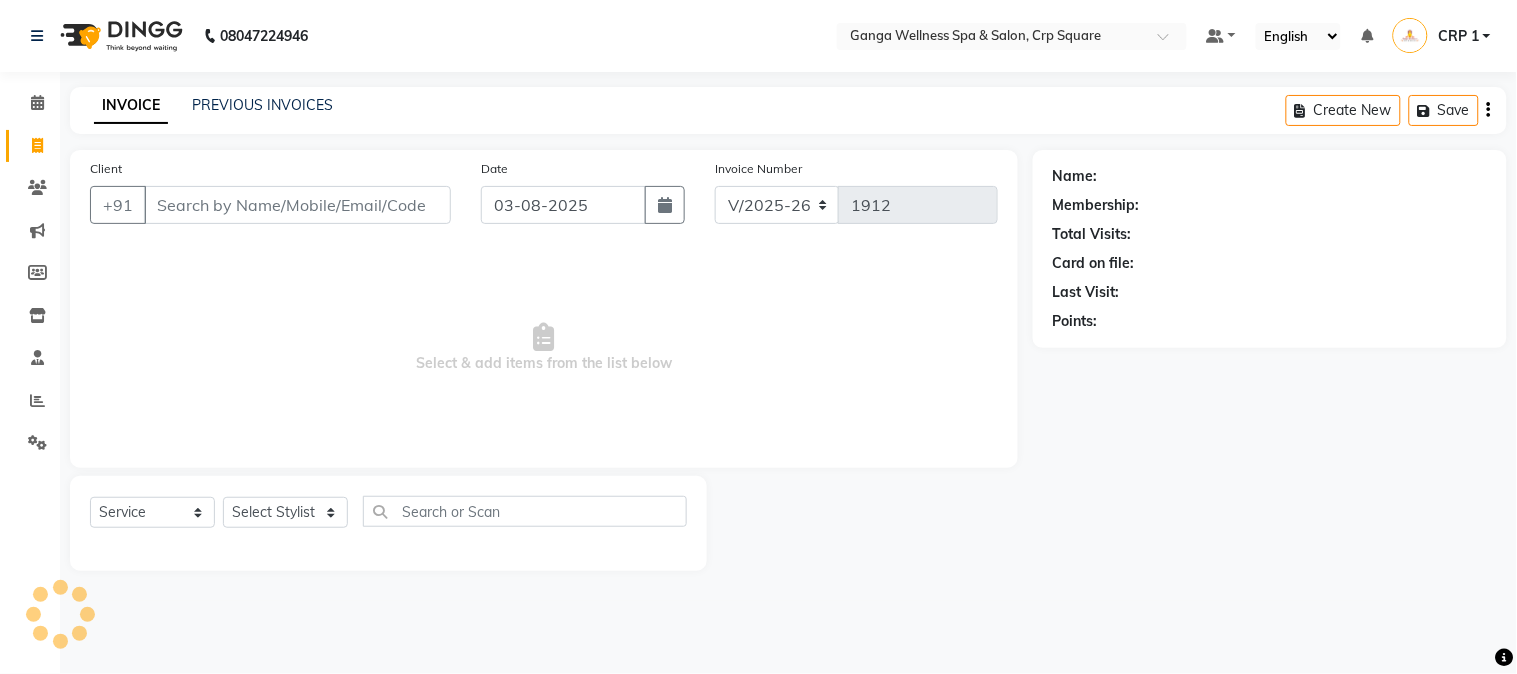 type on "8658531852" 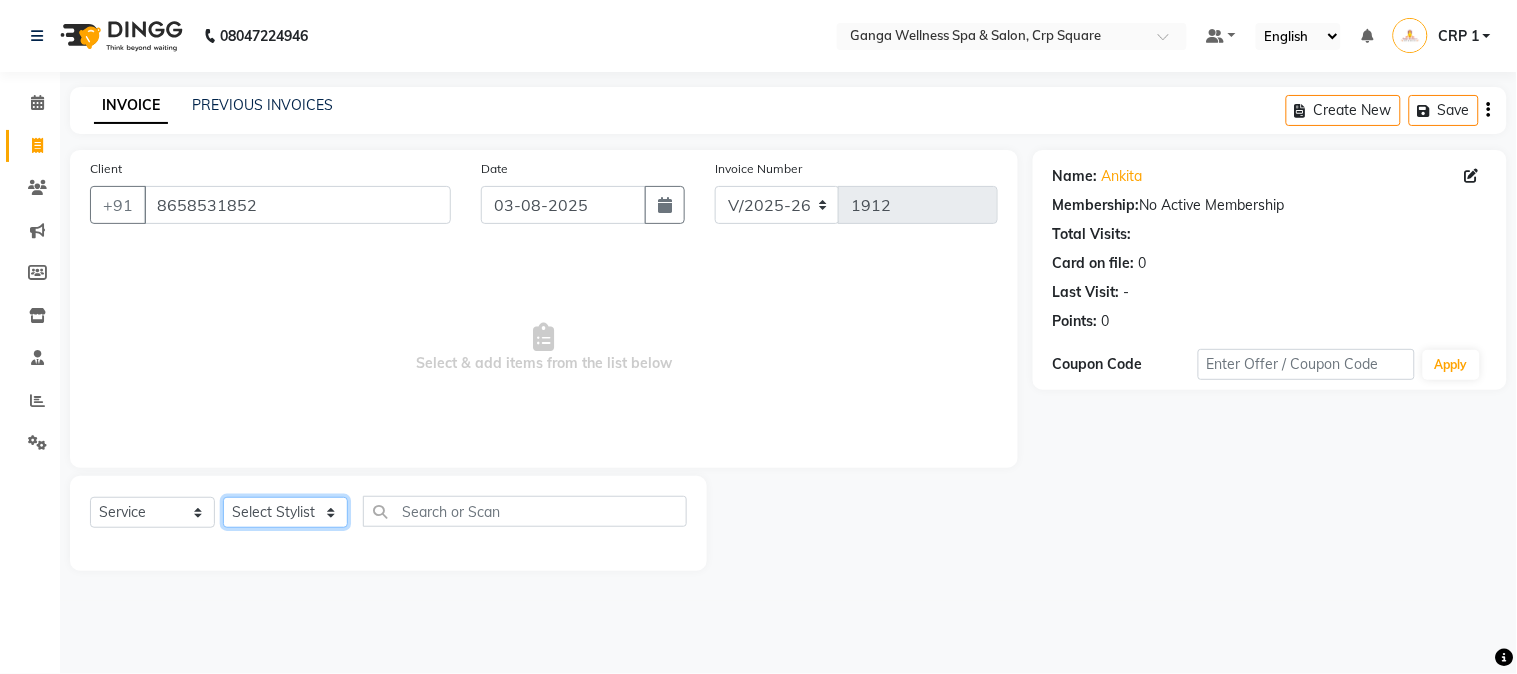 click on "Select Stylist Aarovi Abhin Alisha Ammi Ania Annei Api Ayen Bikash Bina CRP 1 CRP 2 Dipti Elina G1 G1 Salon General Manager  Helen Jasmine Jayashree JC Jenny kavi Krishna Manoj Mathu  Monika Moon Nancy Nirupama Pabitra Papu Puja Purnima Rajashree Raju Rashmi Rasmi  Remi Rinky Riya Rose Sanjiv Saraswati Saroj Sir  Shrabani Sofia Steffy Sukanya Surren Mahapatra Sushree Swopna Umpi Zuali" 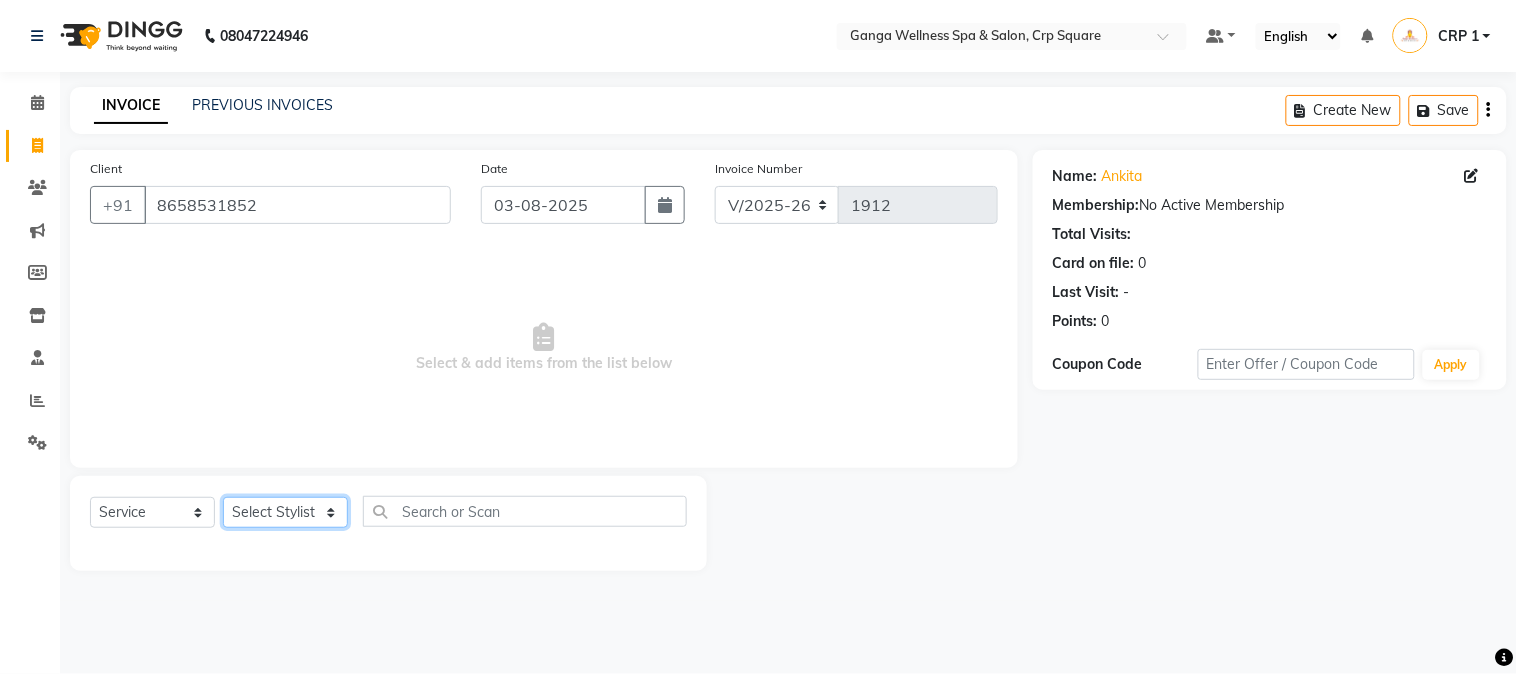 select on "[PHONE]" 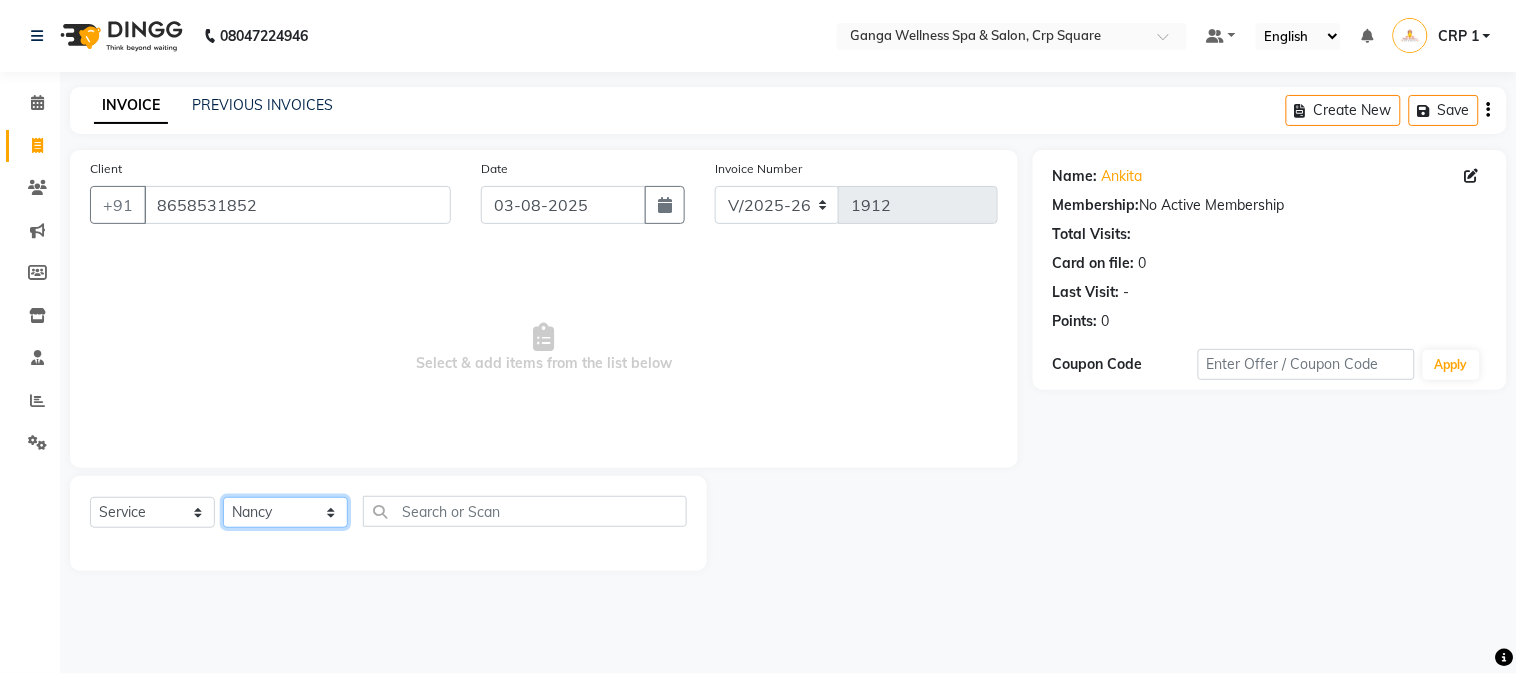 click on "Select Stylist Aarovi Abhin Alisha Ammi Ania Annei Api Ayen Bikash Bina CRP 1 CRP 2 Dipti Elina G1 G1 Salon General Manager  Helen Jasmine Jayashree JC Jenny kavi Krishna Manoj Mathu  Monika Moon Nancy Nirupama Pabitra Papu Puja Purnima Rajashree Raju Rashmi Rasmi  Remi Rinky Riya Rose Sanjiv Saraswati Saroj Sir  Shrabani Sofia Steffy Sukanya Surren Mahapatra Sushree Swopna Umpi Zuali" 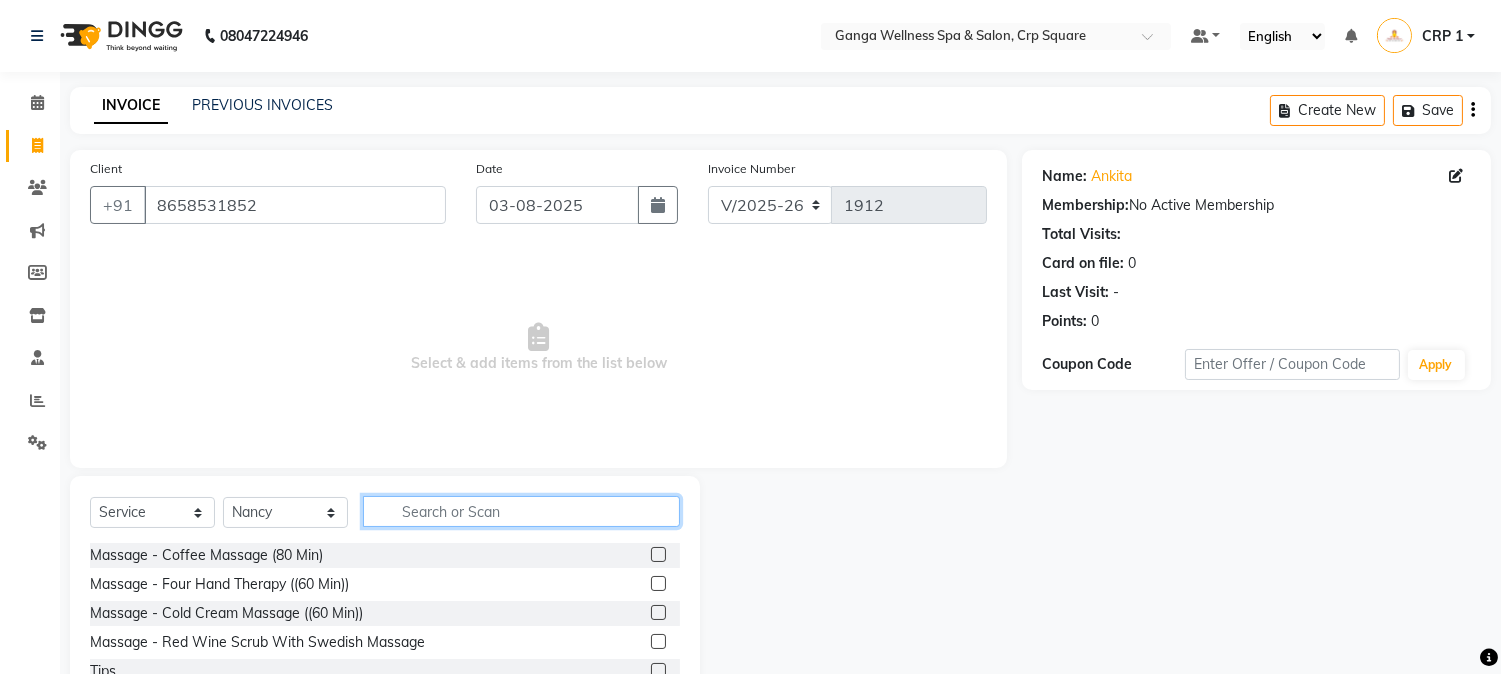 click 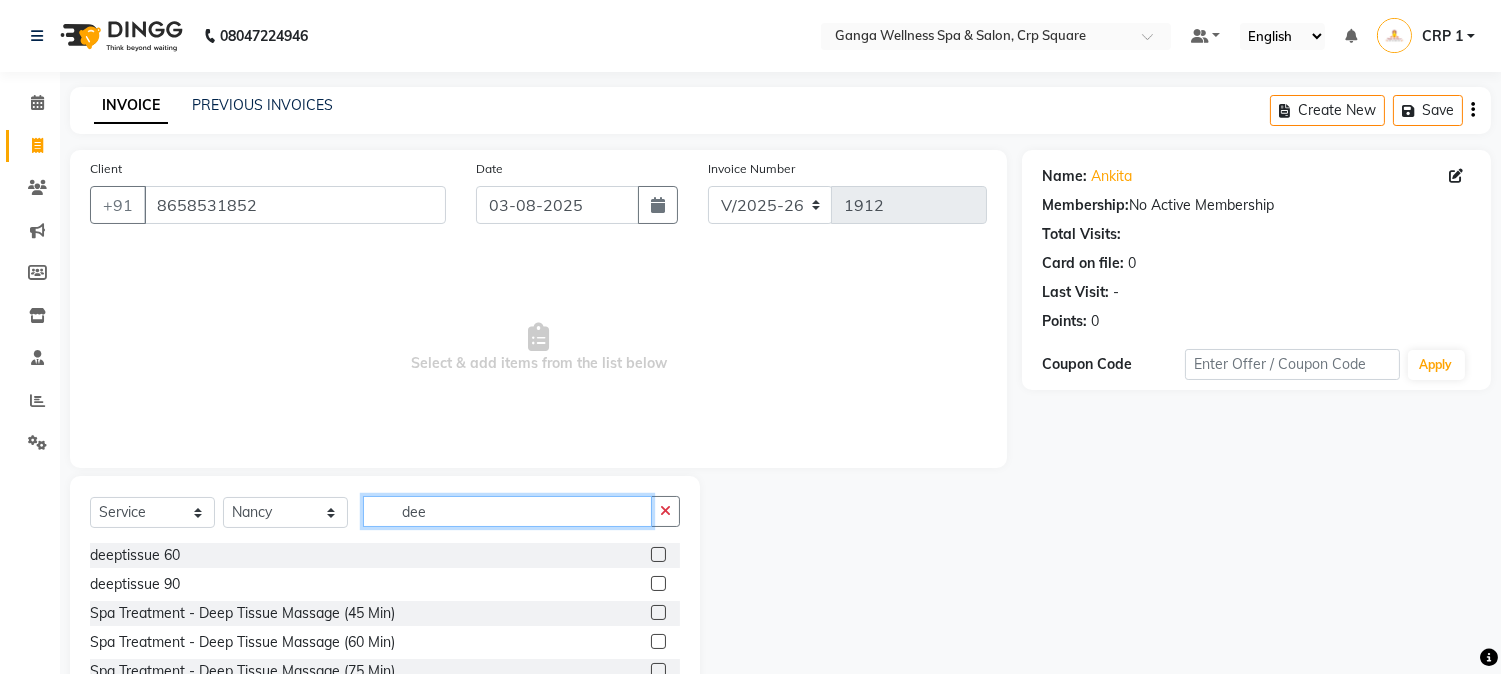 type on "dee" 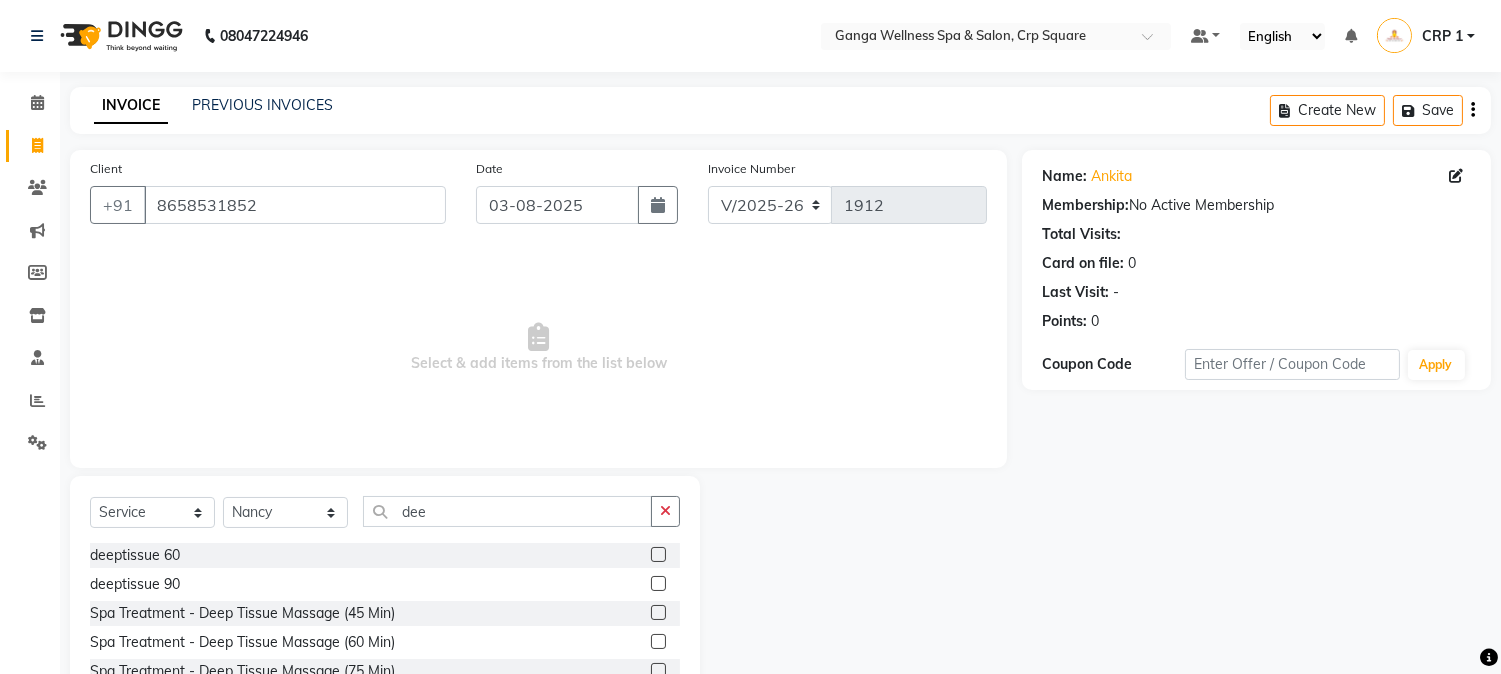 click 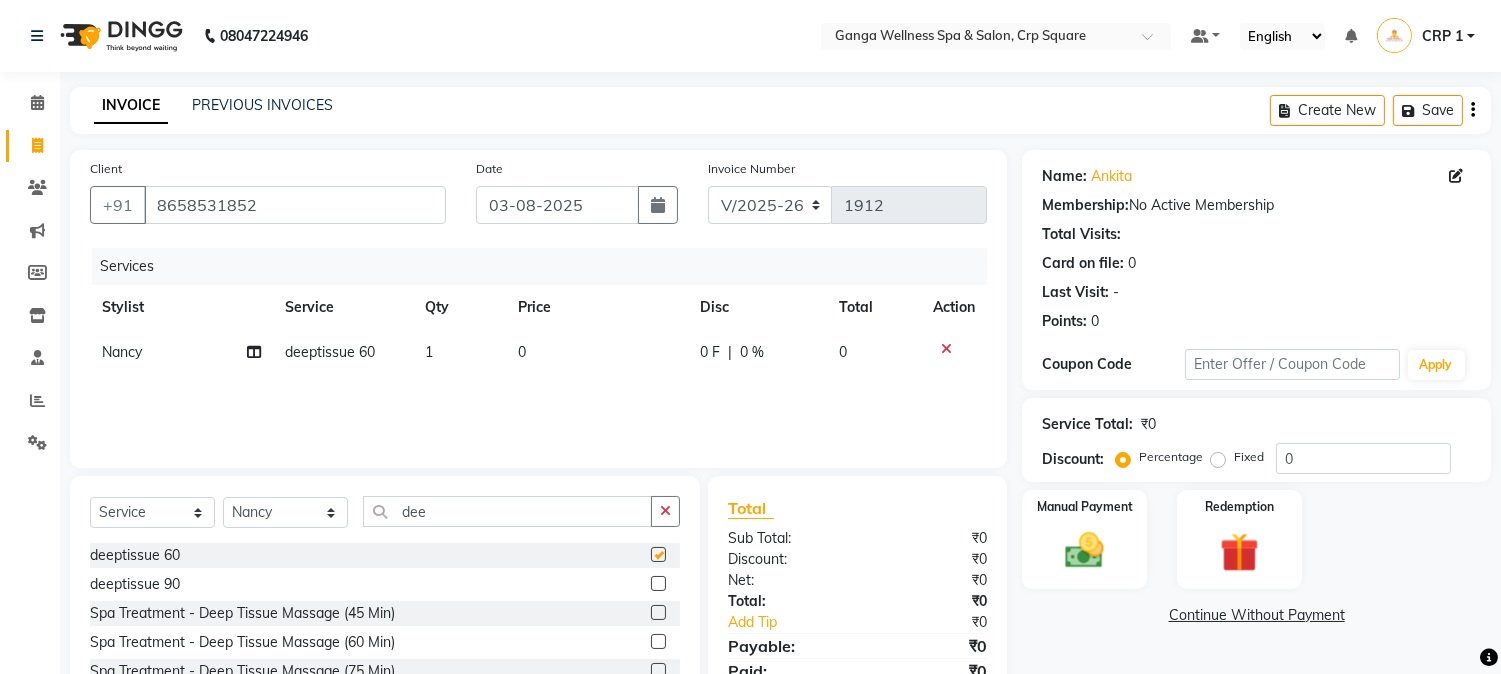 checkbox on "false" 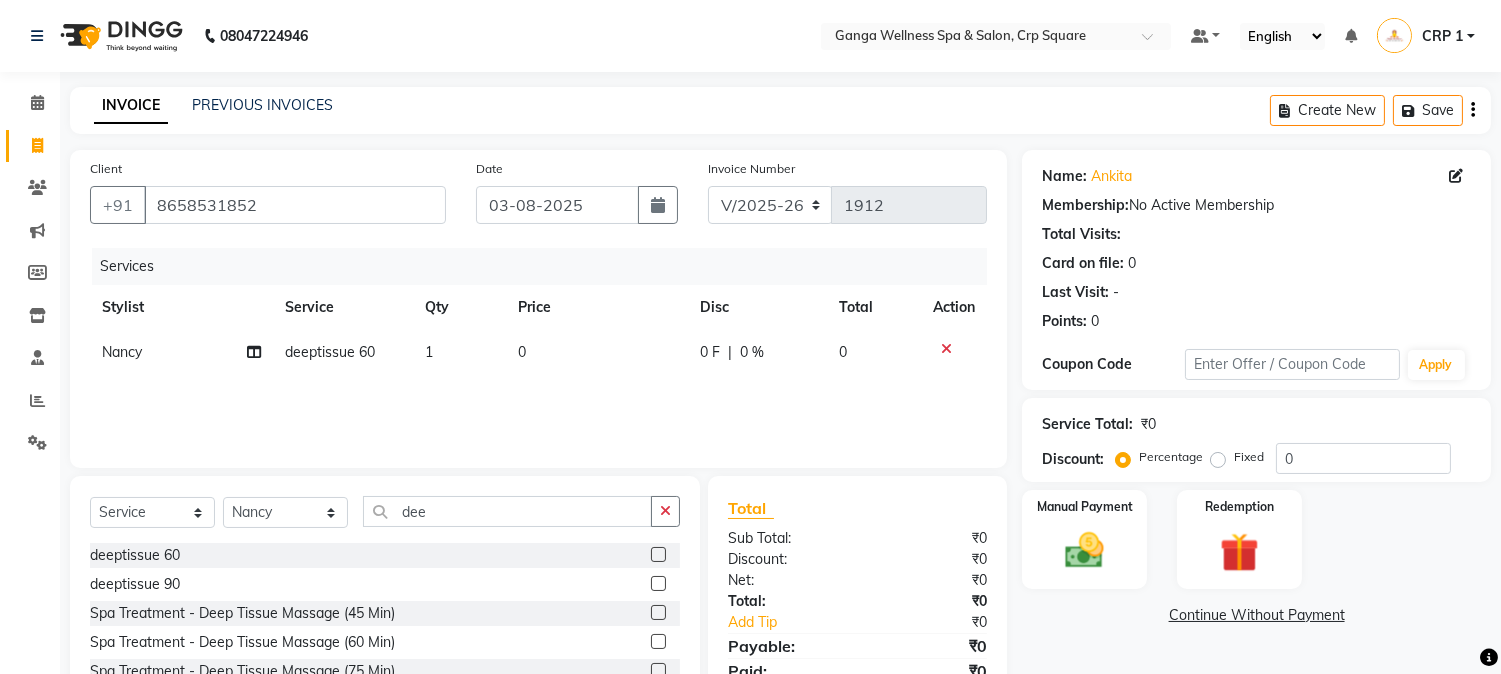 click on "0" 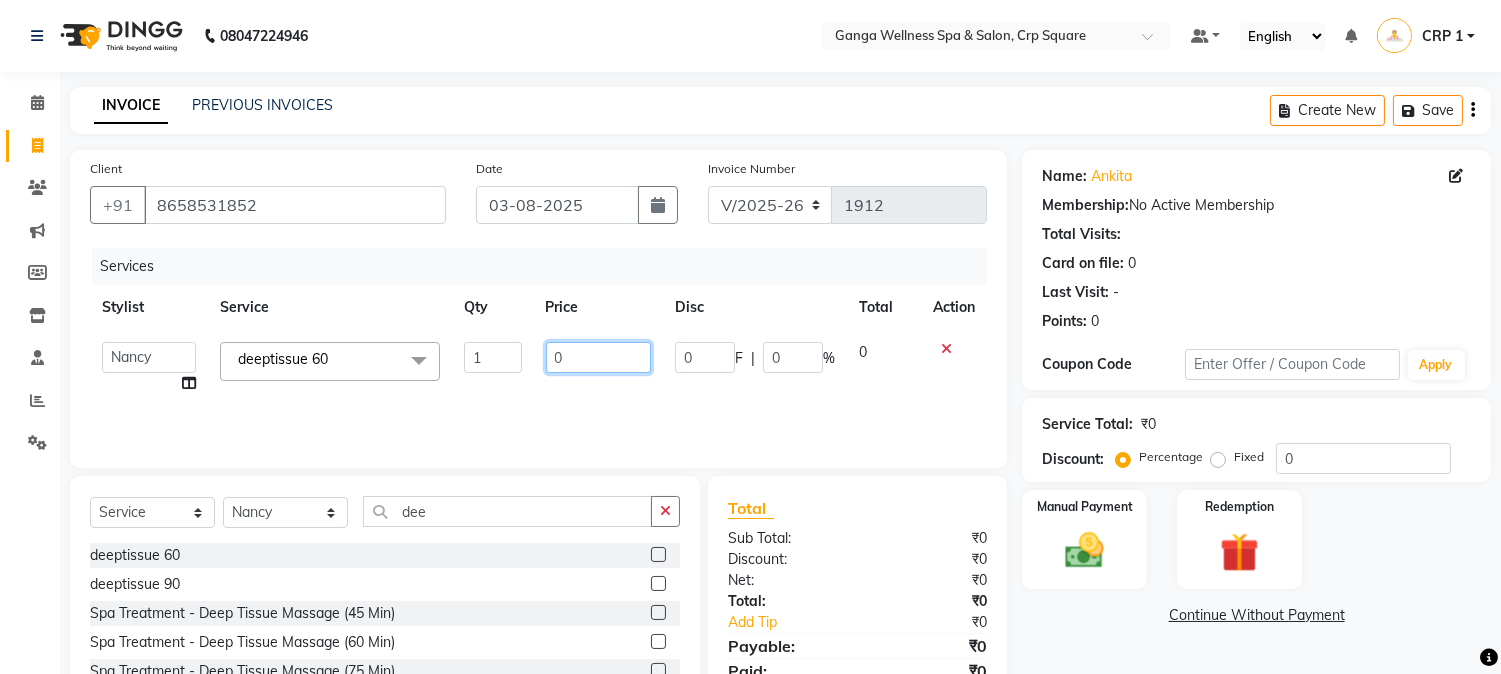 click on "0" 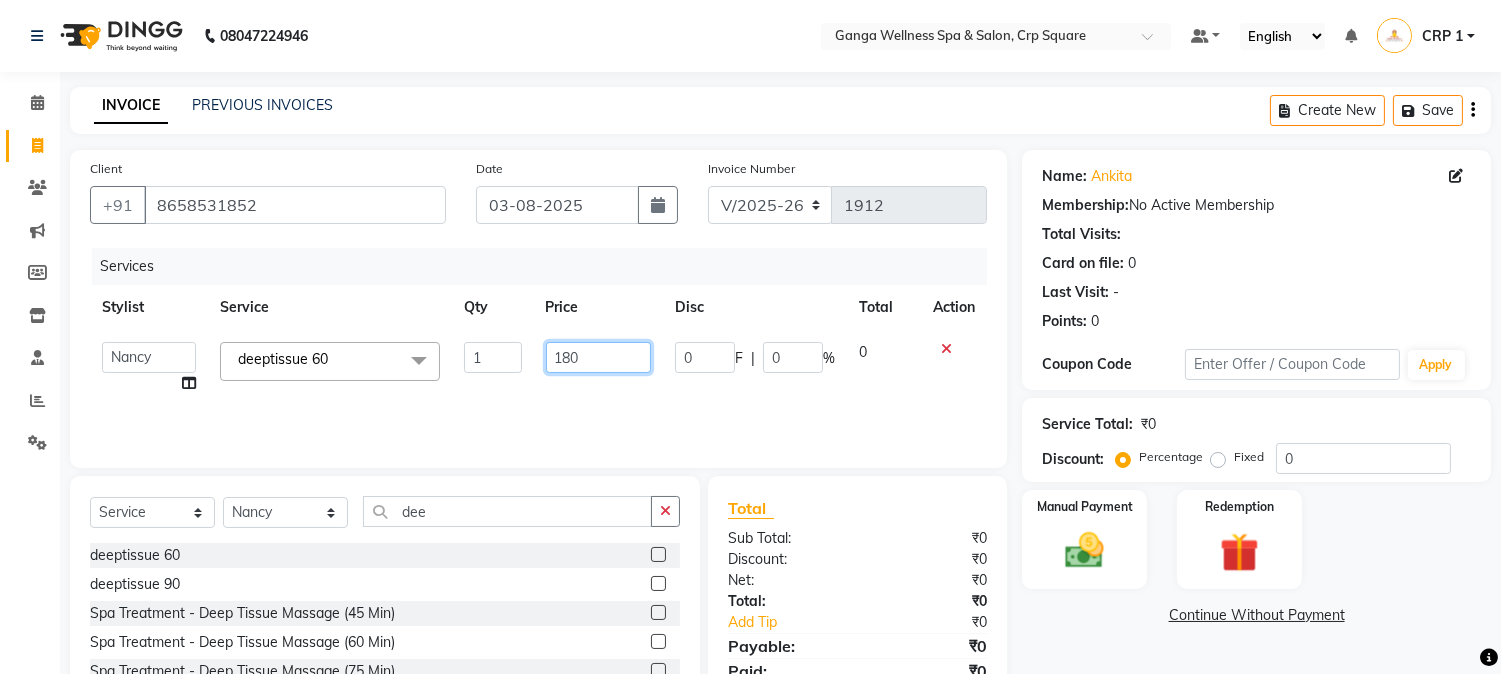 type on "1800" 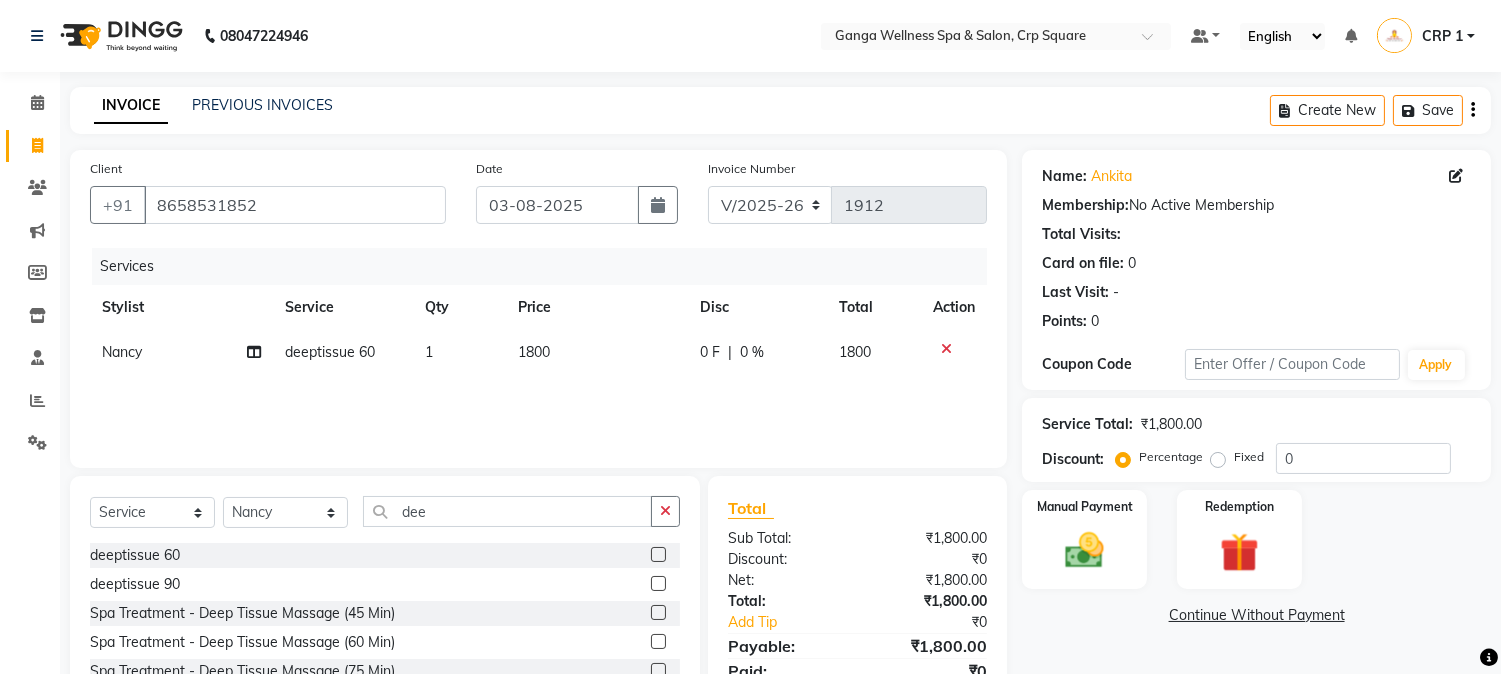 click on "1800" 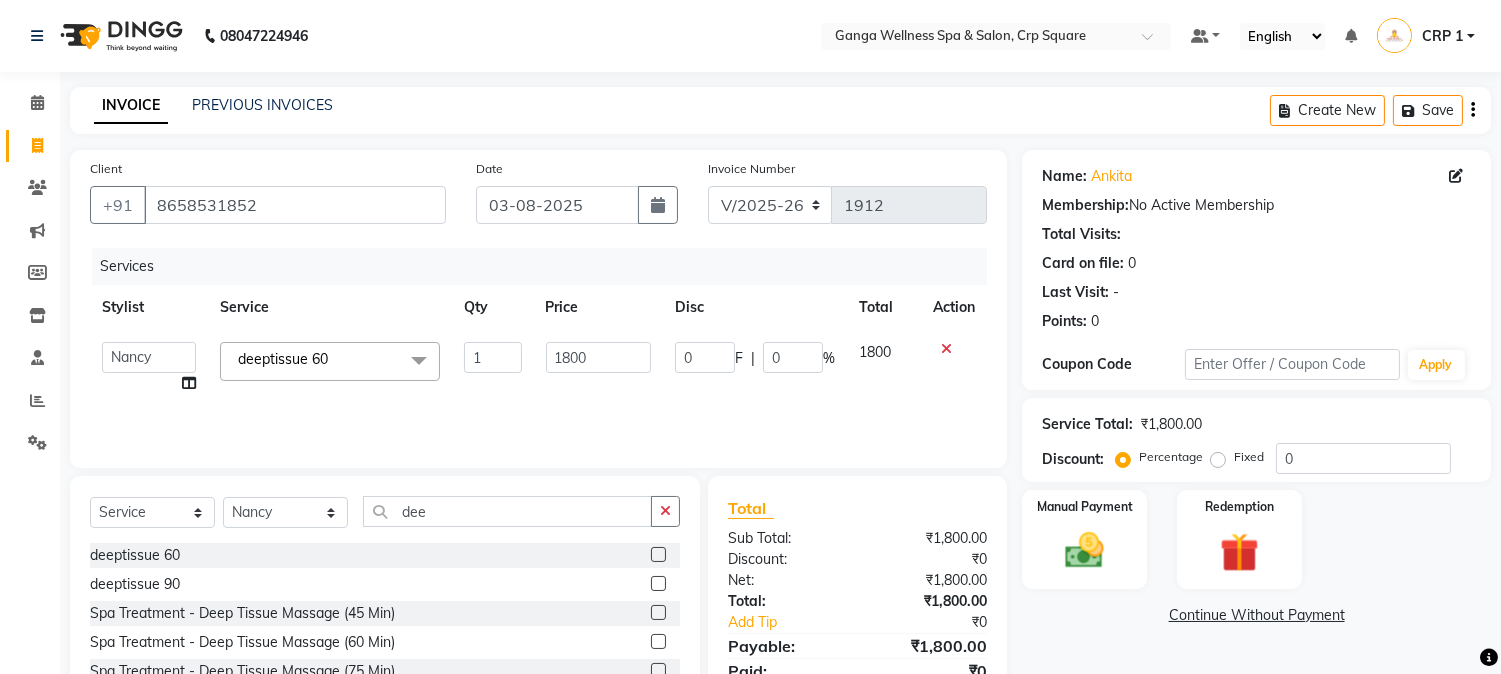 scroll, scrollTop: 111, scrollLeft: 0, axis: vertical 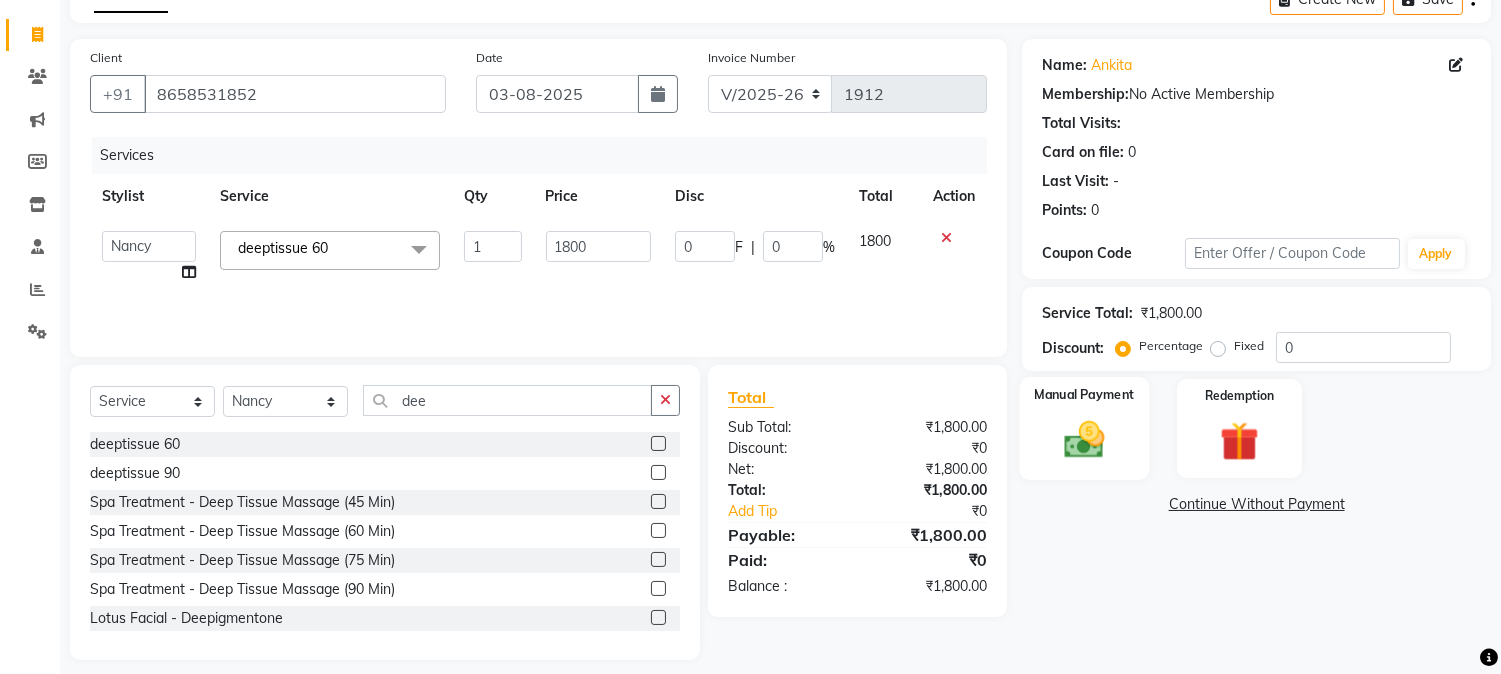 click 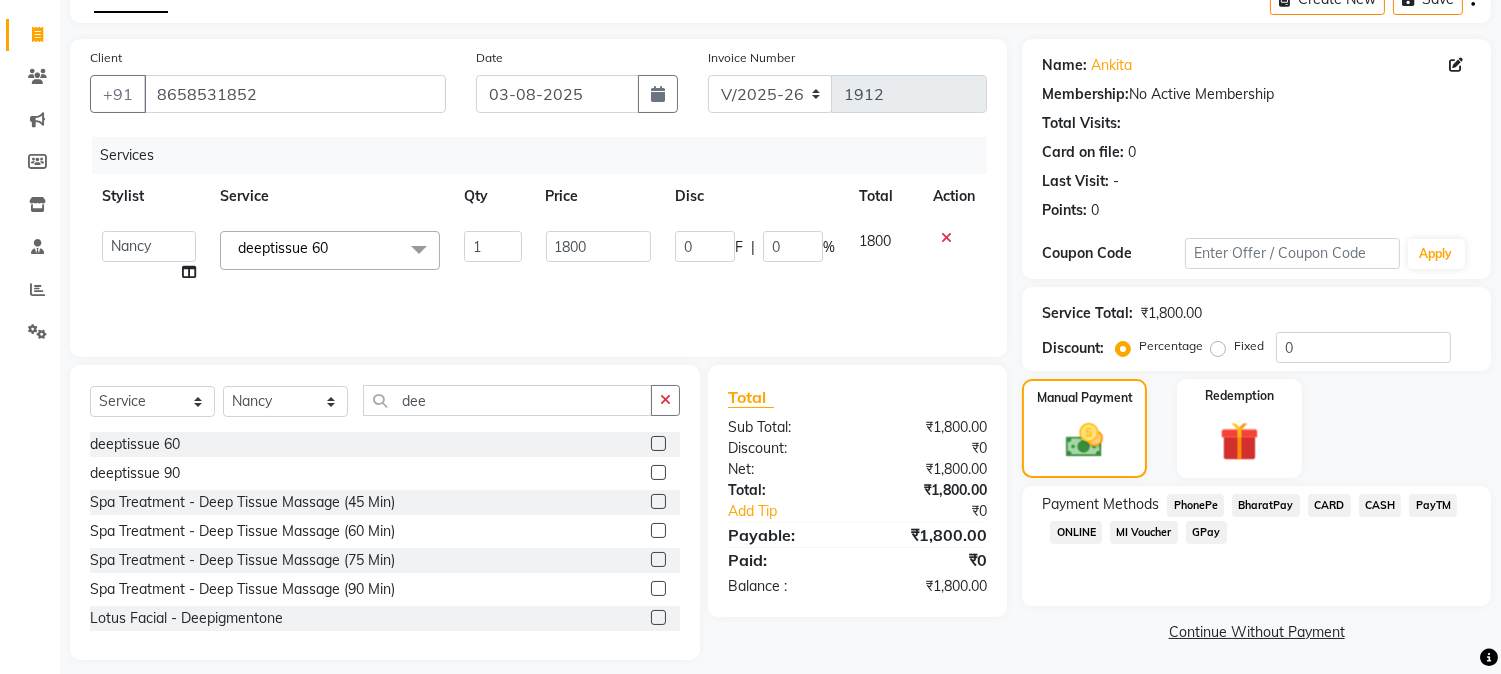 click on "PhonePe" 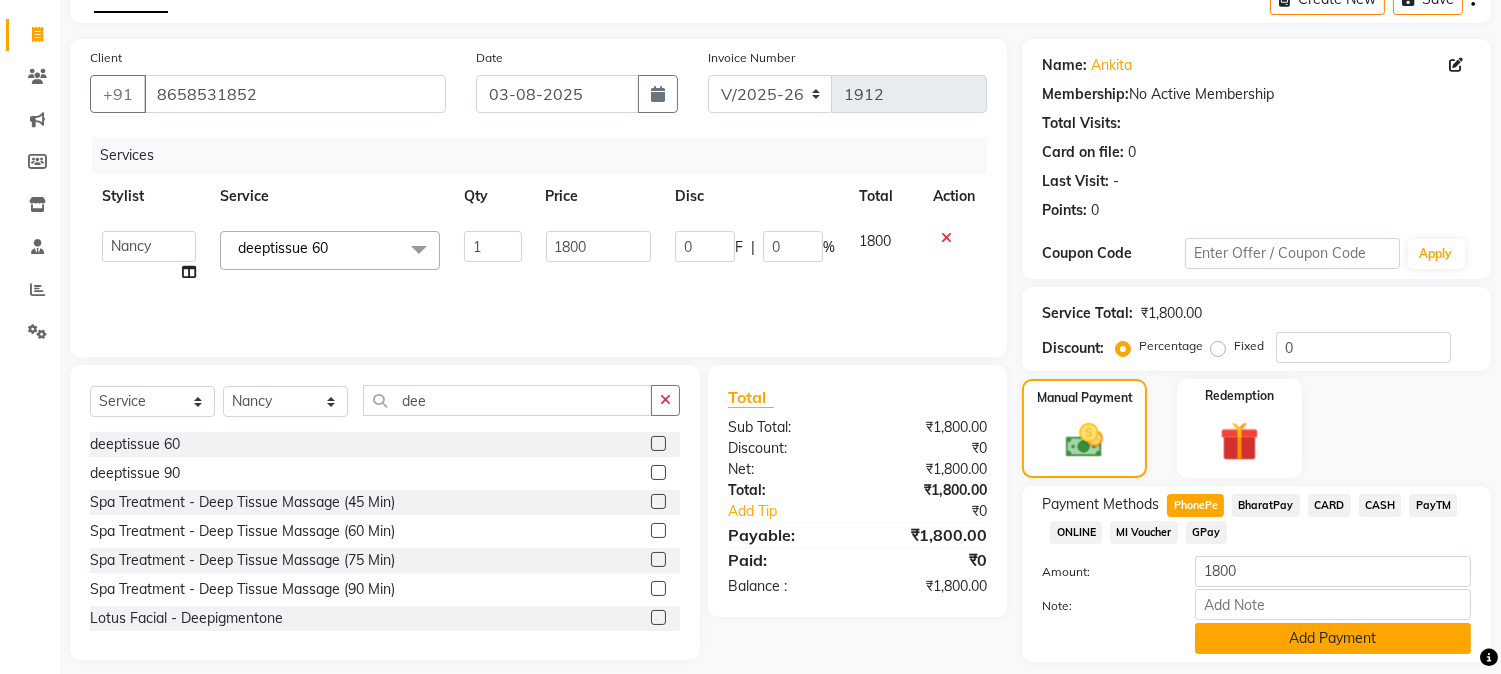 click on "Add Payment" 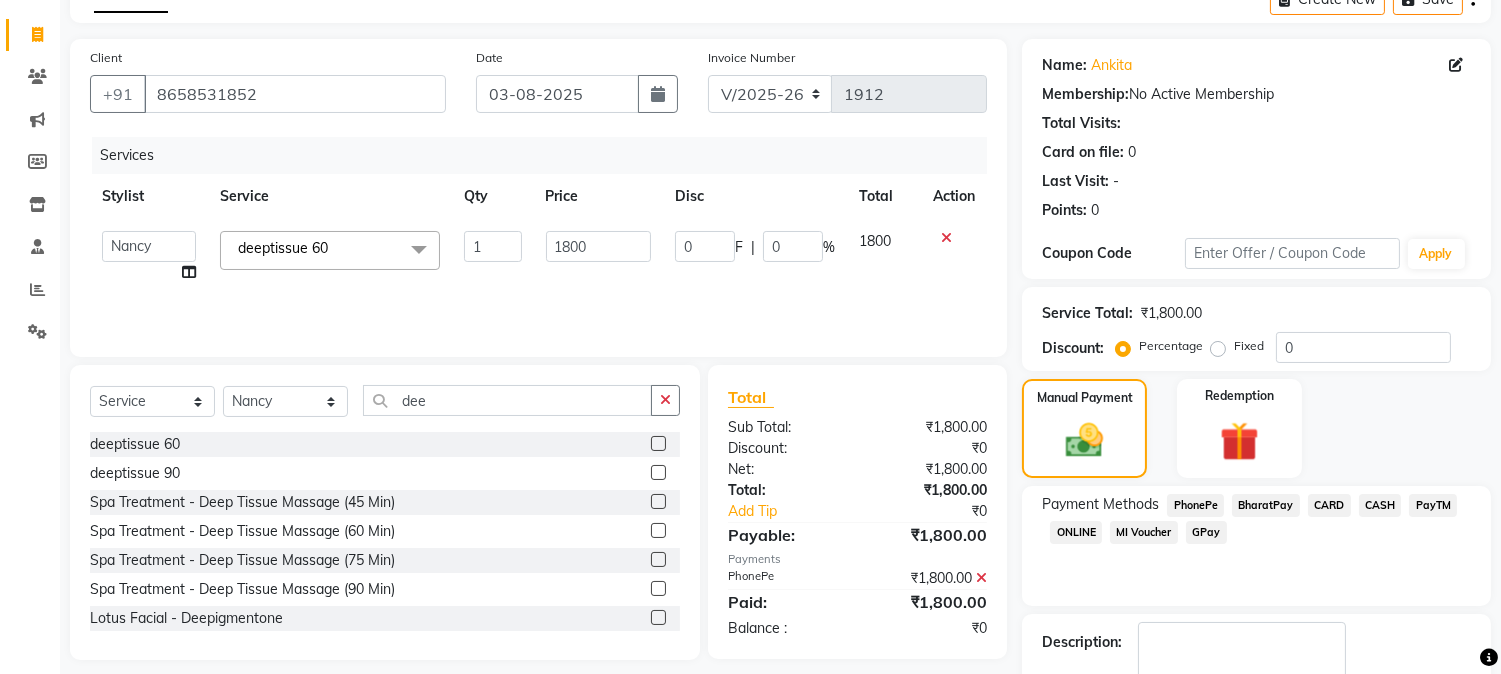 click 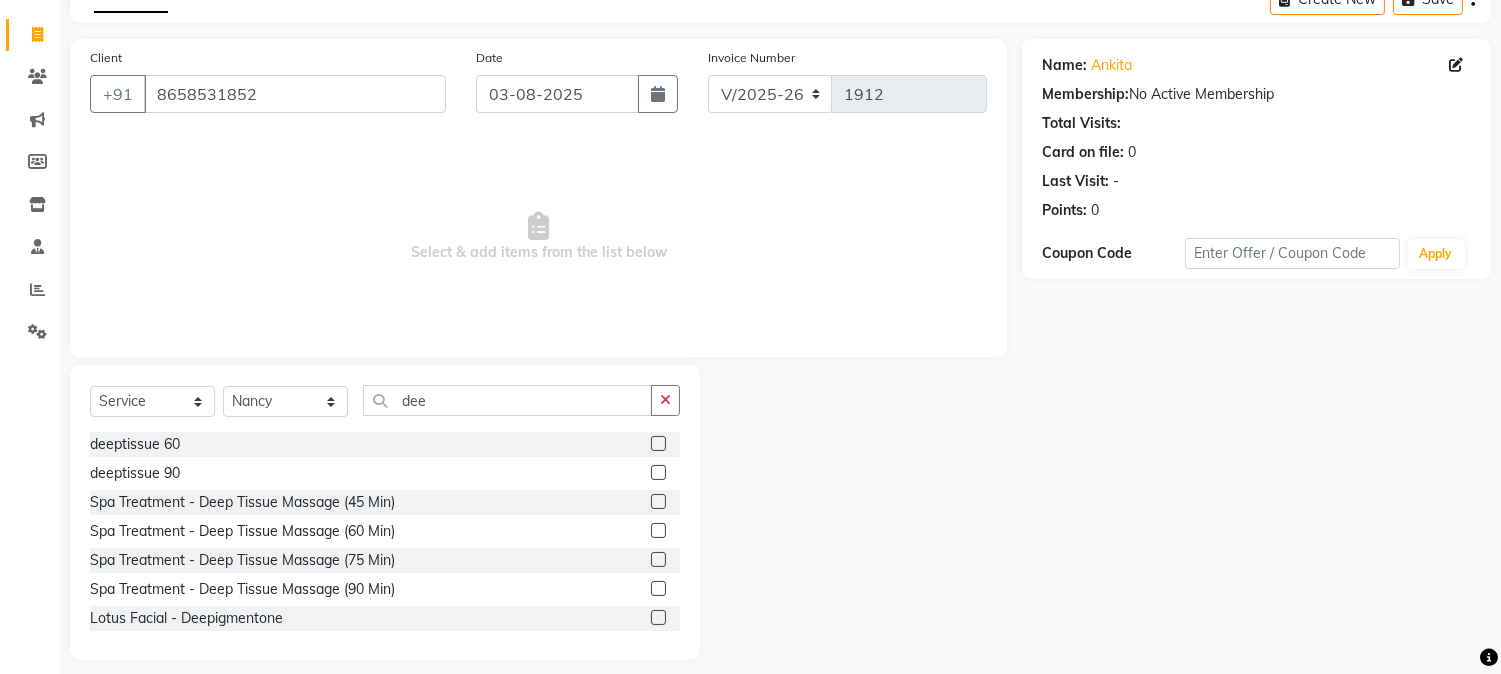 click 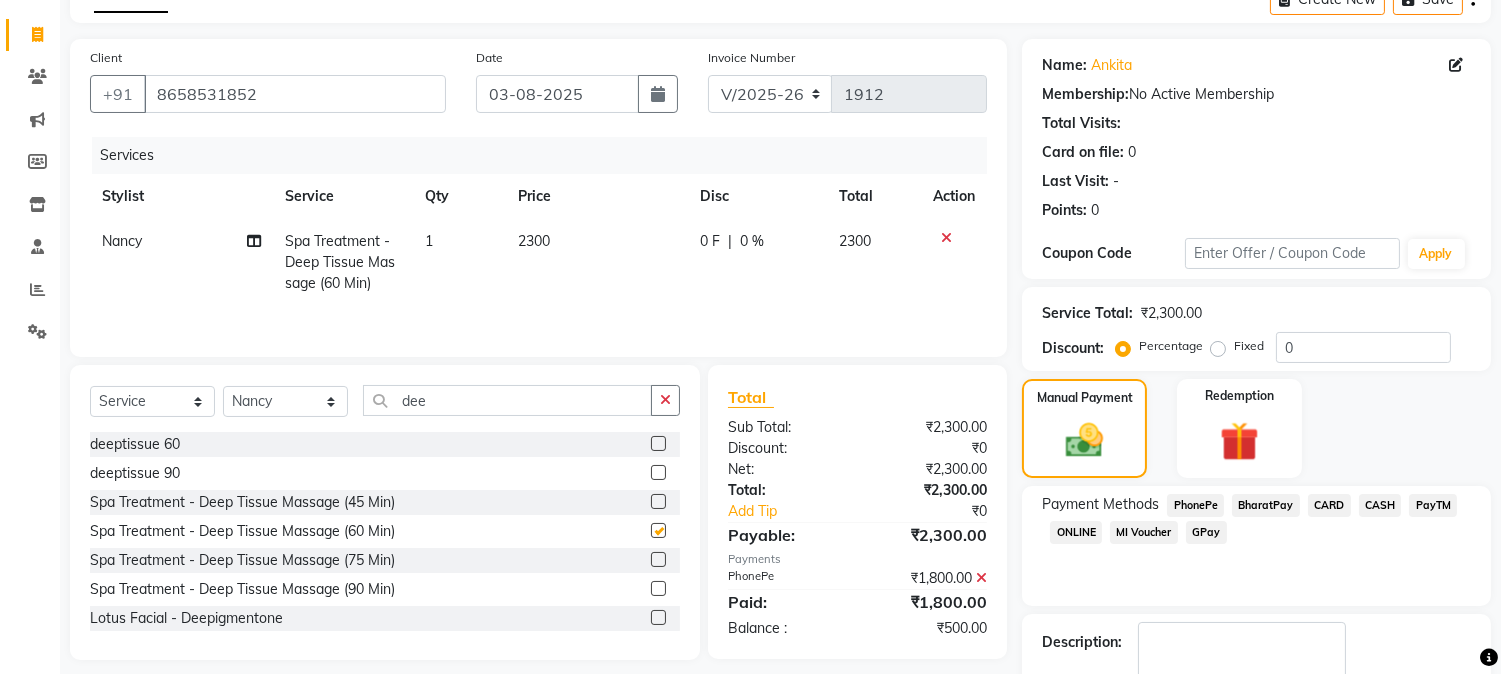 checkbox on "false" 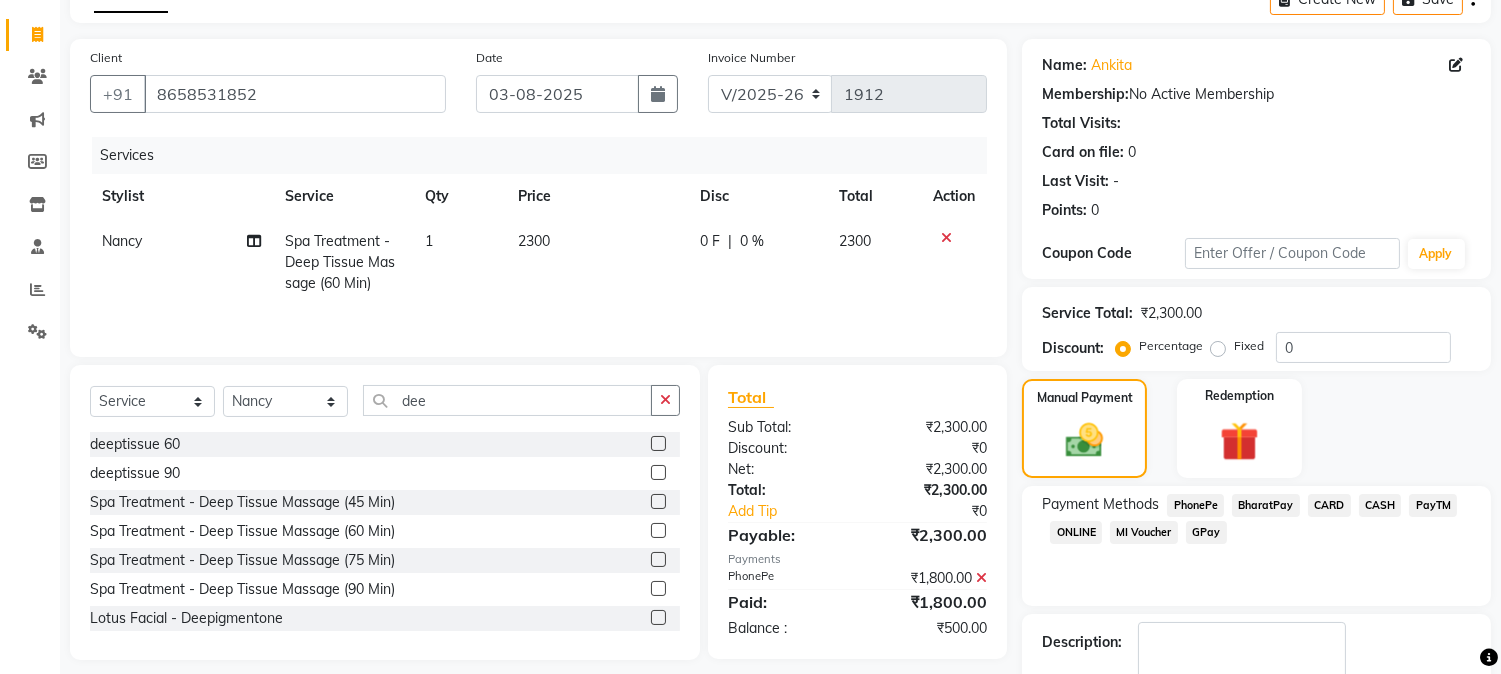 click on "2300" 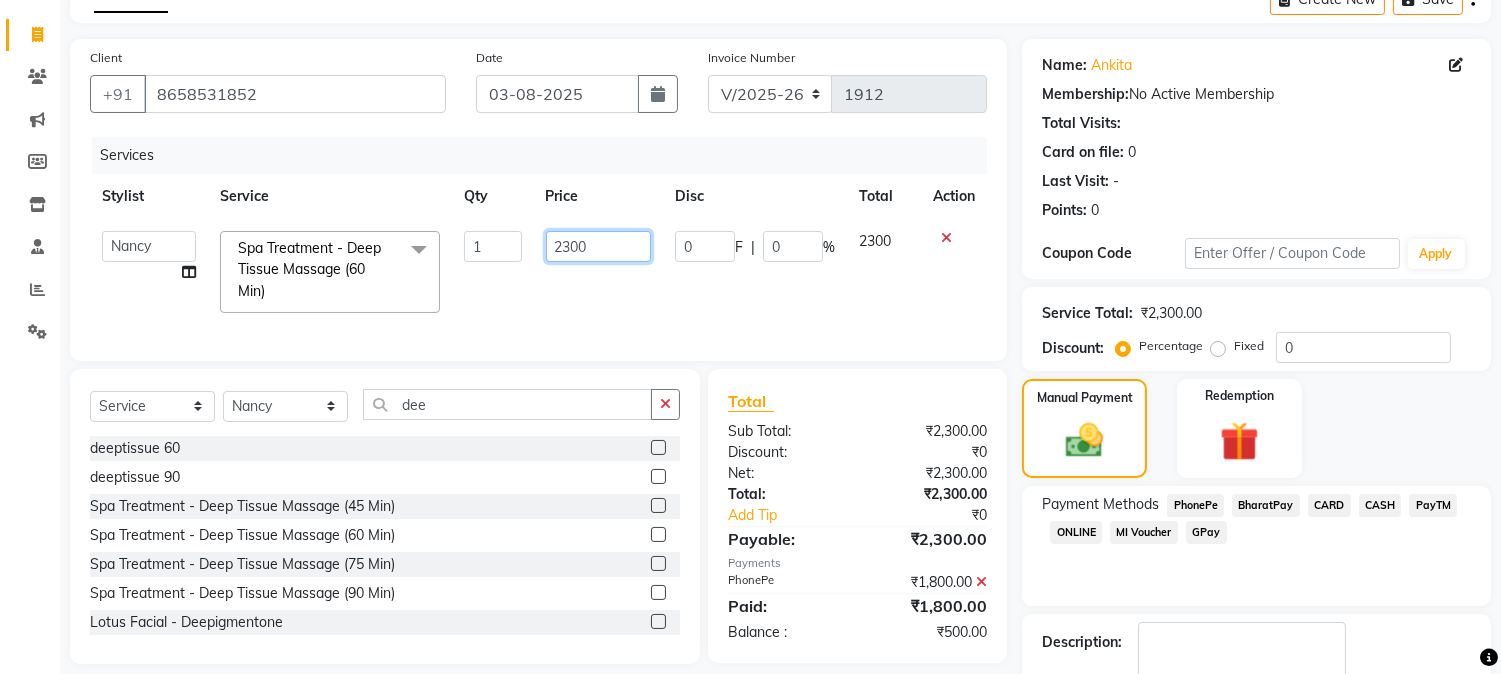 click on "2300" 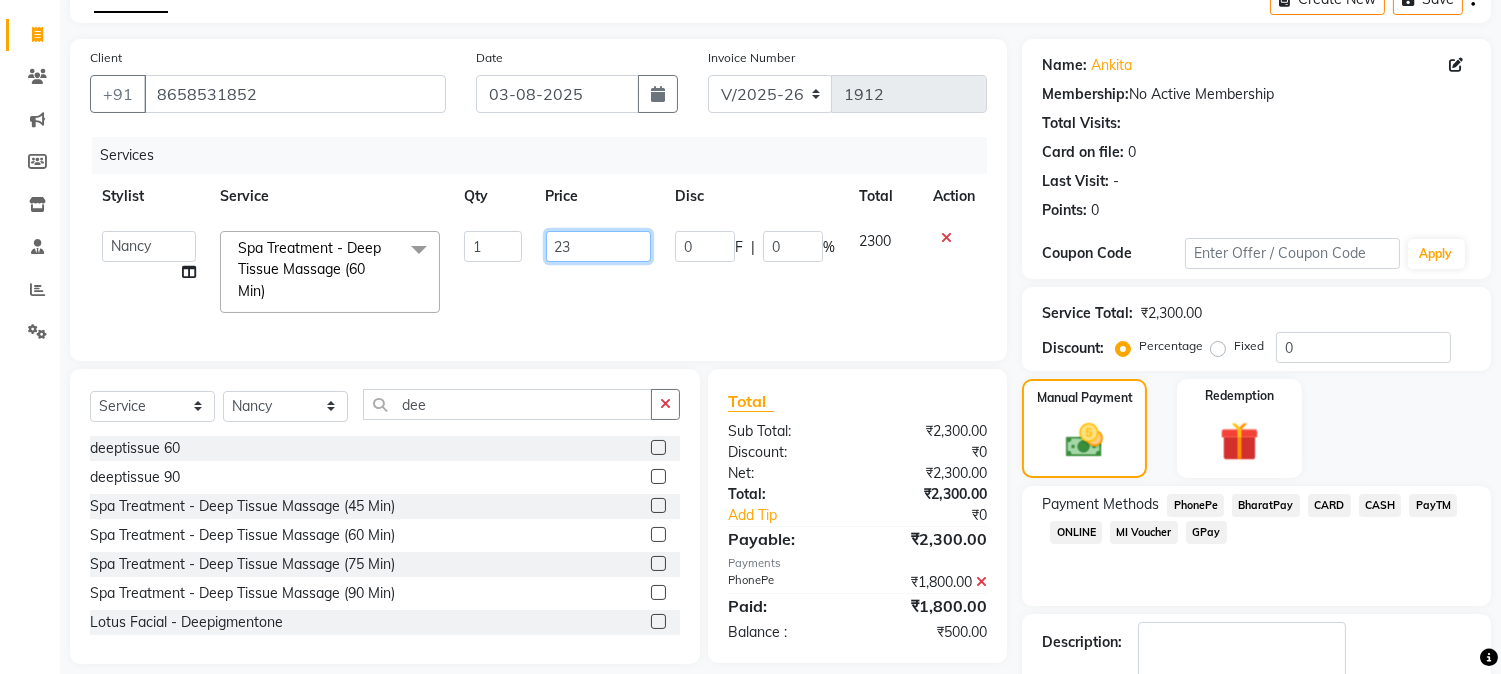 type on "2" 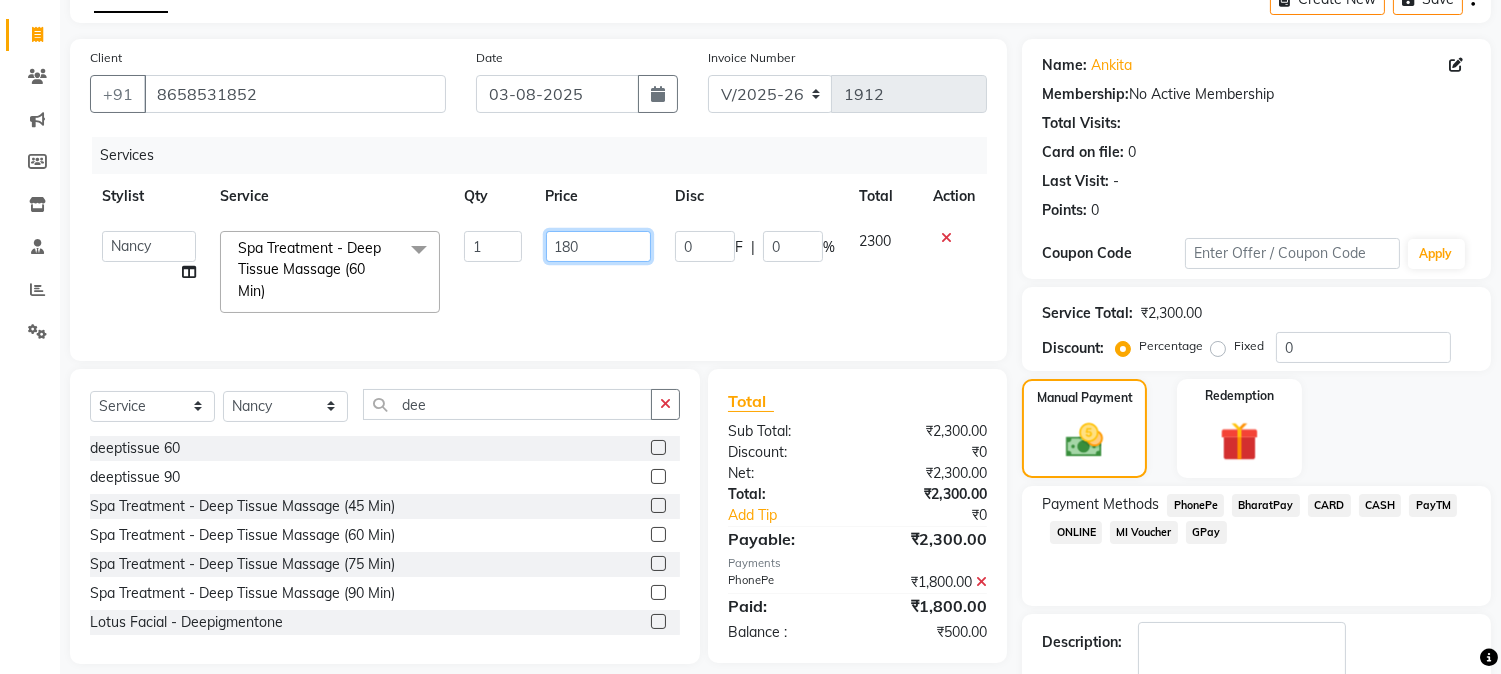 type on "1800" 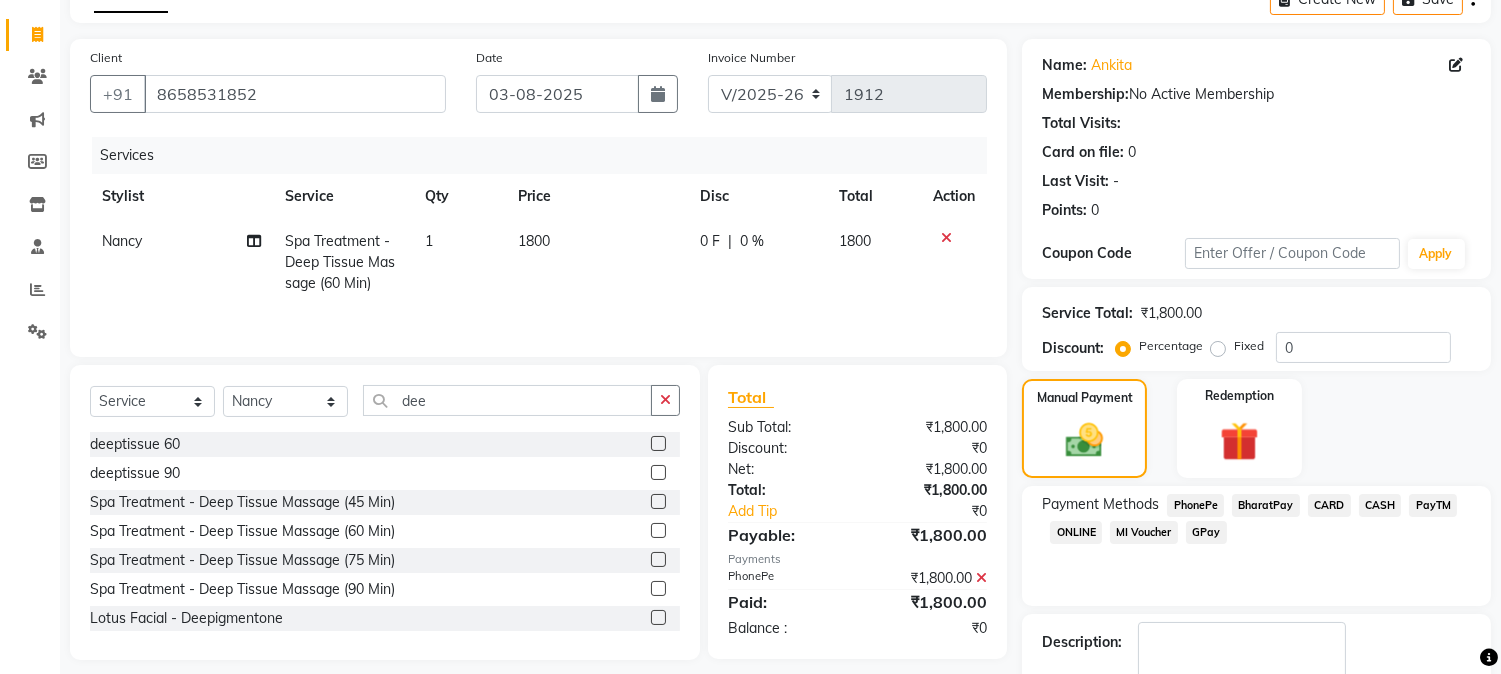 click on "1800" 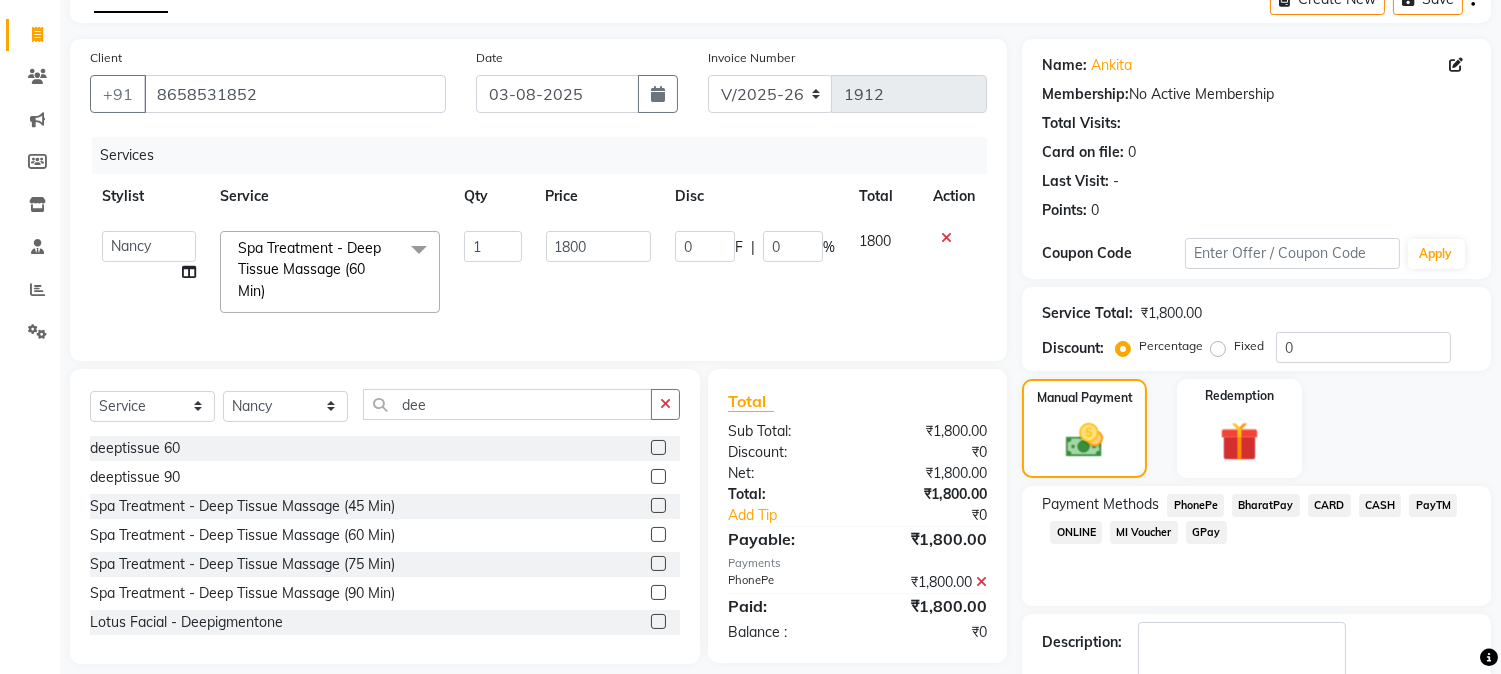 click on "PhonePe" 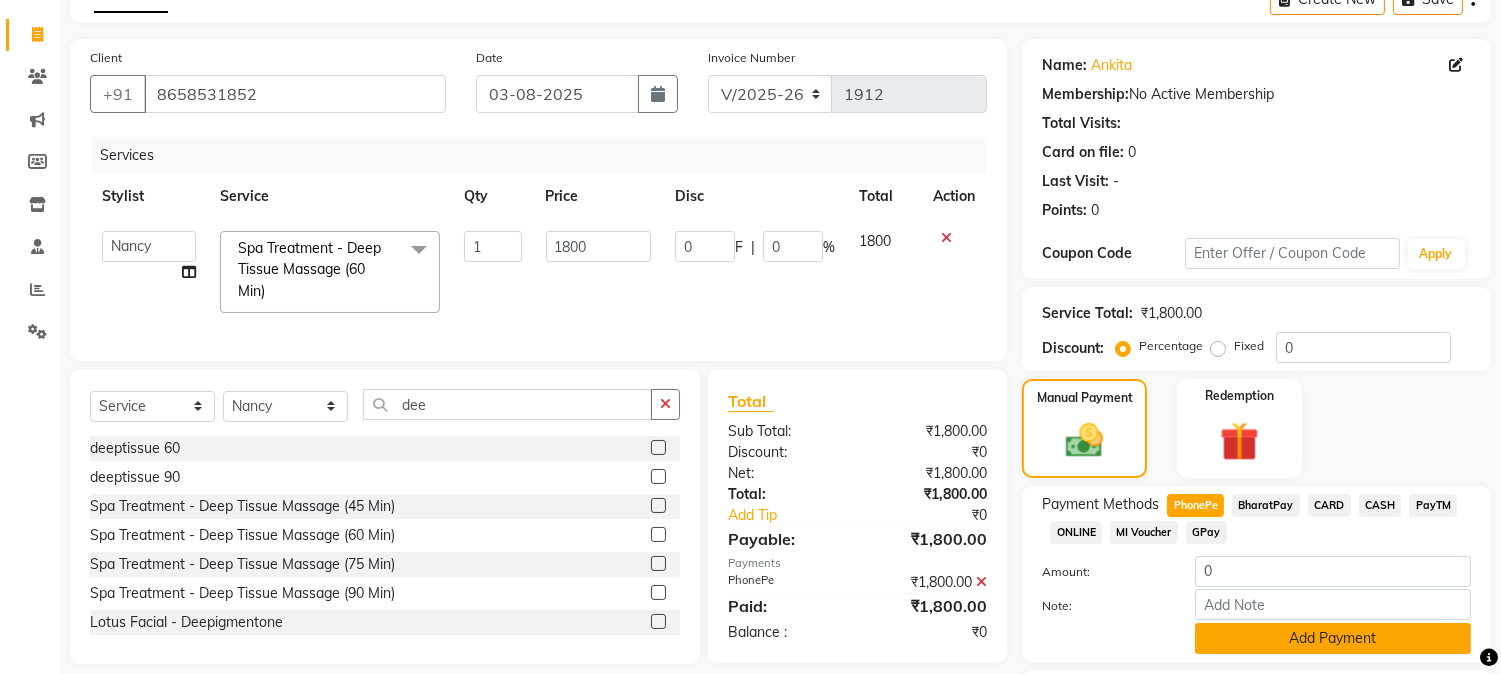 click on "Add Payment" 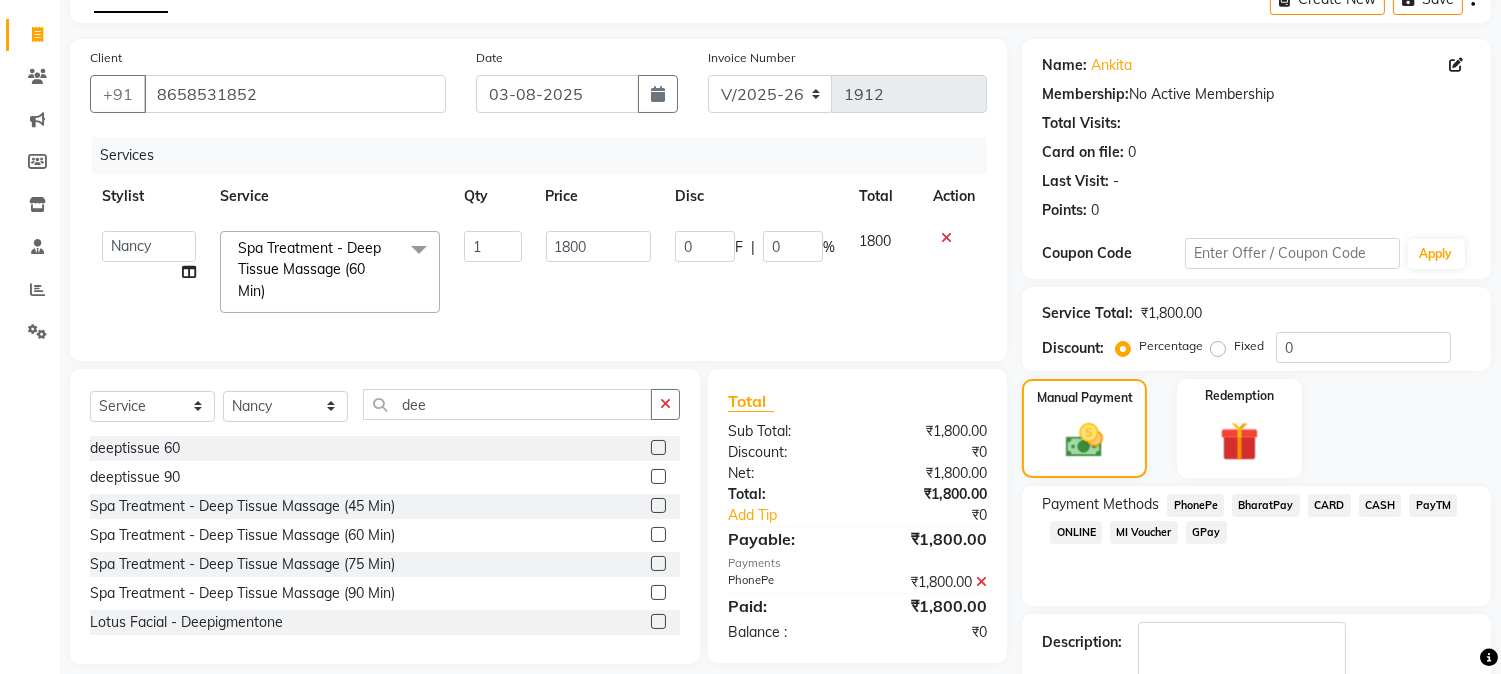 scroll, scrollTop: 225, scrollLeft: 0, axis: vertical 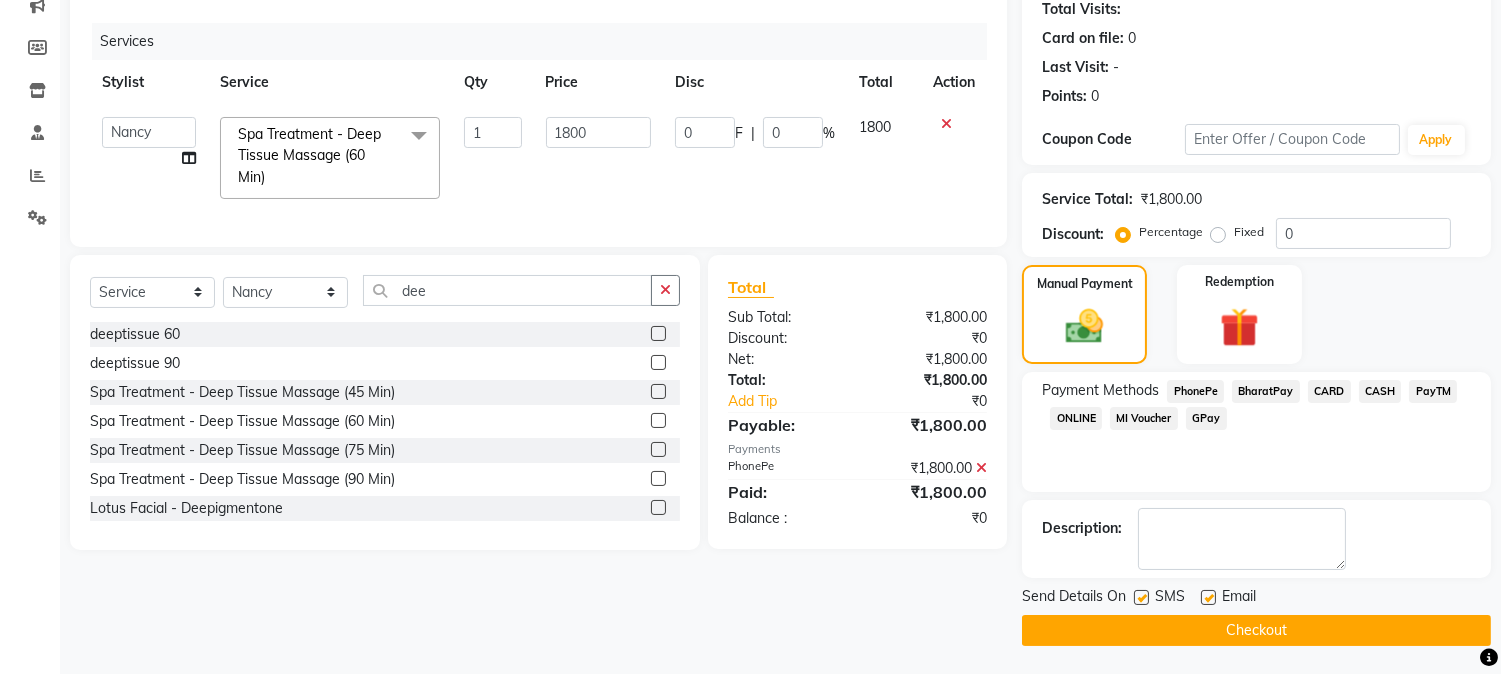 click 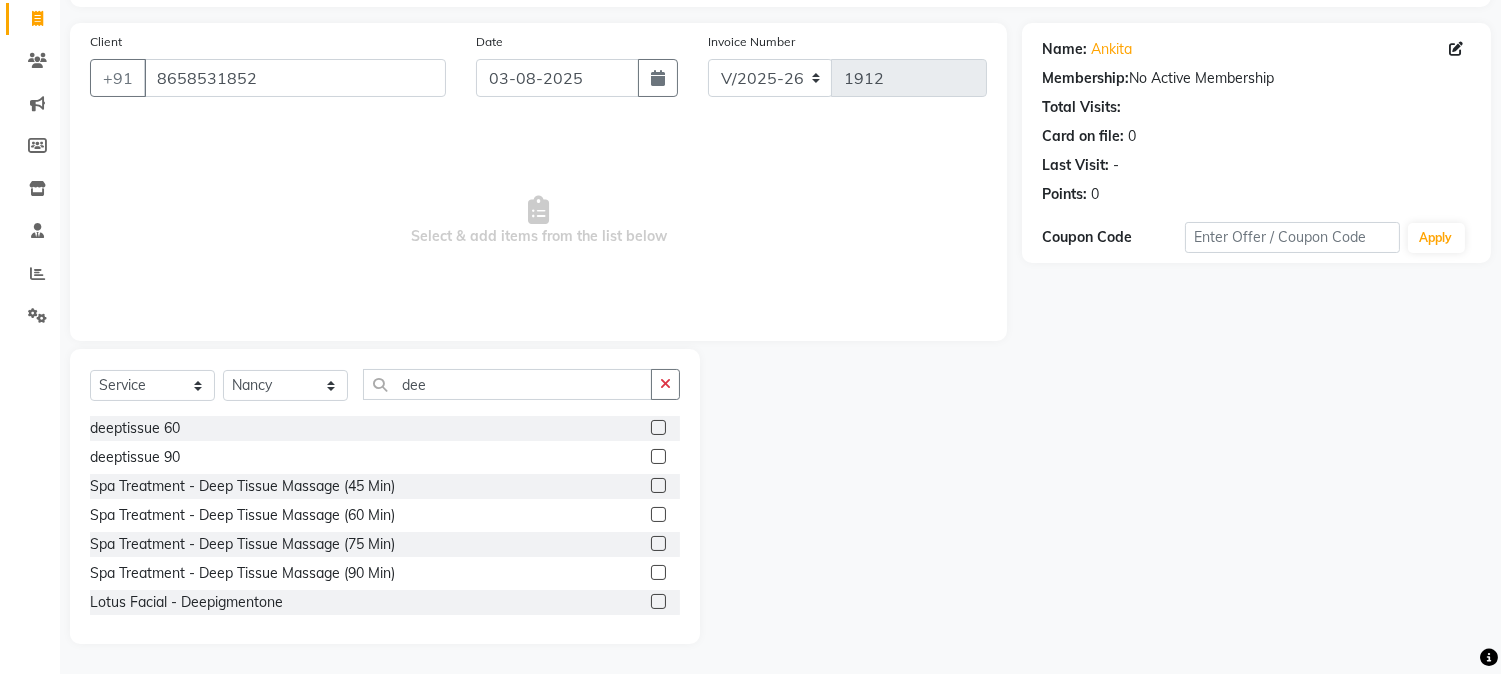 scroll, scrollTop: 126, scrollLeft: 0, axis: vertical 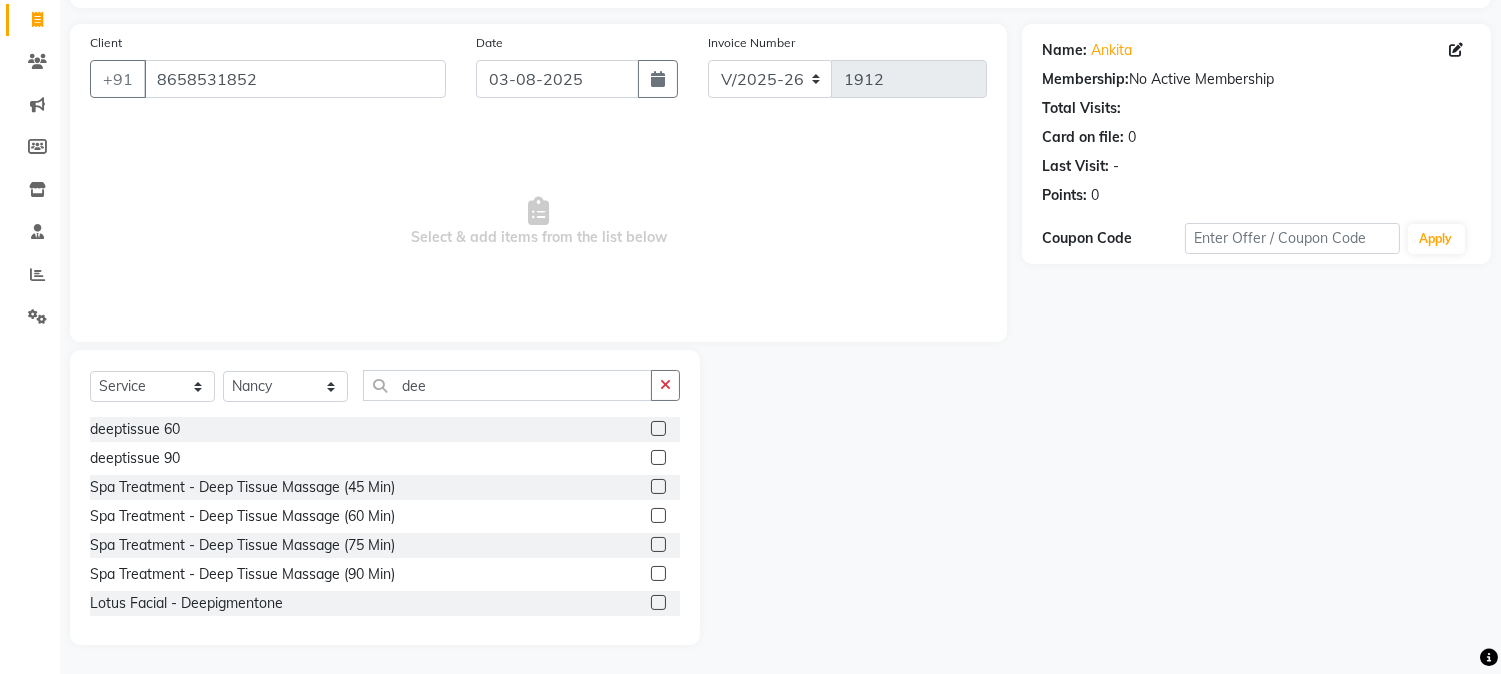 click 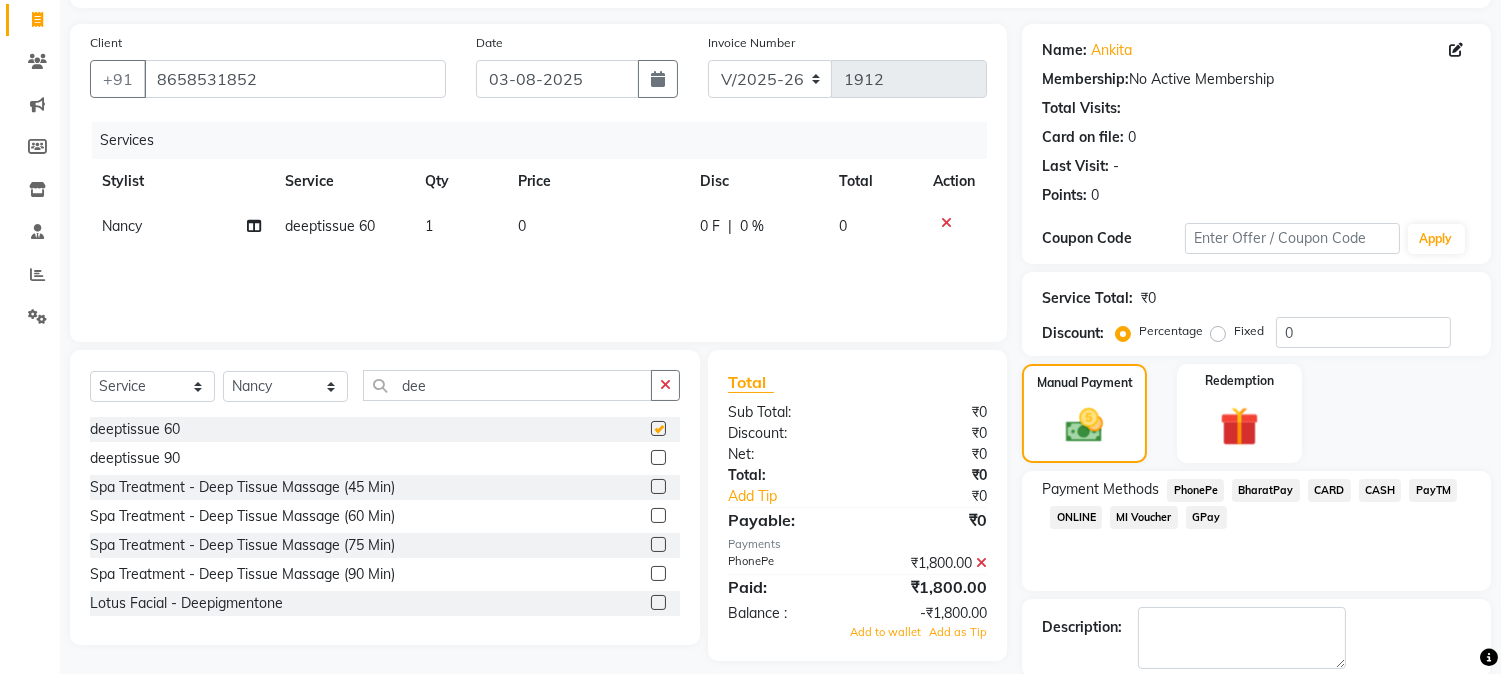 scroll, scrollTop: 225, scrollLeft: 0, axis: vertical 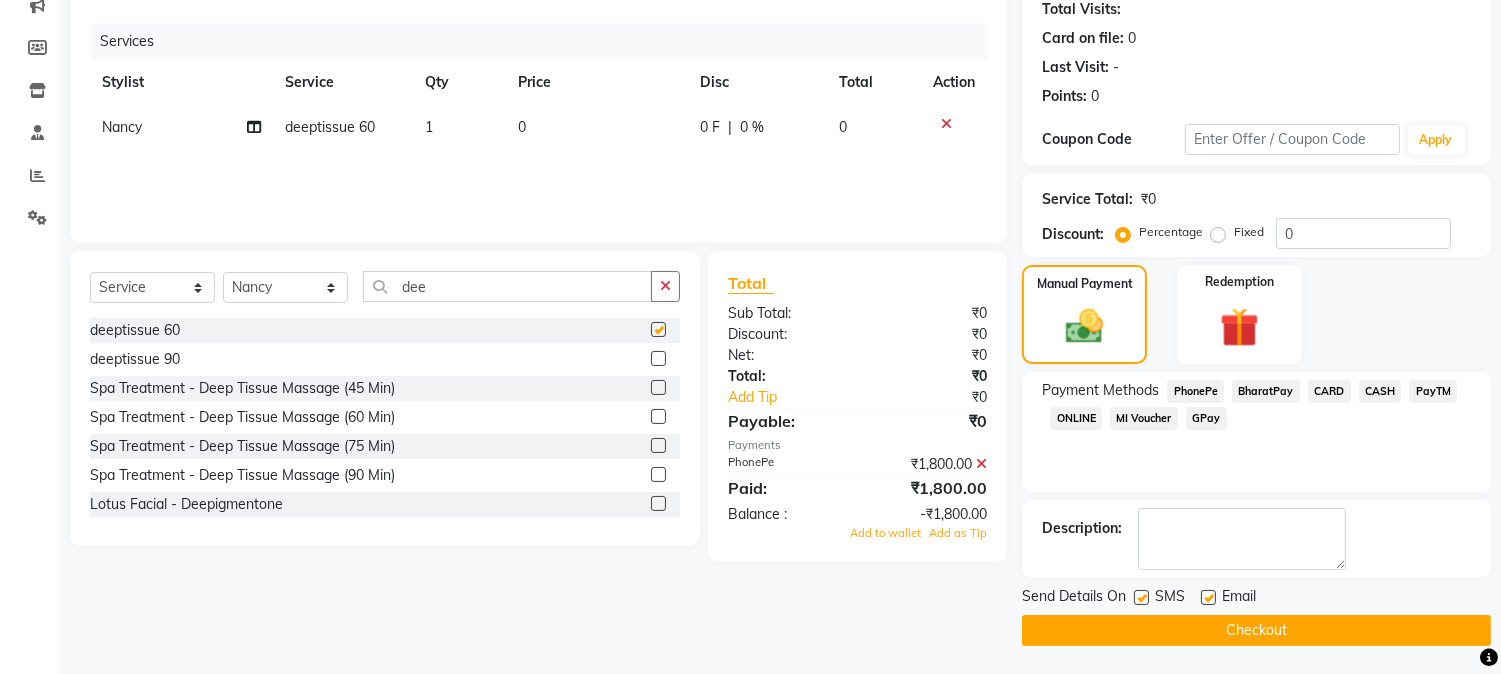 checkbox on "false" 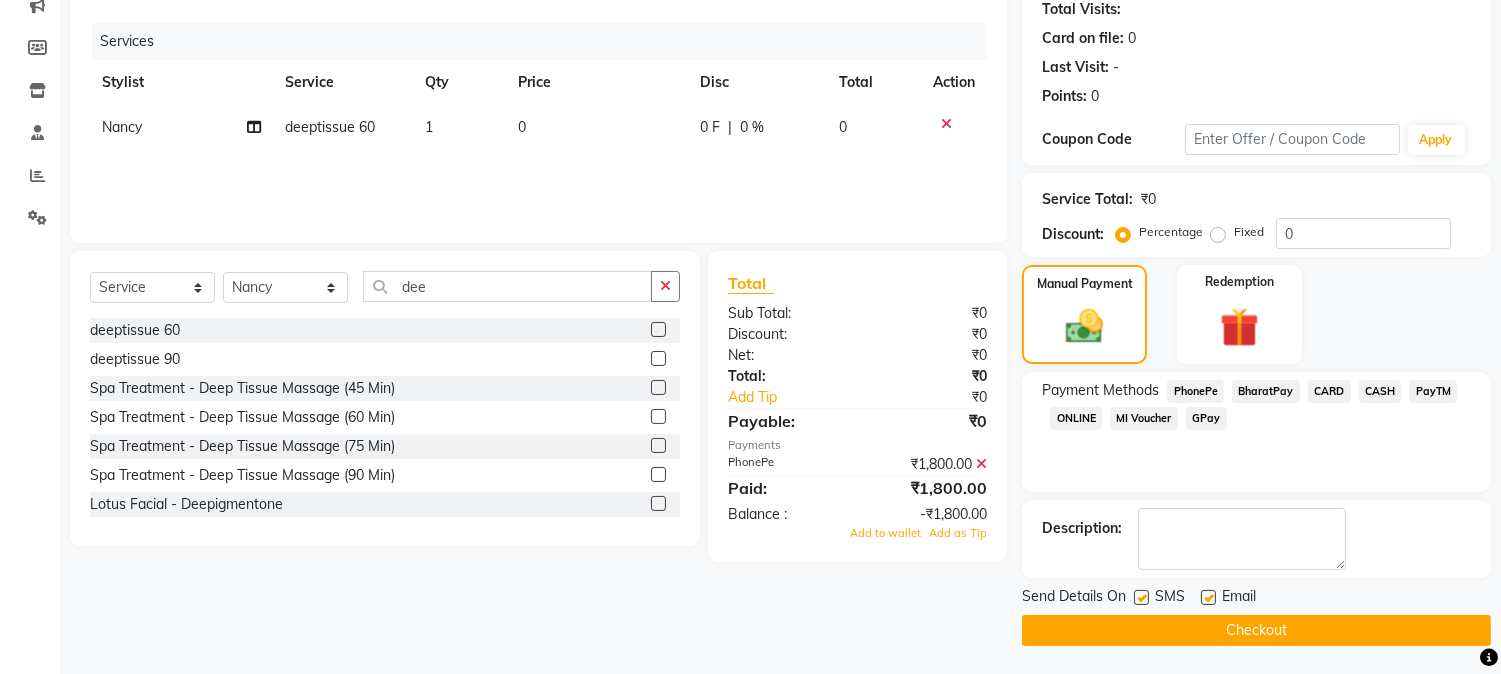 click on "PhonePe" 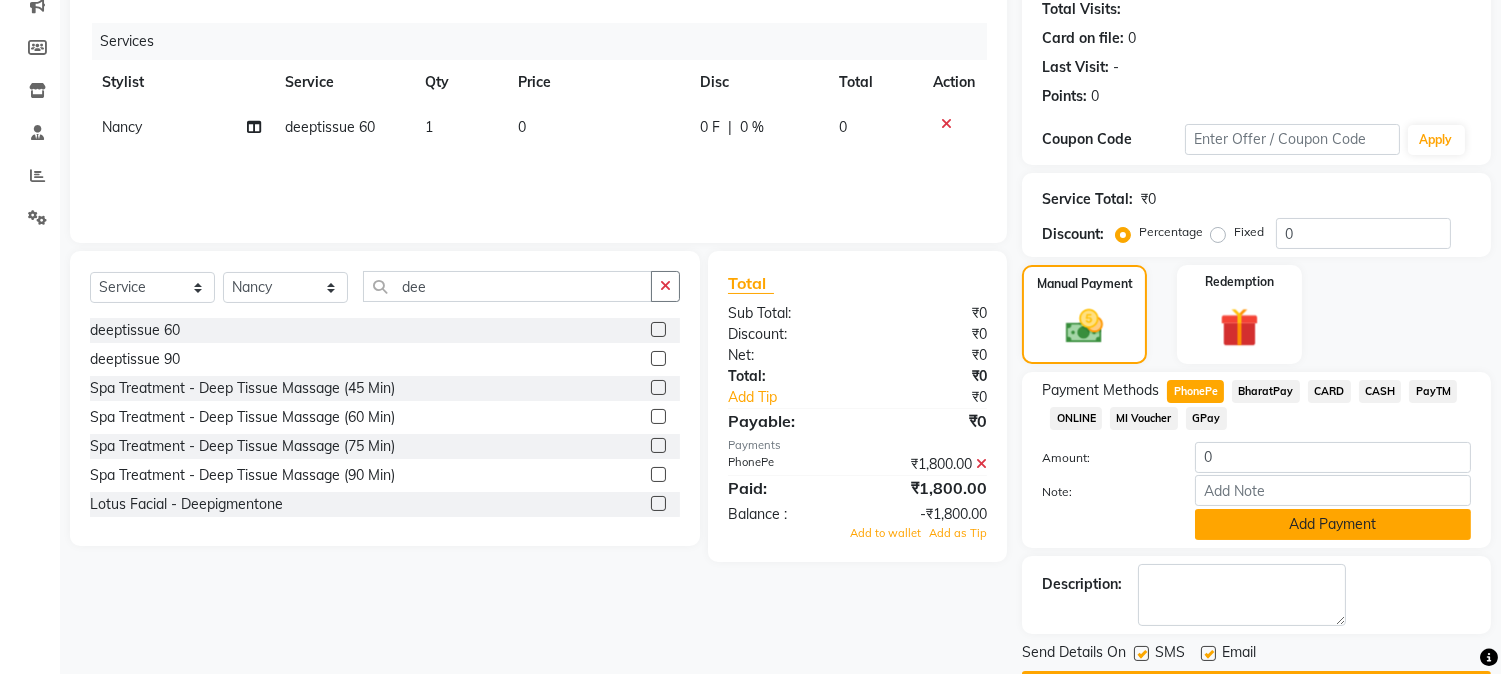 click on "Add Payment" 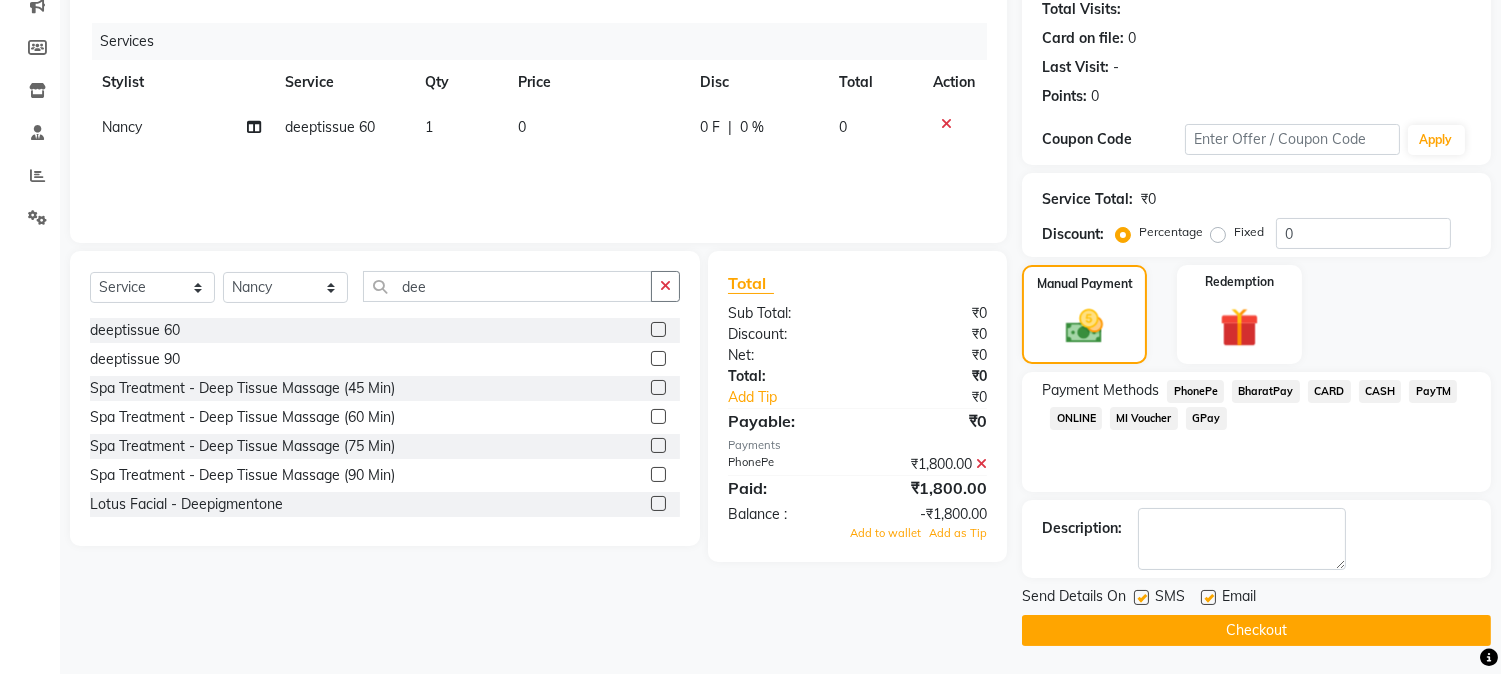 click 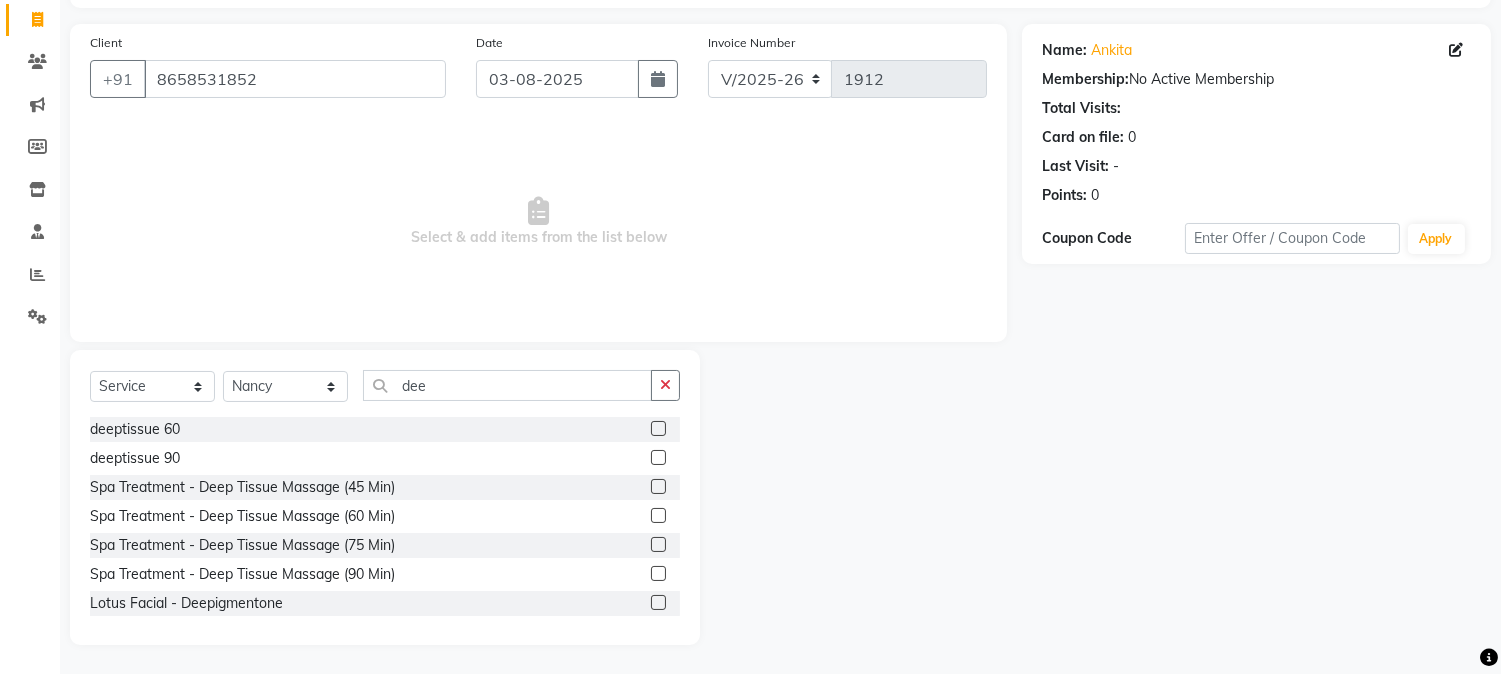 click 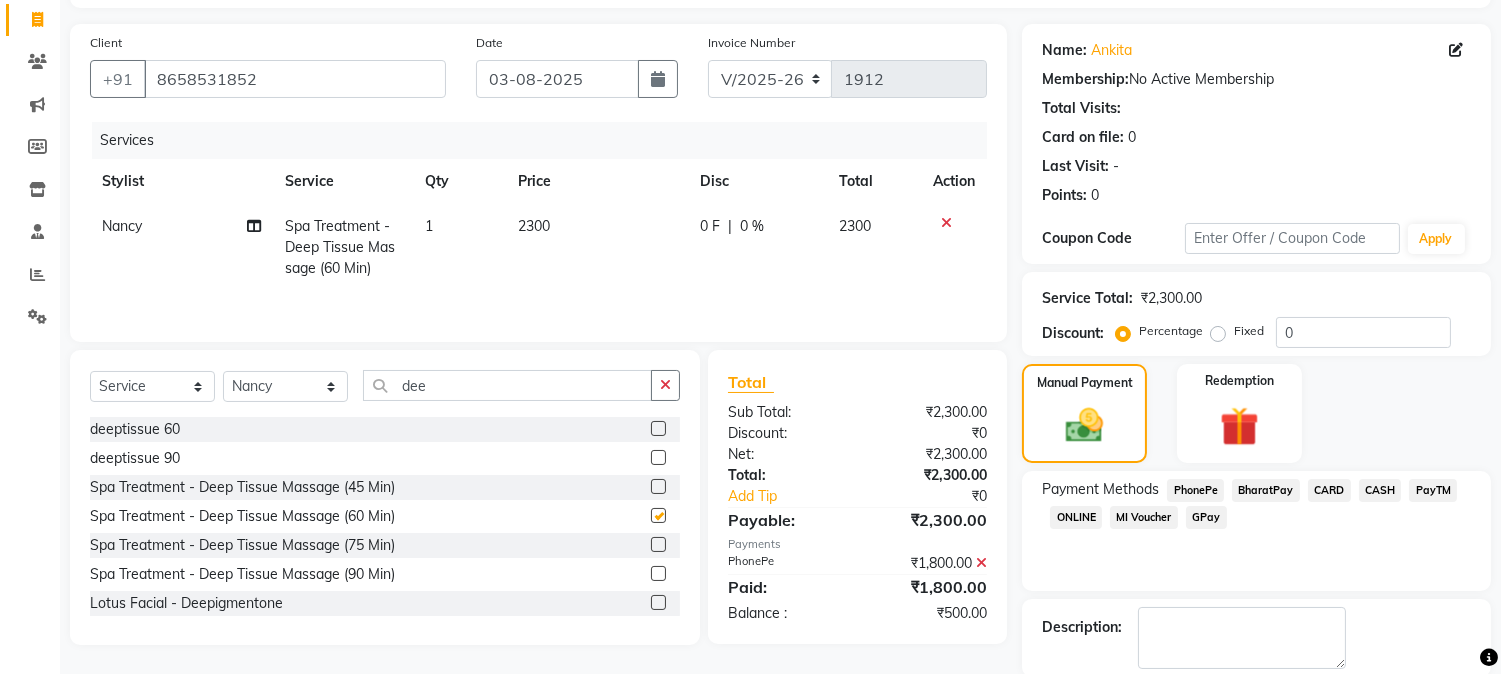scroll, scrollTop: 225, scrollLeft: 0, axis: vertical 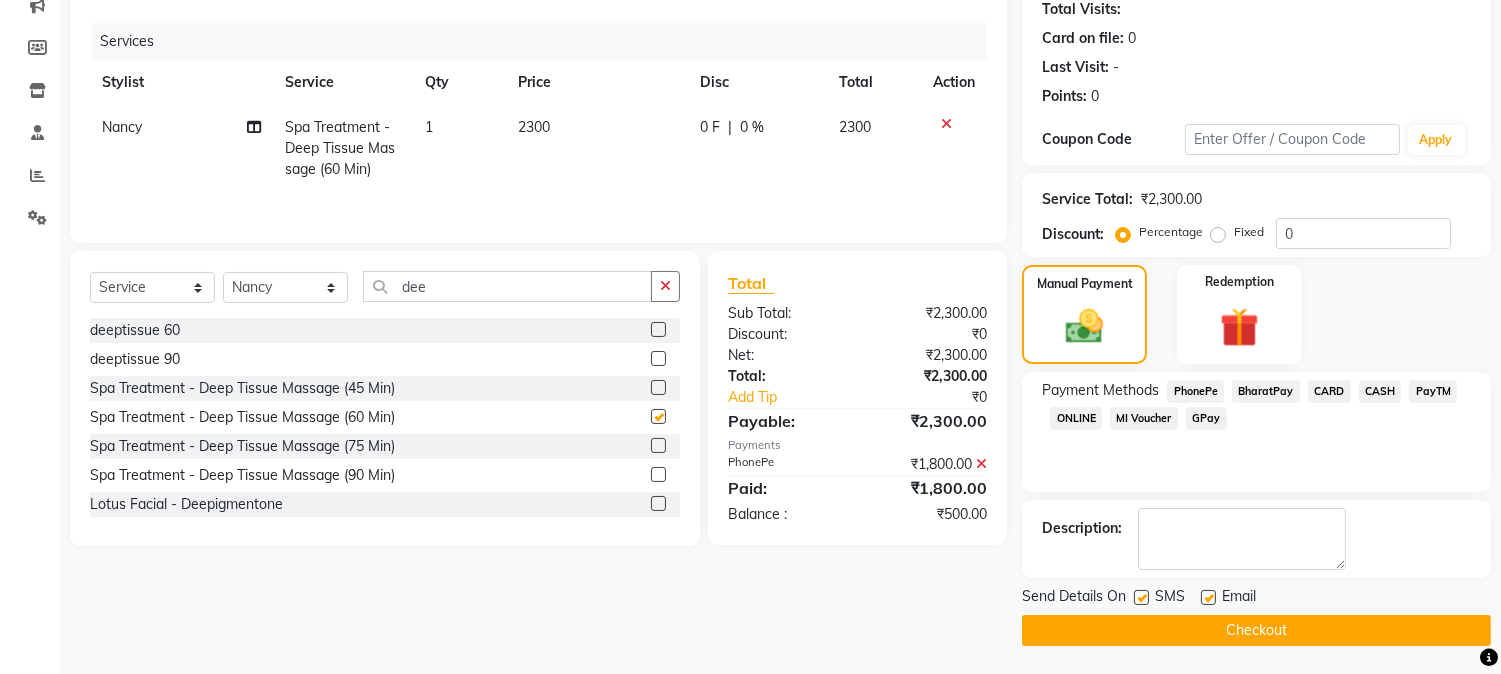 checkbox on "false" 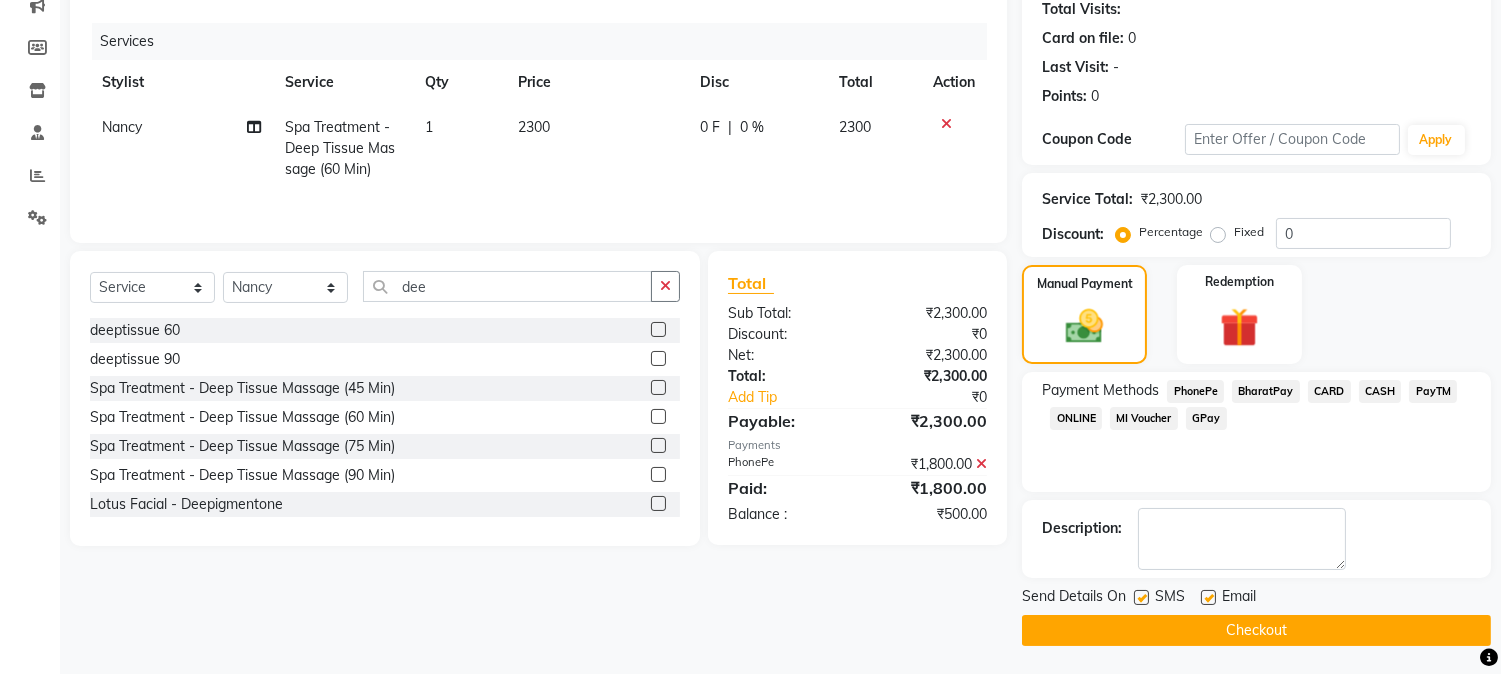 click 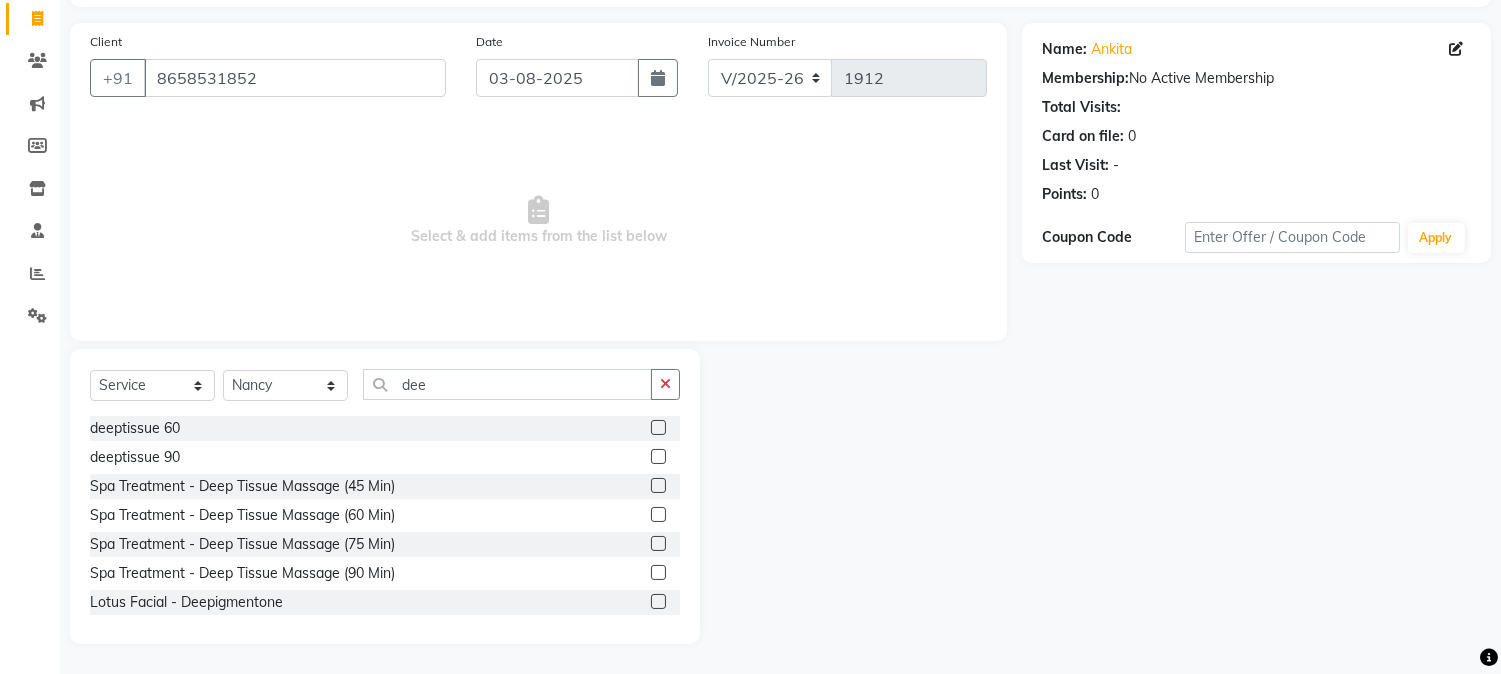 scroll, scrollTop: 126, scrollLeft: 0, axis: vertical 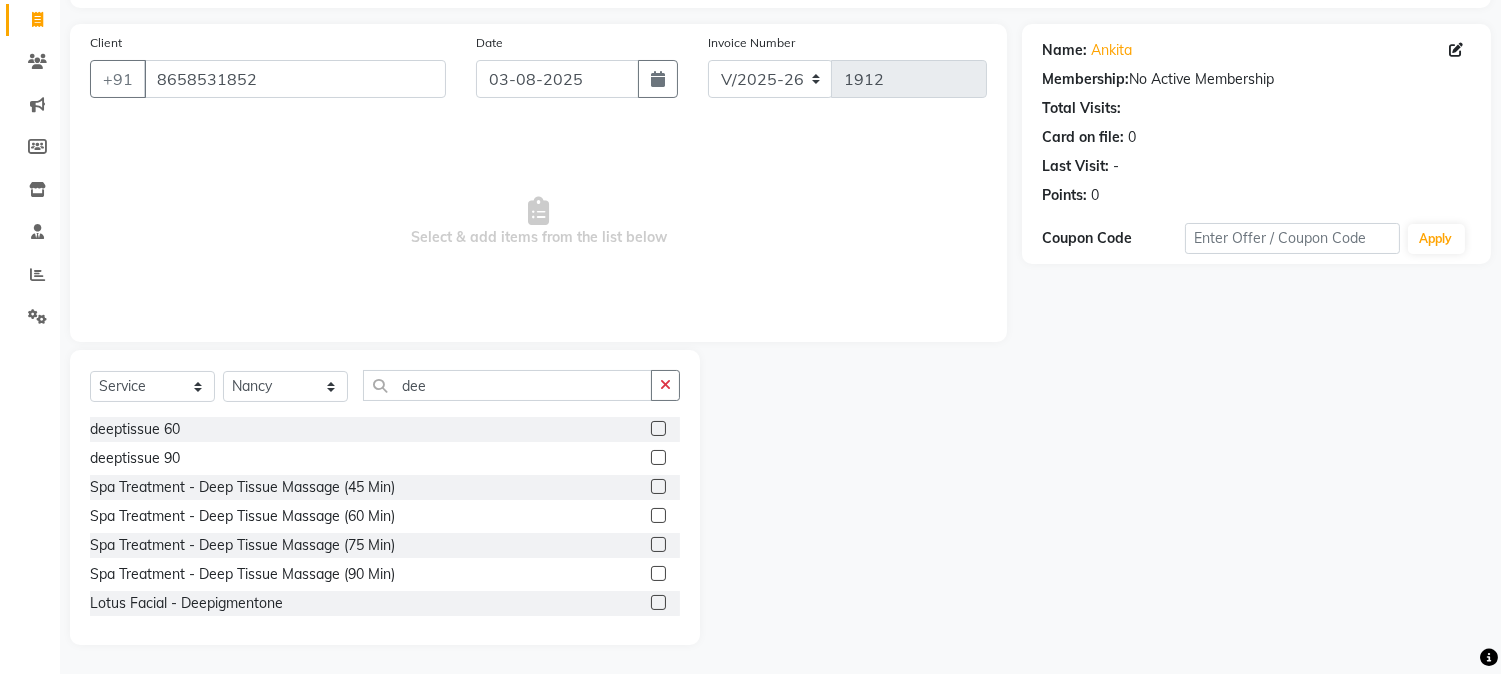 click on "Select & add items from the list below" at bounding box center (538, 222) 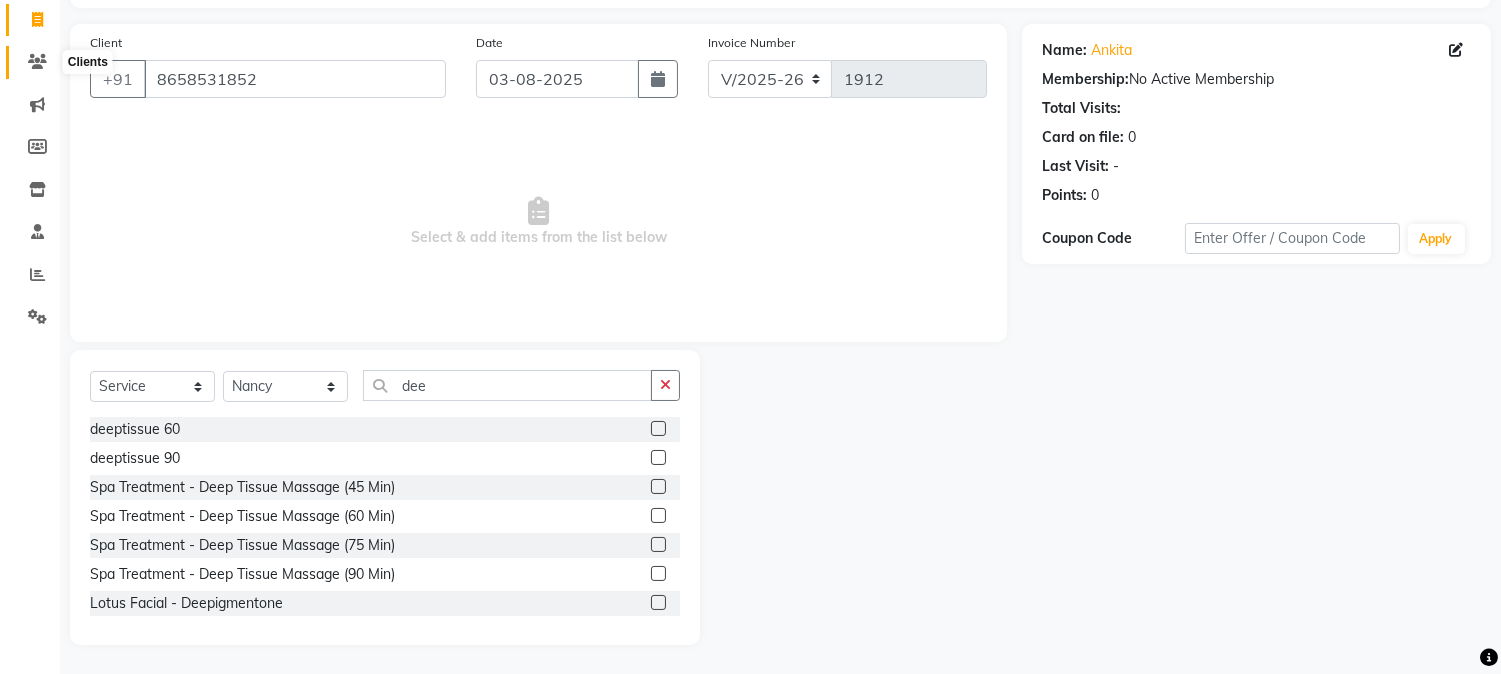 click 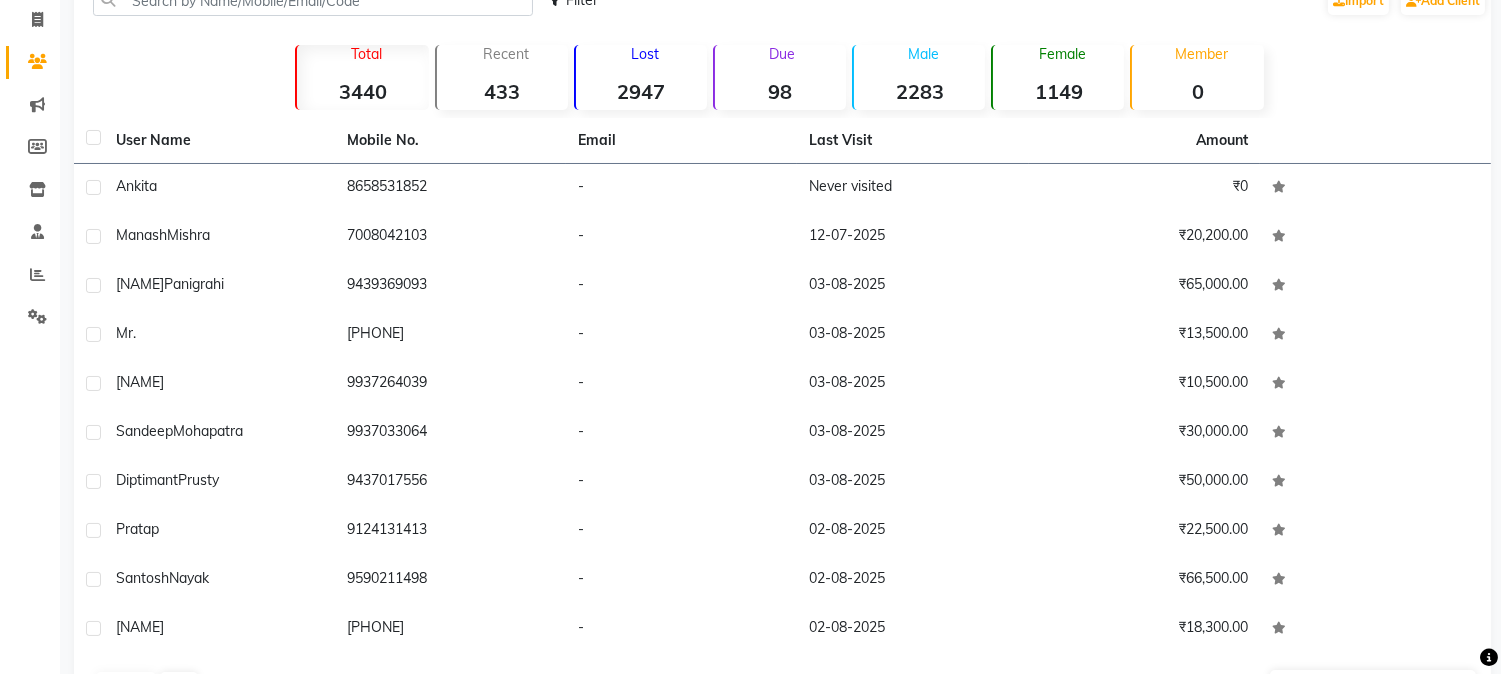 scroll, scrollTop: 15, scrollLeft: 0, axis: vertical 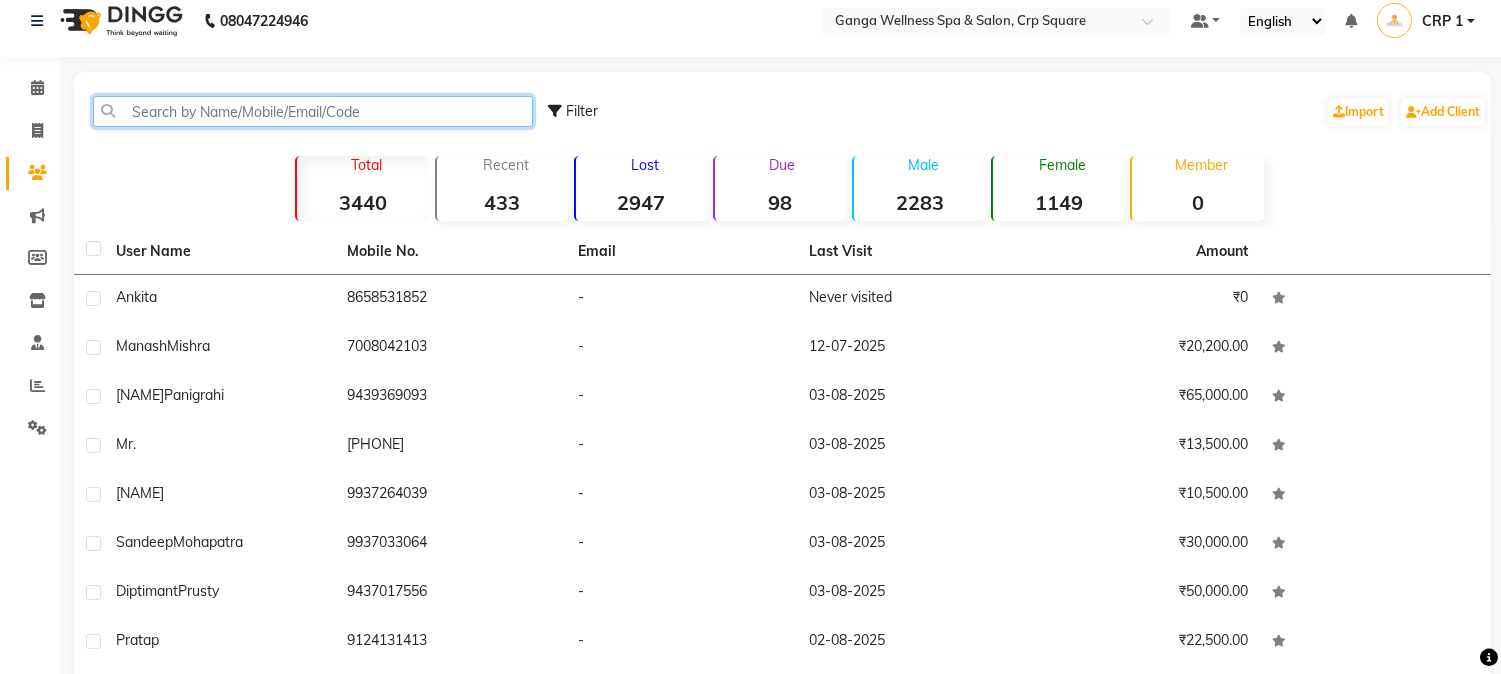 click 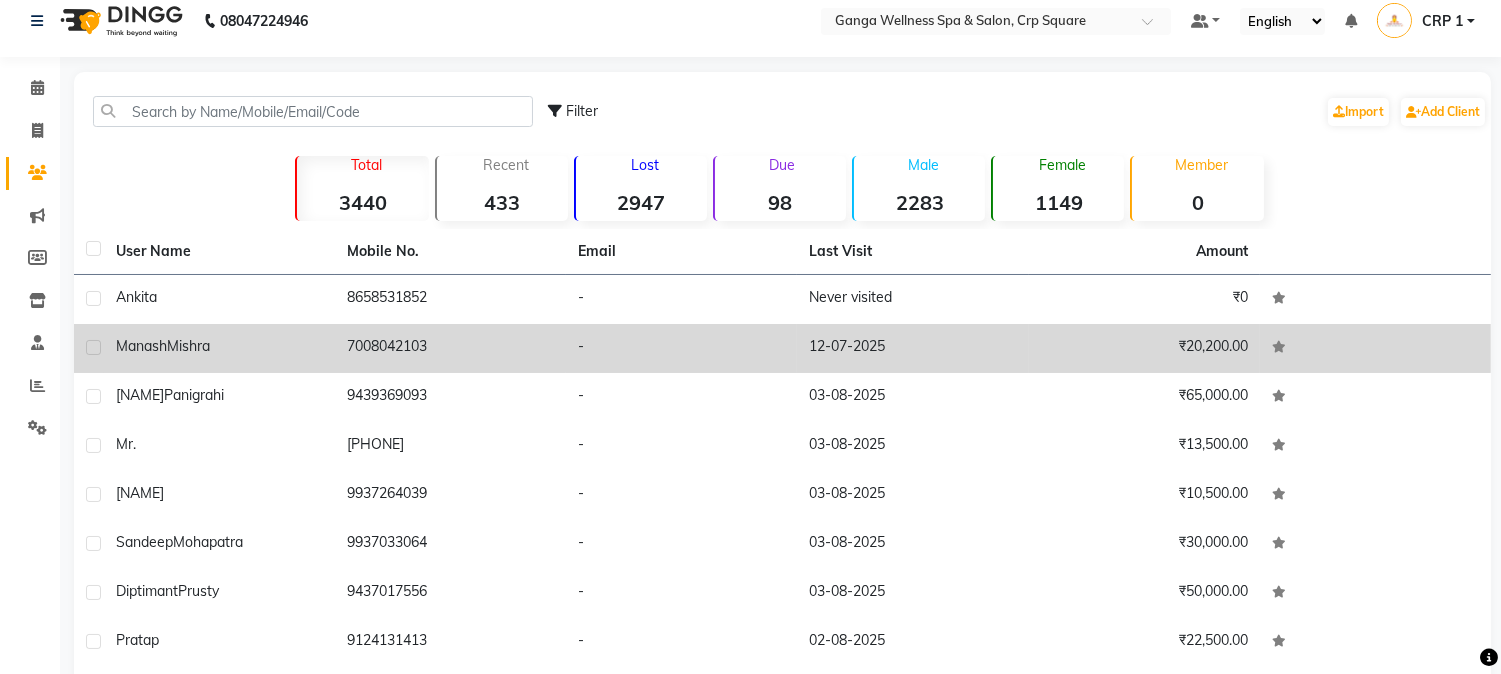 click on "Manash  Mishra" 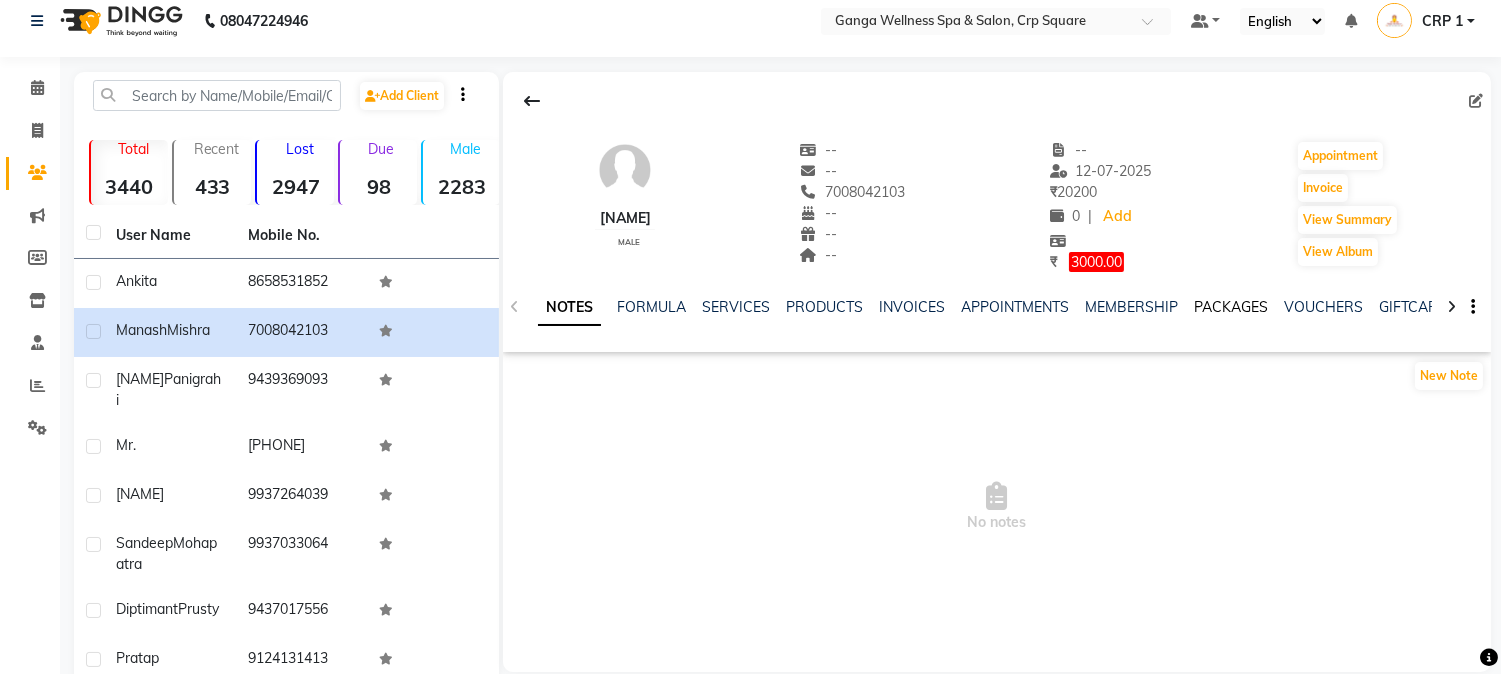 click on "PACKAGES" 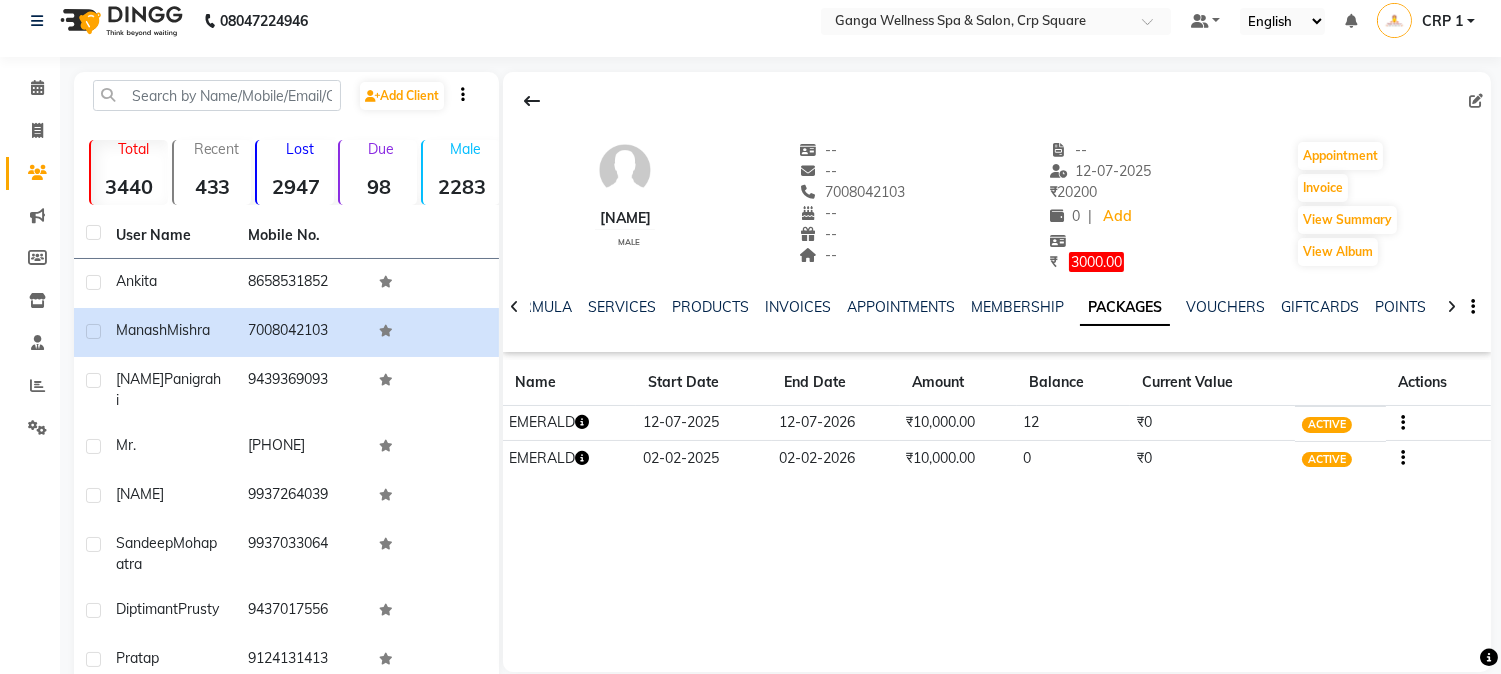 click 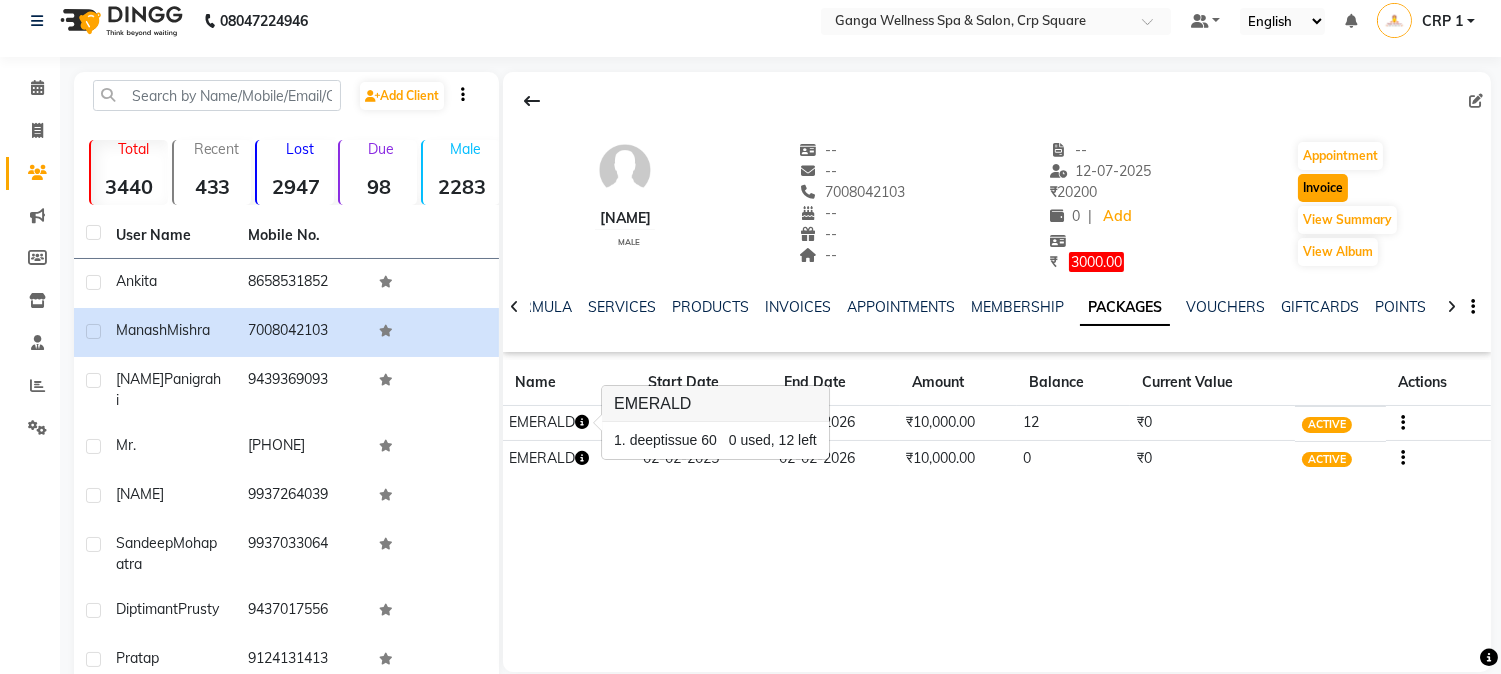 click on "Invoice" 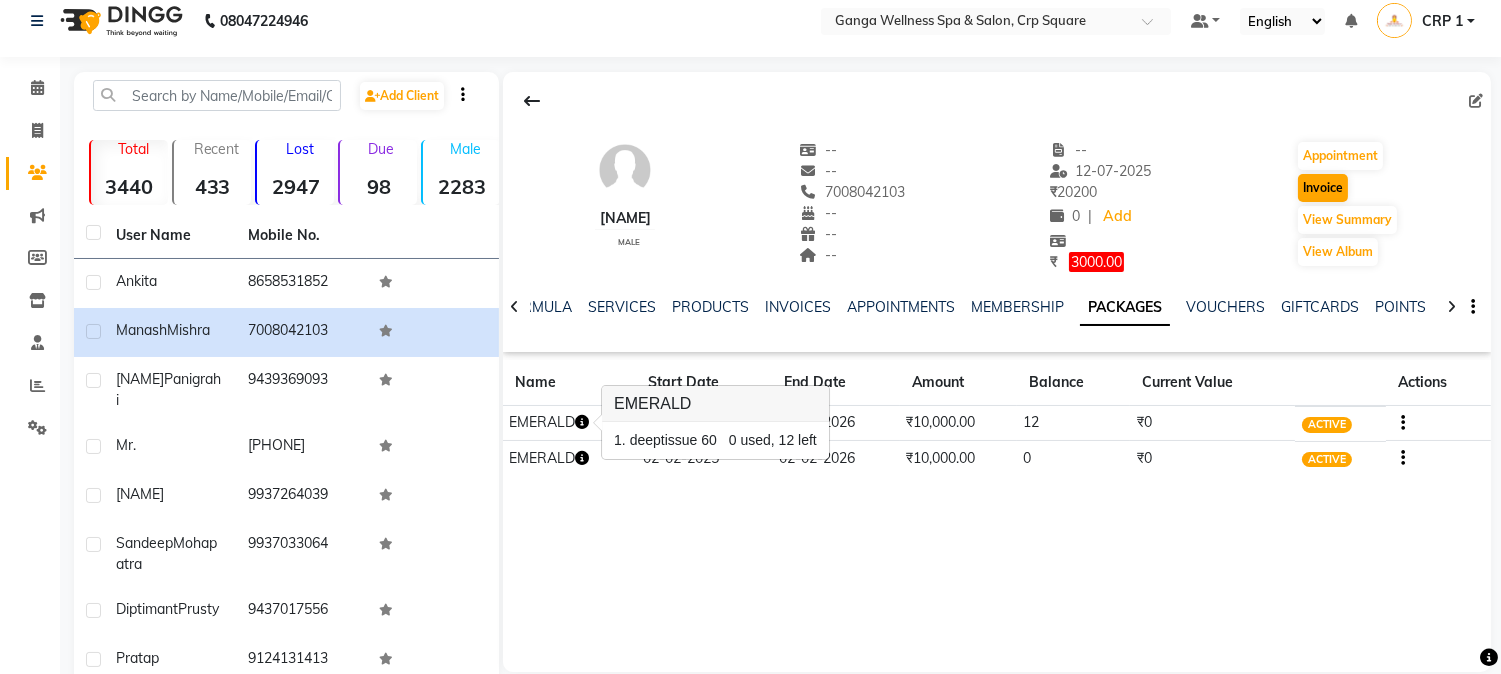 select on "service" 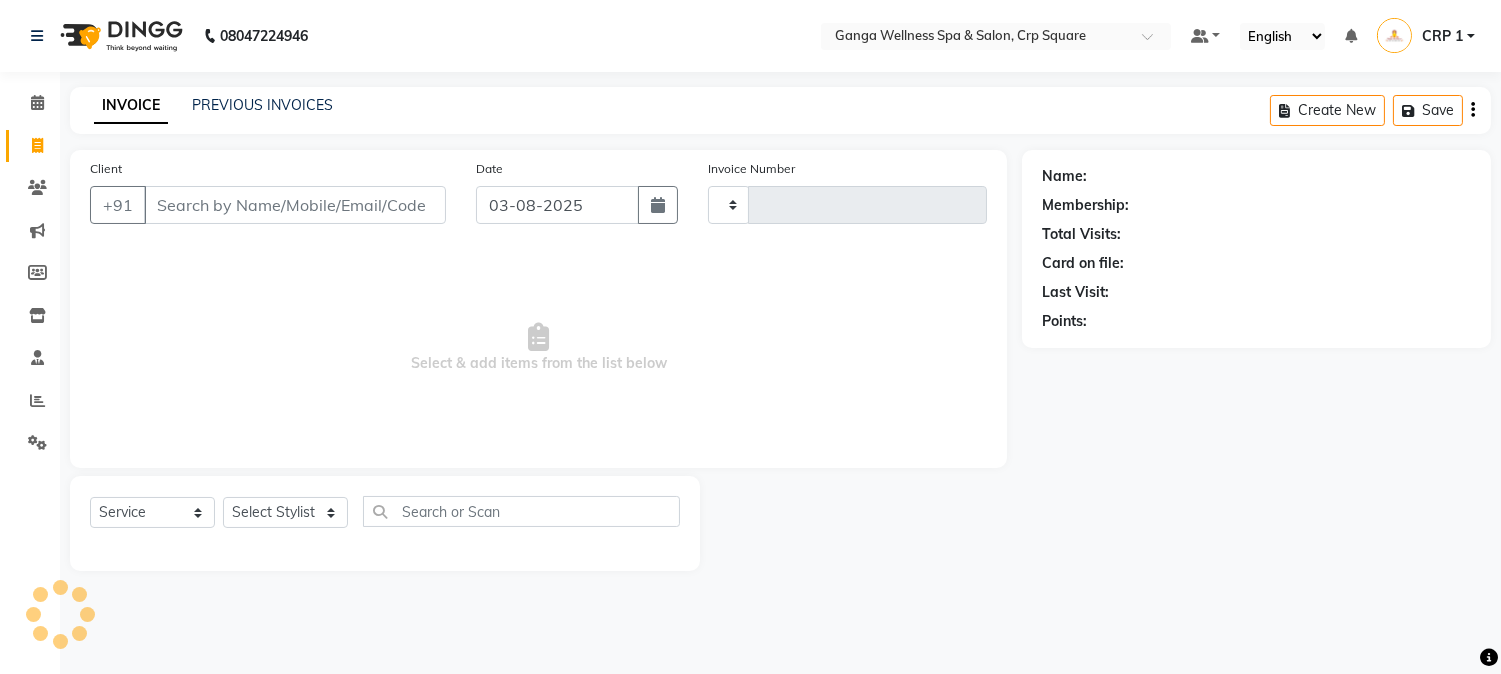 type on "1912" 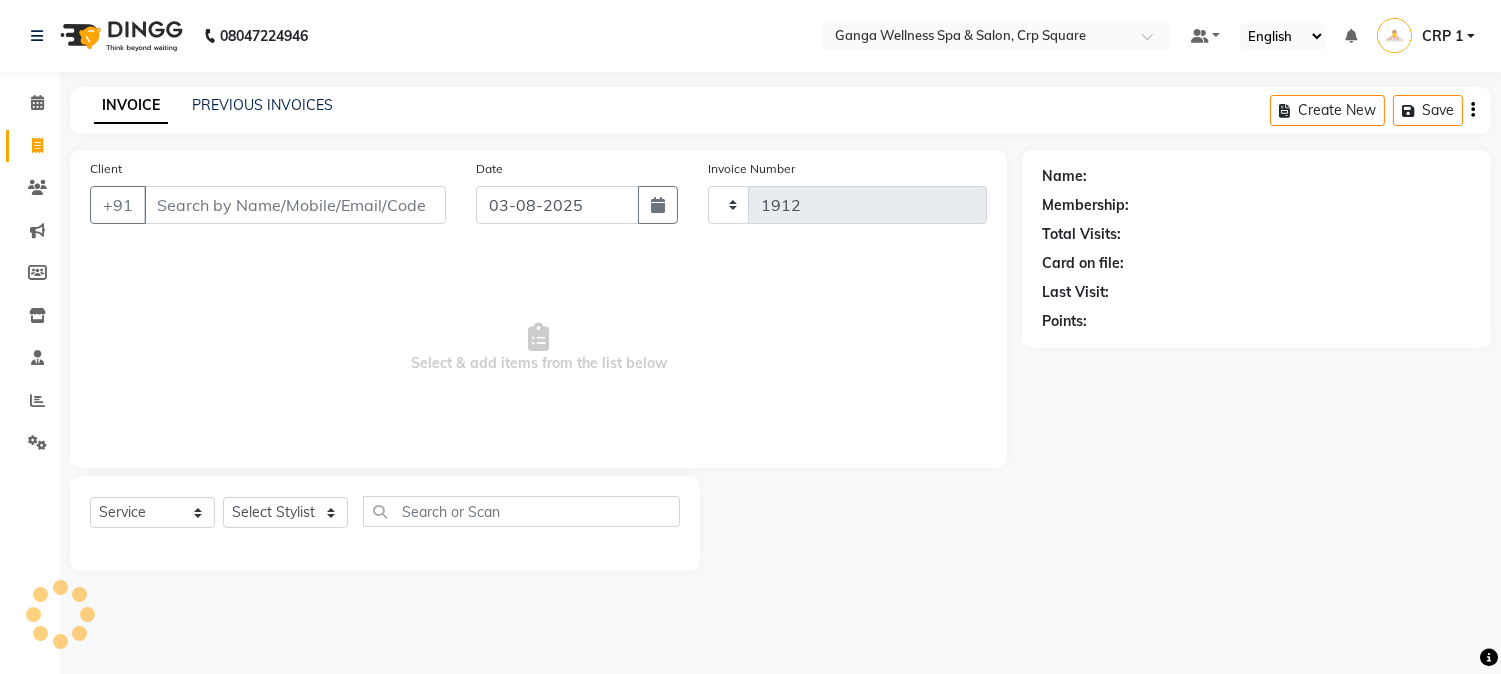 scroll, scrollTop: 0, scrollLeft: 0, axis: both 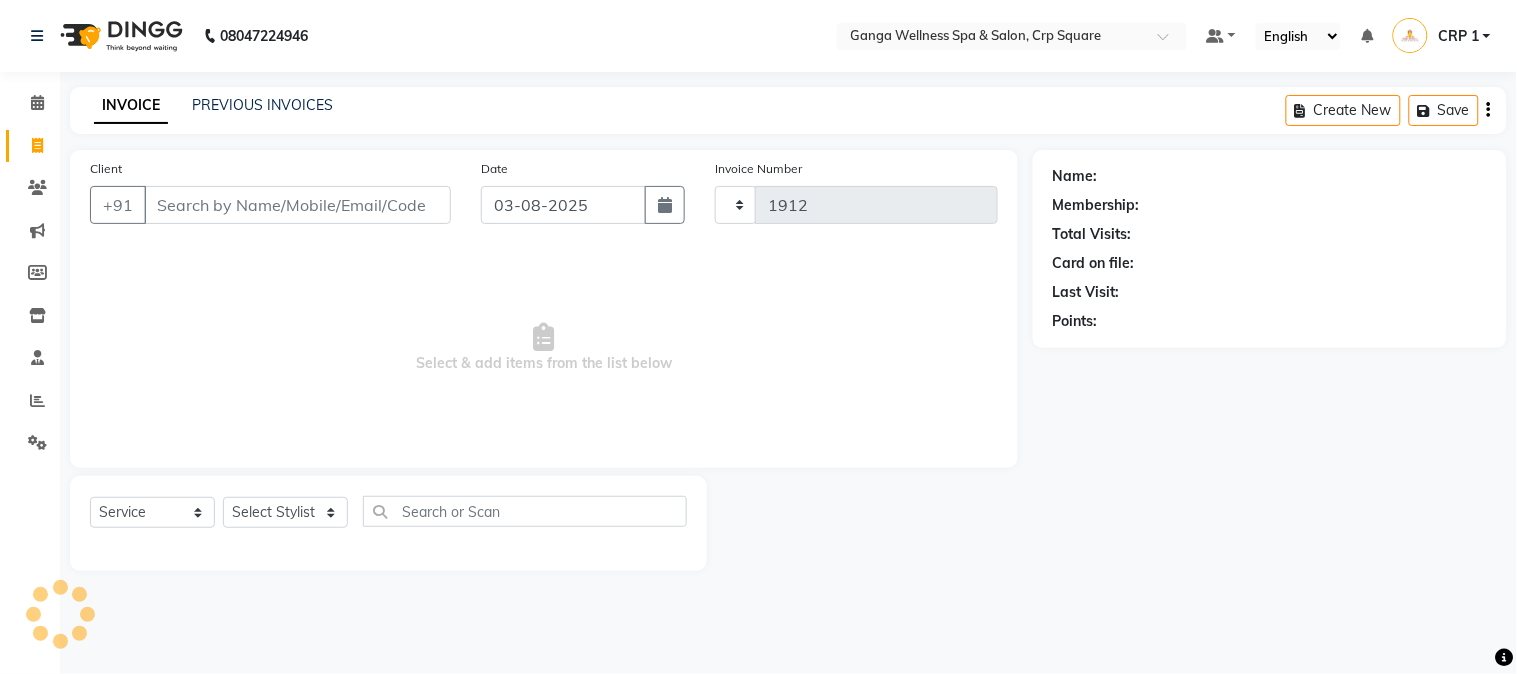 select on "715" 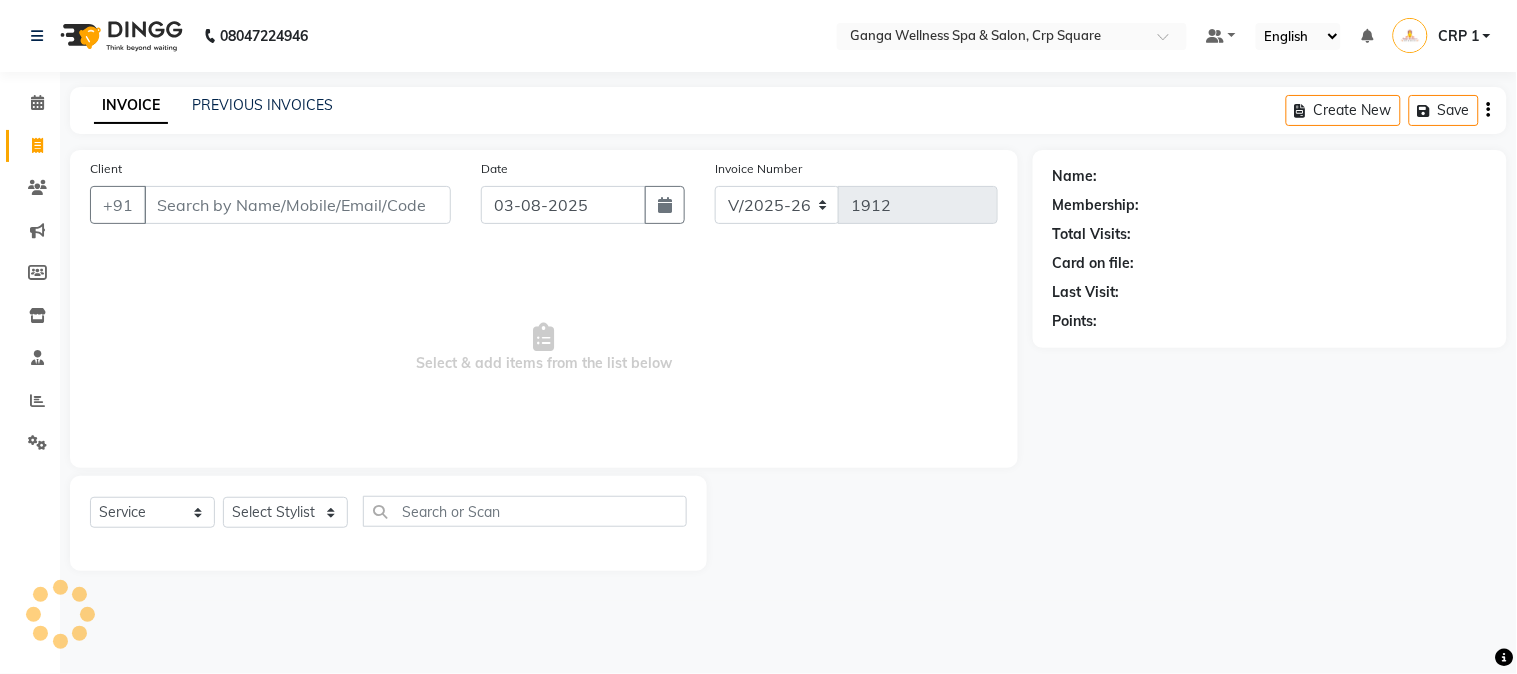 type on "7008042103" 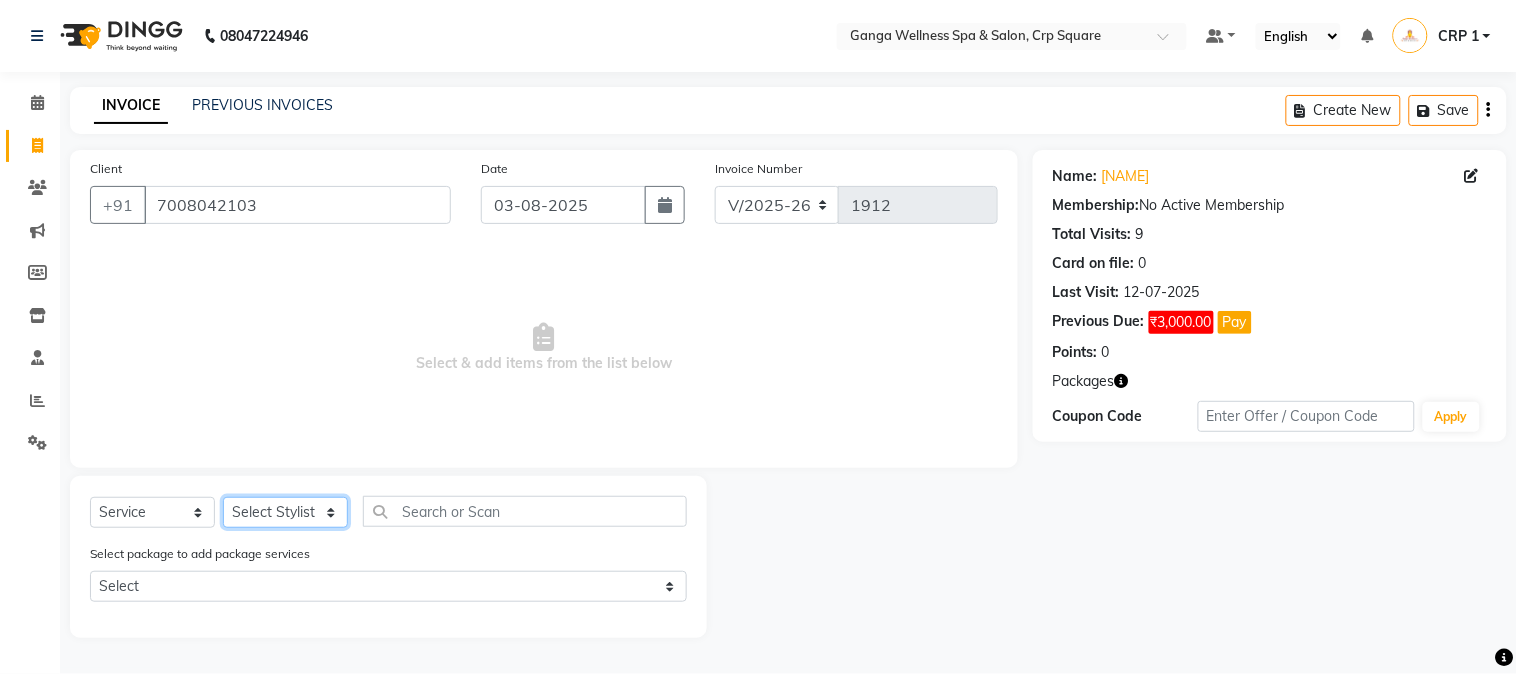 click on "Select Stylist Aarovi Abhin Alisha Ammi Ania Annei Api Ayen Bikash Bina CRP 1 CRP 2 Dipti Elina G1 G1 Salon General Manager  Helen Jasmine Jayashree JC Jenny kavi Krishna Manoj Mathu  Monika Moon Nancy Nirupama Pabitra Papu Puja Purnima Rajashree Raju Rashmi Rasmi  Remi Rinky Riya Rose Sanjiv Saraswati Saroj Sir  Shrabani Sofia Steffy Sukanya Surren Mahapatra Sushree Swopna Umpi Zuali" 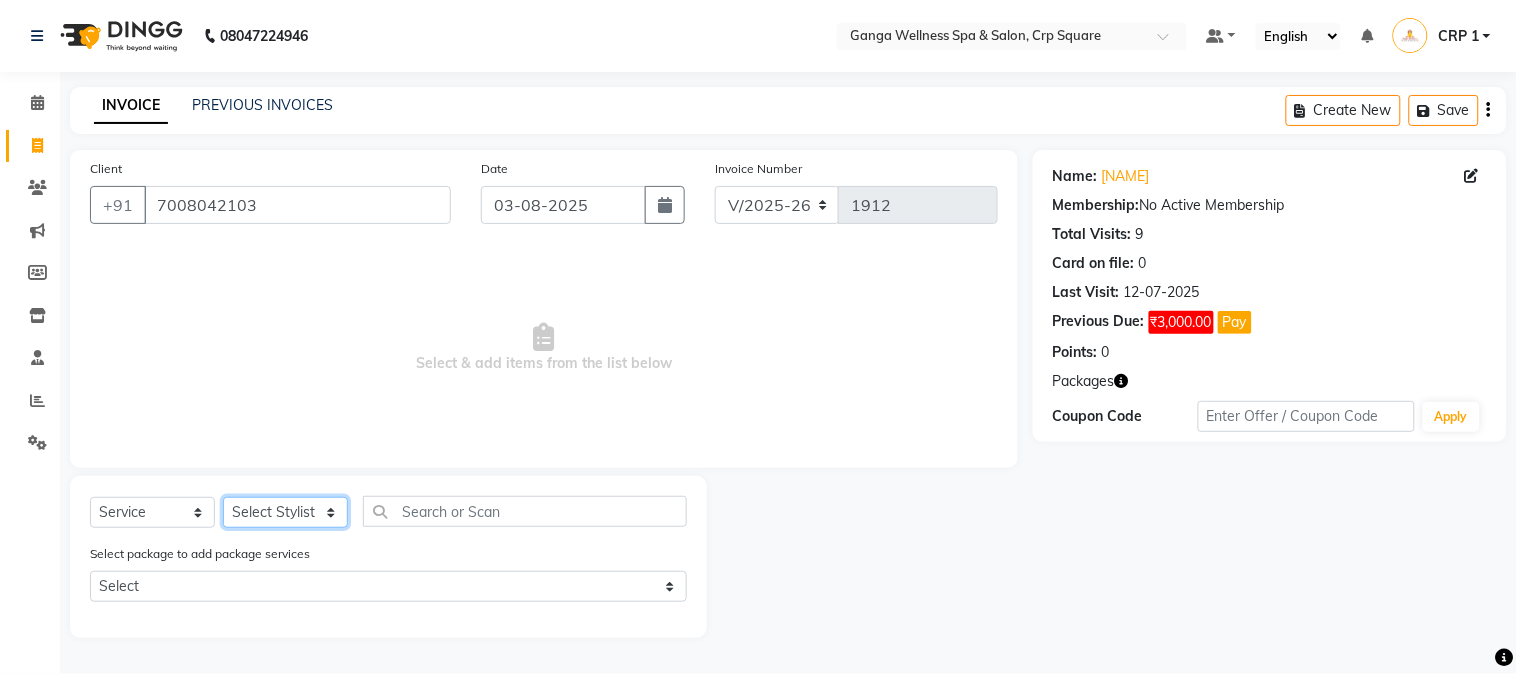 click on "Select Stylist Aarovi Abhin Alisha Ammi Ania Annei Api Ayen Bikash Bina CRP 1 CRP 2 Dipti Elina G1 G1 Salon General Manager  Helen Jasmine Jayashree JC Jenny kavi Krishna Manoj Mathu  Monika Moon Nancy Nirupama Pabitra Papu Puja Purnima Rajashree Raju Rashmi Rasmi  Remi Rinky Riya Rose Sanjiv Saraswati Saroj Sir  Shrabani Sofia Steffy Sukanya Surren Mahapatra Sushree Swopna Umpi Zuali" 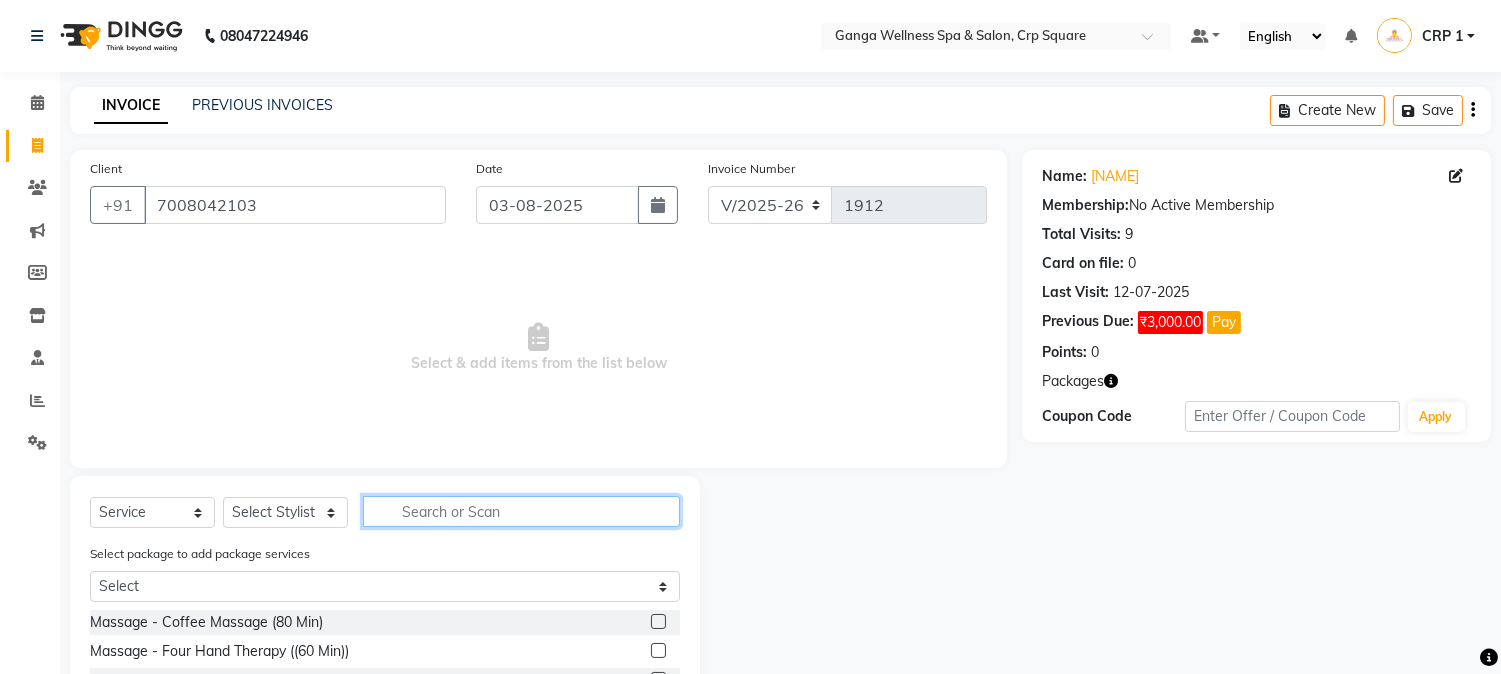 click 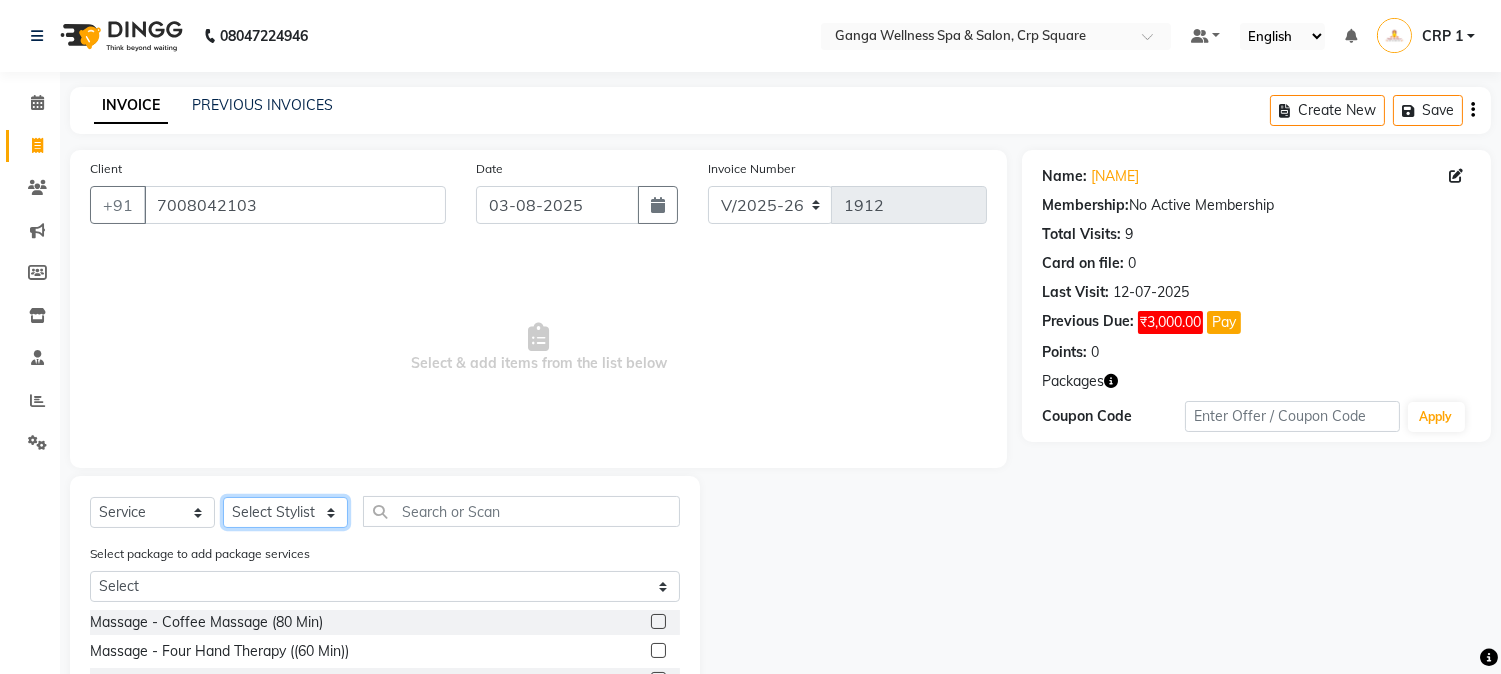 click on "Select Stylist Aarovi Abhin Alisha Ammi Ania Annei Api Ayen Bikash Bina CRP 1 CRP 2 Dipti Elina G1 G1 Salon General Manager  Helen Jasmine Jayashree JC Jenny kavi Krishna Manoj Mathu  Monika Moon Nancy Nirupama Pabitra Papu Puja Purnima Rajashree Raju Rashmi Rasmi  Remi Rinky Riya Rose Sanjiv Saraswati Saroj Sir  Shrabani Sofia Steffy Sukanya Surren Mahapatra Sushree Swopna Umpi Zuali" 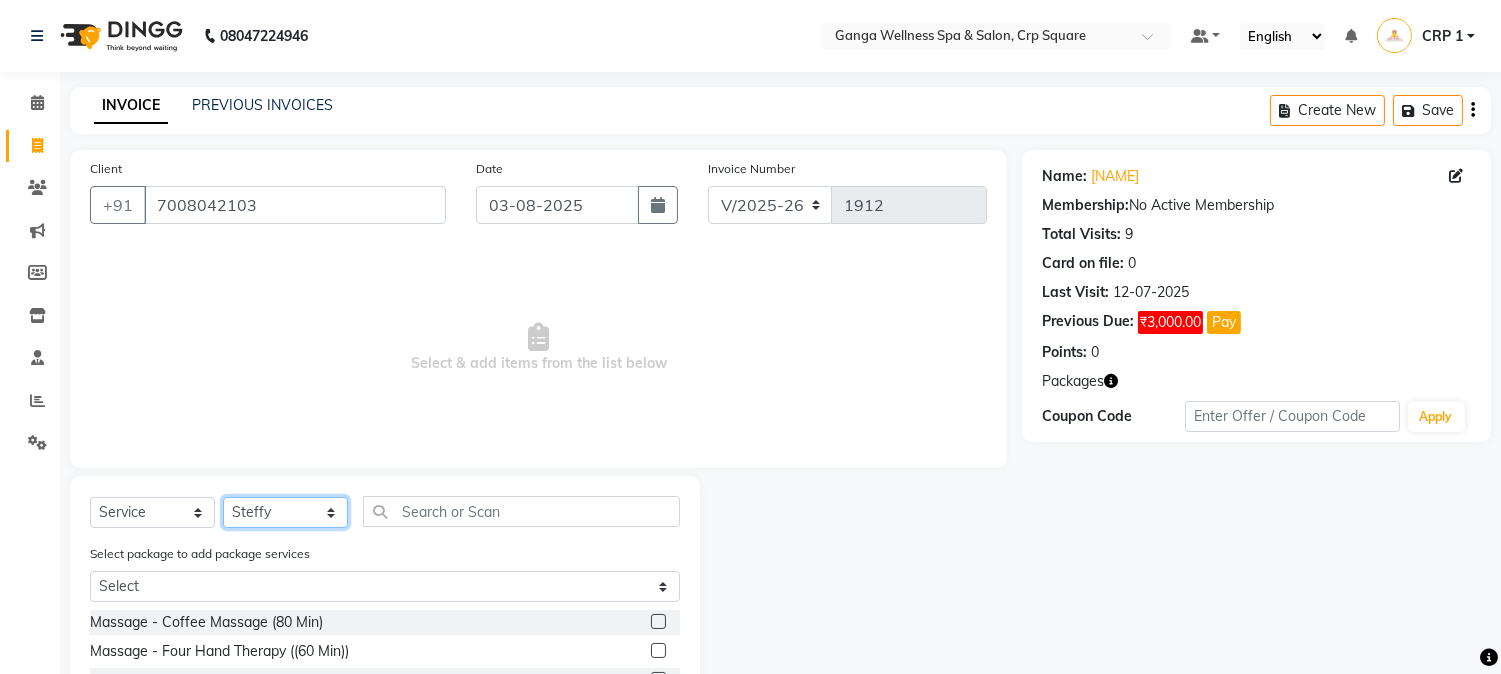 select on "83729" 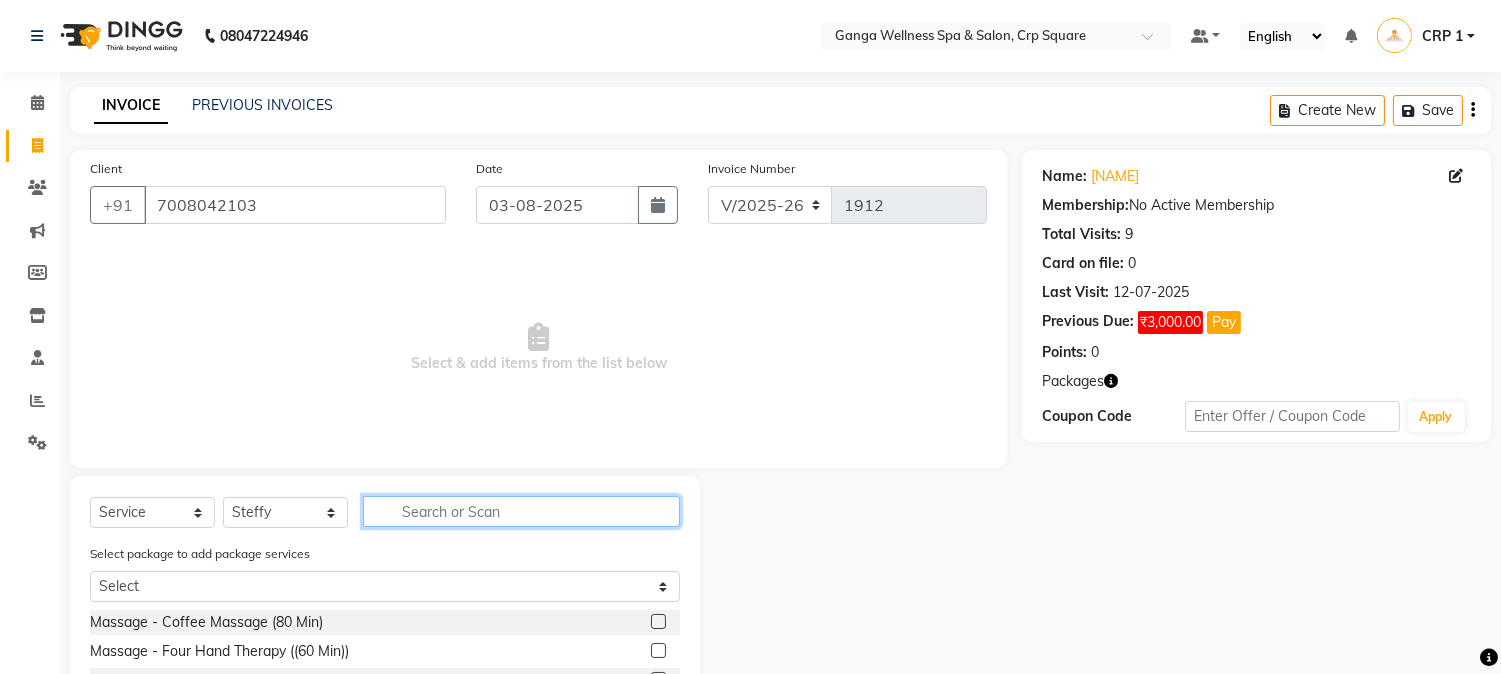 click 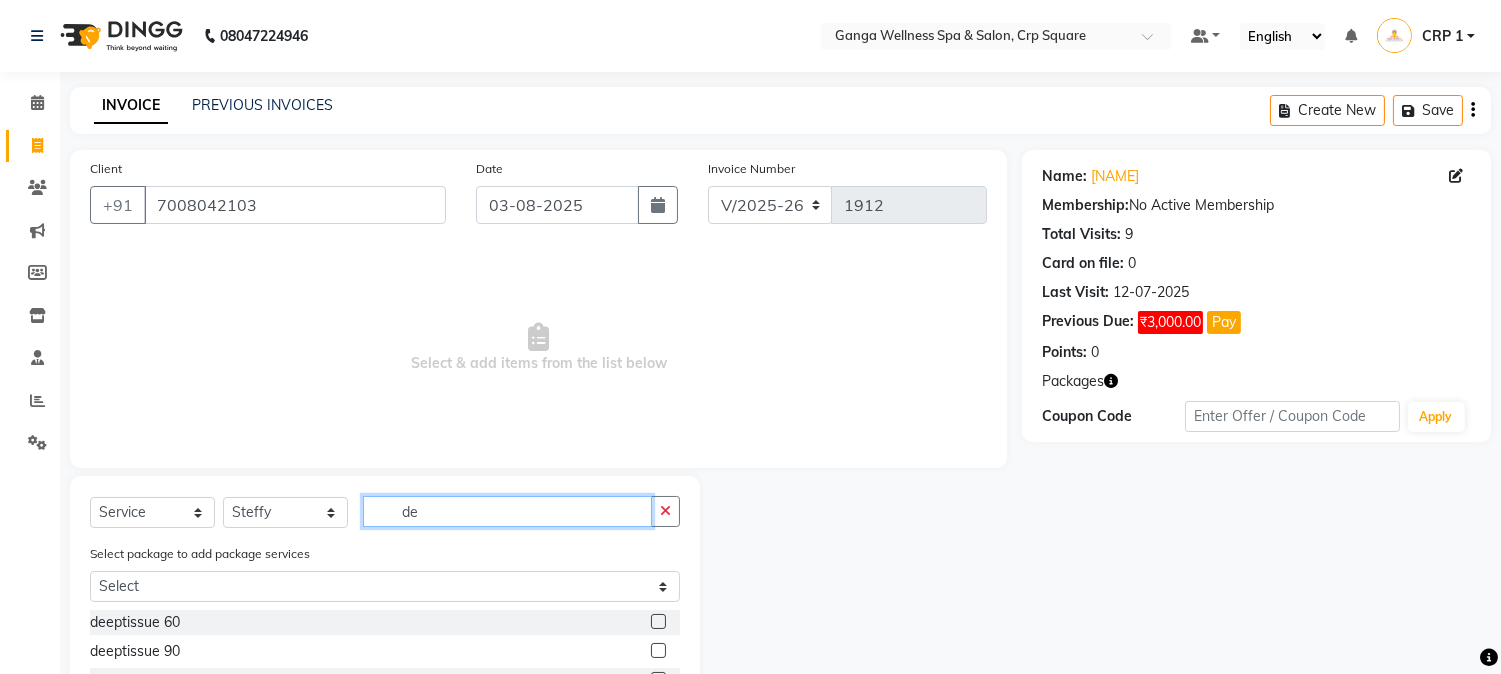 type on "de" 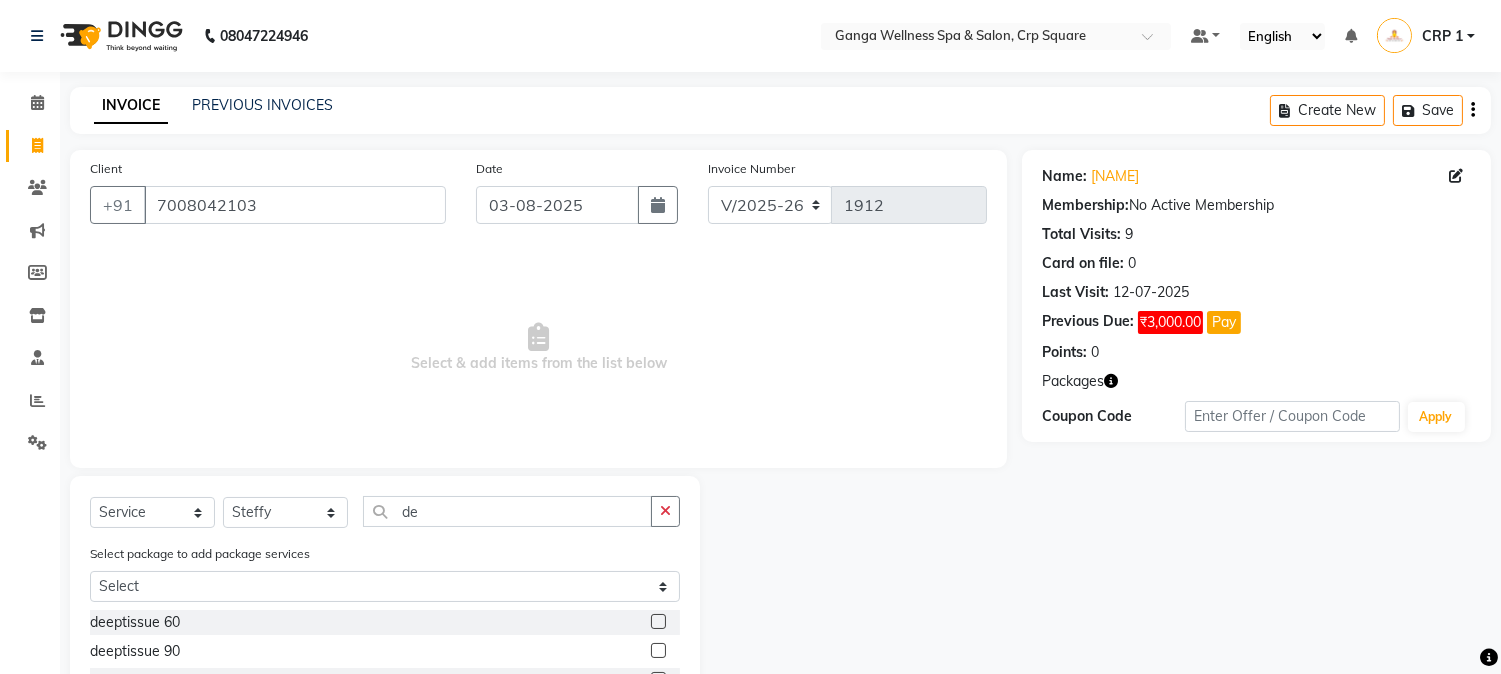 click 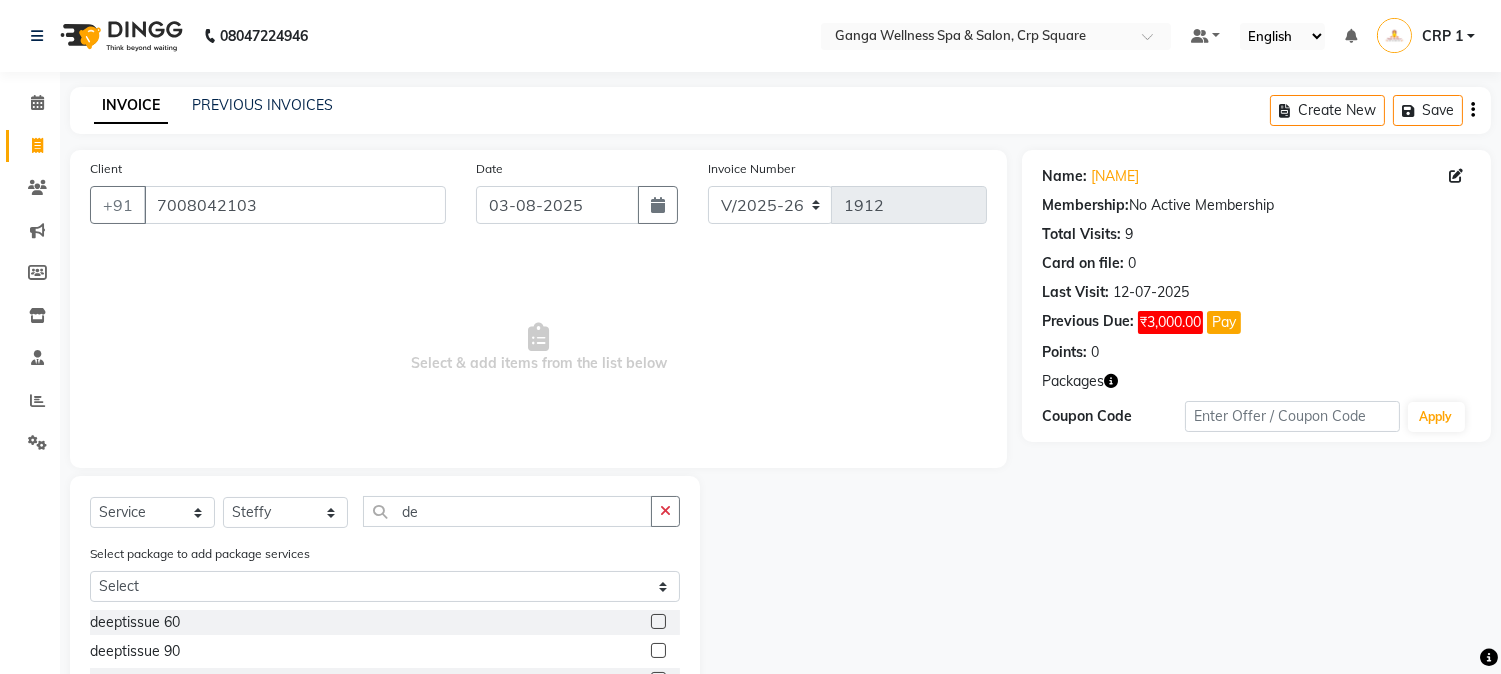 click 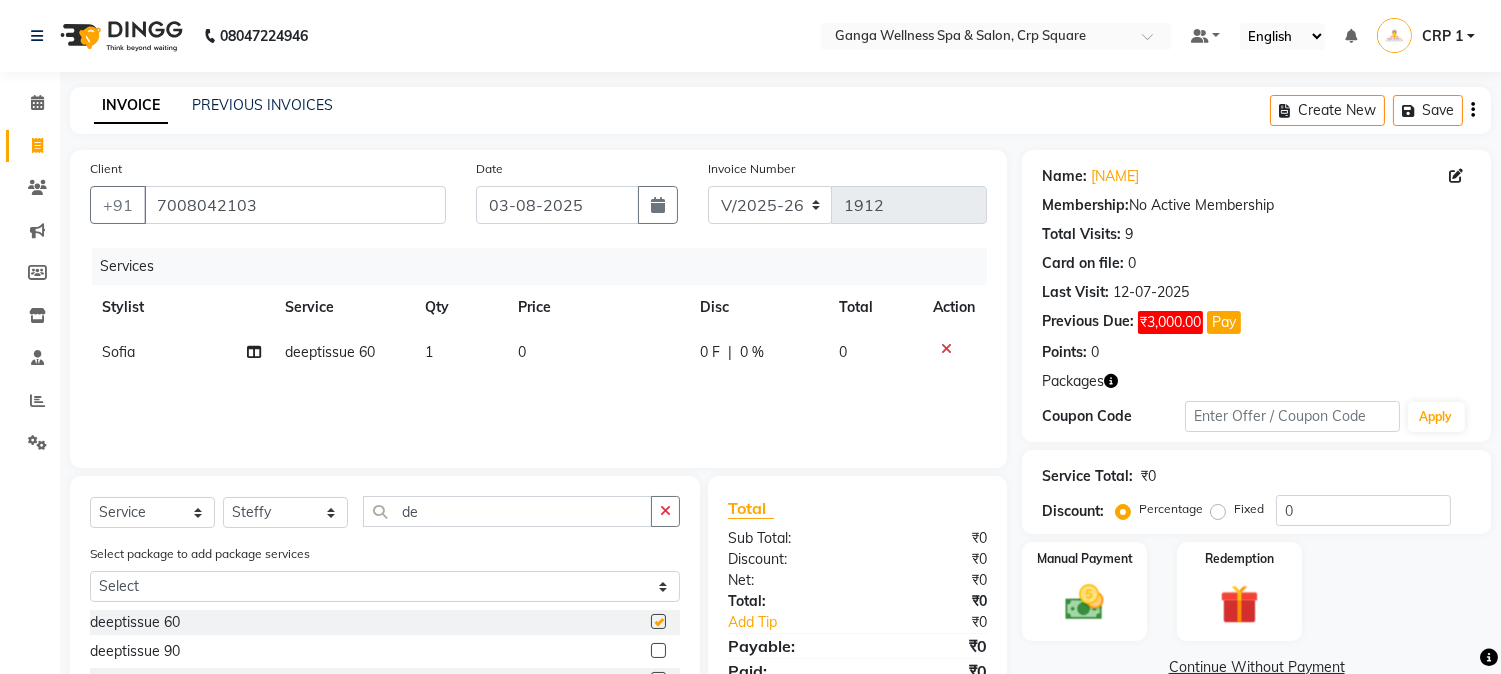 checkbox on "false" 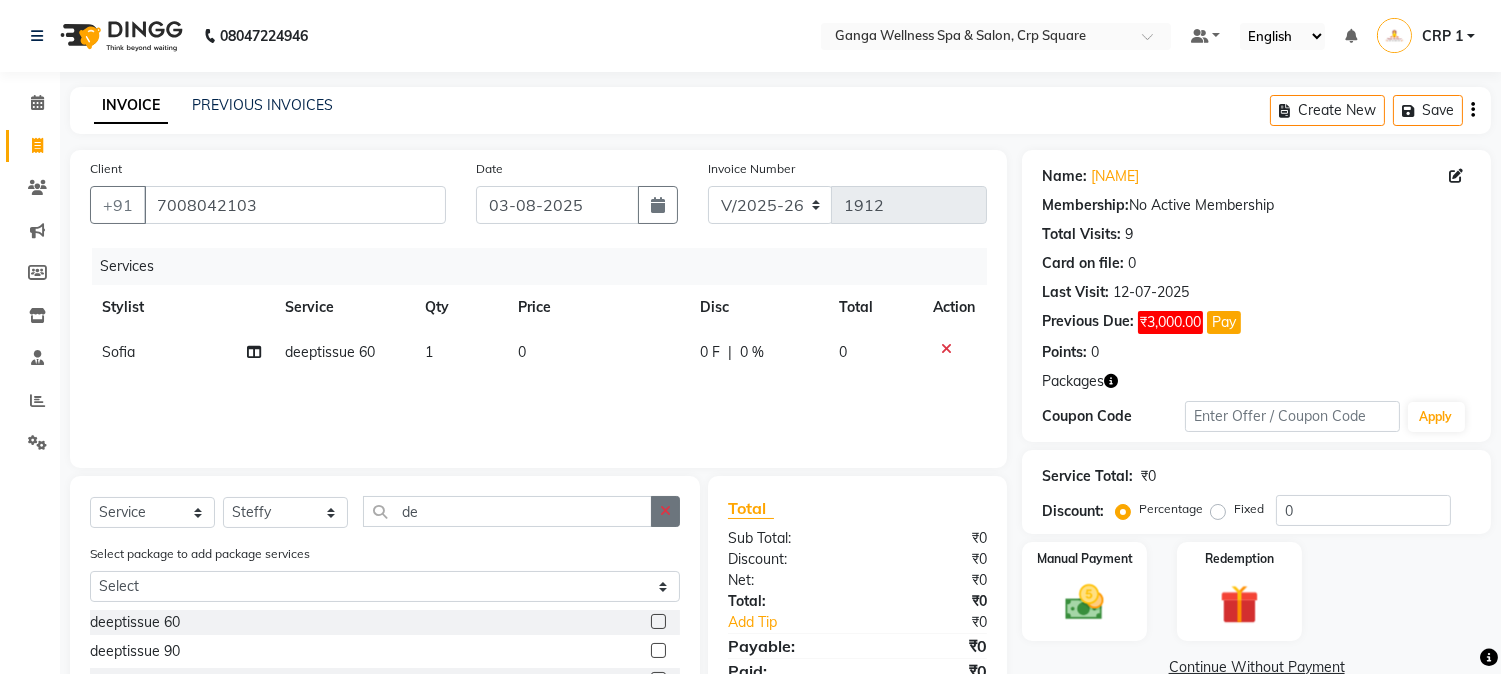 click 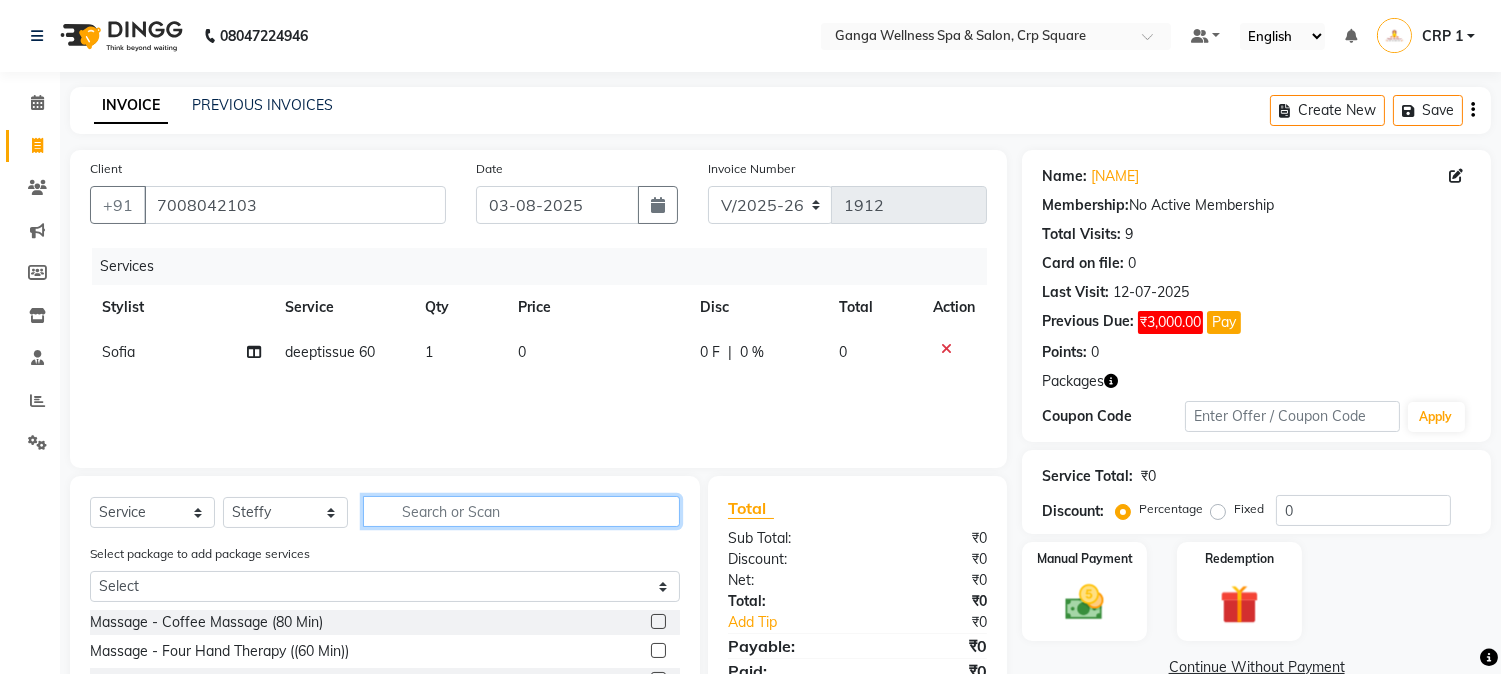 click 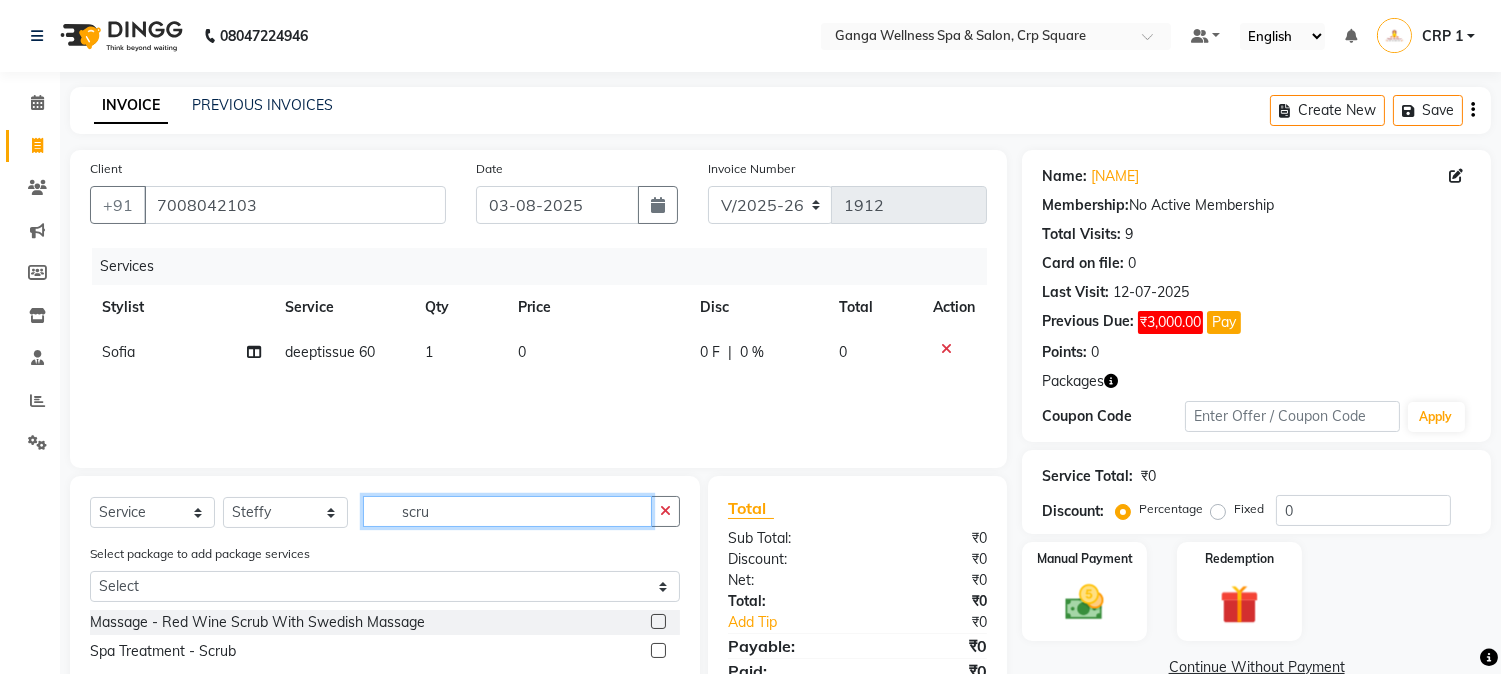 scroll, scrollTop: 84, scrollLeft: 0, axis: vertical 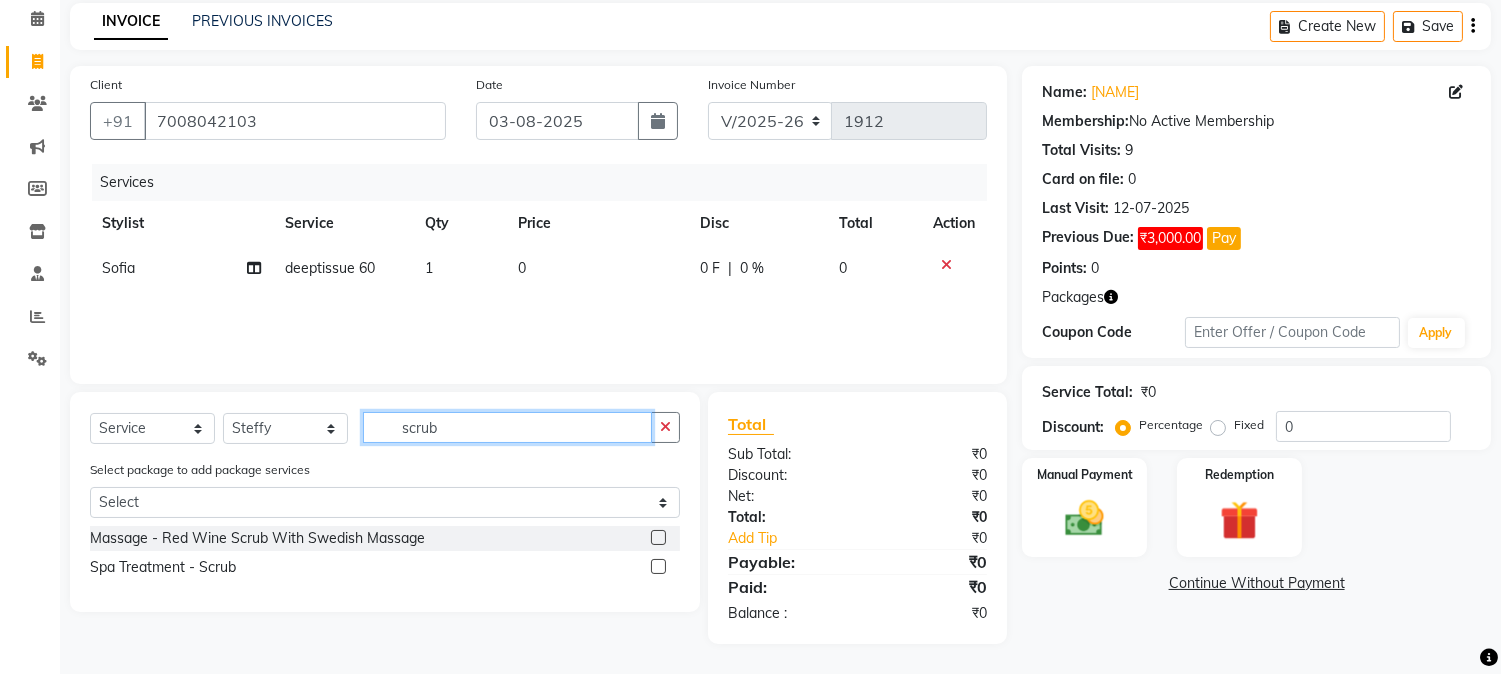 type on "scrub" 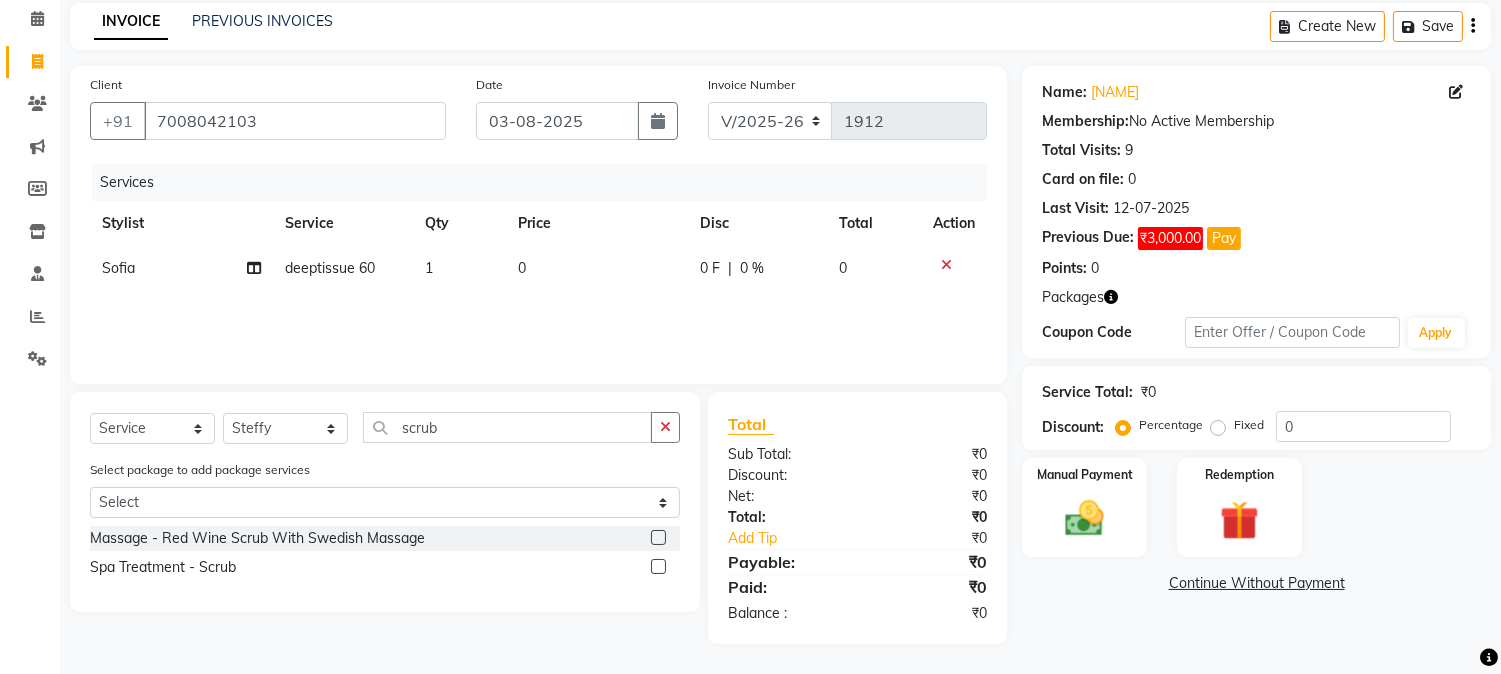 click 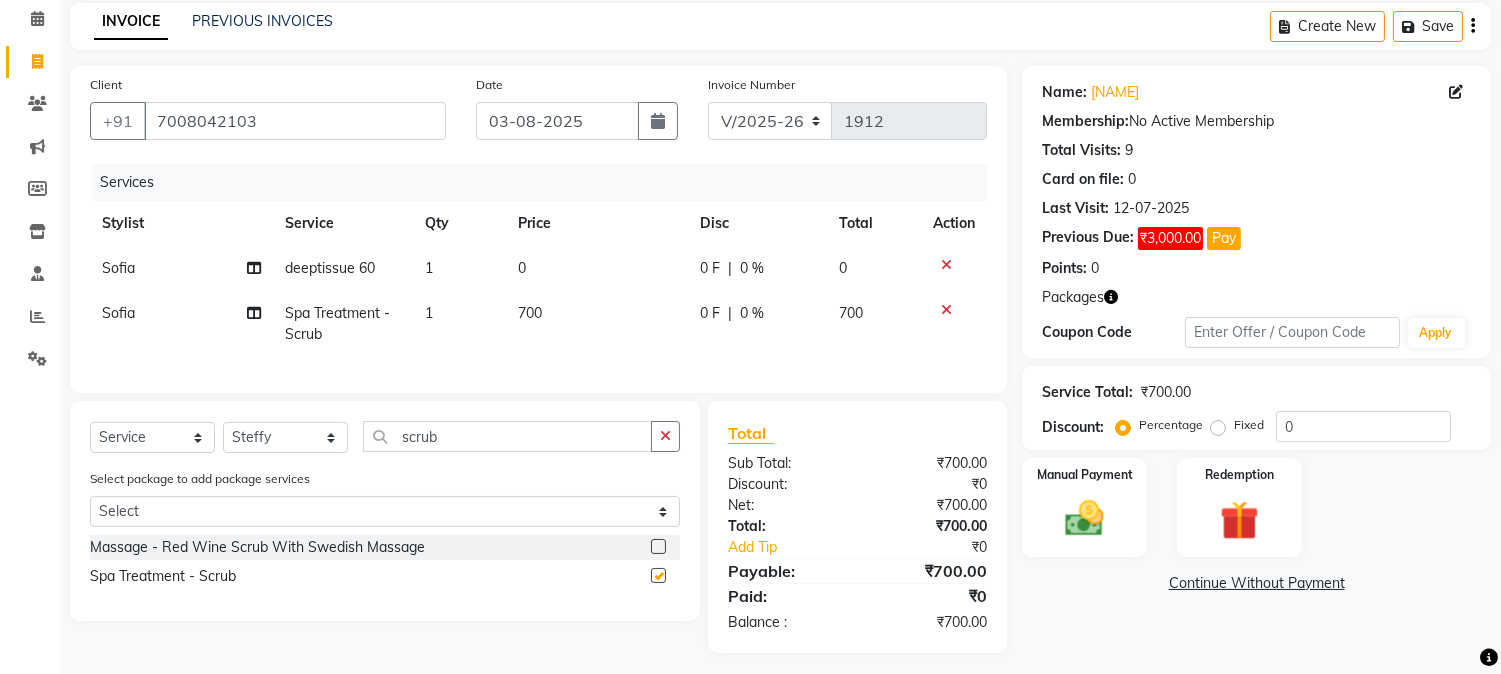 checkbox on "false" 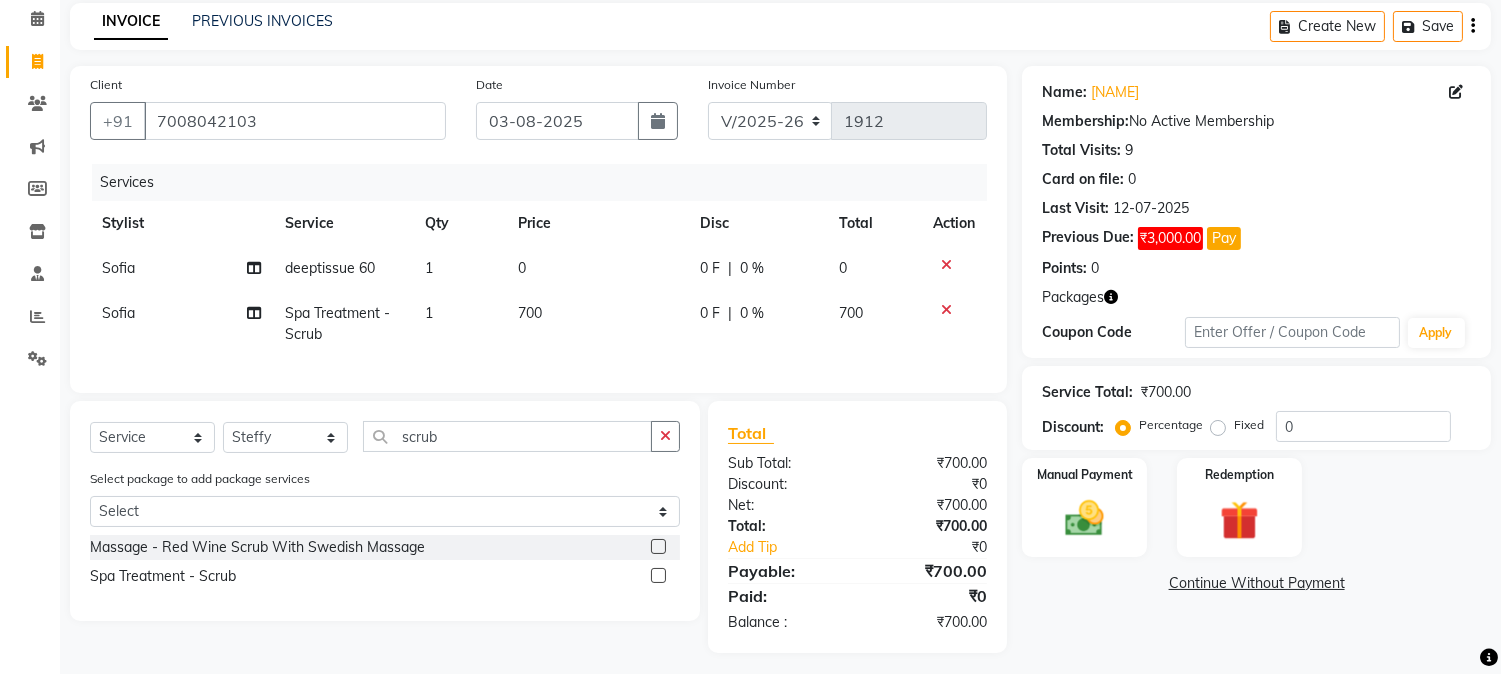 click on "700" 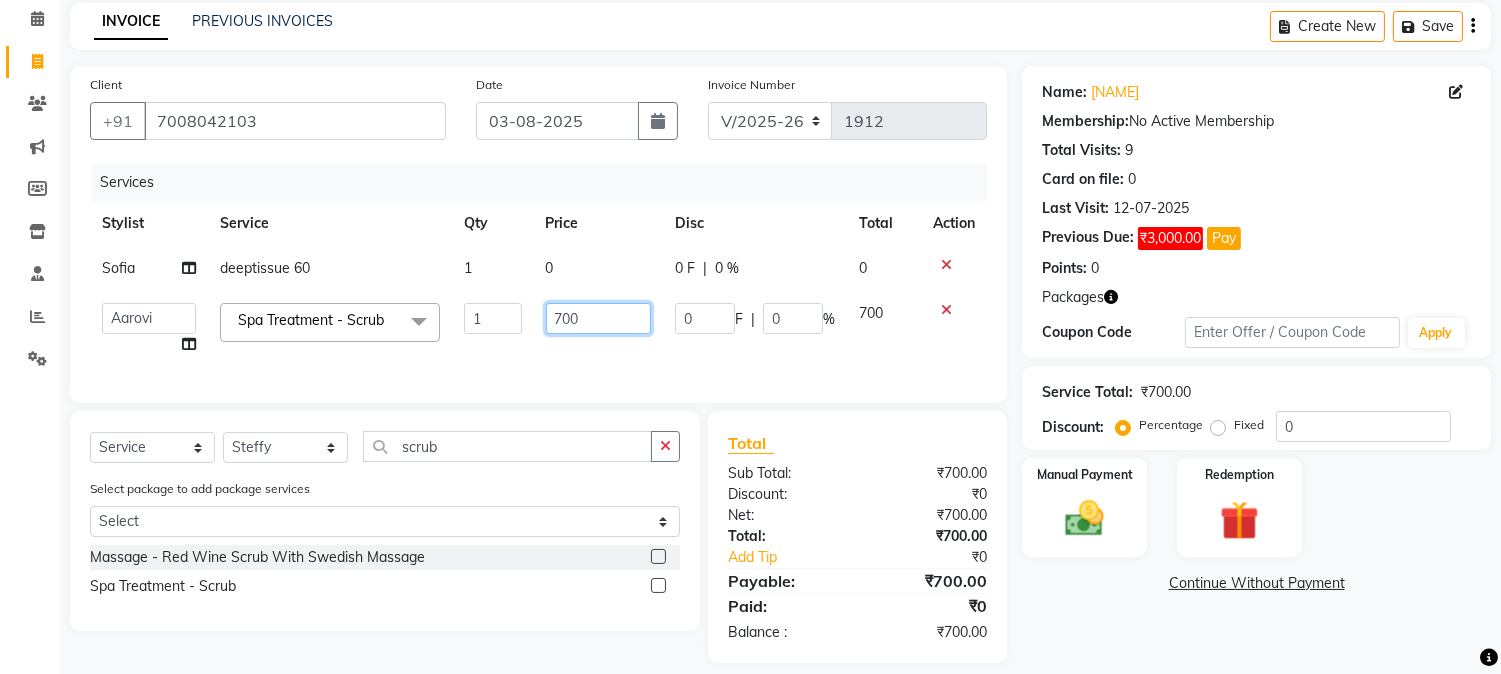 click on "700" 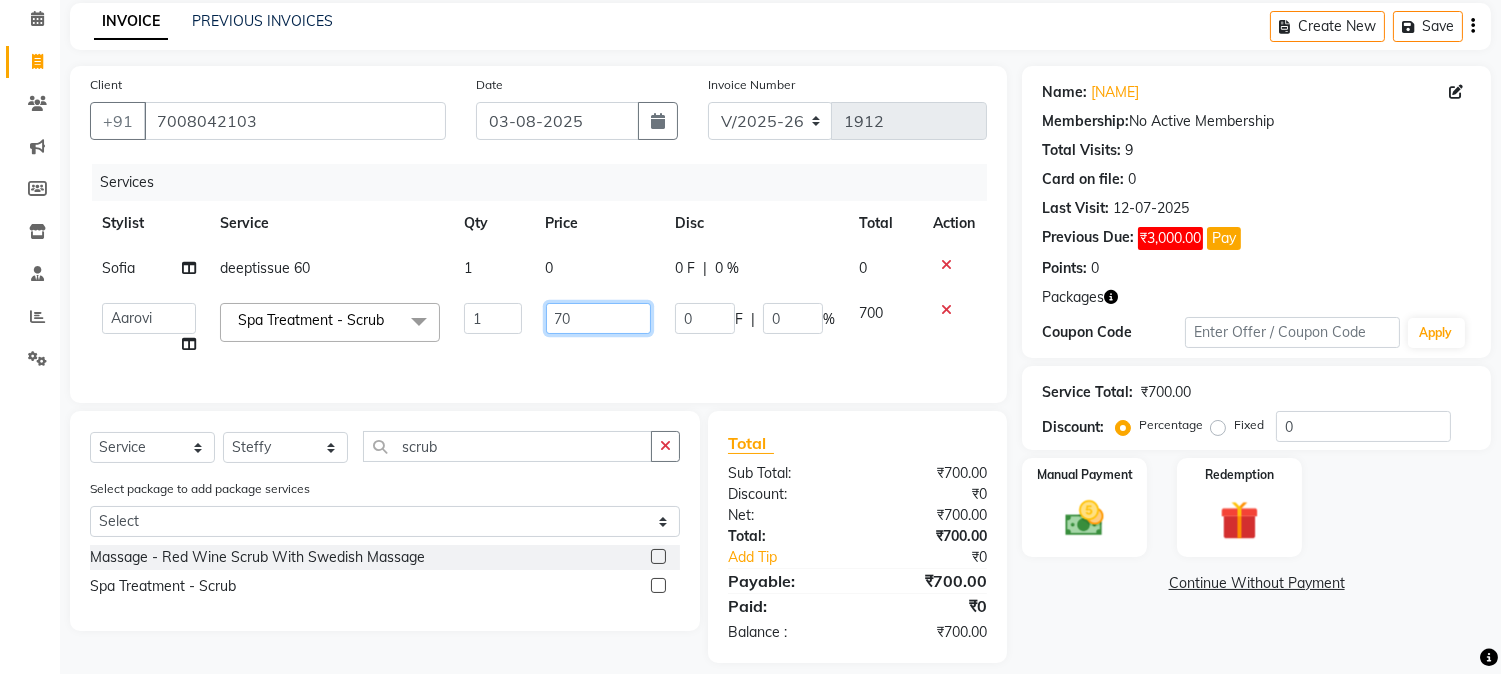 type on "7" 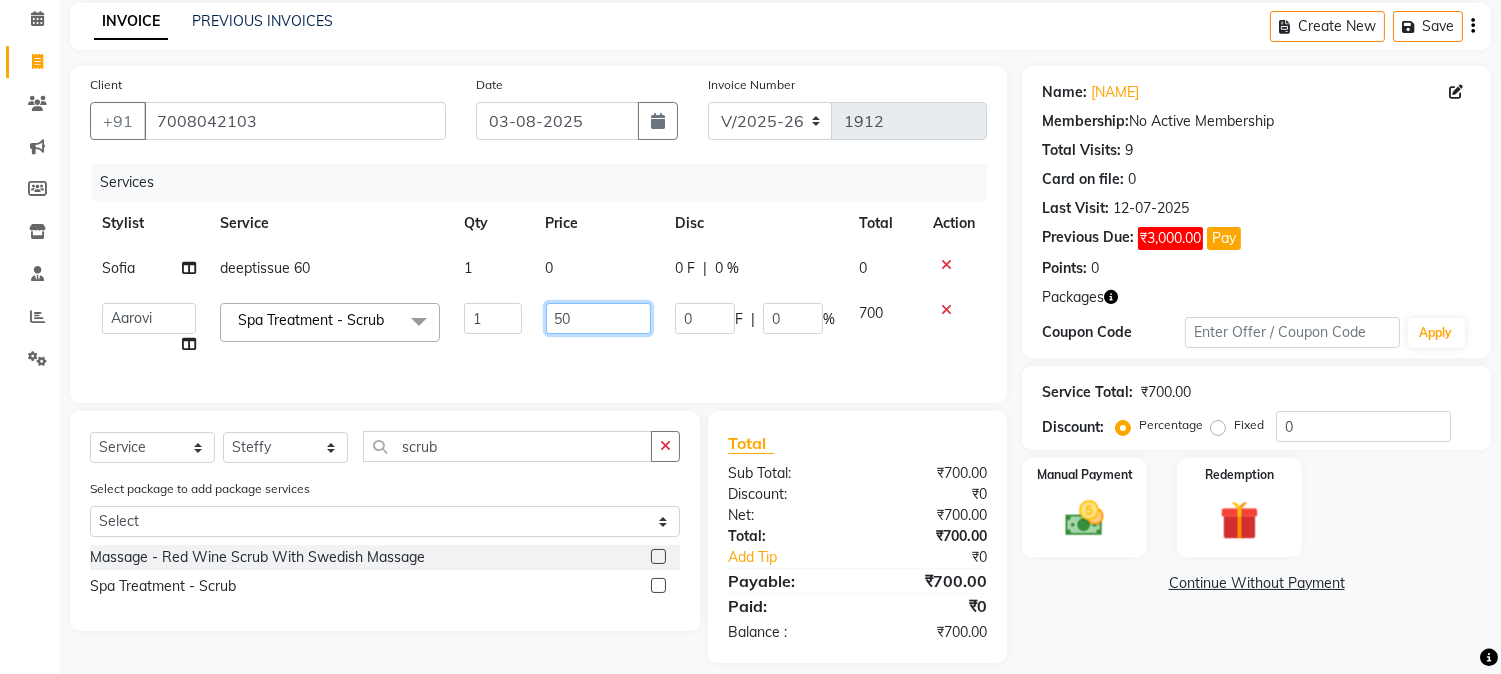 type on "500" 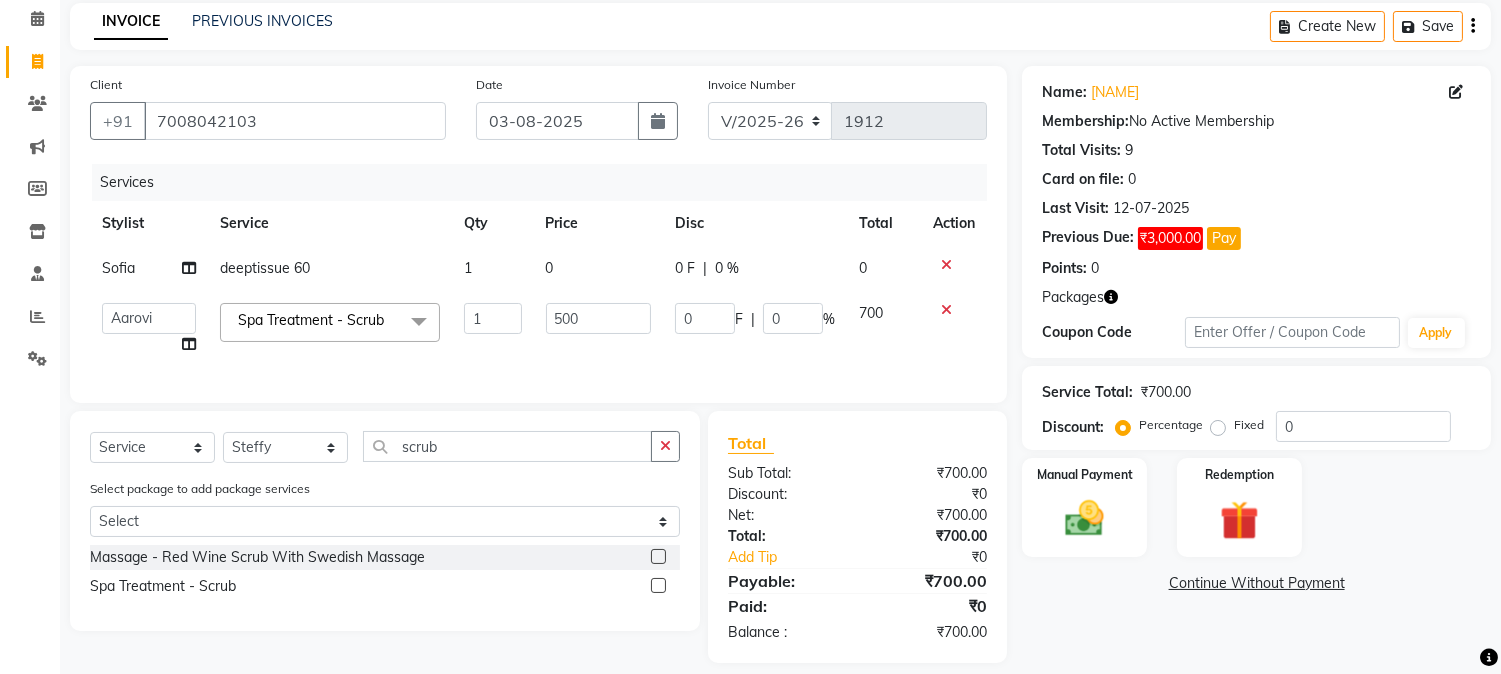 click on "500" 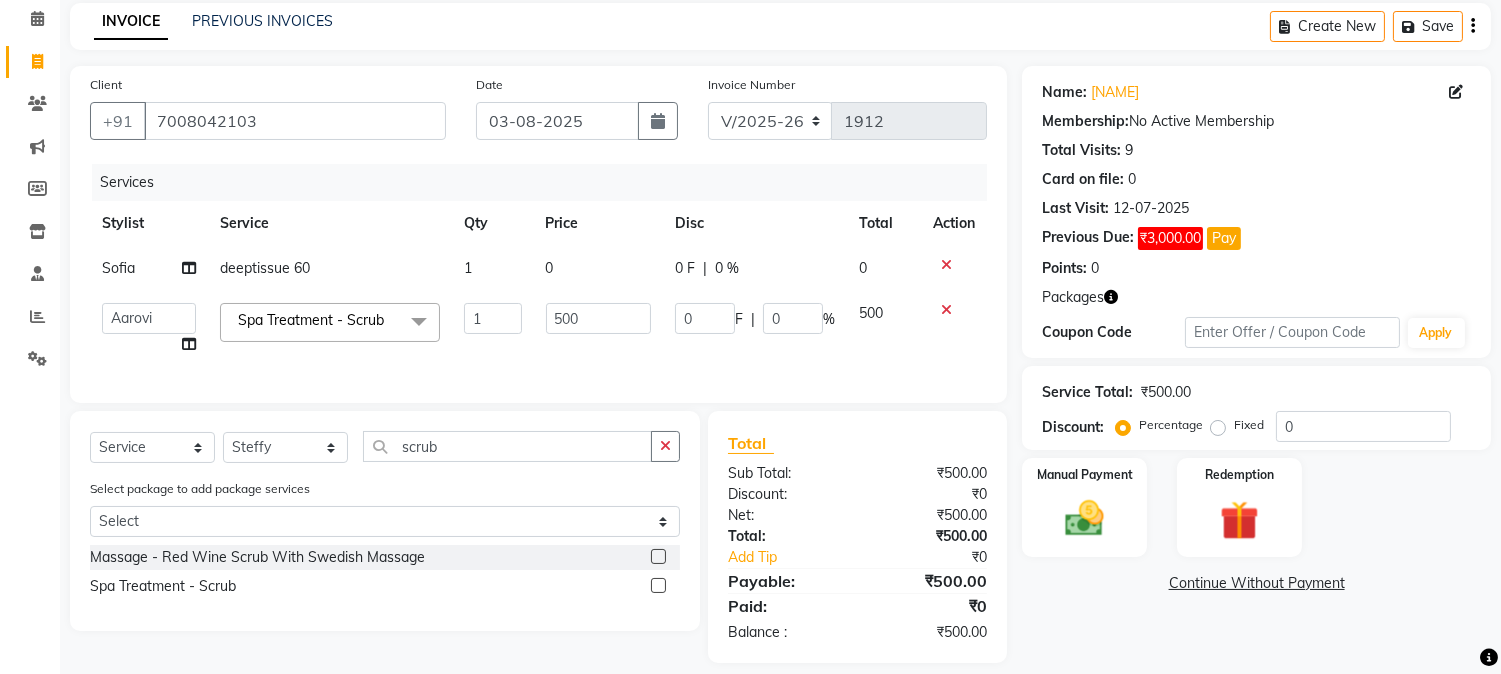 click 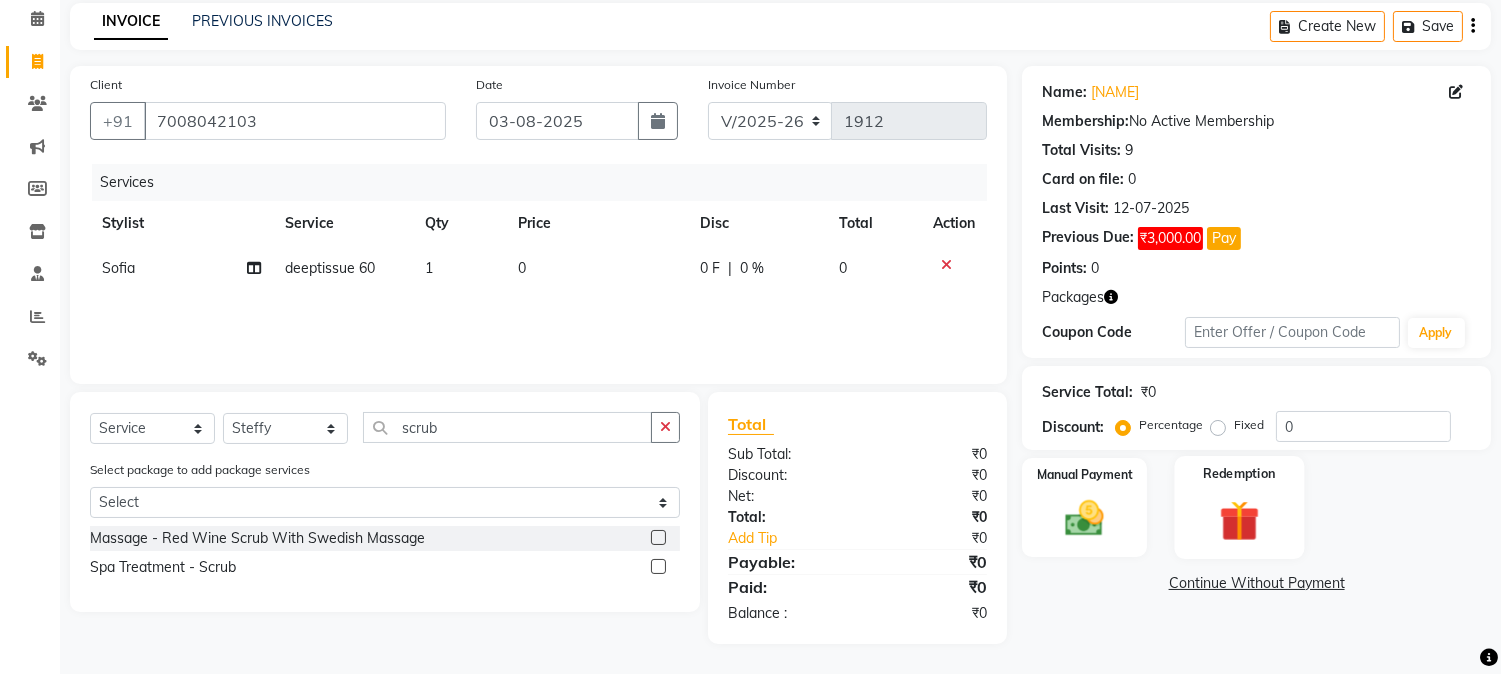 click 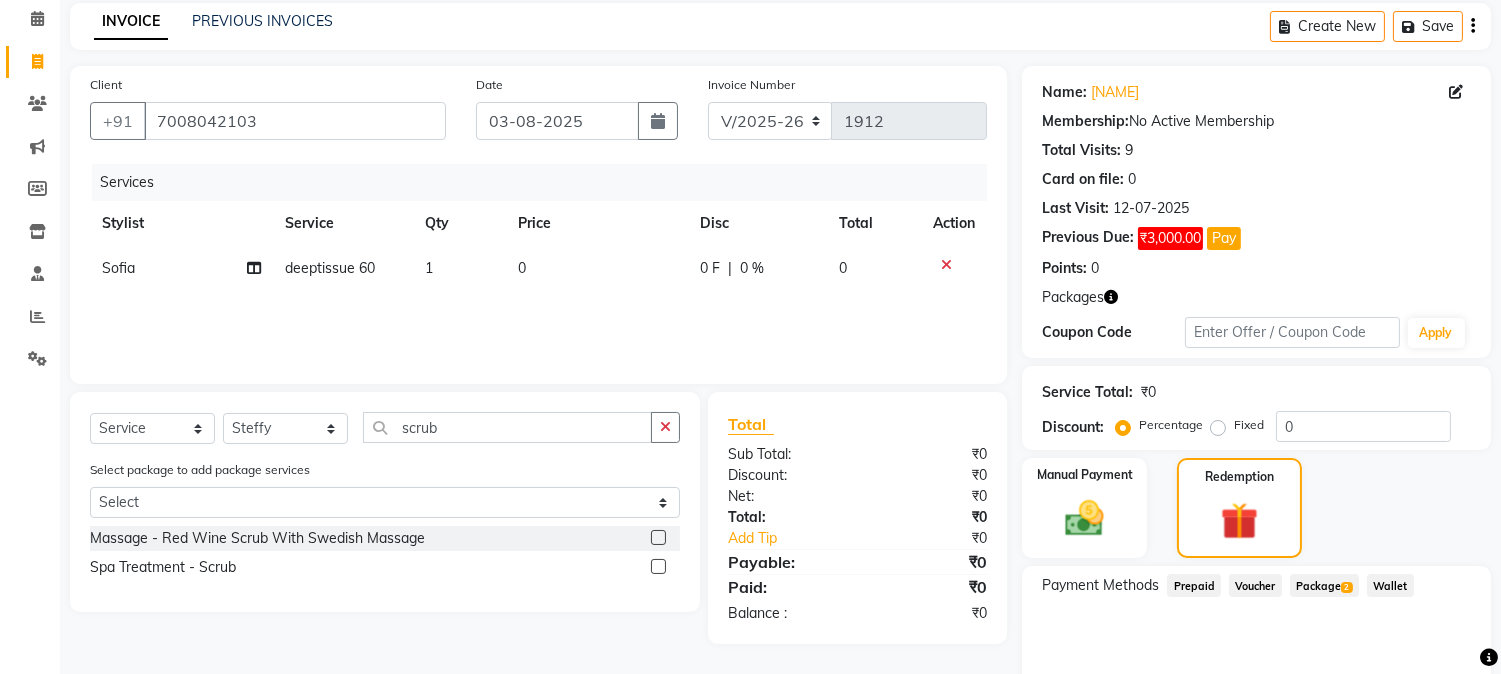 click on "Package  2" 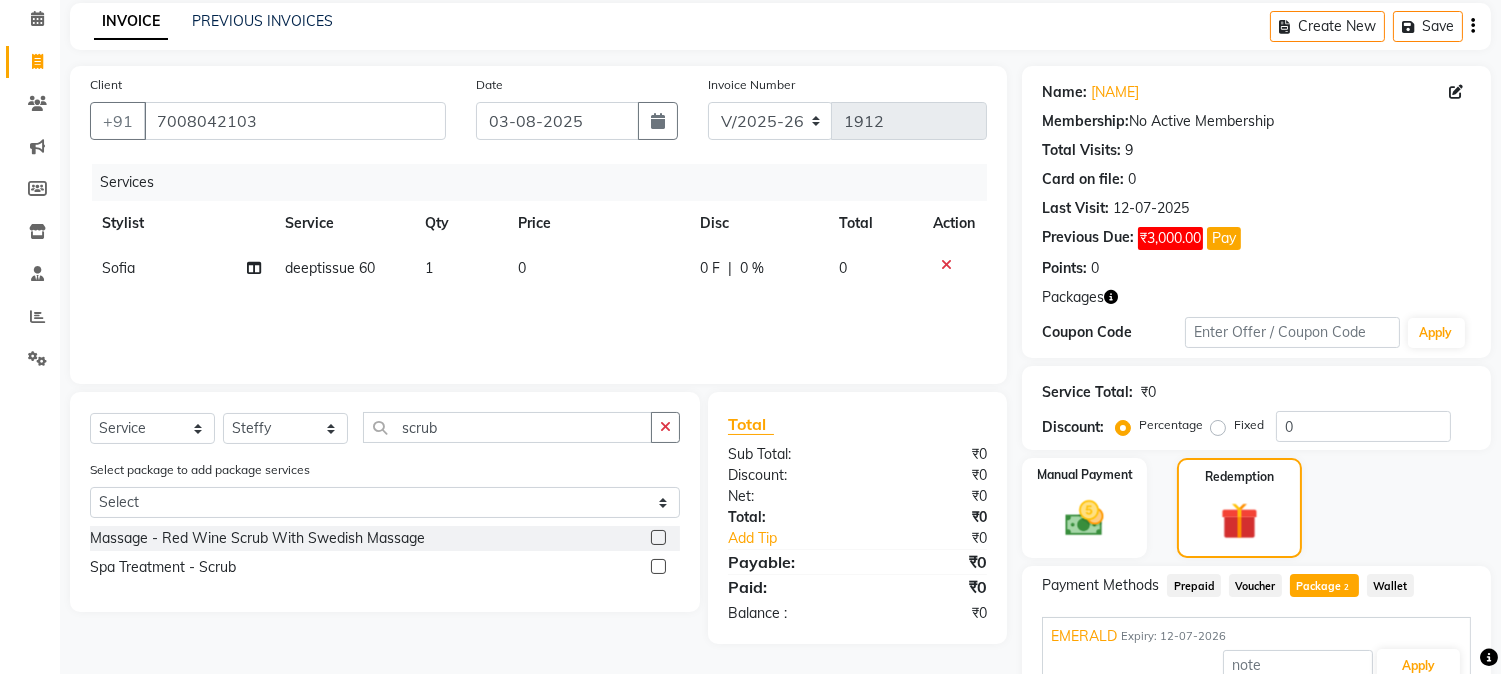 scroll, scrollTop: 280, scrollLeft: 0, axis: vertical 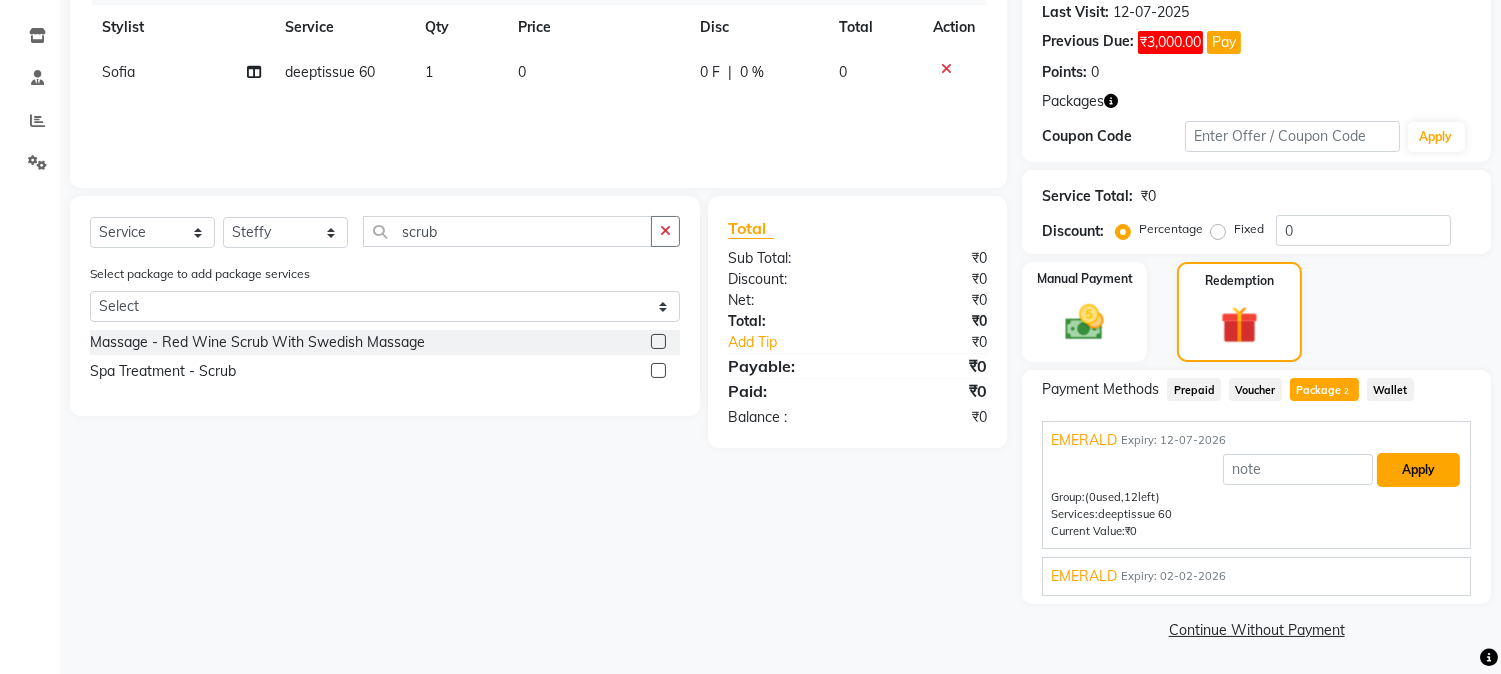 click on "Apply" at bounding box center (1418, 470) 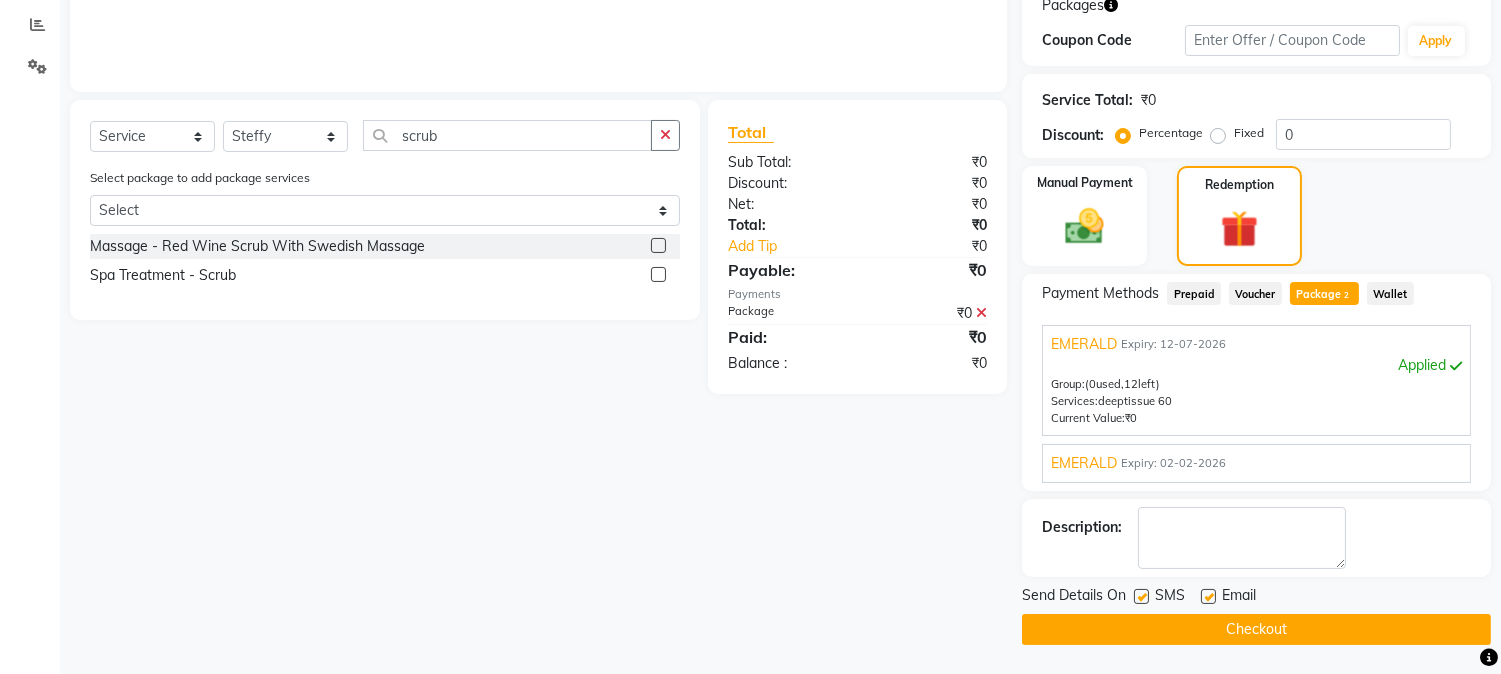 scroll, scrollTop: 43, scrollLeft: 0, axis: vertical 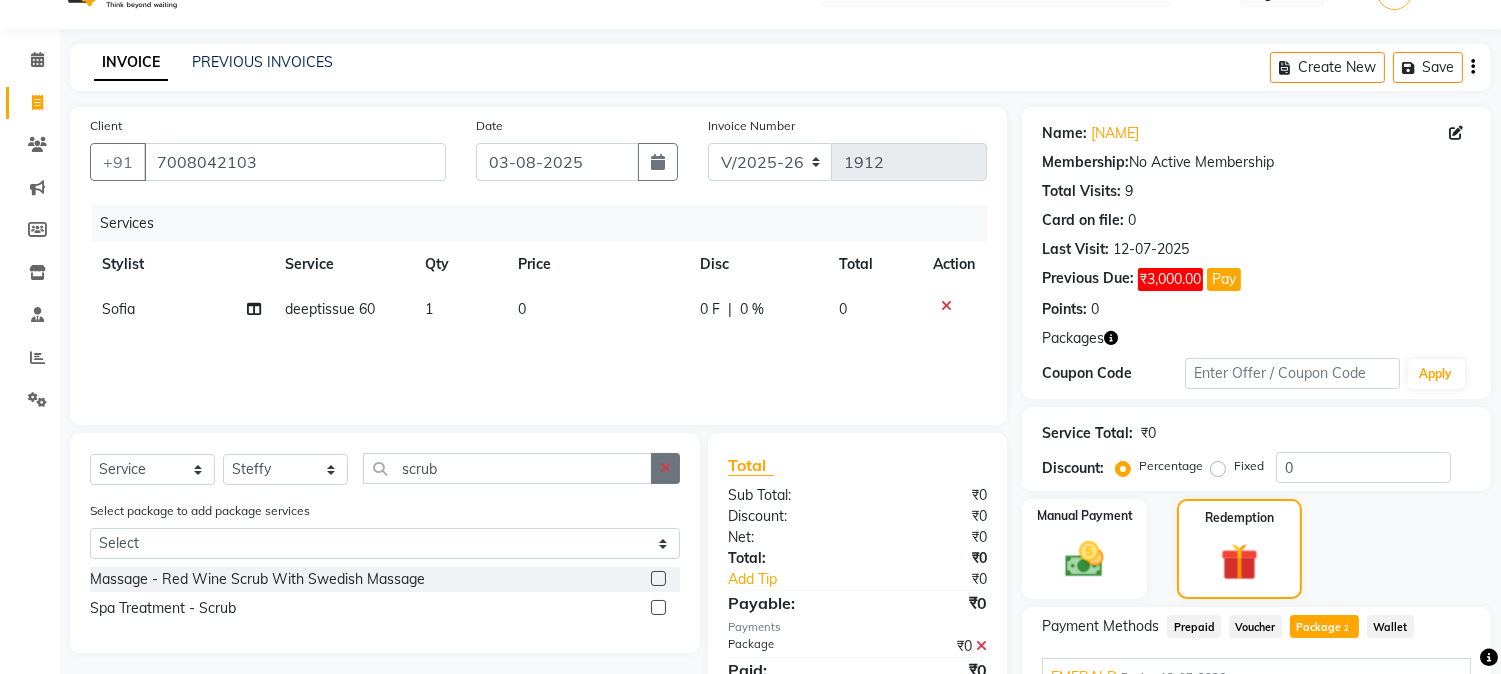 click 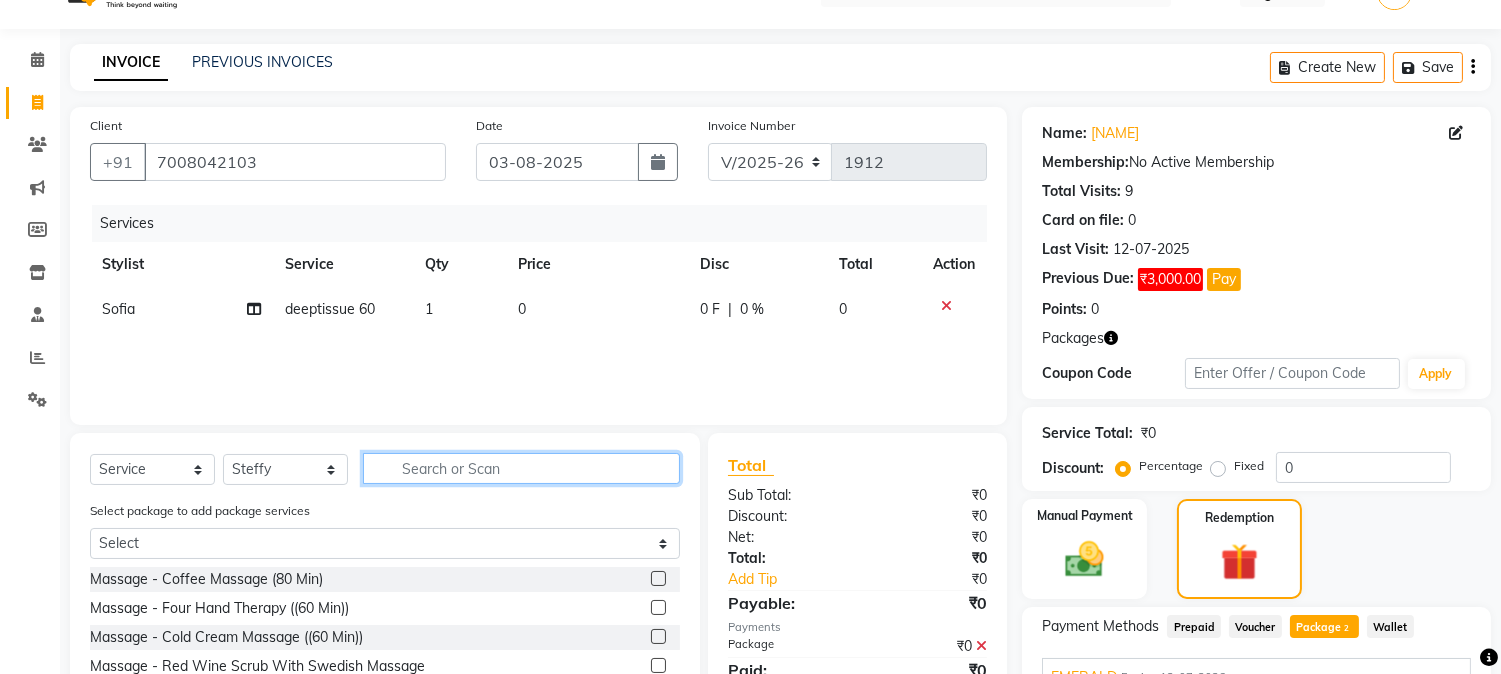 click 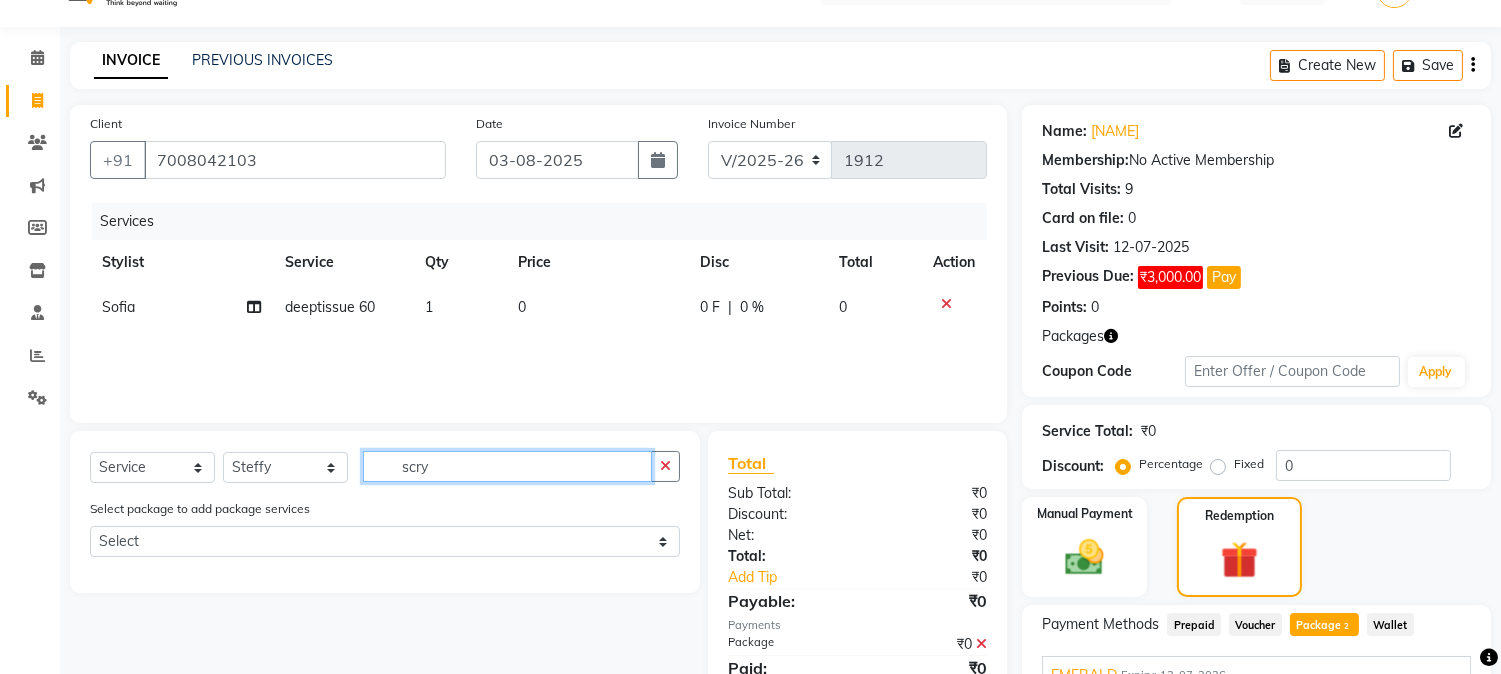 scroll, scrollTop: 154, scrollLeft: 0, axis: vertical 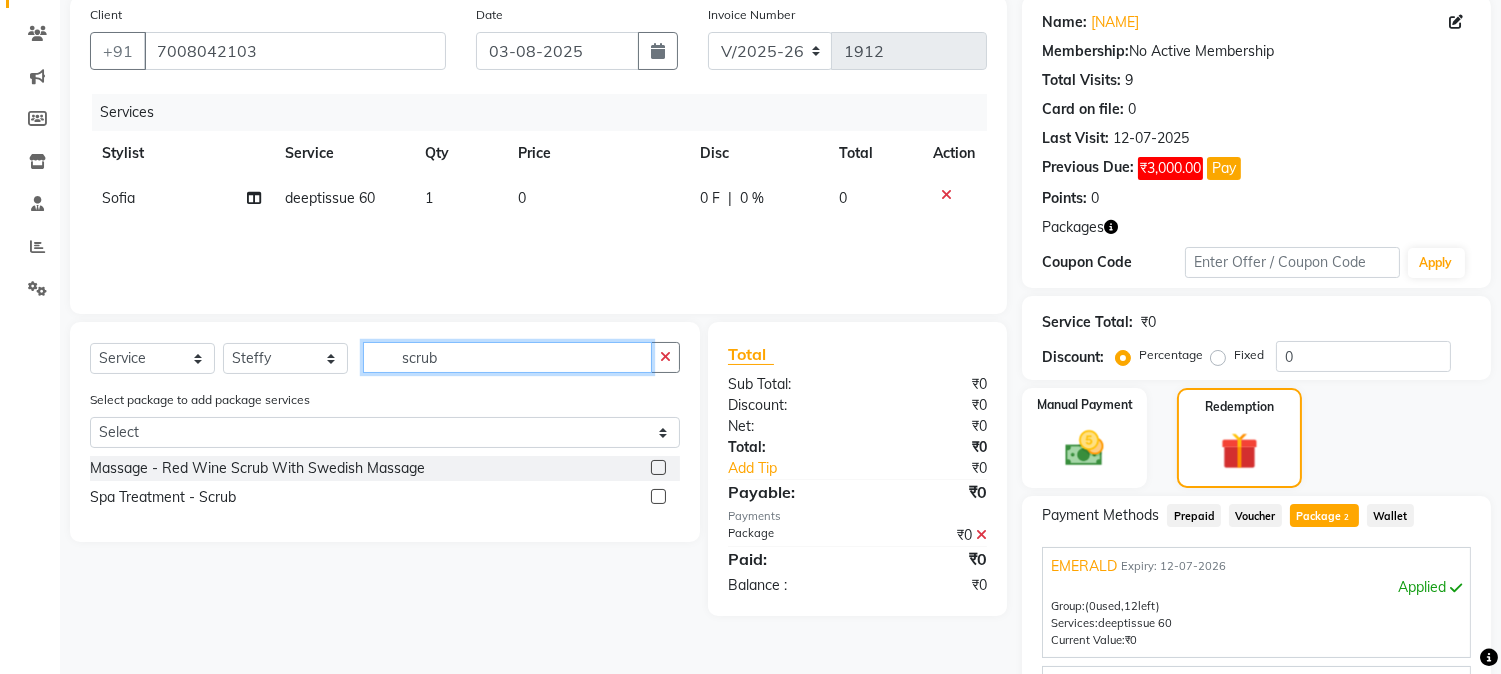 type on "scrub" 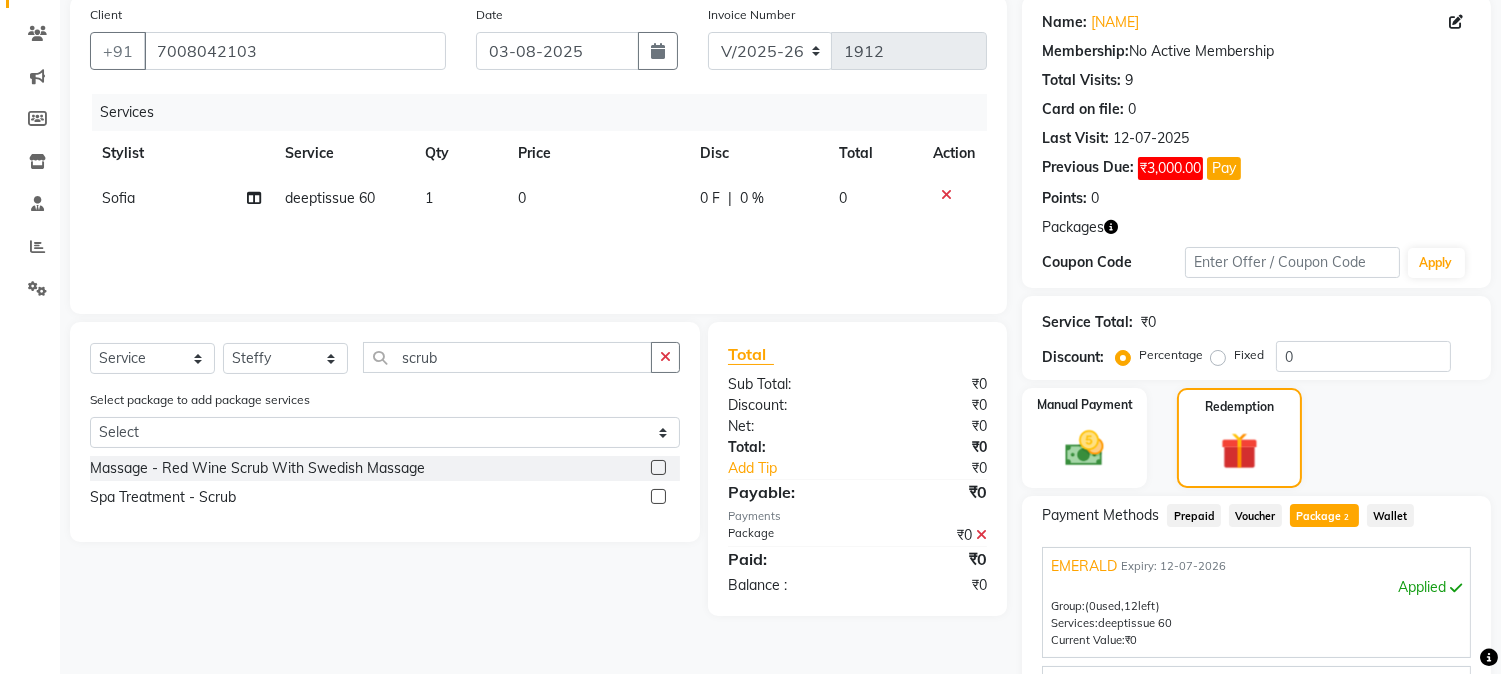 click 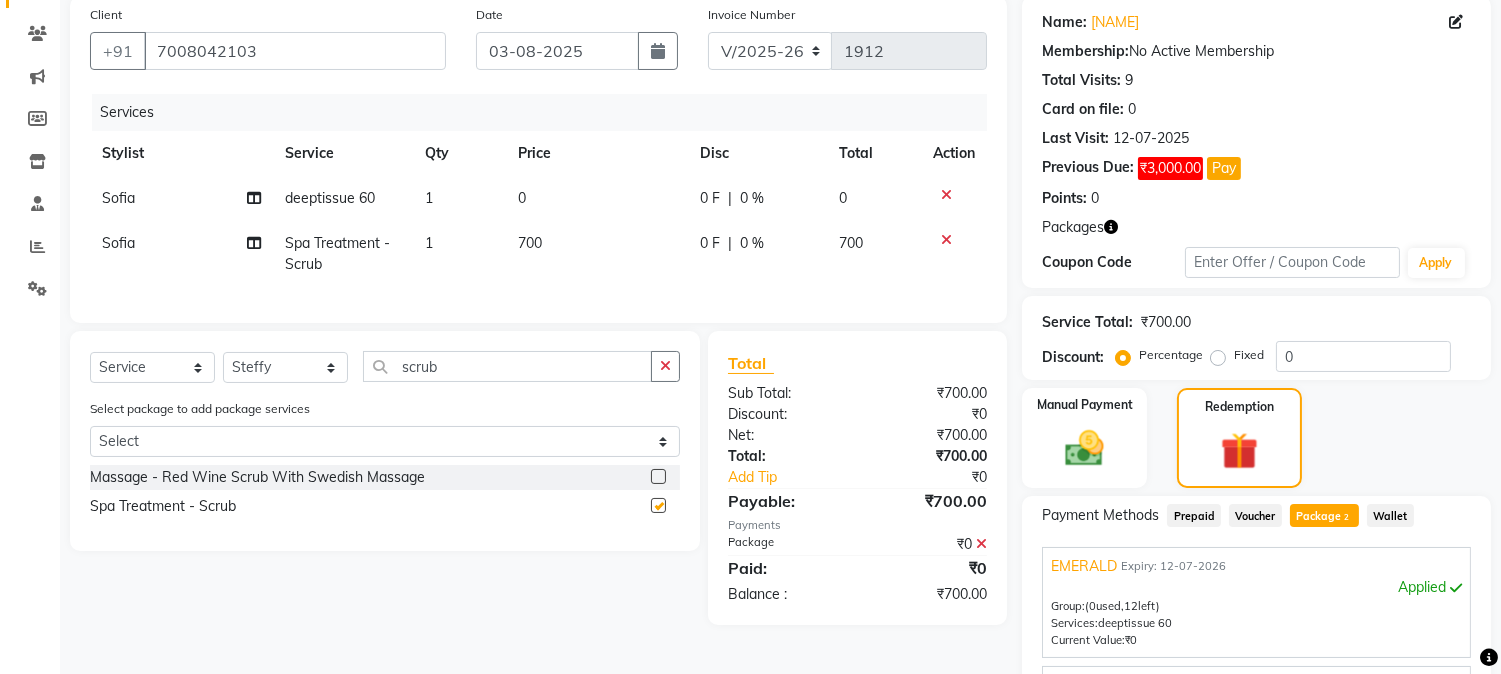 checkbox on "false" 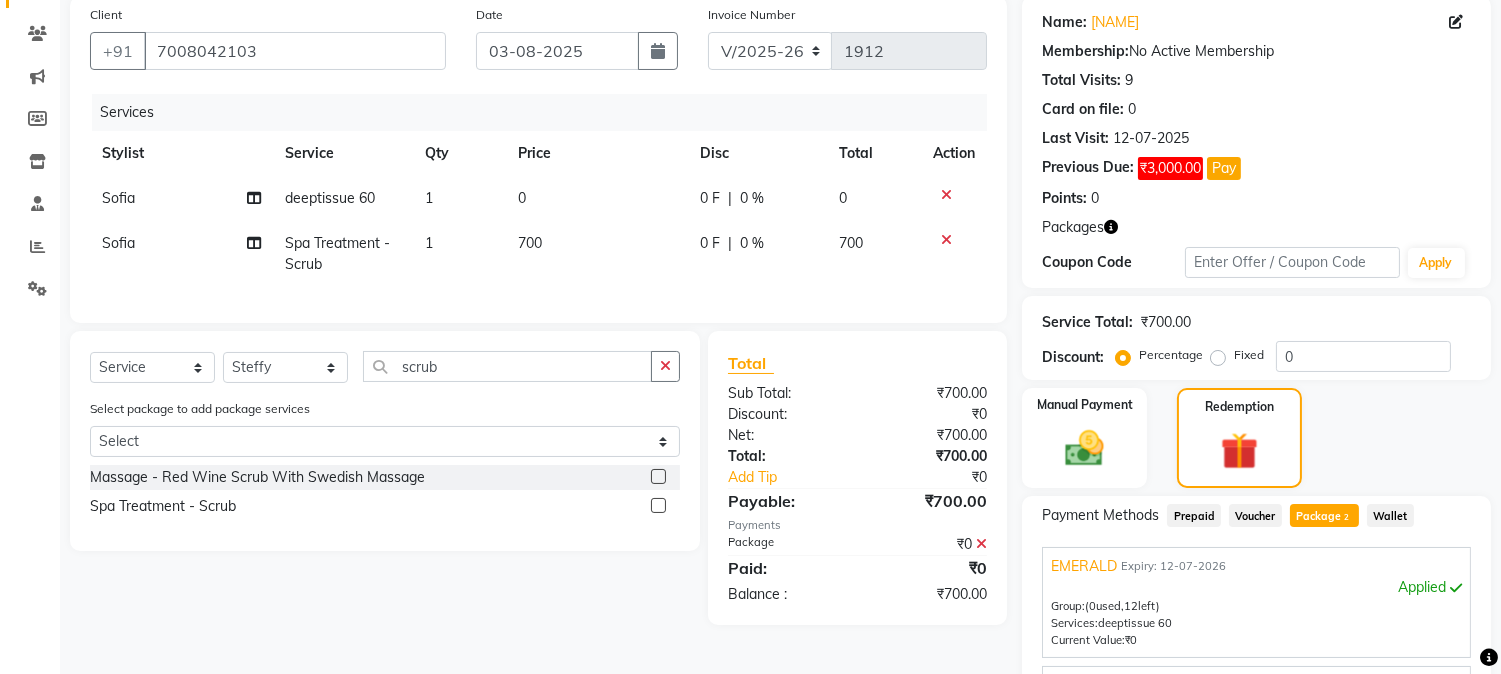 click on "700" 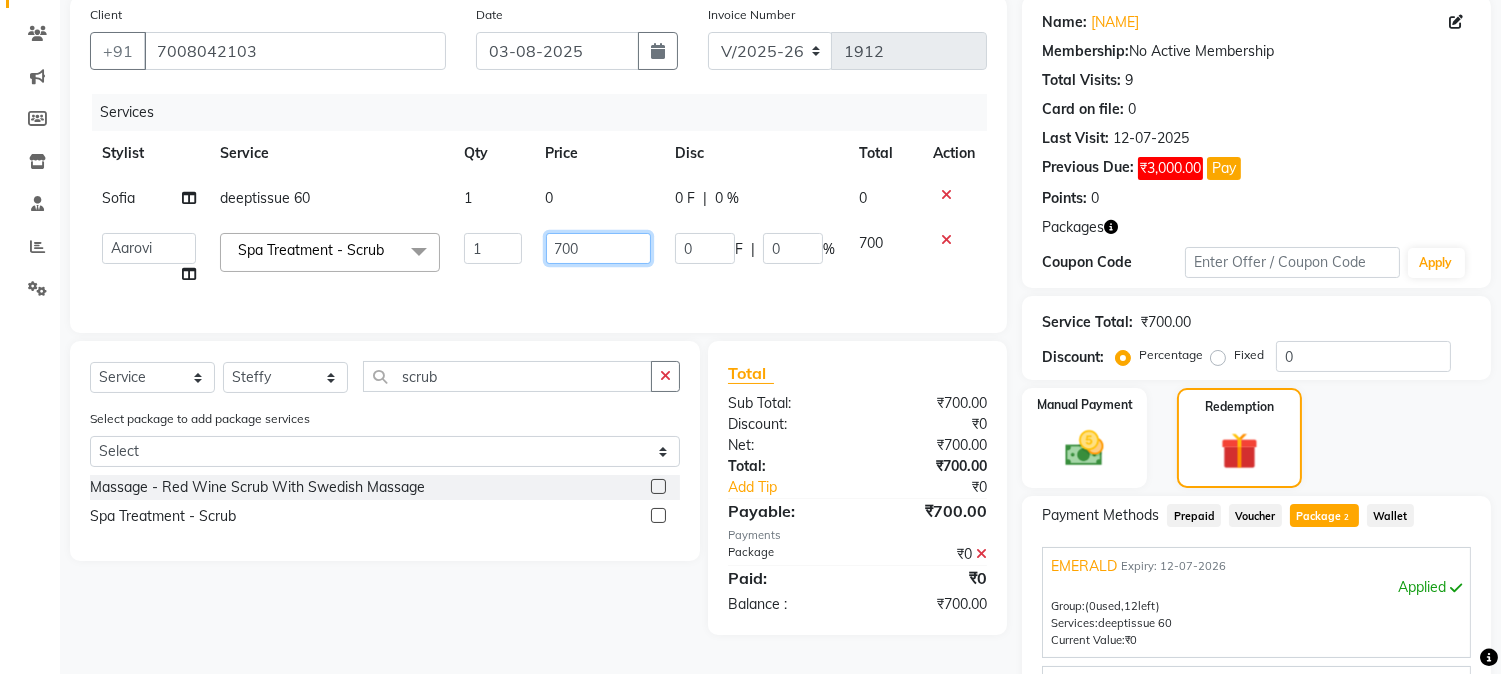 click on "700" 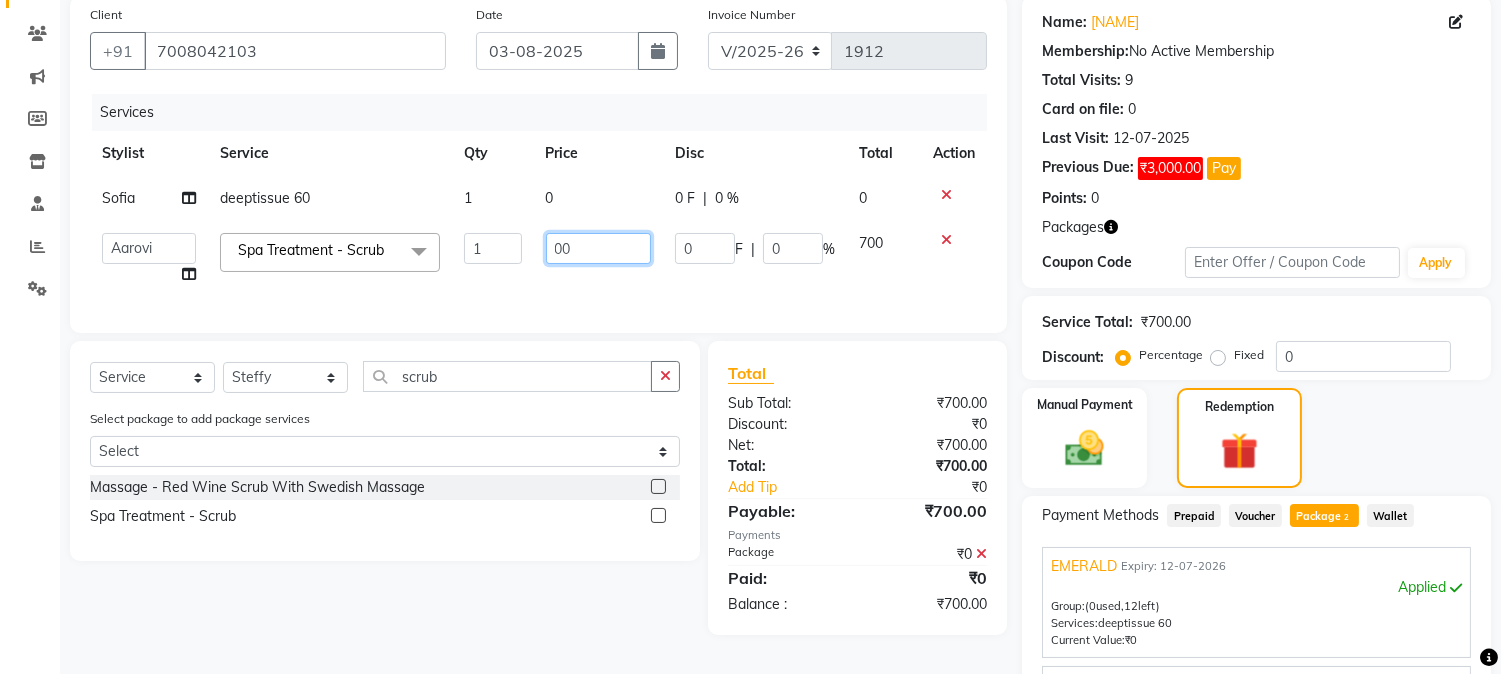 type on "500" 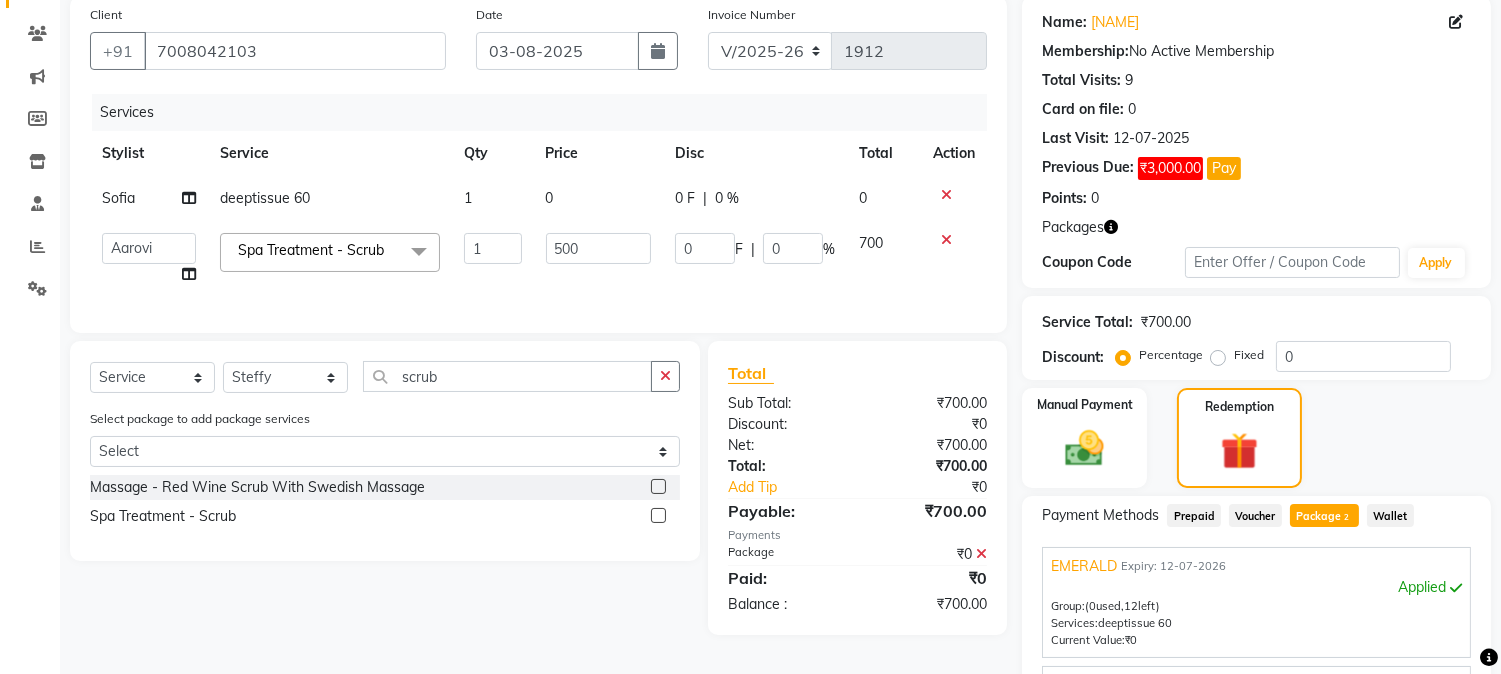 click on "500" 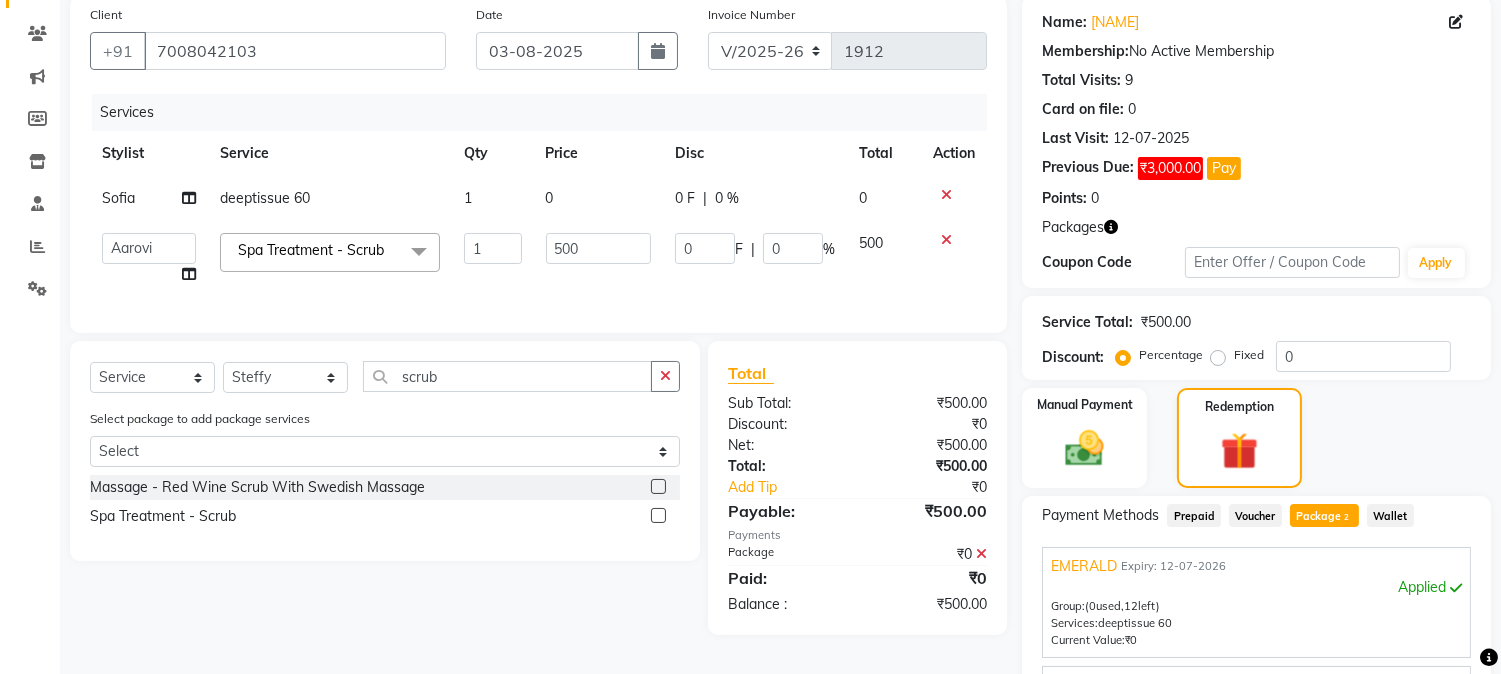 scroll, scrollTop: 265, scrollLeft: 0, axis: vertical 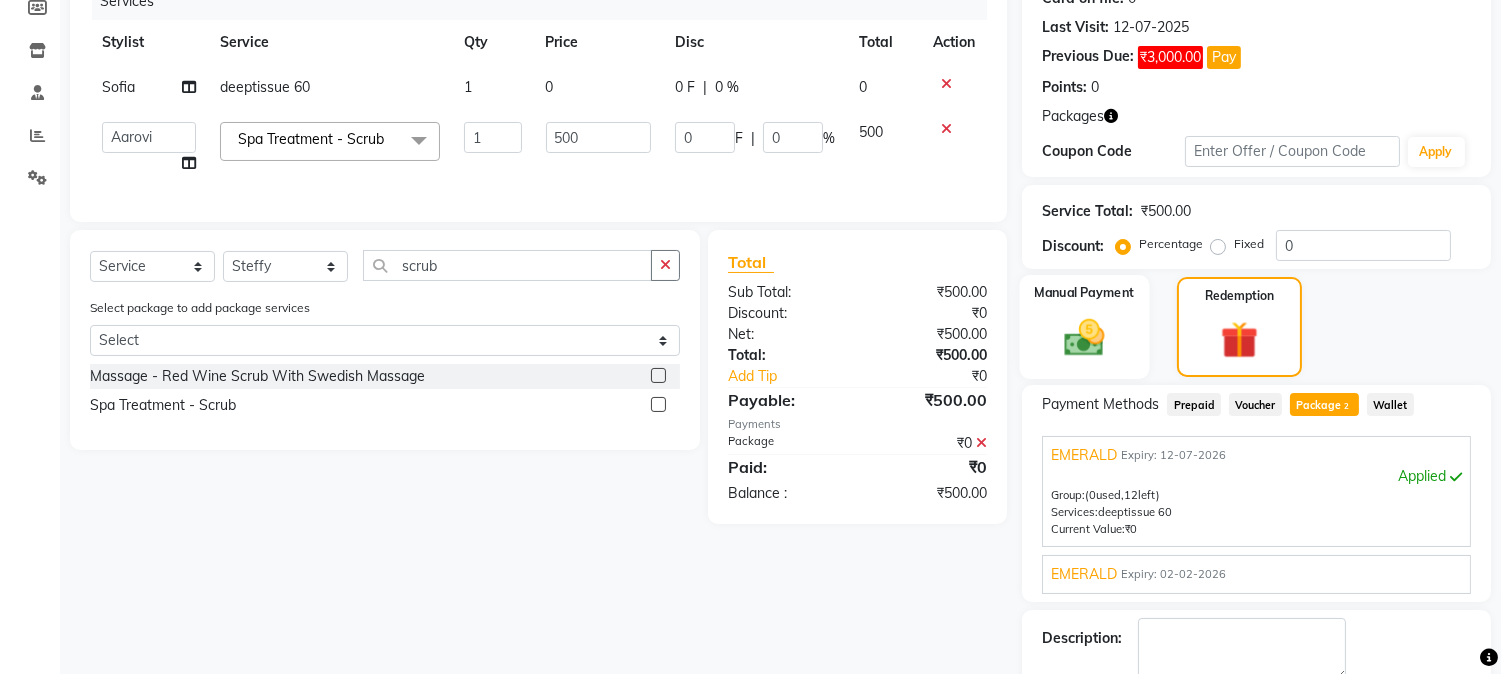 click 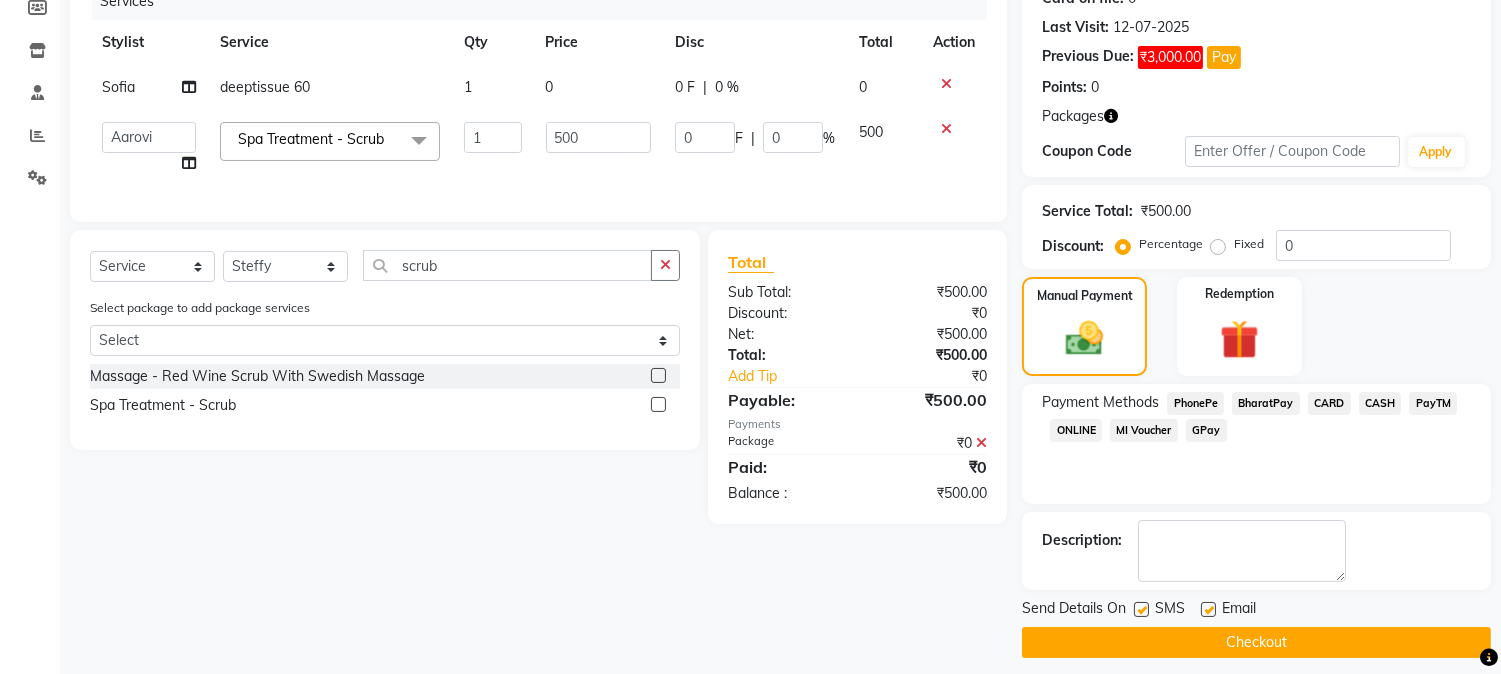 click on "CASH" 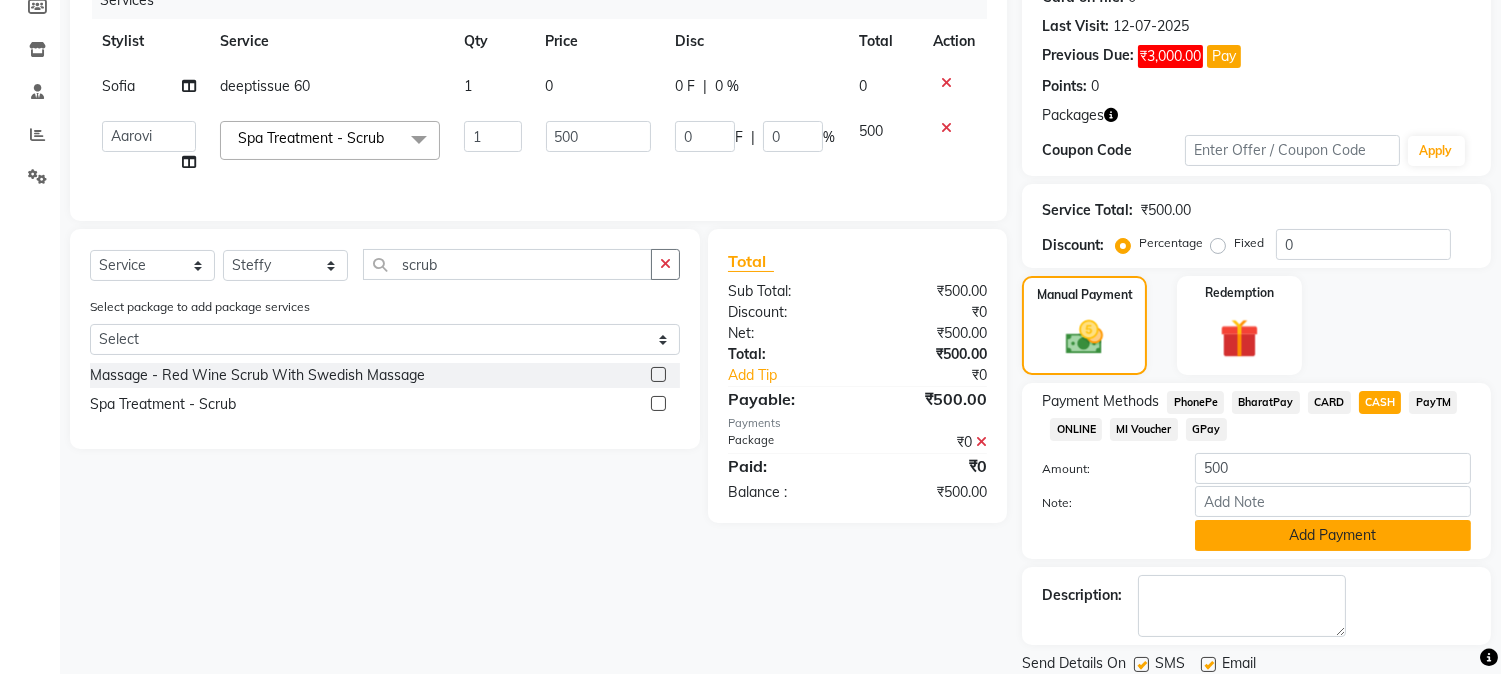 scroll, scrollTop: 335, scrollLeft: 0, axis: vertical 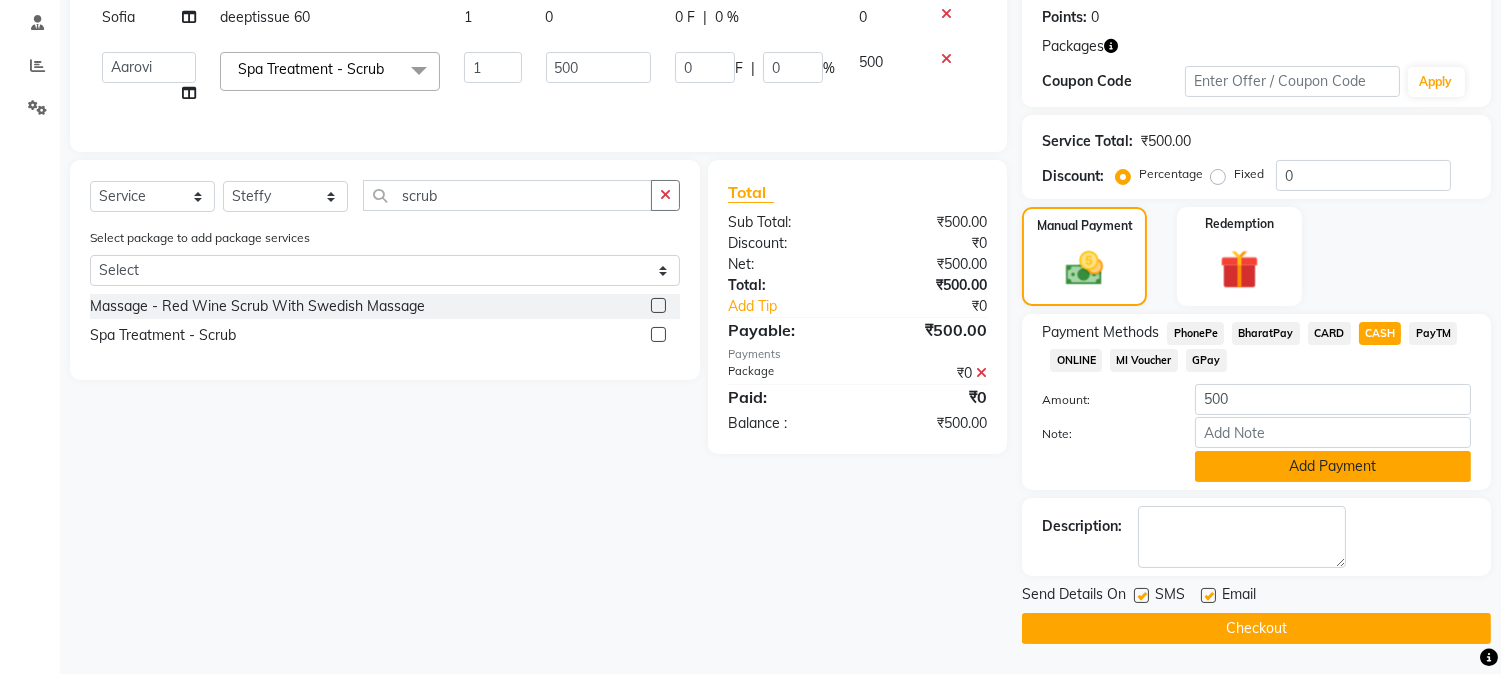 click on "Add Payment" 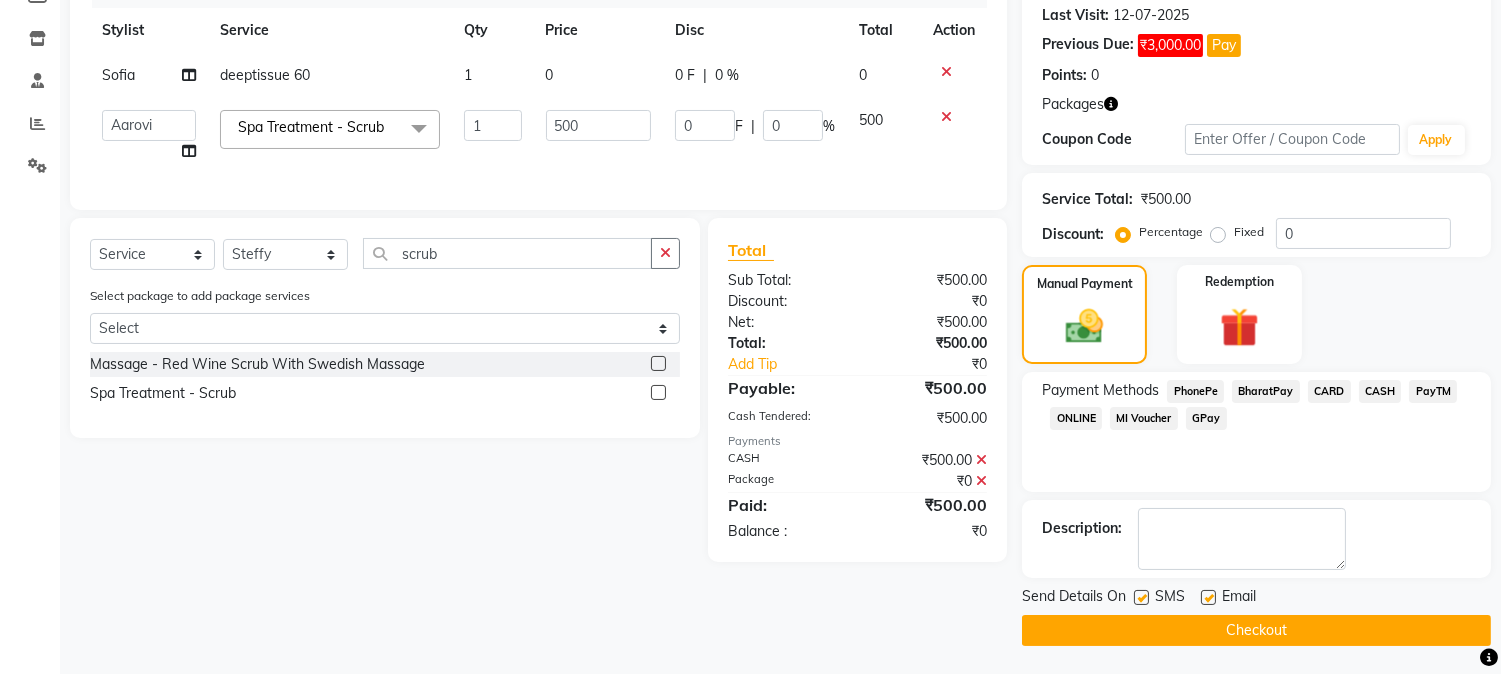 click on "Checkout" 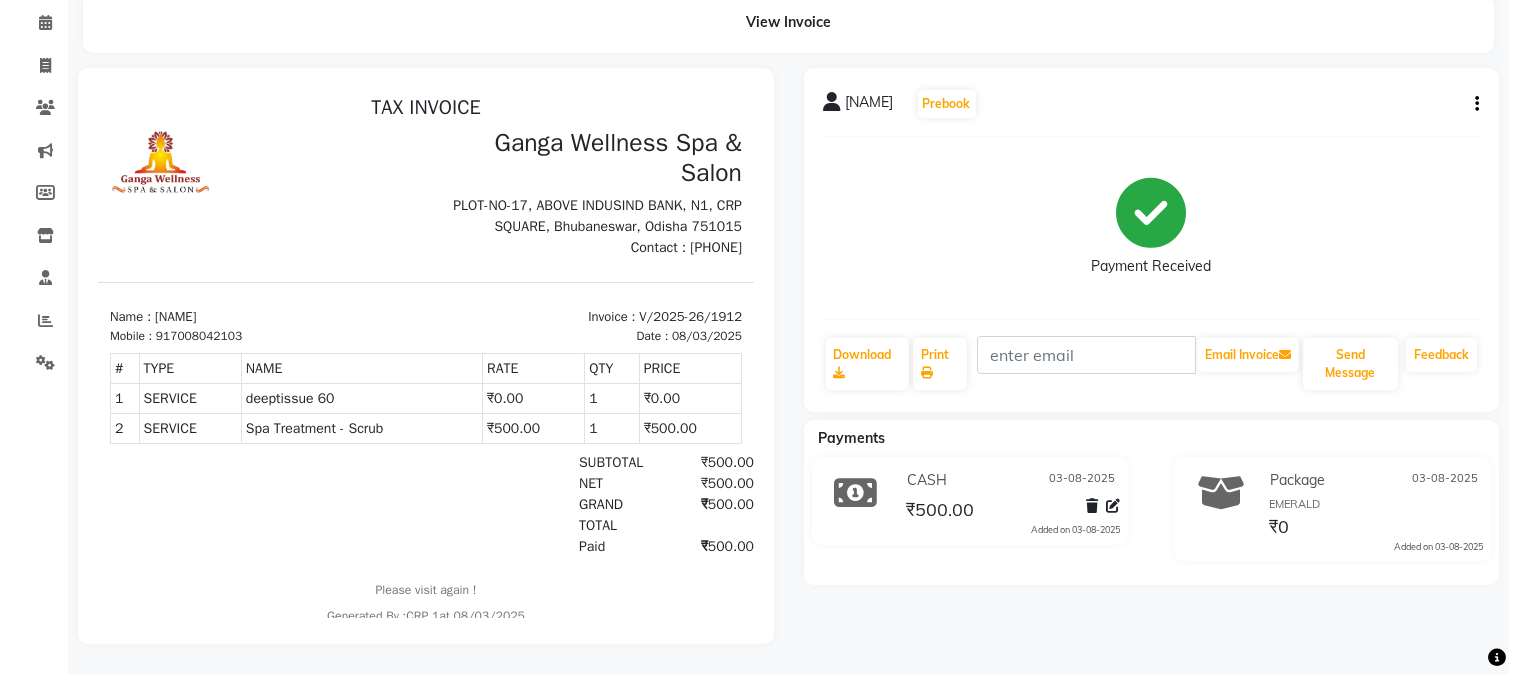 scroll, scrollTop: 0, scrollLeft: 0, axis: both 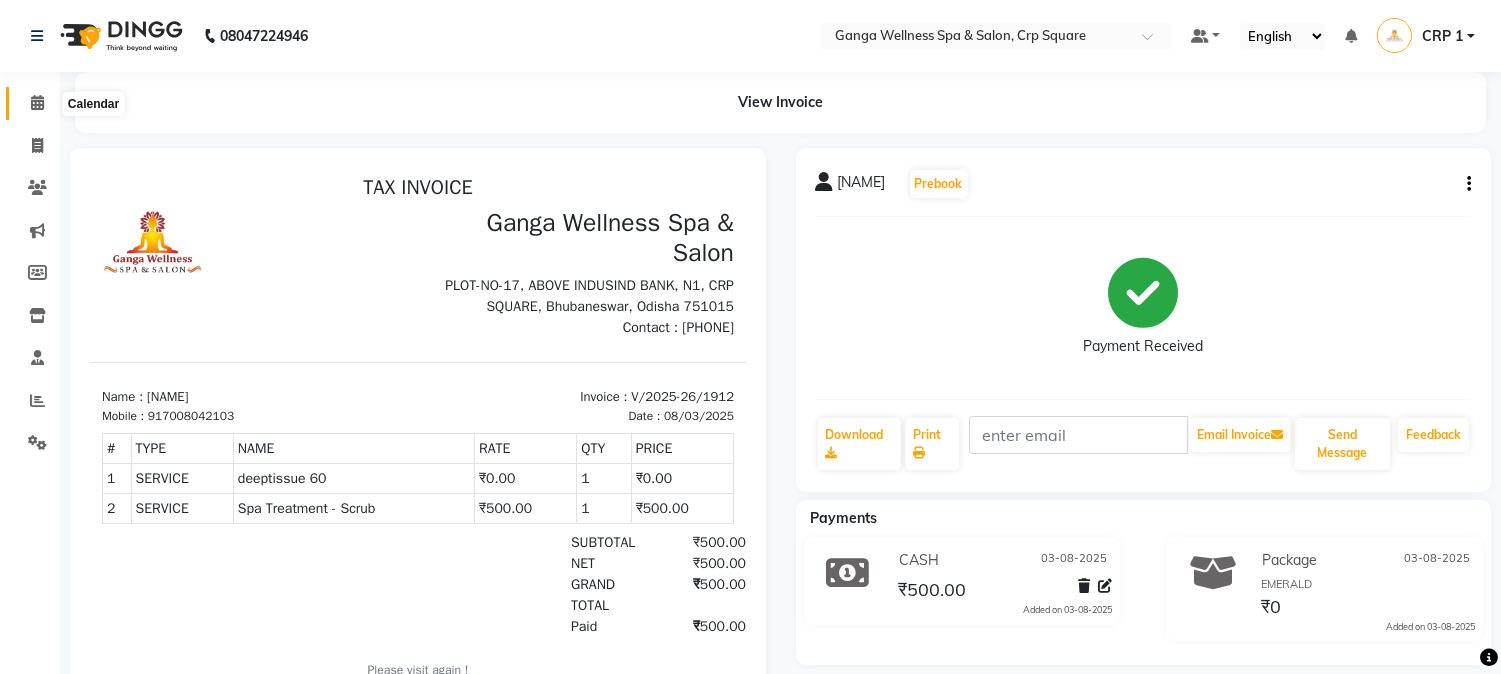 click 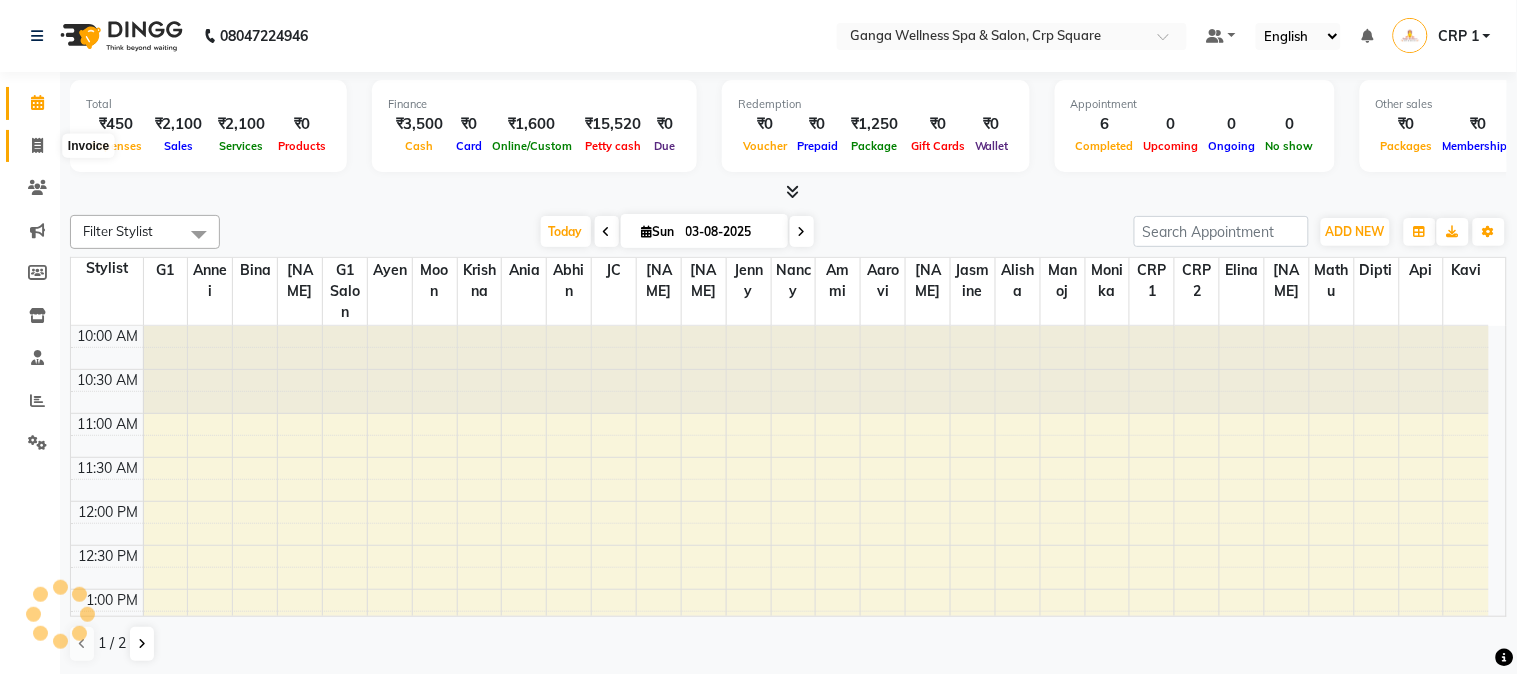 click 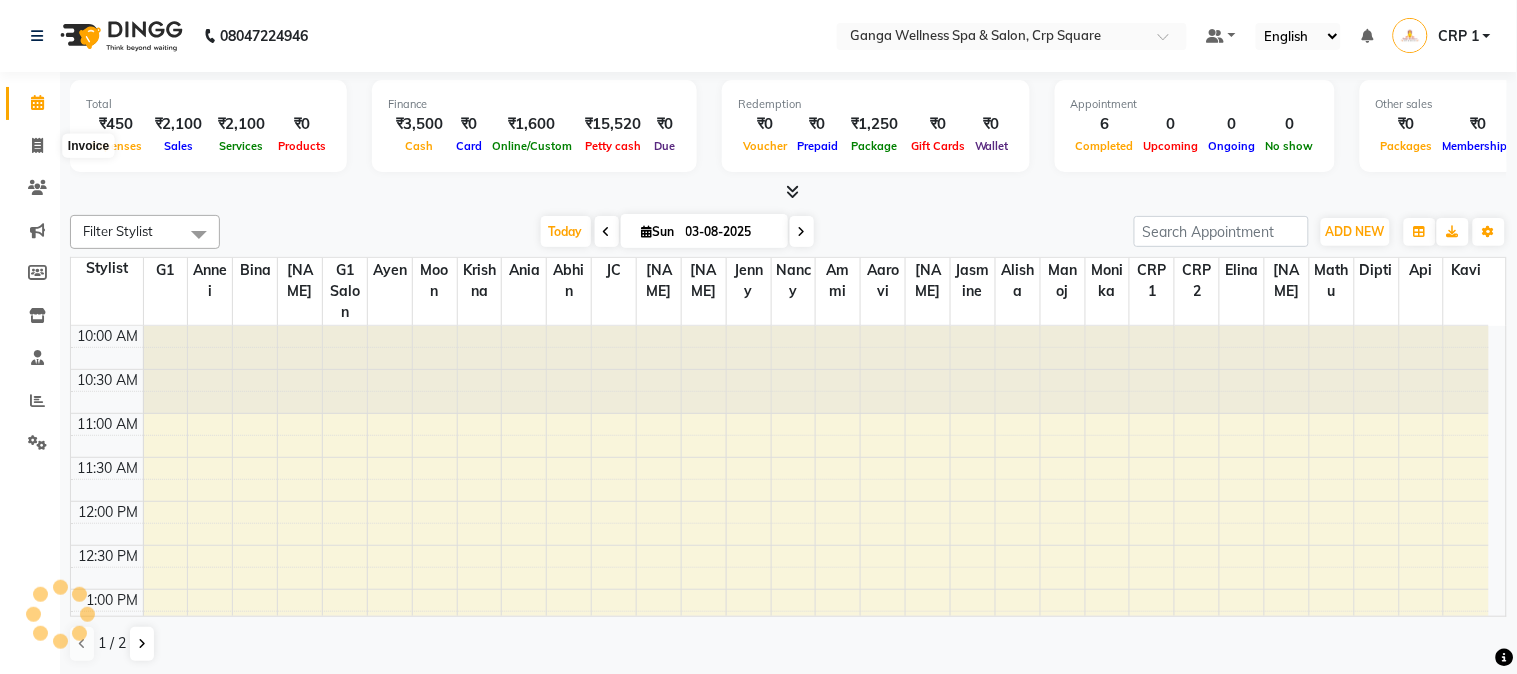 select on "service" 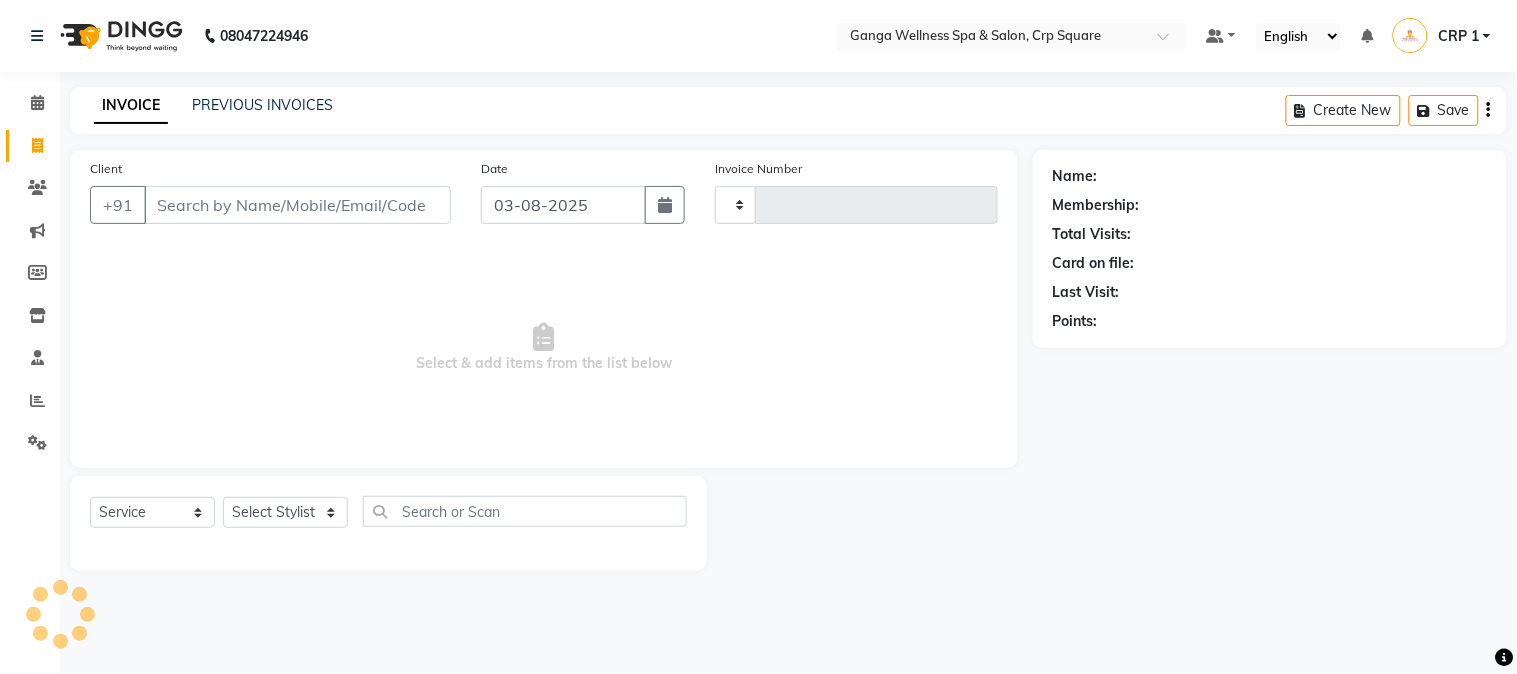 type on "1913" 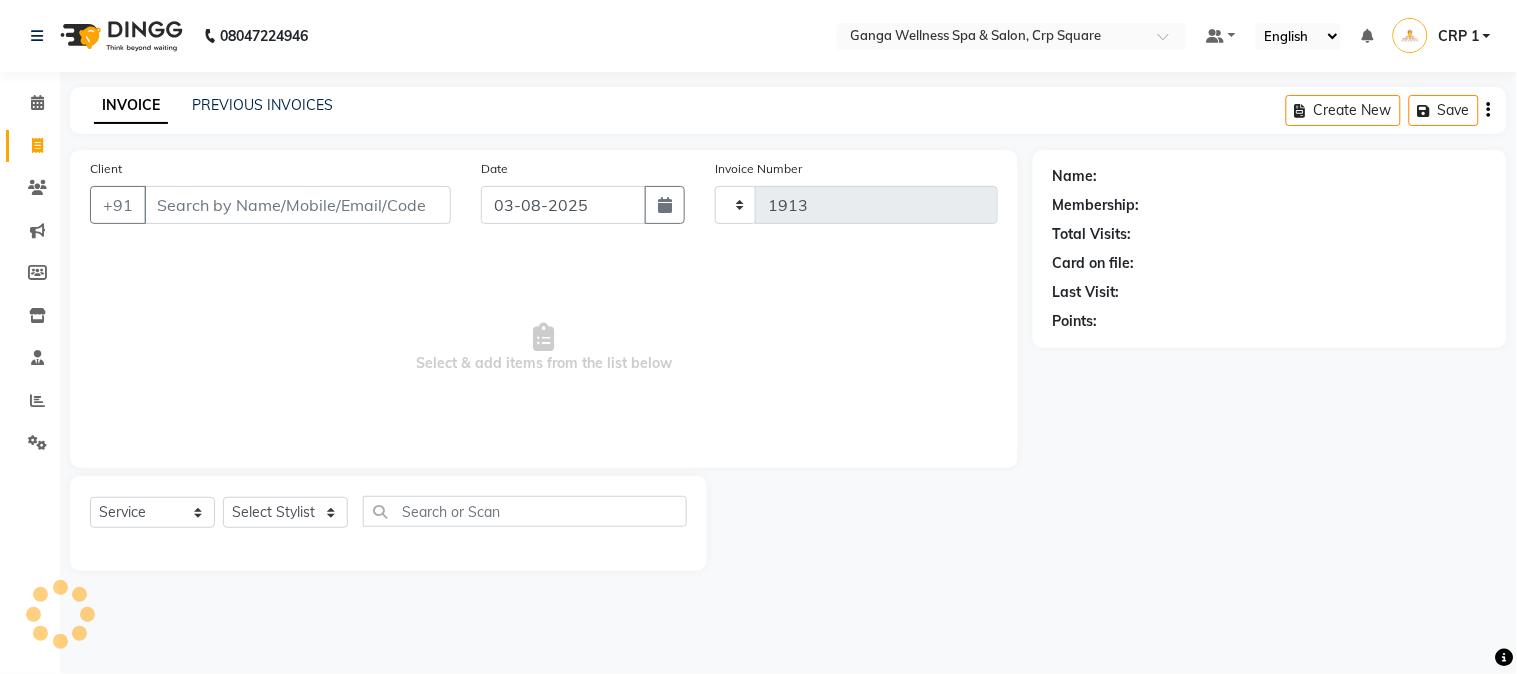 select on "715" 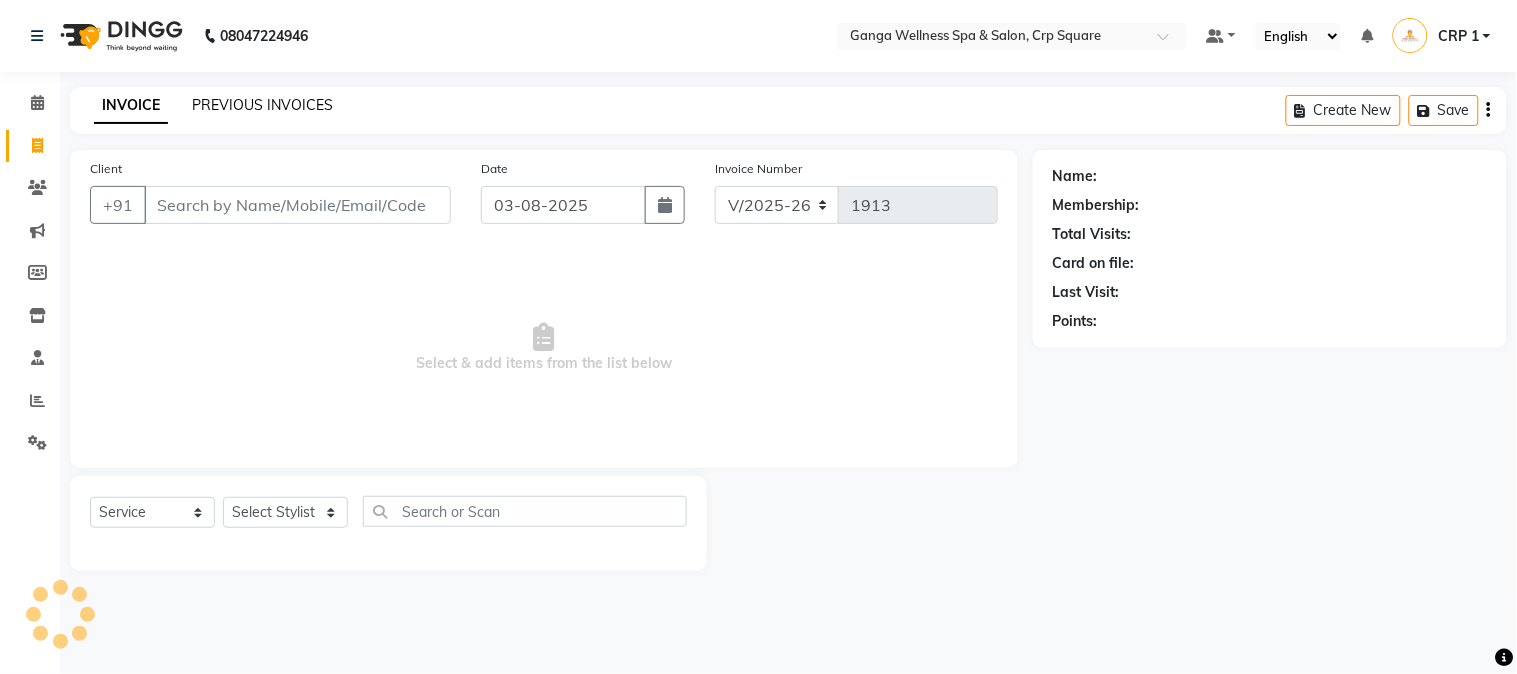 click on "PREVIOUS INVOICES" 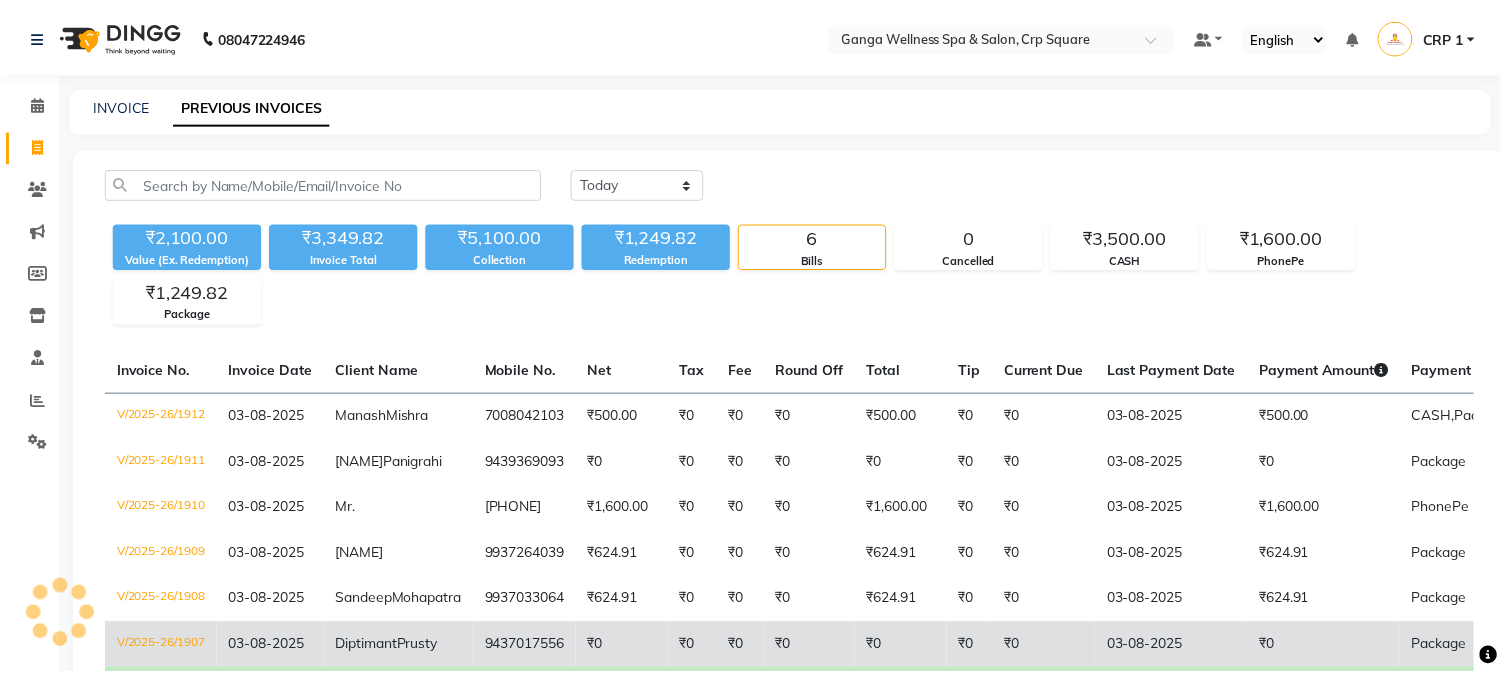 scroll, scrollTop: 287, scrollLeft: 0, axis: vertical 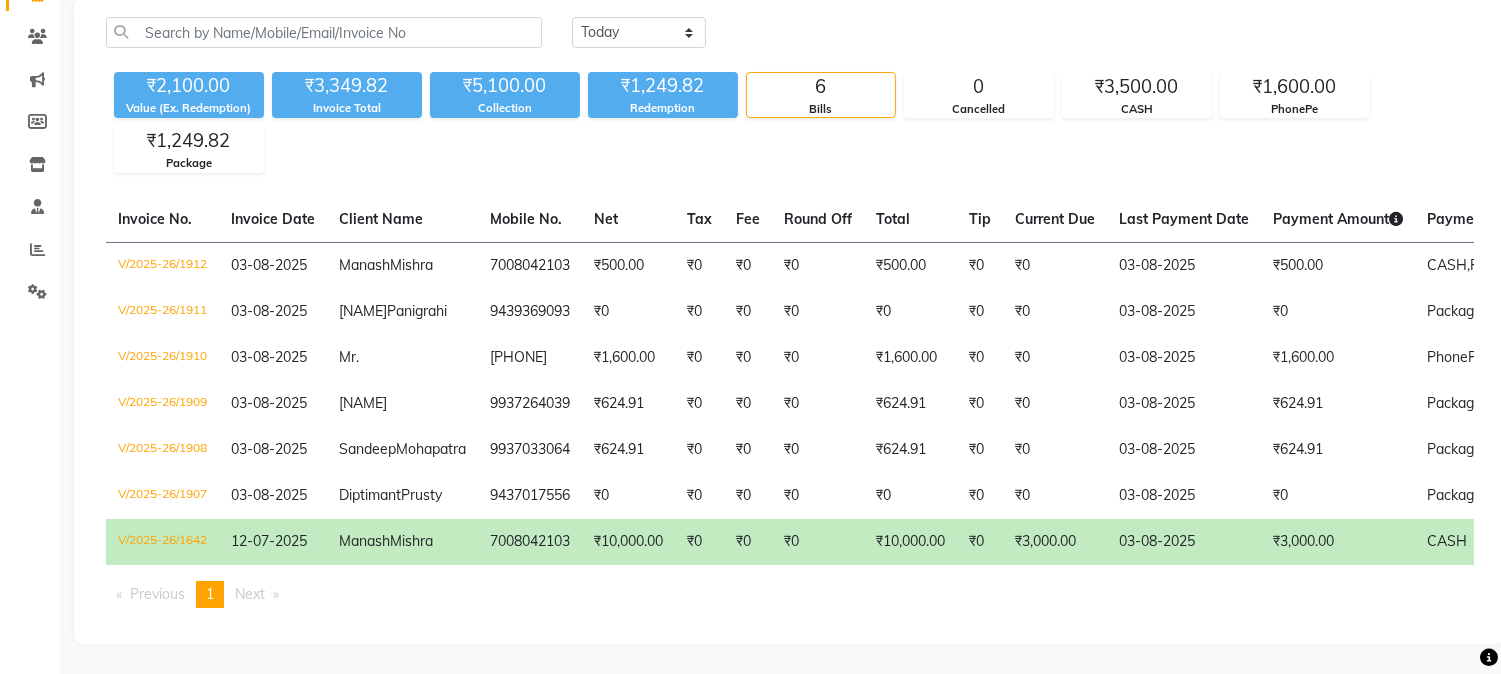 click on "₹0" 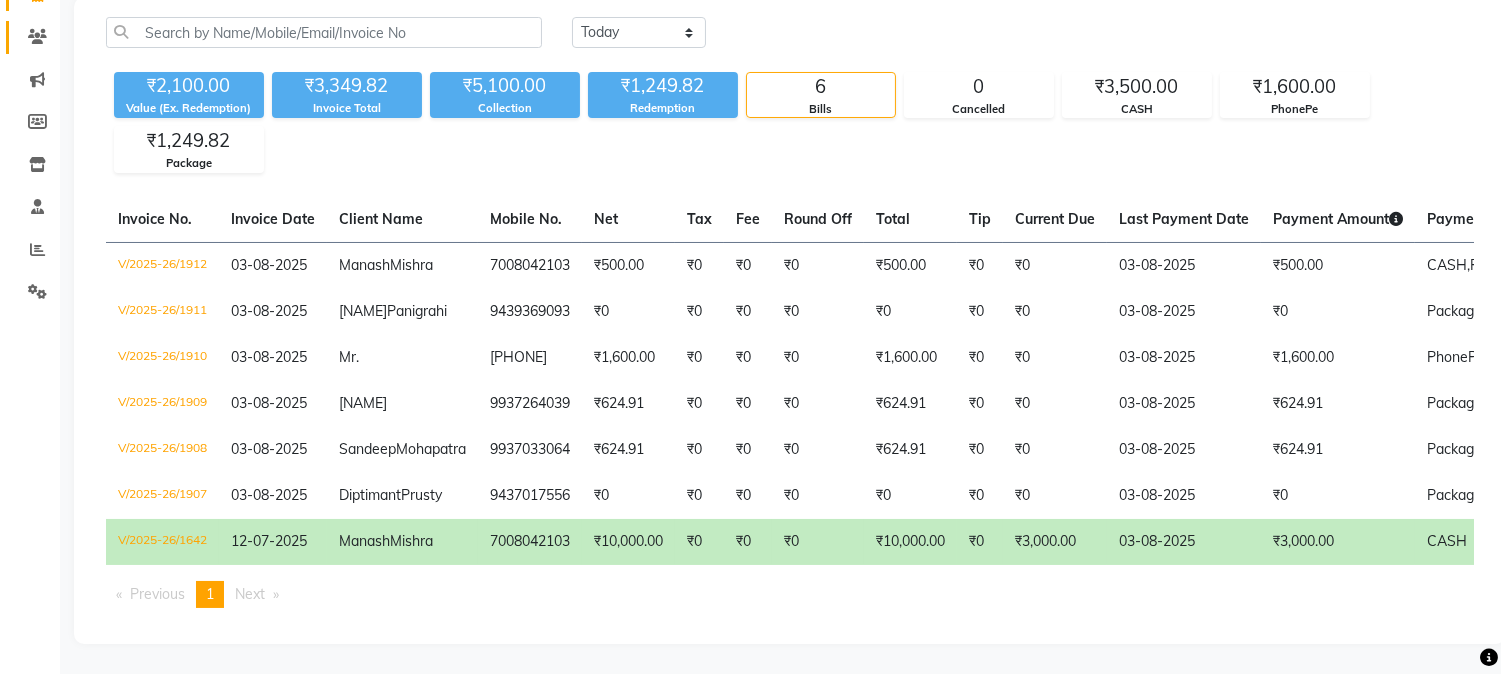 scroll, scrollTop: 0, scrollLeft: 0, axis: both 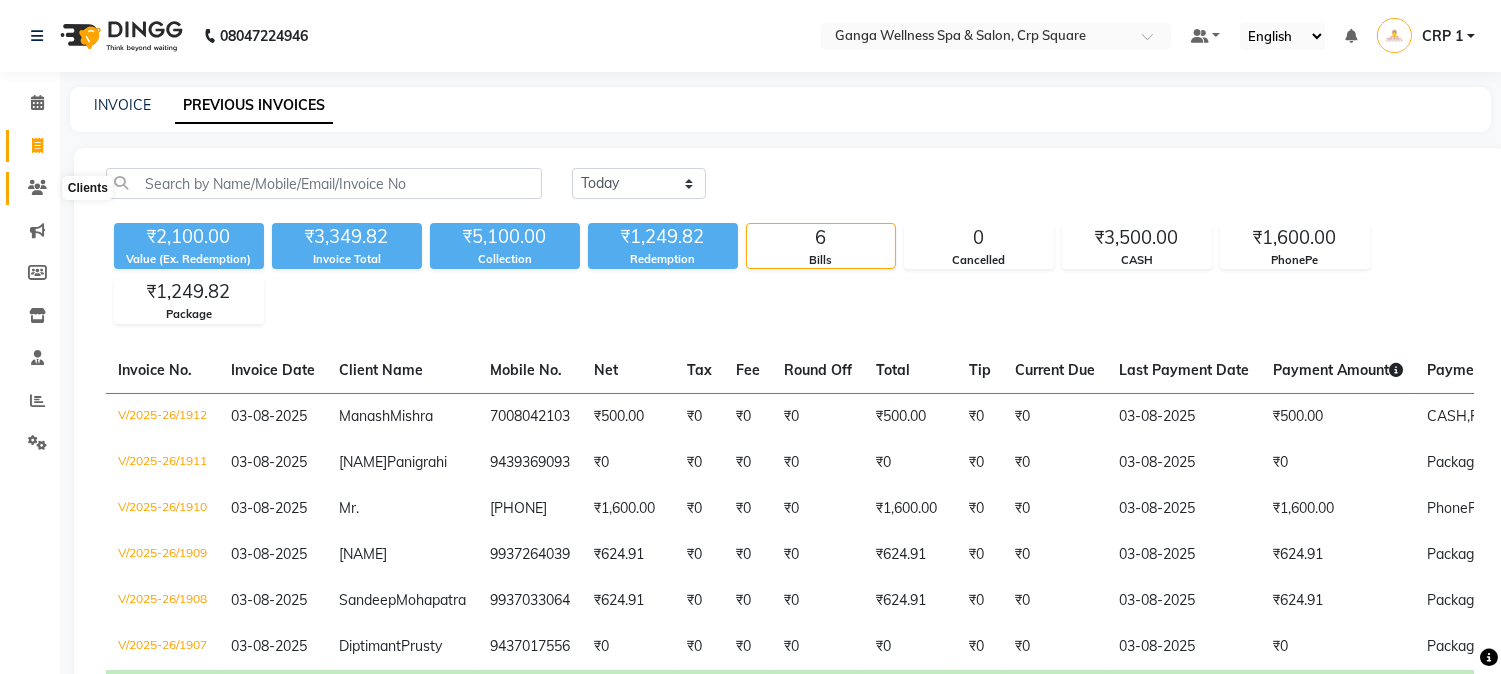 click 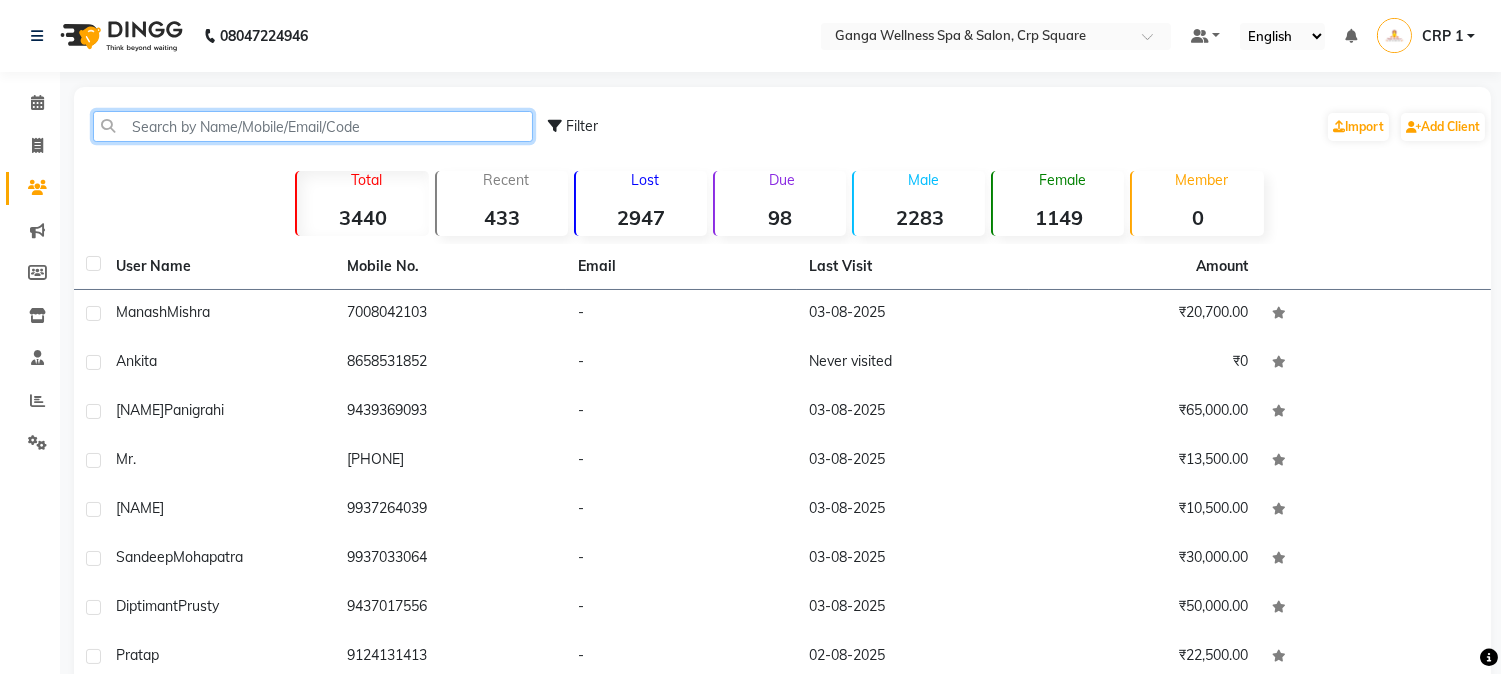 click 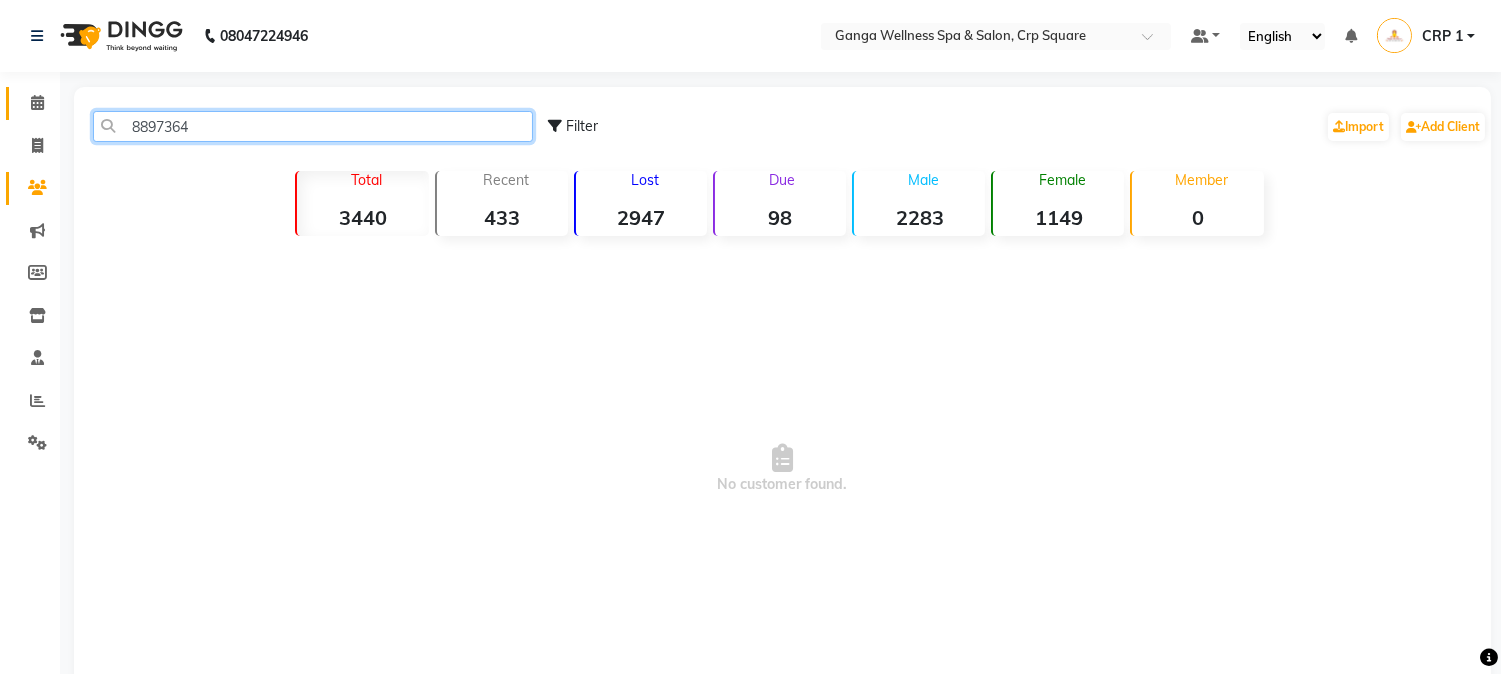 type on "8897364" 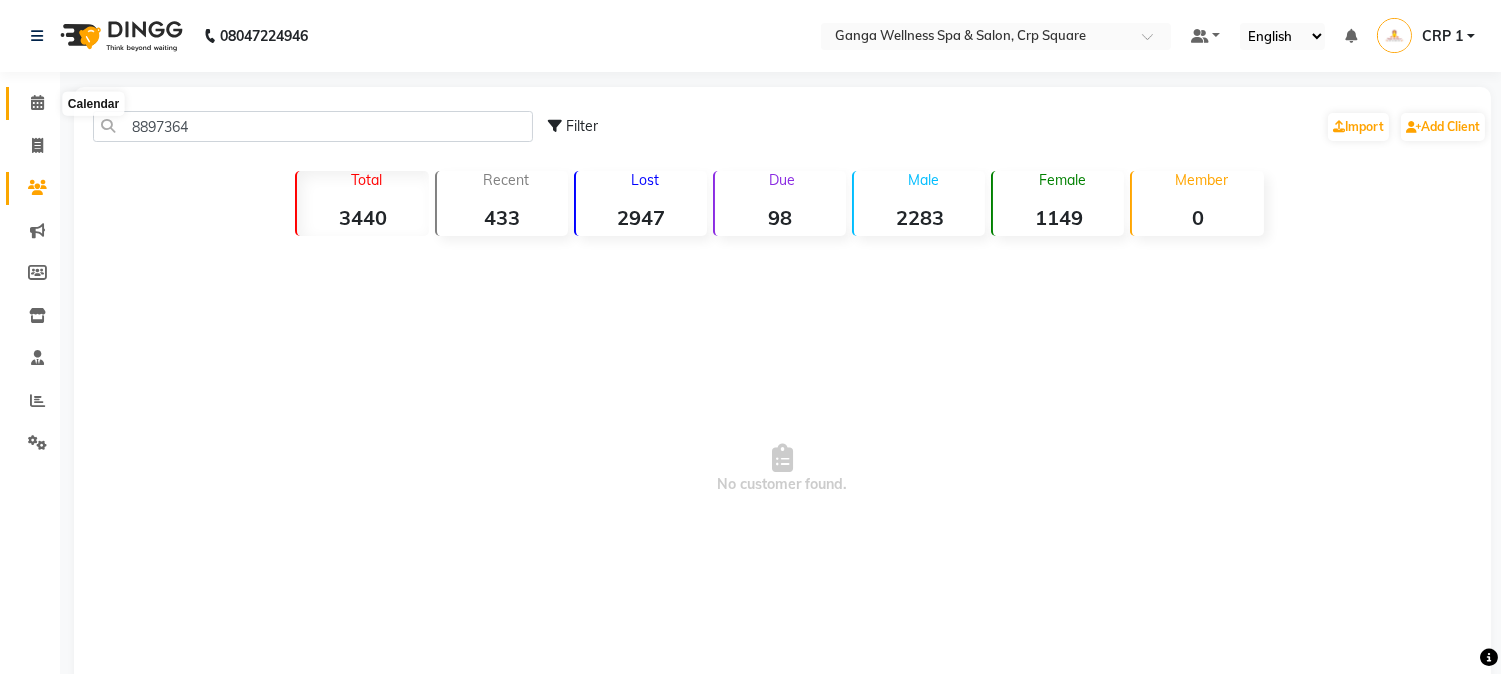 click 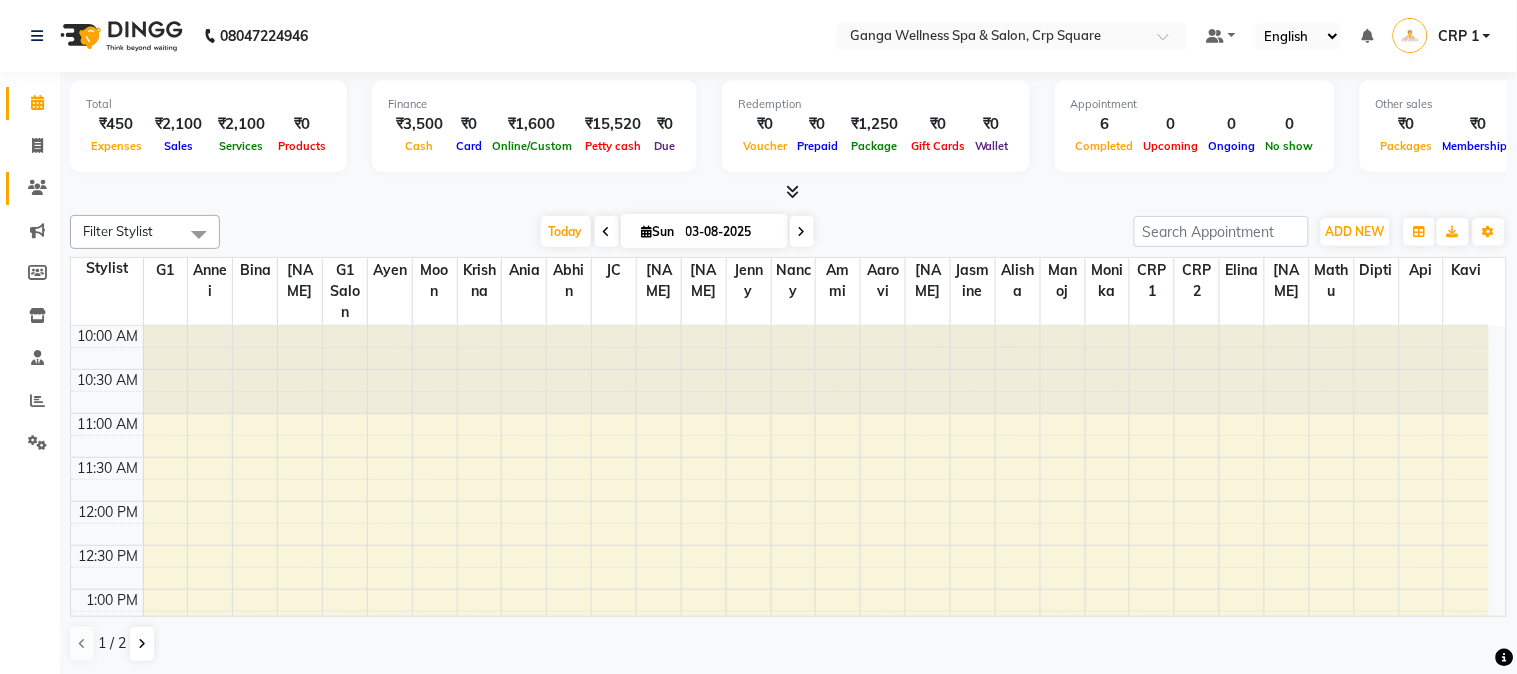 click 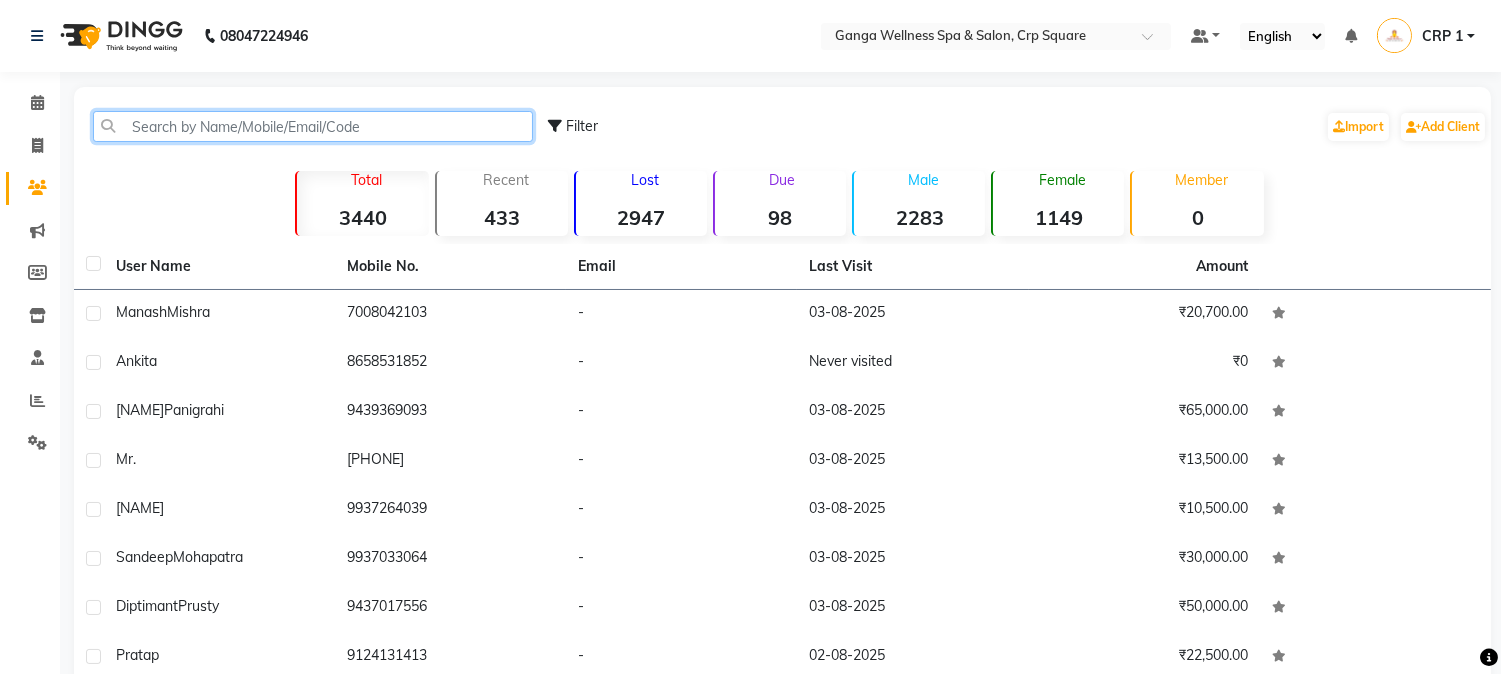 click 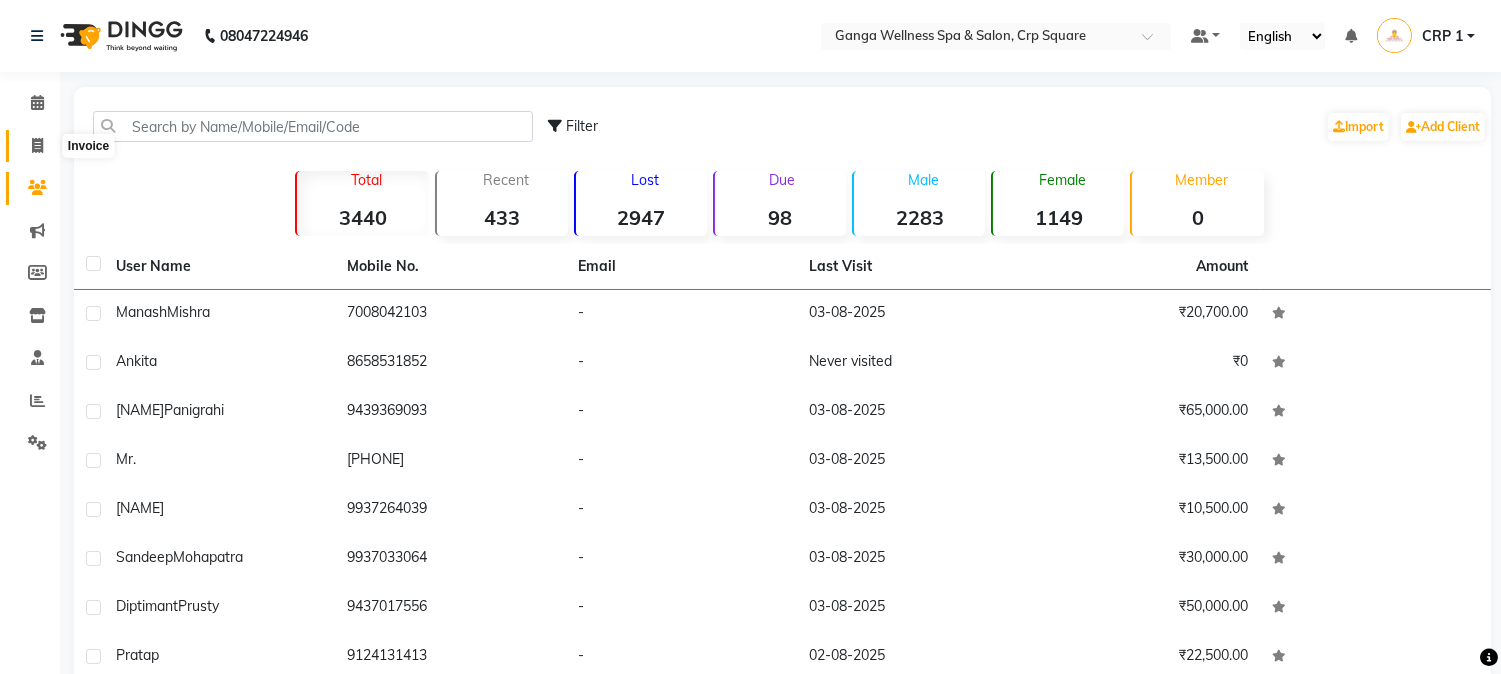 click 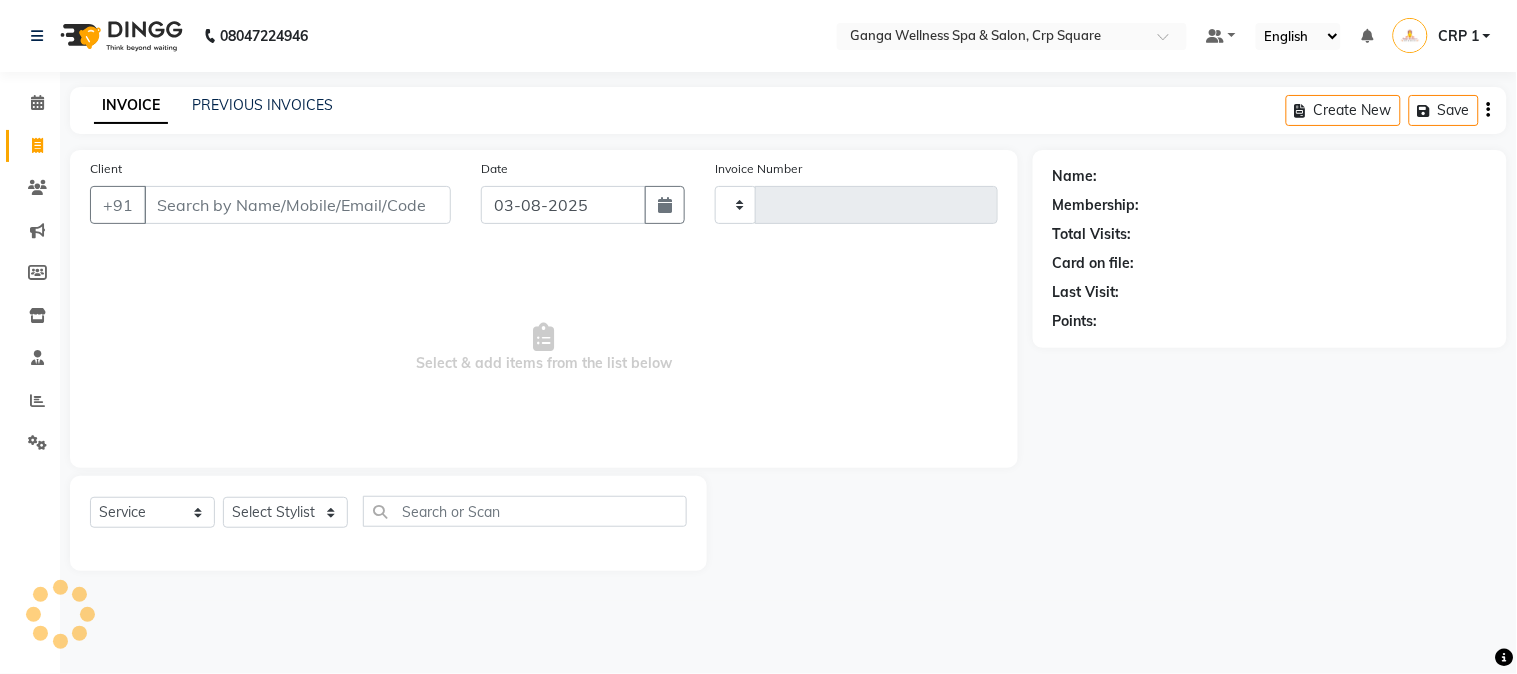 type on "1913" 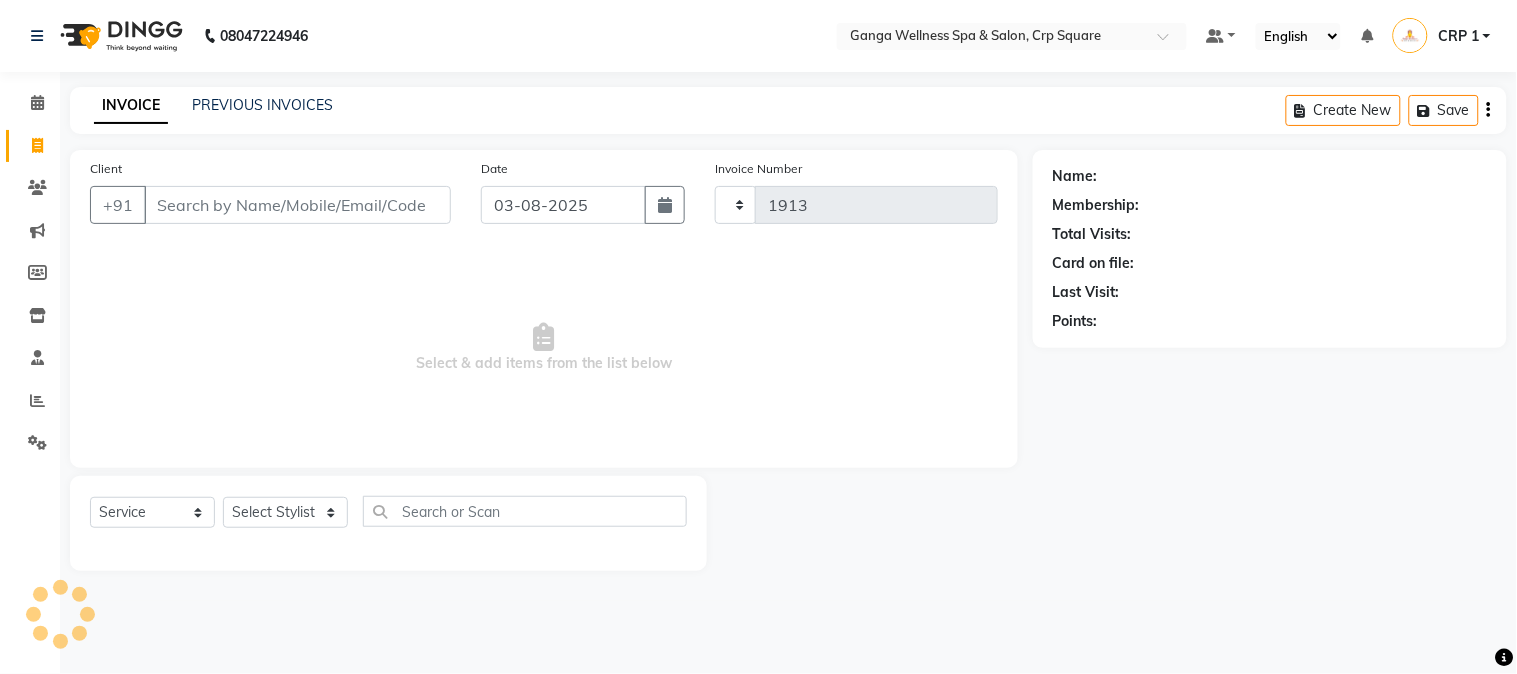 select on "715" 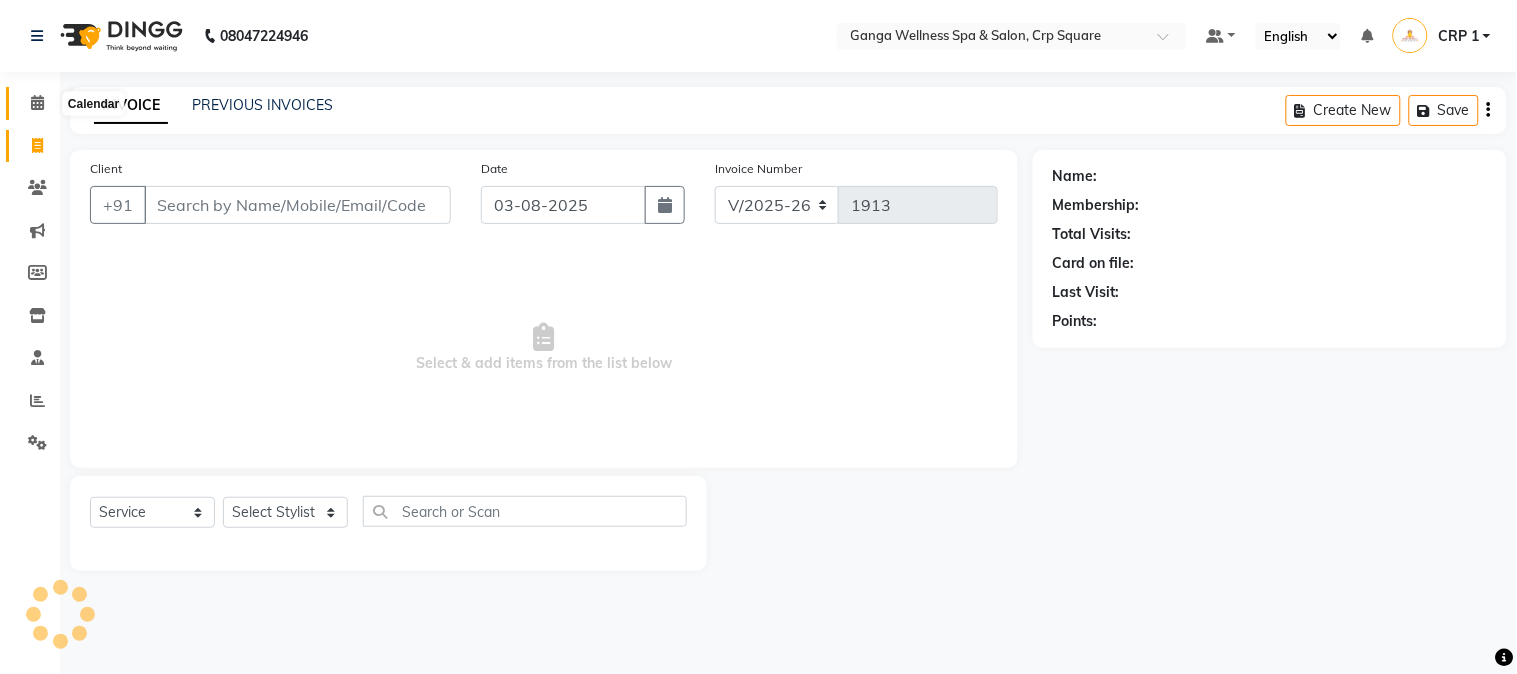 drag, startPoint x: 40, startPoint y: 97, endPoint x: 32, endPoint y: 167, distance: 70.45566 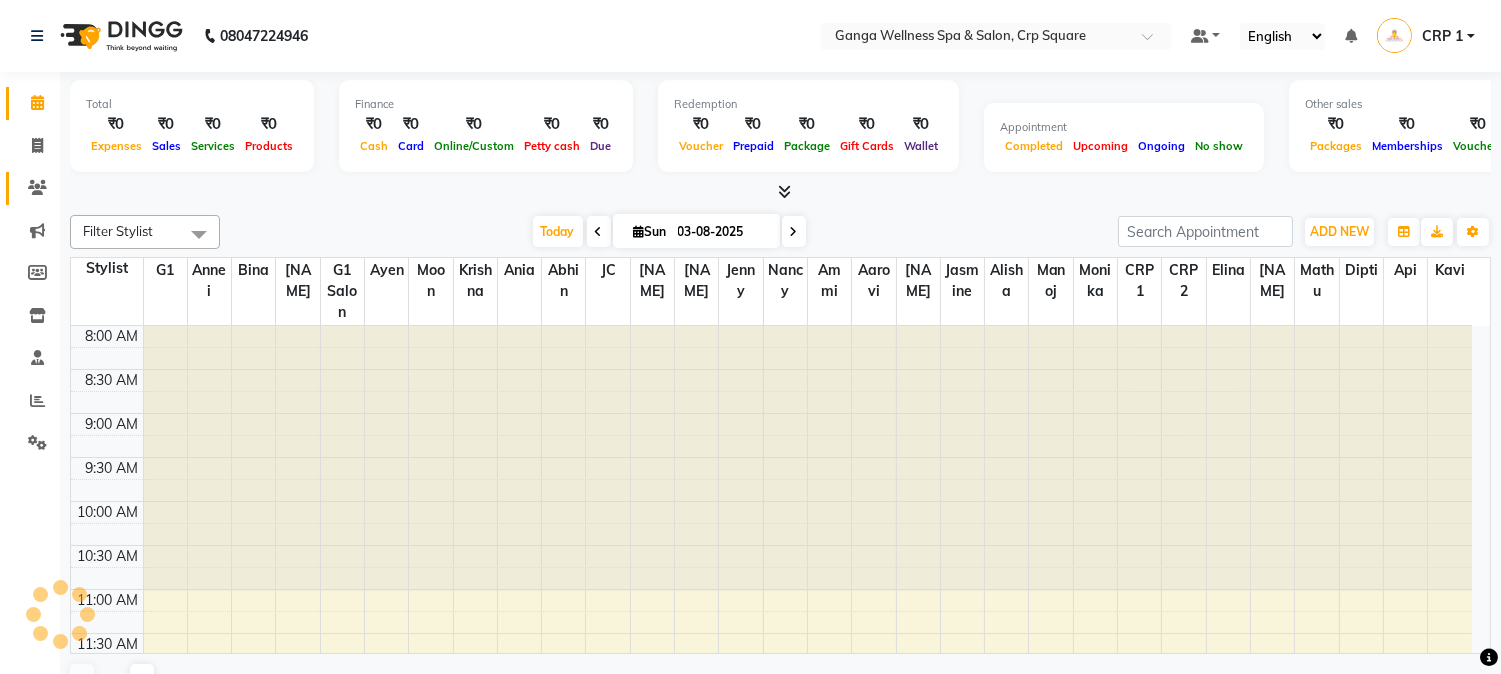 scroll, scrollTop: 686, scrollLeft: 0, axis: vertical 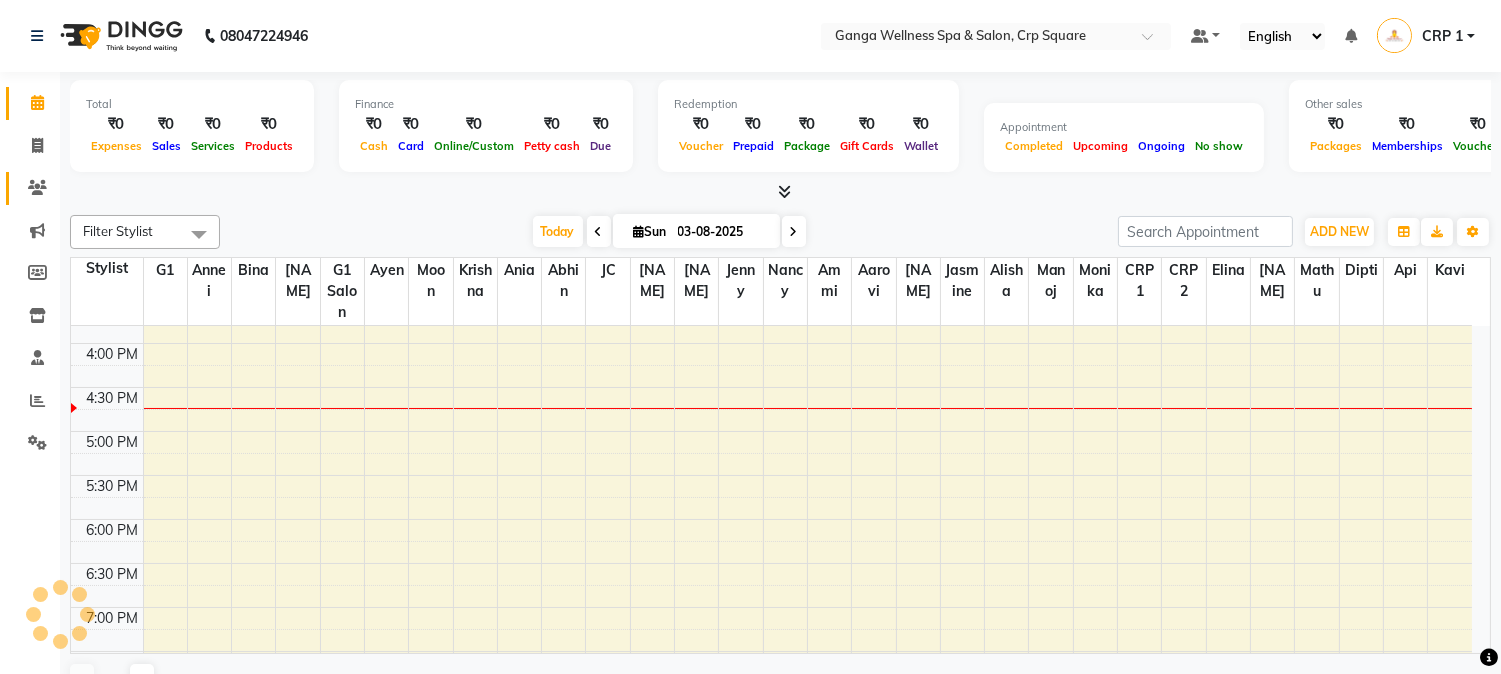 click on "Clients" 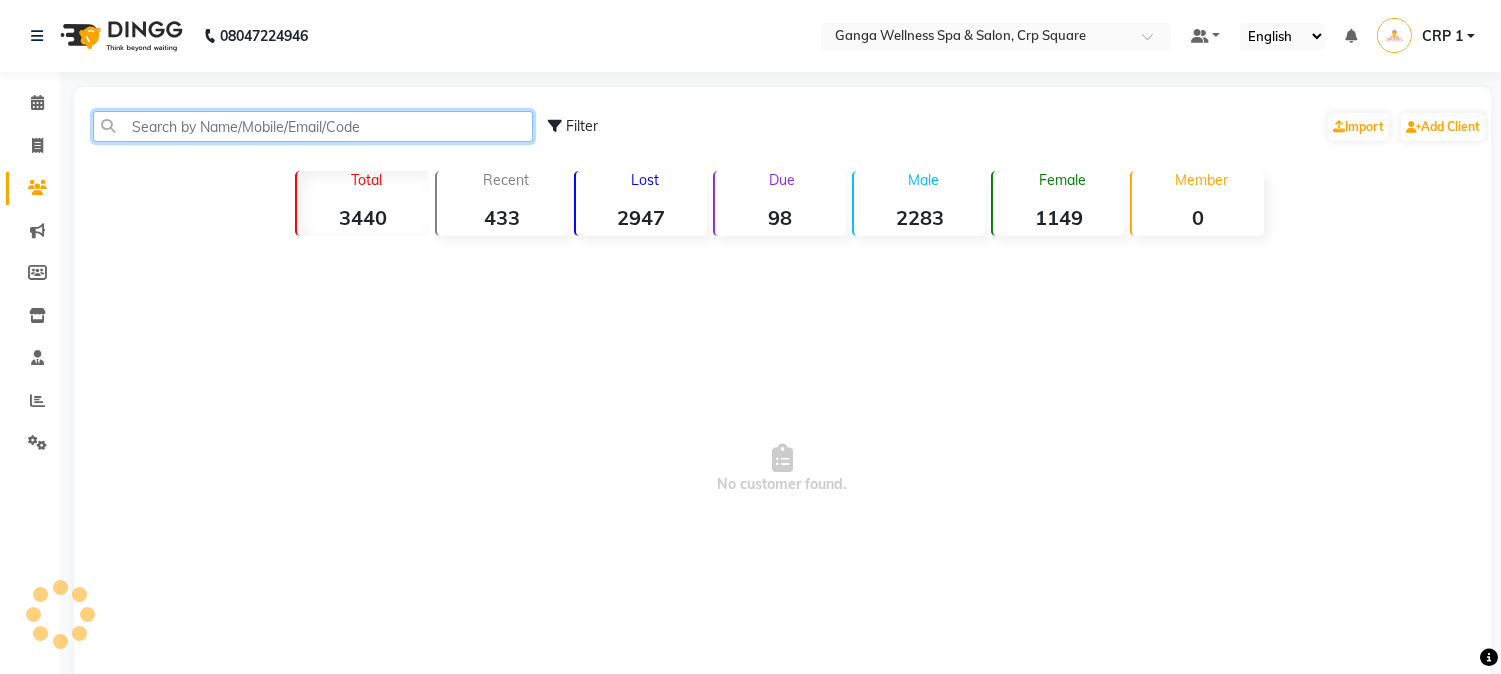 click 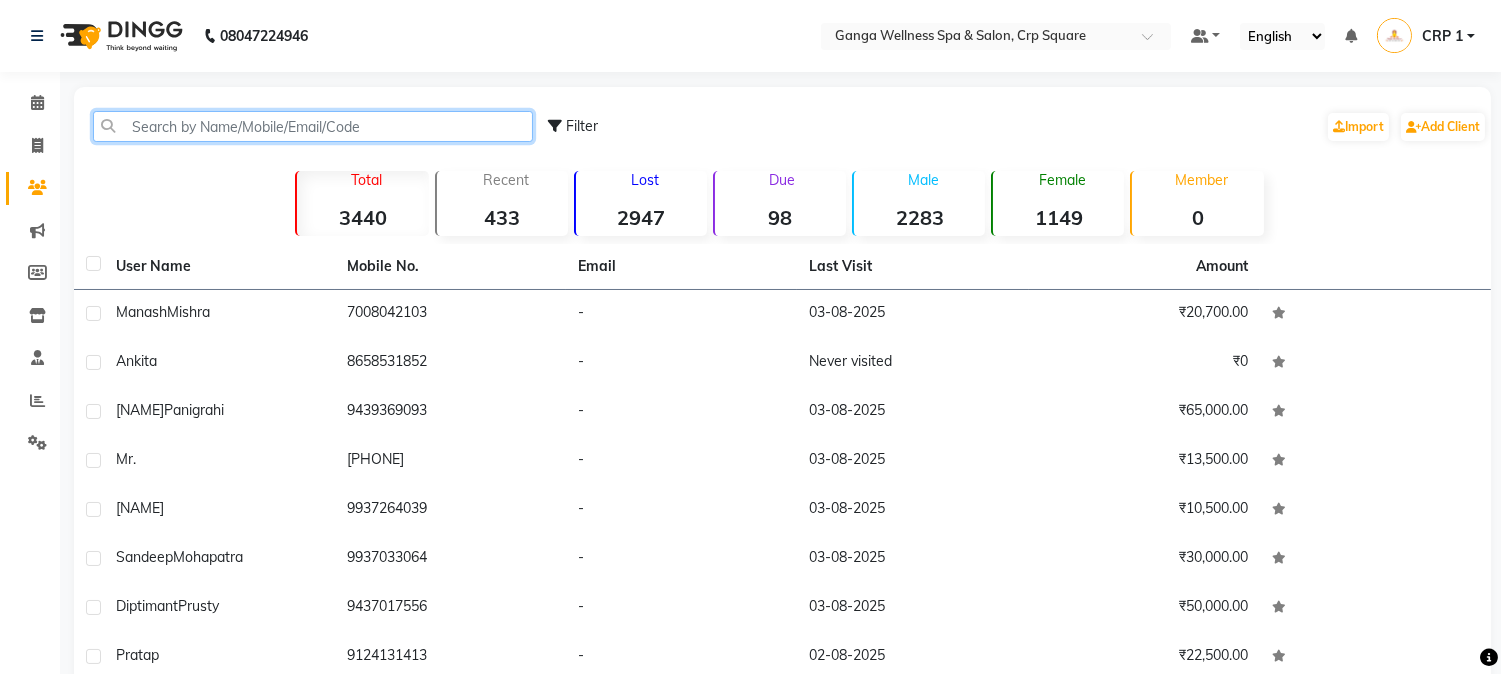 click 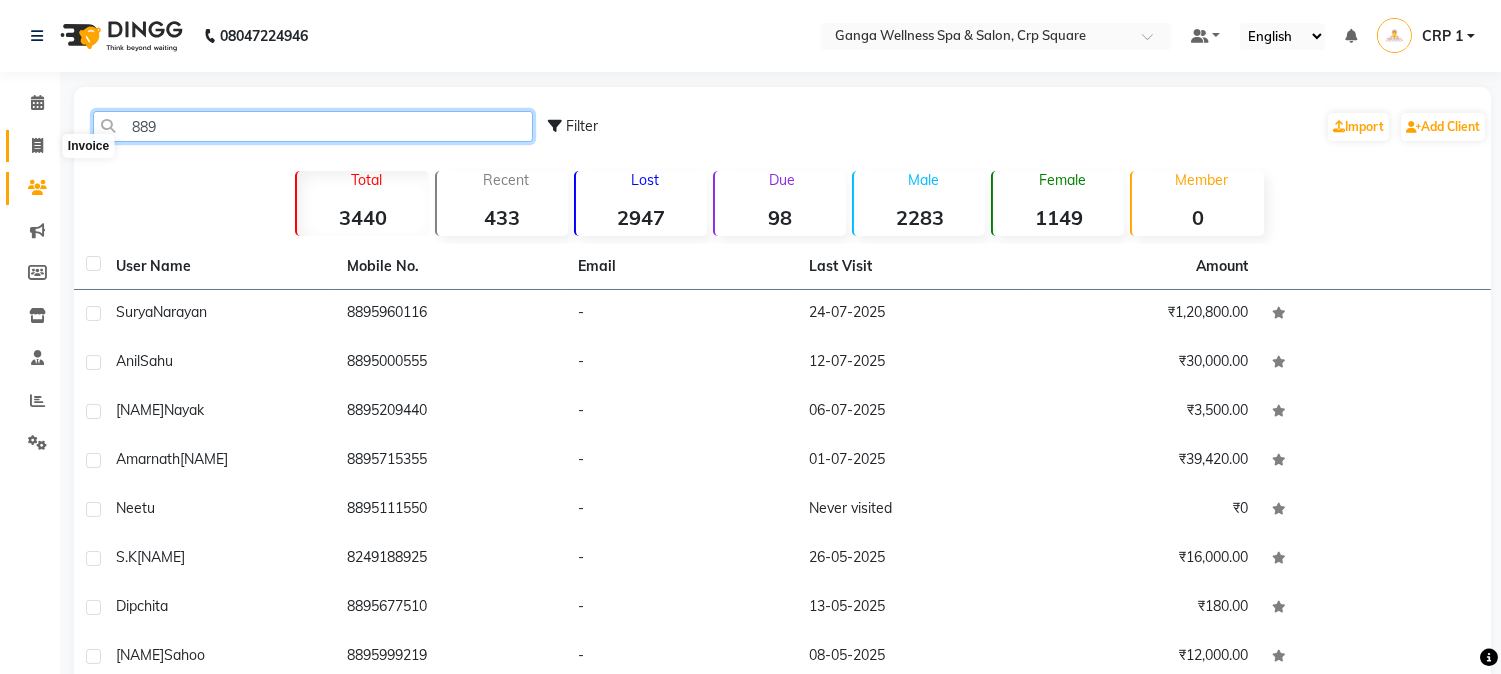 type on "889" 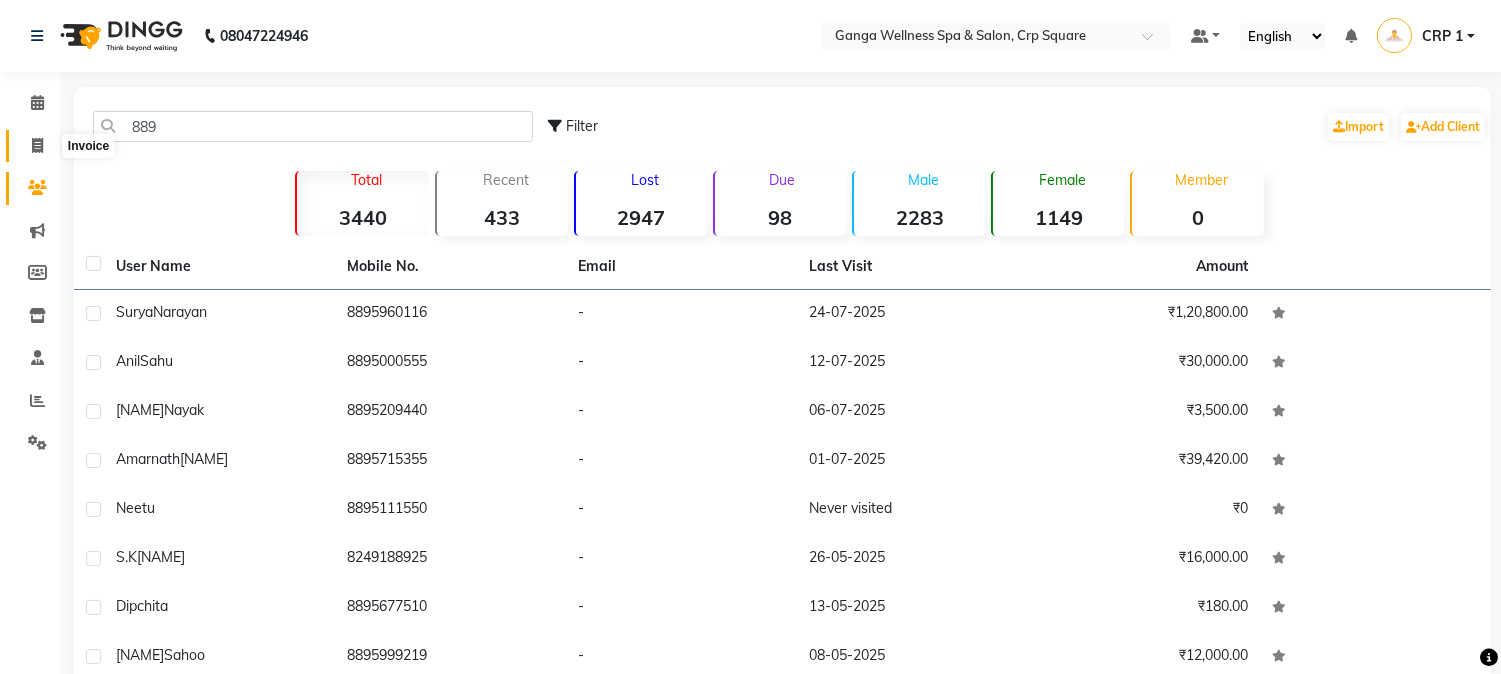 click 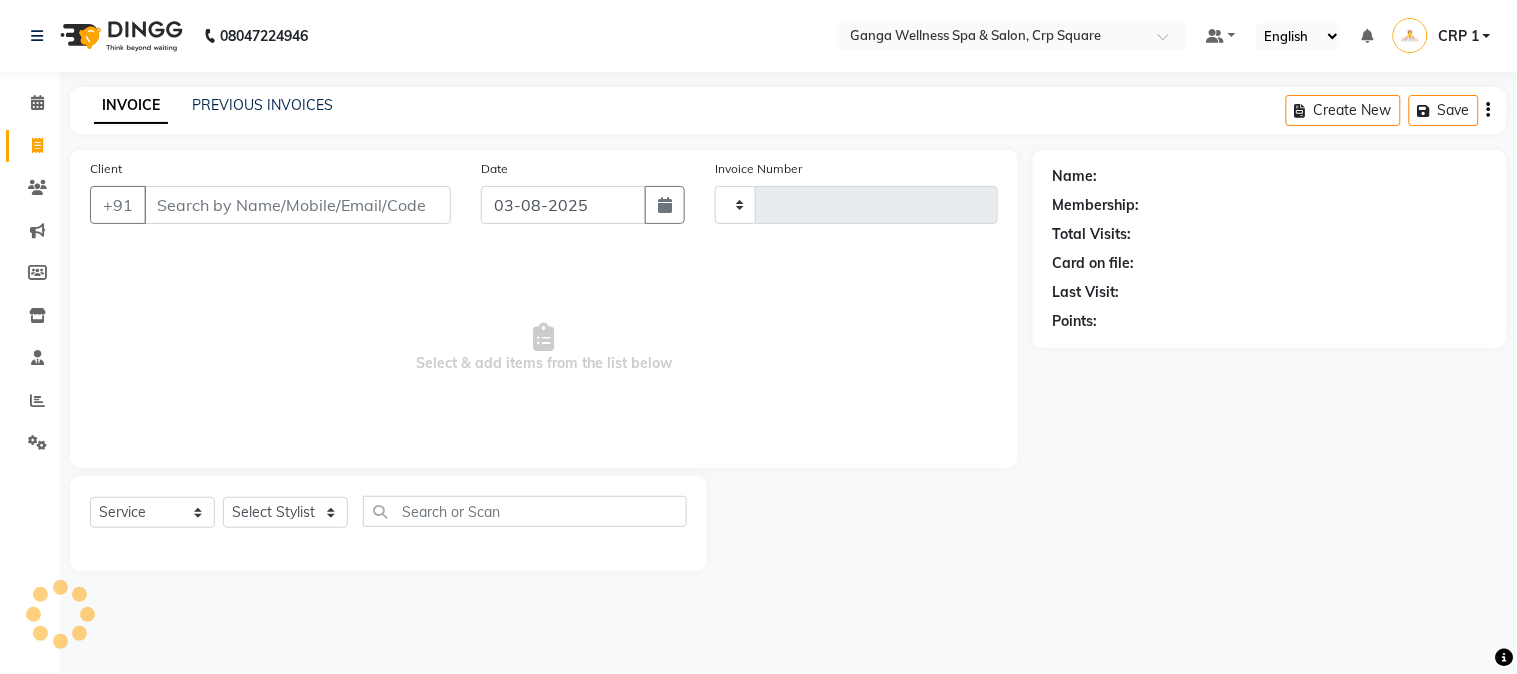 type on "1913" 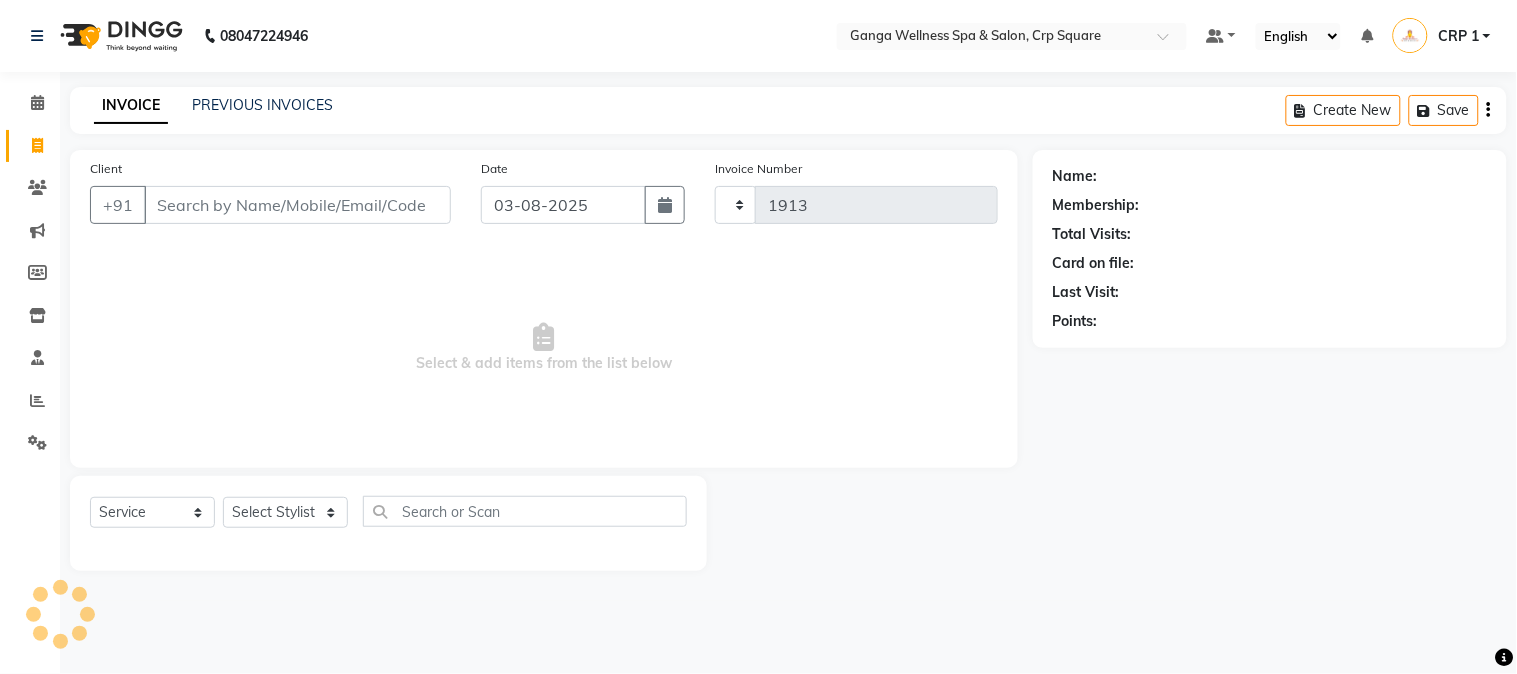 select on "715" 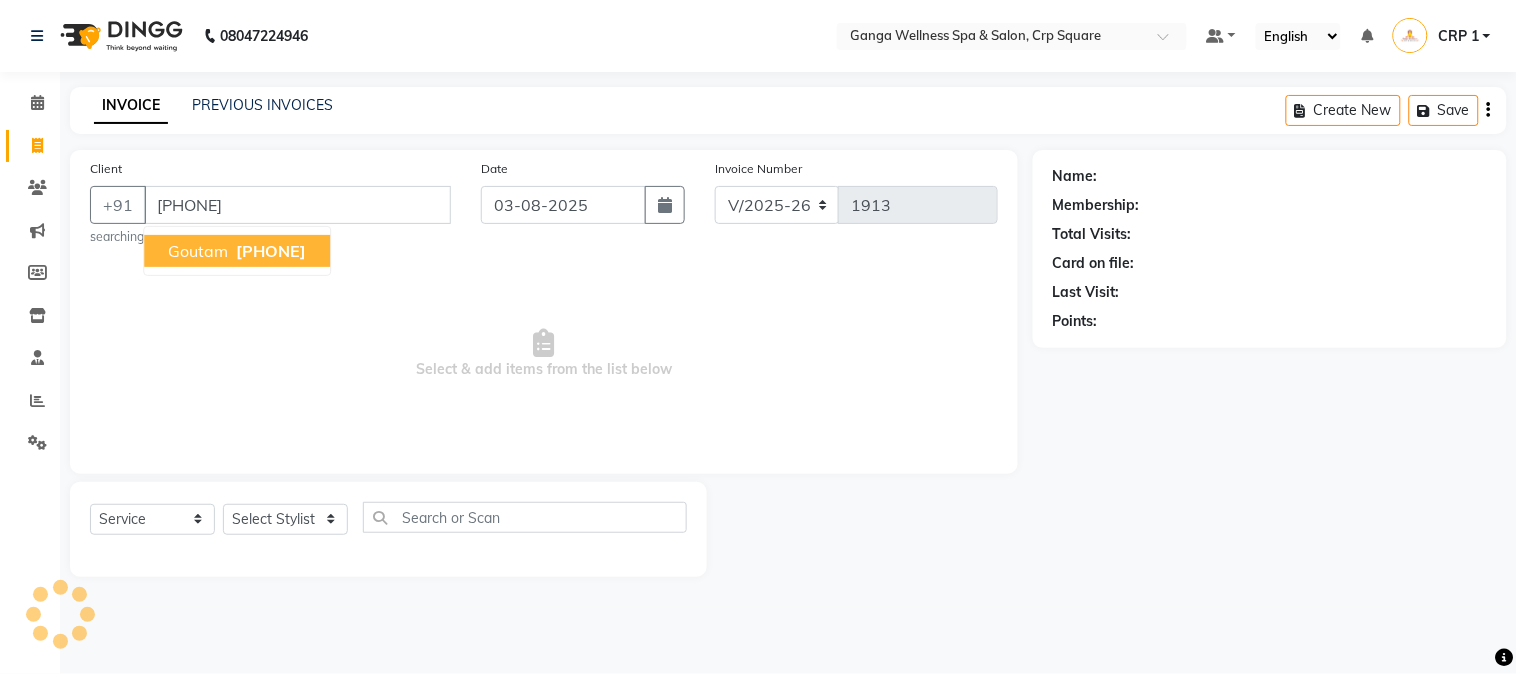 type on "[PHONE]" 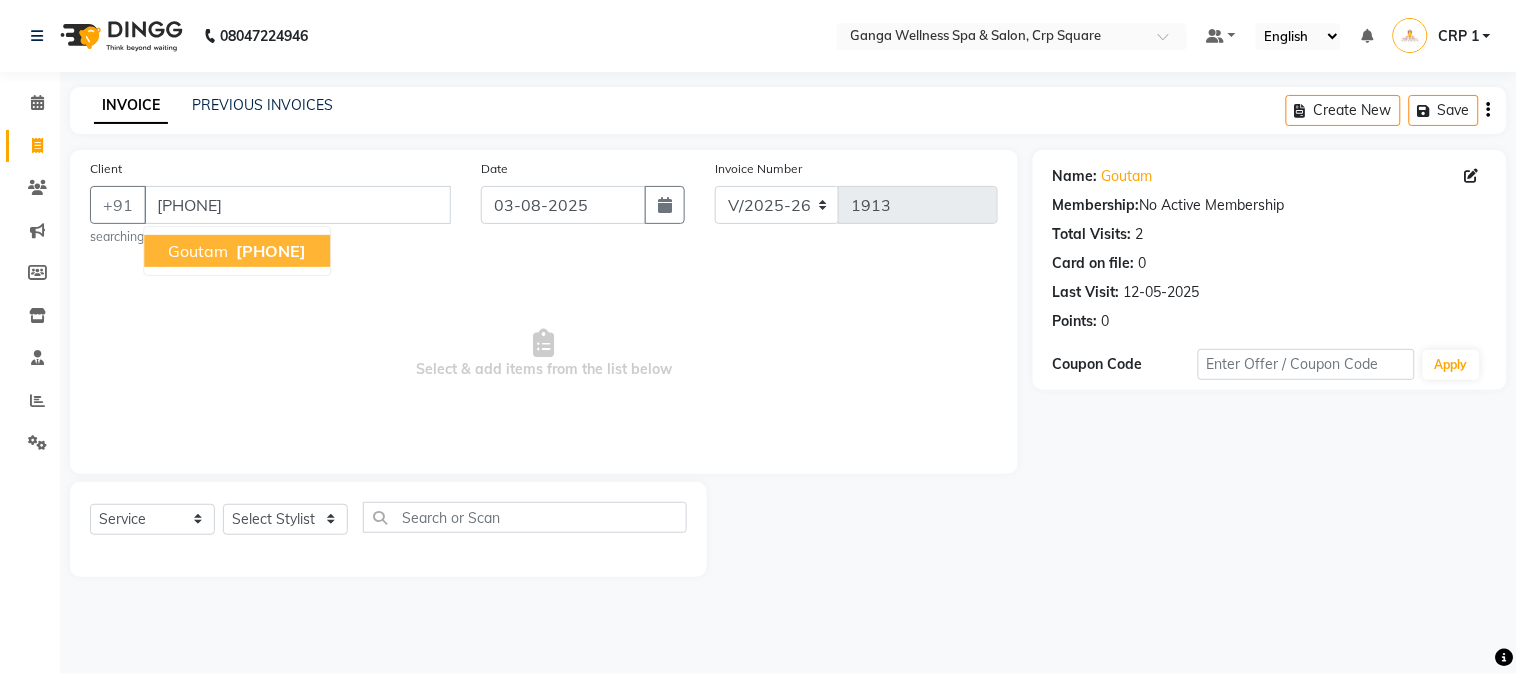 click on "Goutam" at bounding box center [198, 251] 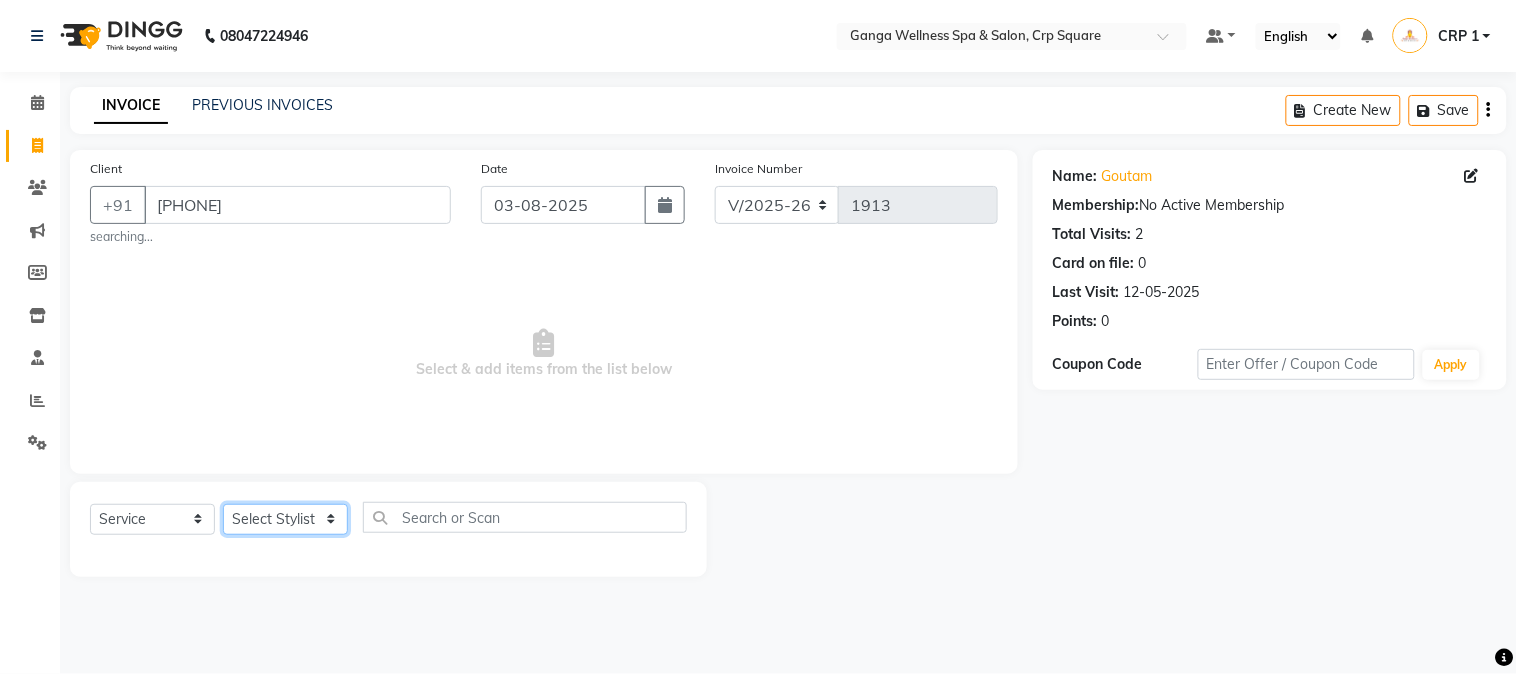 click on "Select Stylist Aarovi Abhin Alisha Ammi Ania Annei Api Ayen Bikash Bina CRP 1 CRP 2 Dipti Elina G1 G1 Salon General Manager  Helen Jasmine Jayashree JC Jenny kavi Krishna Manoj Mathu  Monika Moon Nancy Nirupama Pabitra Papu Puja Purnima Rajashree Raju Rashmi Rasmi  Remi Rinky Riya Rose Sanjiv Saraswati Saroj Sir  Shrabani Sofia Steffy Sukanya Surren Mahapatra Sushree Swopna Umpi Zuali" 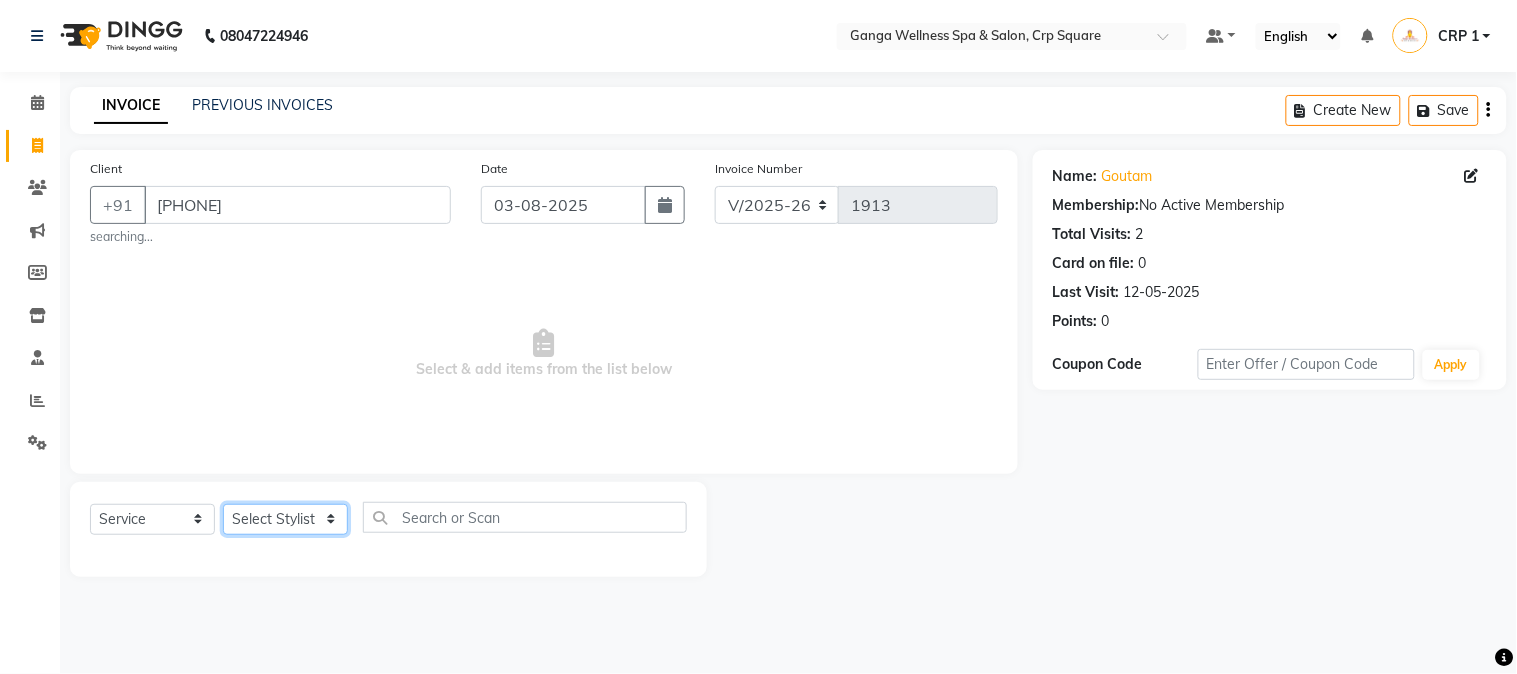 select on "69036" 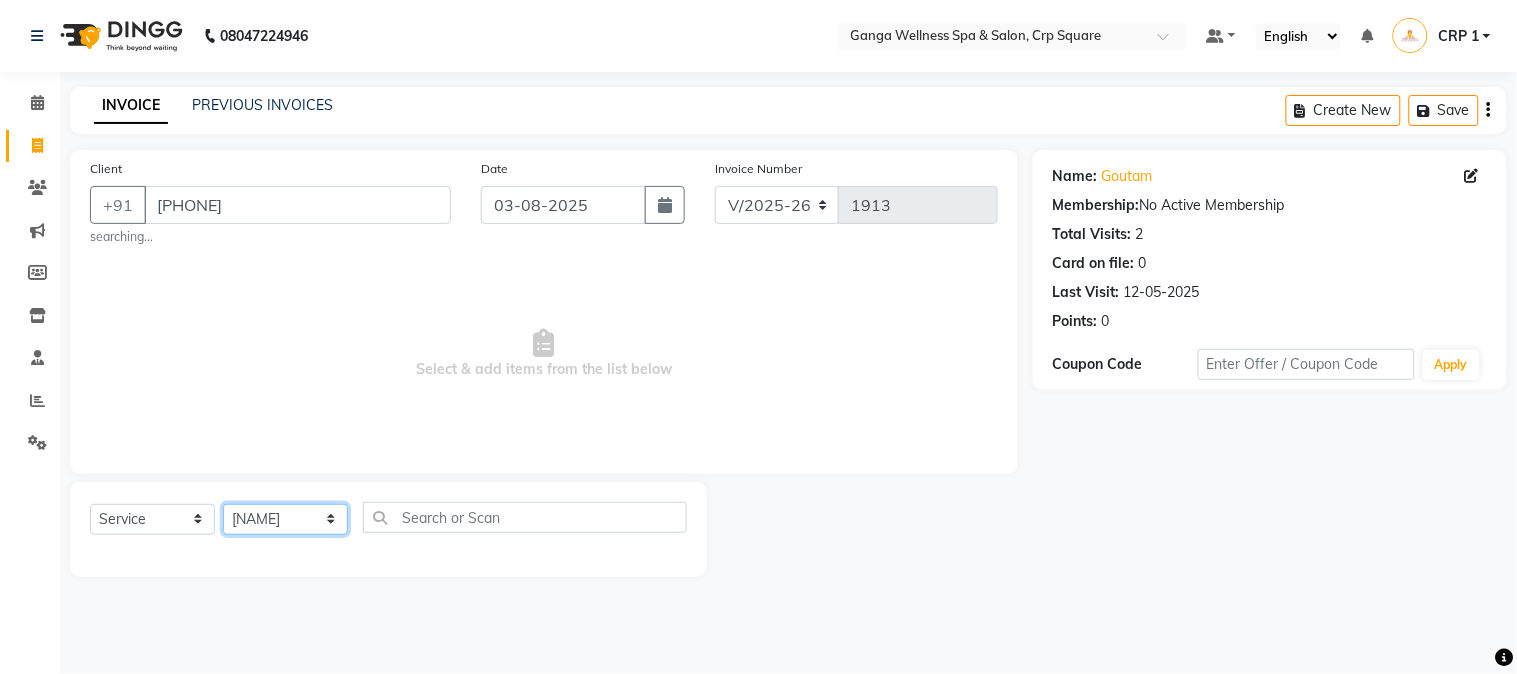 click on "Select Stylist Aarovi Abhin Alisha Ammi Ania Annei Api Ayen Bikash Bina CRP 1 CRP 2 Dipti Elina G1 G1 Salon General Manager  Helen Jasmine Jayashree JC Jenny kavi Krishna Manoj Mathu  Monika Moon Nancy Nirupama Pabitra Papu Puja Purnima Rajashree Raju Rashmi Rasmi  Remi Rinky Riya Rose Sanjiv Saraswati Saroj Sir  Shrabani Sofia Steffy Sukanya Surren Mahapatra Sushree Swopna Umpi Zuali" 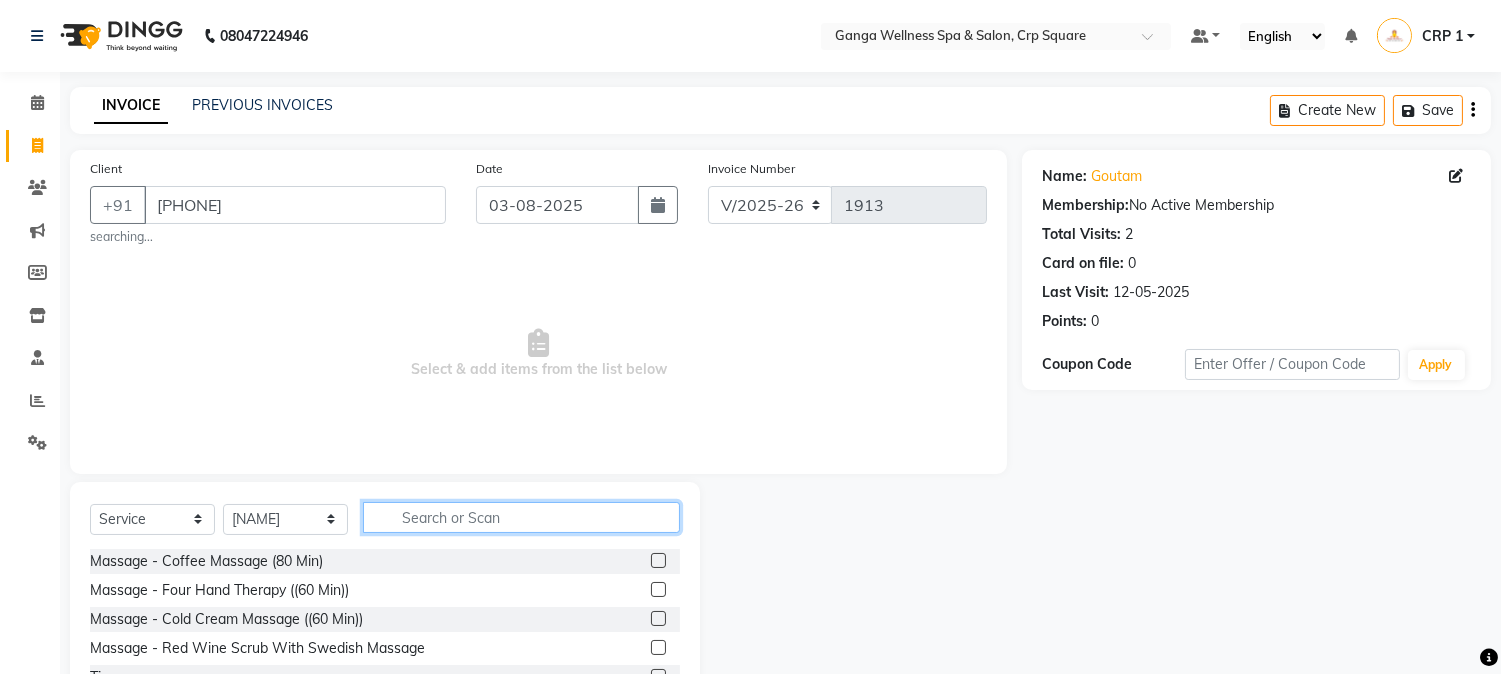 click 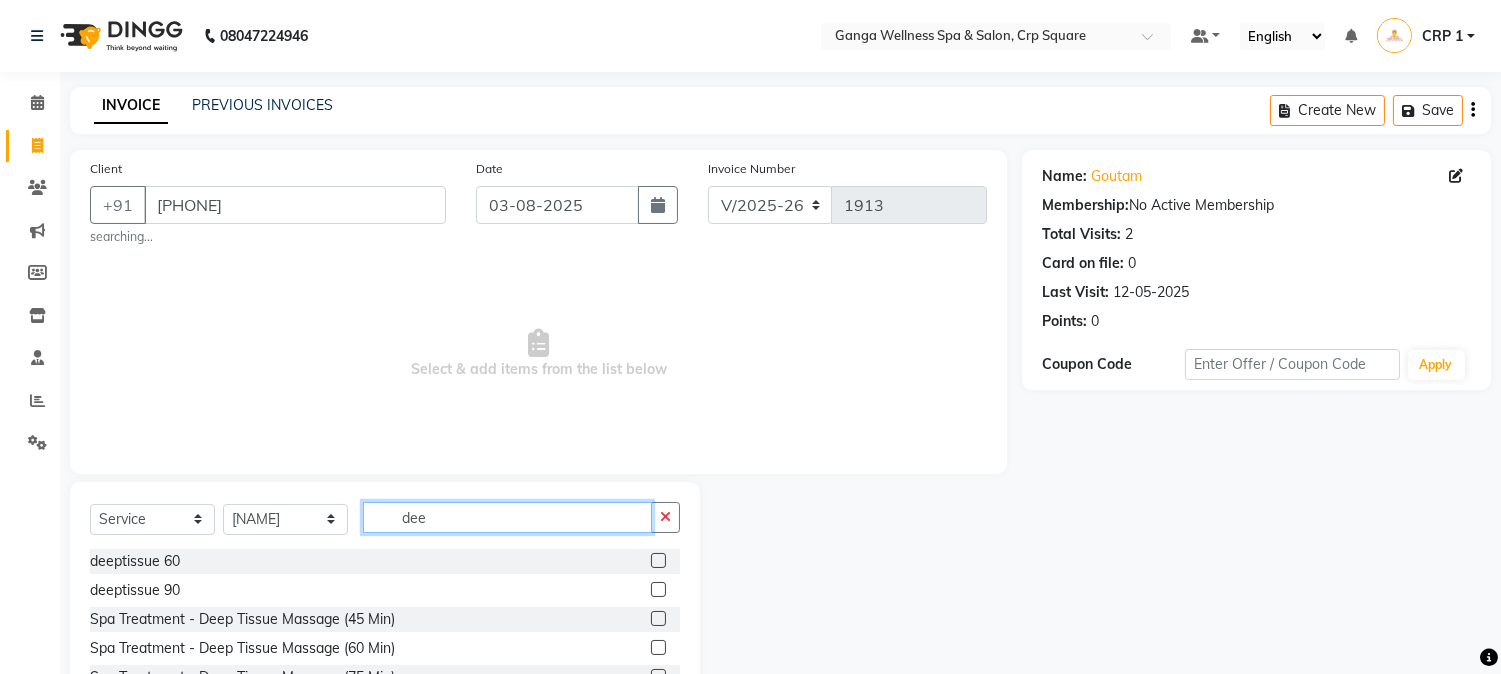 scroll, scrollTop: 133, scrollLeft: 0, axis: vertical 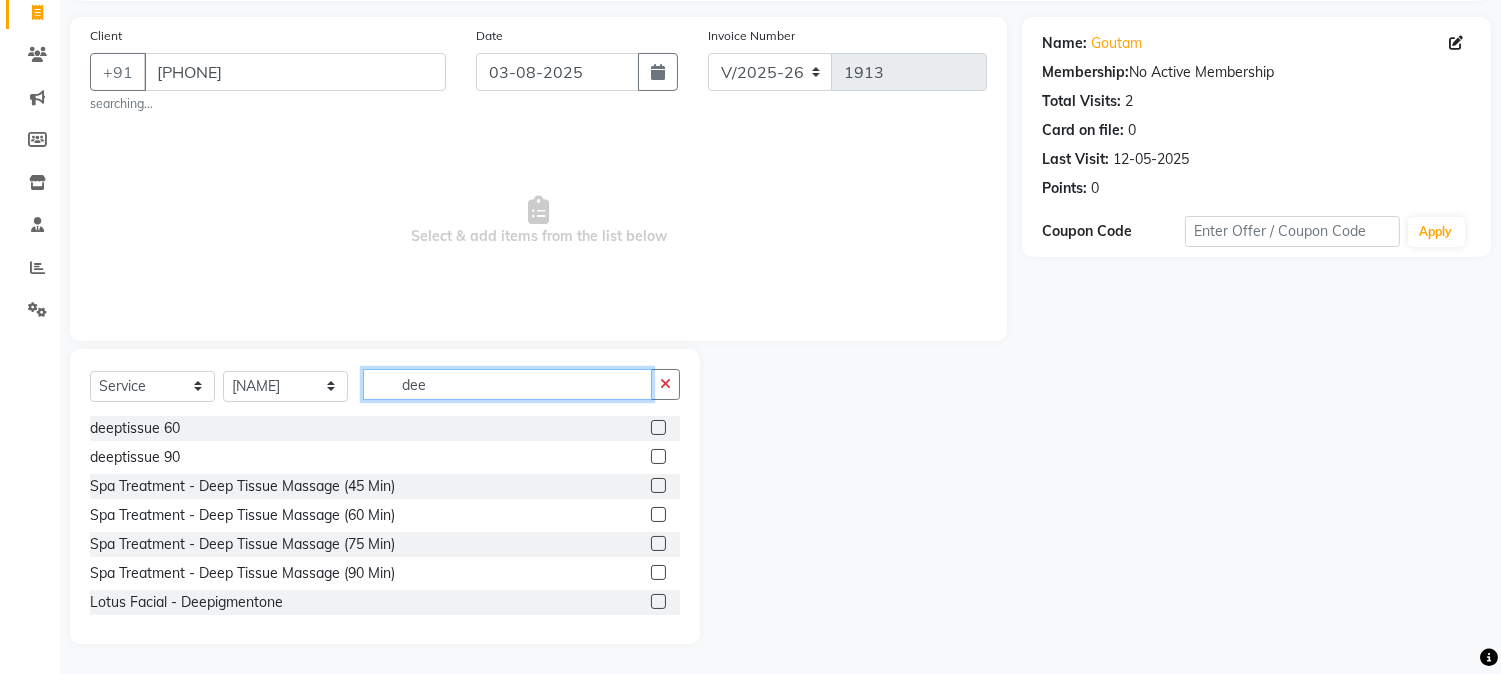 type on "dee" 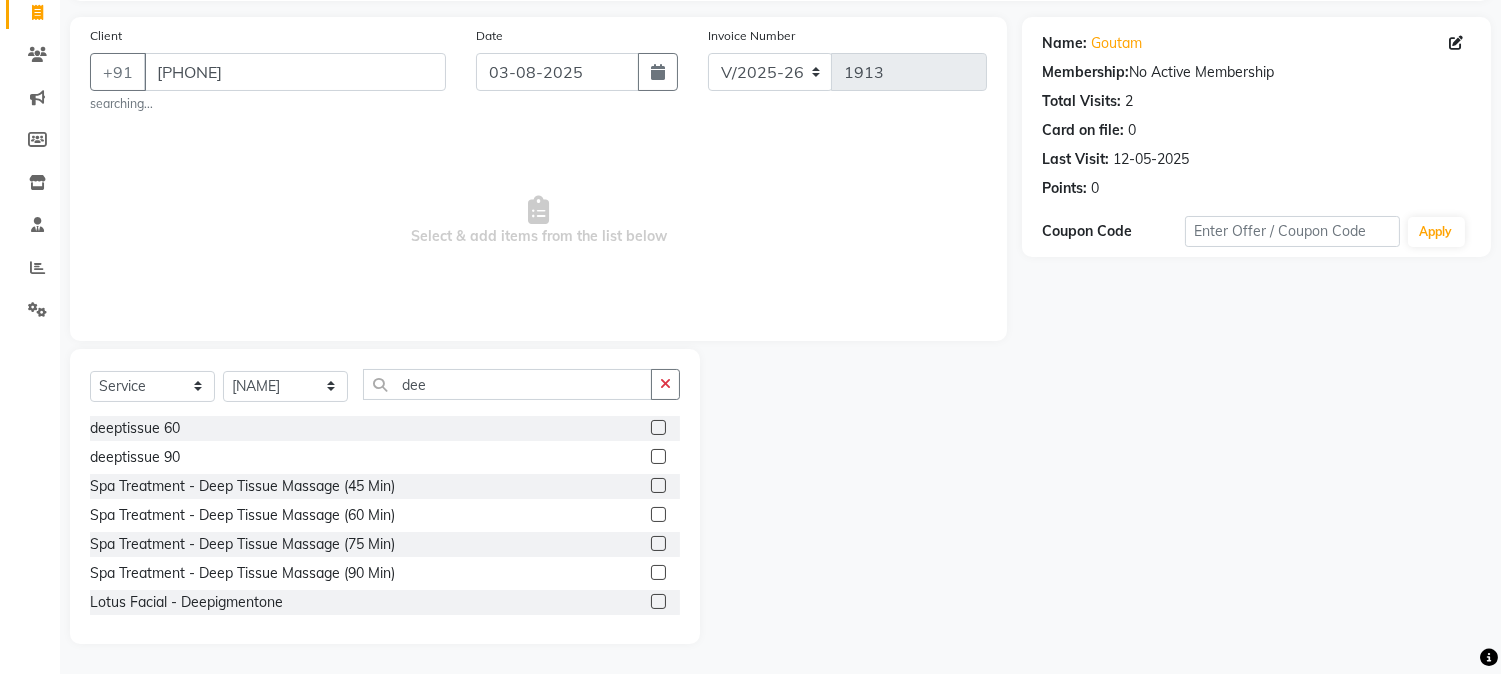click 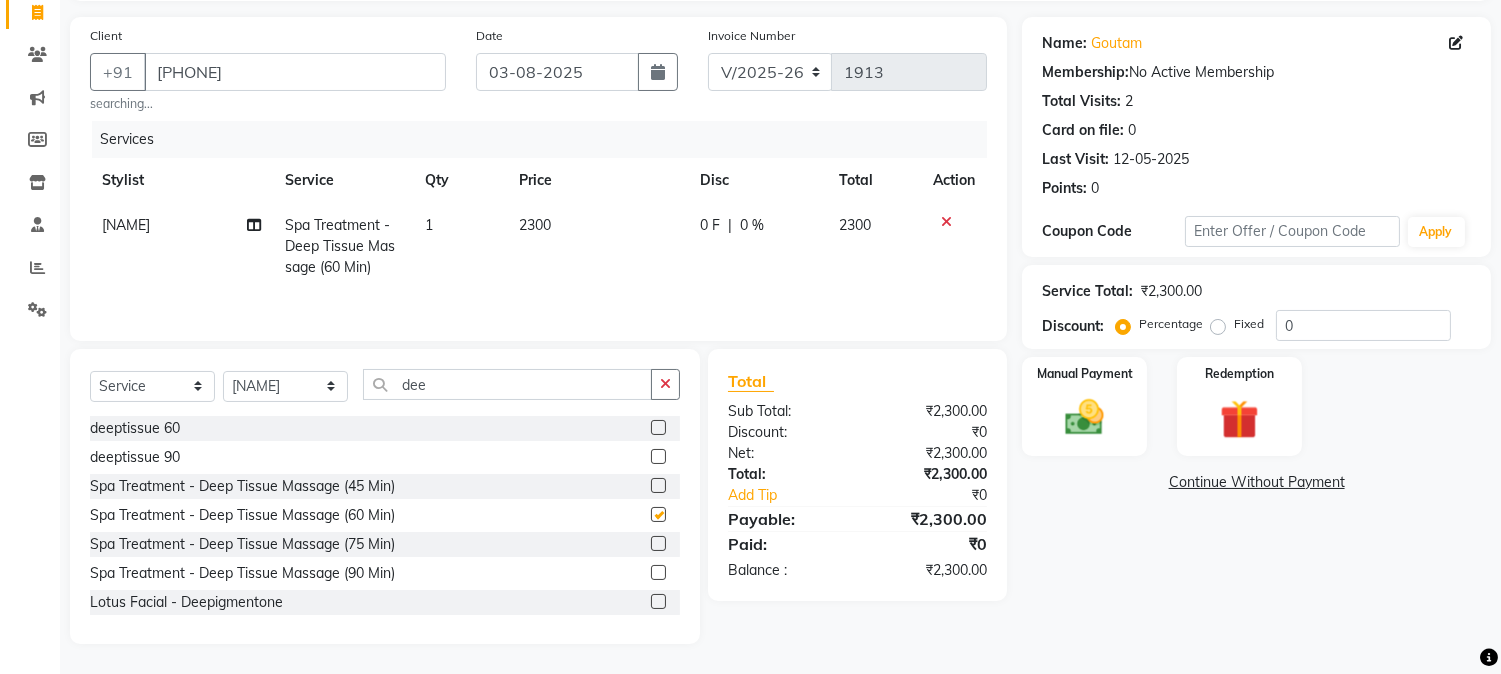 checkbox on "false" 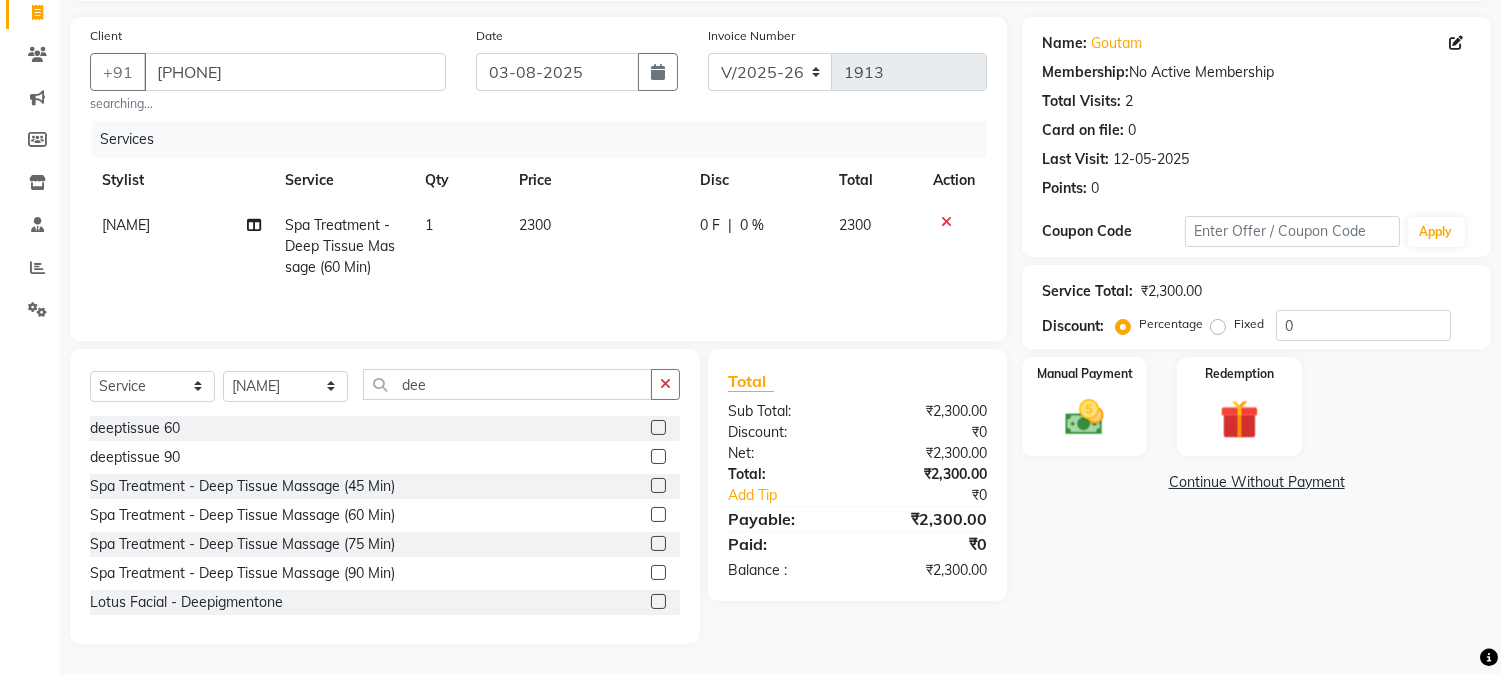click on "2300" 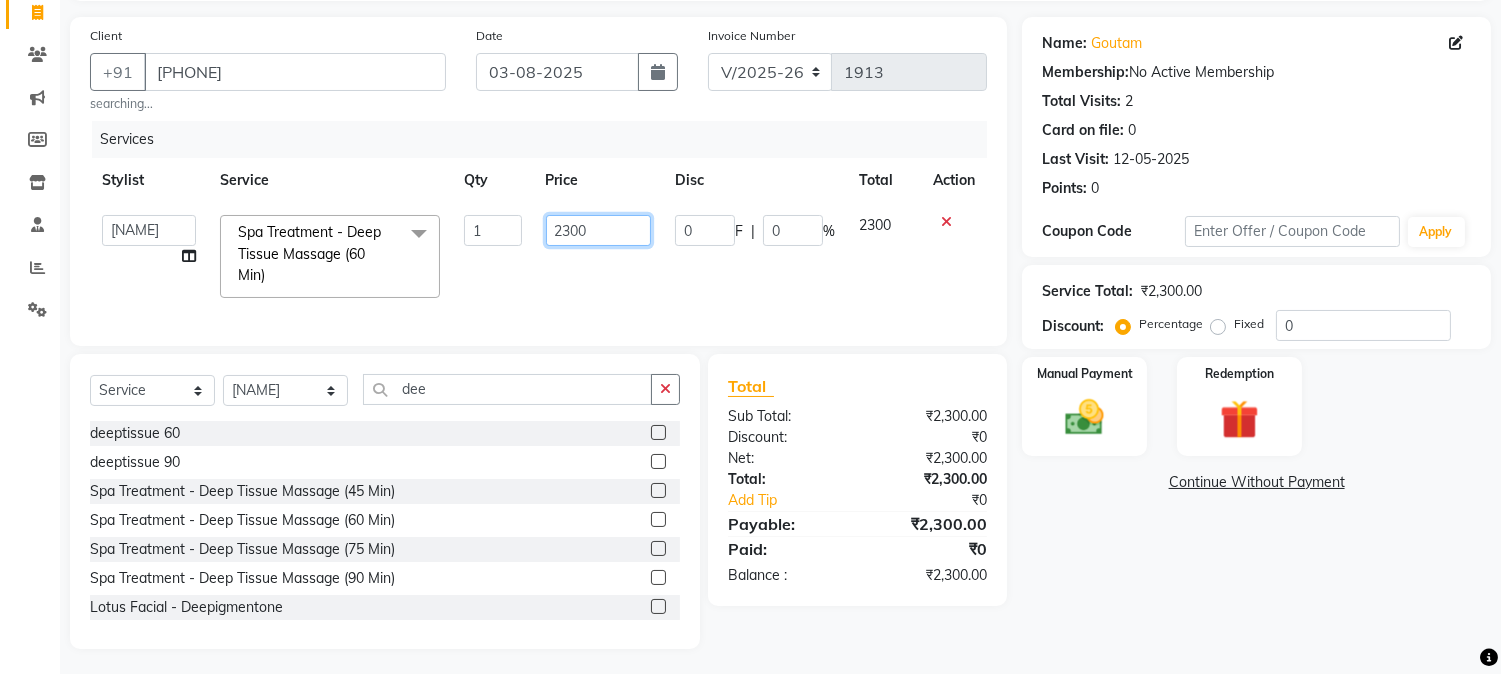 click on "2300" 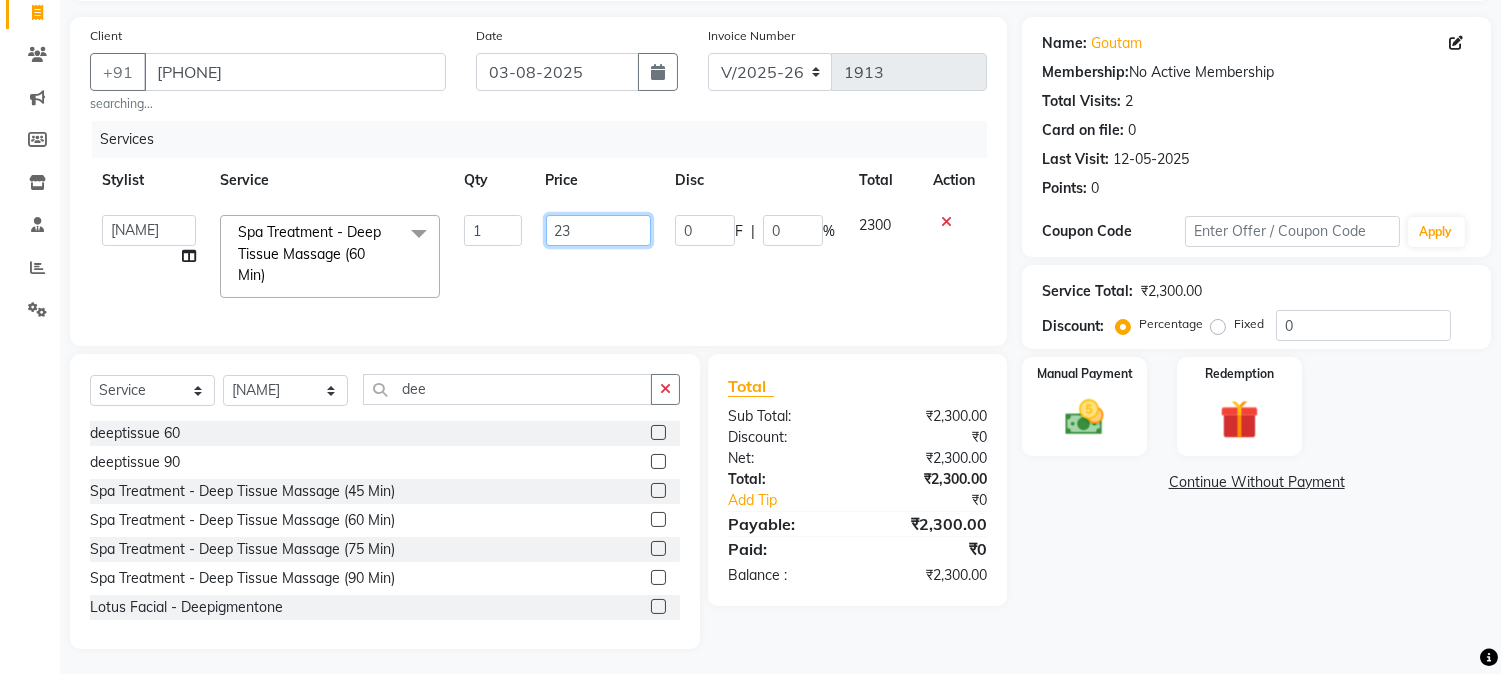 type on "2" 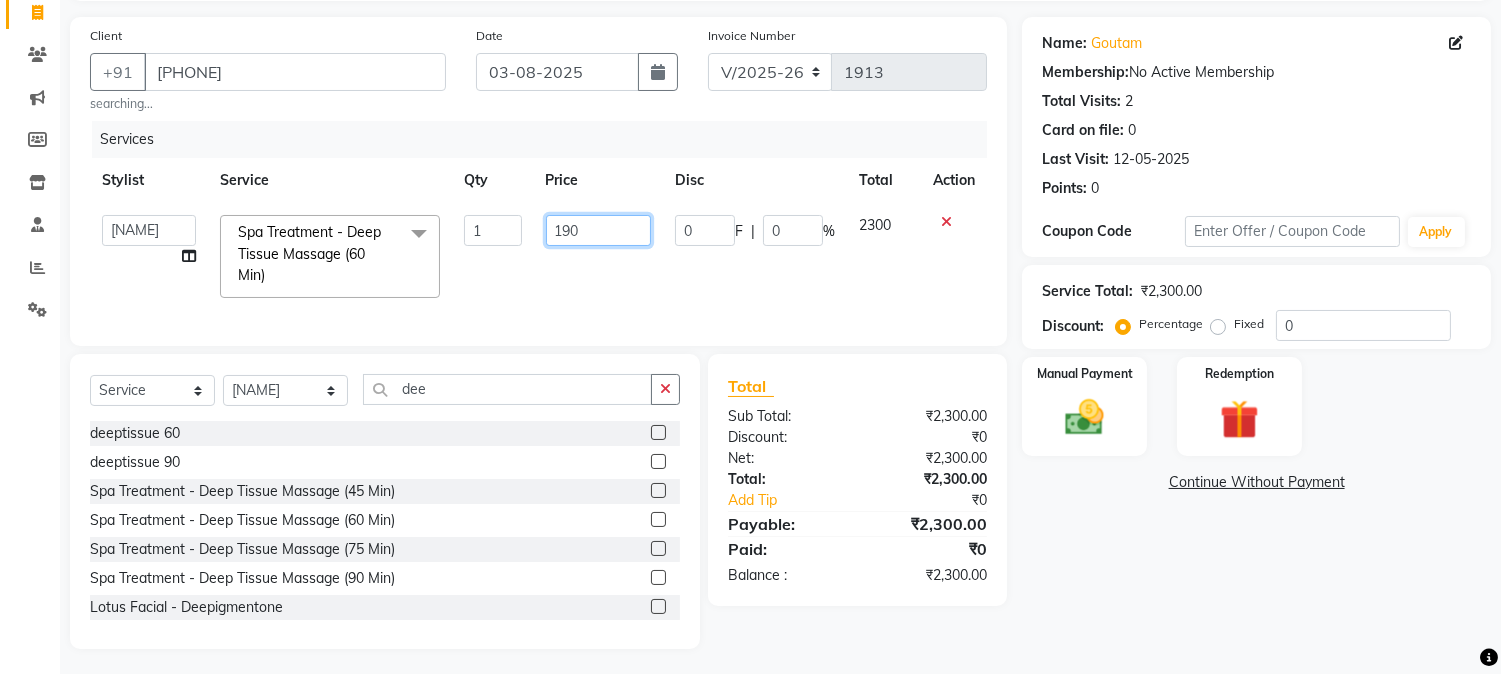 type on "1900" 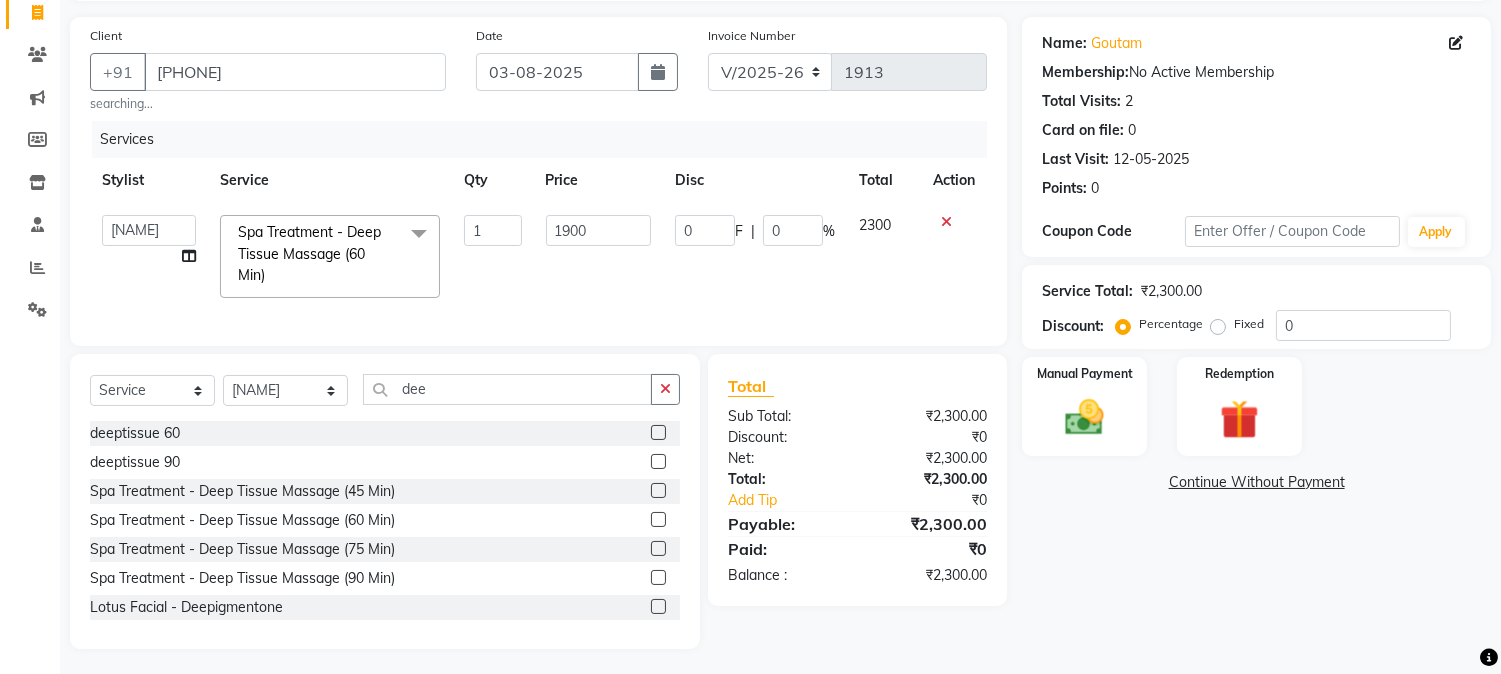 click on "Services Stylist Service Qty Price Disc Total Action  Aarovi   Abhin   Alisha   Ammi   Ania   Annei   Api   Ayen   Bikash   Bina   CRP 1   CRP 2   Dipti   Elina   G1   G1 Salon   General Manager    Helen   Jasmine   Jayashree   JC   Jenny   kavi   Krishna   Manoj   Mathu    Monika   Moon   Nancy   Nirupama   Pabitra   Papu   Puja   Purnima   Rajashree   Raju   Rashmi   Rasmi    Remi   Rinky   Riya   Rose   Sanjiv   Saraswati   Saroj Sir    Shrabani   Sofia   Steffy   Sukanya   Surren Mahapatra   Sushree   Swopna   Umpi   Zuali  Spa Treatment - Deep Tissue Massage (60 Min)  x Massage - Coffee Massage (80 Min) Massage - Four Hand Therapy ((60 Min)) Massage - Cold Cream Massage ((60 Min)) Massage - Red Wine Scrub With Swedish Massage Tips Couple Massage  deeptissue 60 coffee massage 75 red wine massage 75 swedish 60 lomi lomi 60 soul Of Thailand Massage (60 Min balm oil 60 deeptissue 90 the Bliss Massage (60 Min) hamham Hamham Spa Treatment - Deep Tissue Massage (45 Min) Spa Treatment - Hamam Threading - Chin 1" 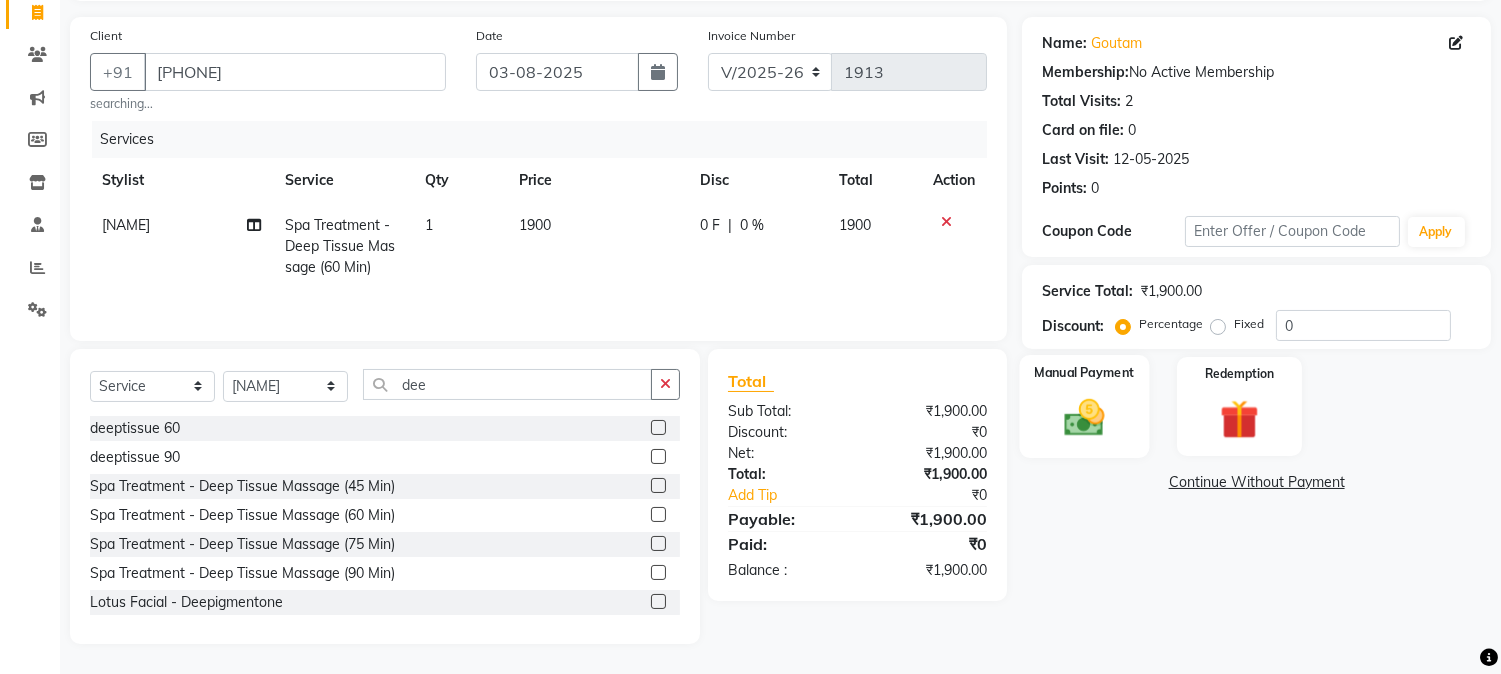 click 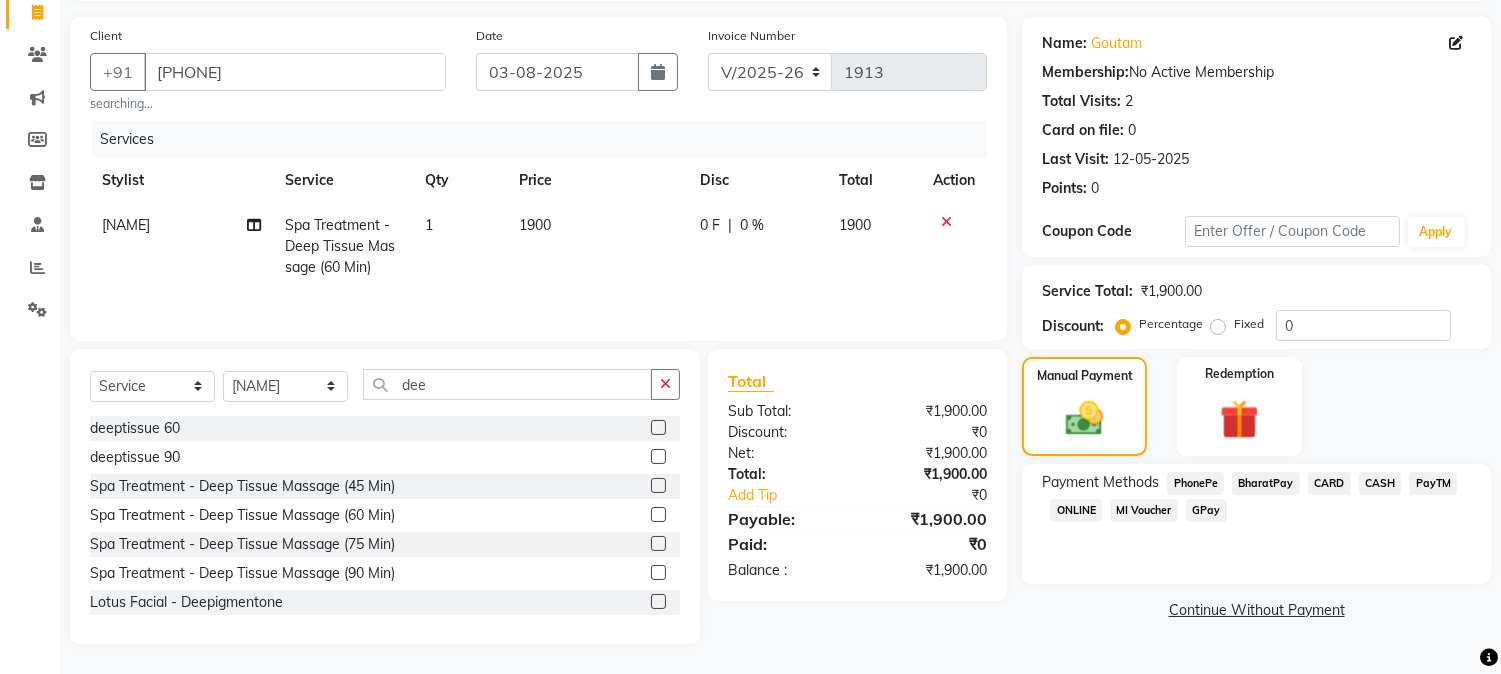 click on "PhonePe" 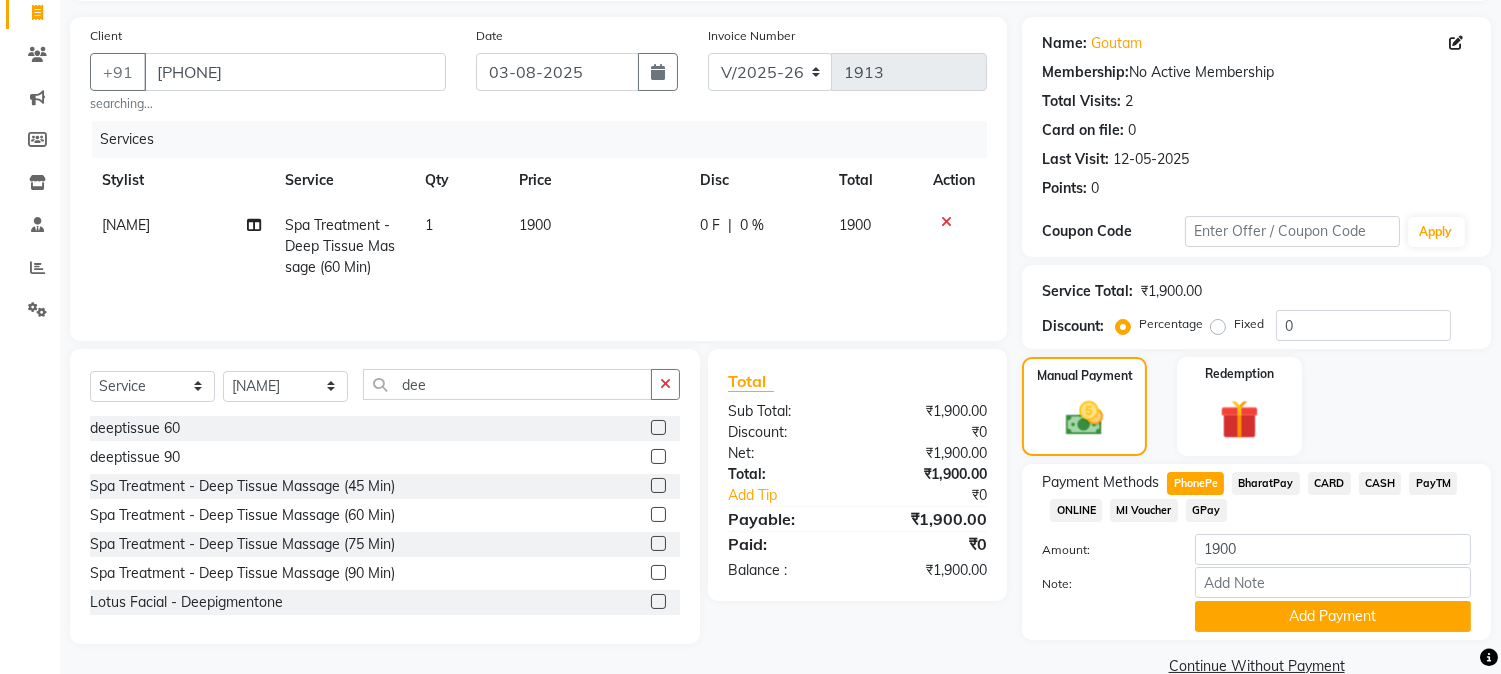 scroll, scrollTop: 170, scrollLeft: 0, axis: vertical 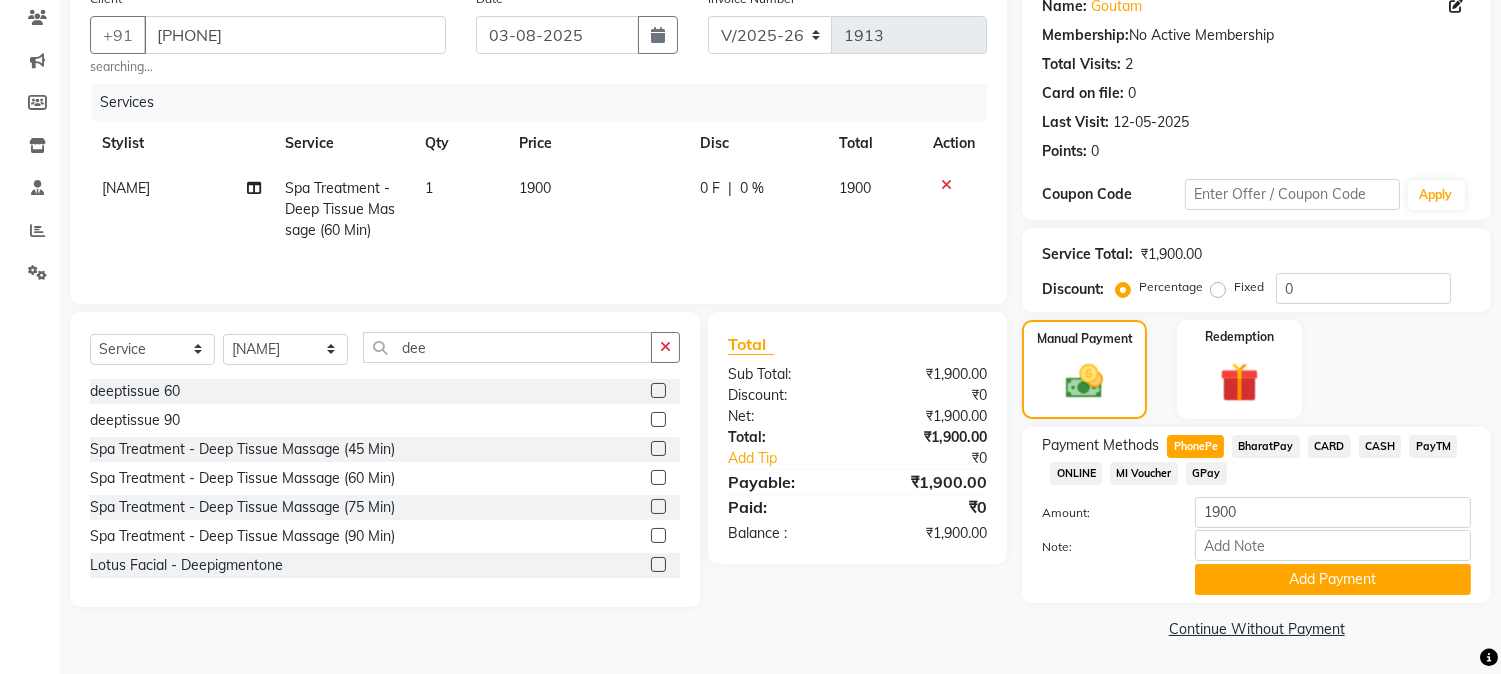 click on "Name: Goutam  Membership:  No Active Membership  Total Visits:  2 Card on file:  0 Last Visit:   12-05-2025 Points:   0  Coupon Code Apply Service Total:  ₹1,900.00  Discount:  Percentage   Fixed  0 Manual Payment Redemption Payment Methods  PhonePe   BharatPay   CARD   CASH   PayTM   ONLINE   MI Voucher   GPay  Amount: 1900 Note: Add Payment  Continue Without Payment" 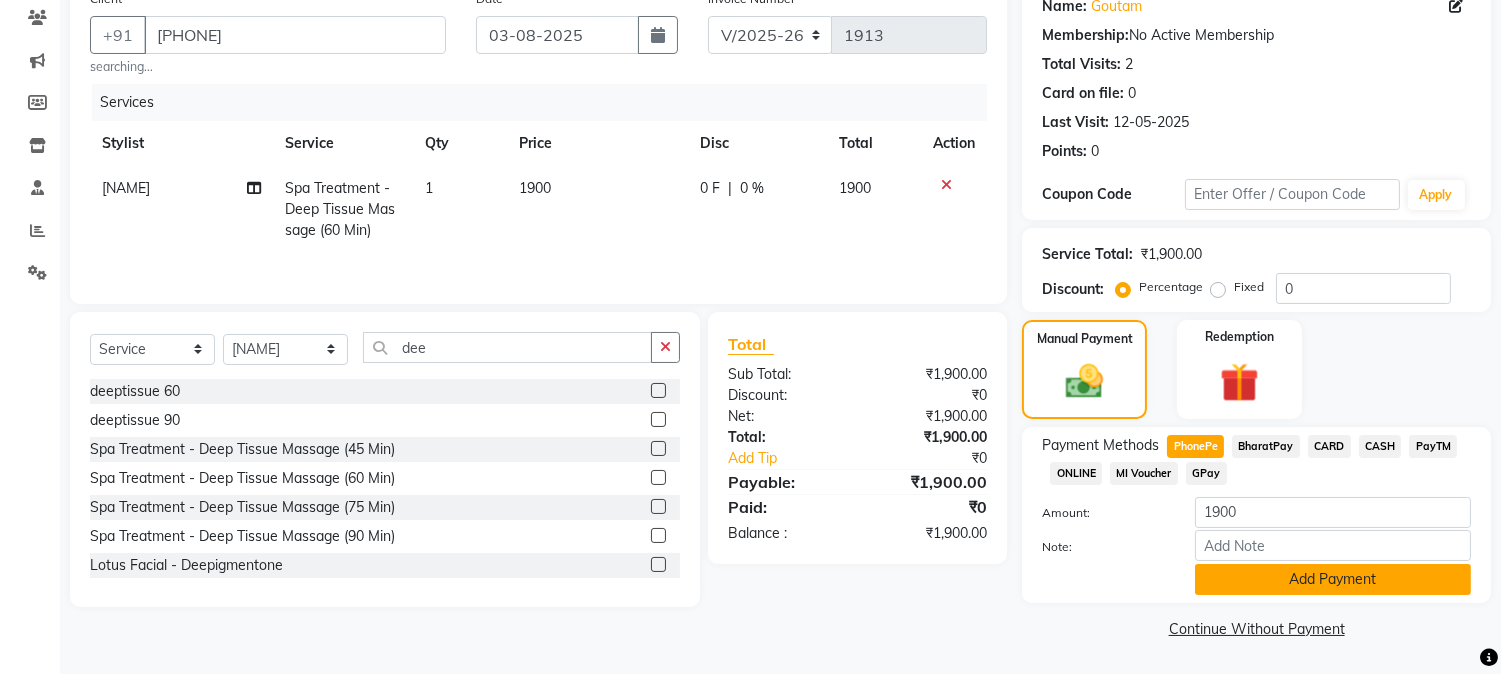 click on "Add Payment" 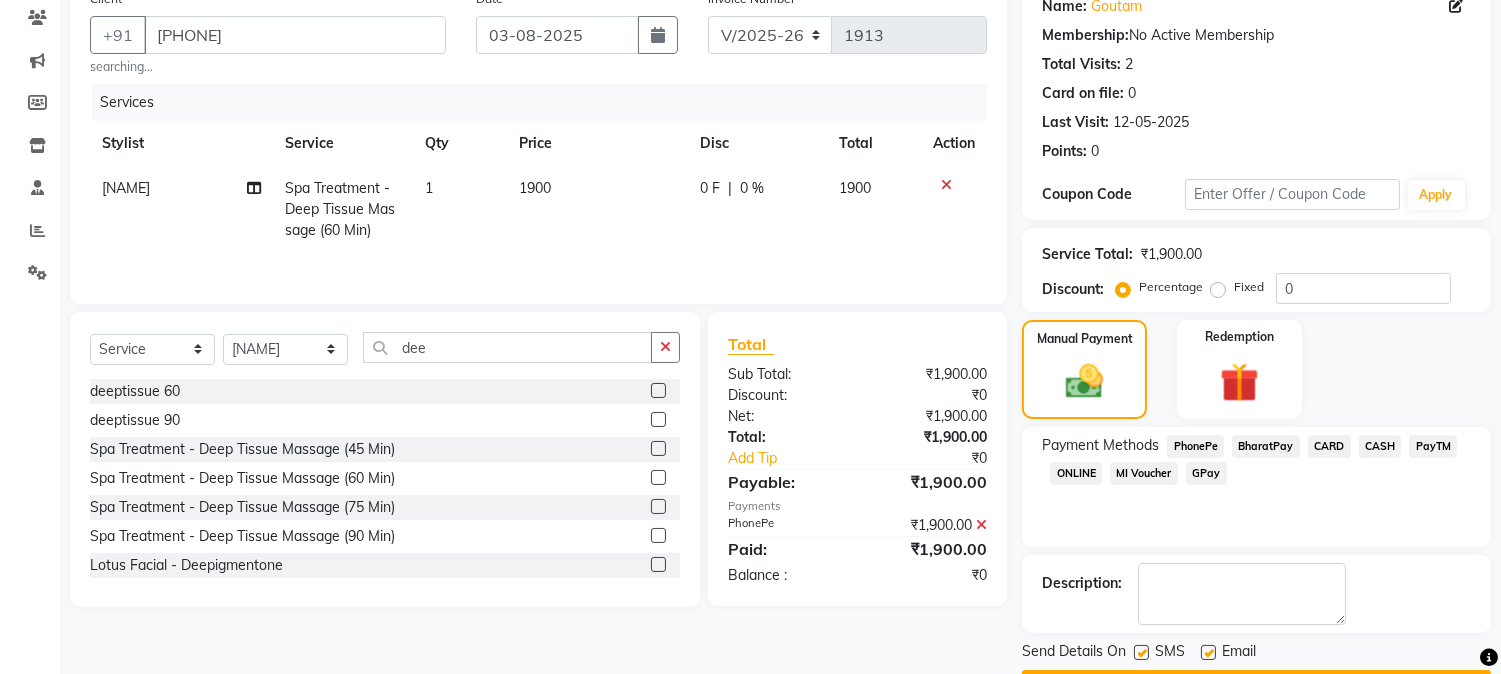 scroll, scrollTop: 225, scrollLeft: 0, axis: vertical 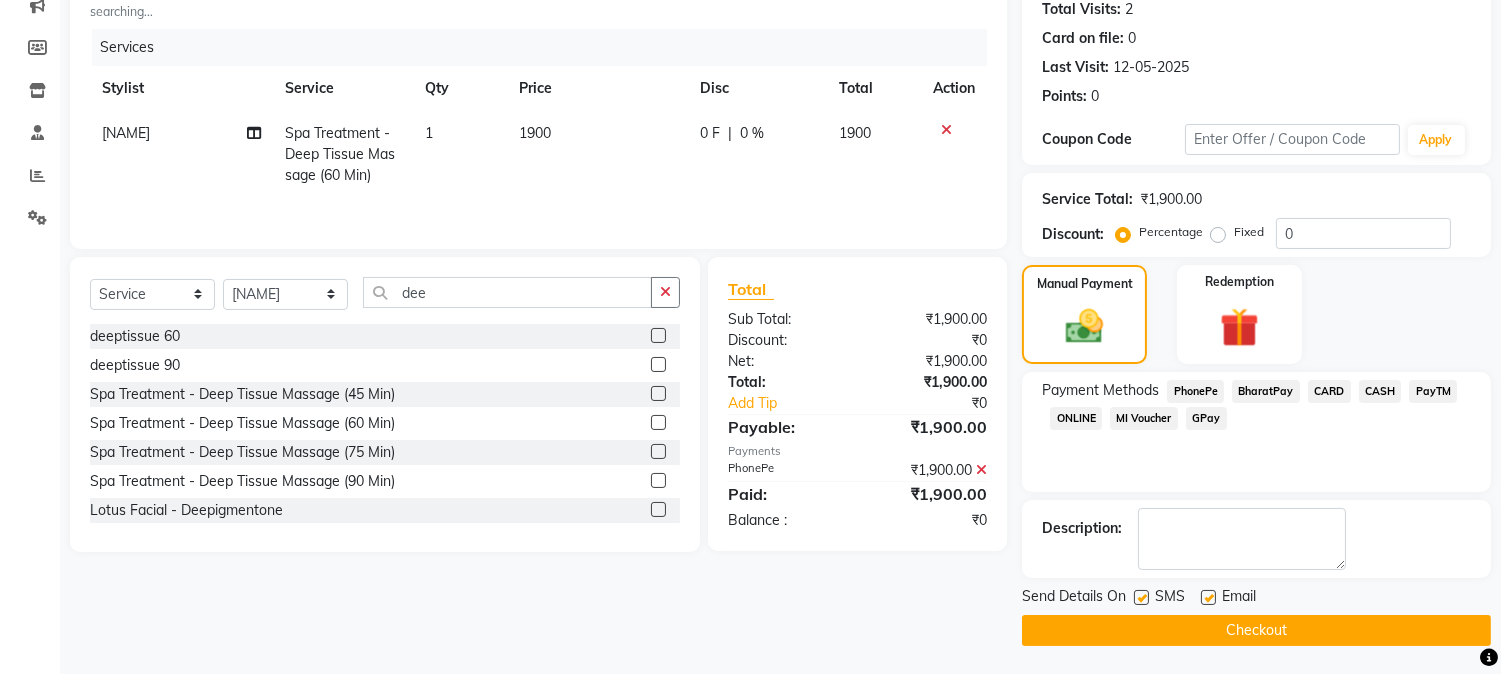 click on "Checkout" 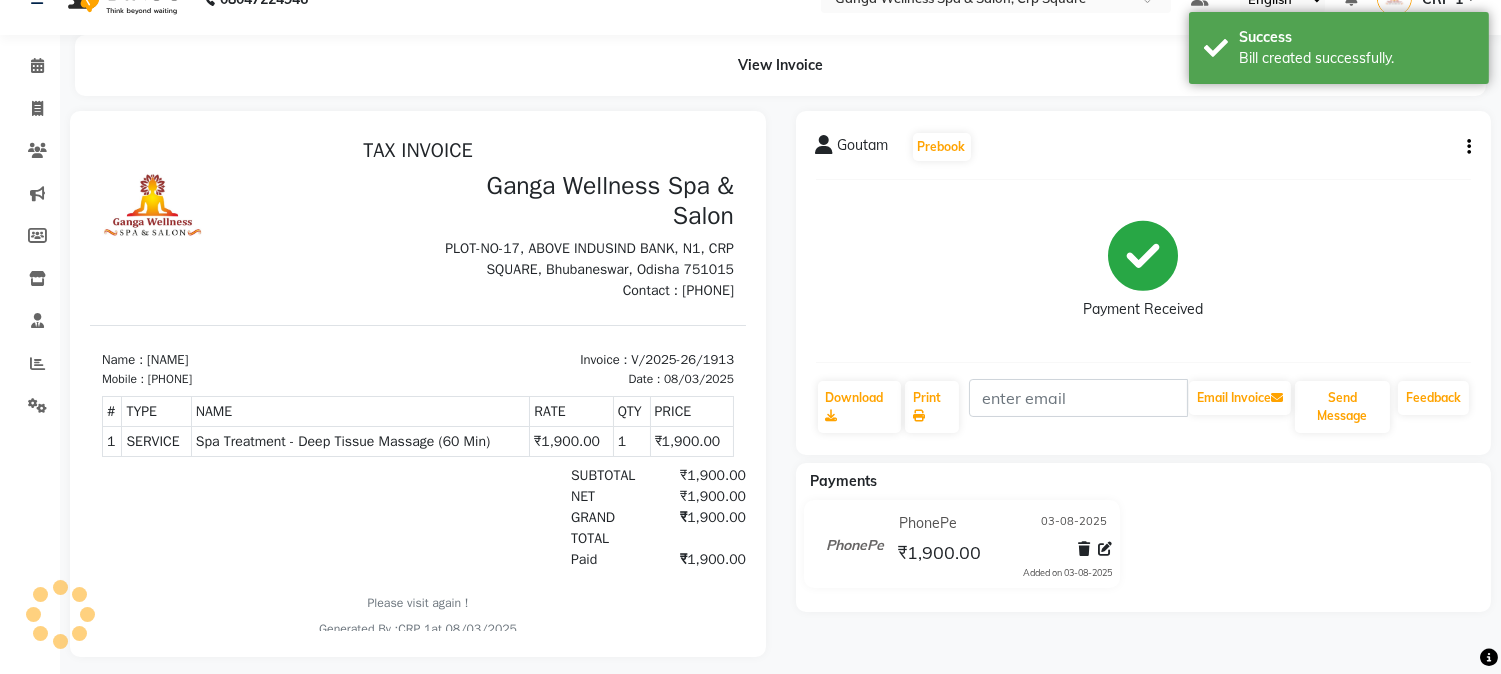 scroll, scrollTop: 65, scrollLeft: 0, axis: vertical 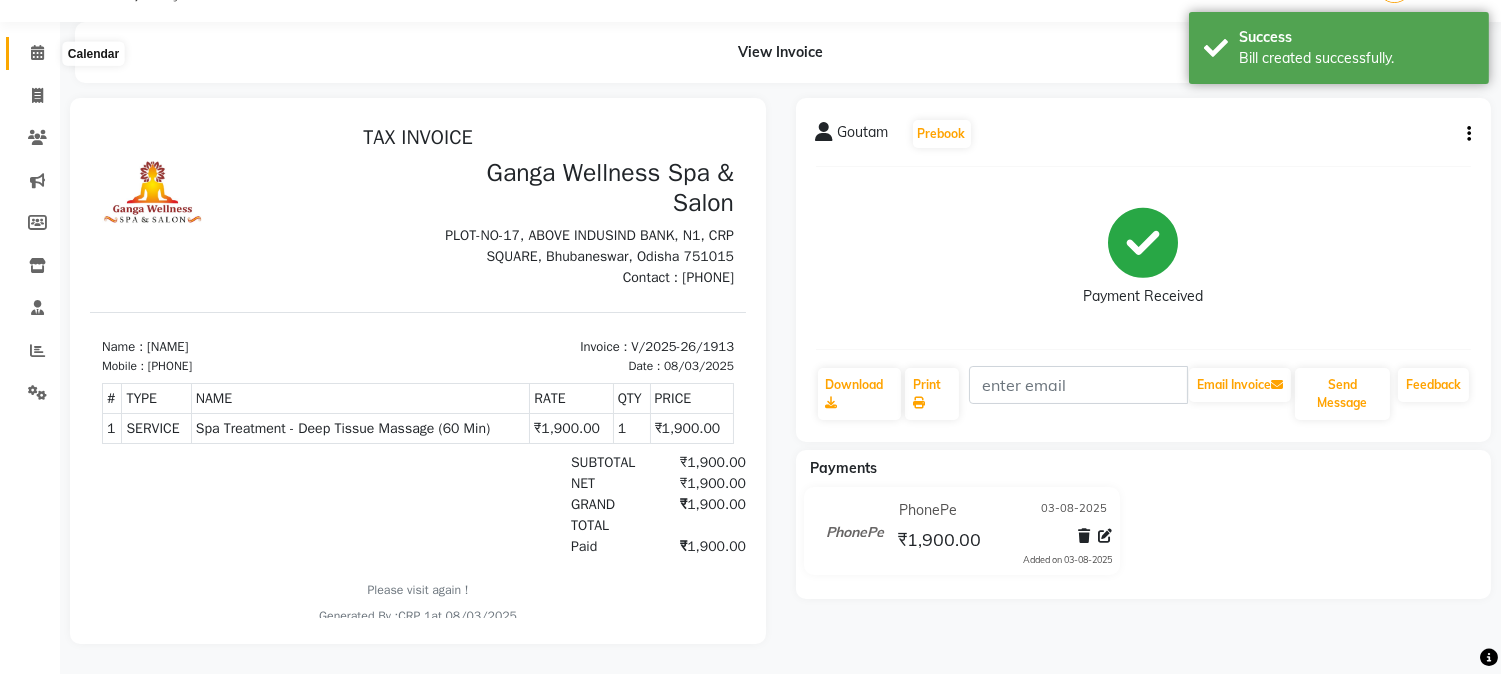 click 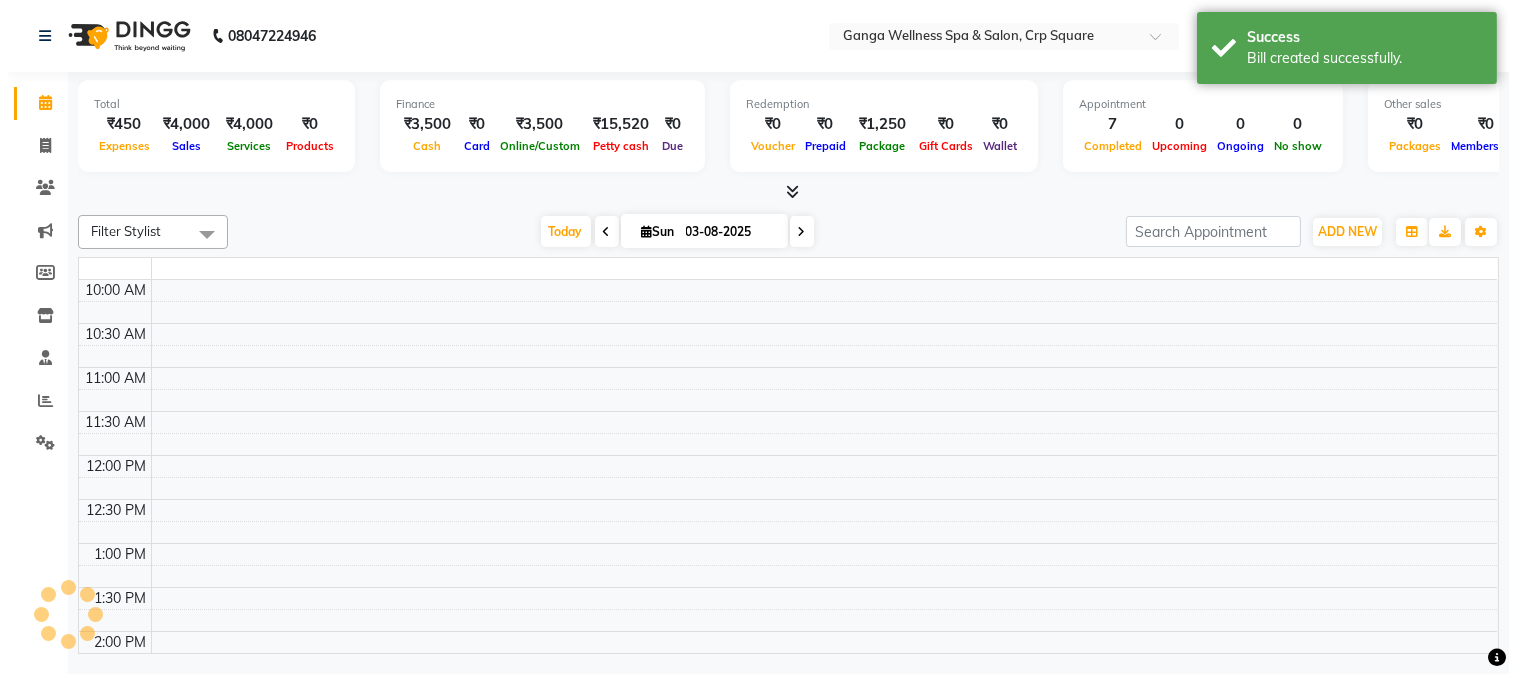 scroll, scrollTop: 0, scrollLeft: 0, axis: both 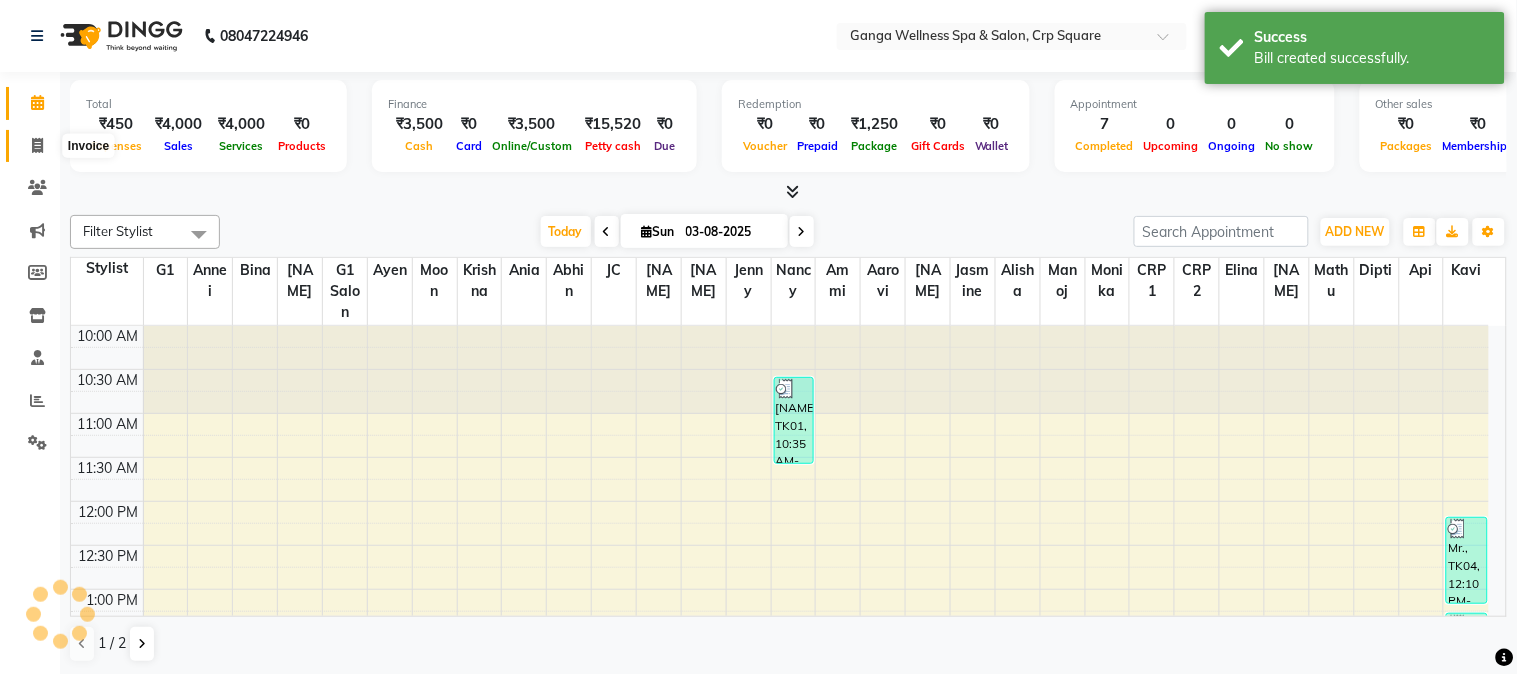 click 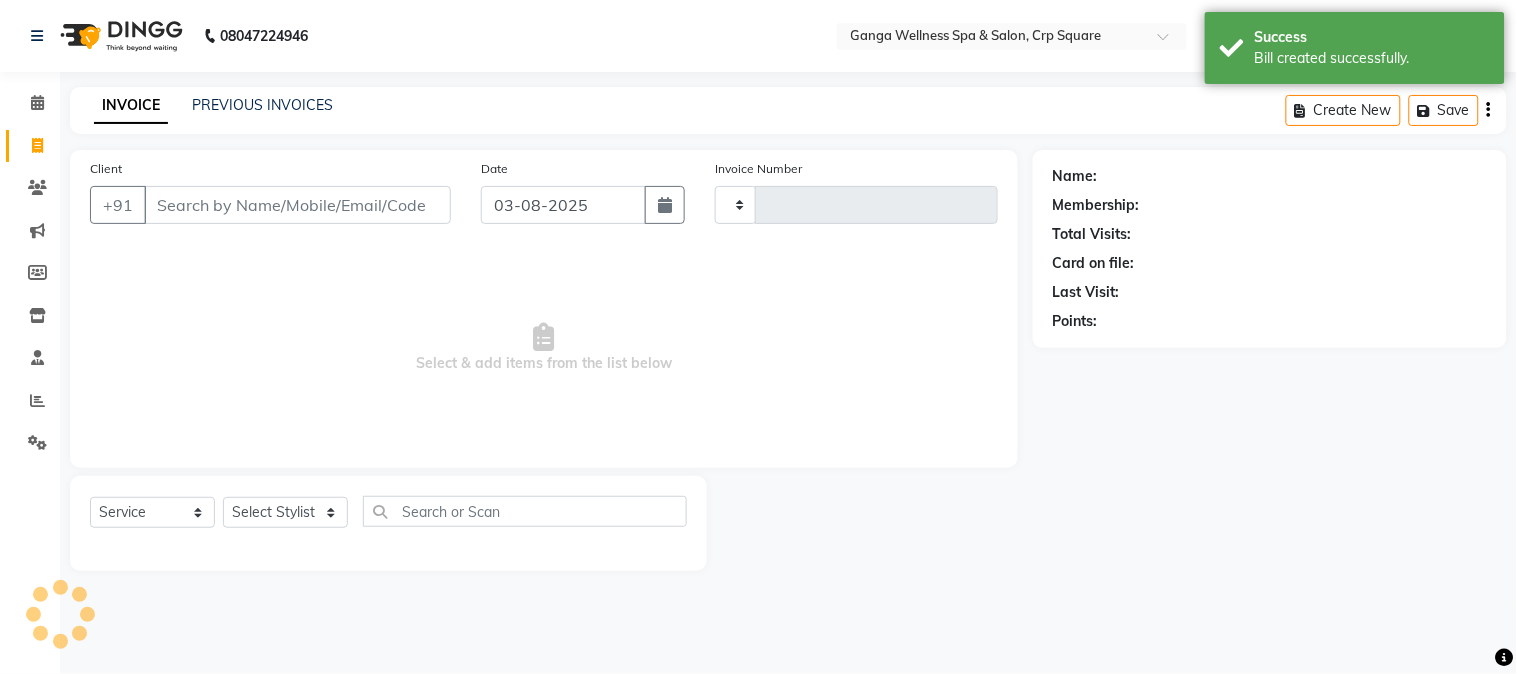 type on "1914" 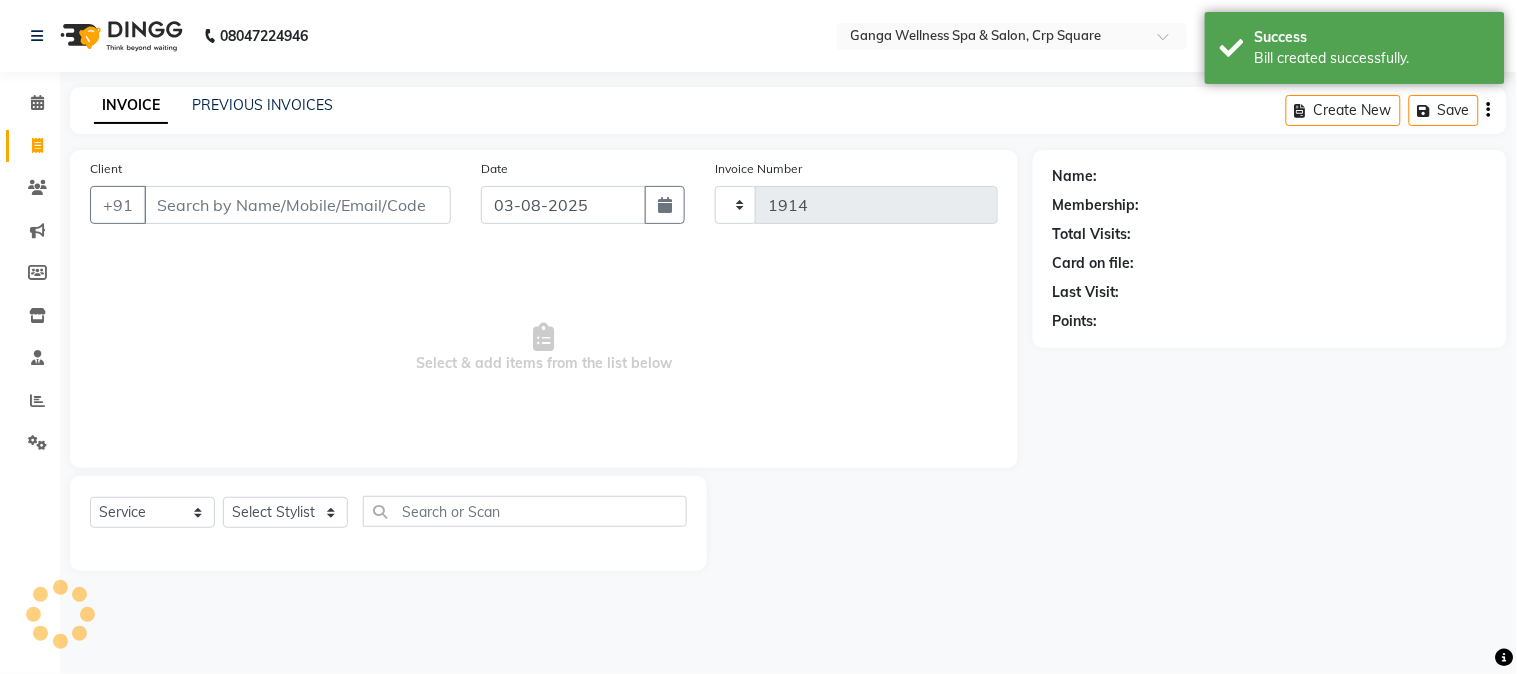 select on "715" 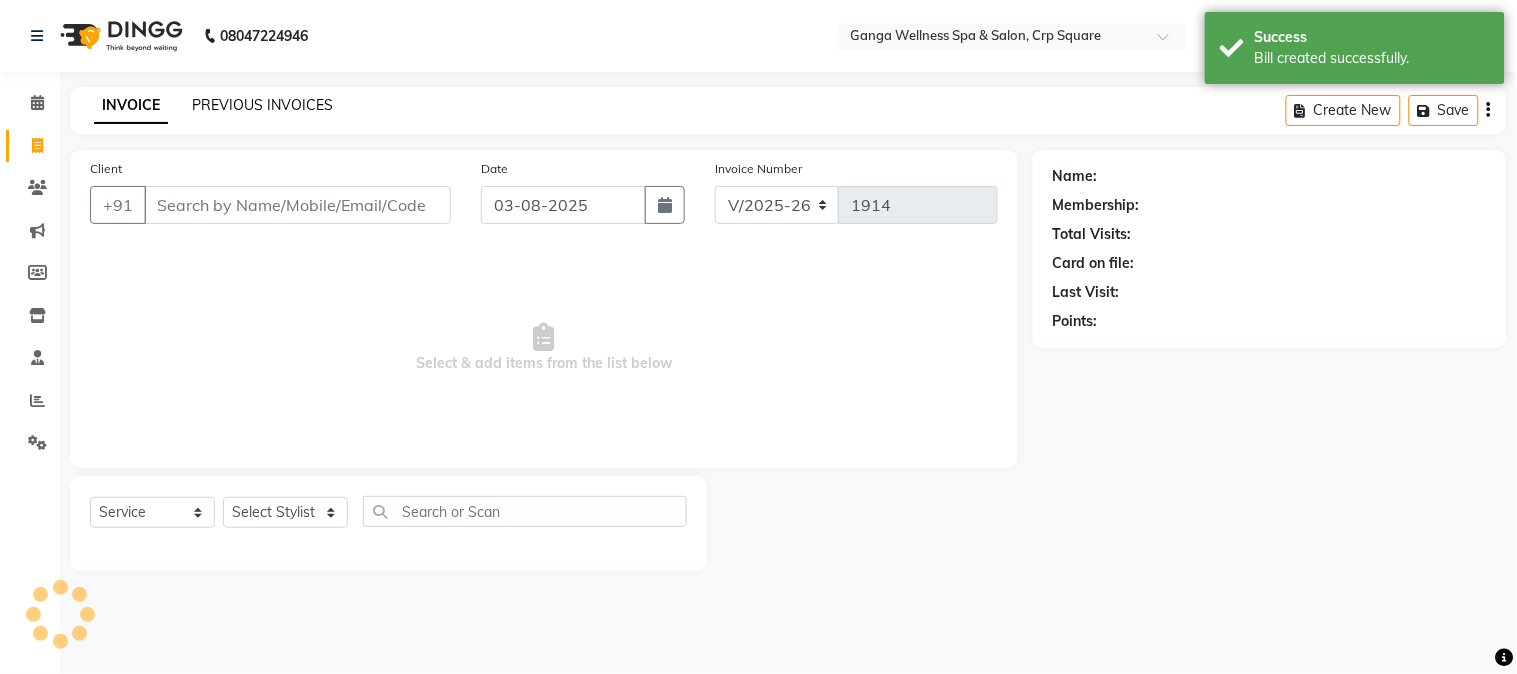 click on "PREVIOUS INVOICES" 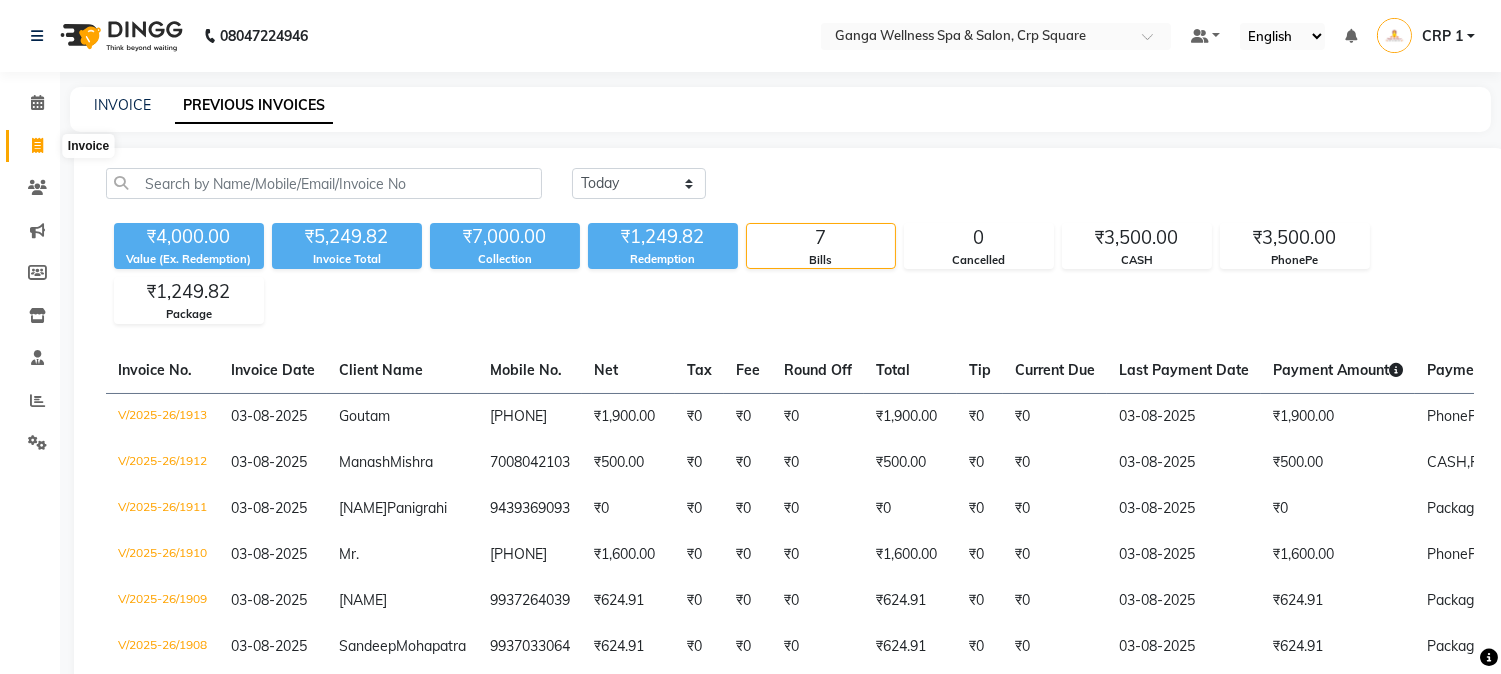 click 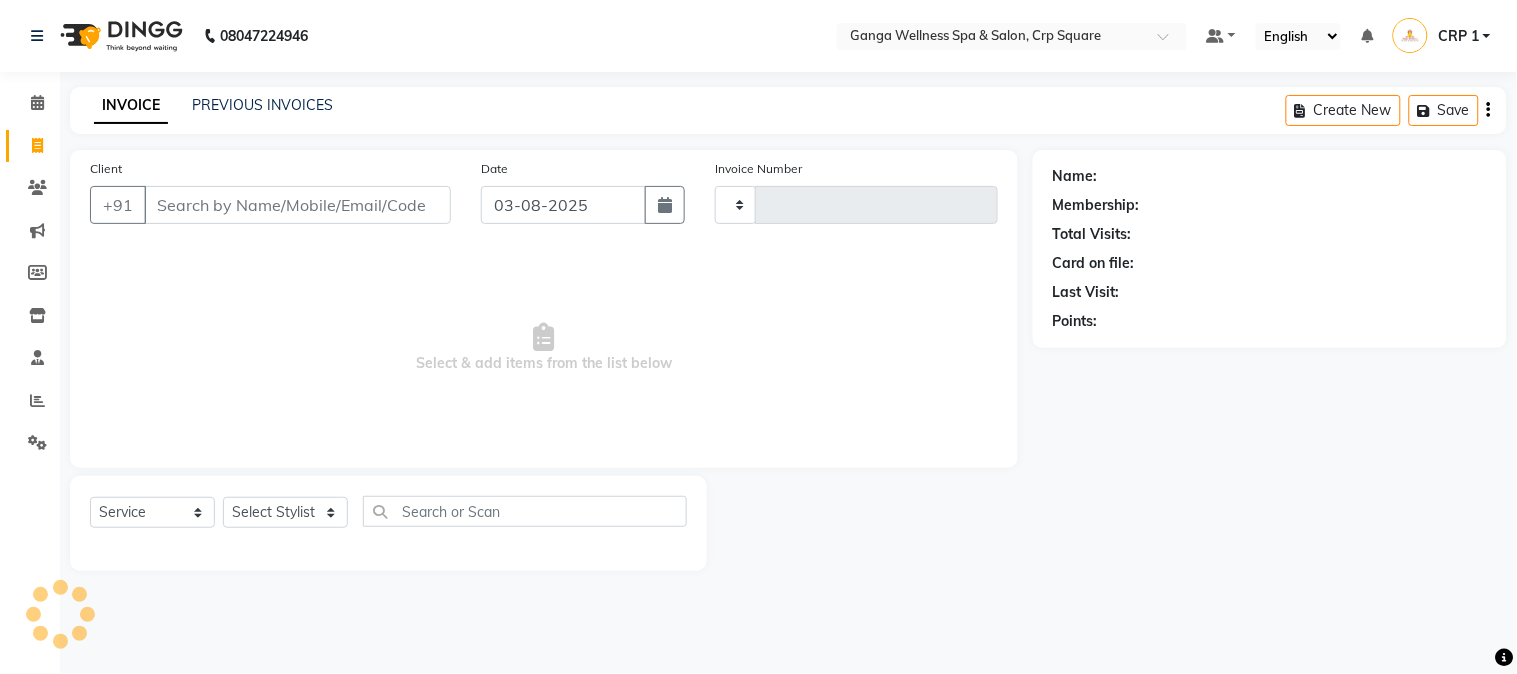 type on "1914" 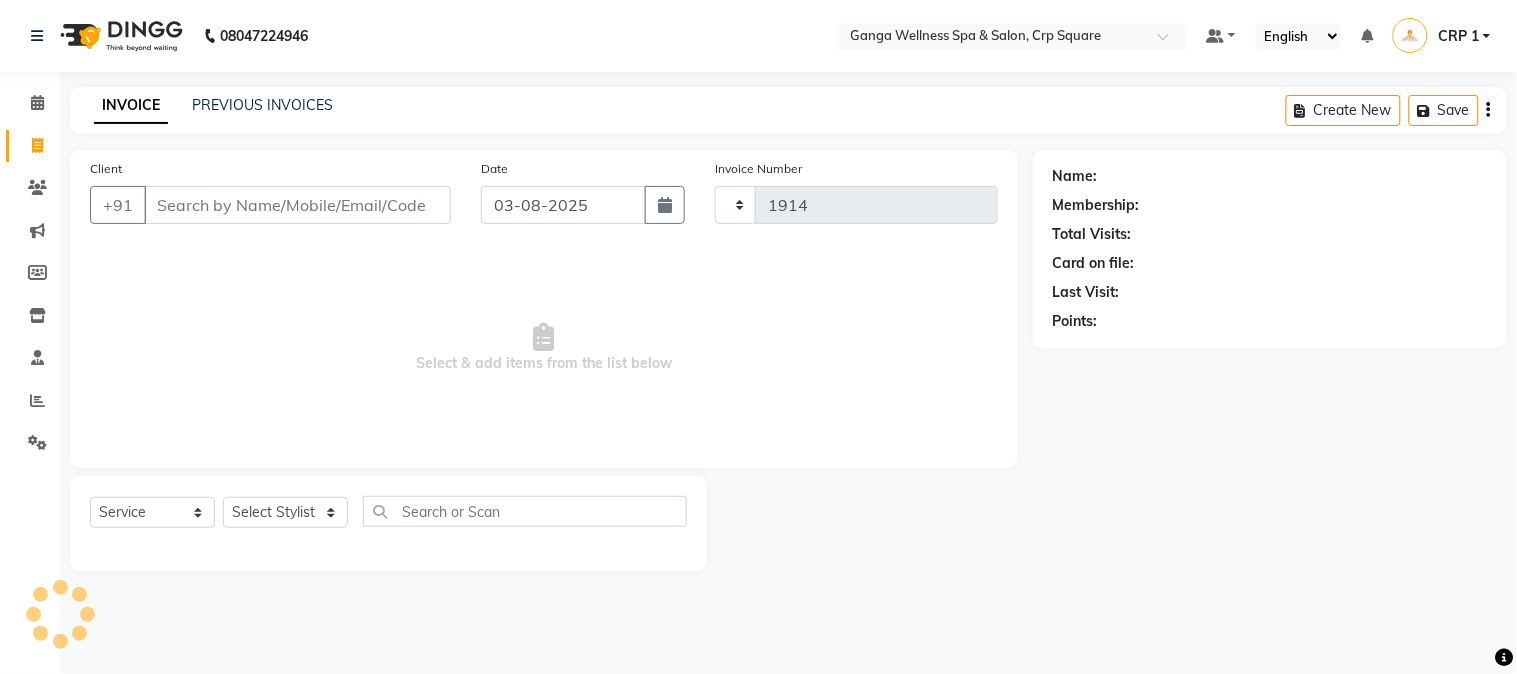 select on "715" 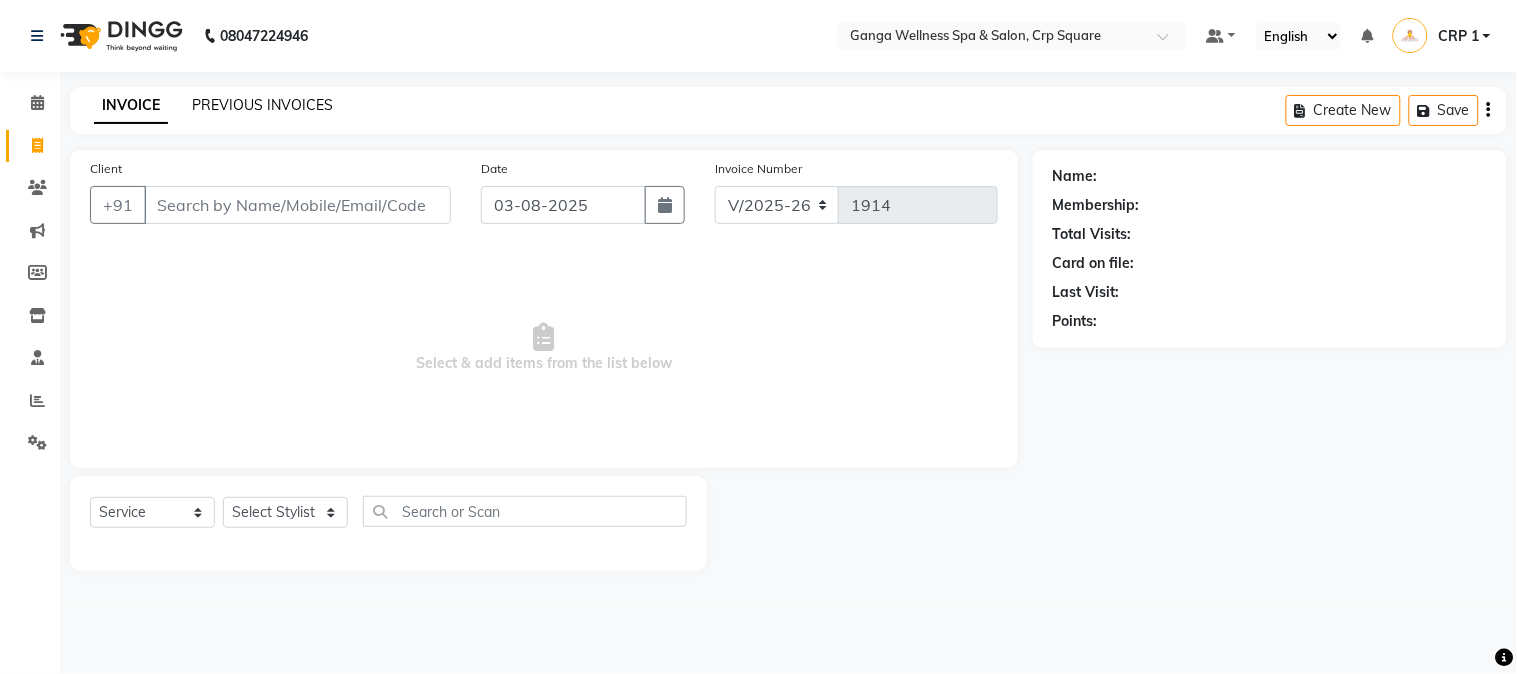 click on "PREVIOUS INVOICES" 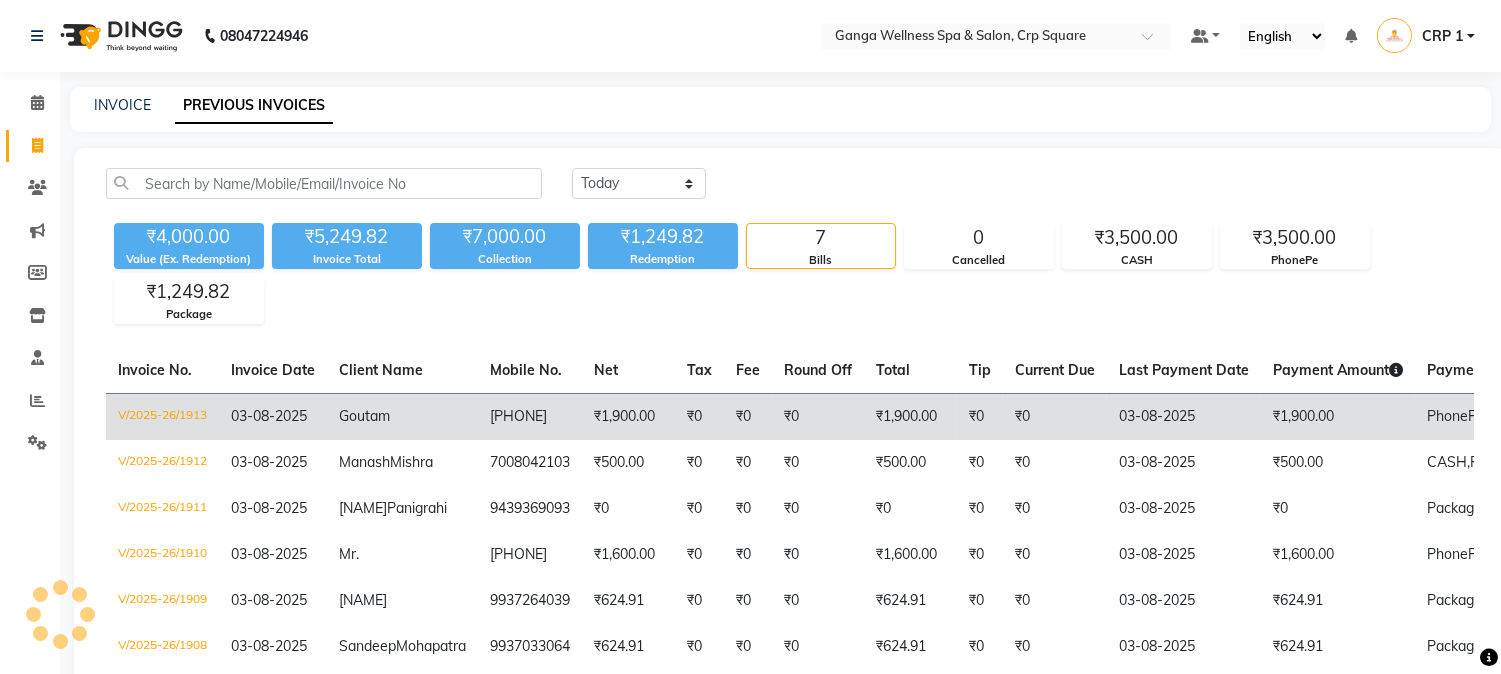 click on "03-08-2025" 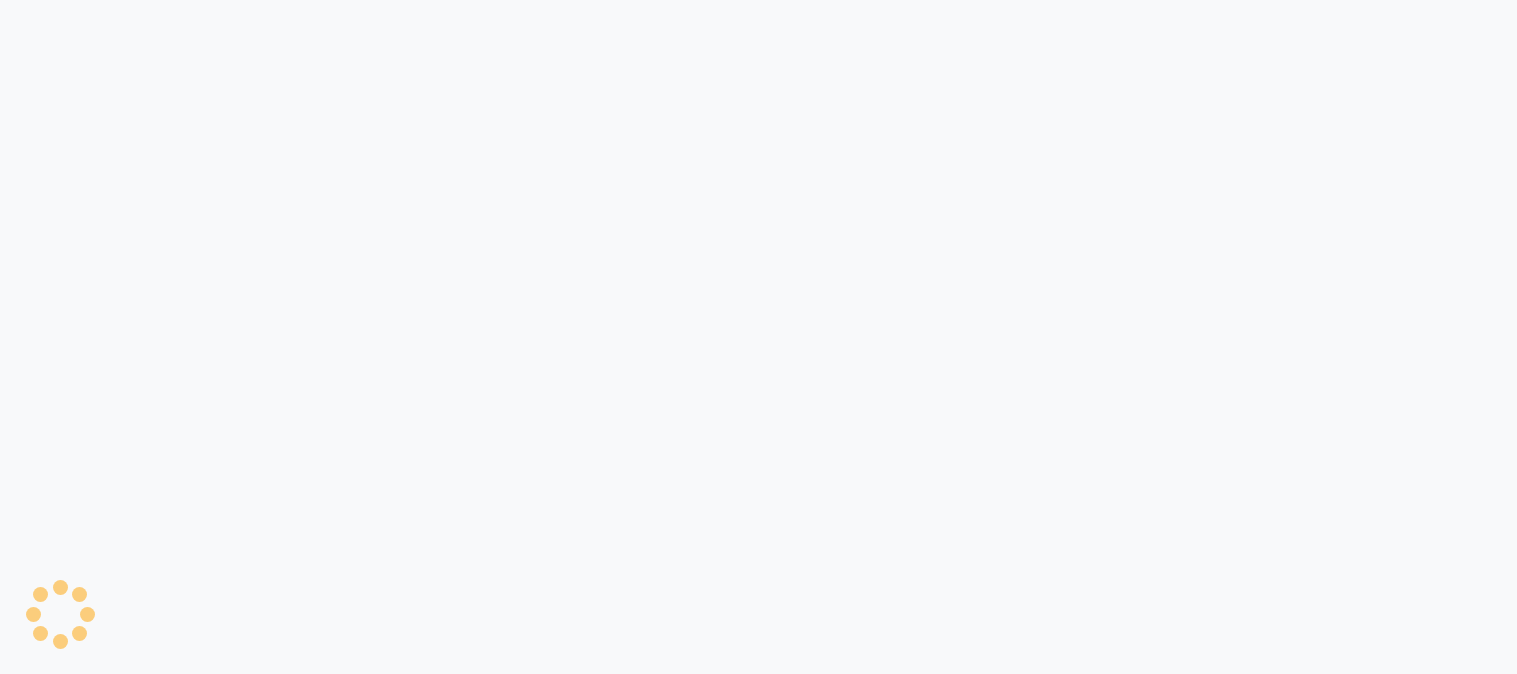 scroll, scrollTop: 0, scrollLeft: 0, axis: both 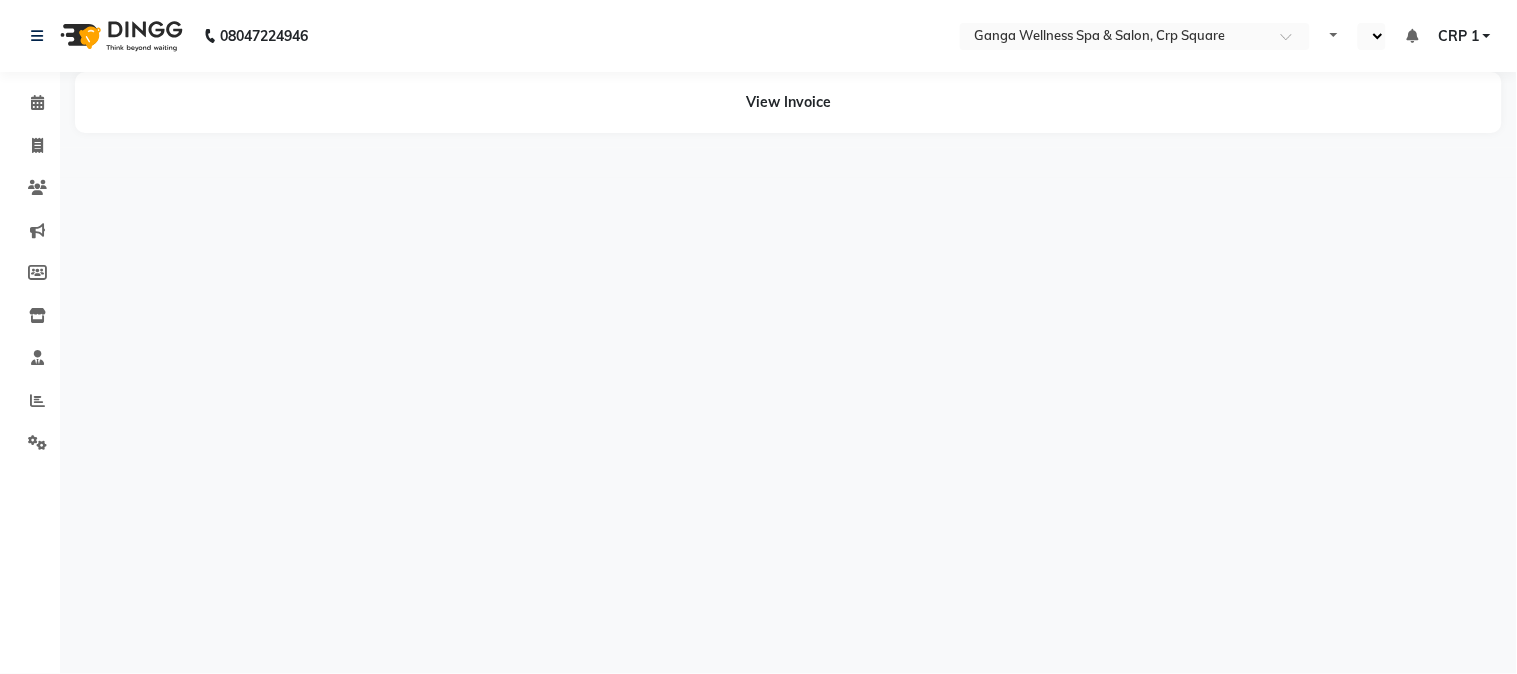 select on "en" 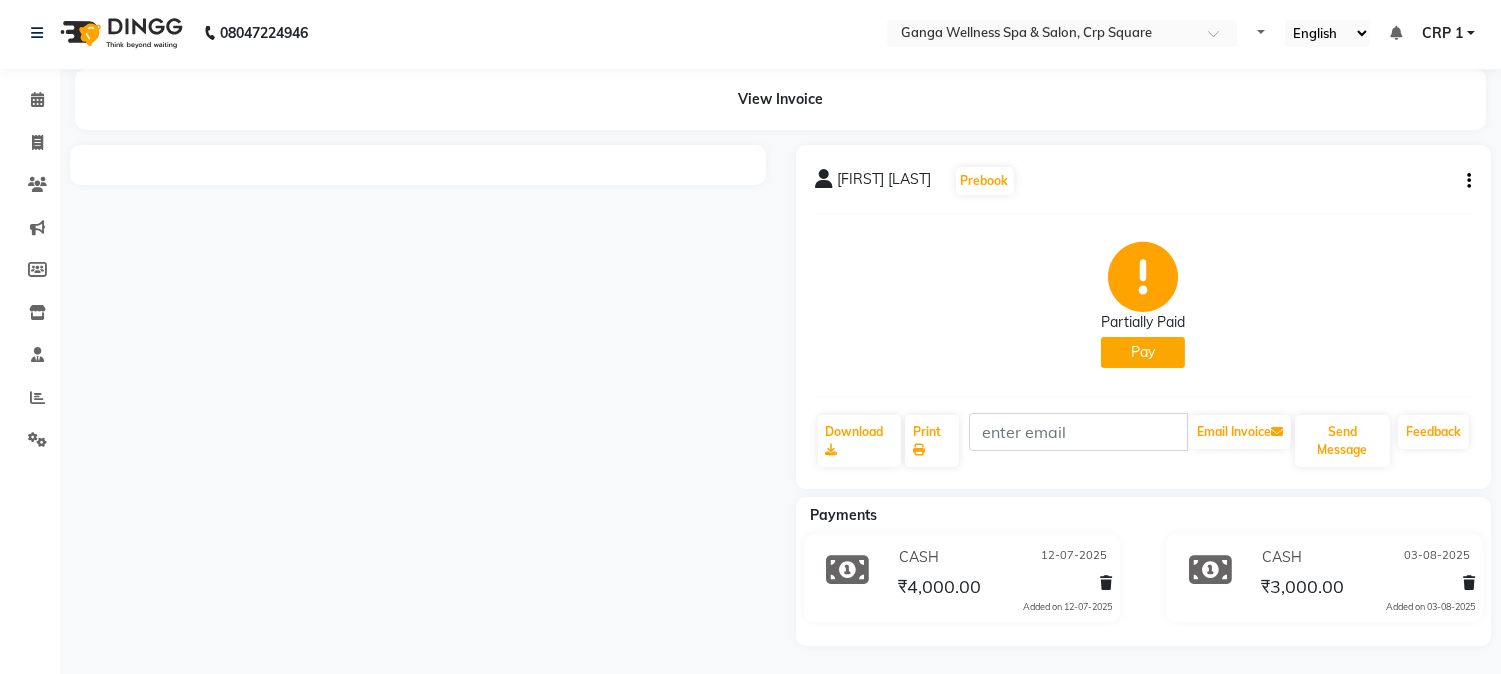 scroll, scrollTop: 4, scrollLeft: 0, axis: vertical 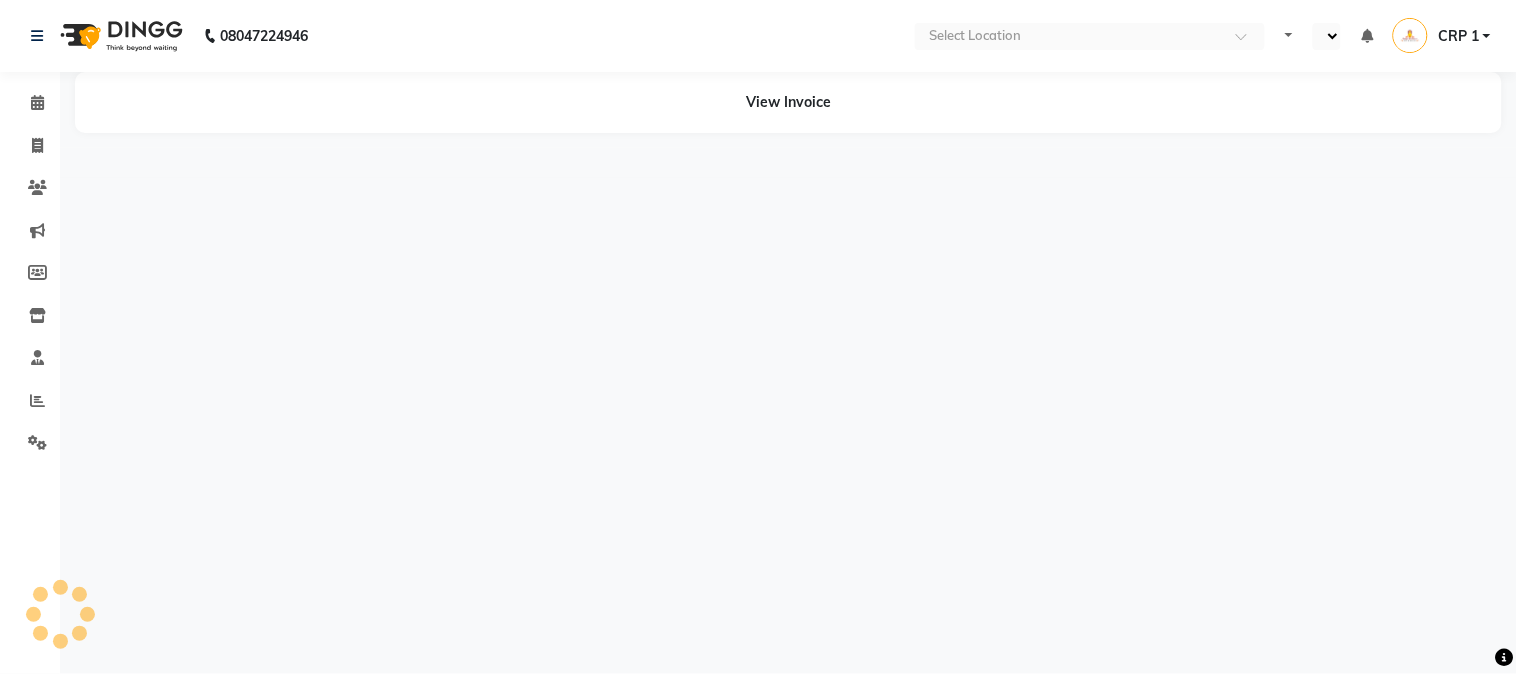 select on "en" 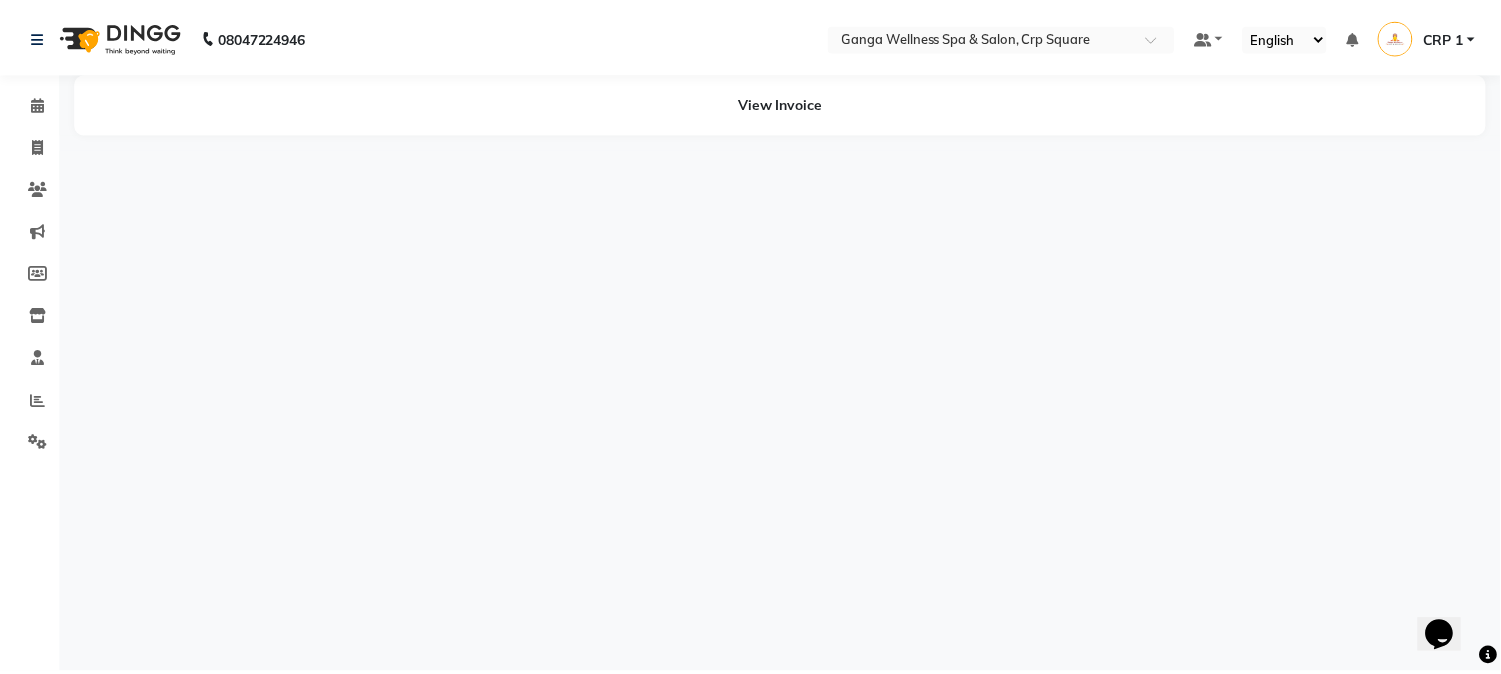 scroll, scrollTop: 0, scrollLeft: 0, axis: both 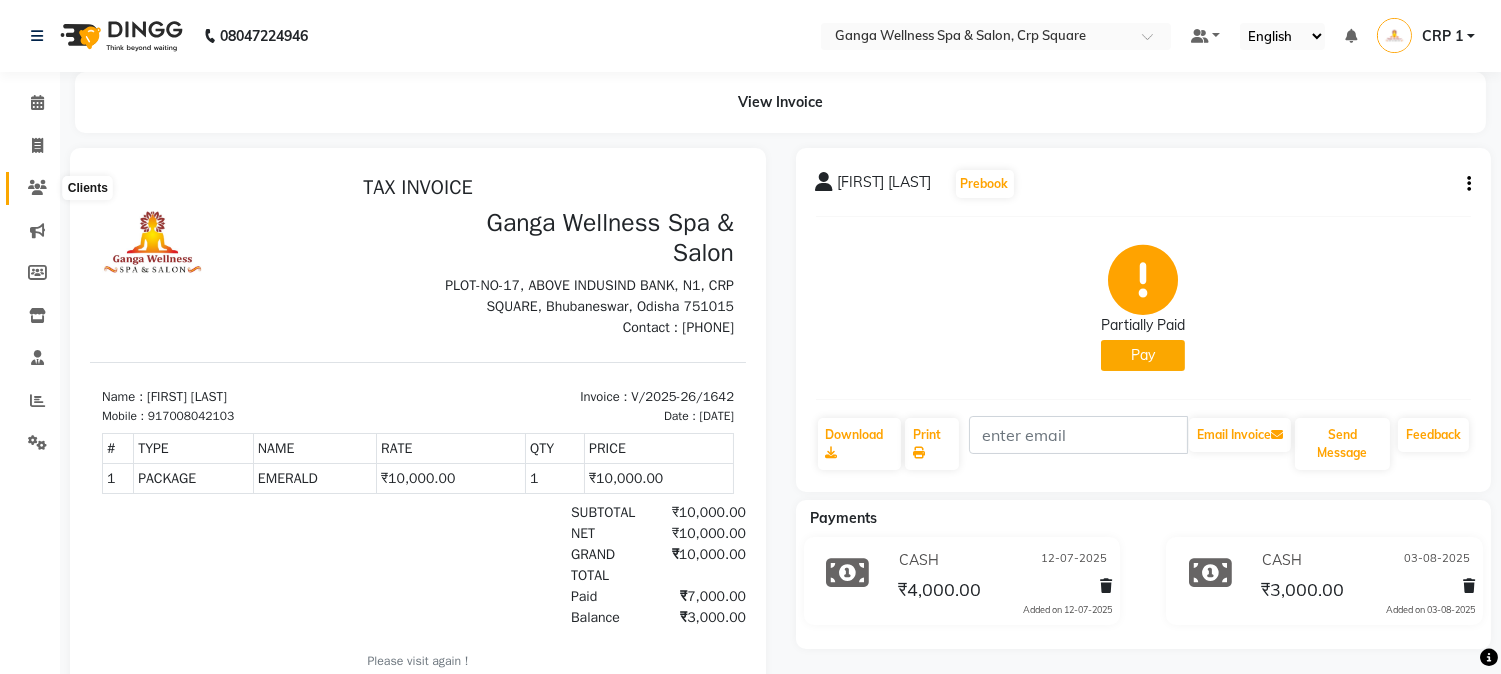 click 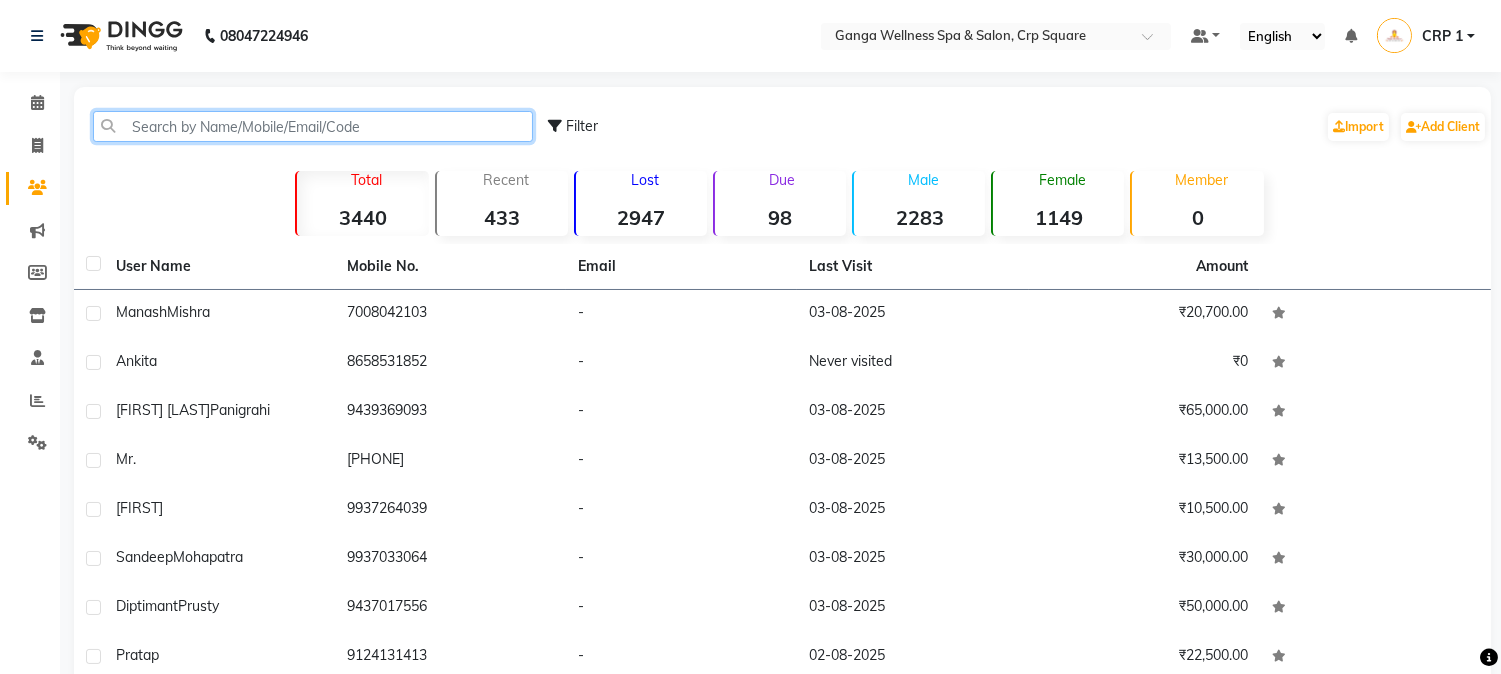 click 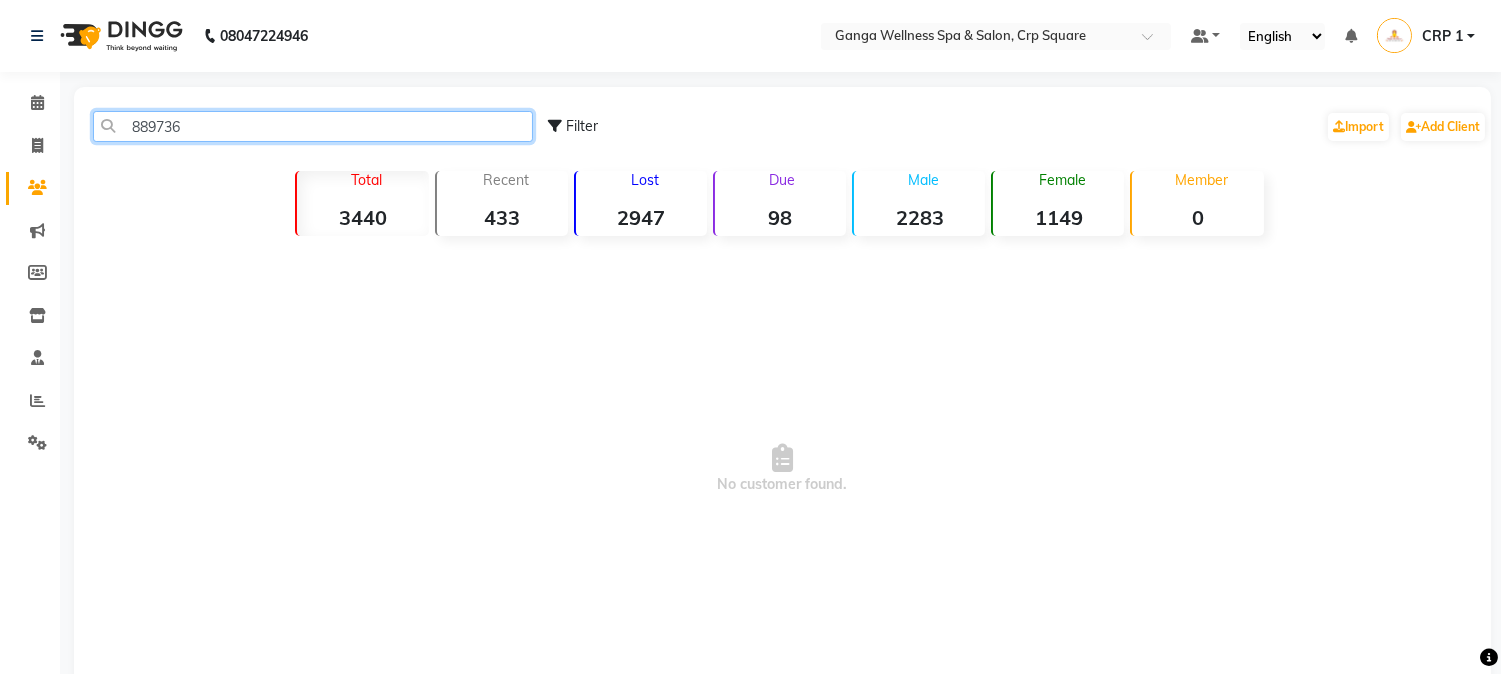 type on "8897364" 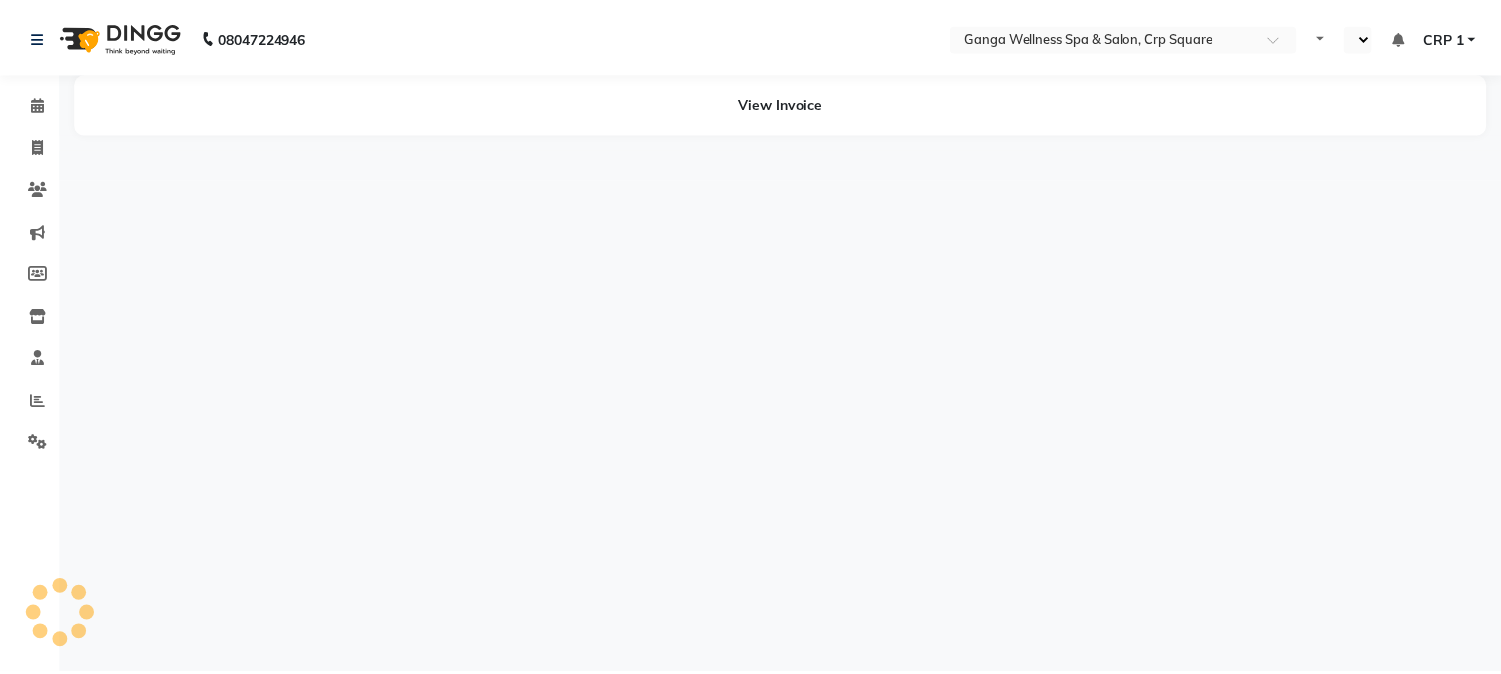 scroll, scrollTop: 0, scrollLeft: 0, axis: both 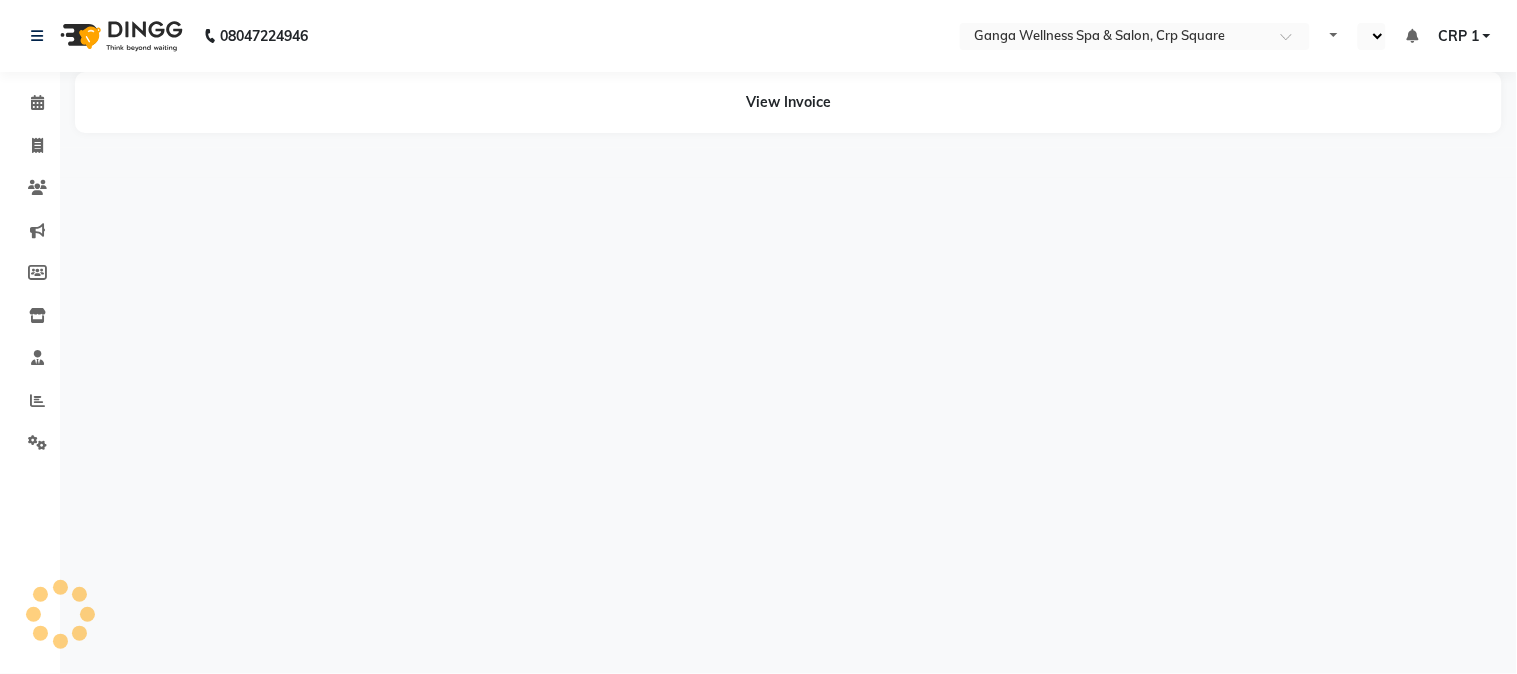 select on "en" 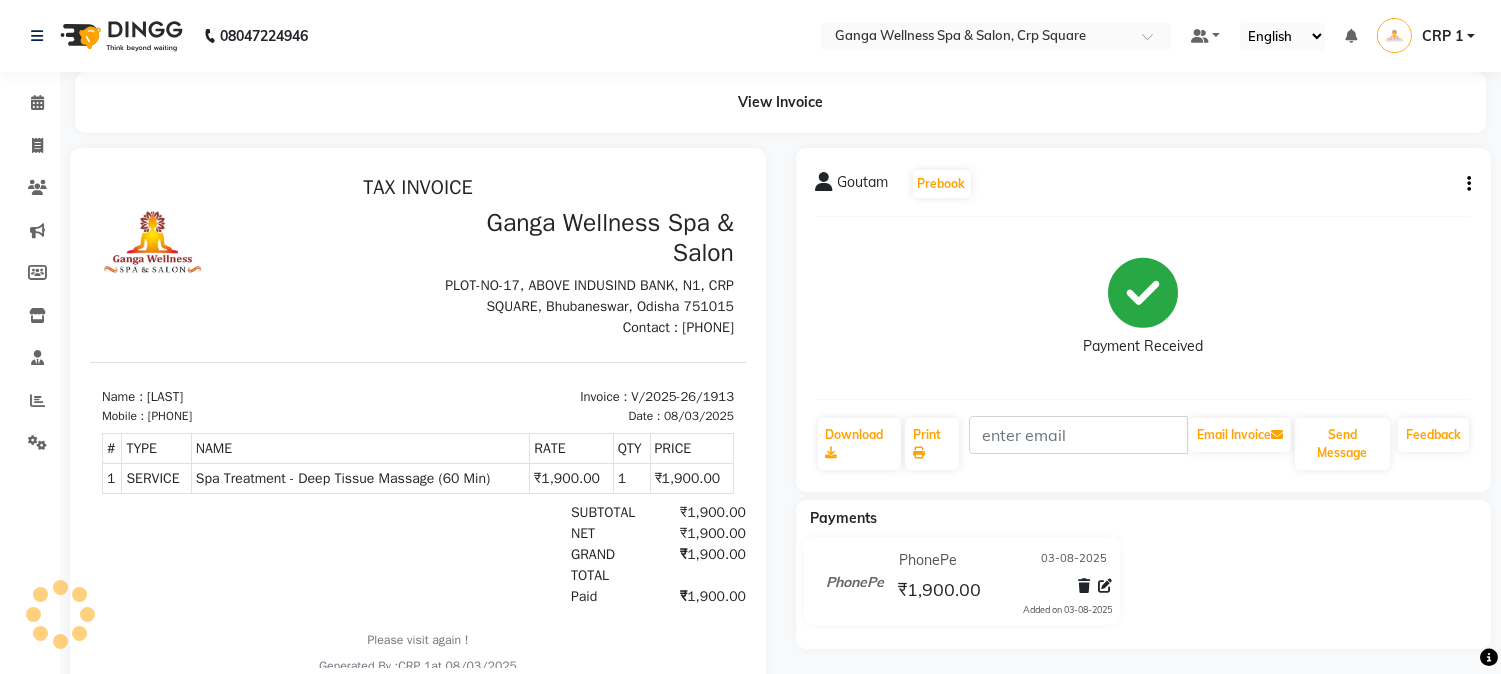 scroll, scrollTop: 0, scrollLeft: 0, axis: both 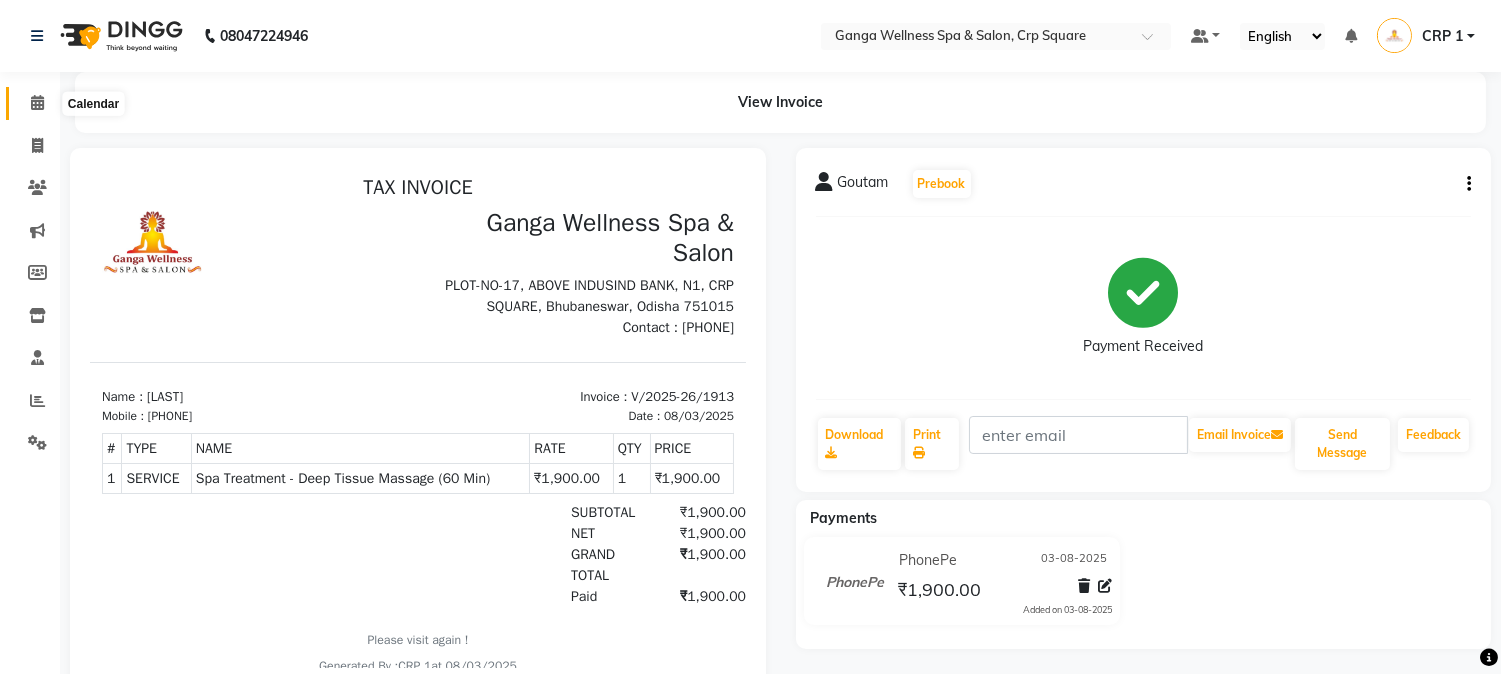 click 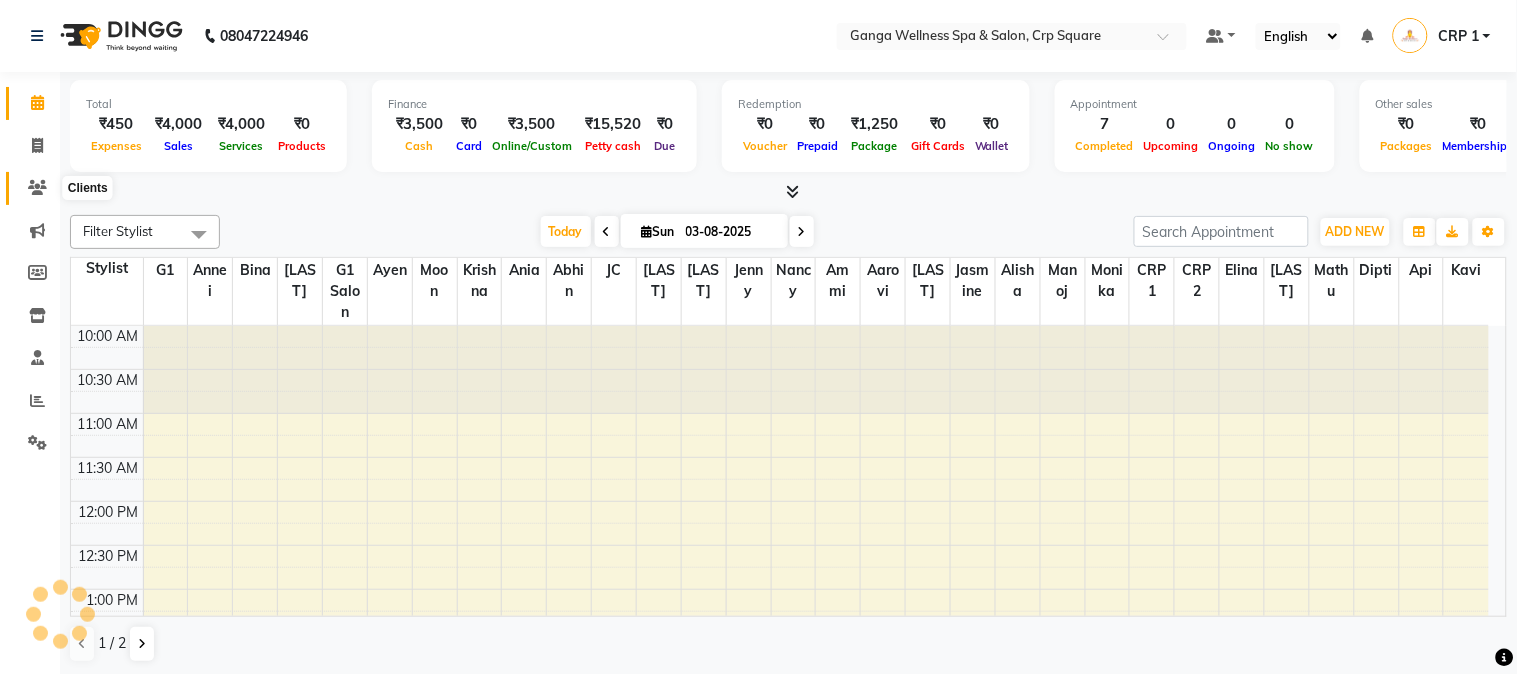 click 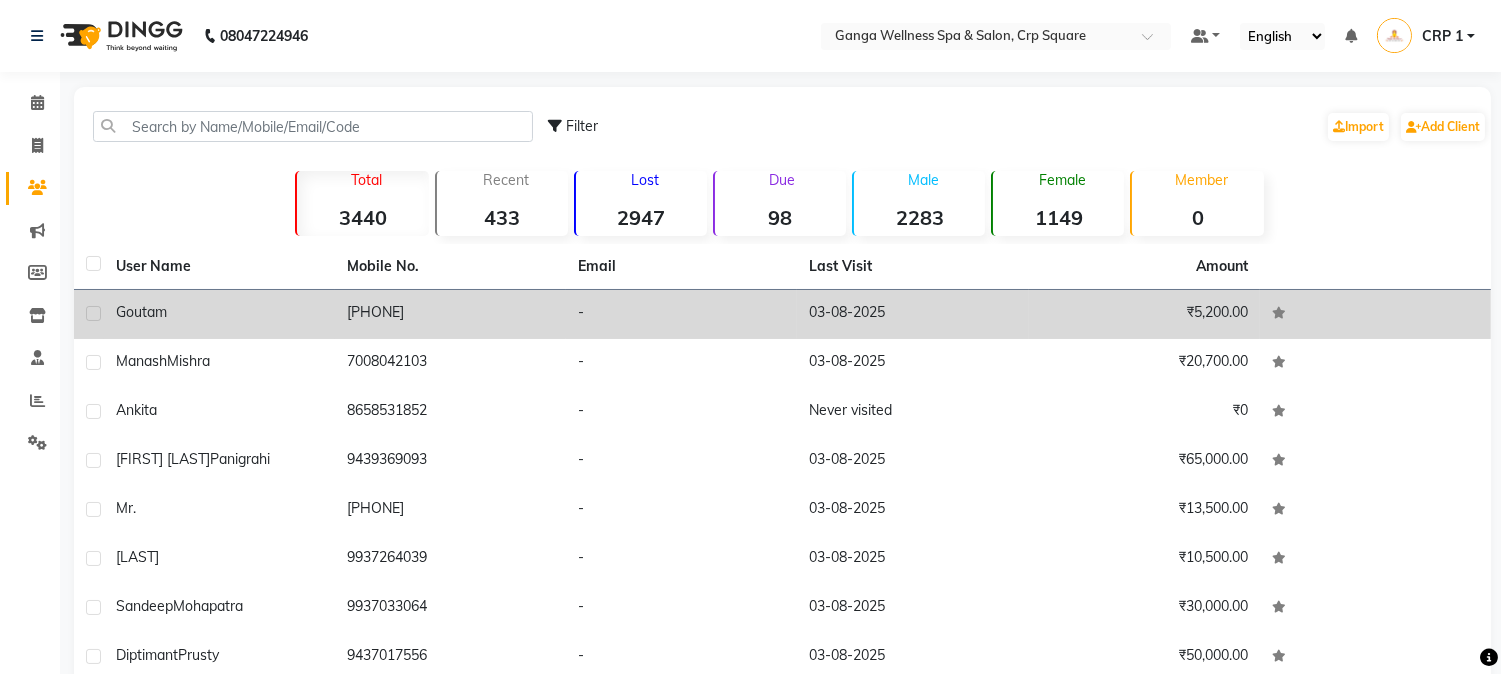 click on "Goutam" 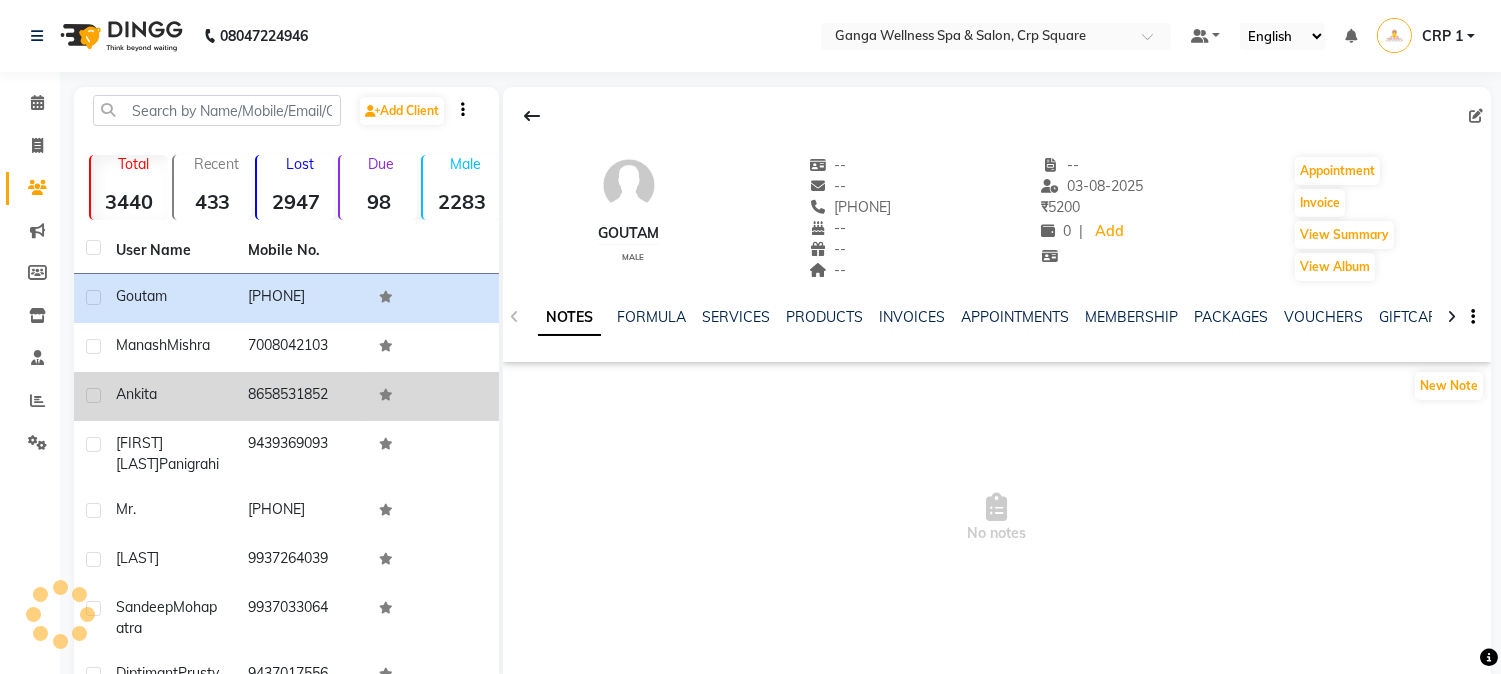click on "Ankita" 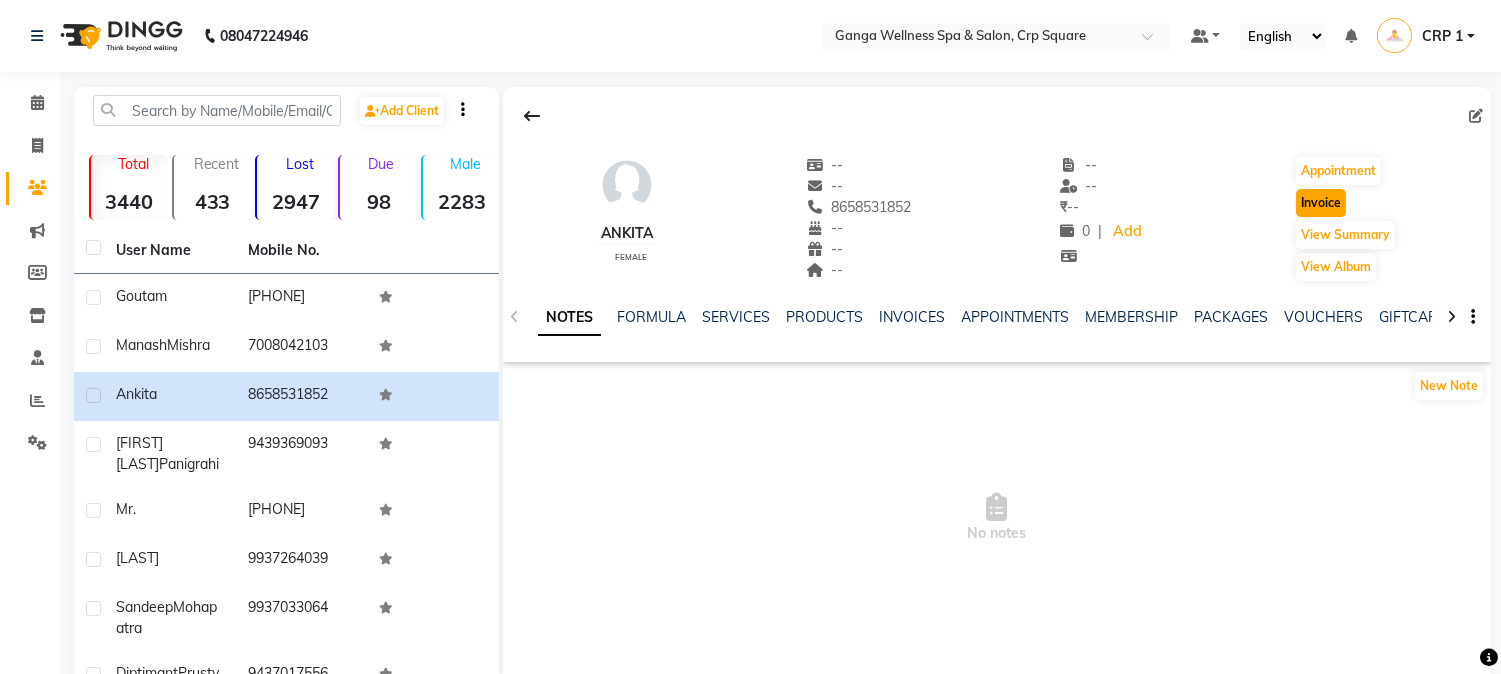 click on "Invoice" 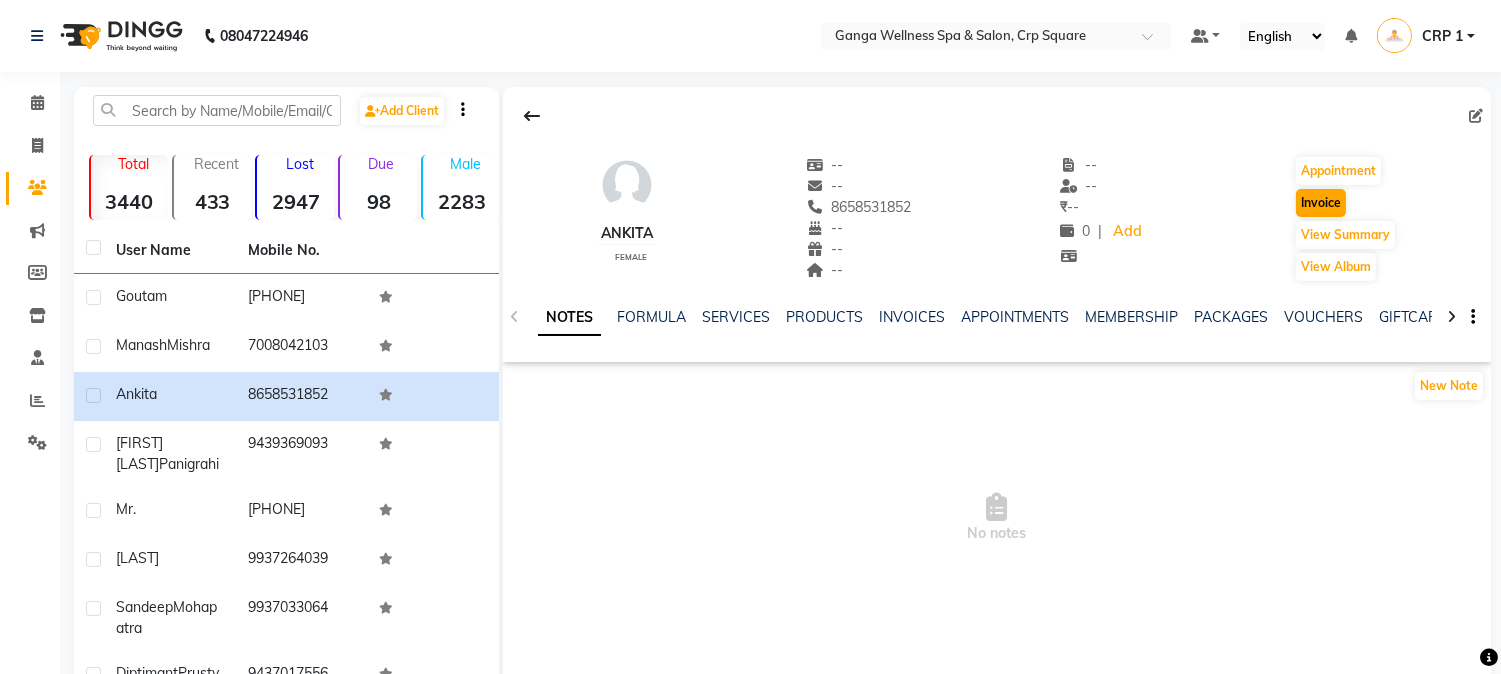 select on "service" 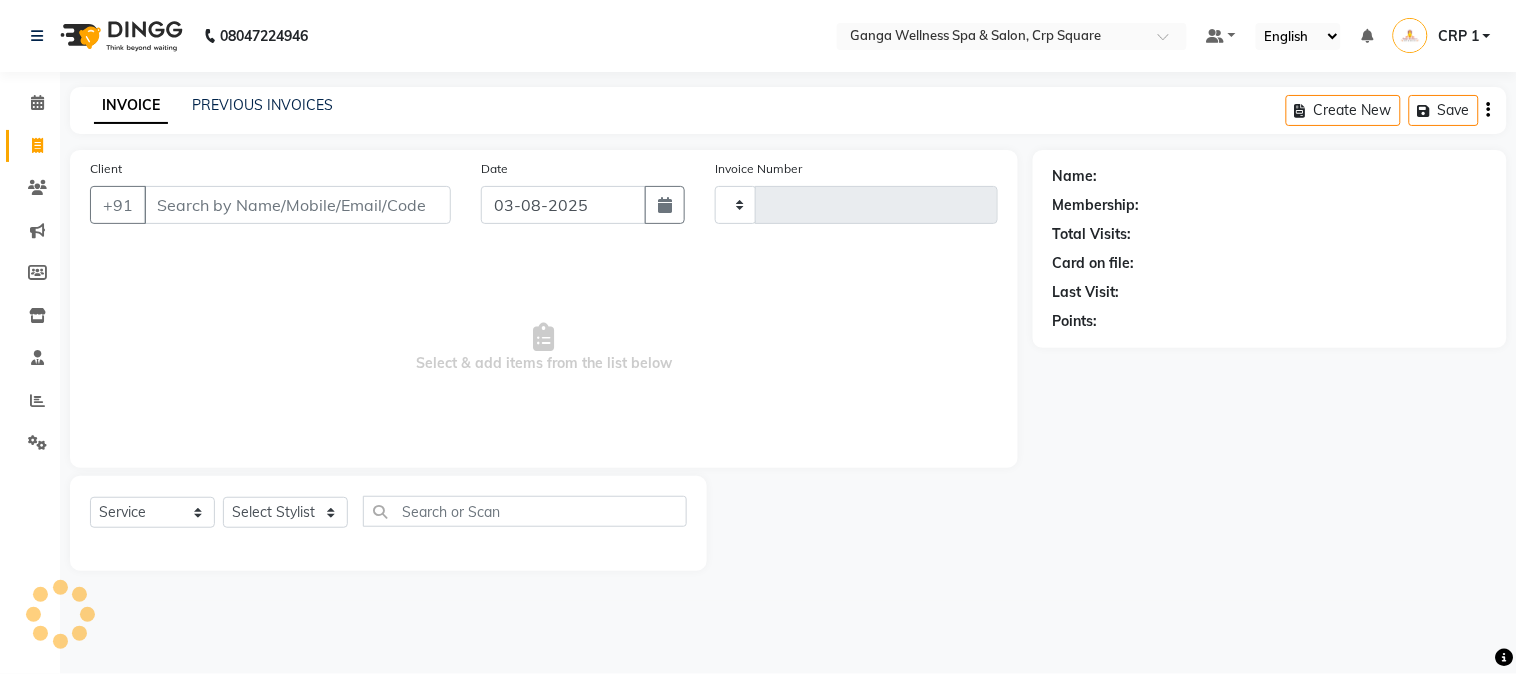 type on "1914" 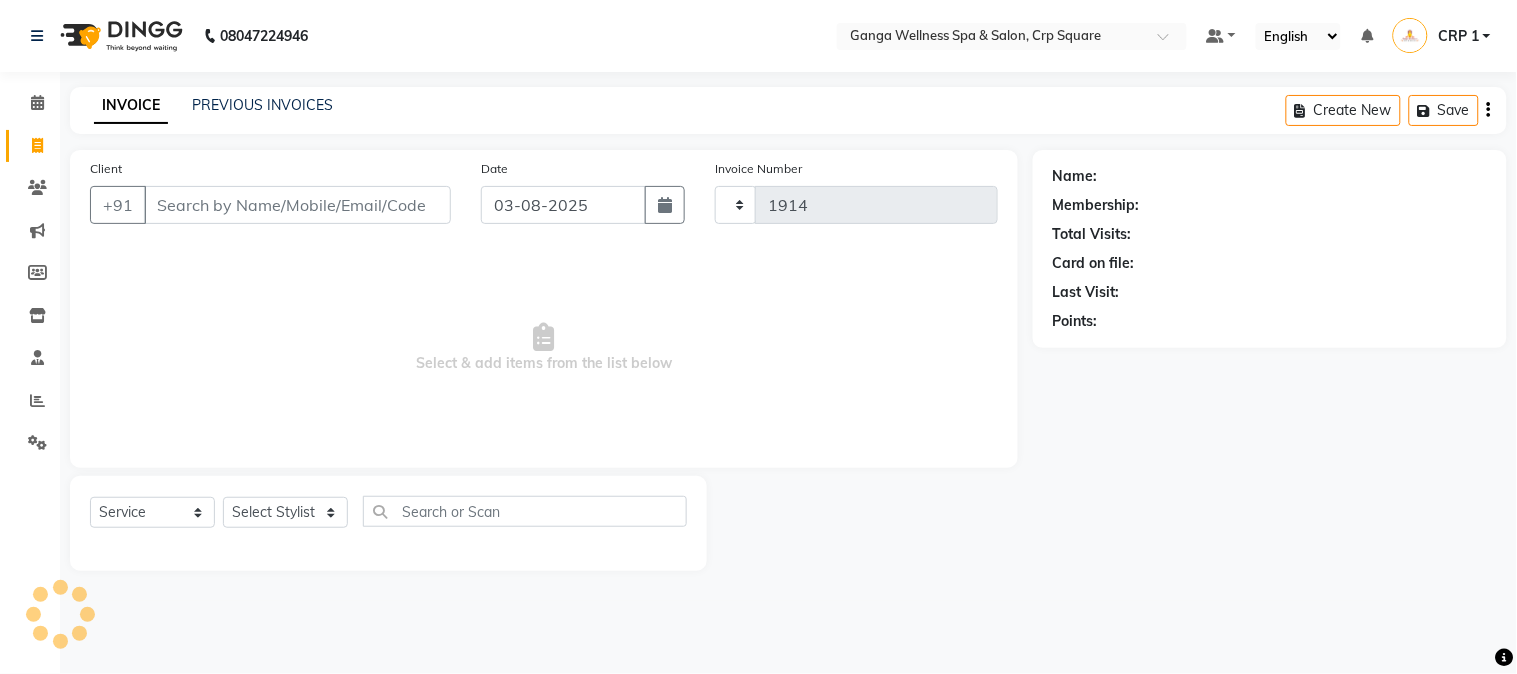 select on "715" 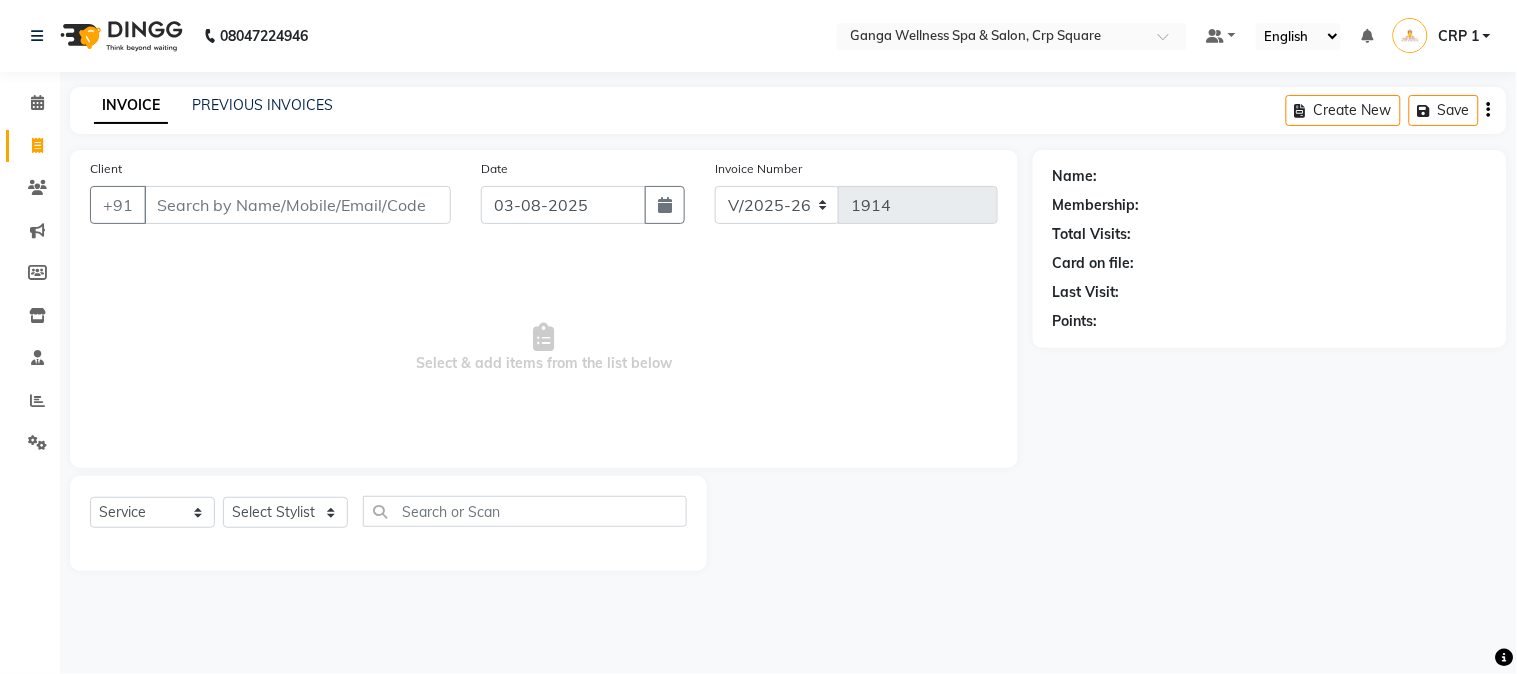 type on "8658531852" 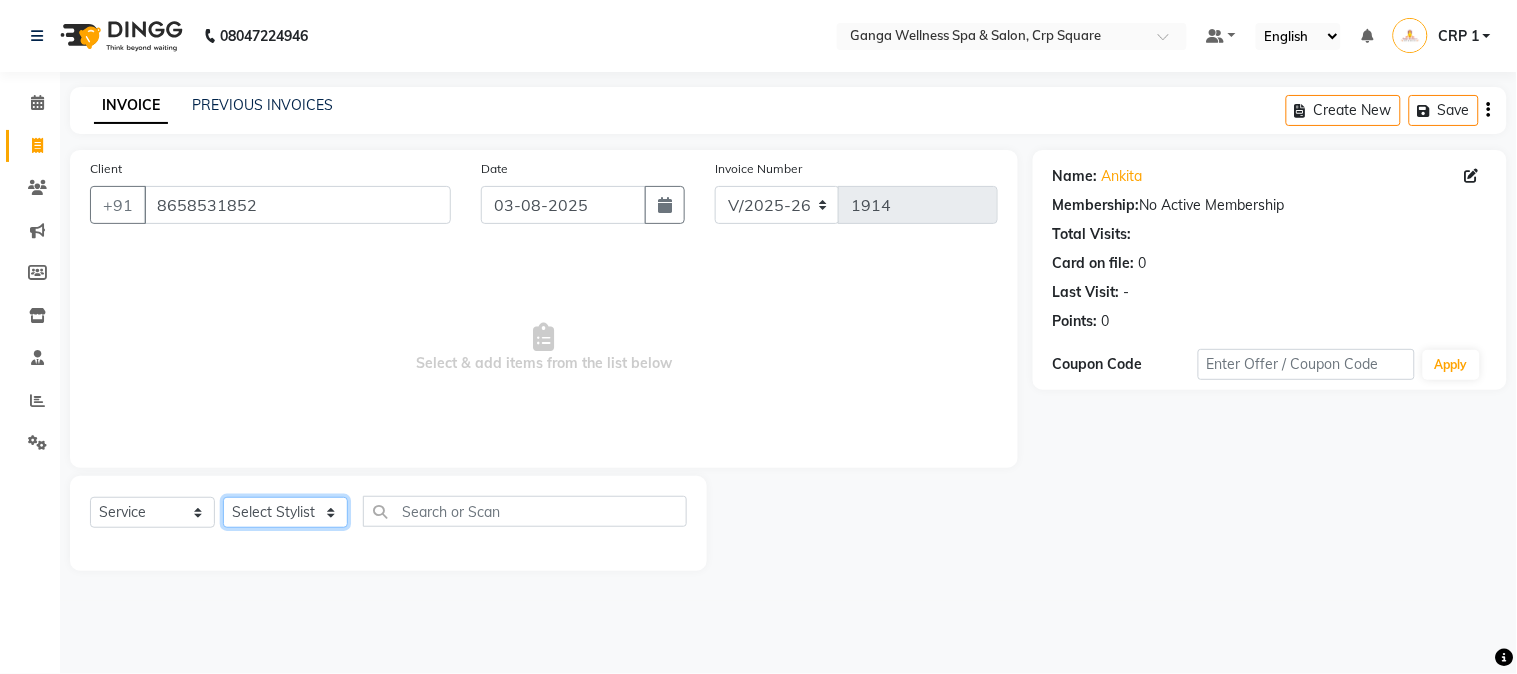 click on "Select Stylist Aarovi Abhin Alisha Ammi Ania Annei Api Ayen Bikash Bina CRP 1 CRP 2 Dipti Elina G1 G1 Salon General Manager  Helen Jasmine Jayashree JC Jenny kavi Krishna Manoj Mathu  Monika Moon Nancy Nirupama Pabitra Papu Puja Purnima Rajashree Raju Rashmi Rasmi  Remi Rinky Riya Rose Sanjiv Saraswati Saroj Sir  Shrabani Sofia Steffy Sukanya Surren Mahapatra Sushree Swopna Umpi Zuali" 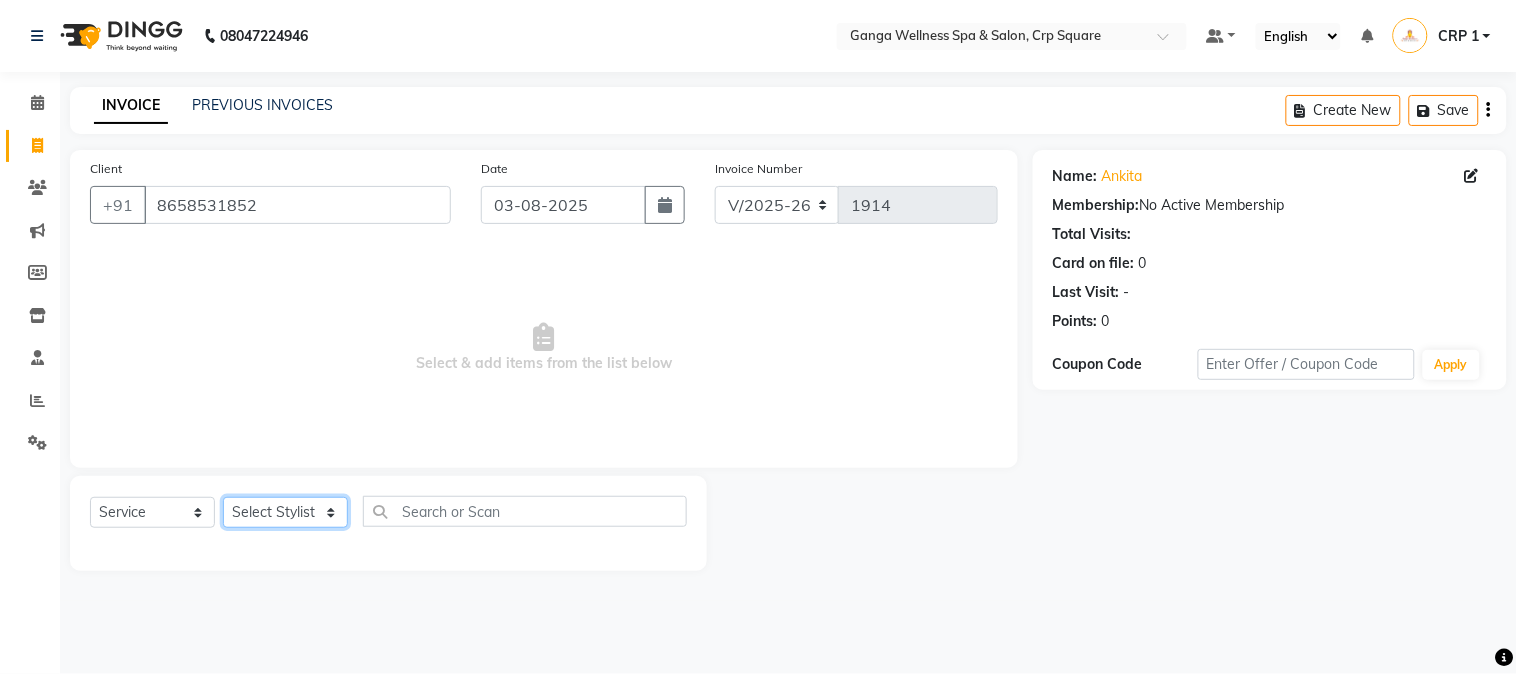 select on "[PHONE]" 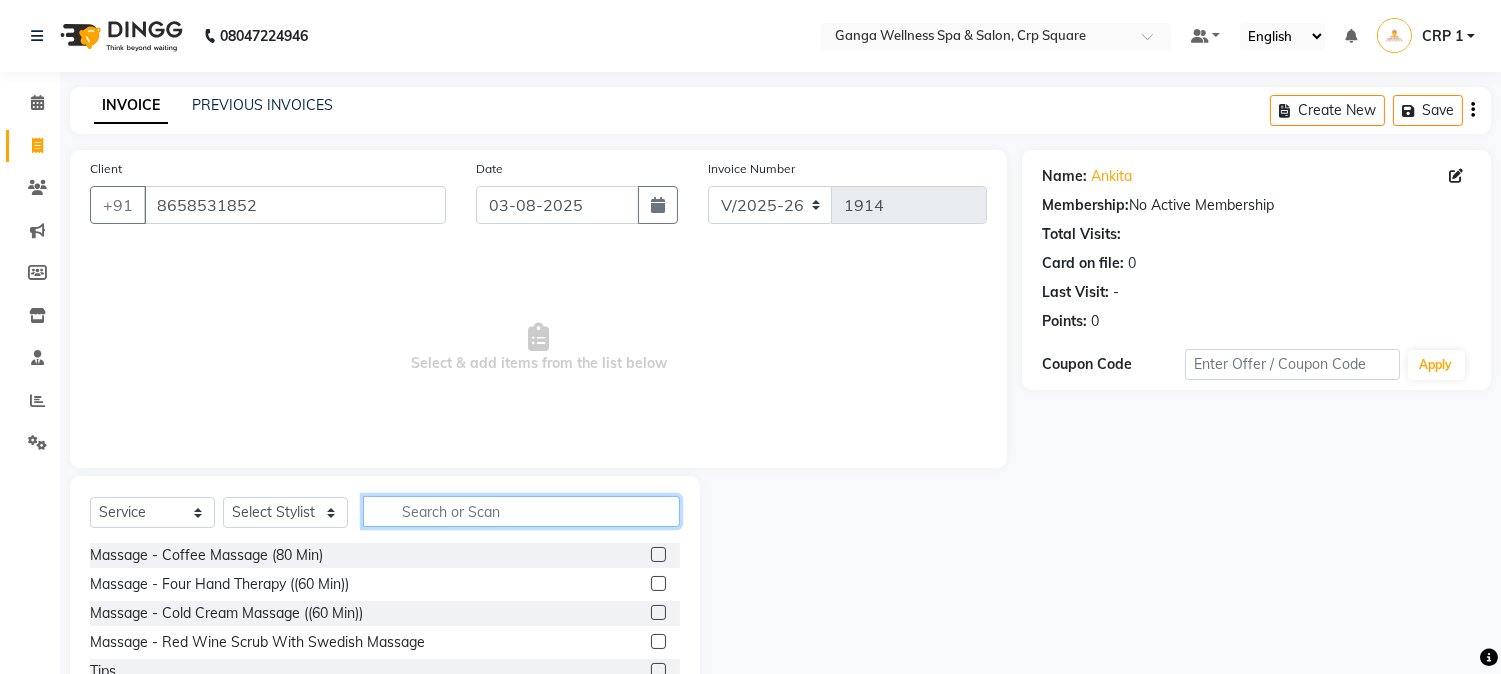 click 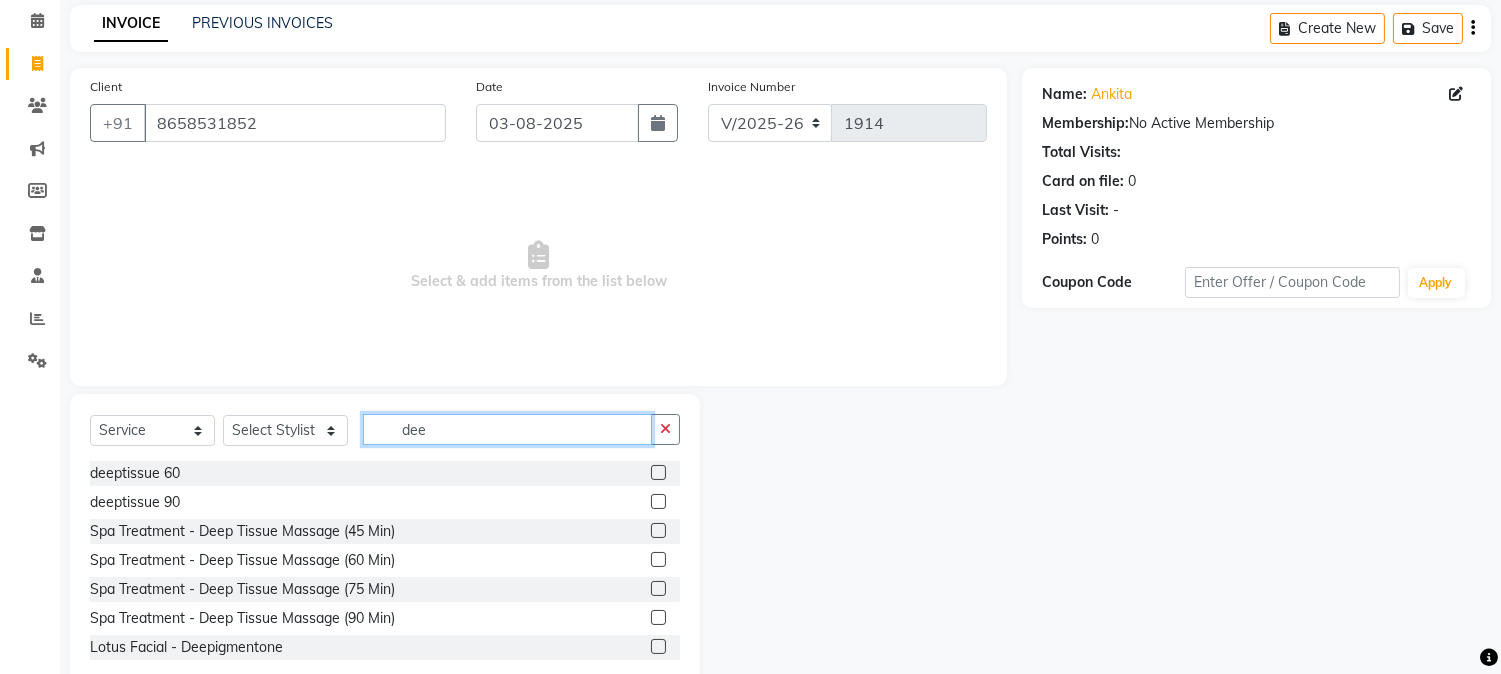scroll, scrollTop: 126, scrollLeft: 0, axis: vertical 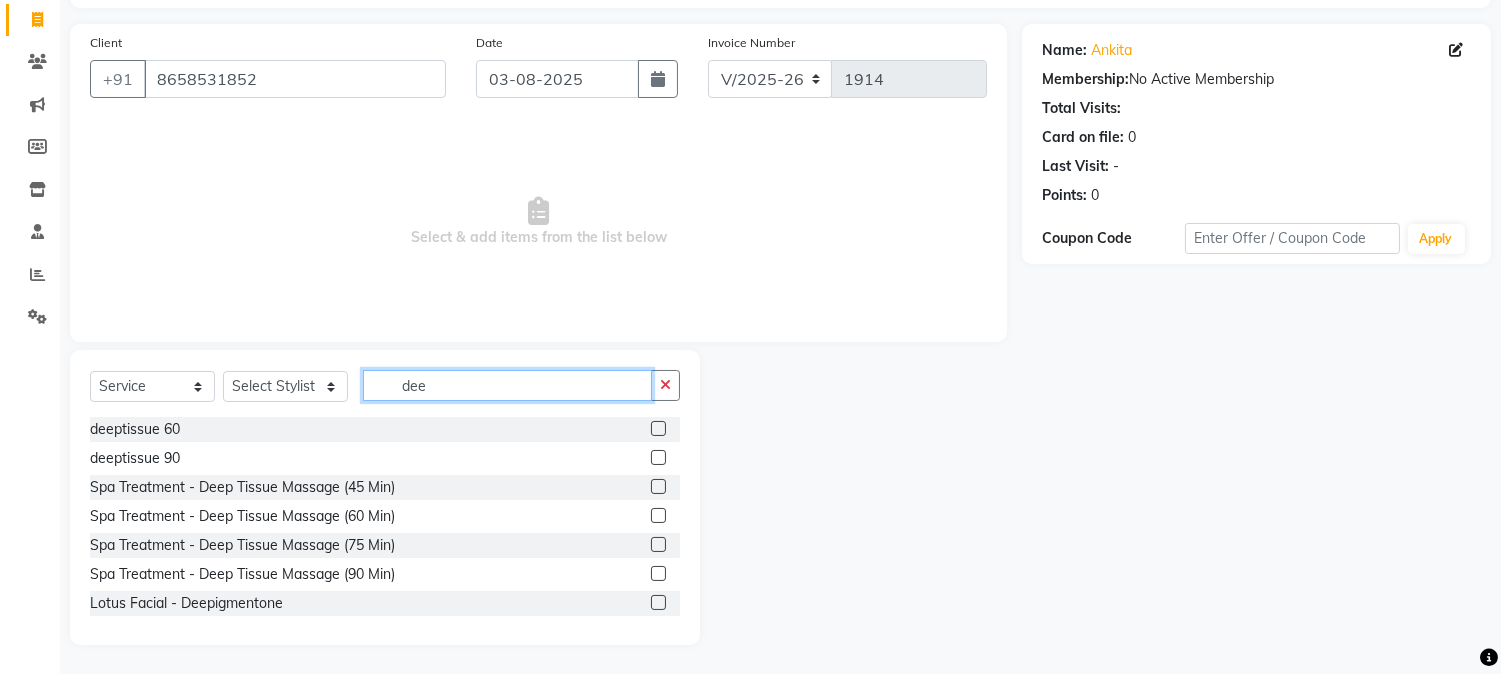 type on "dee" 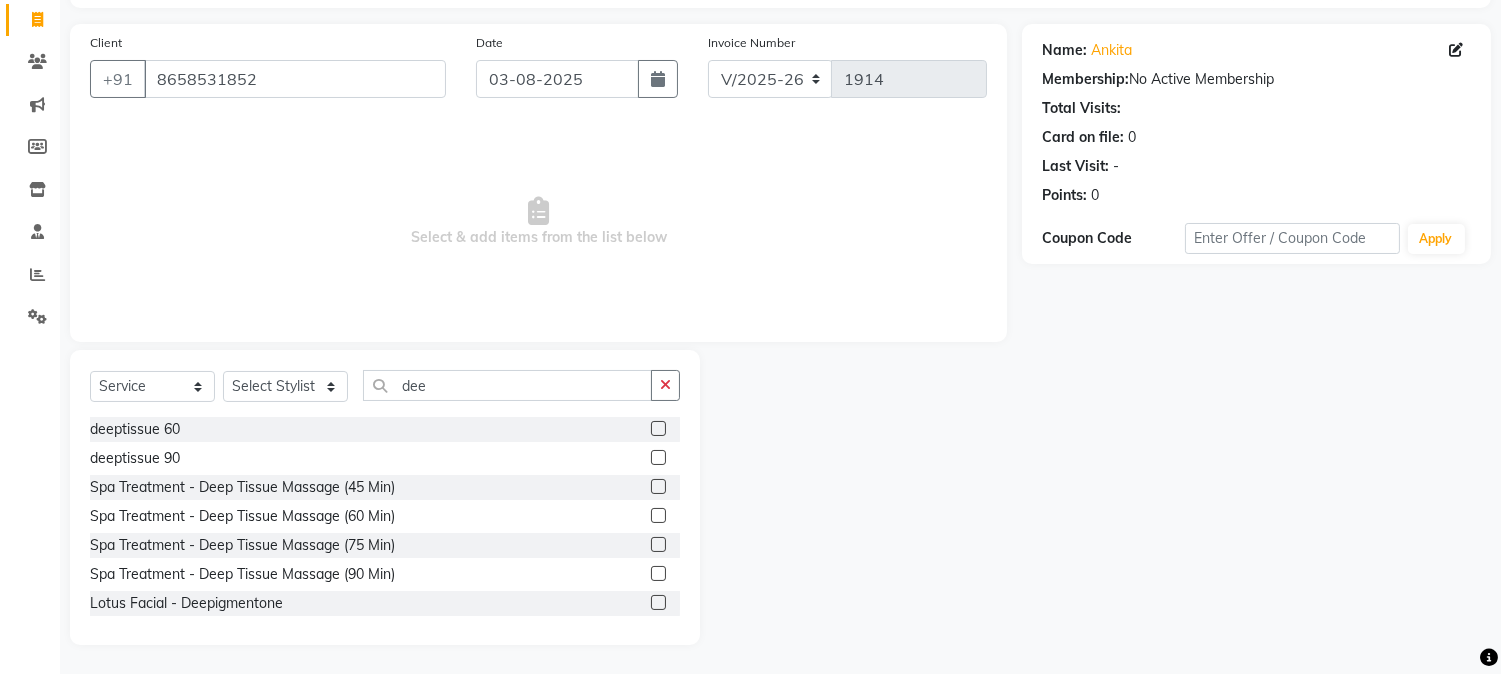 click 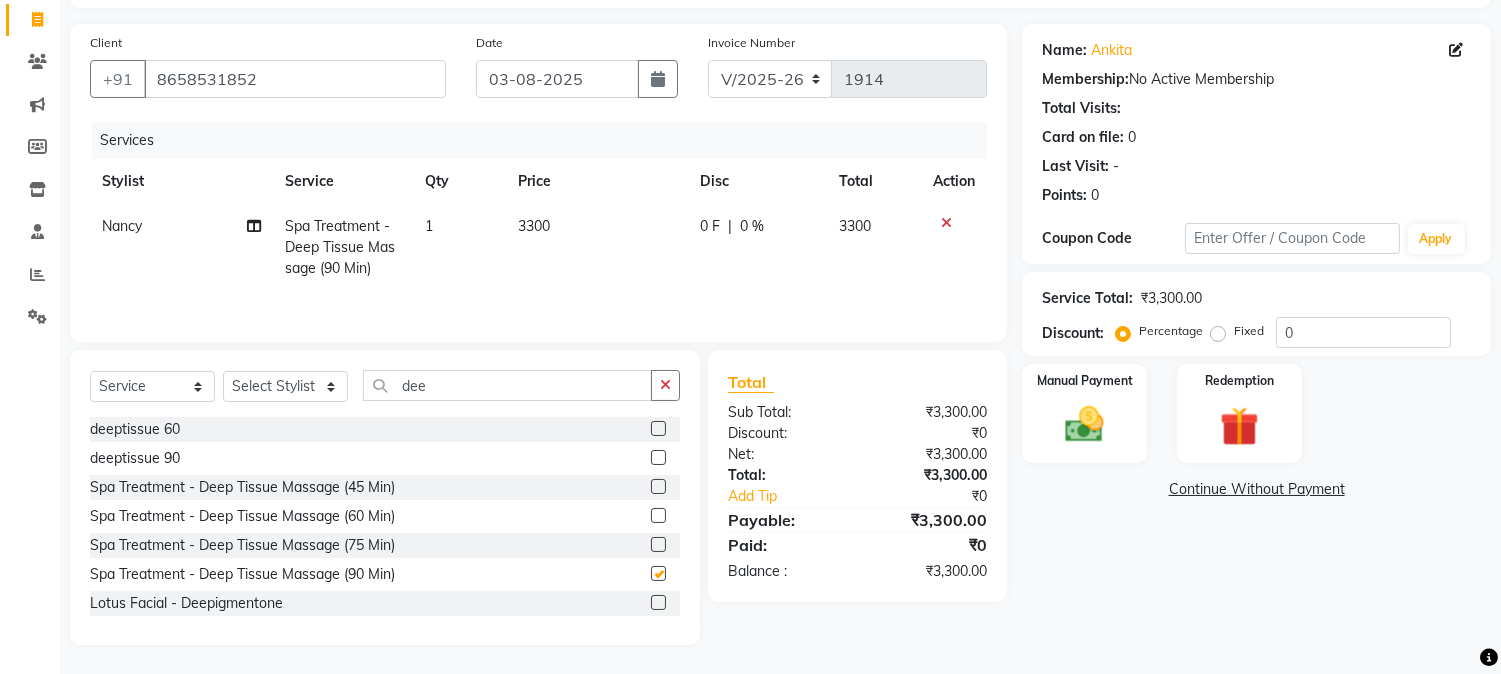 checkbox on "false" 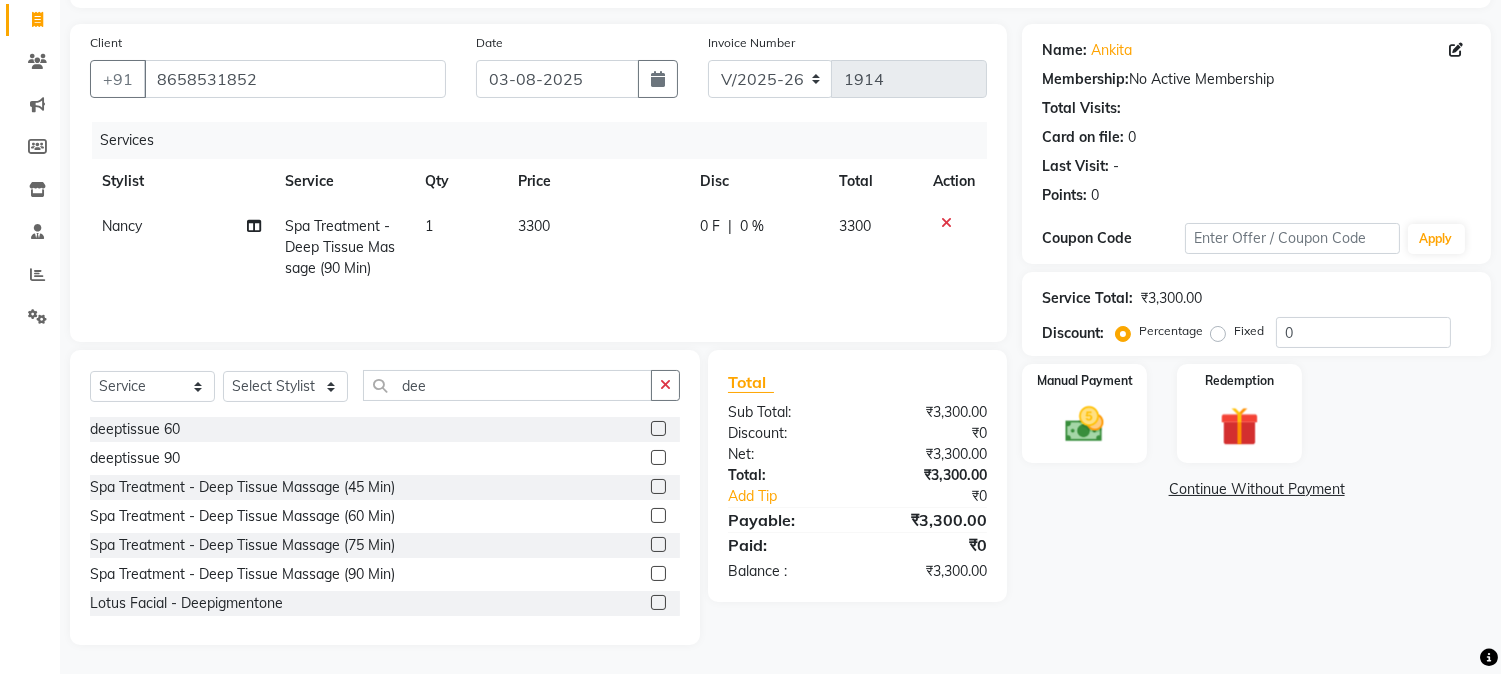 click on "Price" 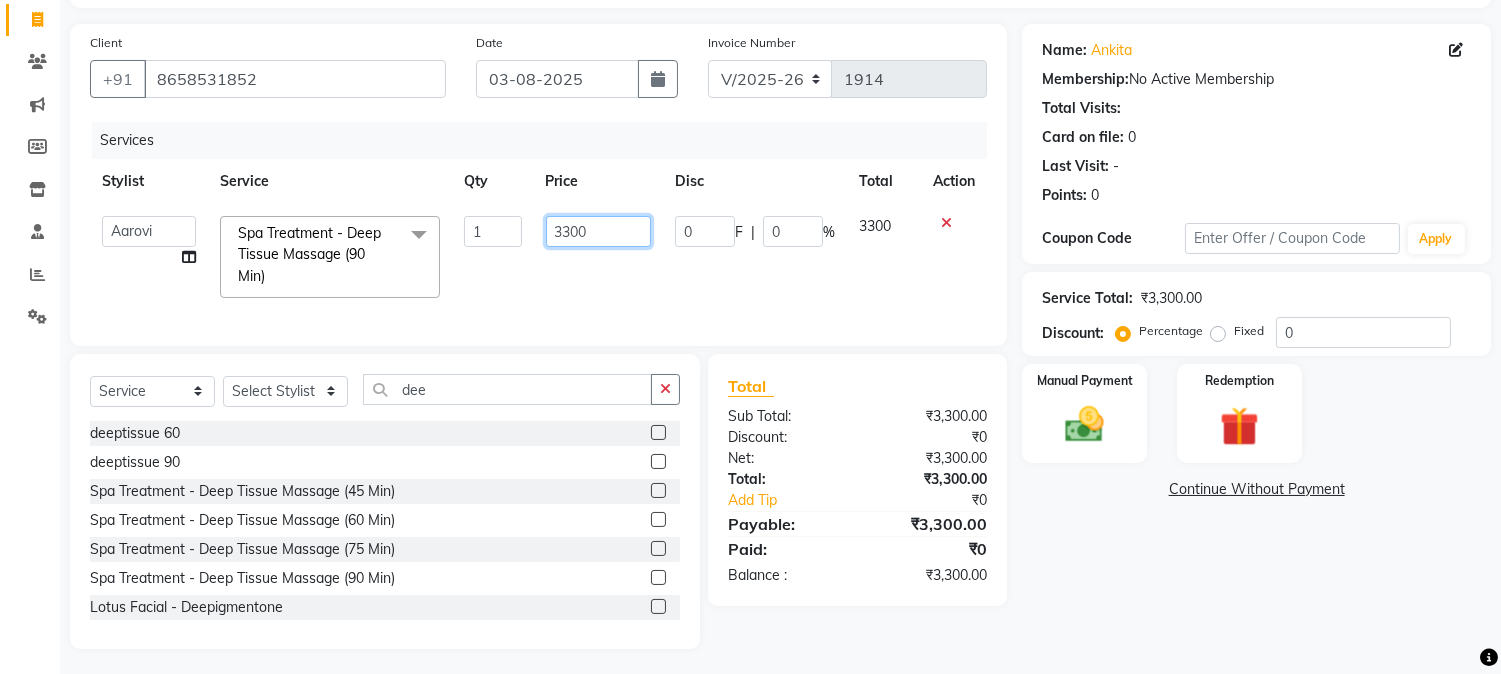click on "3300" 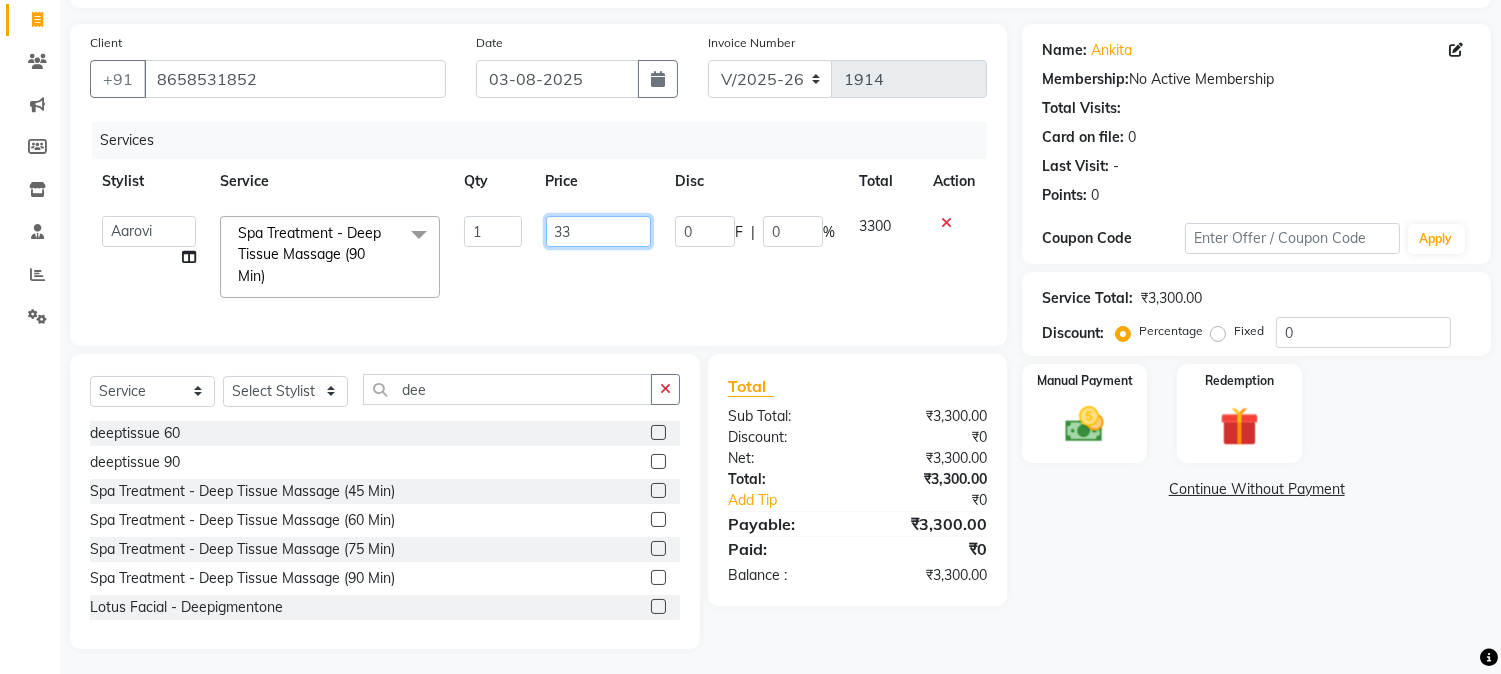 type on "3" 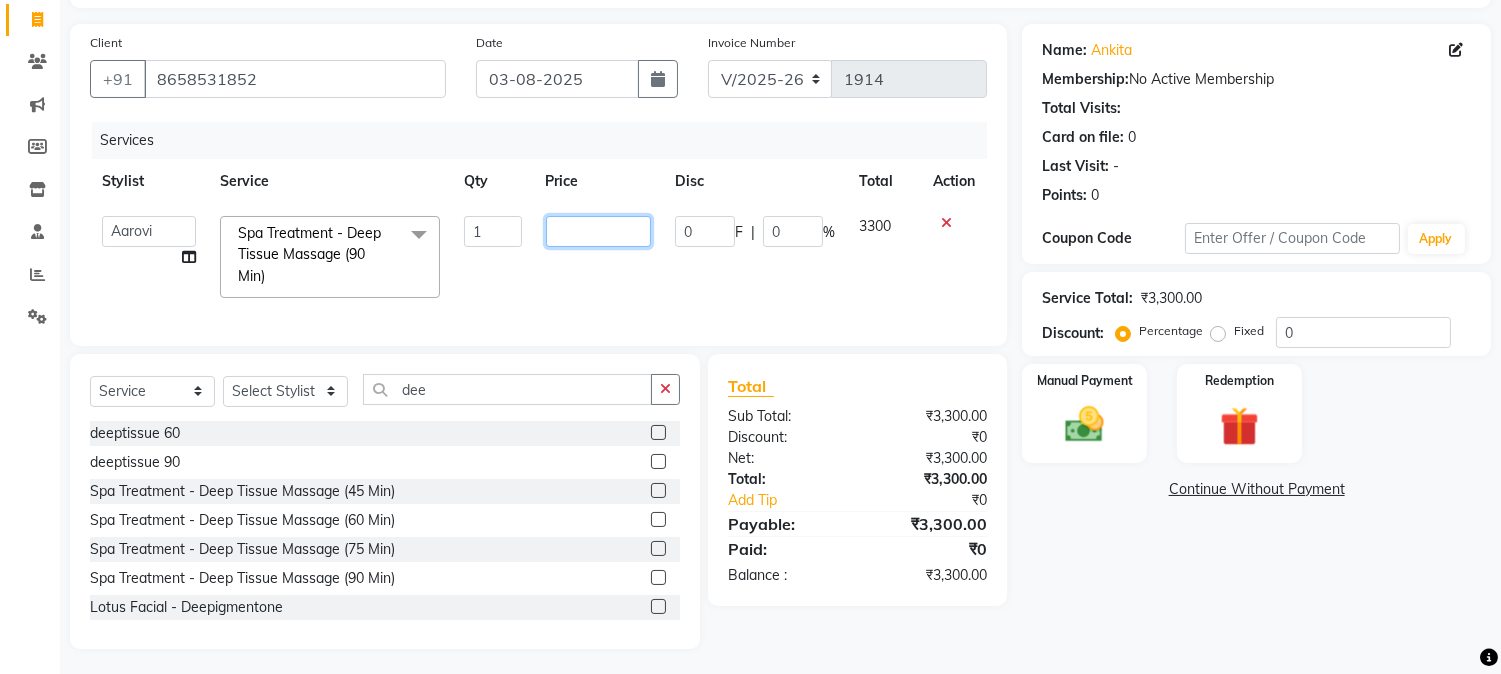 type on "1" 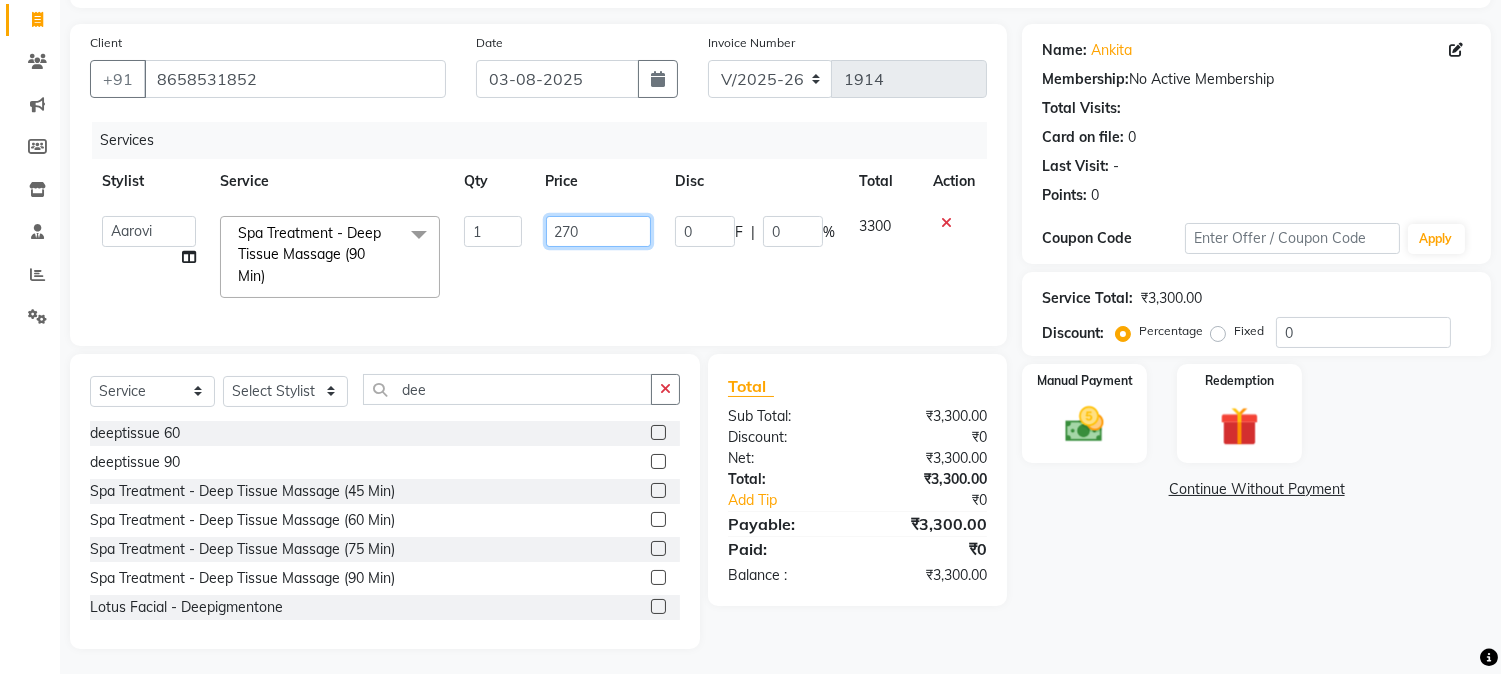 type on "2700" 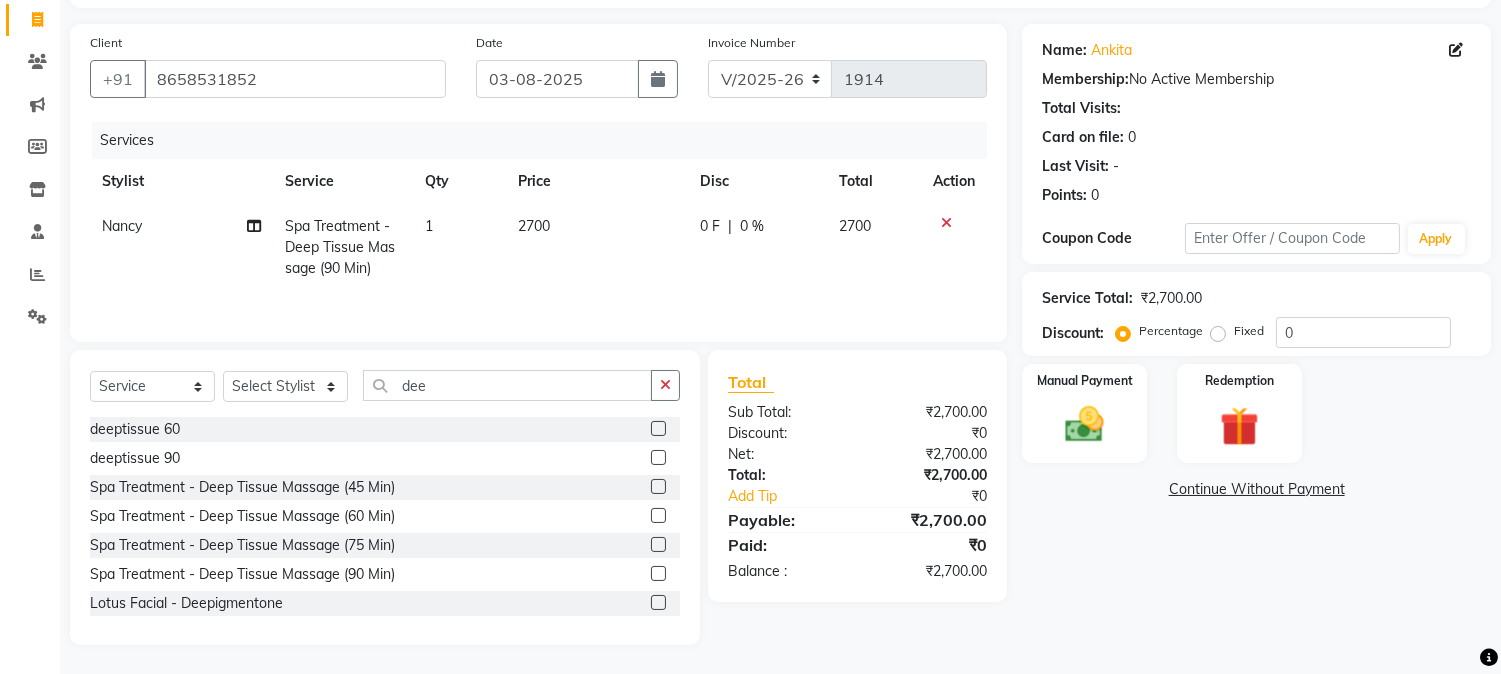 click on "2700" 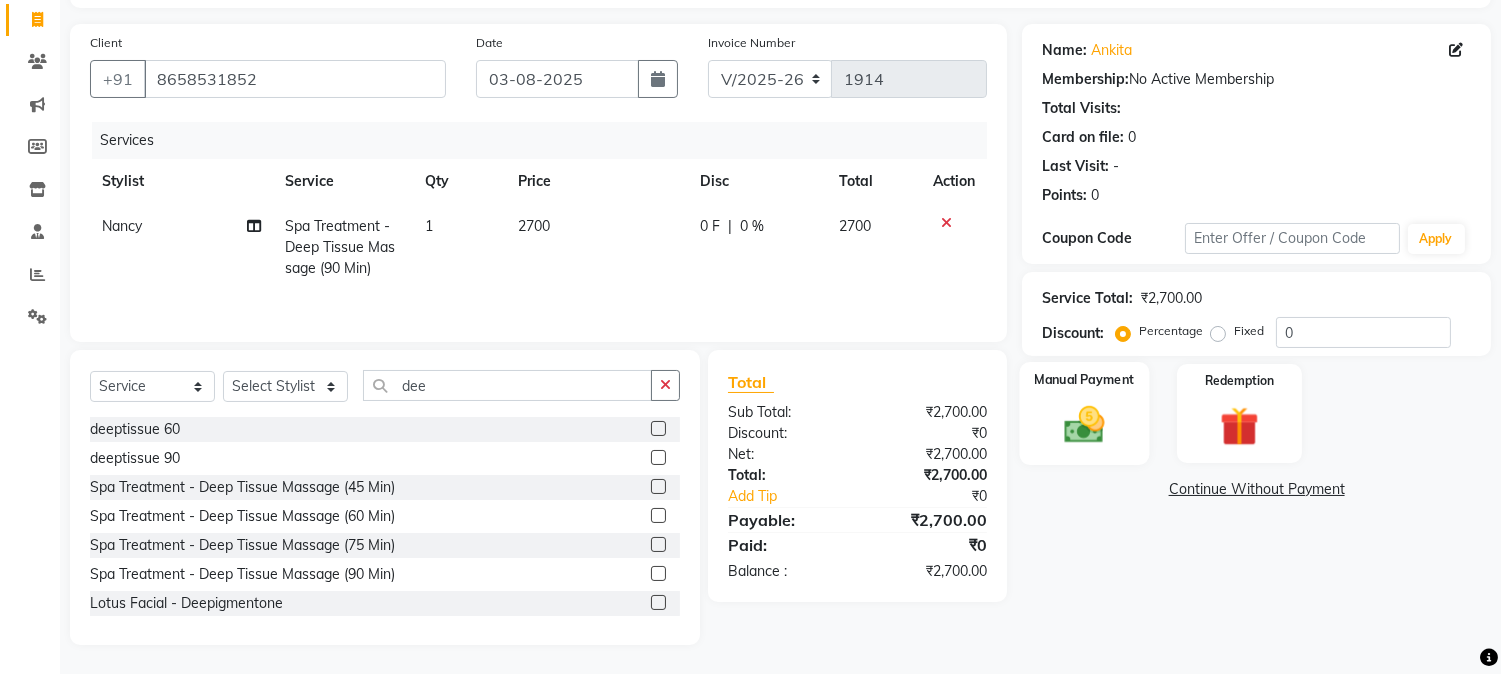 select on "[PHONE]" 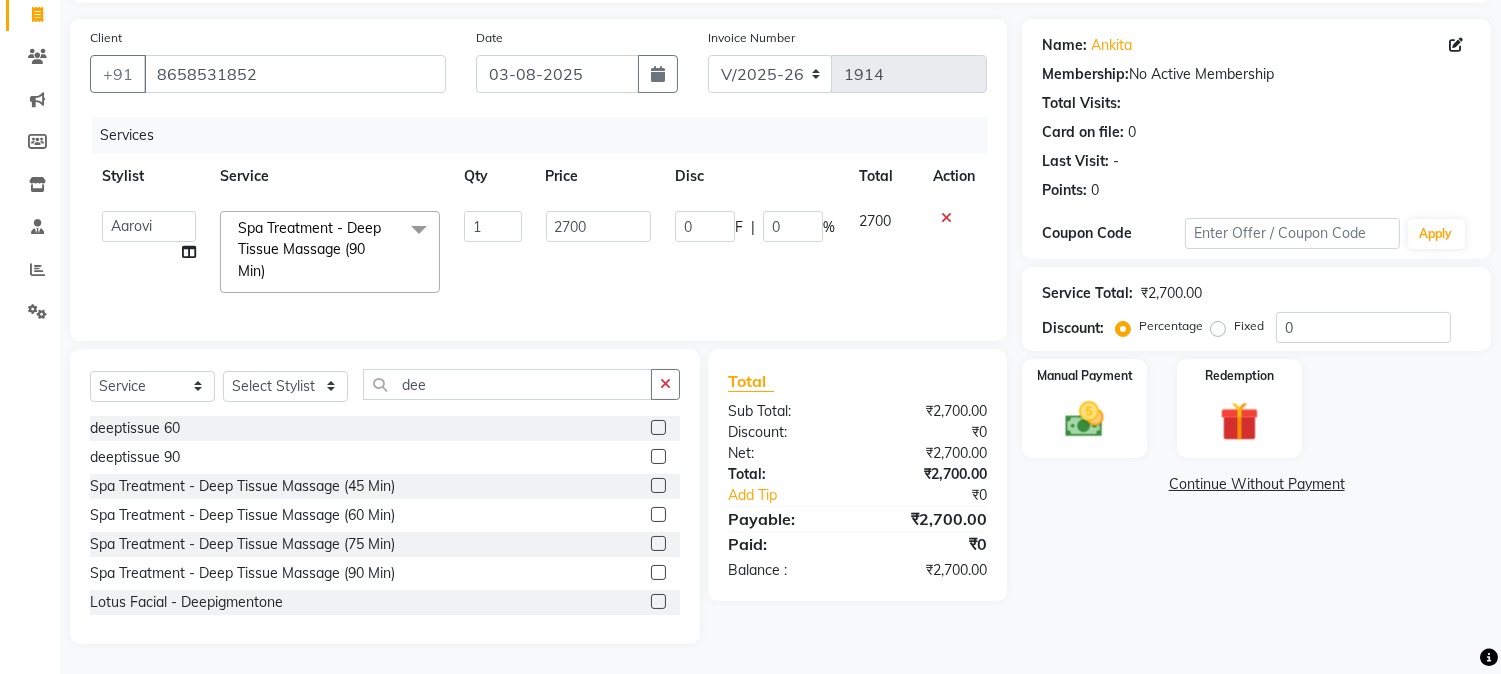 scroll, scrollTop: 147, scrollLeft: 0, axis: vertical 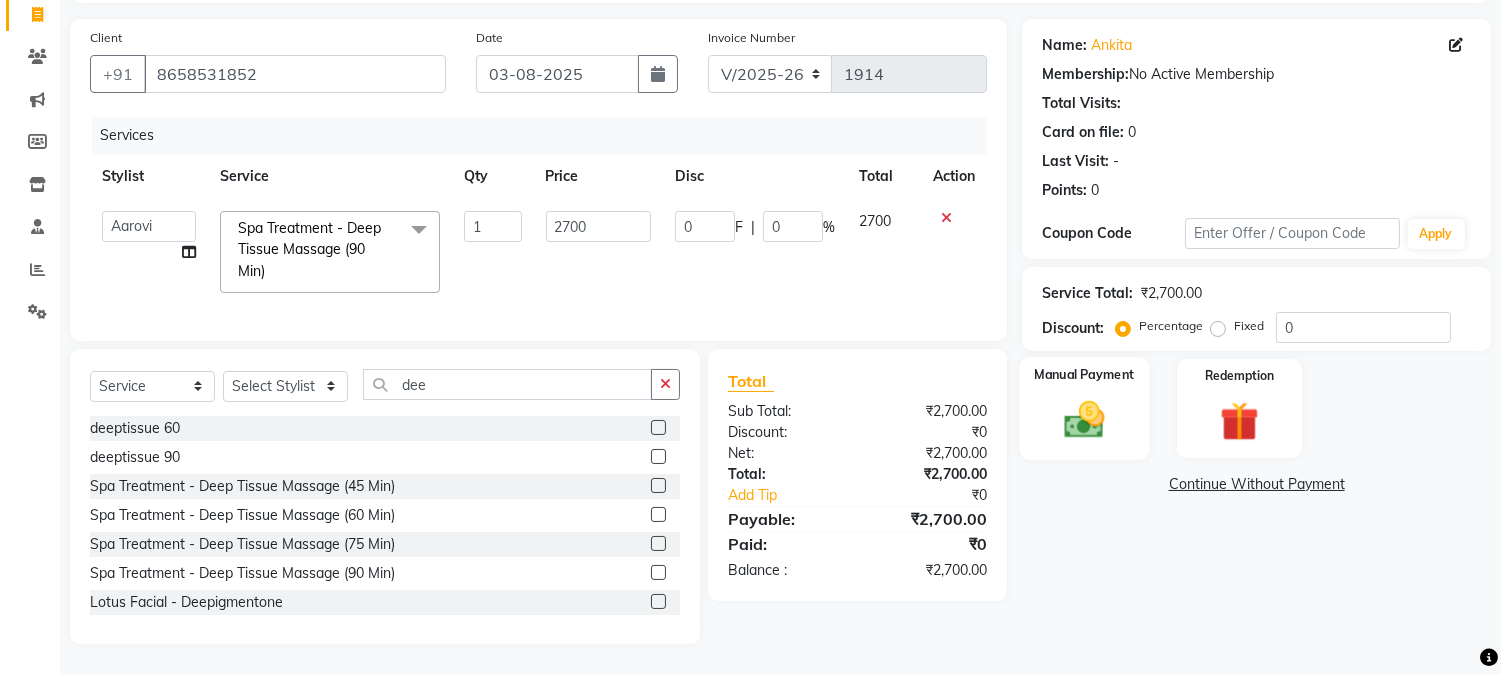 drag, startPoint x: 1071, startPoint y: 412, endPoint x: 1093, endPoint y: 421, distance: 23.769728 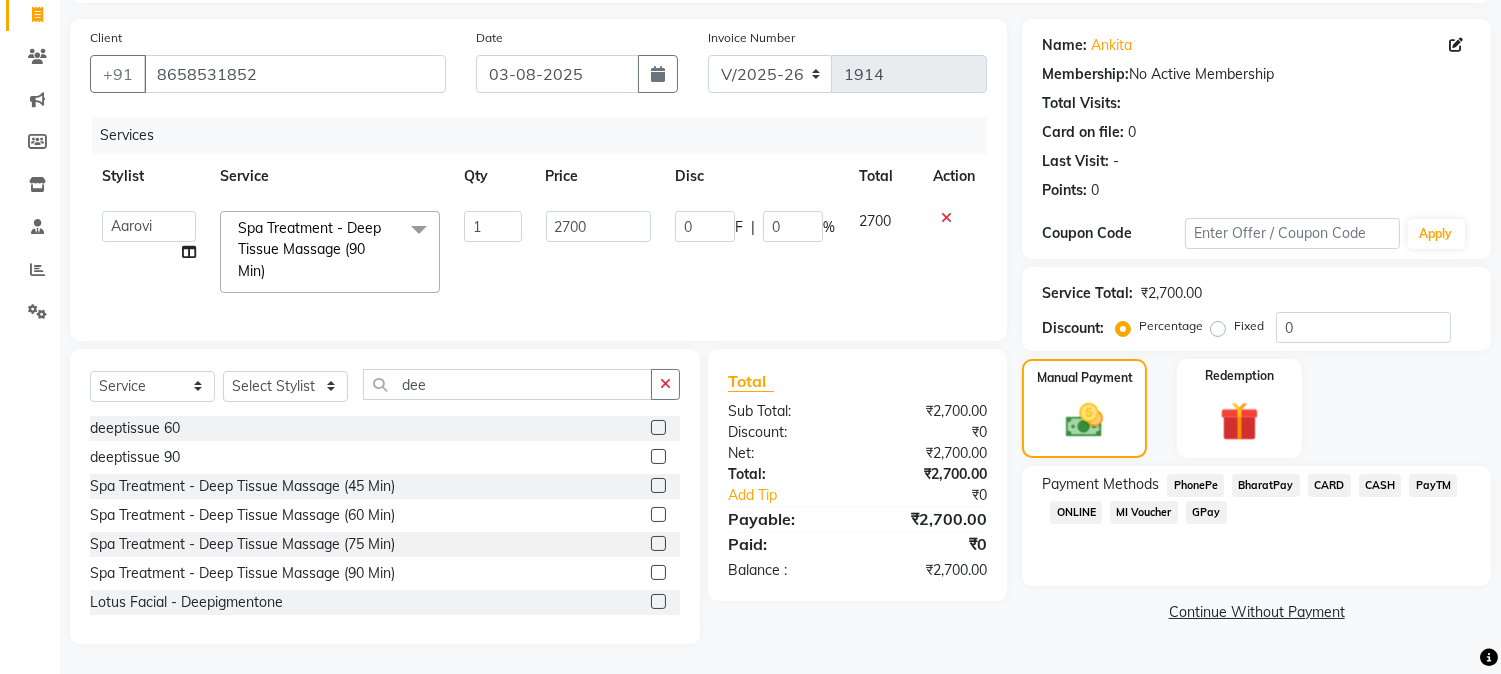 click on "PhonePe" 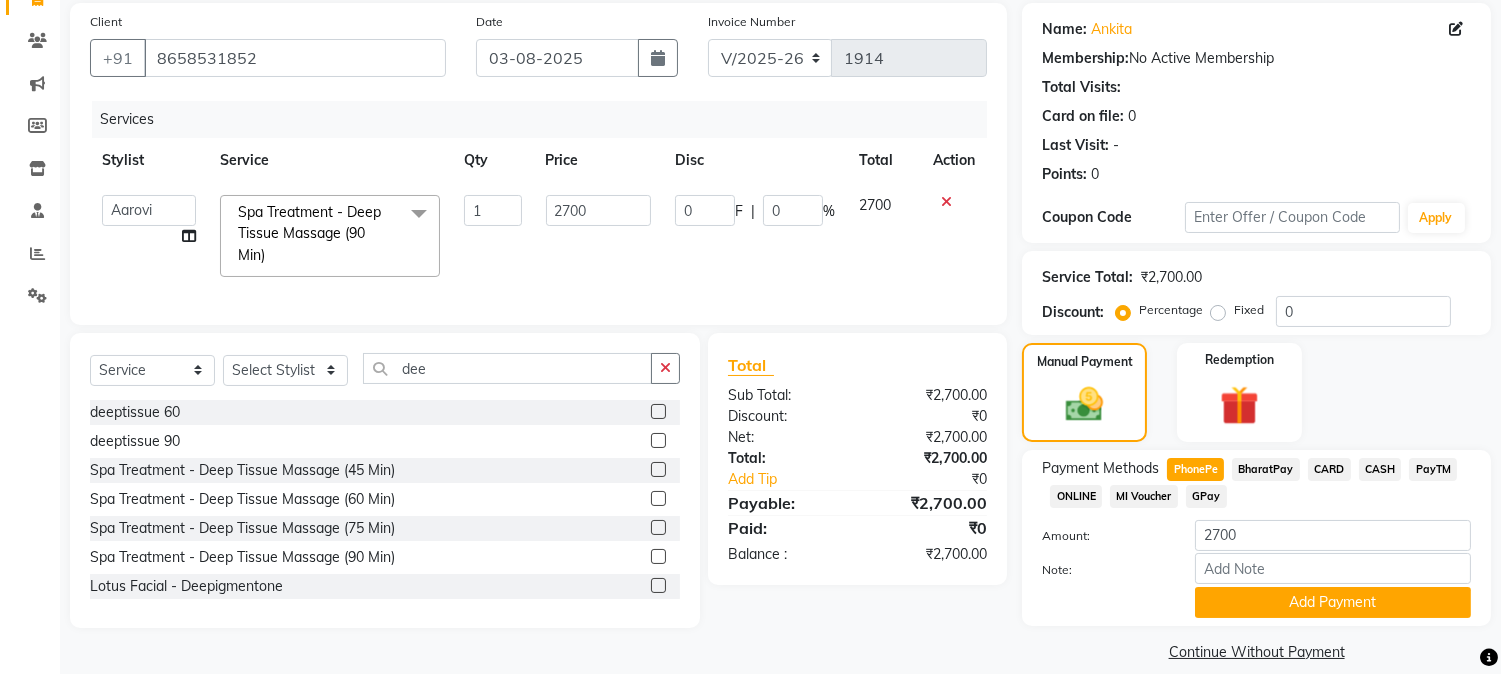 scroll, scrollTop: 170, scrollLeft: 0, axis: vertical 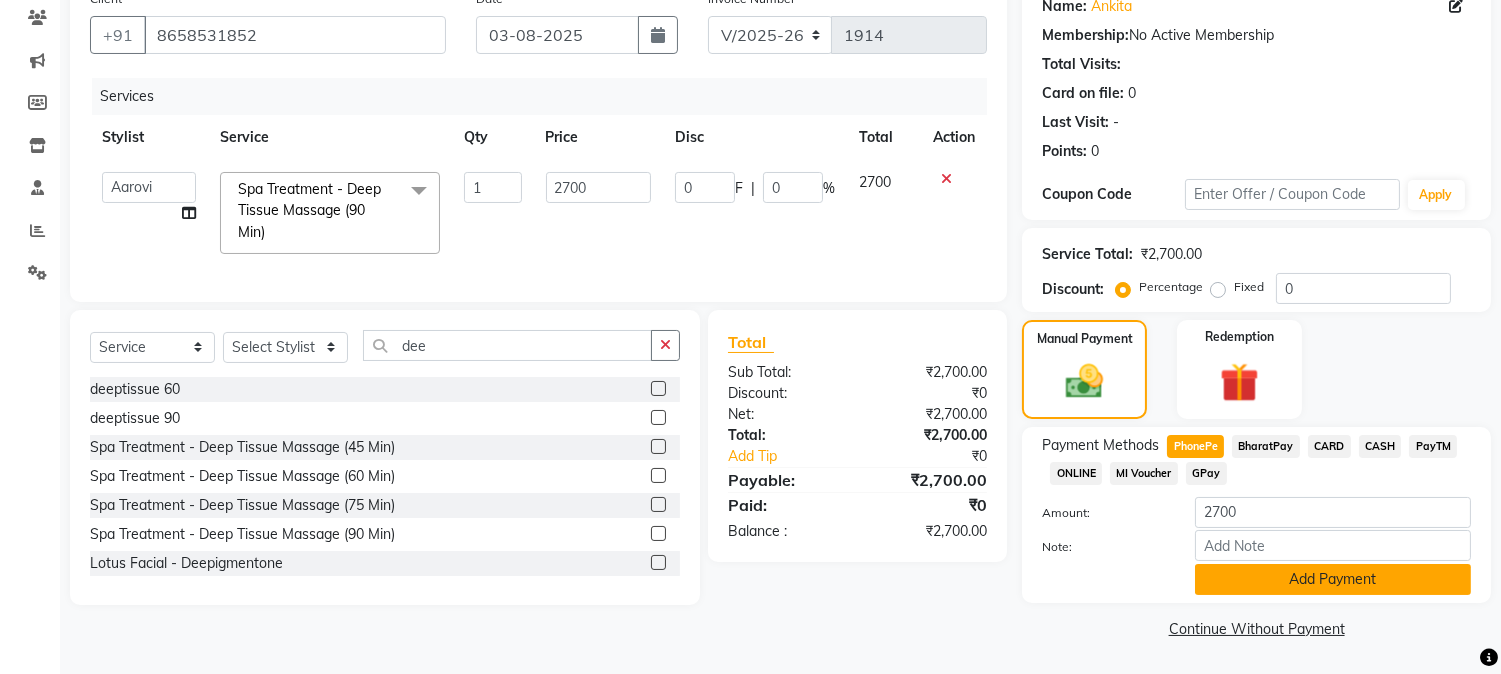 click on "Add Payment" 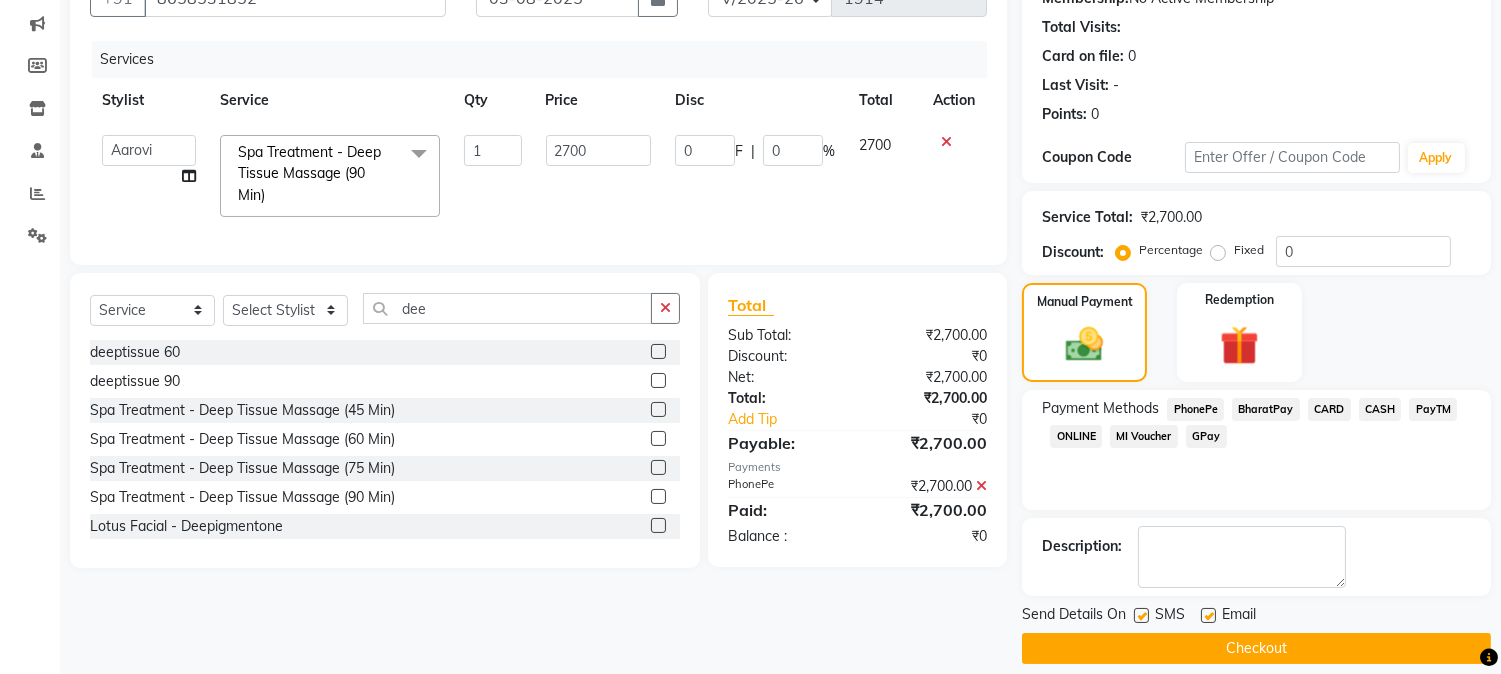 scroll, scrollTop: 225, scrollLeft: 0, axis: vertical 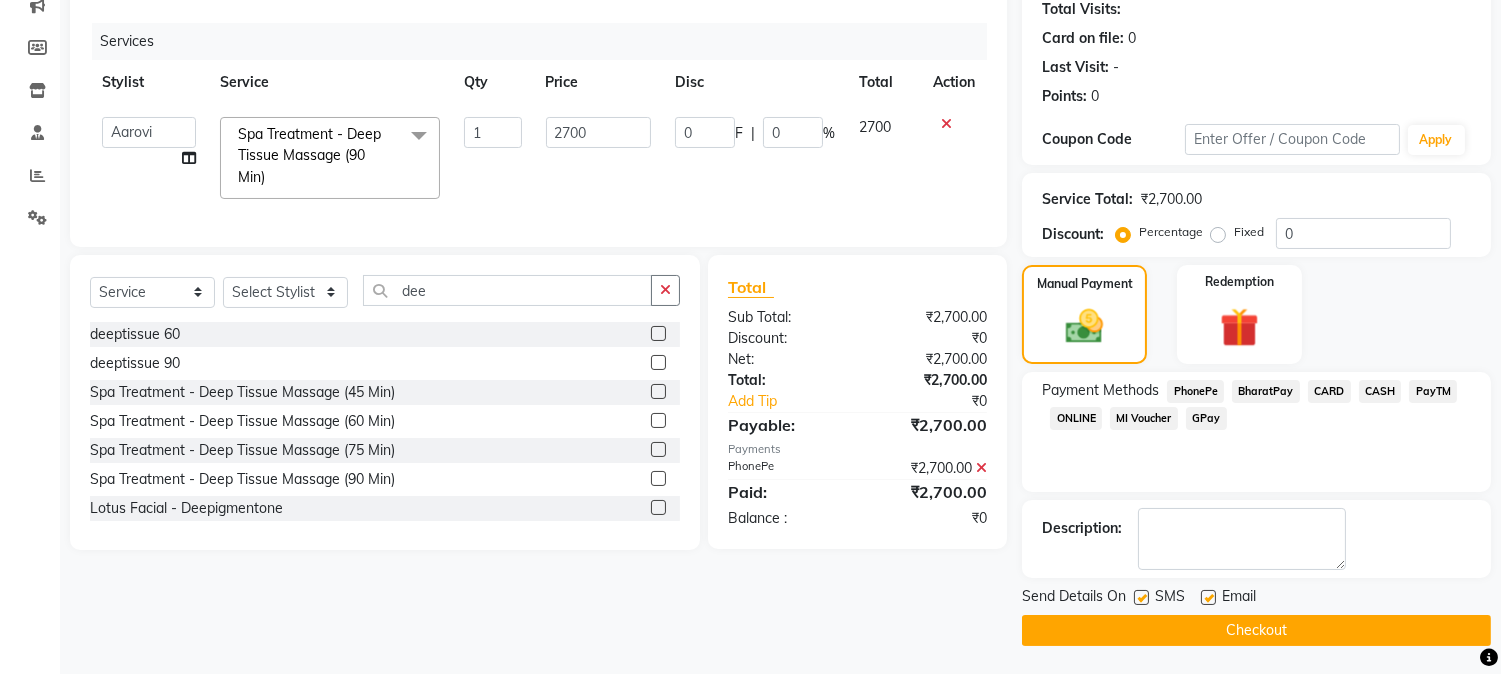 click on "Checkout" 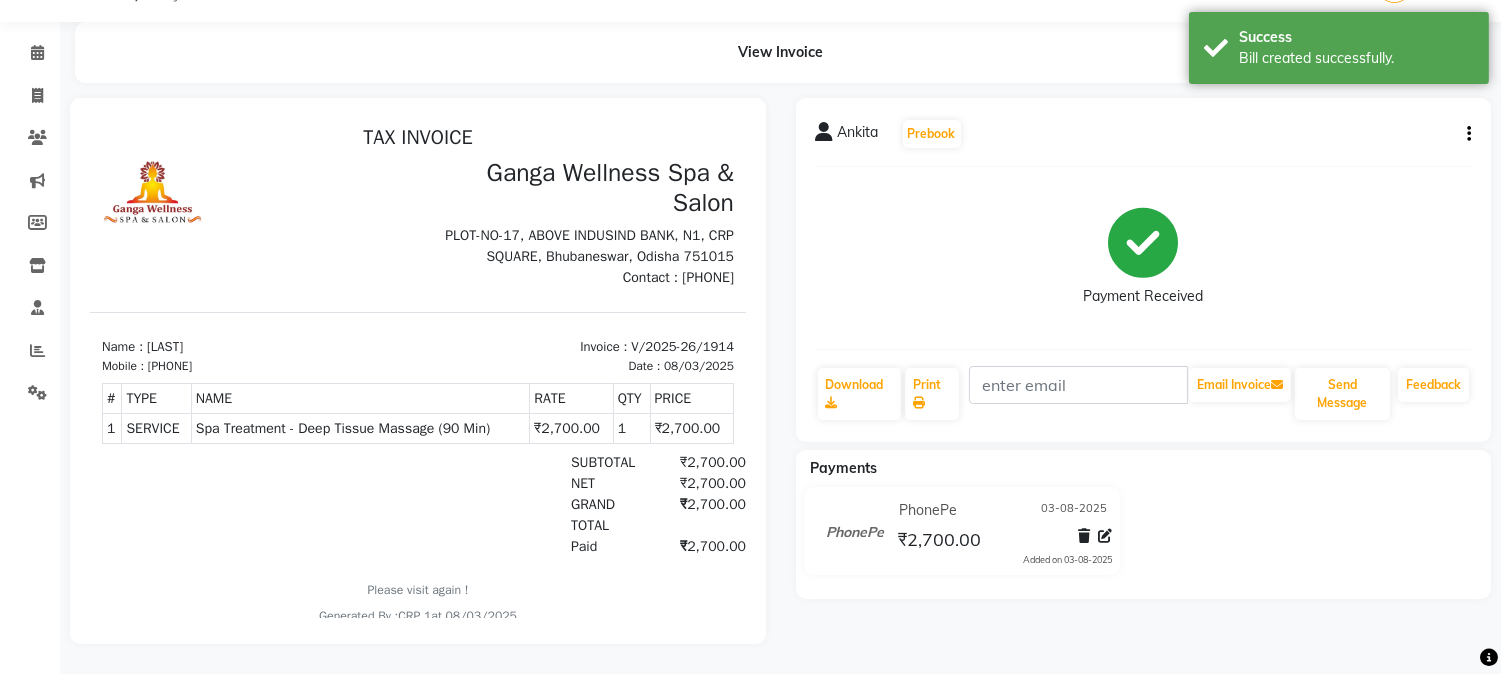 scroll, scrollTop: 0, scrollLeft: 0, axis: both 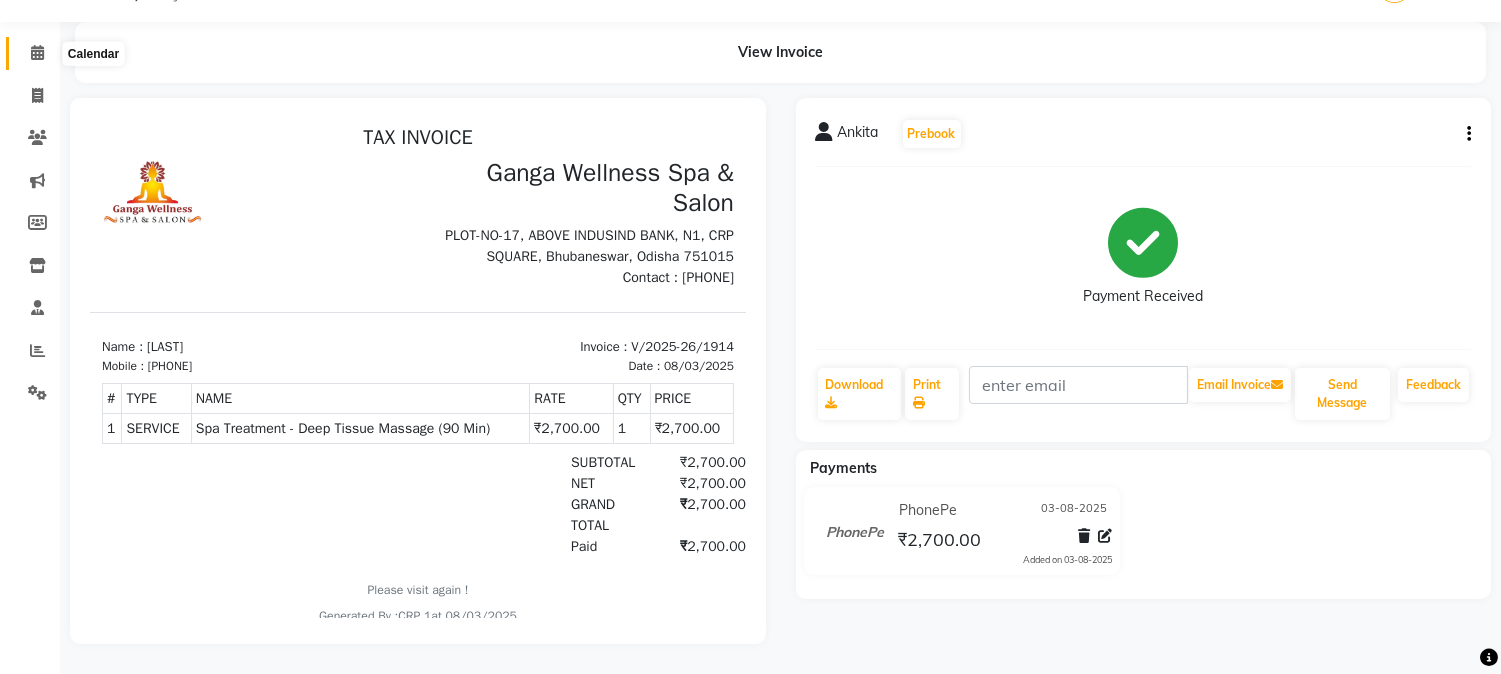 click 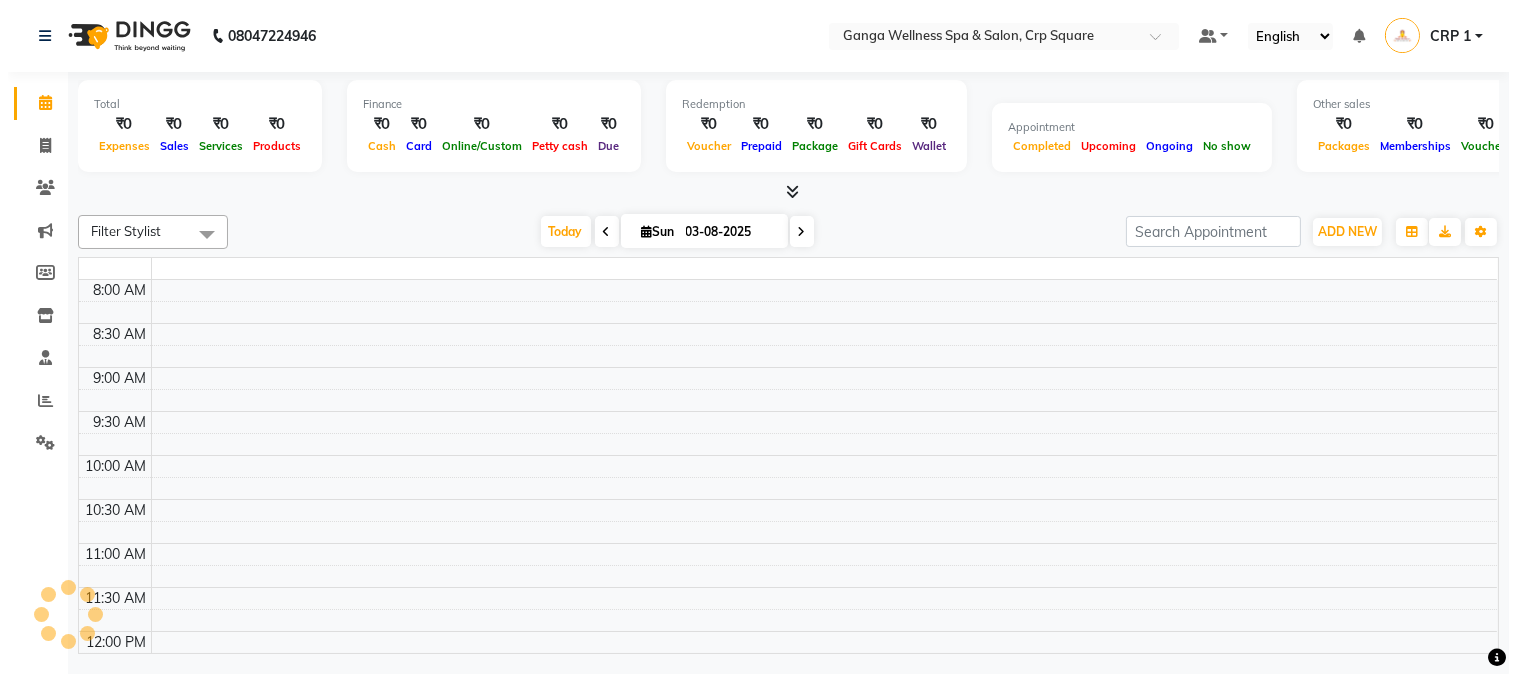 scroll, scrollTop: 0, scrollLeft: 0, axis: both 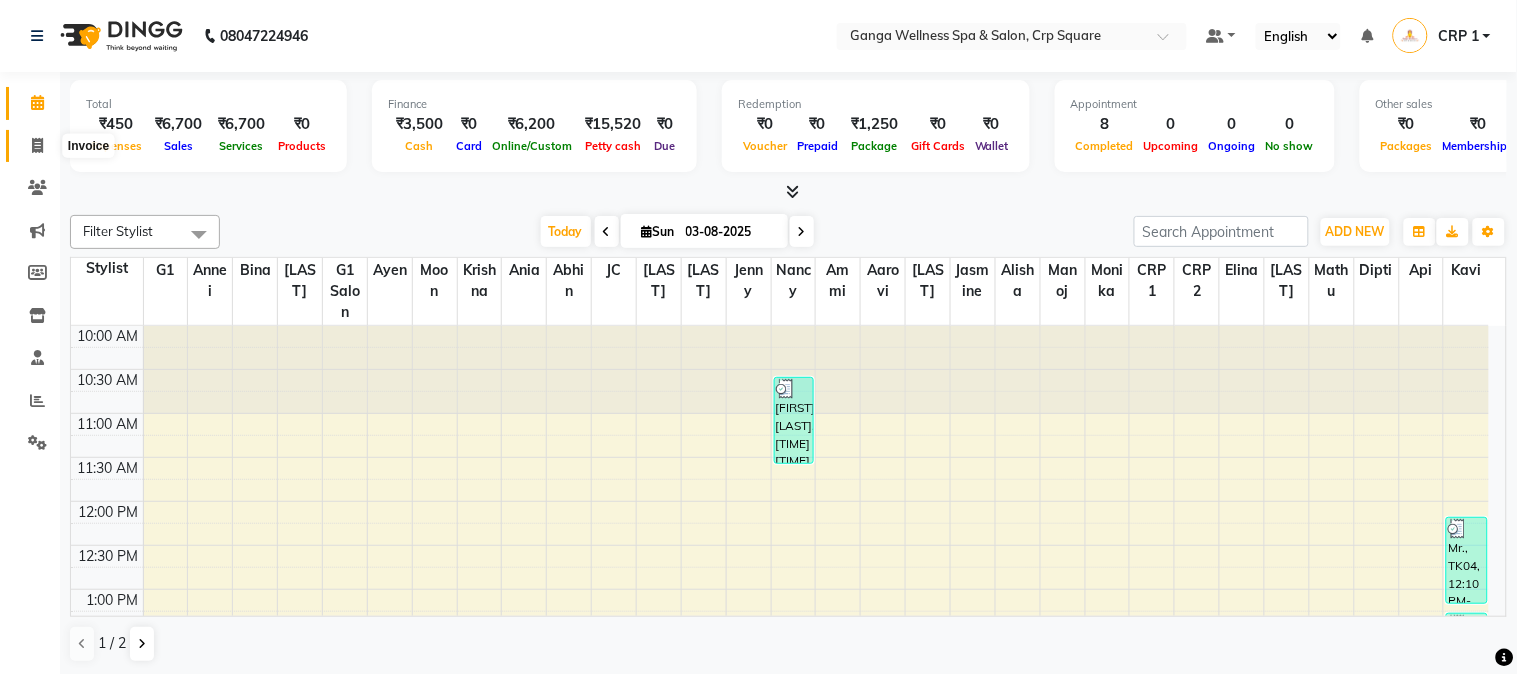 click 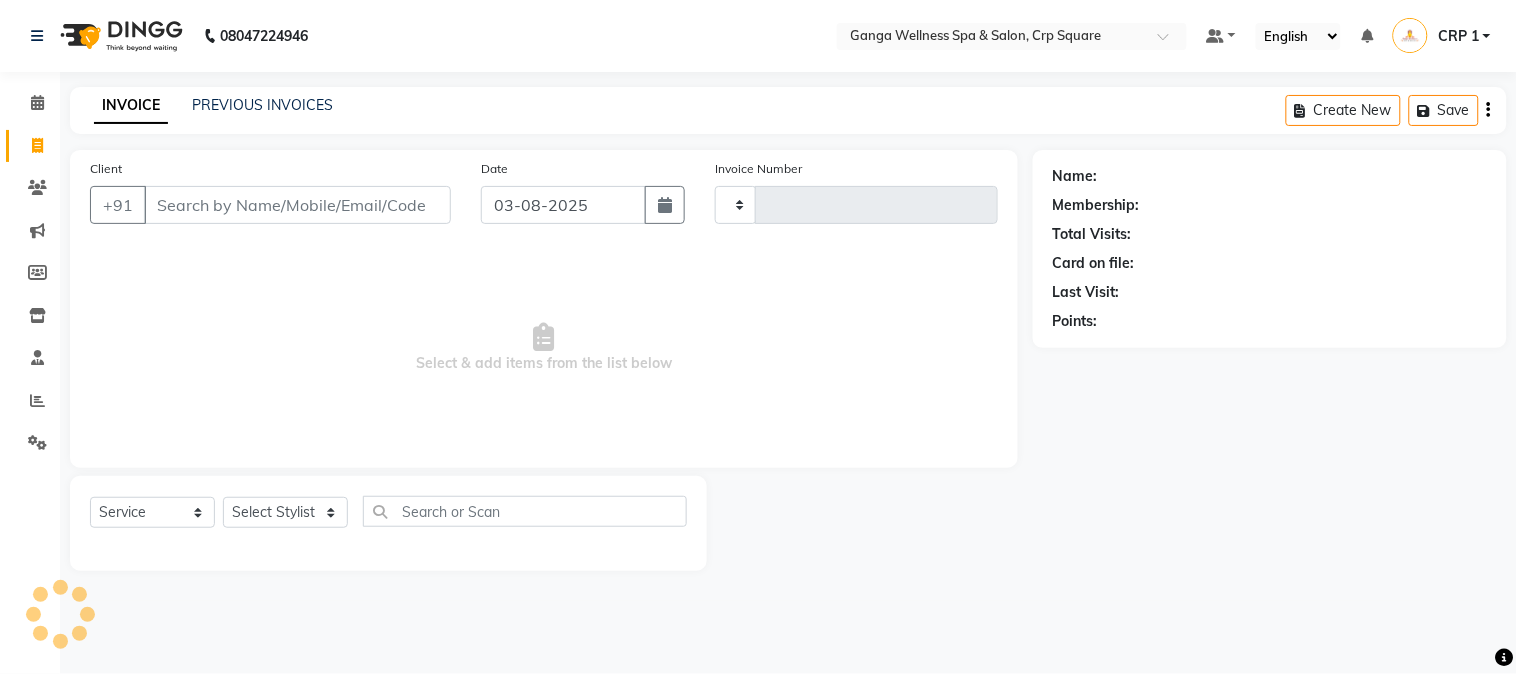 type on "1915" 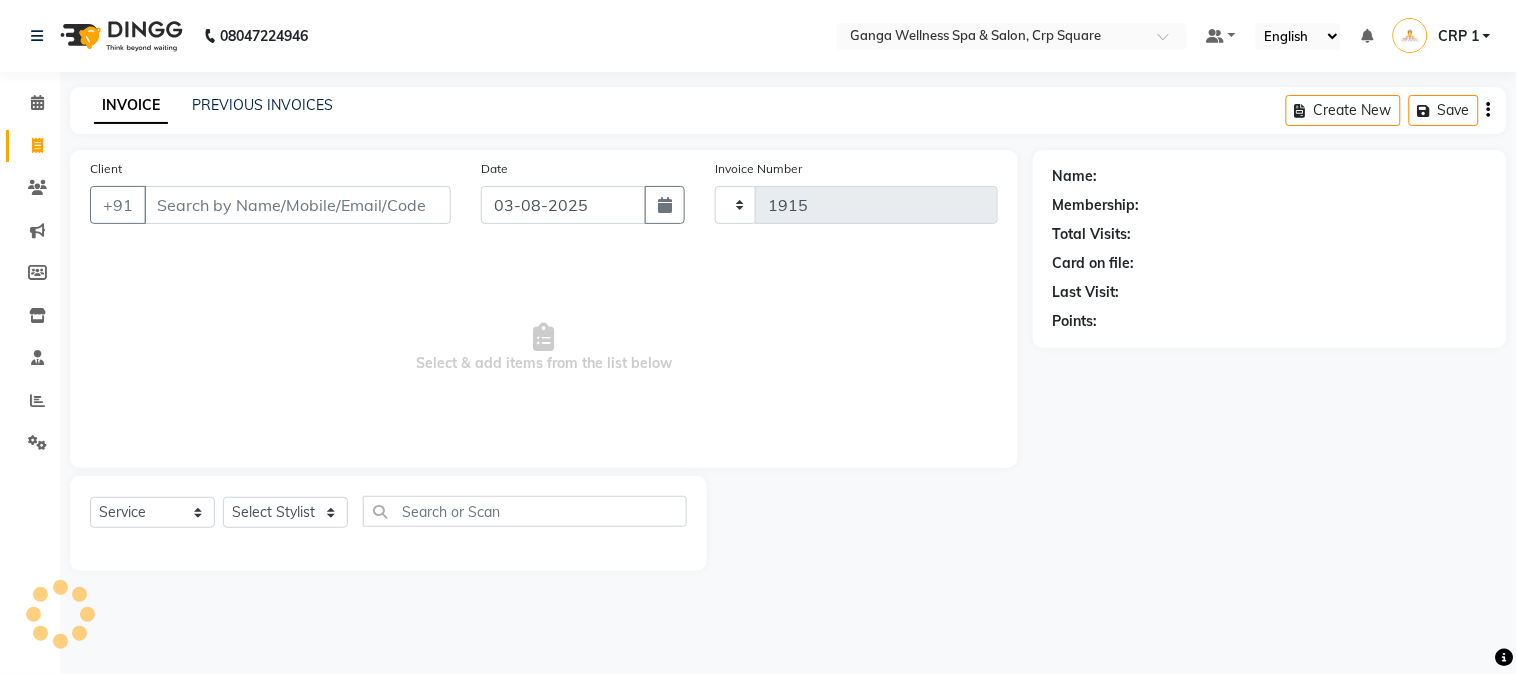 select on "715" 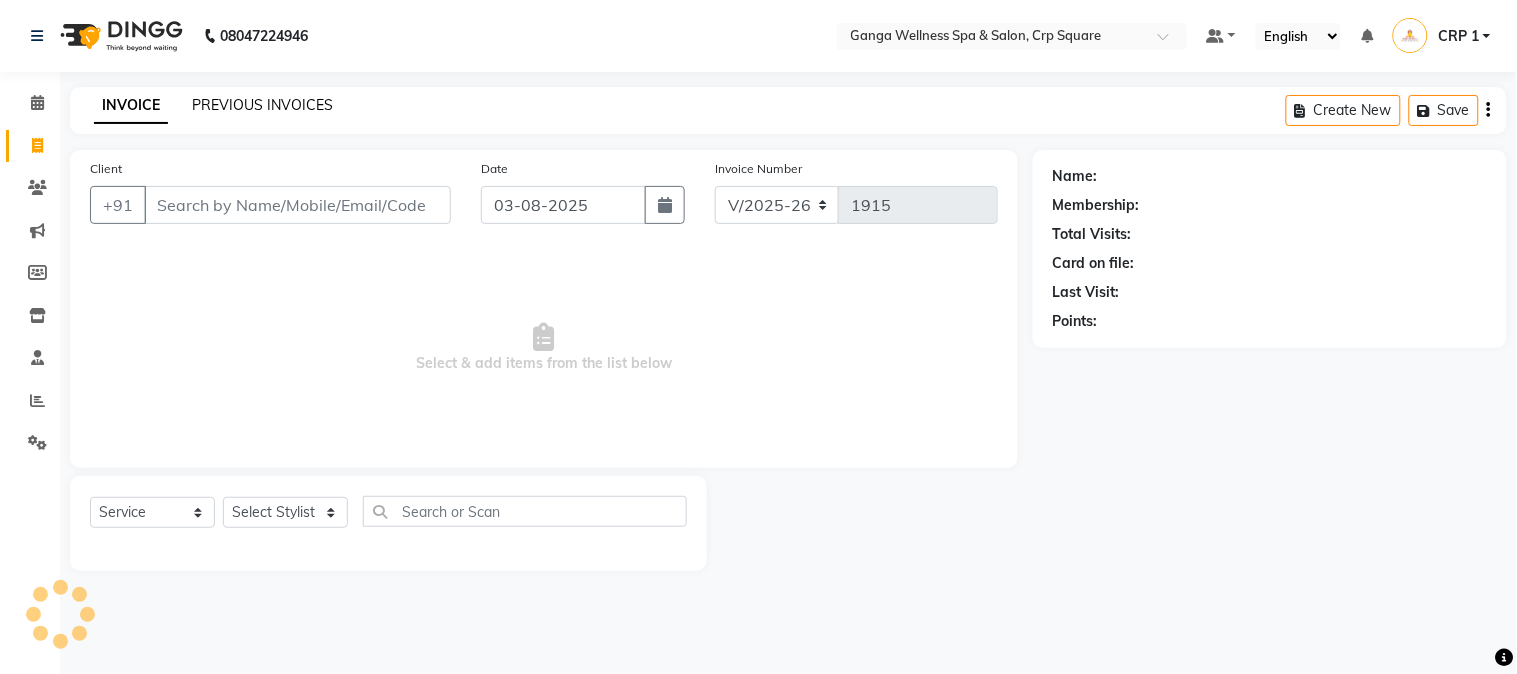click on "PREVIOUS INVOICES" 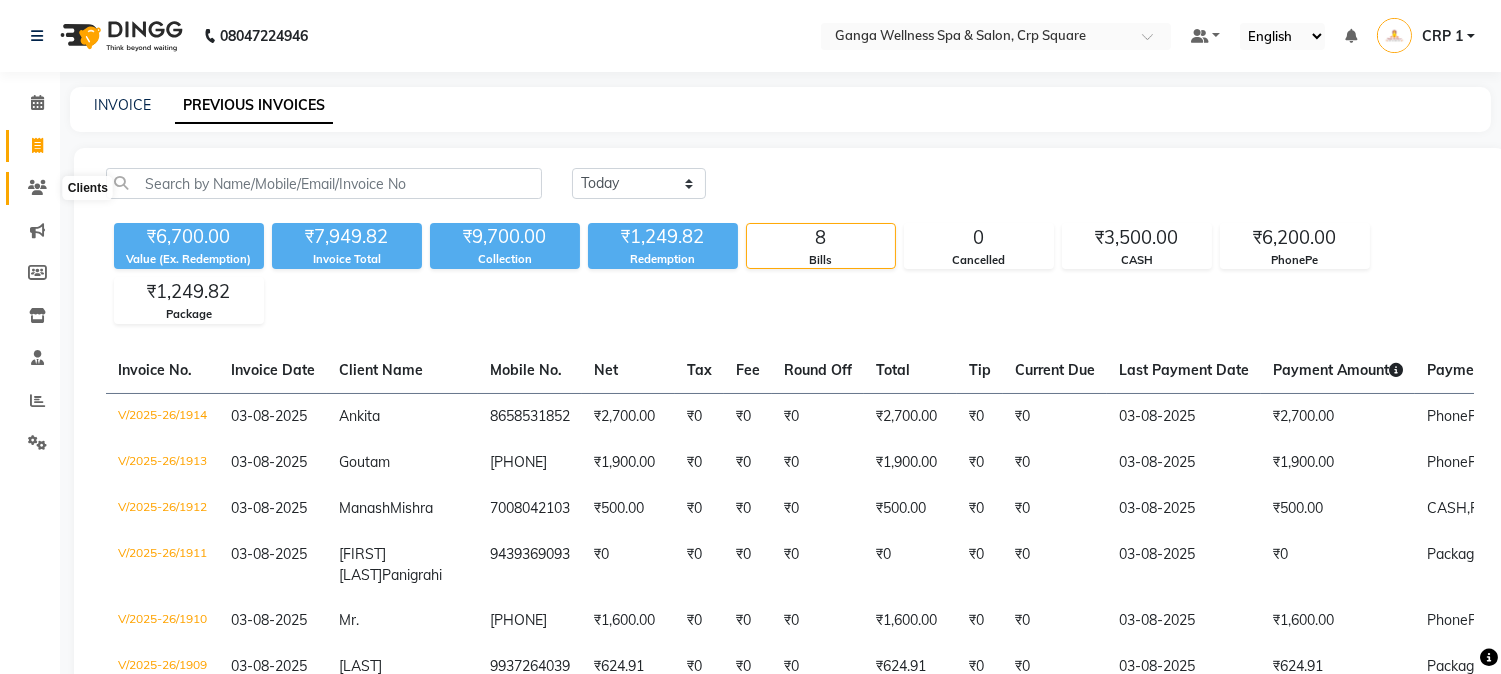 click 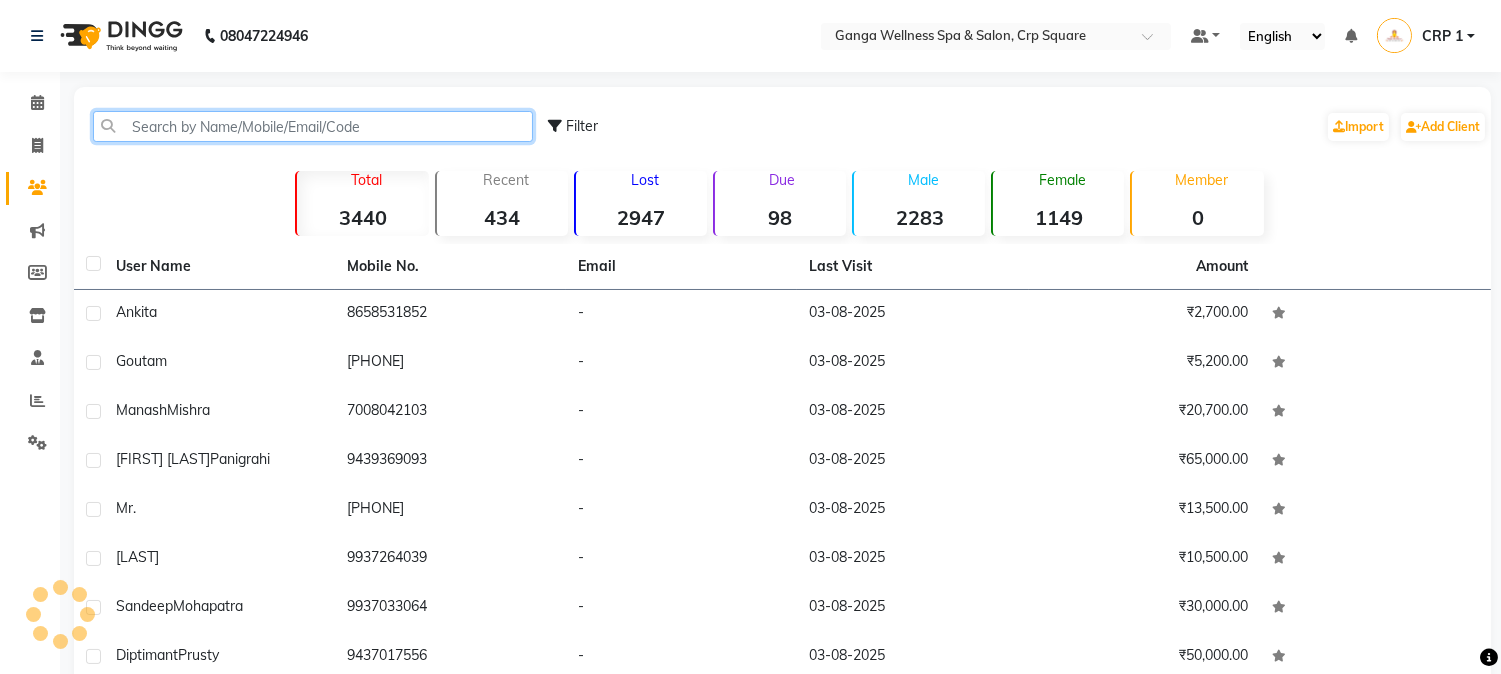 click 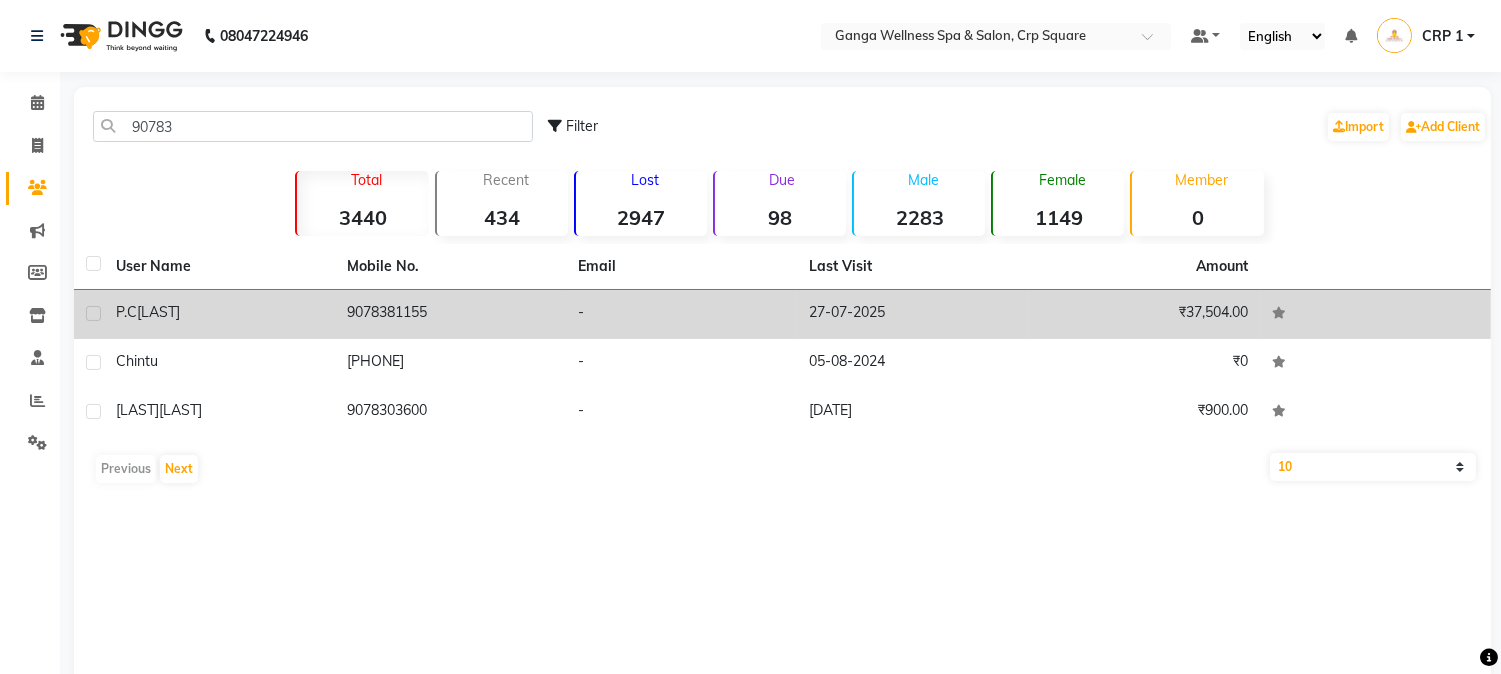 click on "[LAST]" 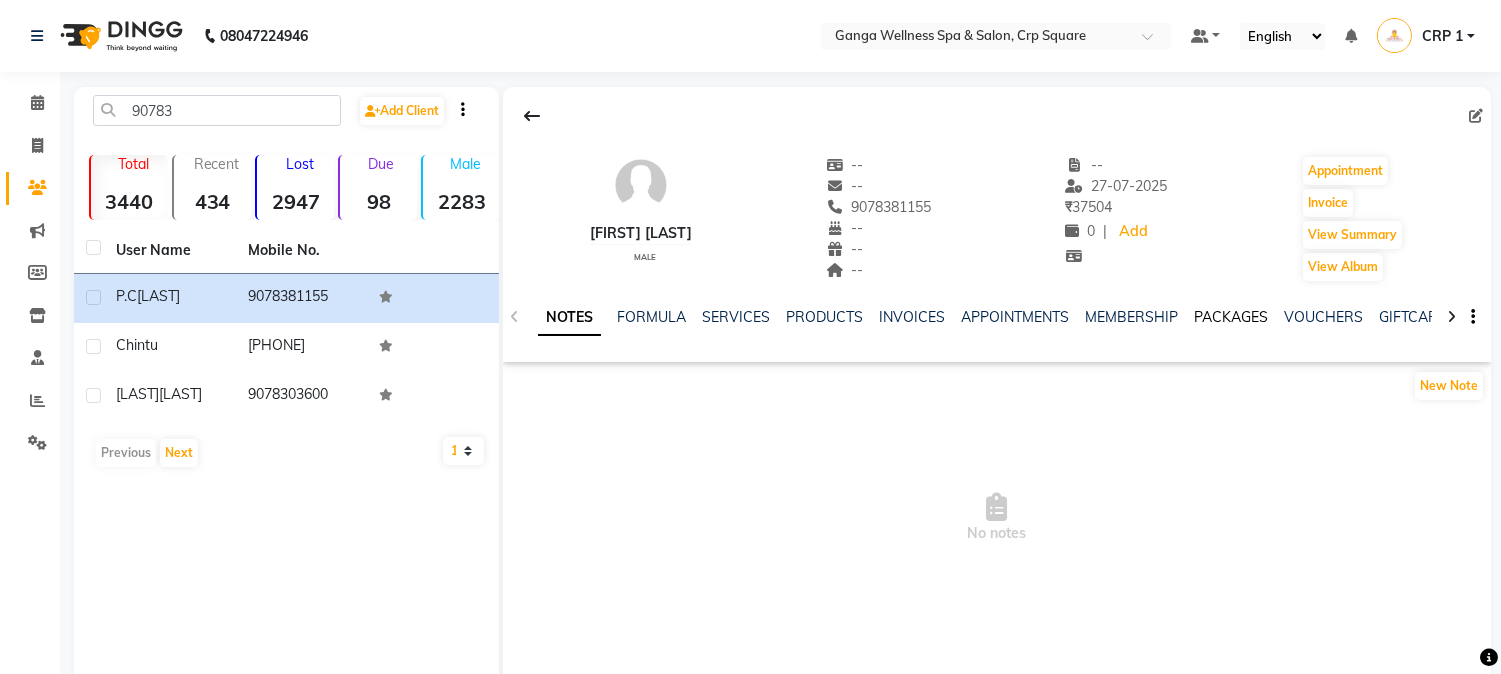 click on "PACKAGES" 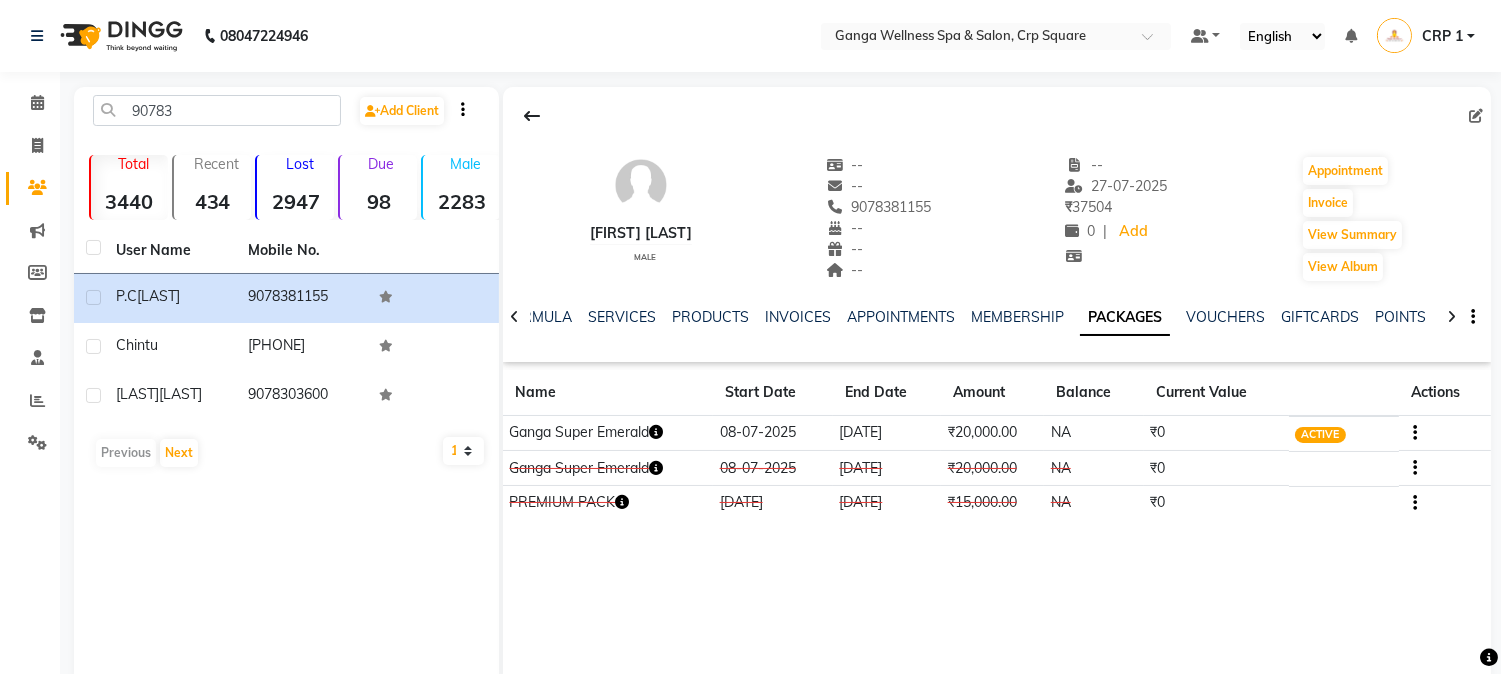 click 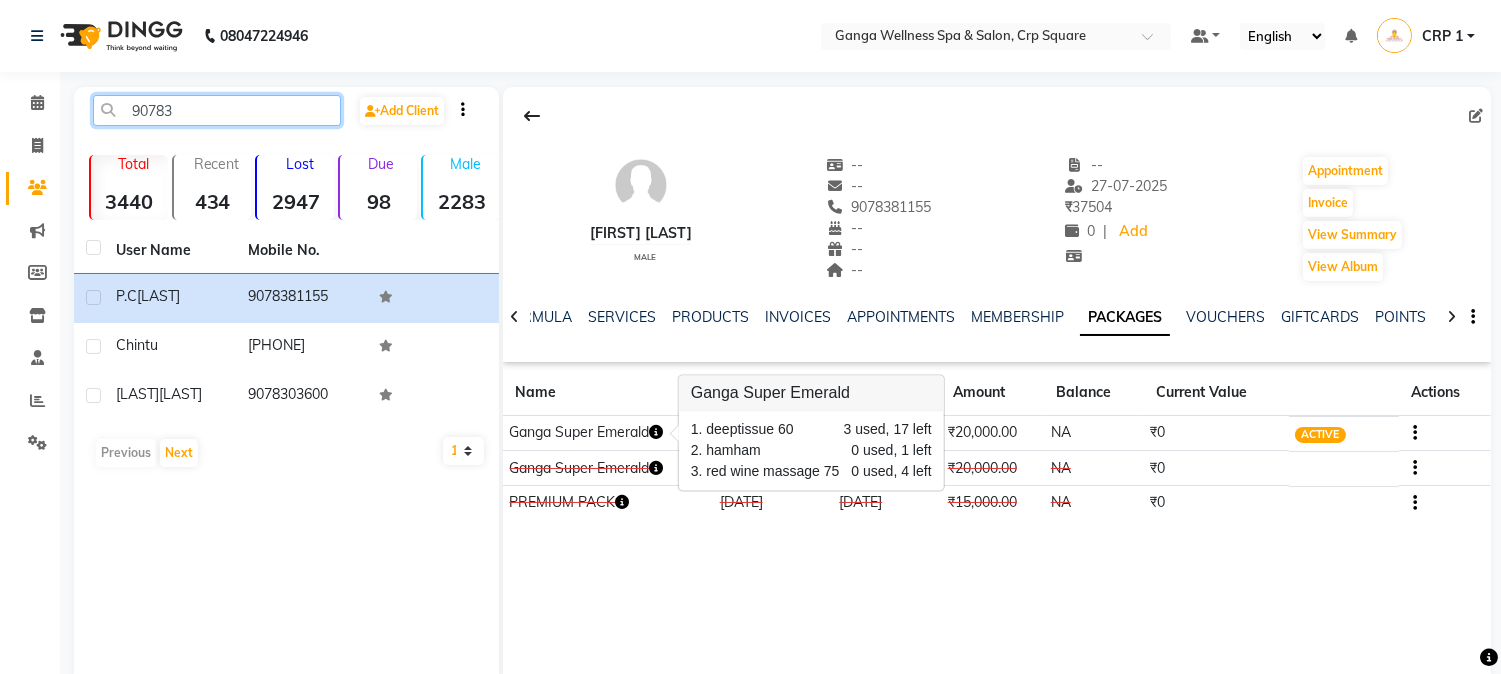 click on "90783" 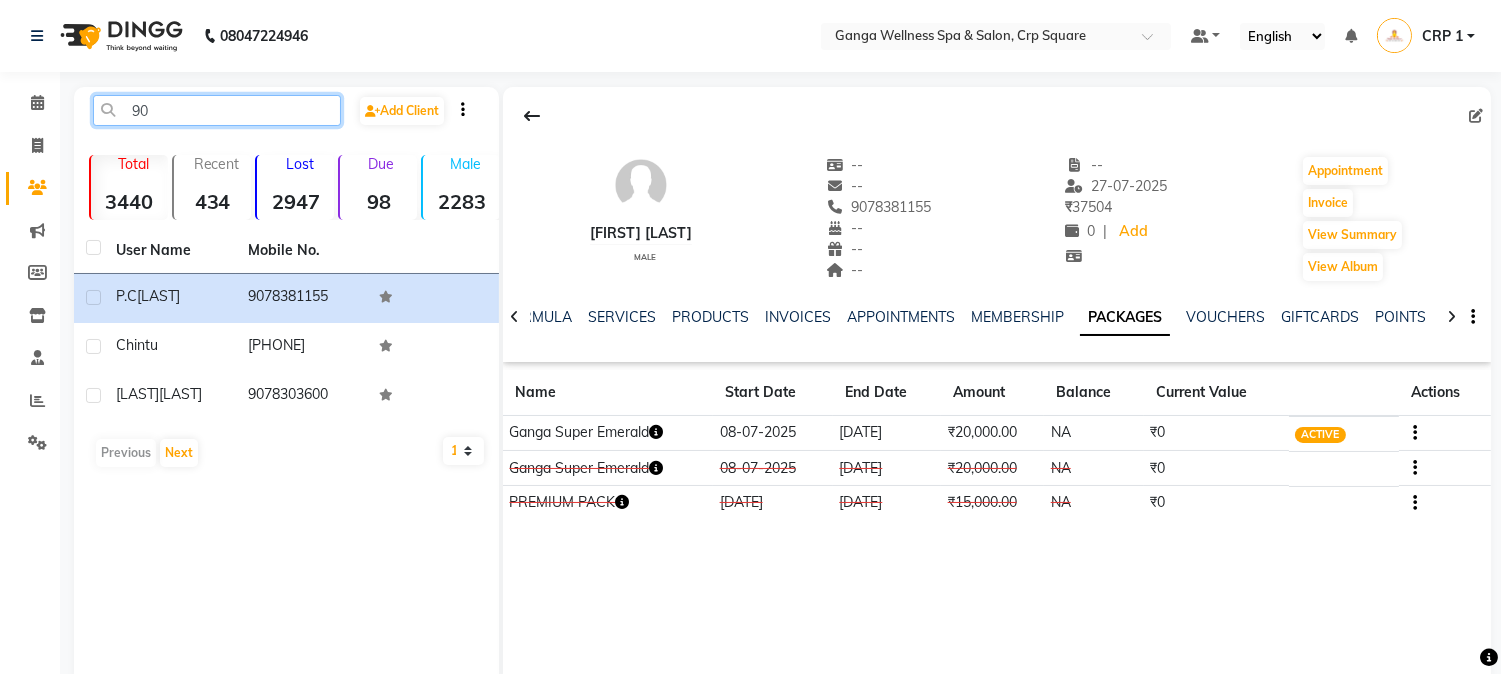 type on "9" 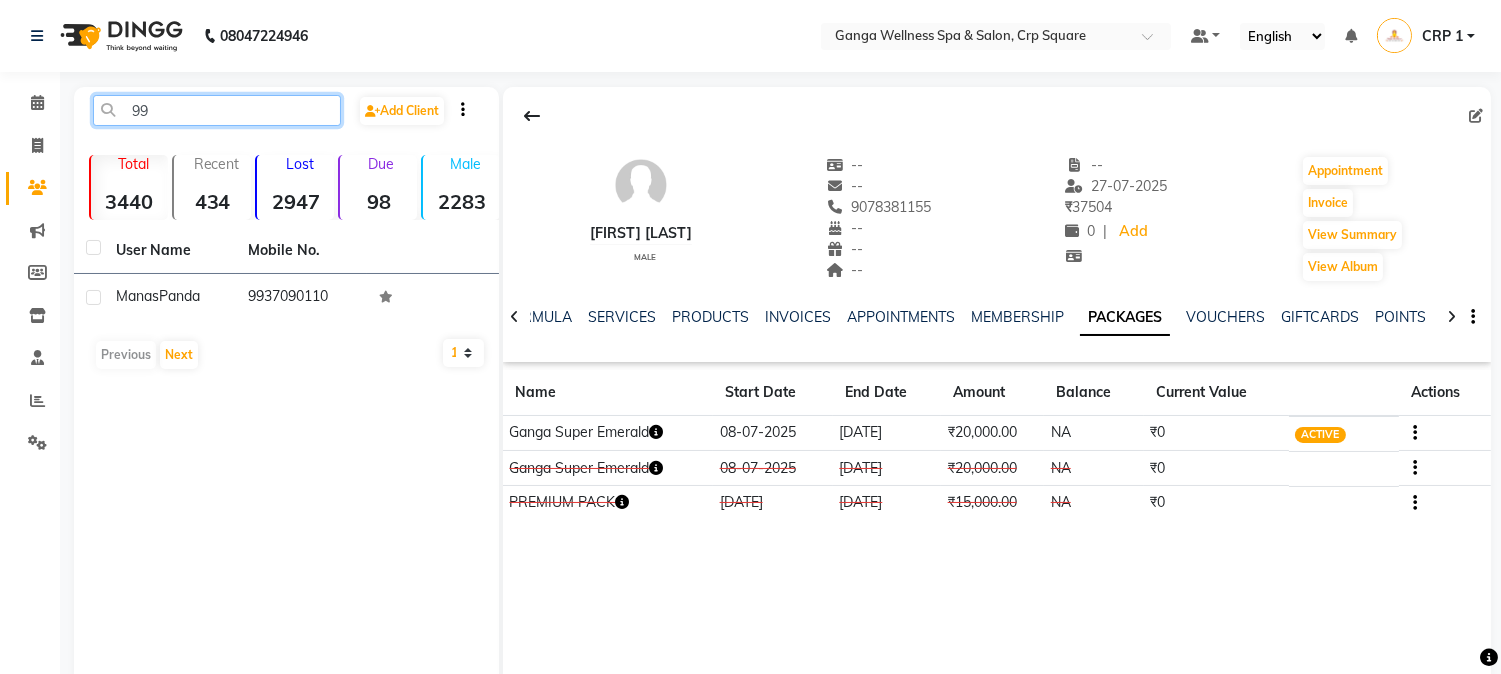 type on "9" 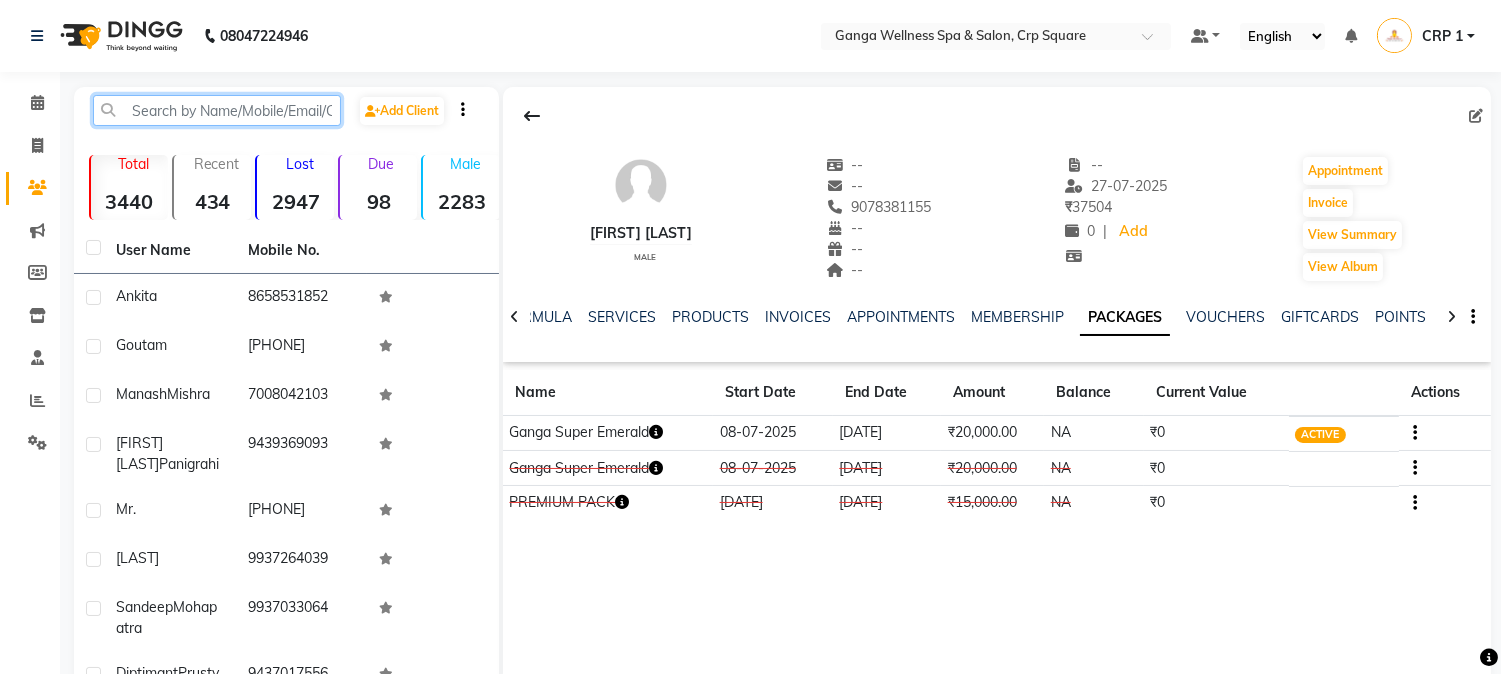 click 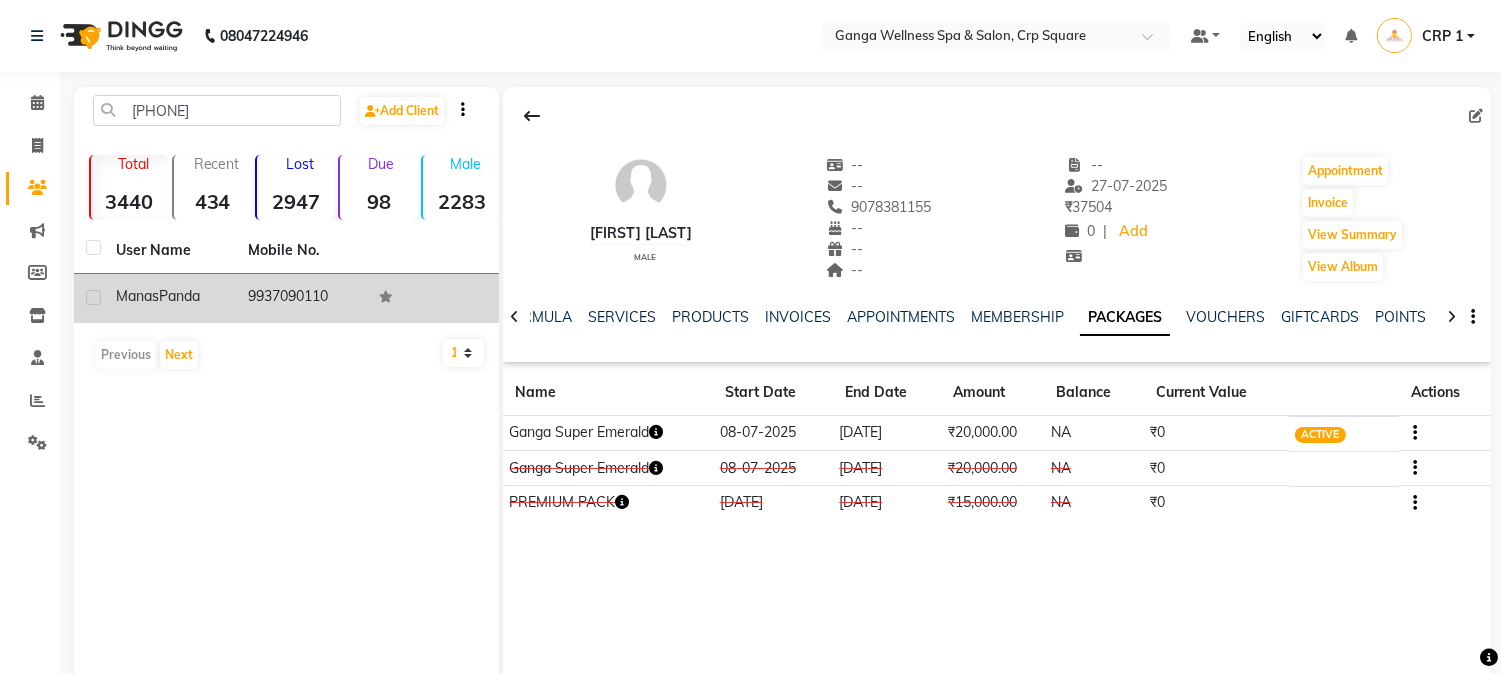 click on "Panda" 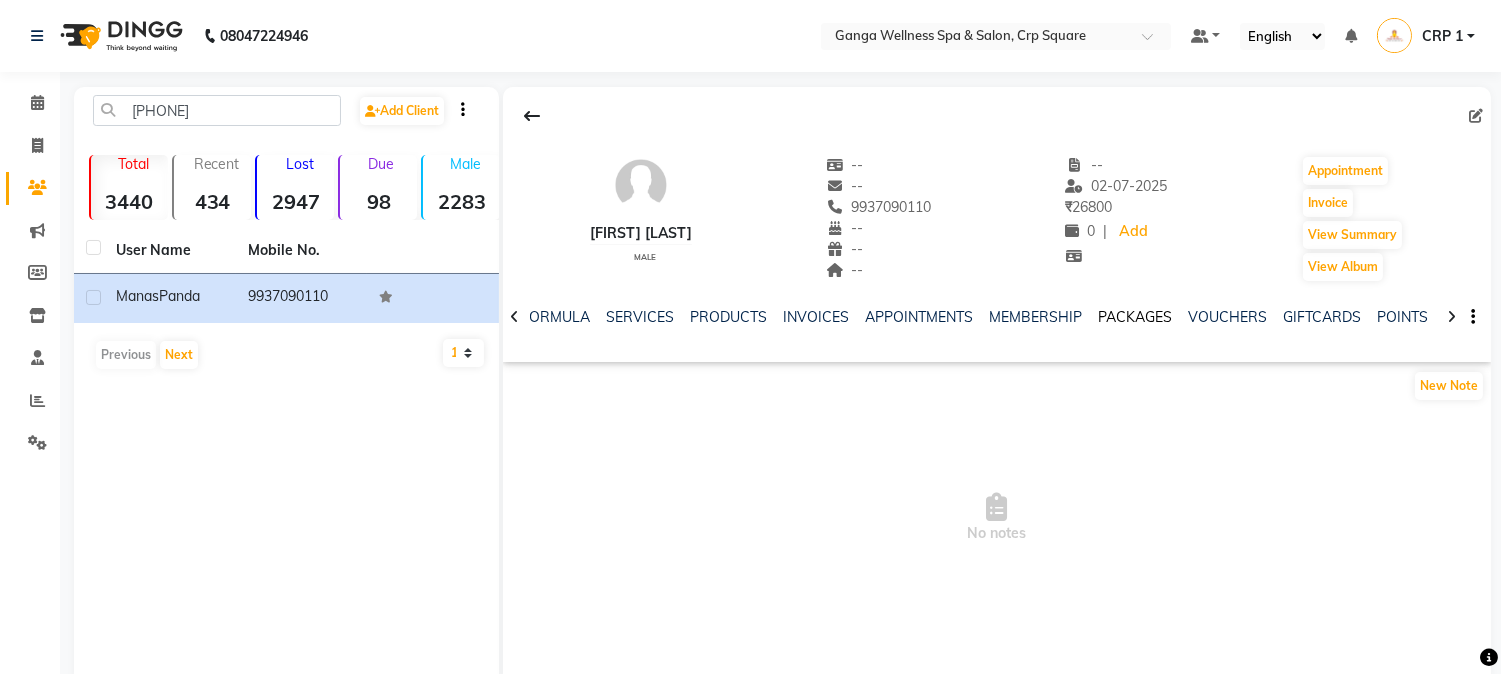 click on "PACKAGES" 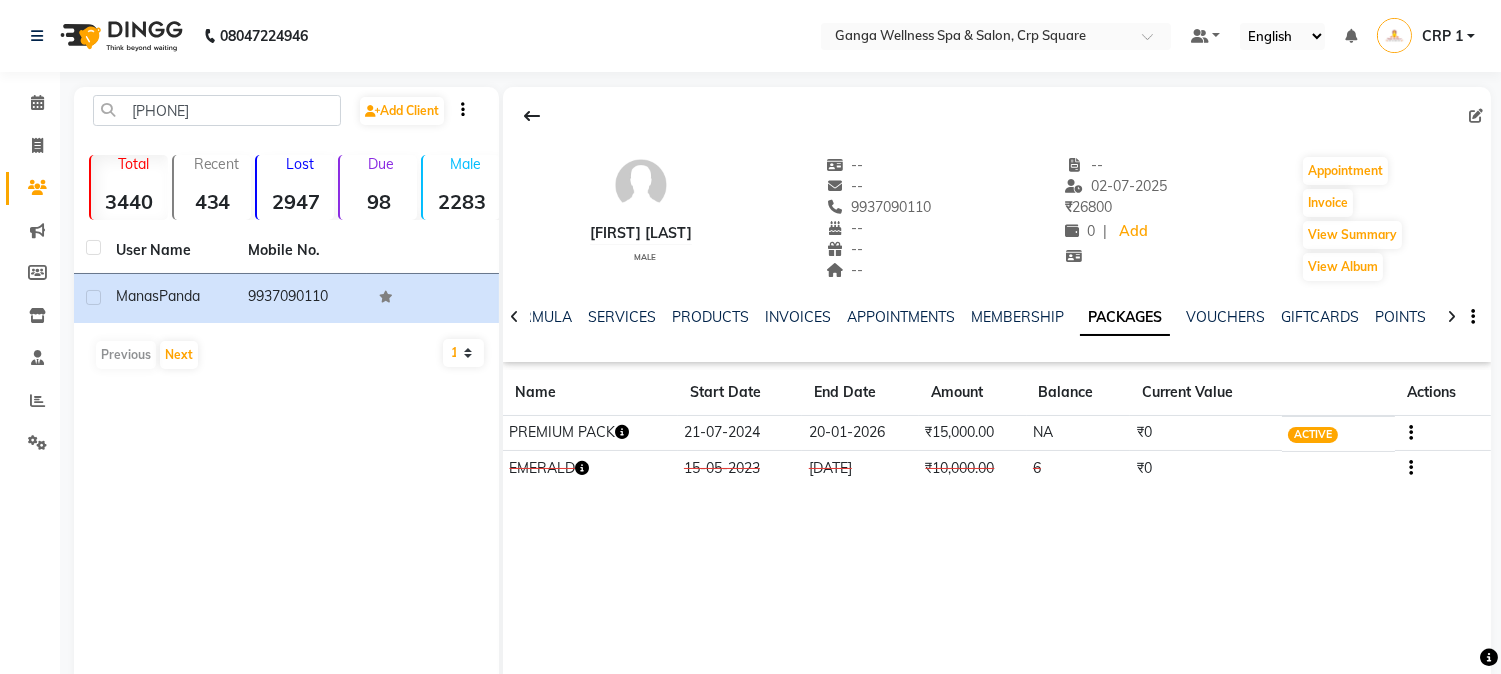 click 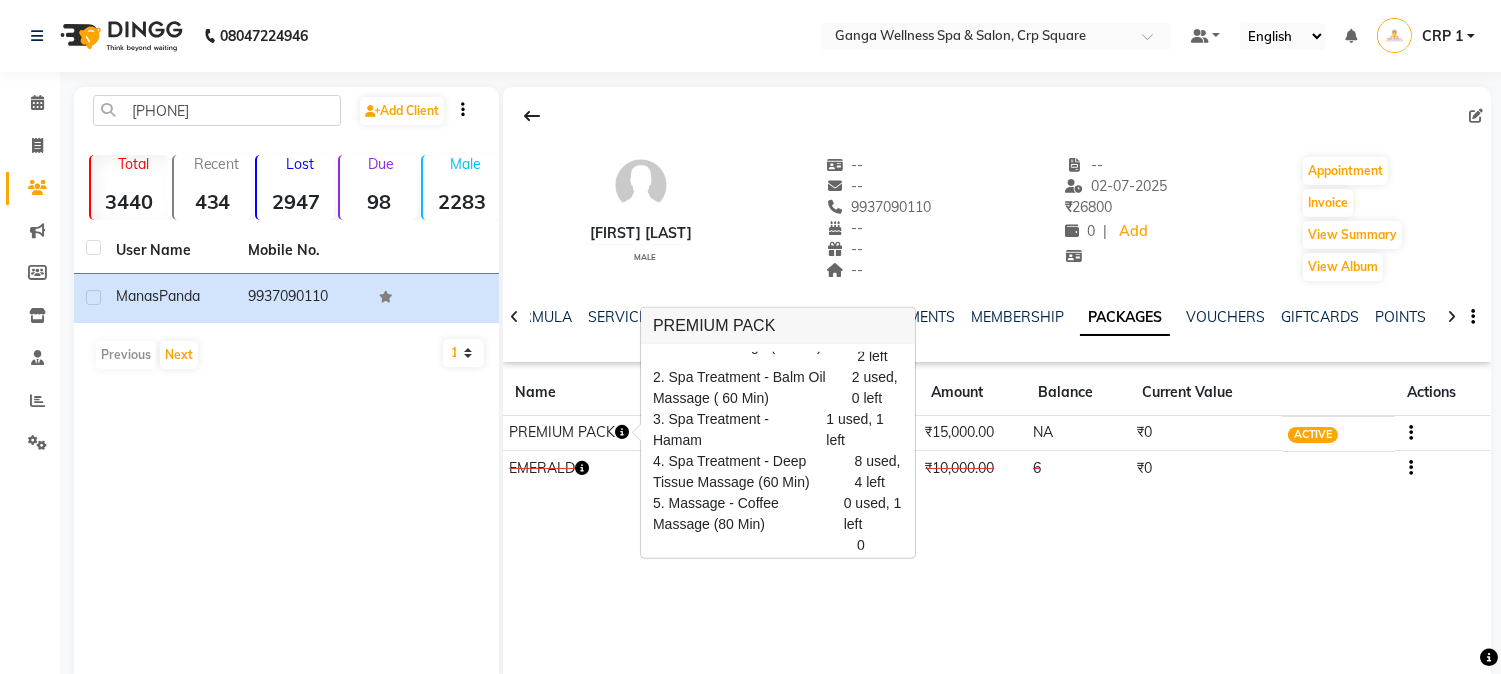 scroll, scrollTop: 95, scrollLeft: 0, axis: vertical 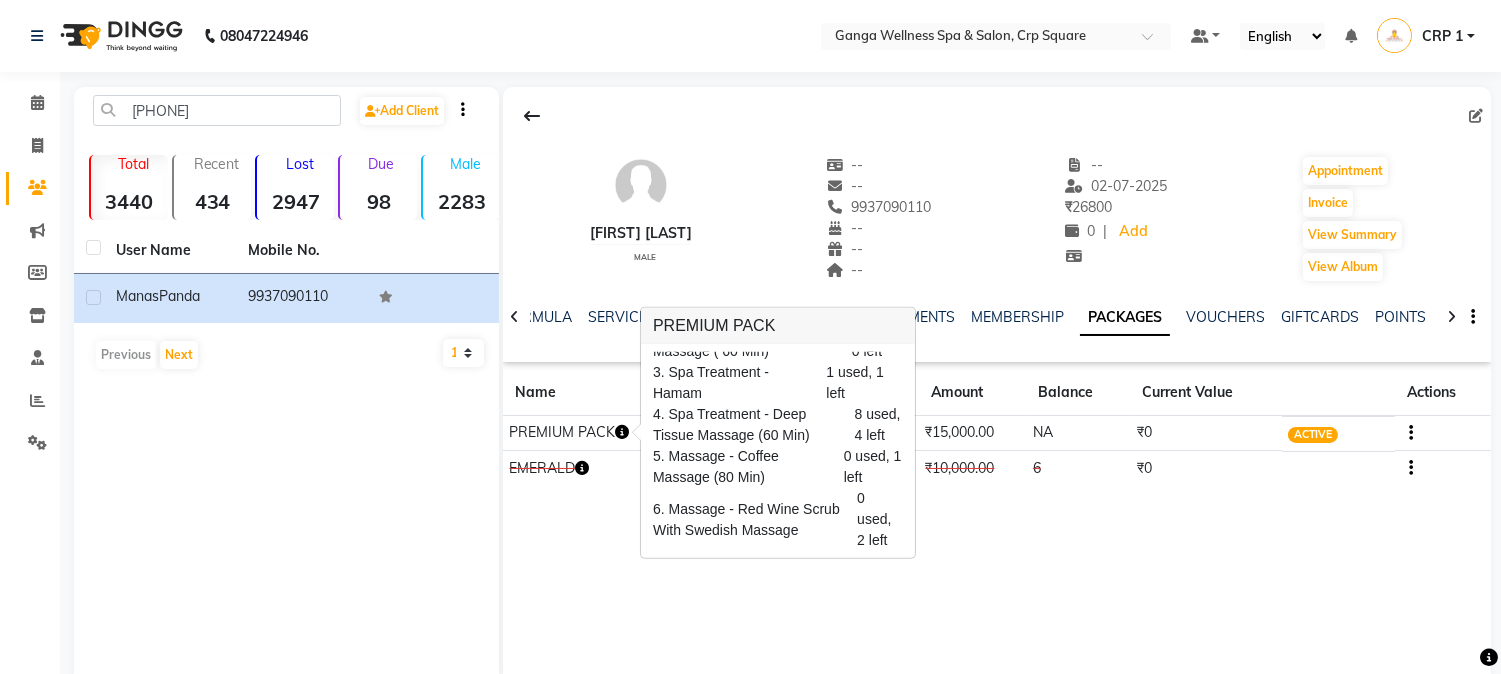 click on "User Name [FIRST] [LAST]   [PHONE]   [PAGINATION]" 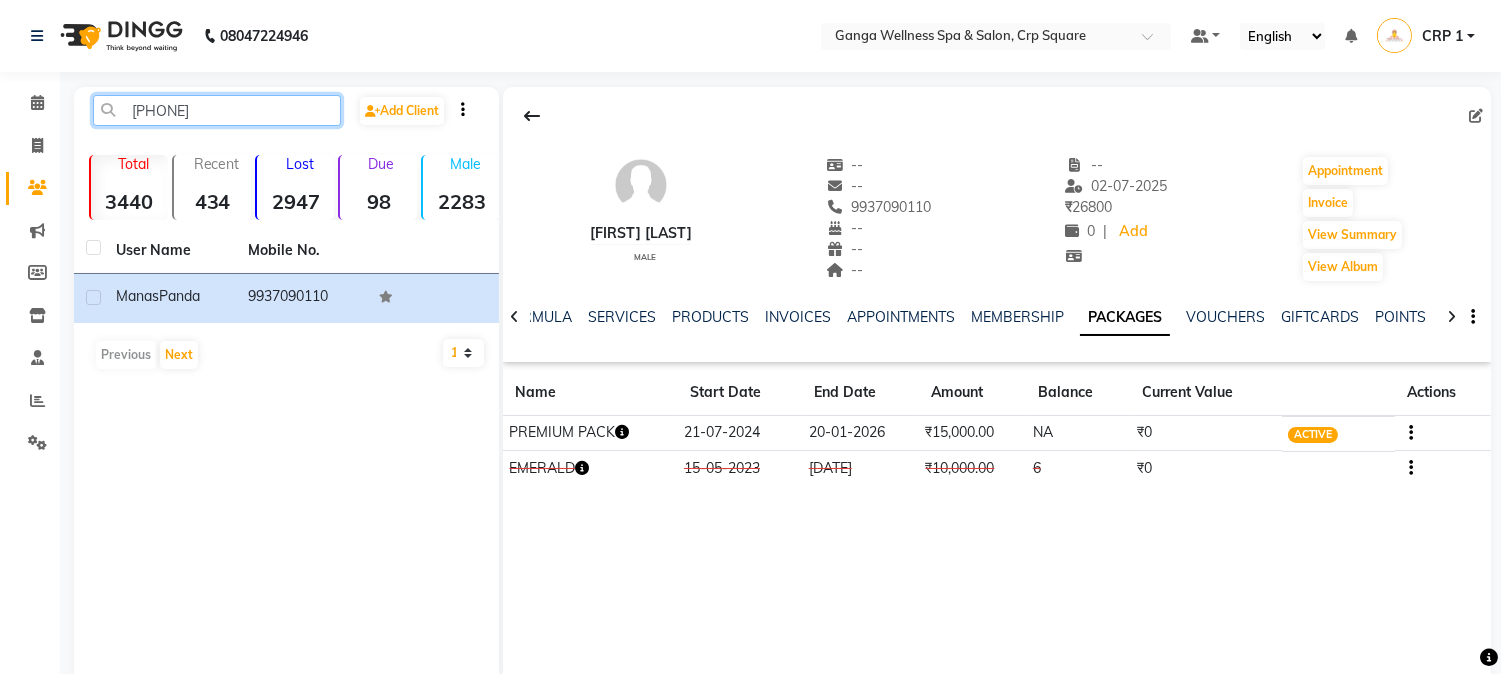 click on "[PHONE]" 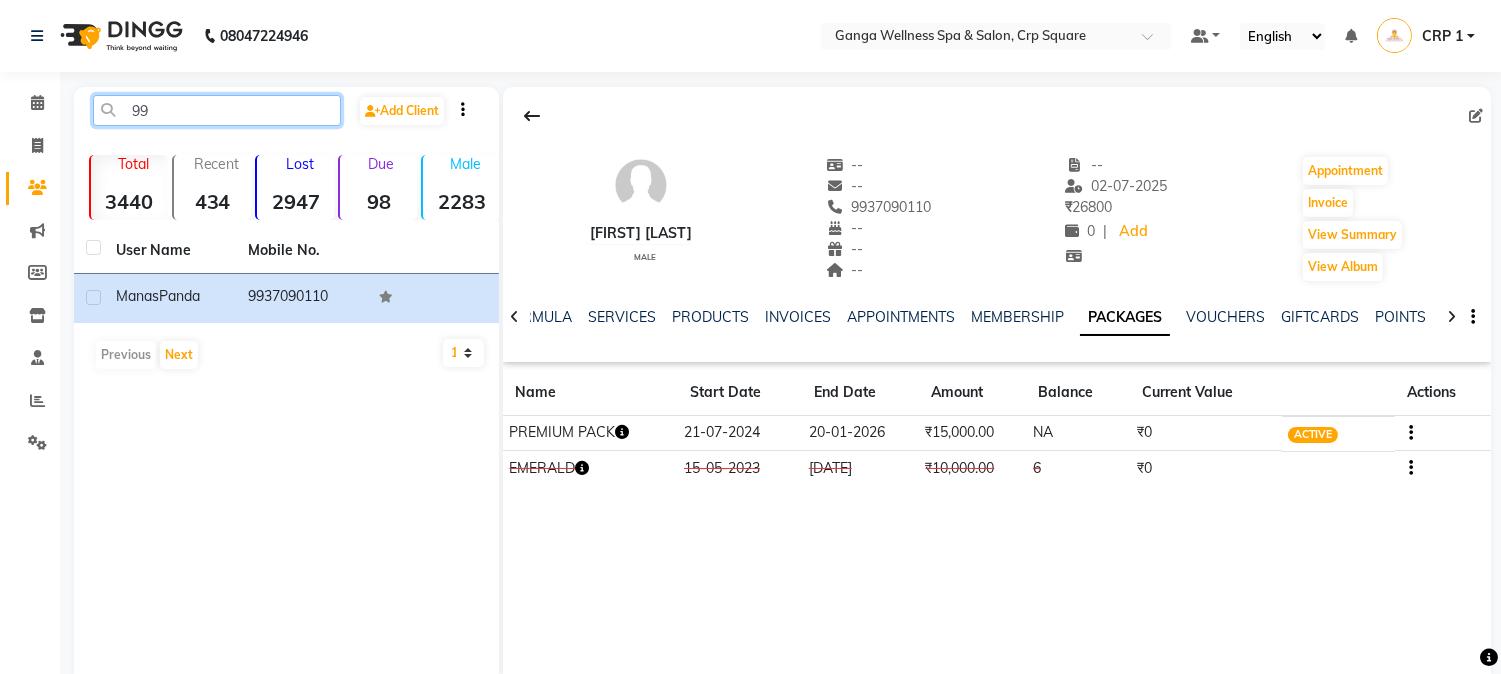 type on "9" 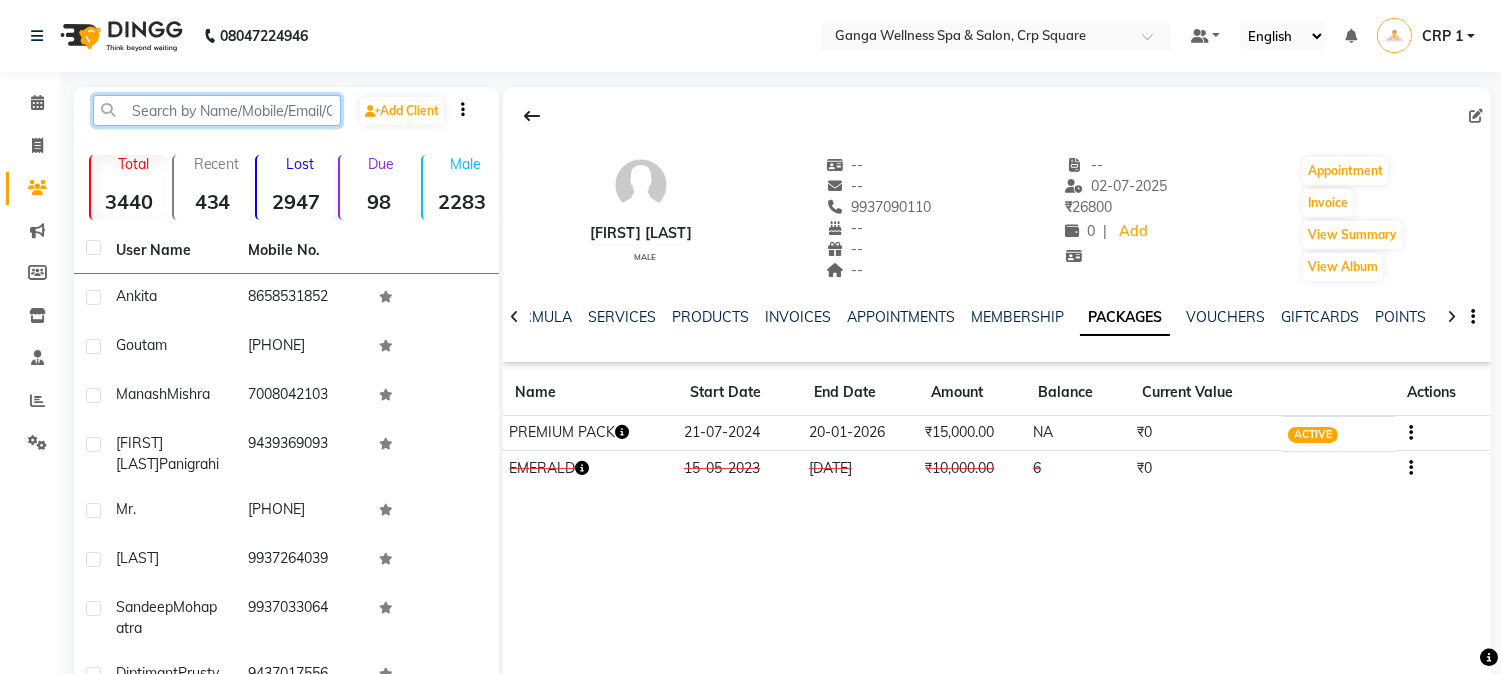 click 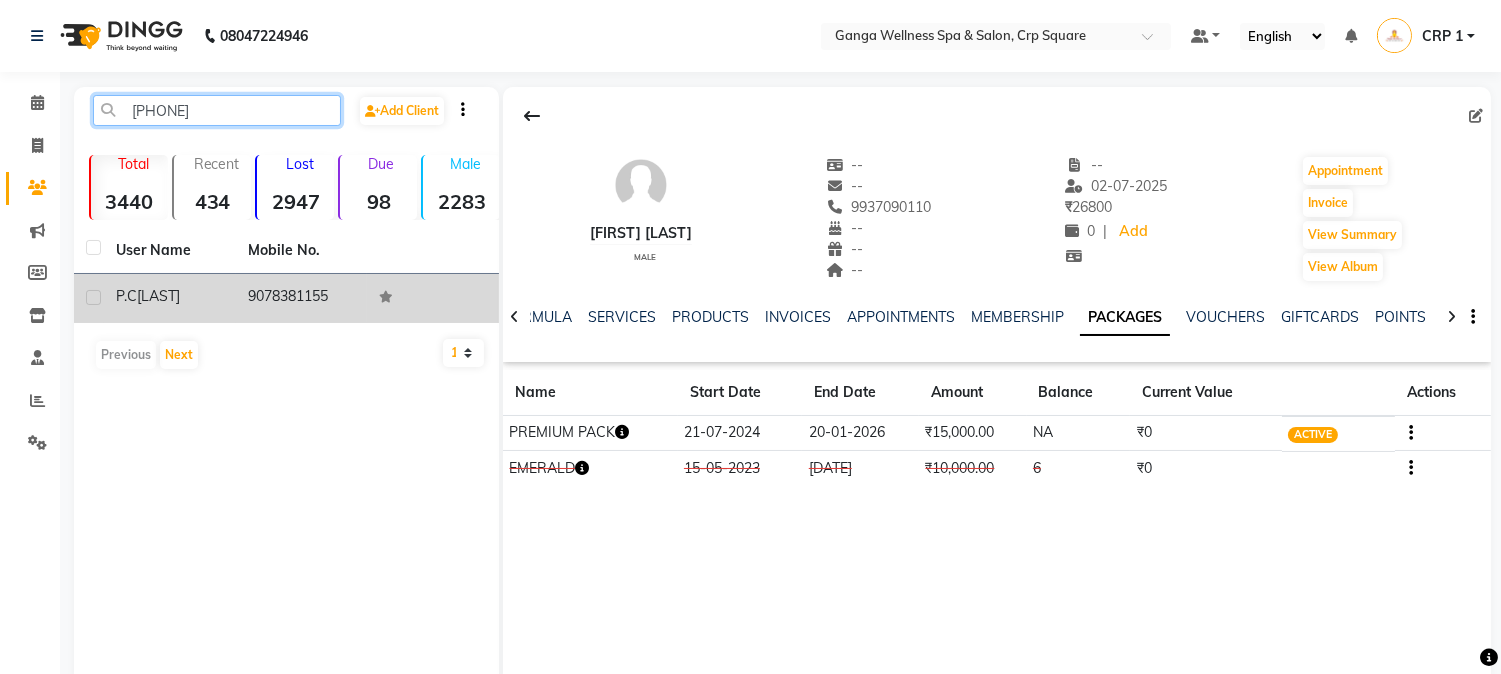 type on "[PHONE]" 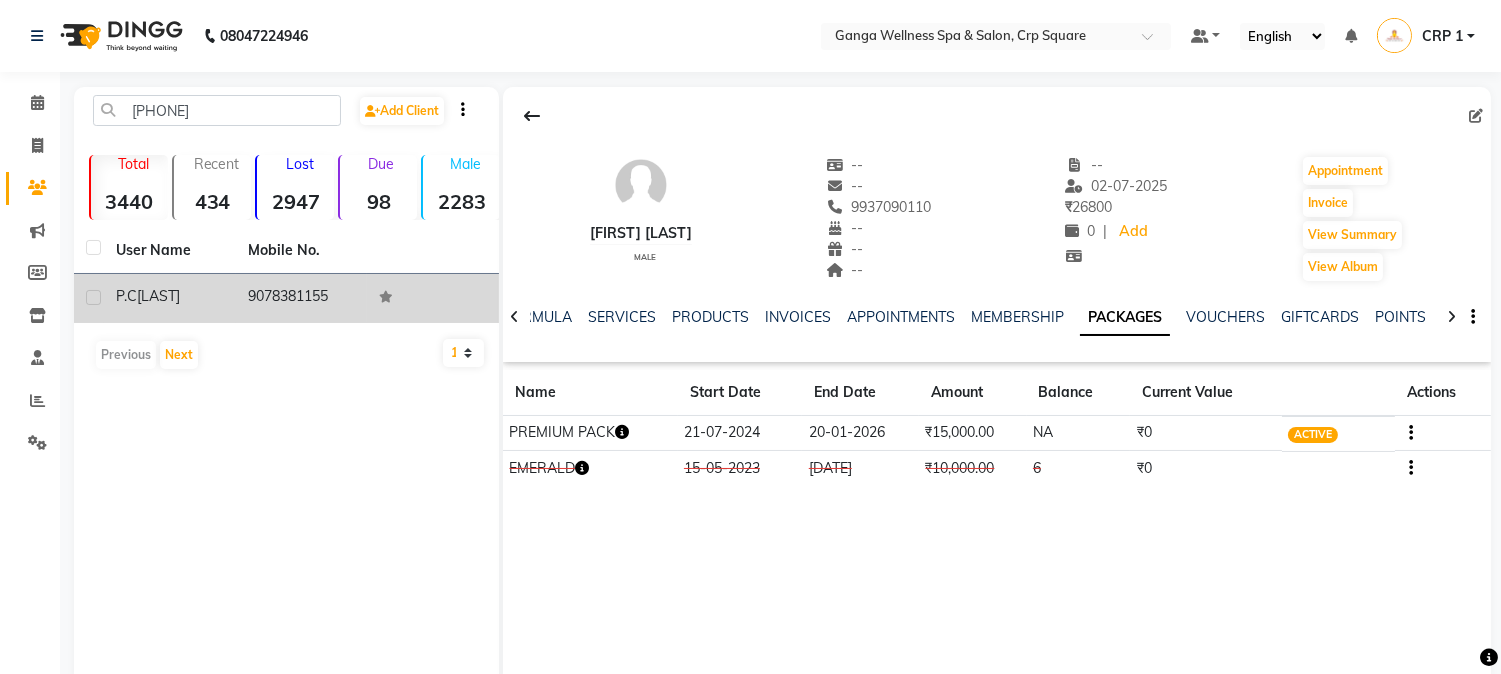 click on "[FIRST] [LAST]" 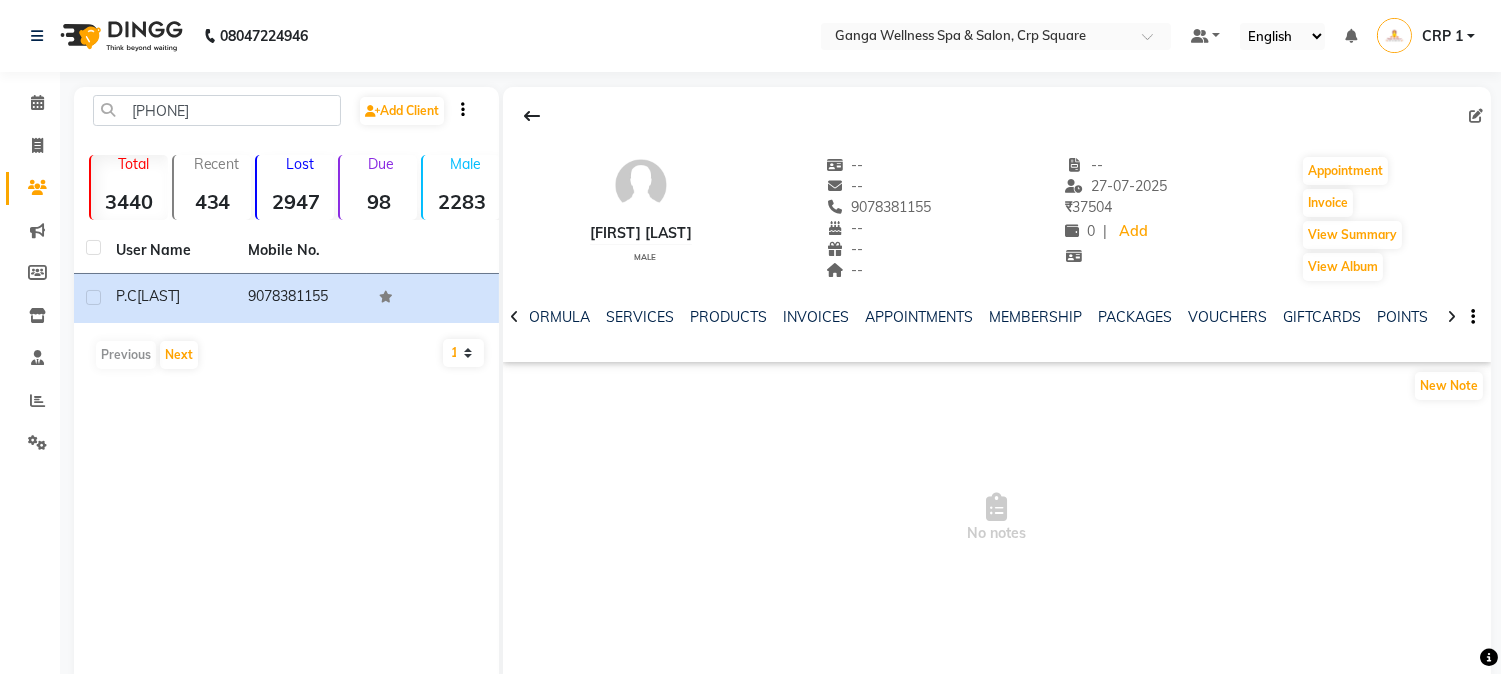 click on "PACKAGES" 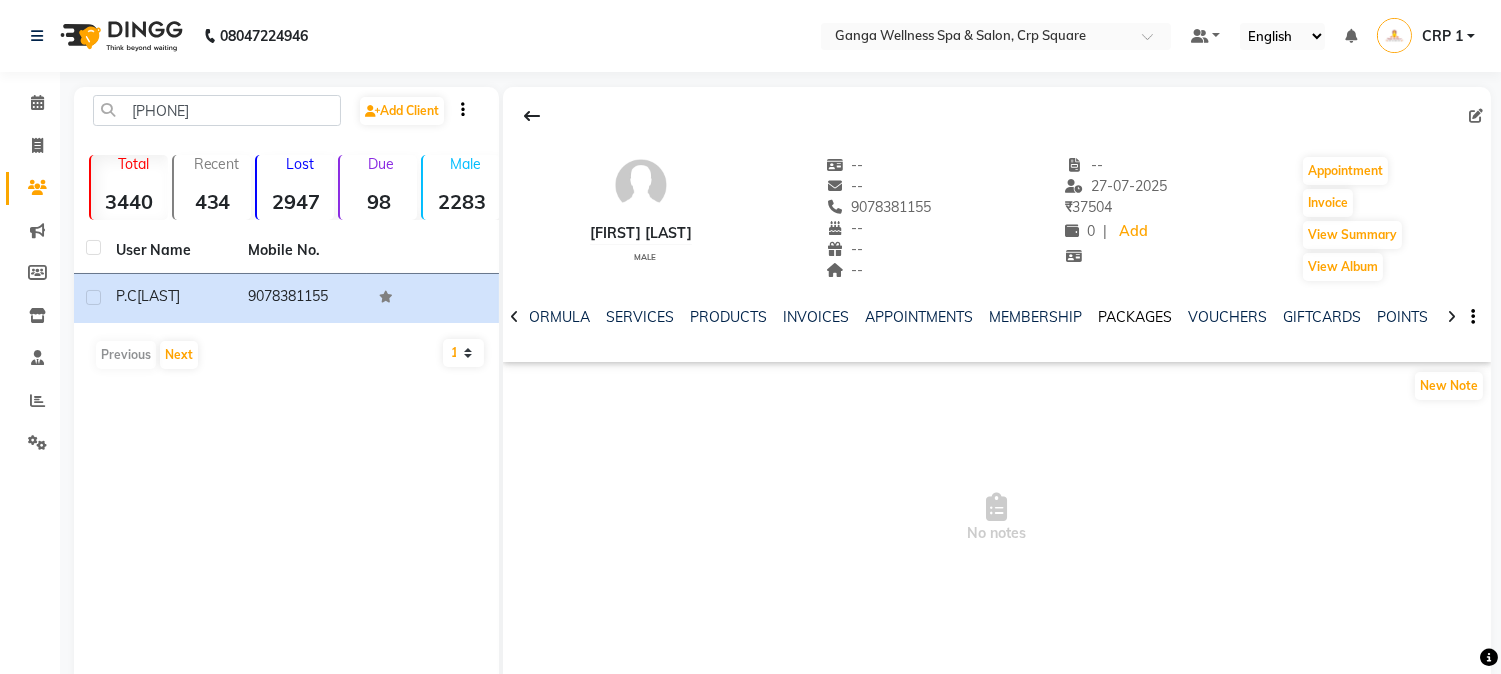 click on "PACKAGES" 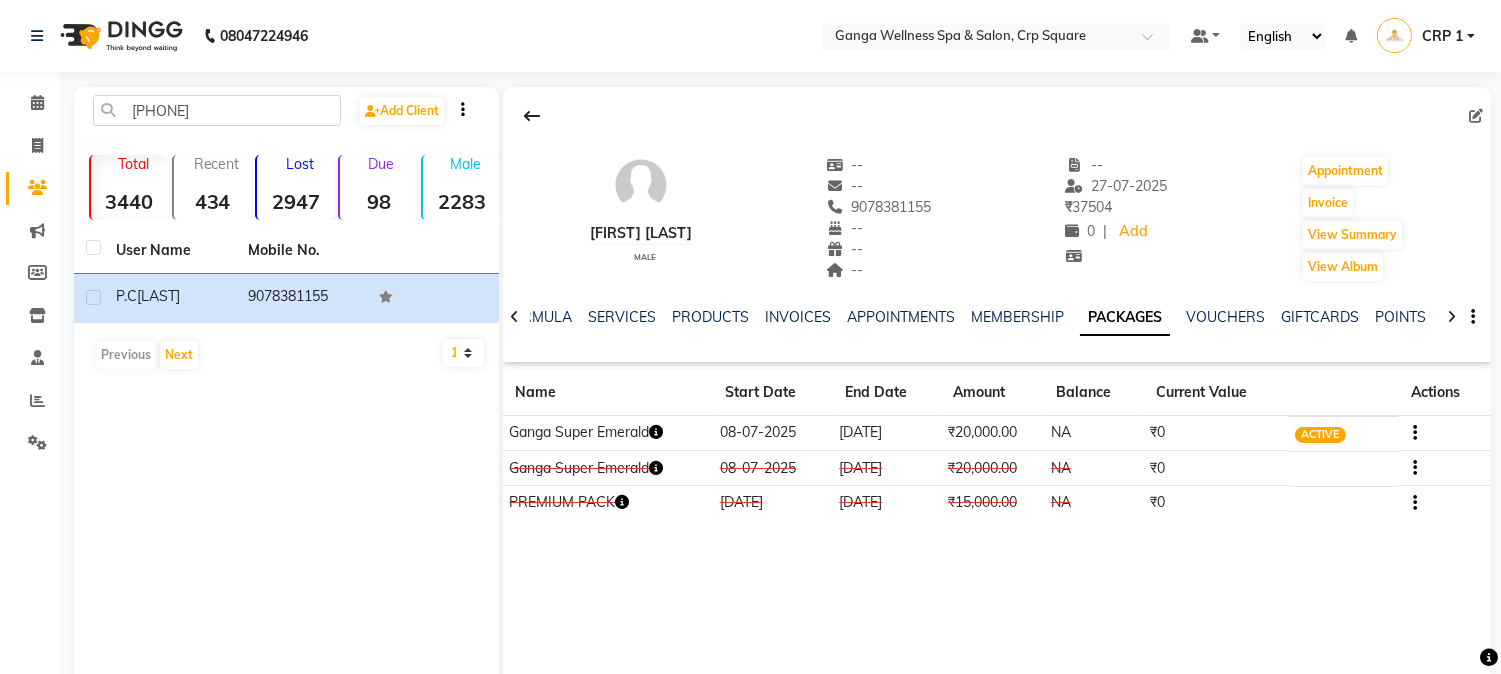 click 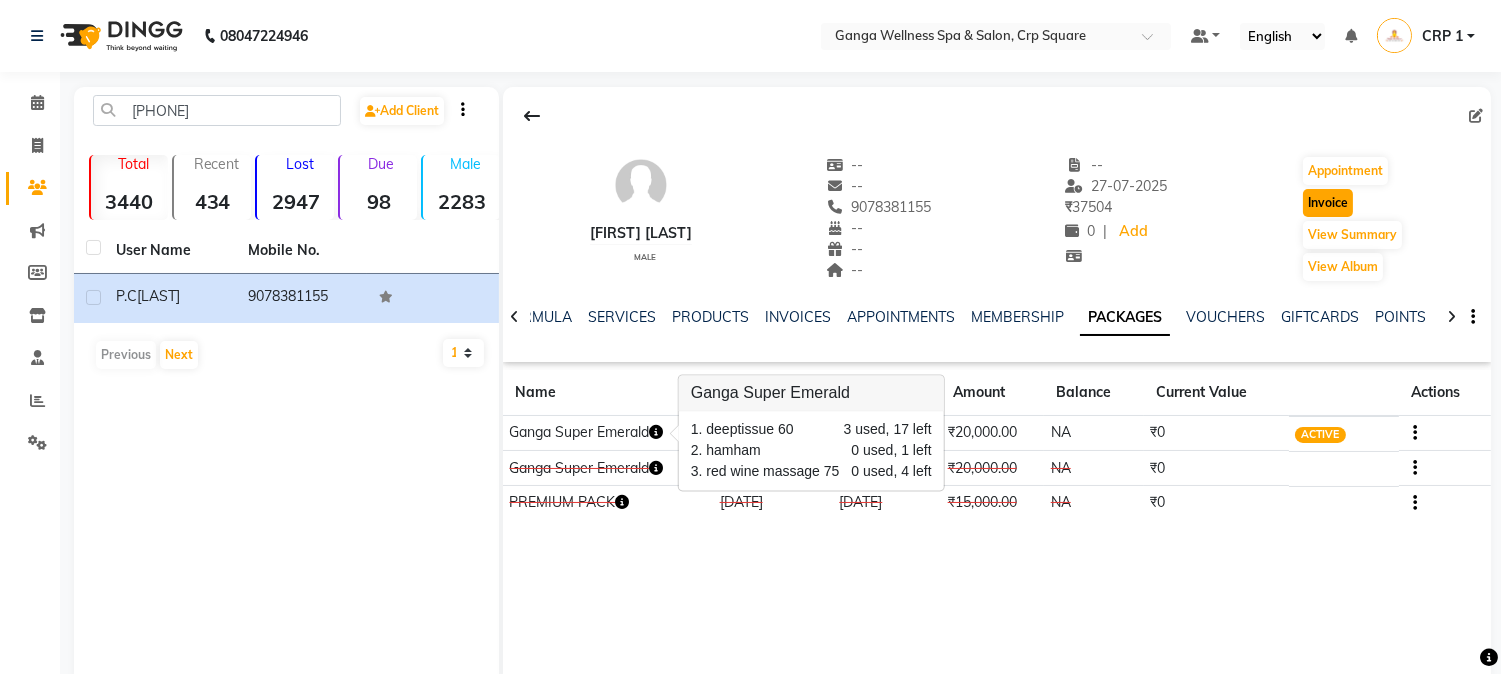 click on "Invoice" 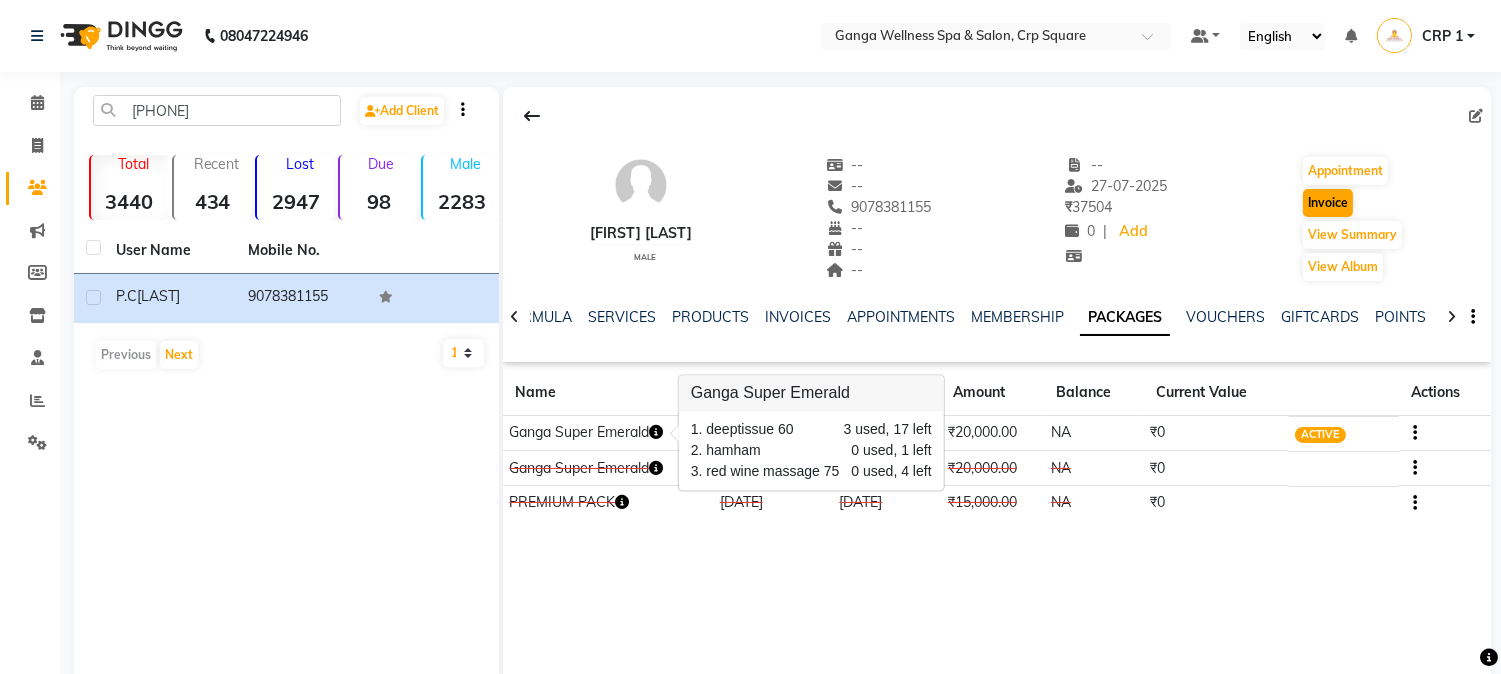 select on "service" 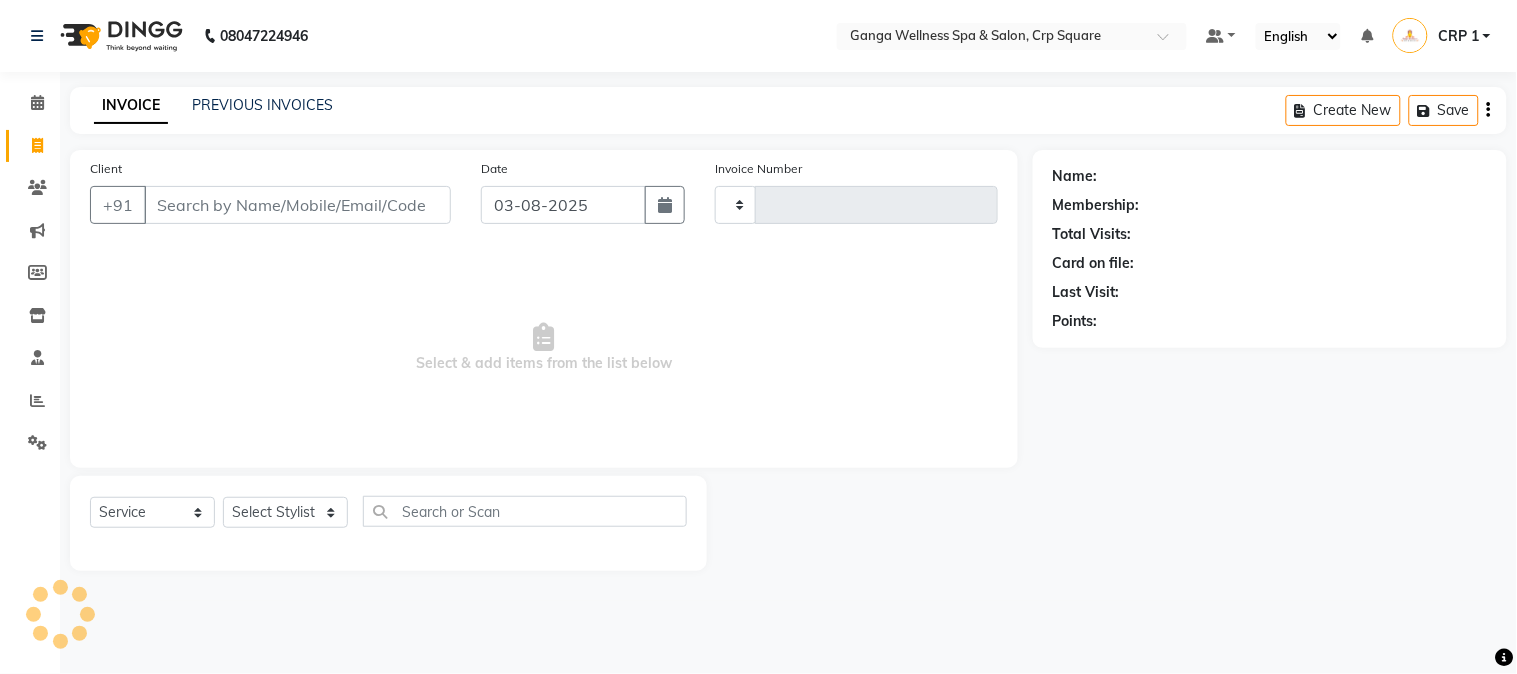 type on "1915" 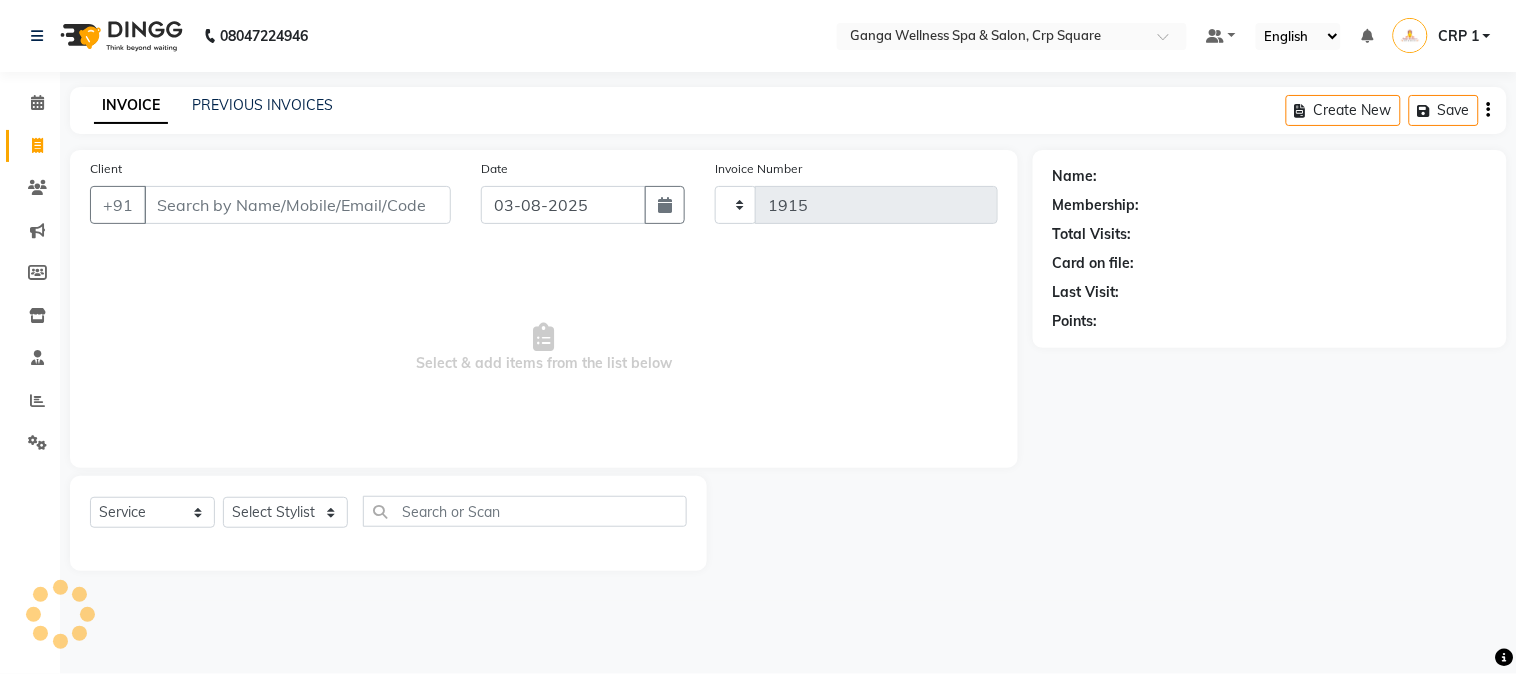 select on "715" 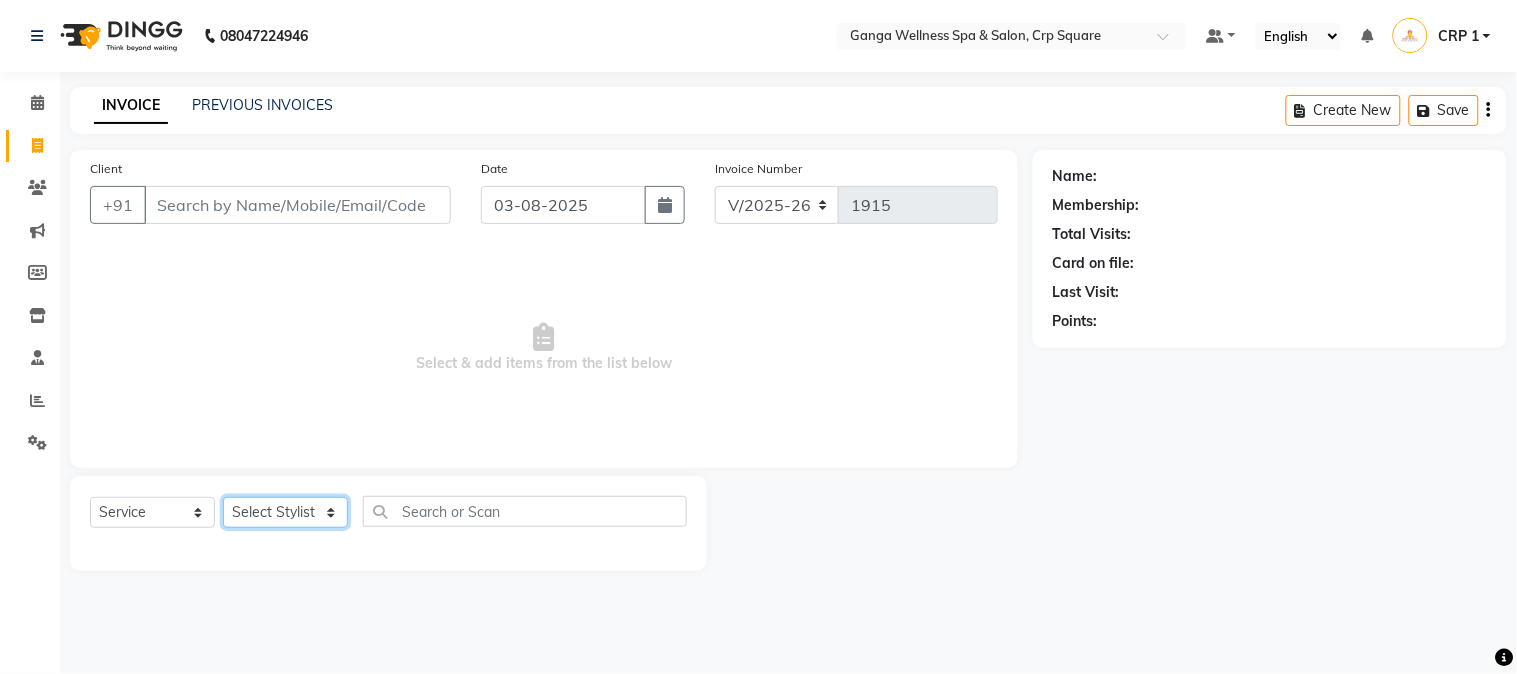 click on "Select Stylist" 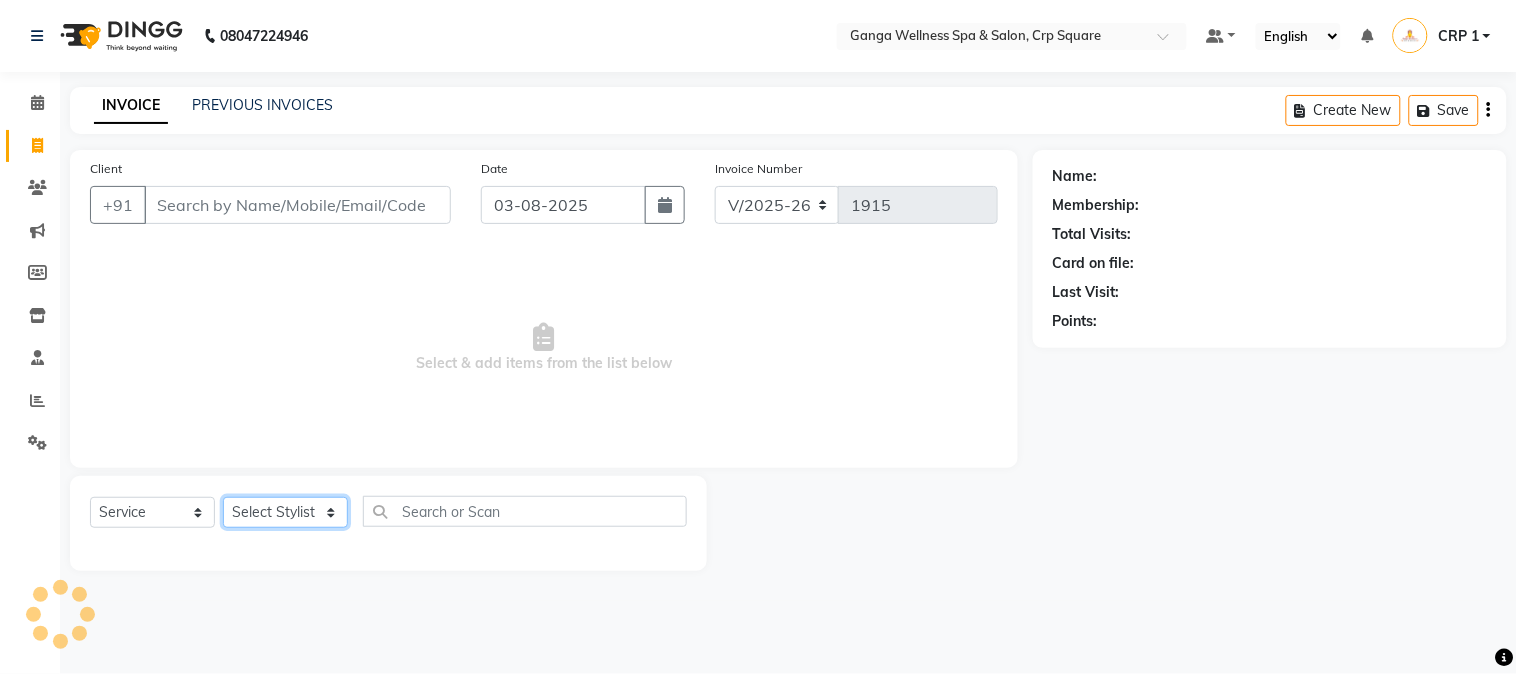 type on "9078381155" 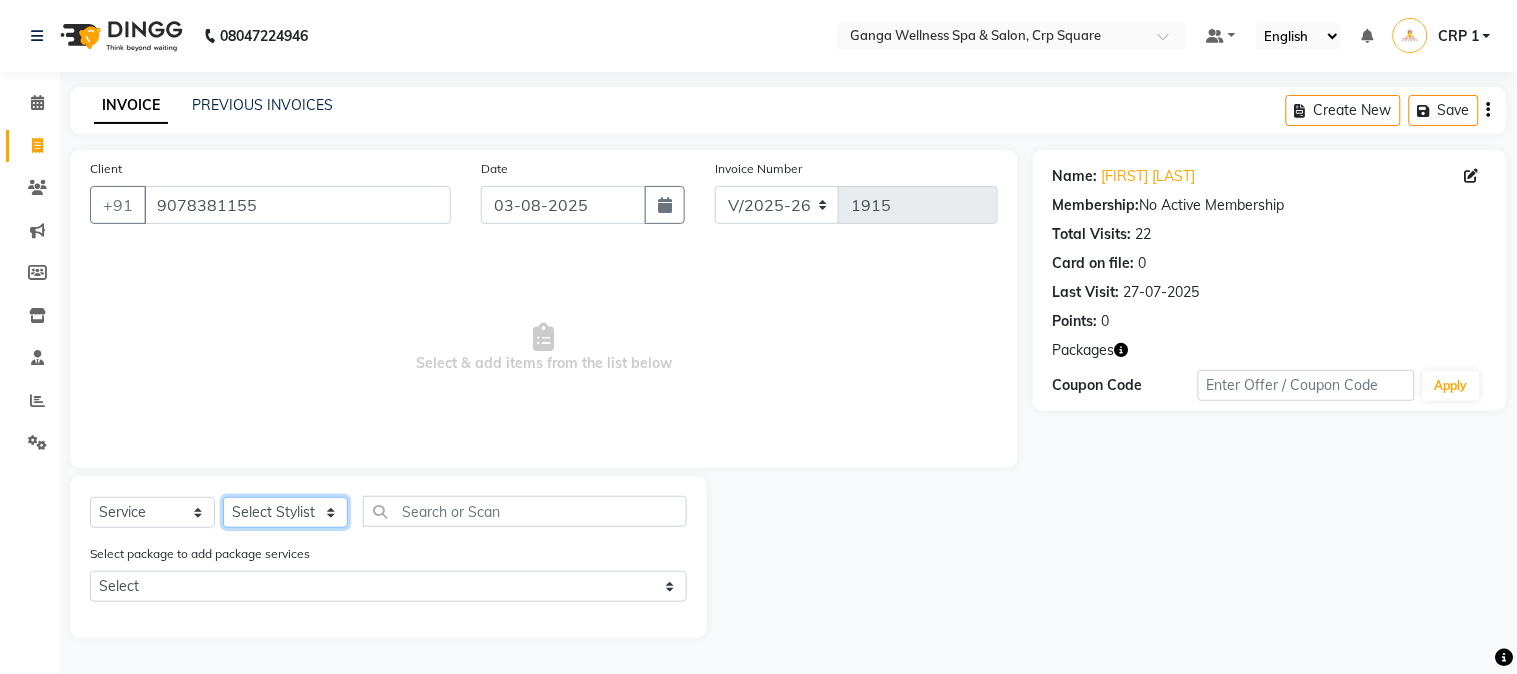 select on "[PHONE]" 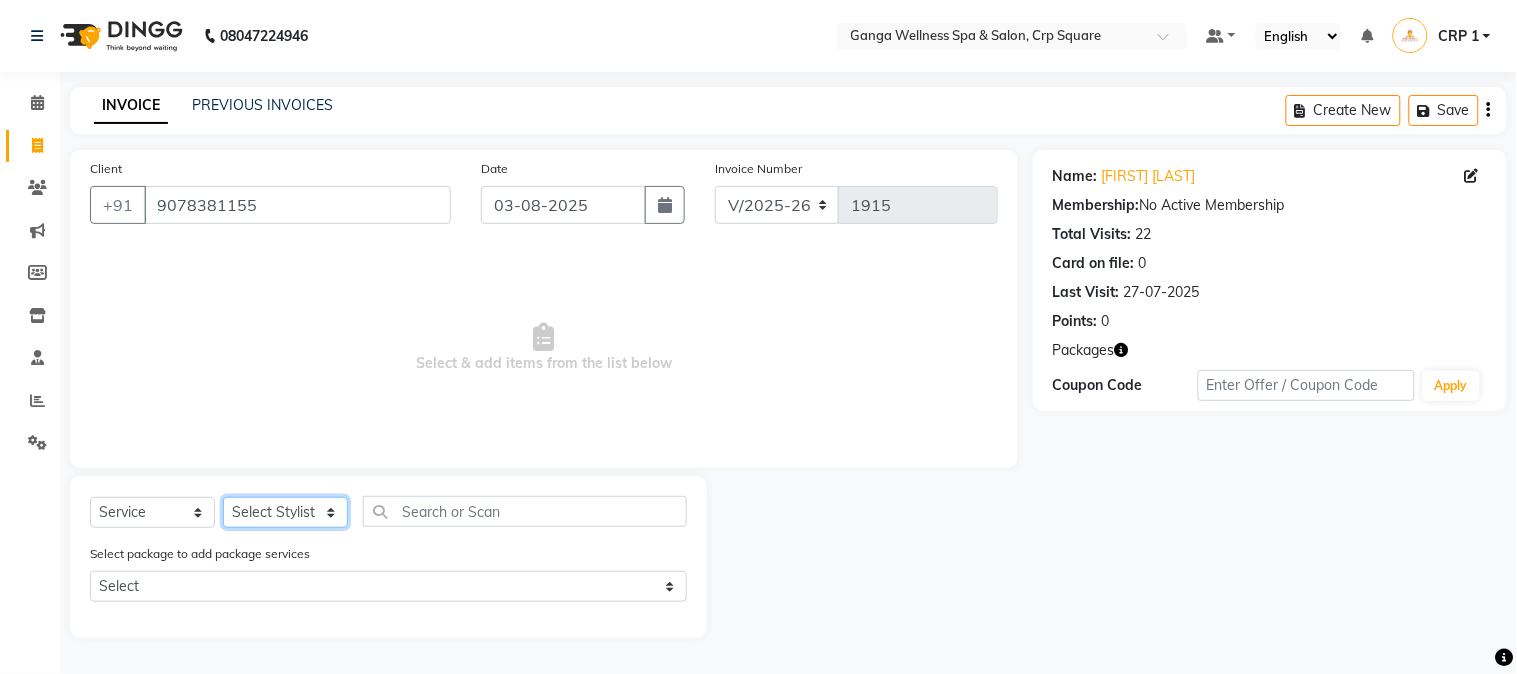 click on "Select Stylist Aarovi Abhin Alisha Ammi Ania Annei Api Ayen Bikash Bina CRP 1 CRP 2 Dipti Elina G1 G1 Salon General Manager  Helen Jasmine Jayashree JC Jenny kavi Krishna Manoj Mathu  Monika Moon Nancy Nirupama Pabitra Papu Puja Purnima Rajashree Raju Rashmi Rasmi  Remi Rinky Riya Rose Sanjiv Saraswati Saroj Sir  Shrabani Sofia Steffy Sukanya Surren Mahapatra Sushree Swopna Umpi Zuali" 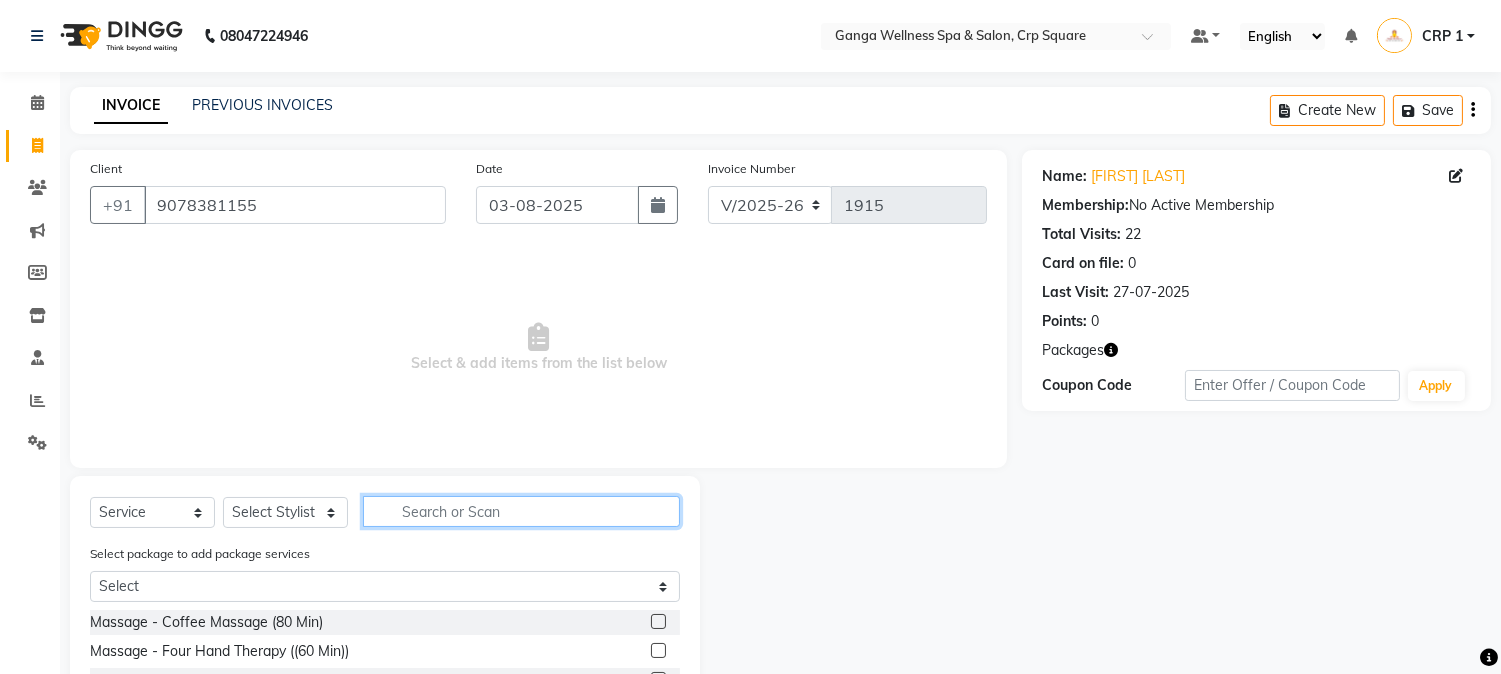 click 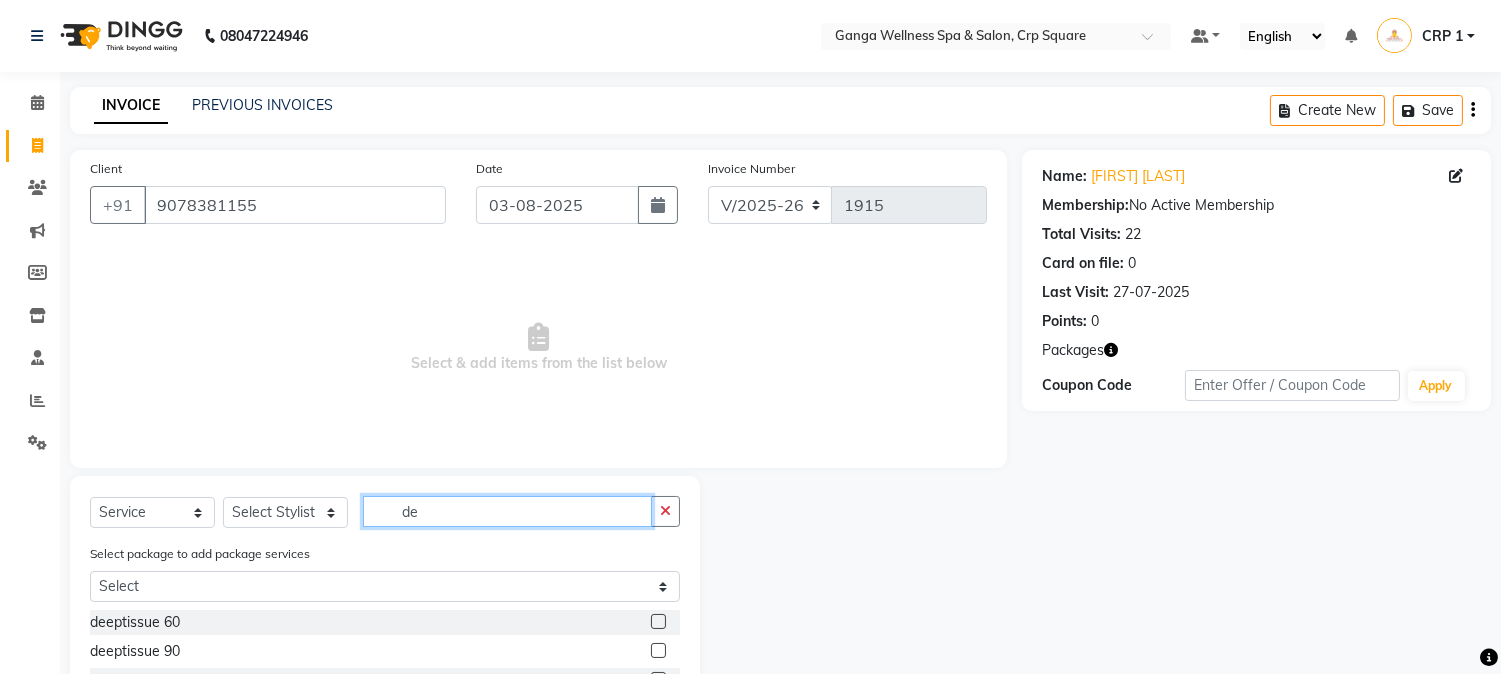 type on "de" 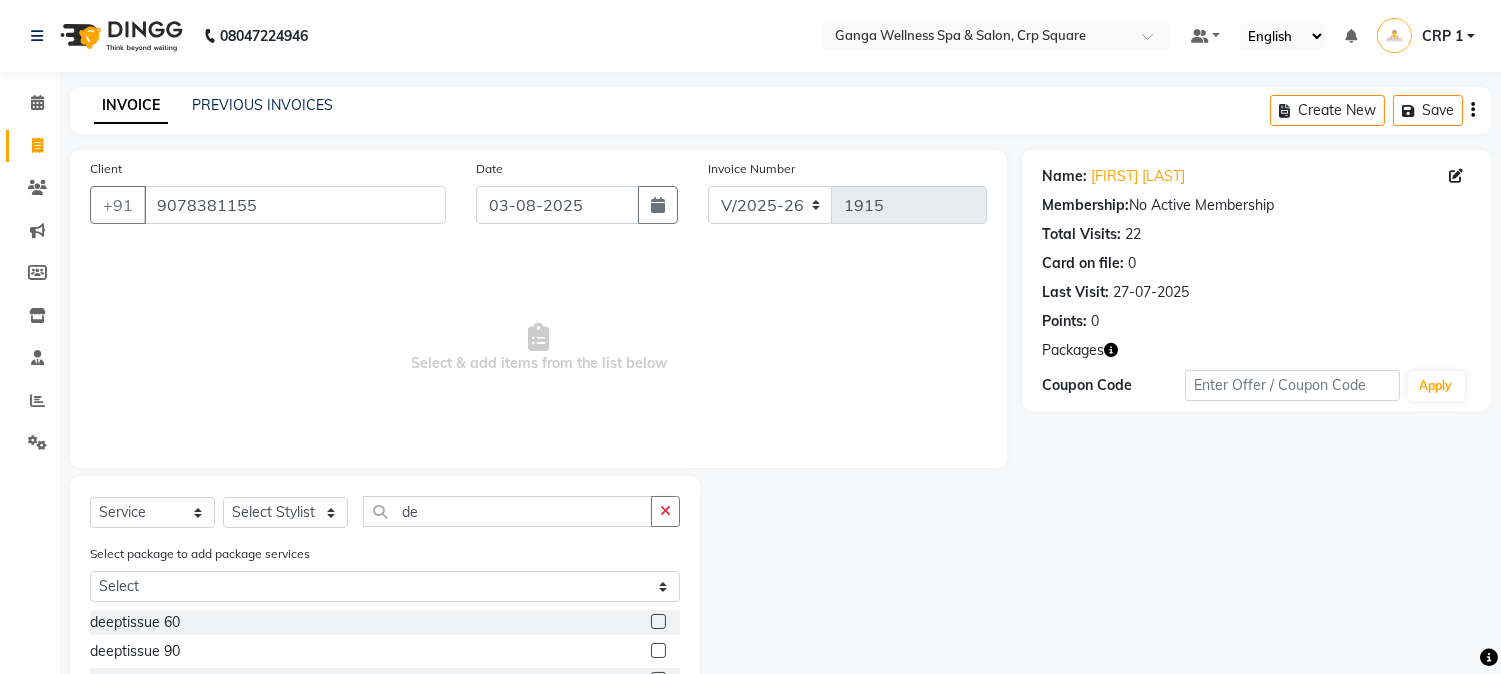 click 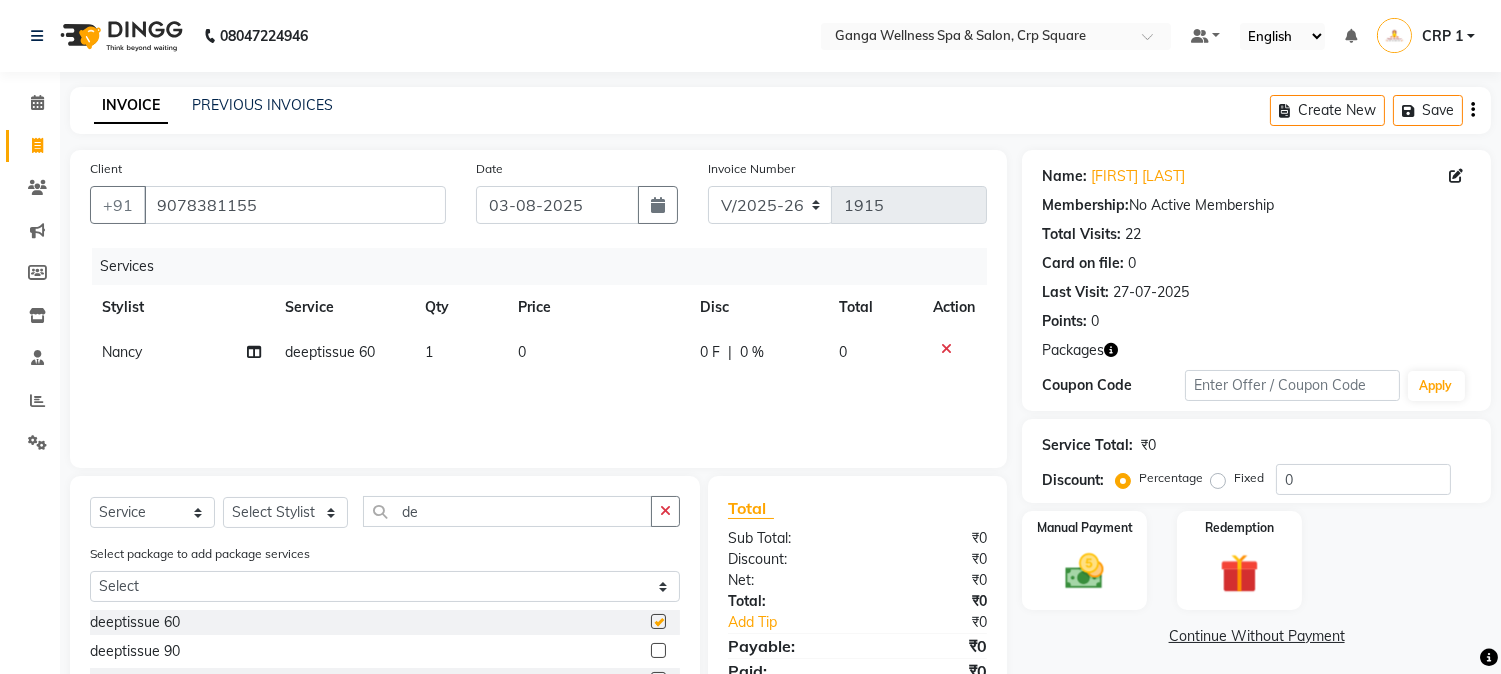 checkbox on "false" 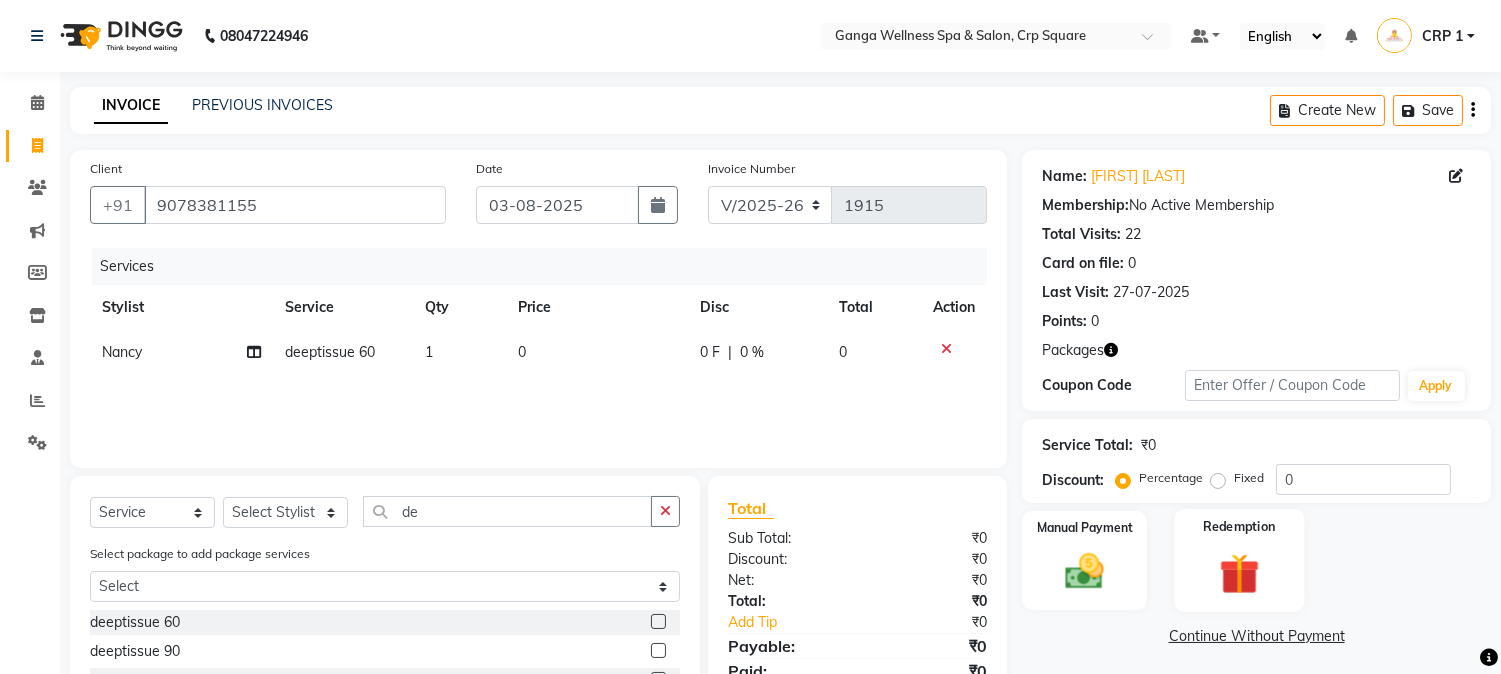 click 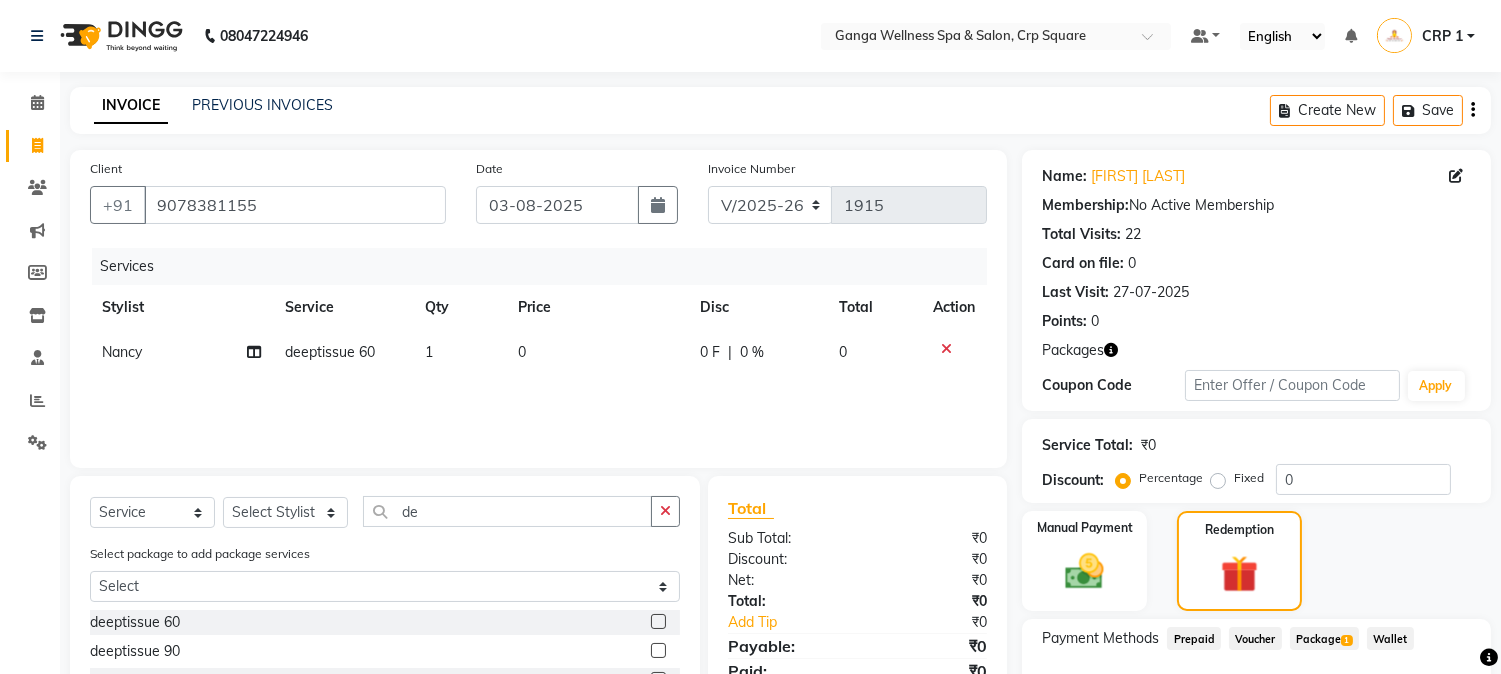 click on "Package  1" 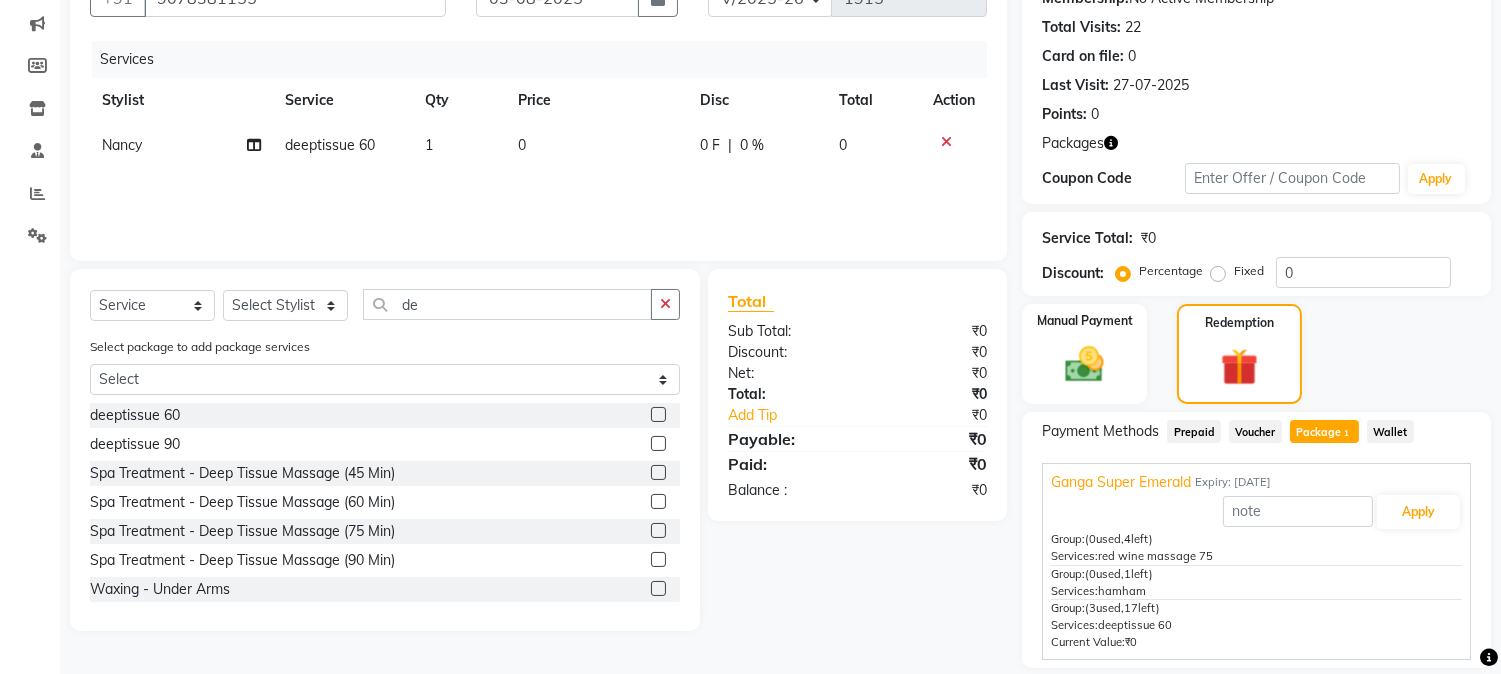 scroll, scrollTop: 222, scrollLeft: 0, axis: vertical 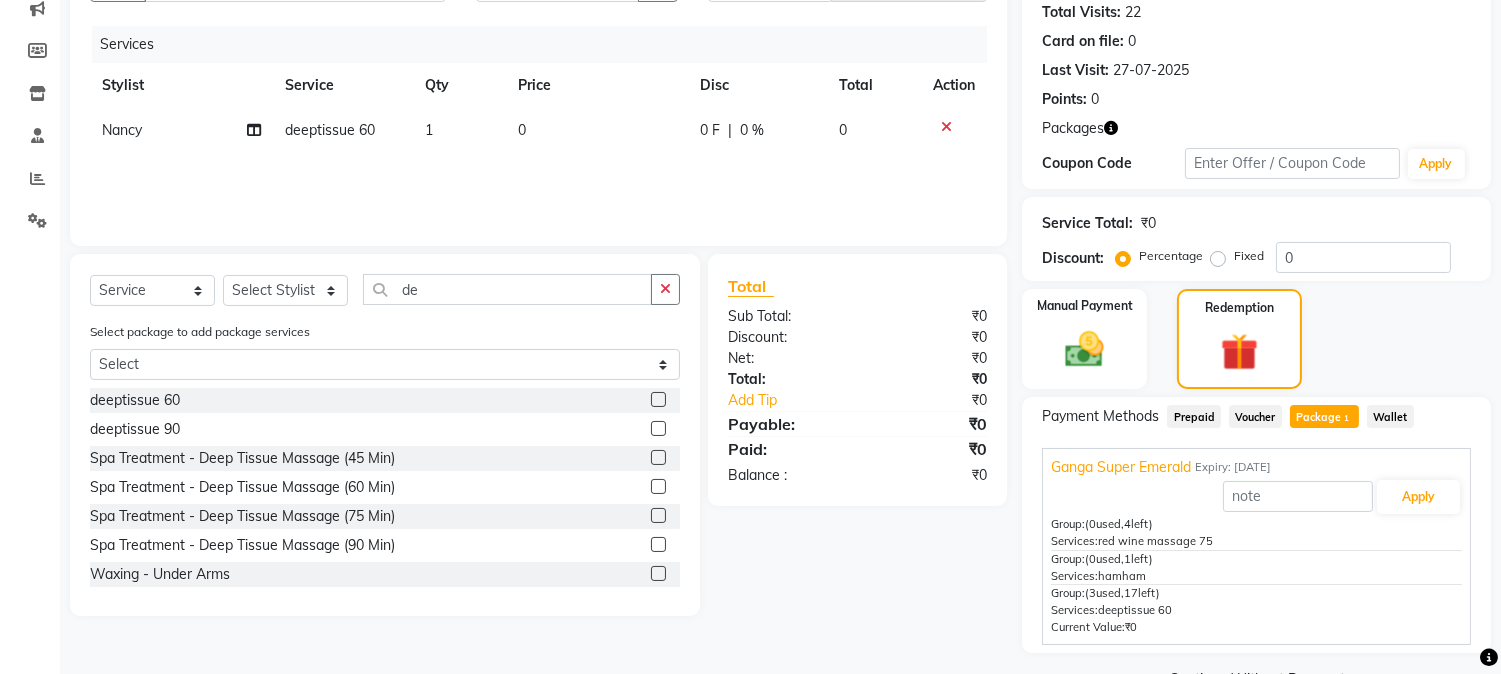 click on "Package  1" 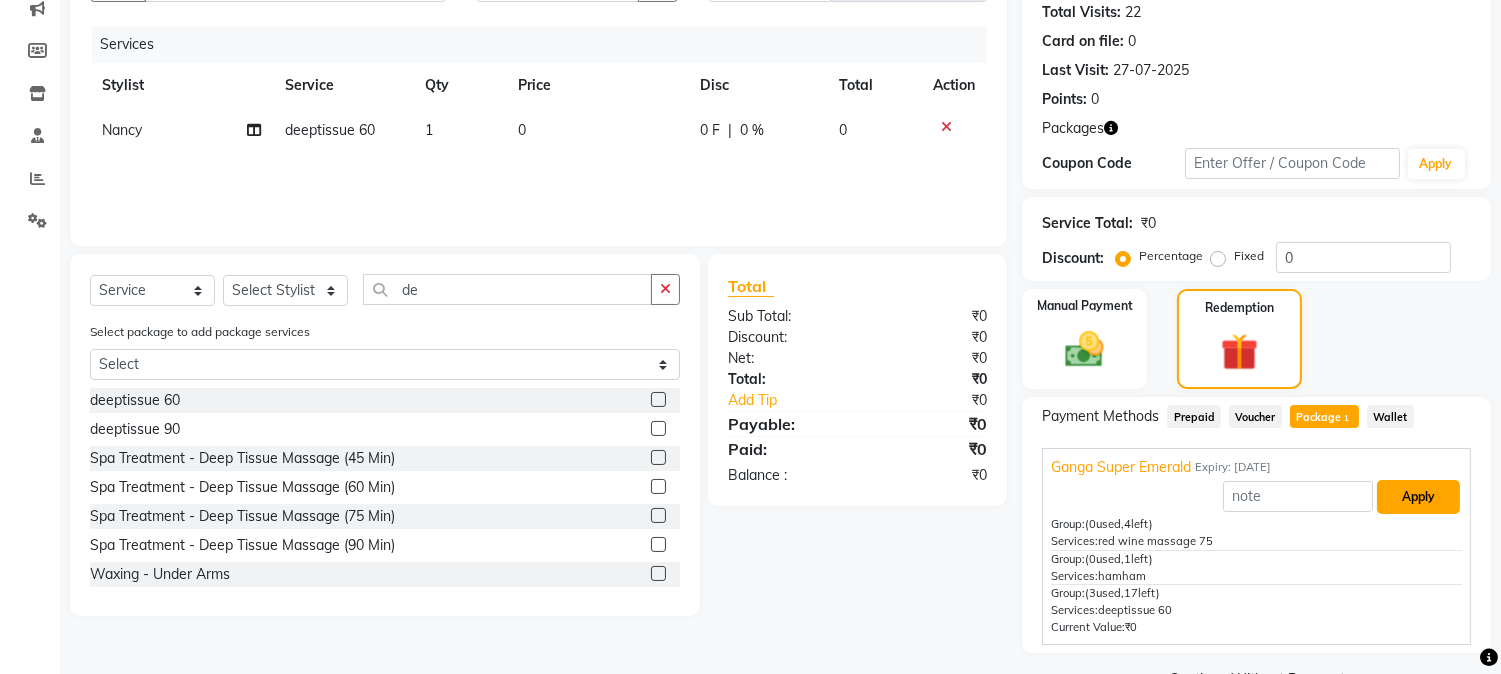 click on "Apply" at bounding box center (1418, 497) 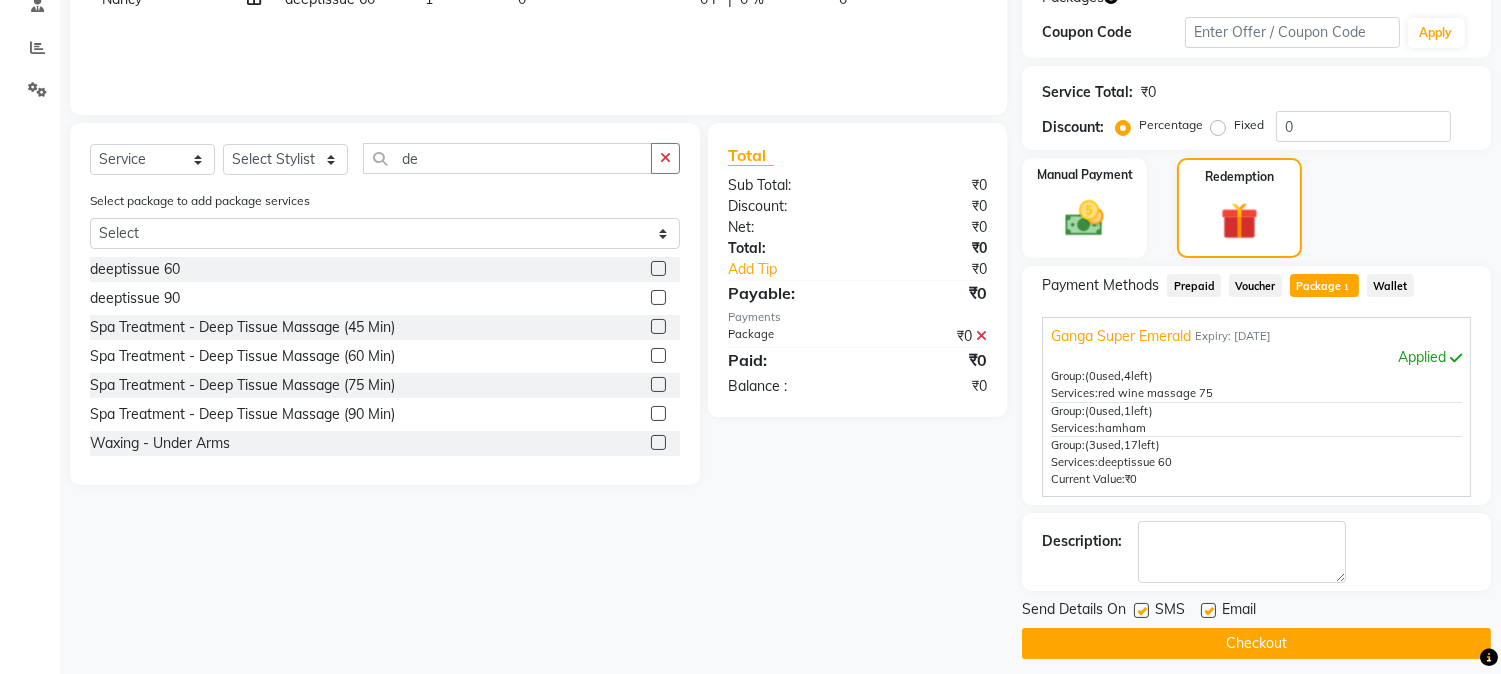 scroll, scrollTop: 366, scrollLeft: 0, axis: vertical 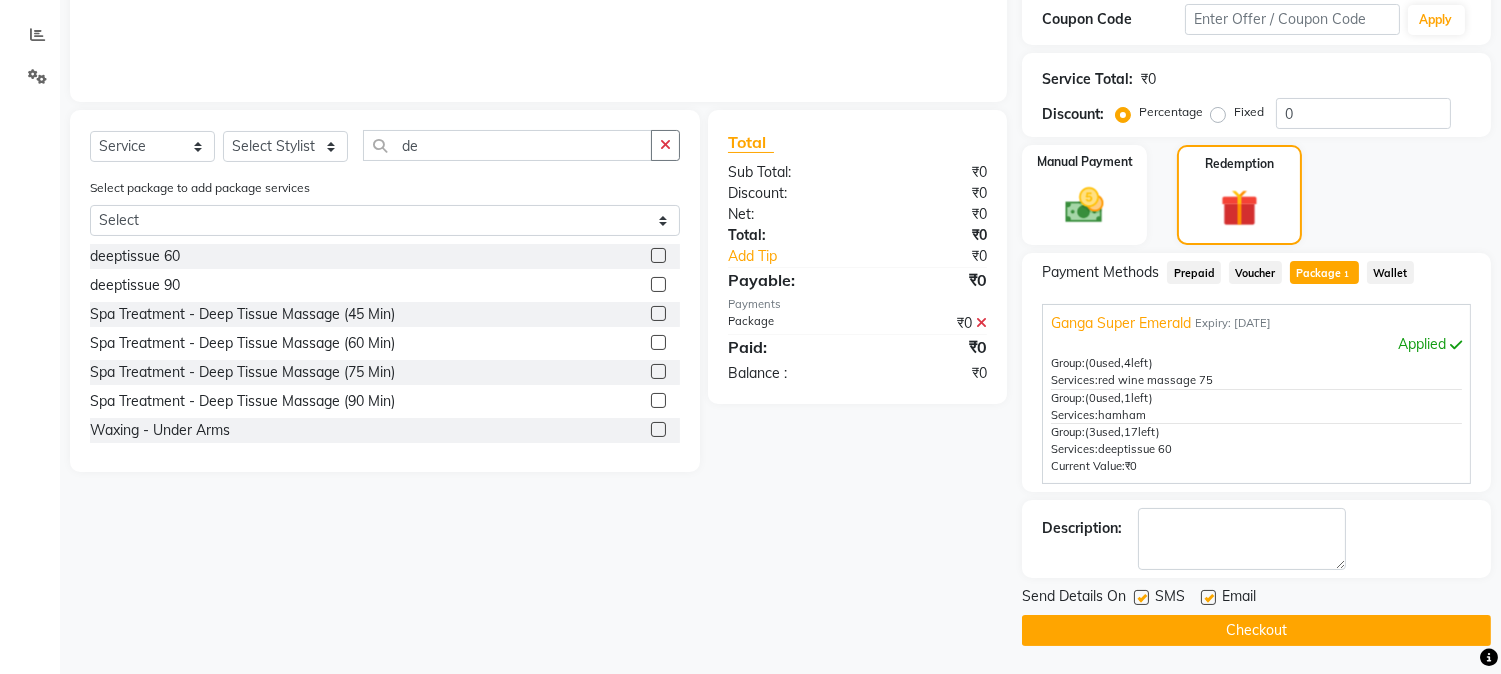 click on "Checkout" 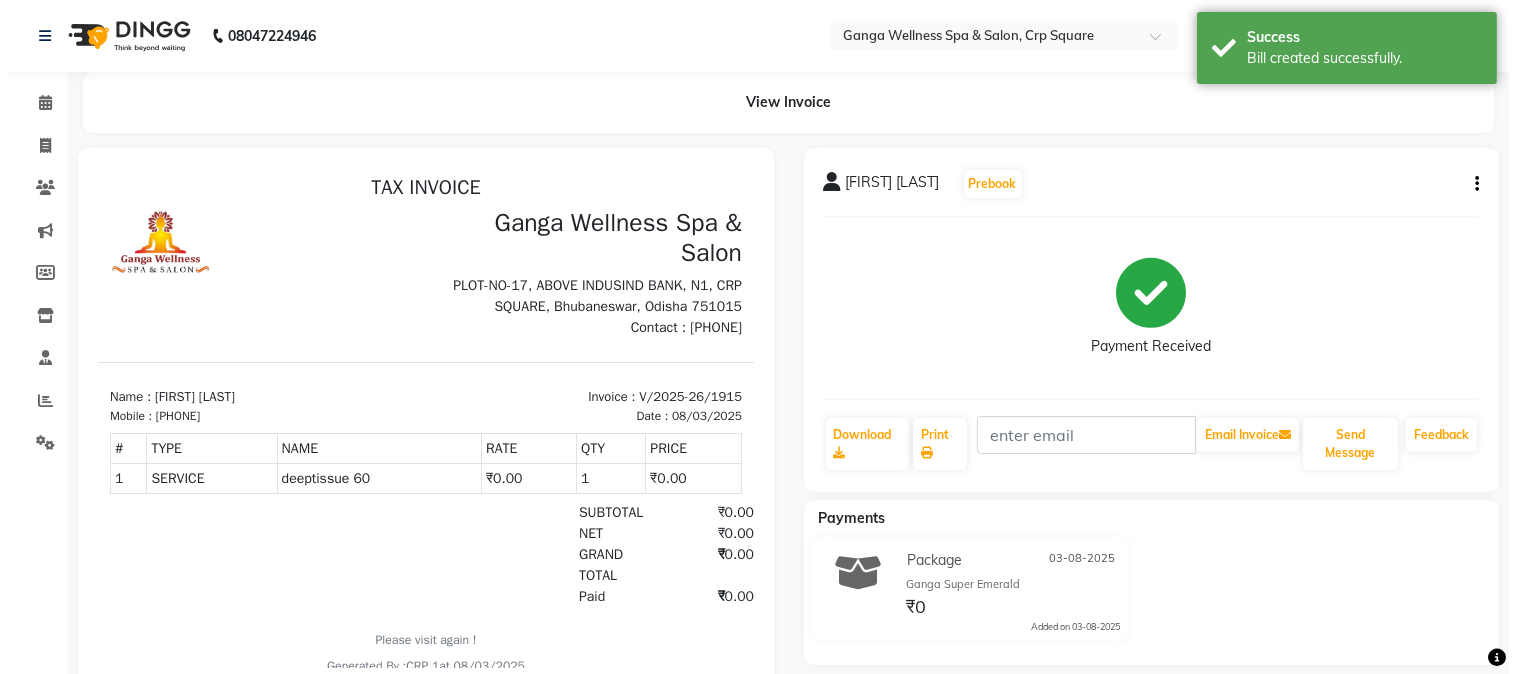 scroll, scrollTop: 0, scrollLeft: 0, axis: both 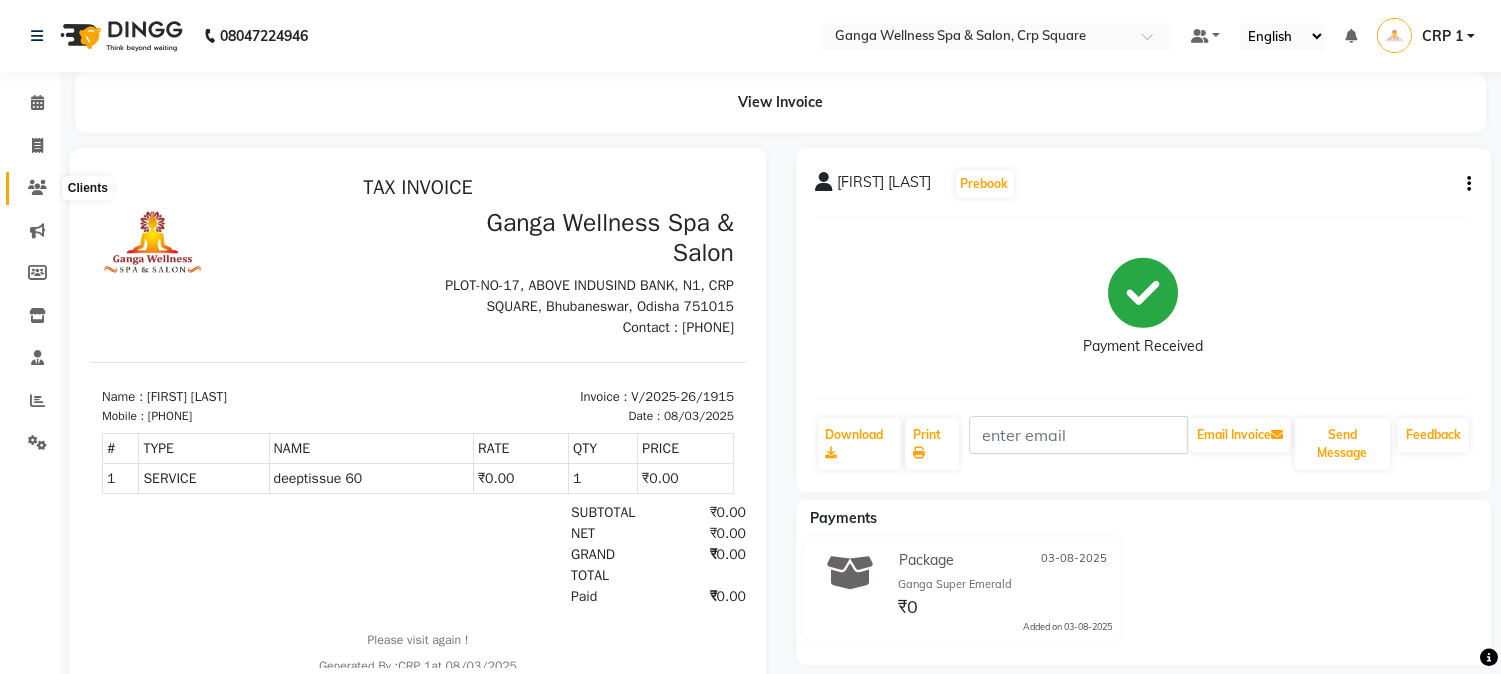 click 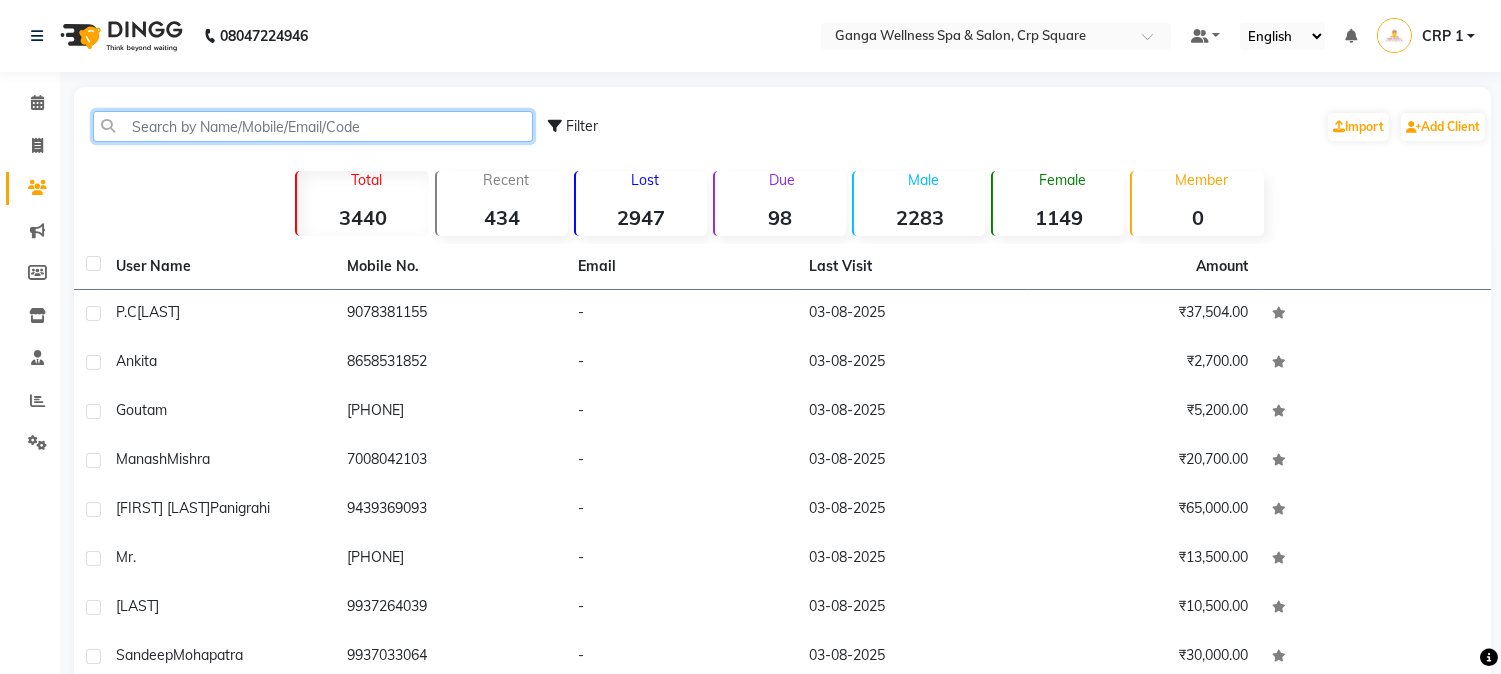 click 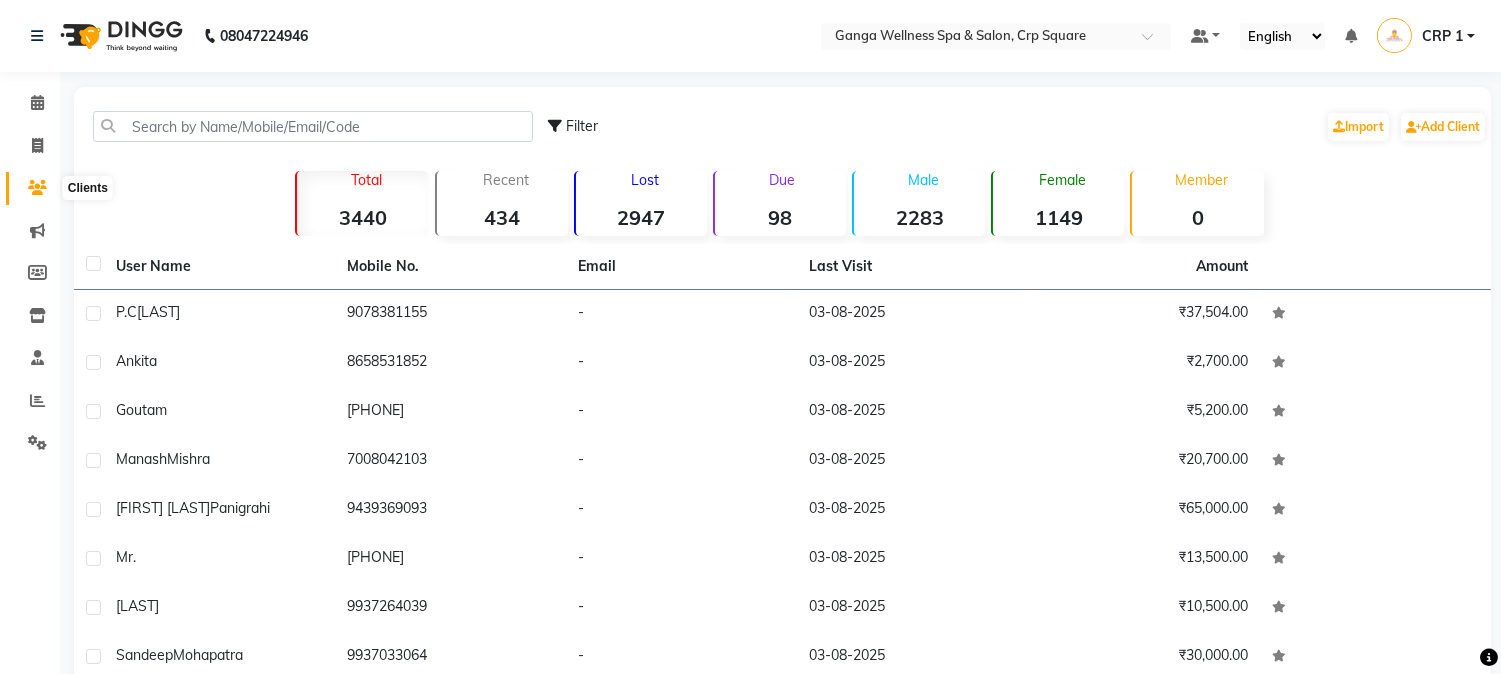 click 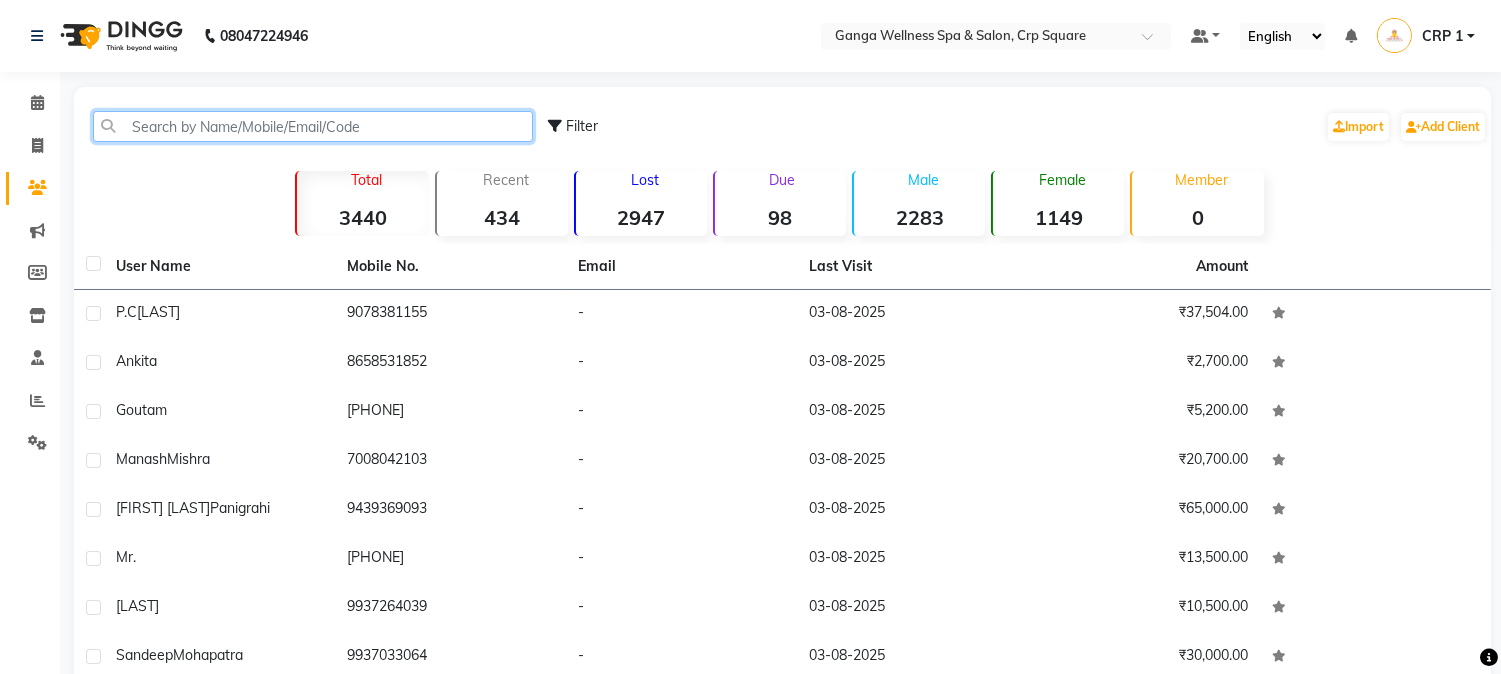 click 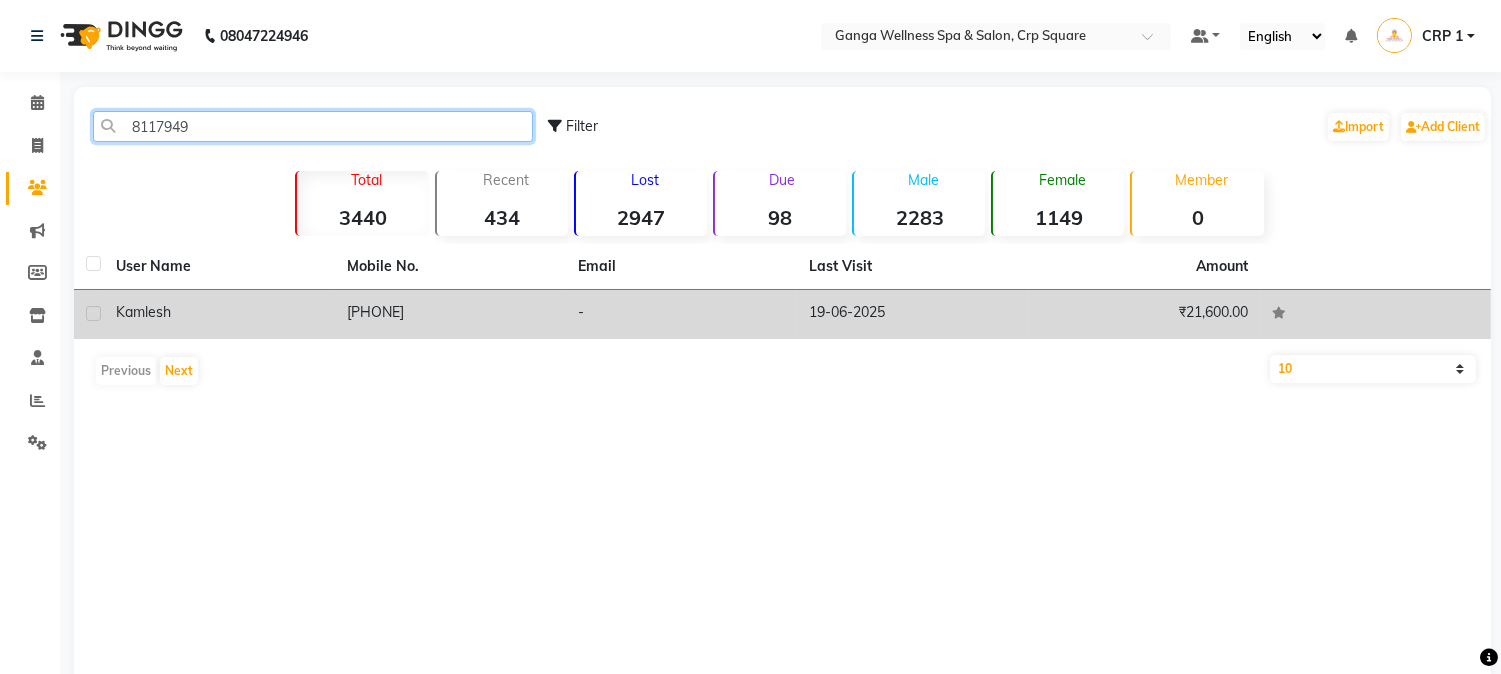 type on "8117949" 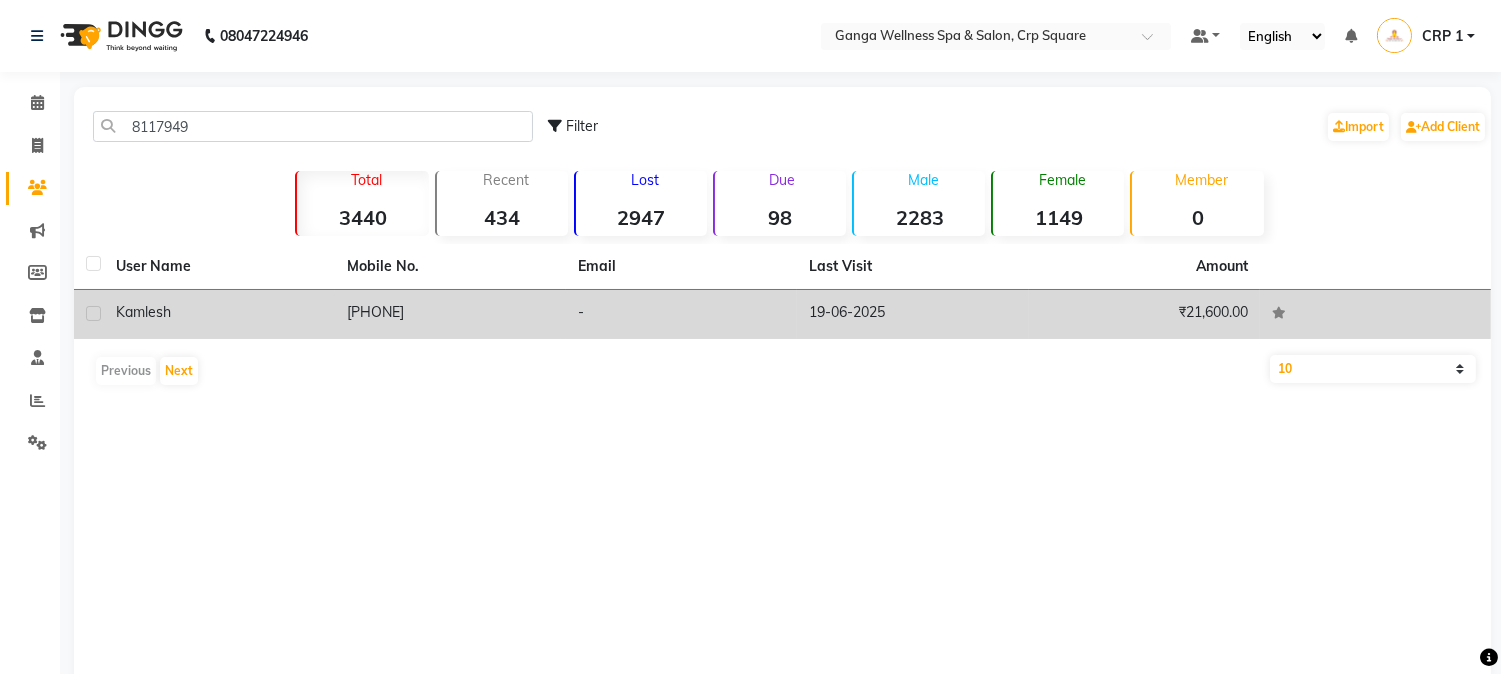click on "Kamlesh" 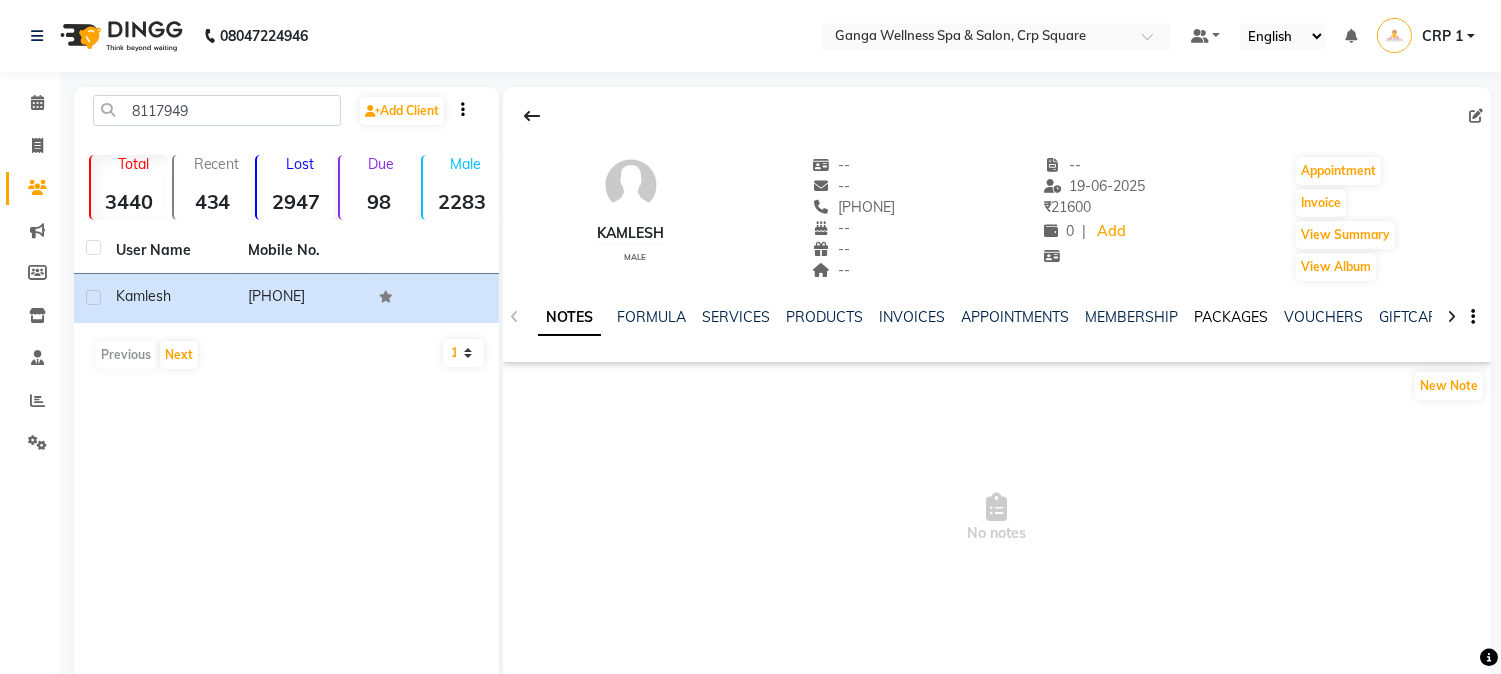 click on "PACKAGES" 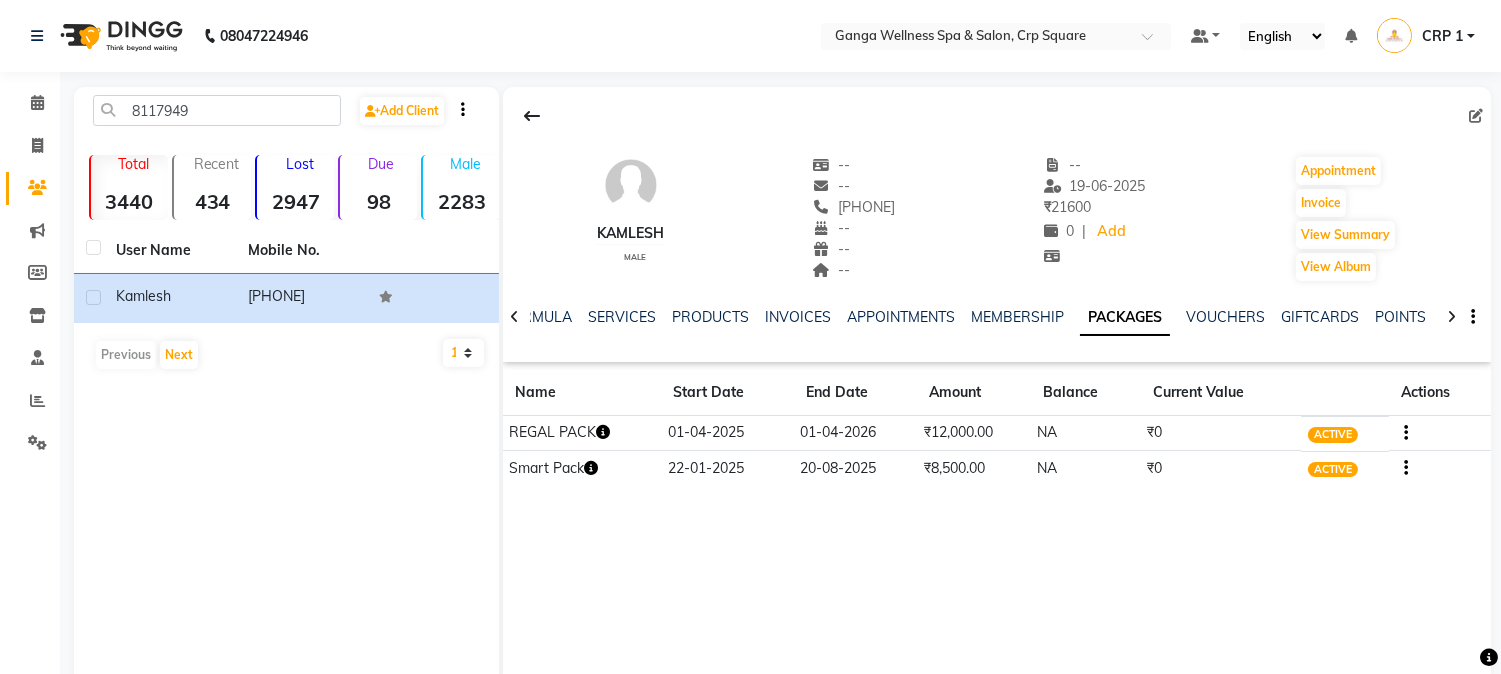 click 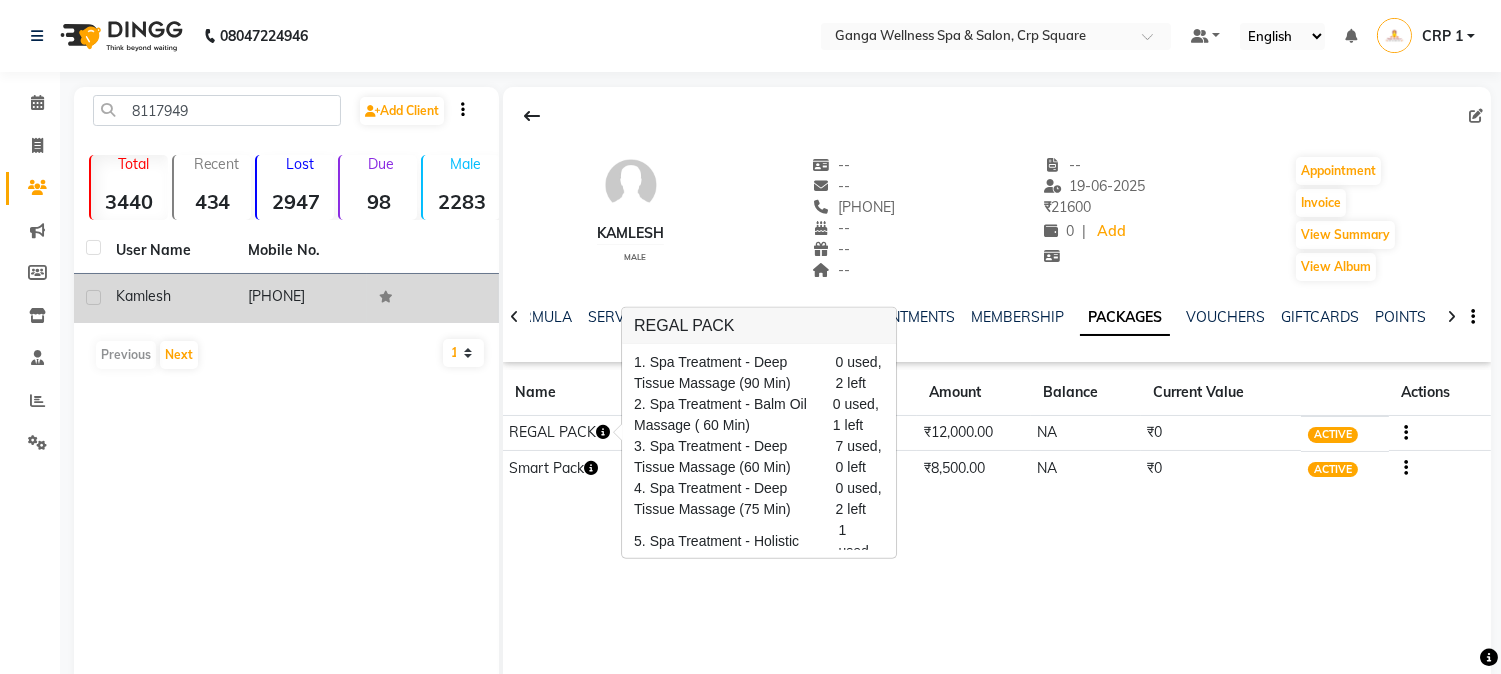 click on "Kamlesh" 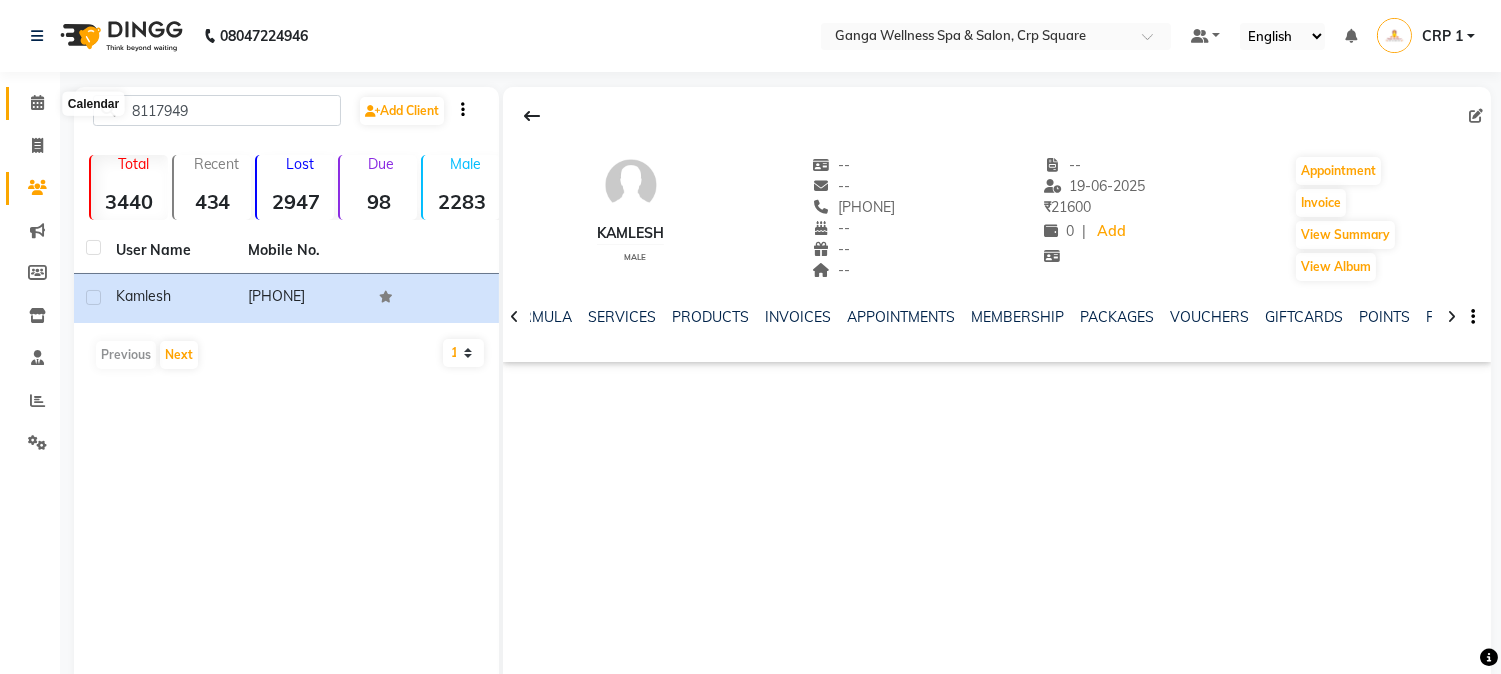 click 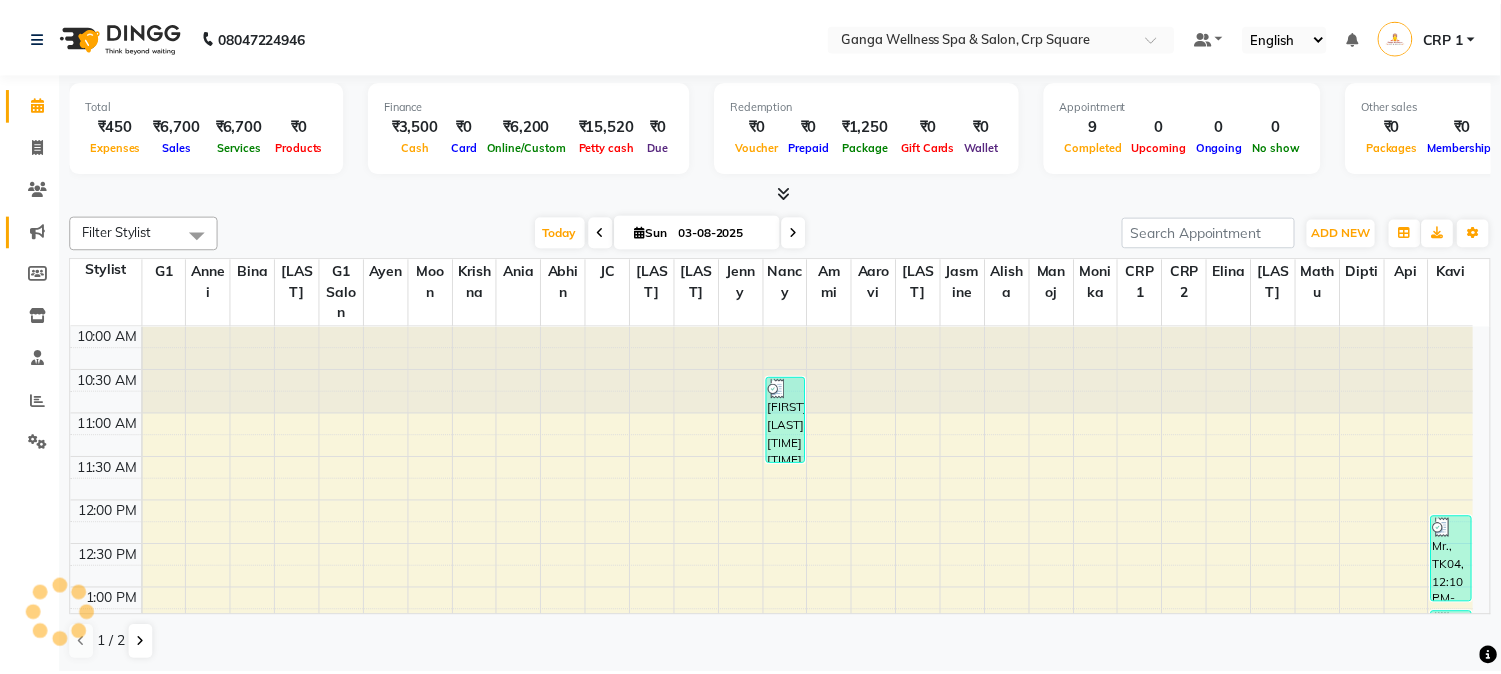 scroll, scrollTop: 0, scrollLeft: 0, axis: both 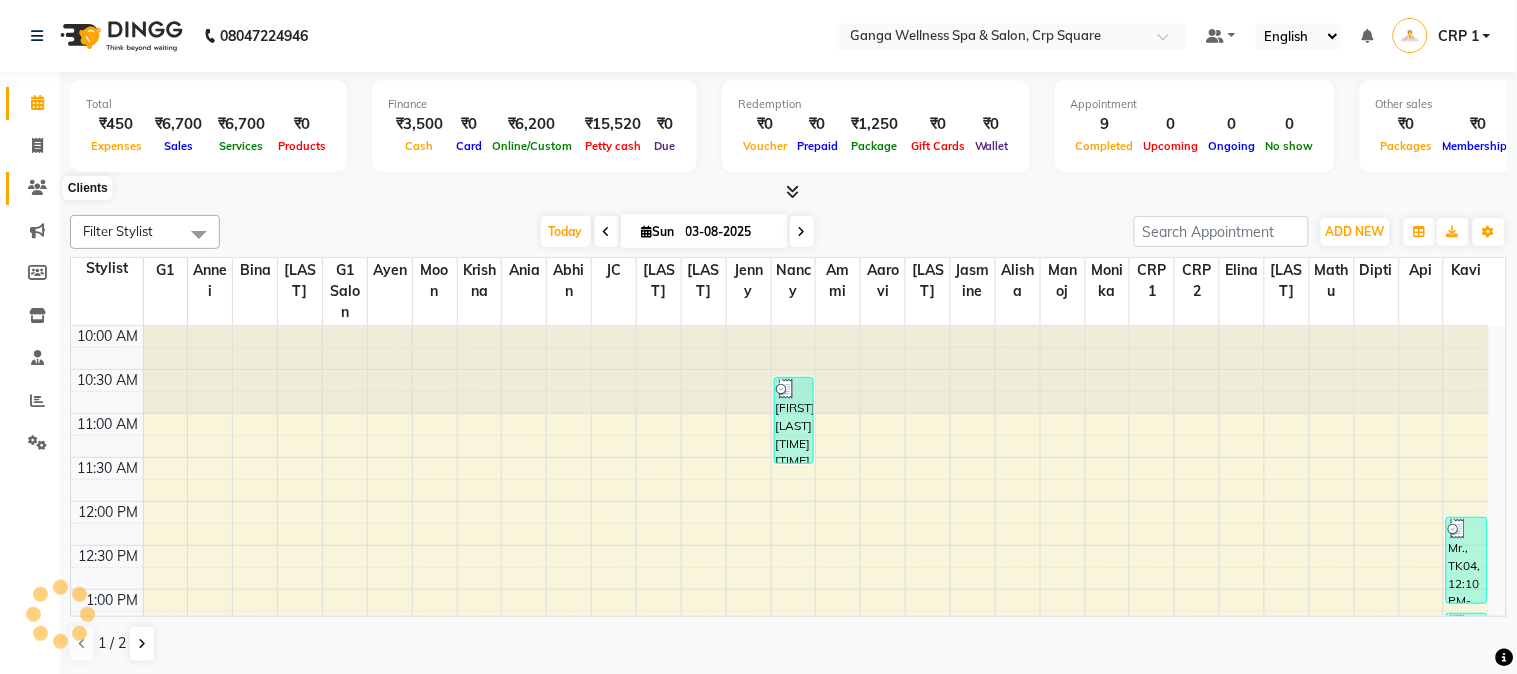 click 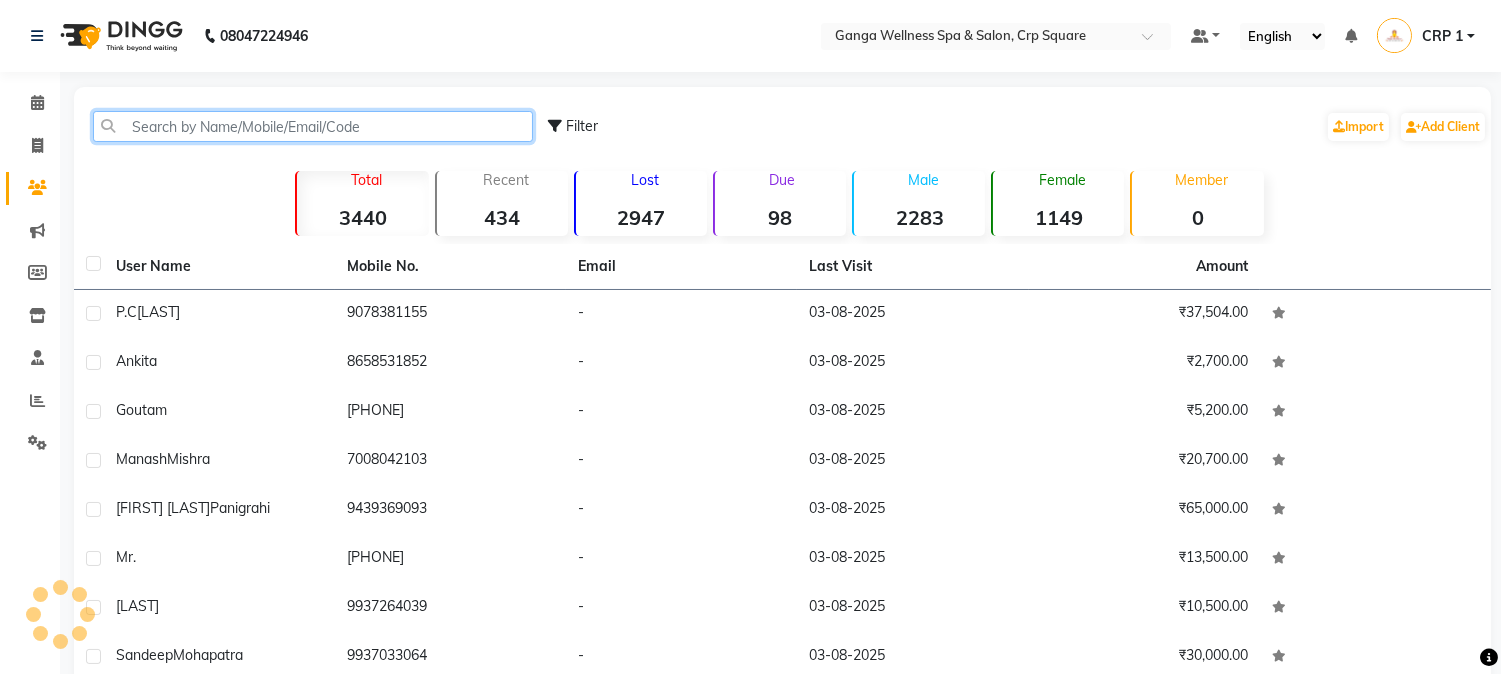 click 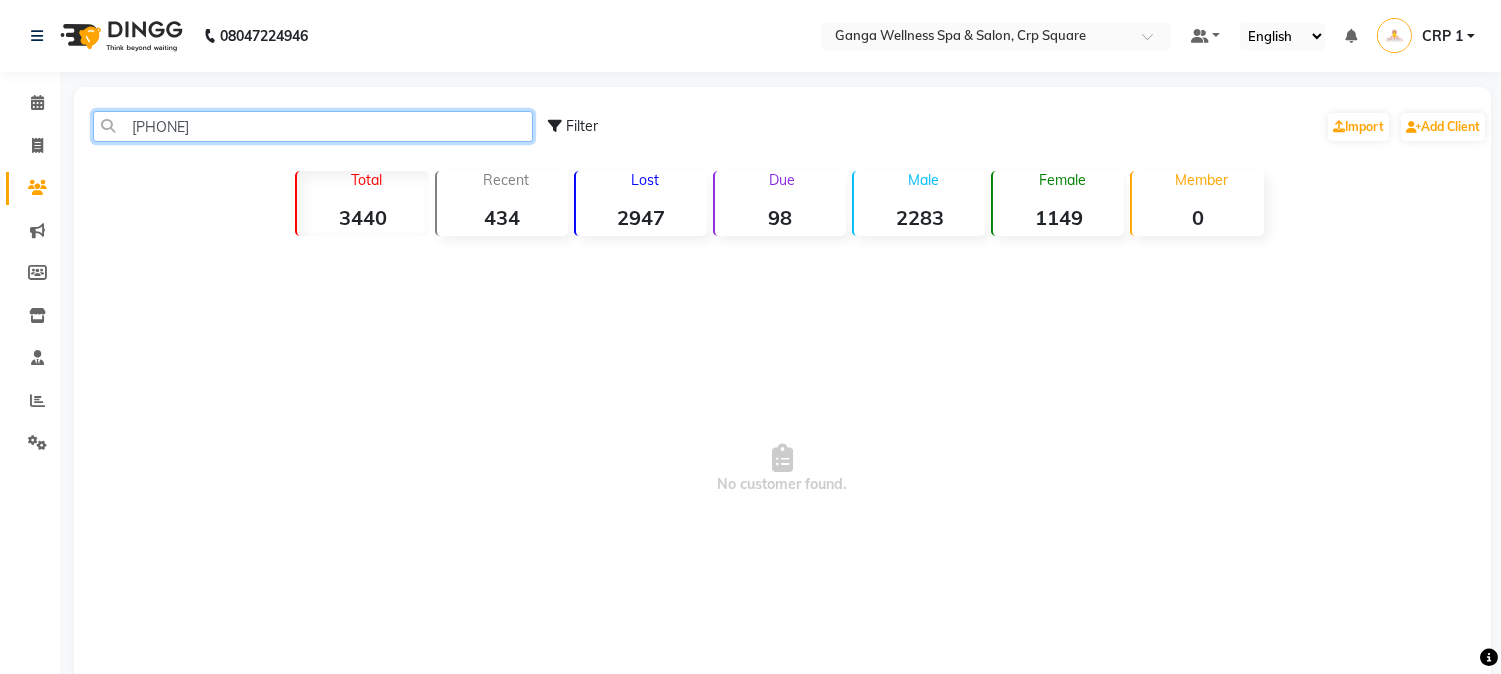 click on "[PHONE]" 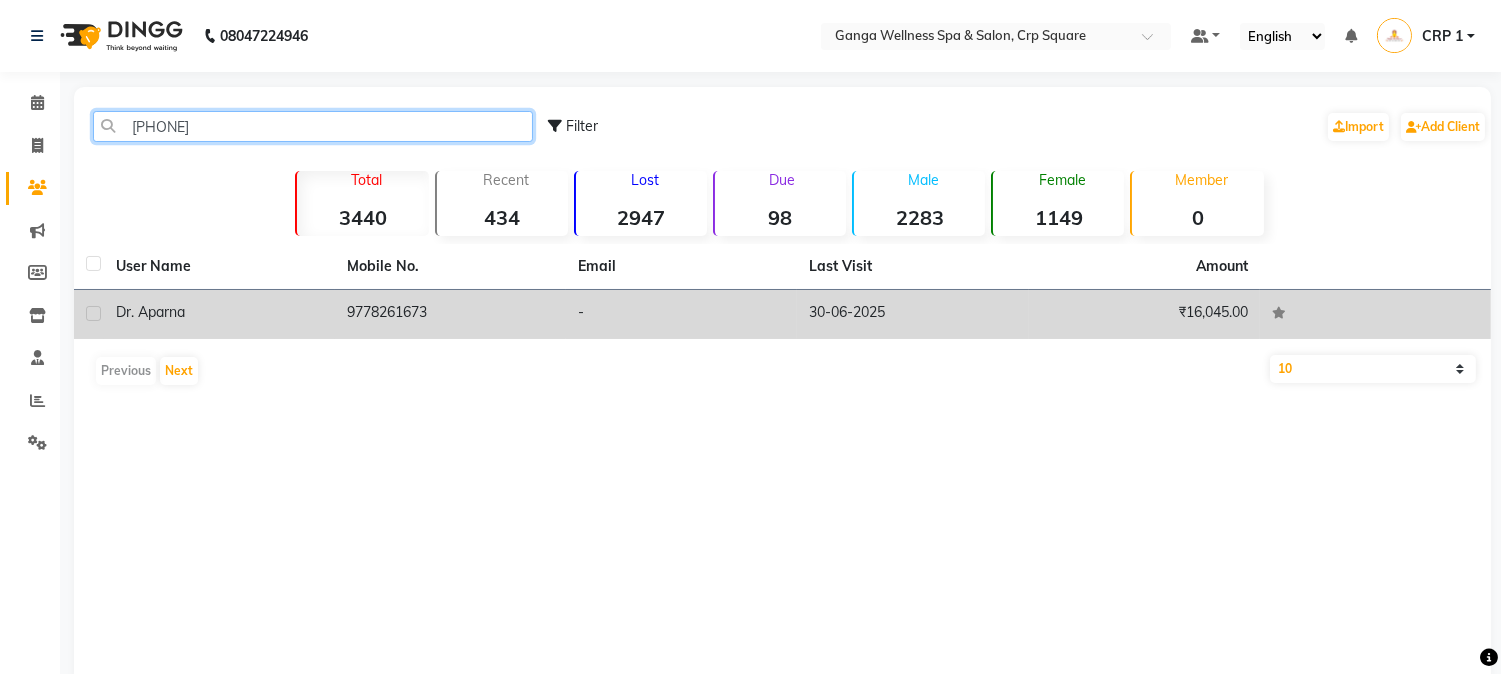 type on "[PHONE]" 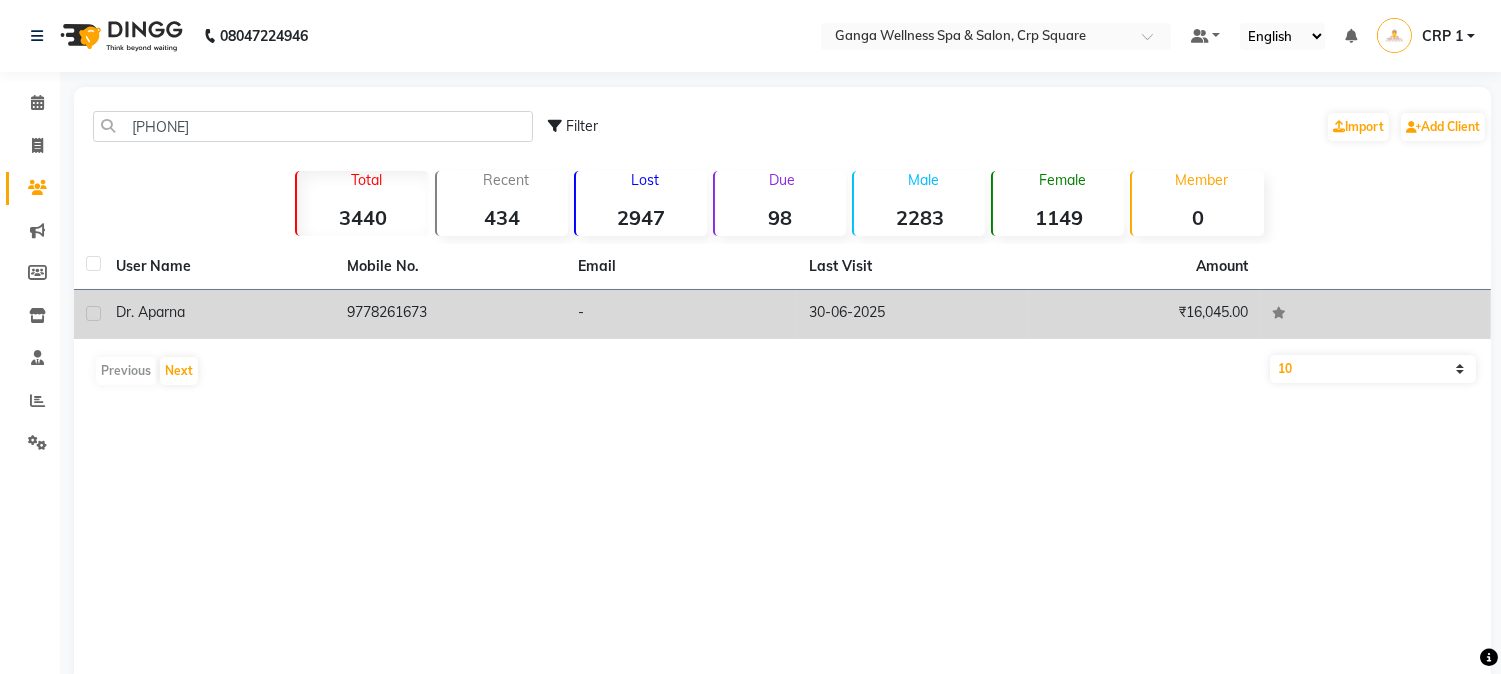 click on "9778261673" 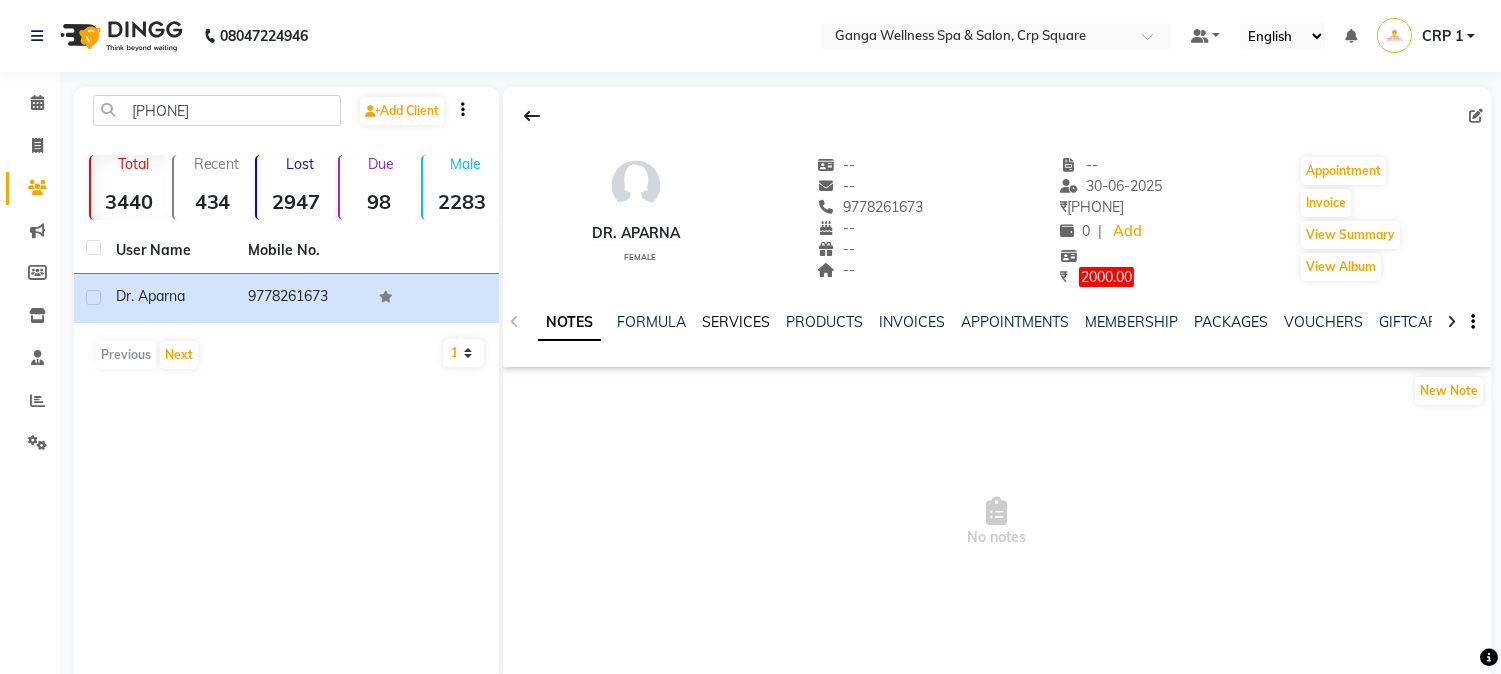click on "SERVICES" 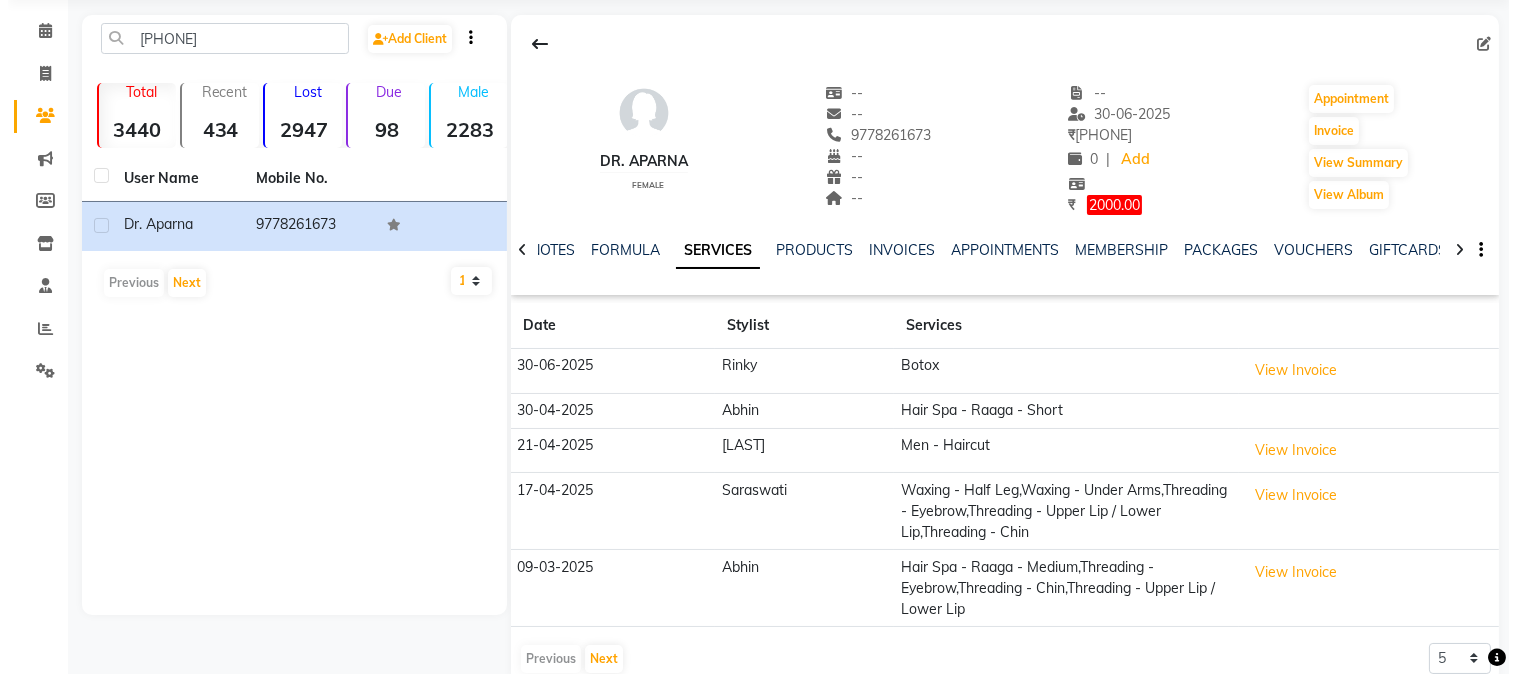 scroll, scrollTop: 111, scrollLeft: 0, axis: vertical 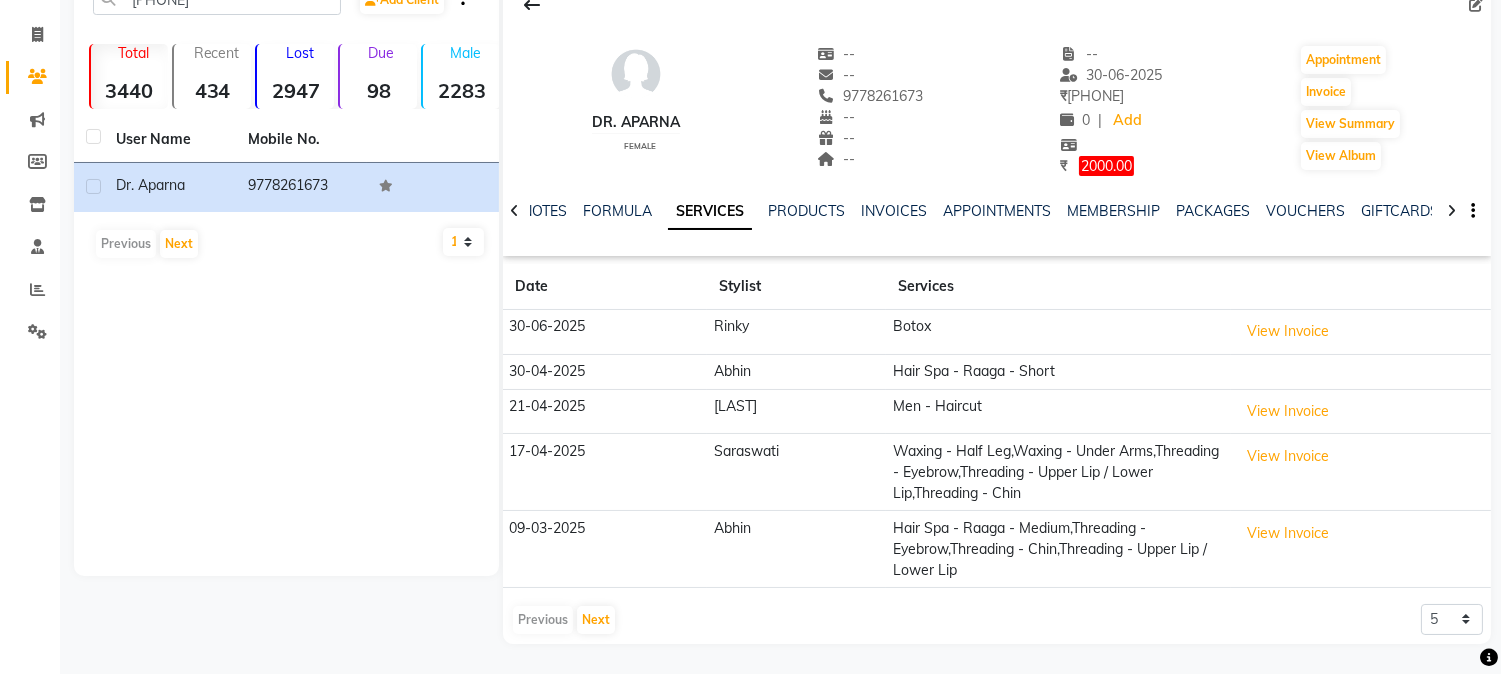 click on "View Invoice" 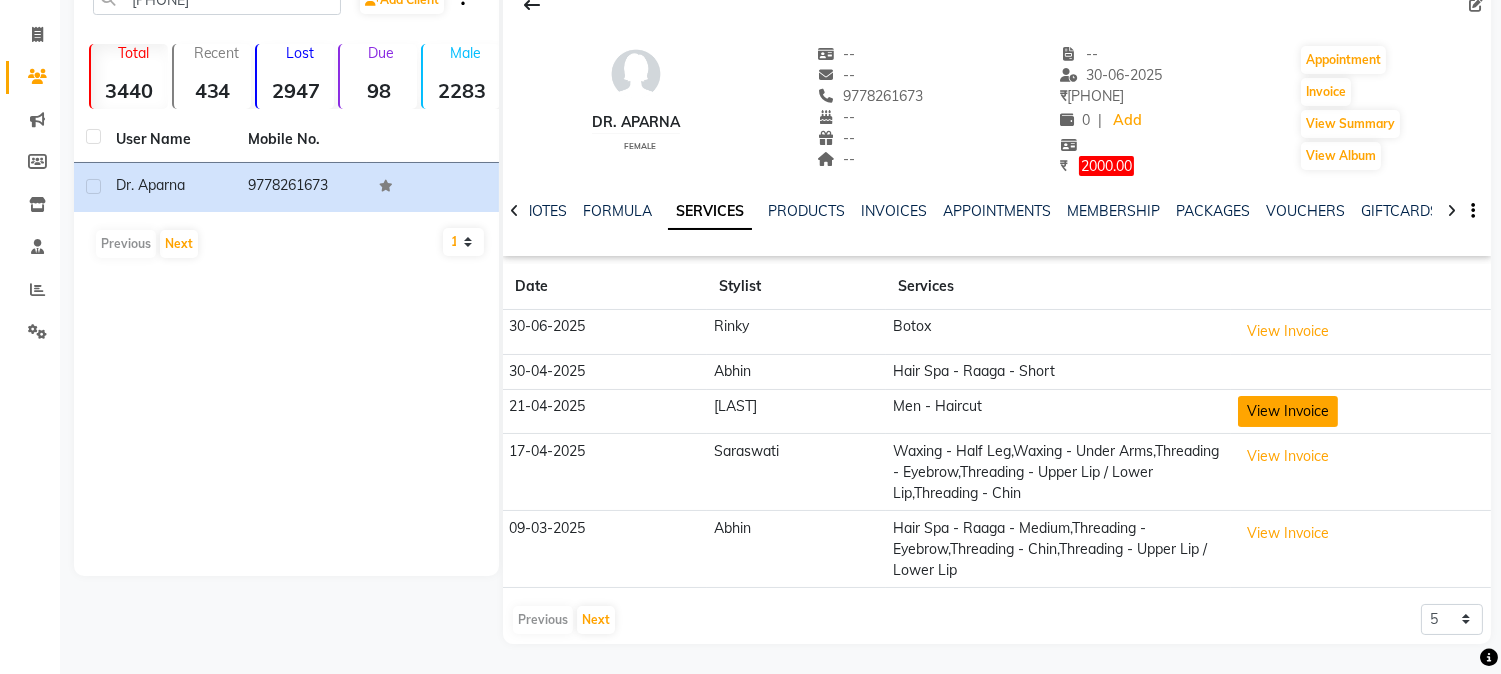 click on "View Invoice" 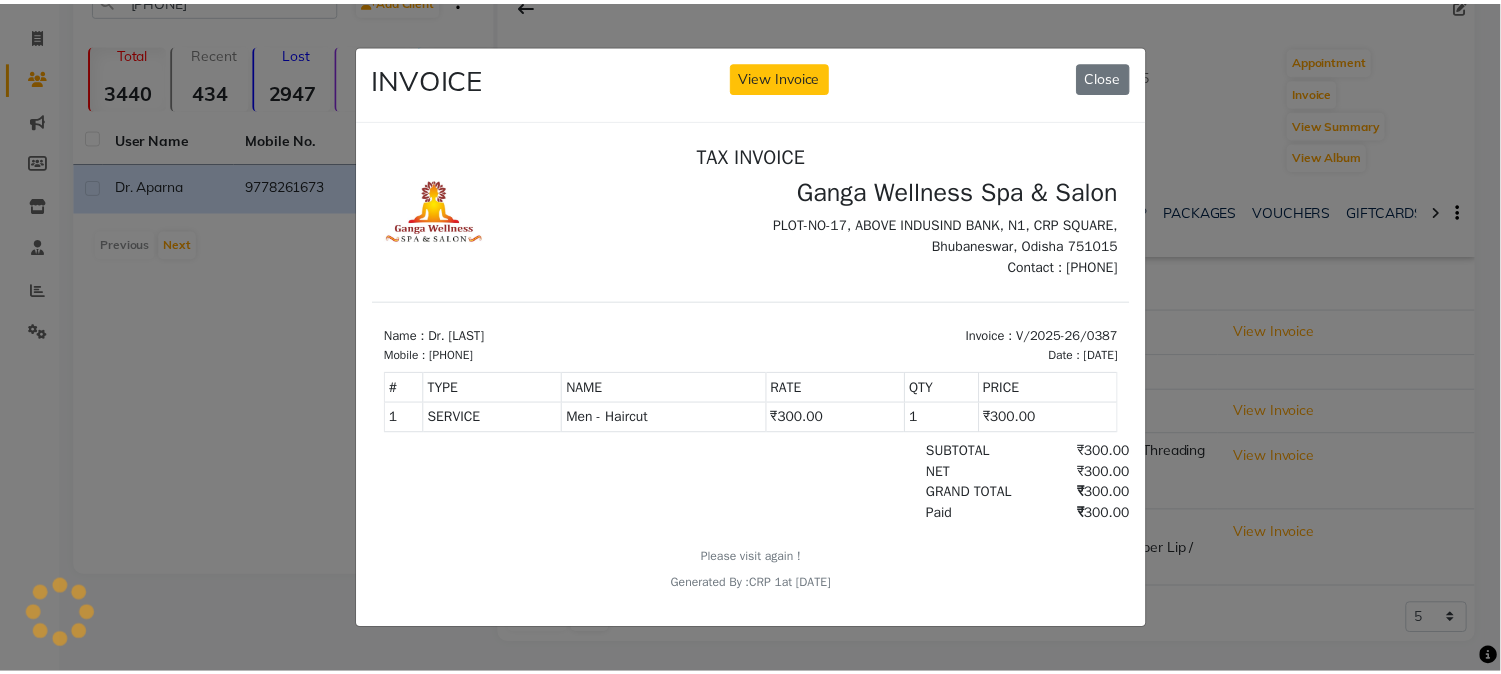 scroll, scrollTop: 0, scrollLeft: 0, axis: both 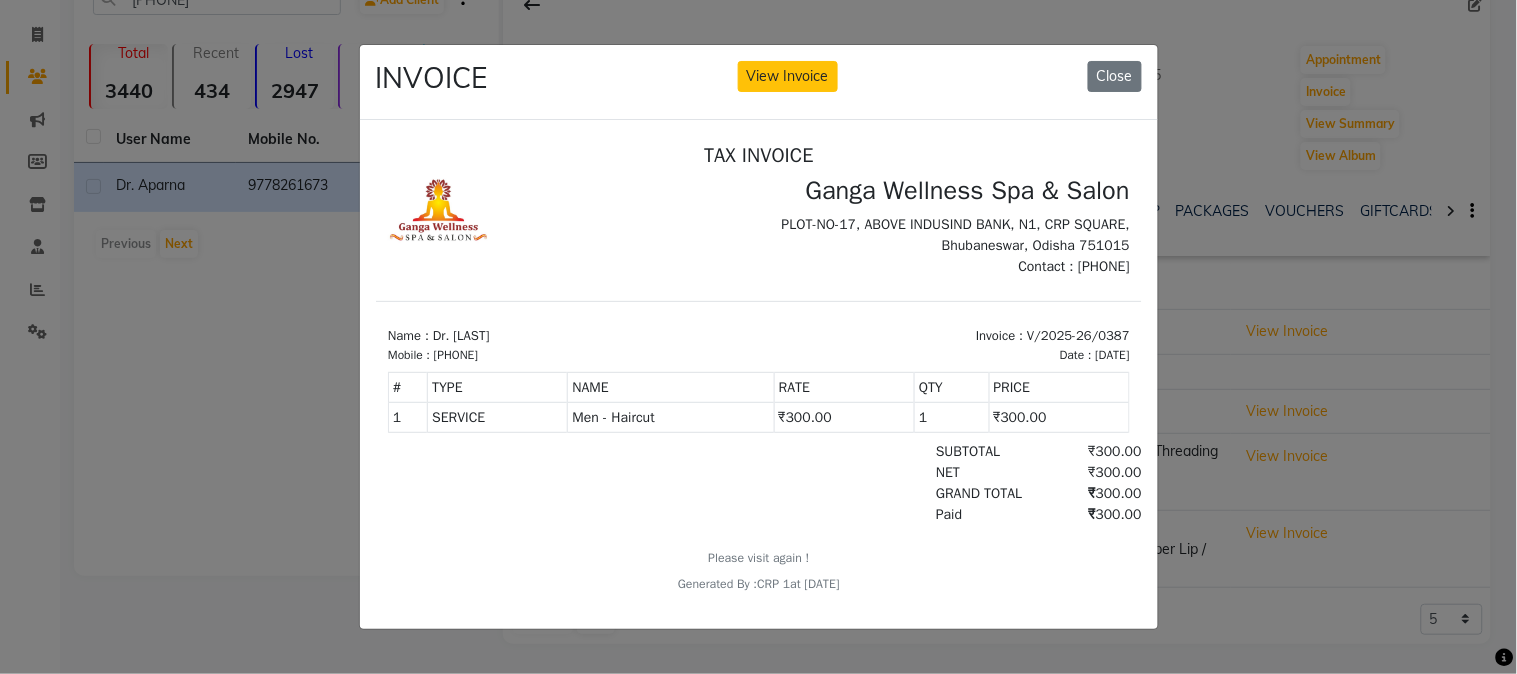 click on "INVOICE View Invoice Close" 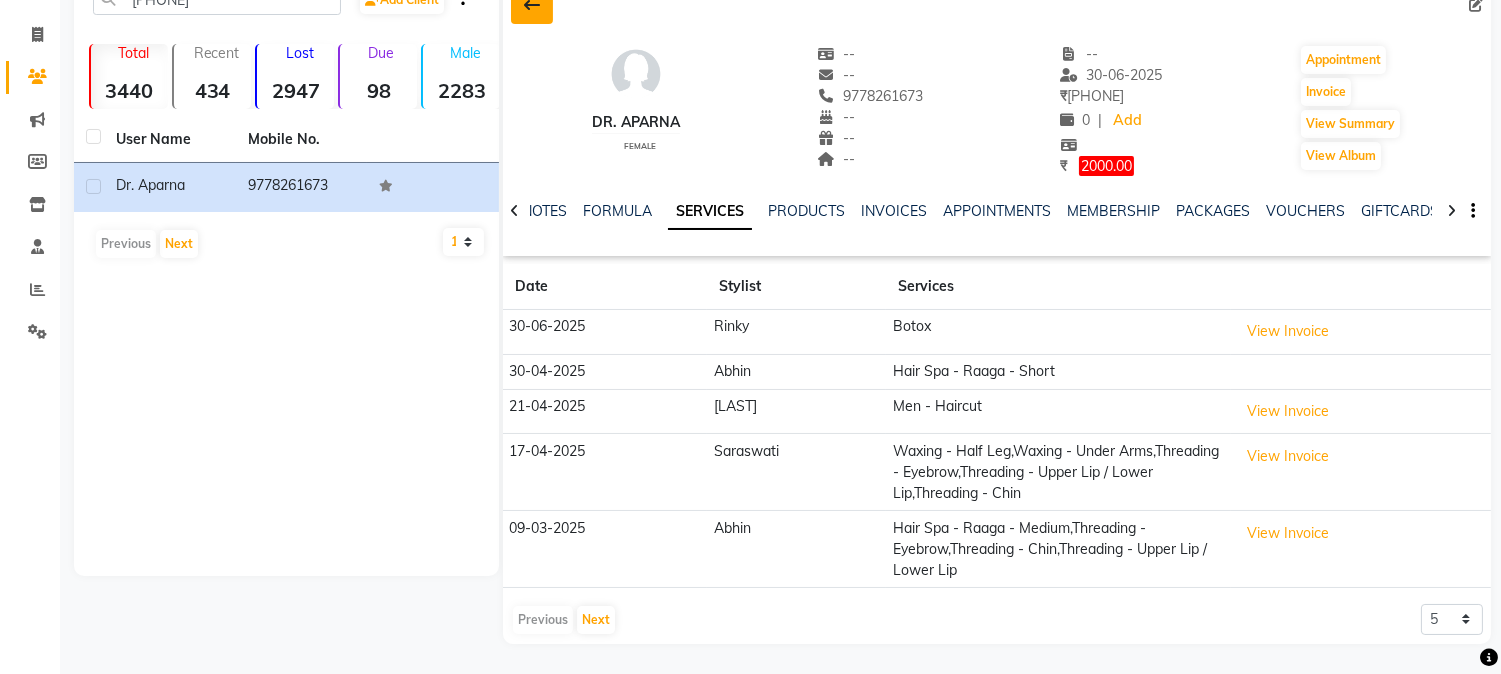 click 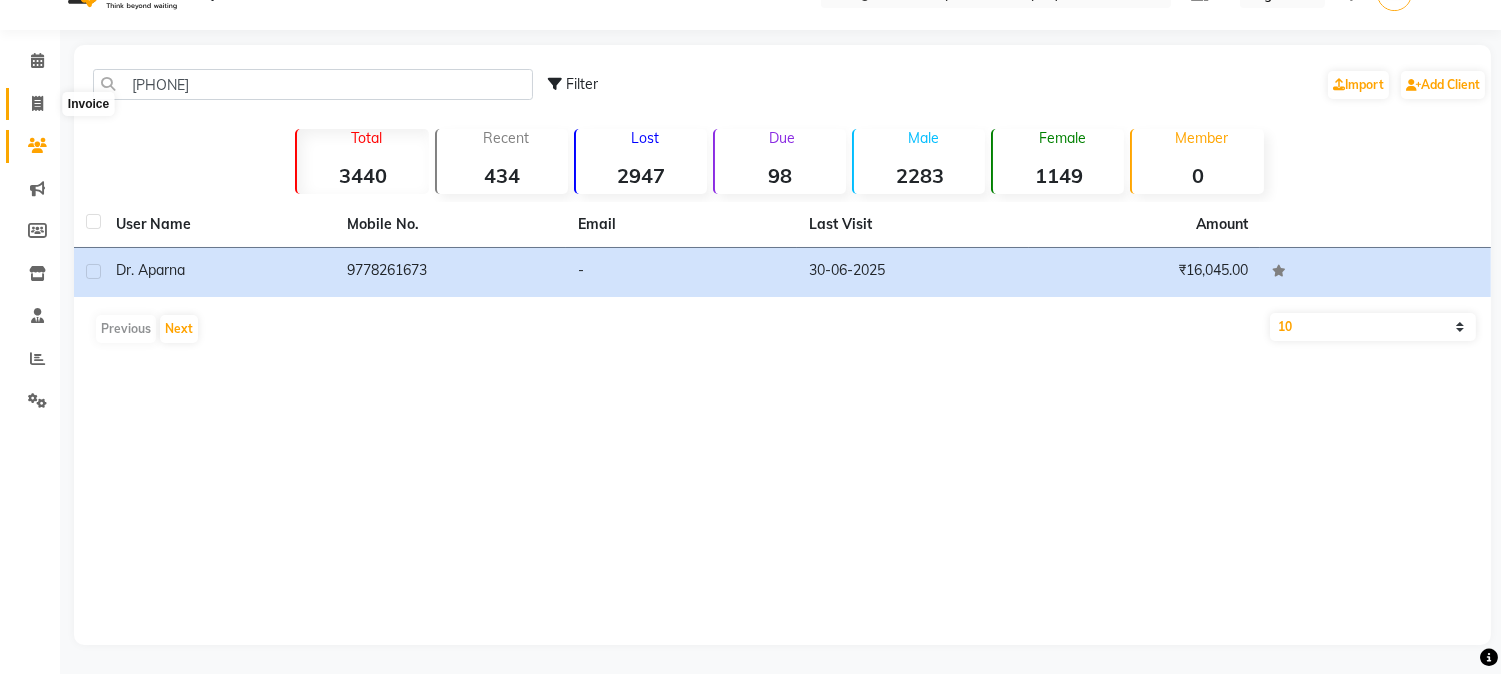 click 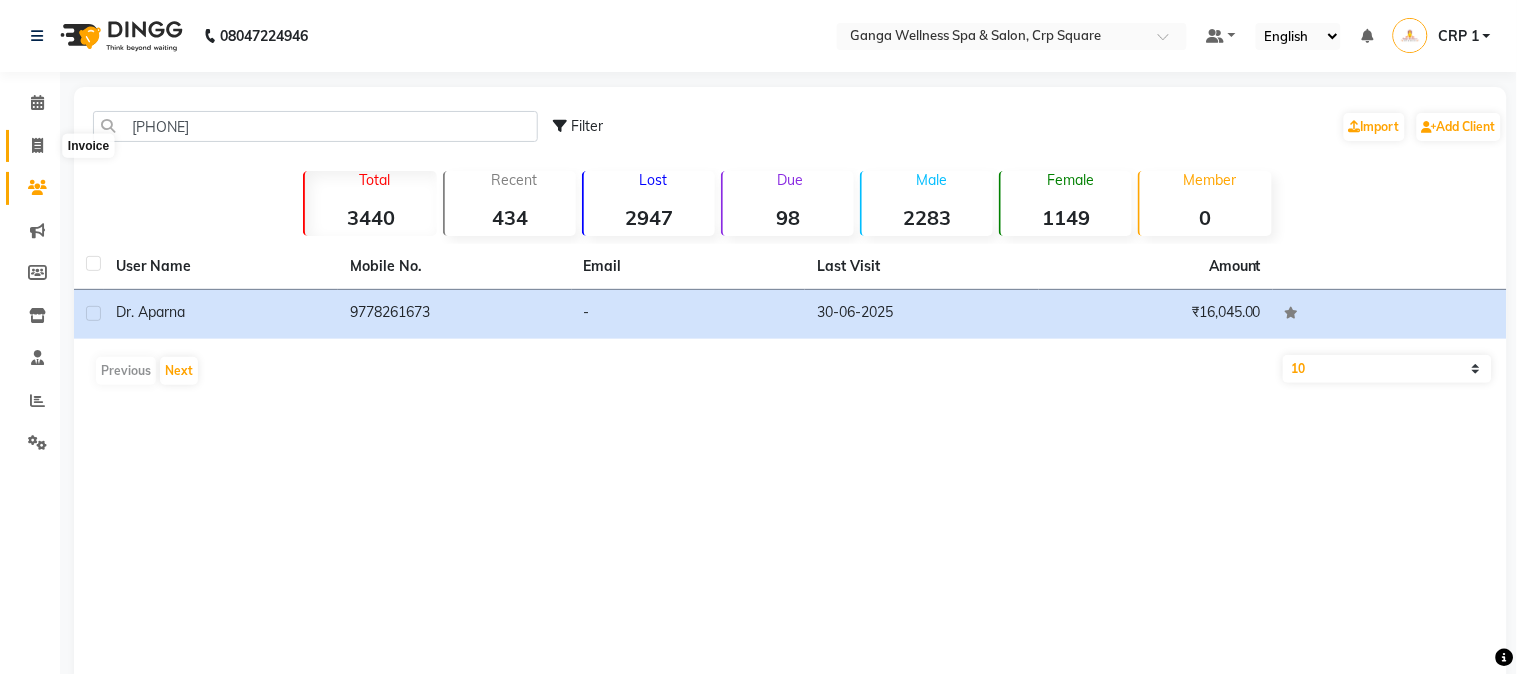 select on "service" 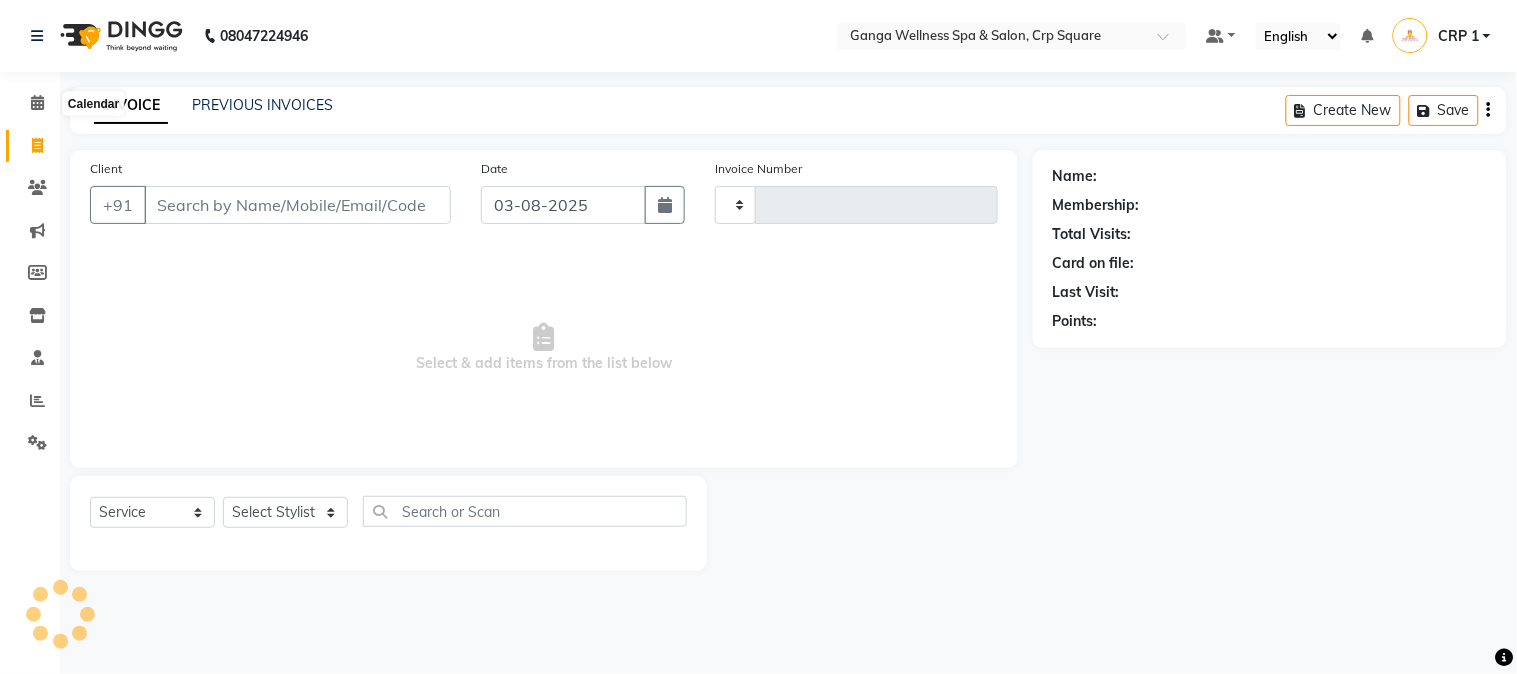 type on "1916" 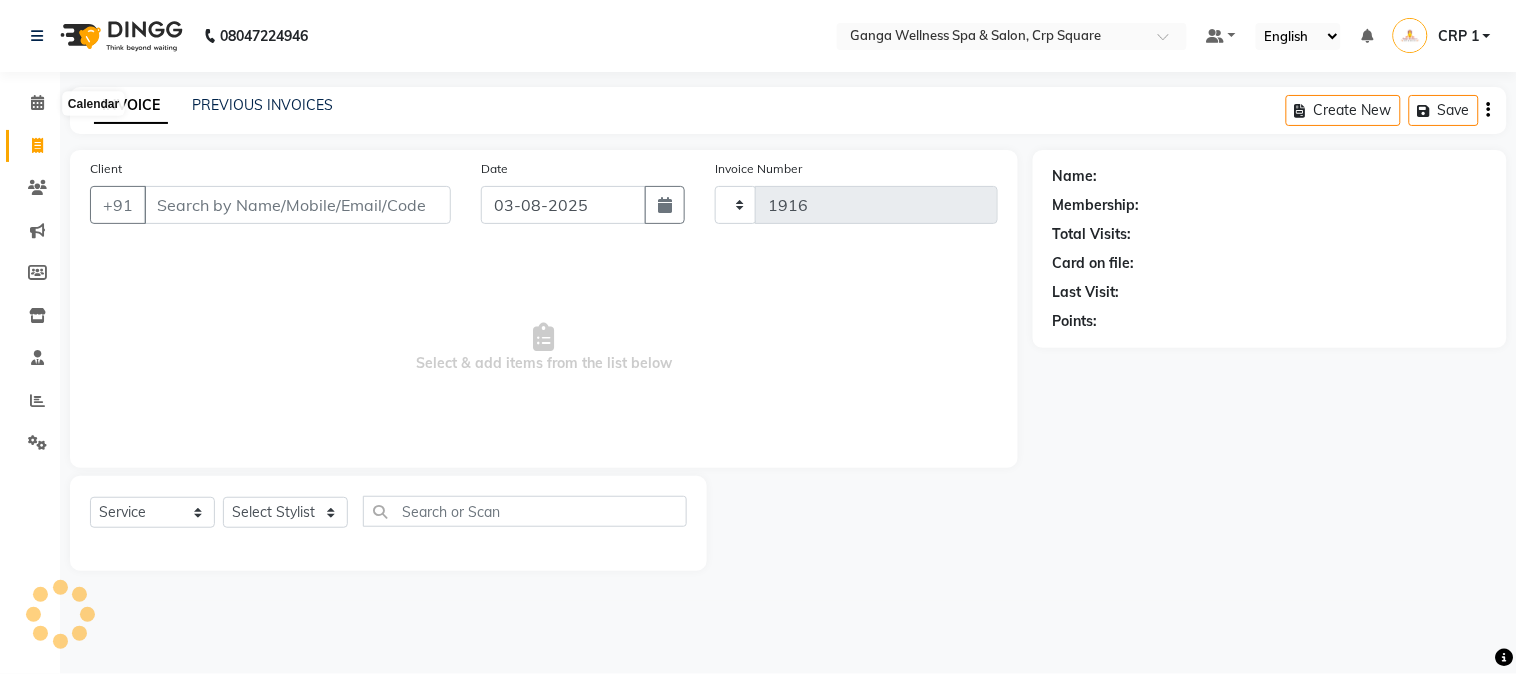 select on "715" 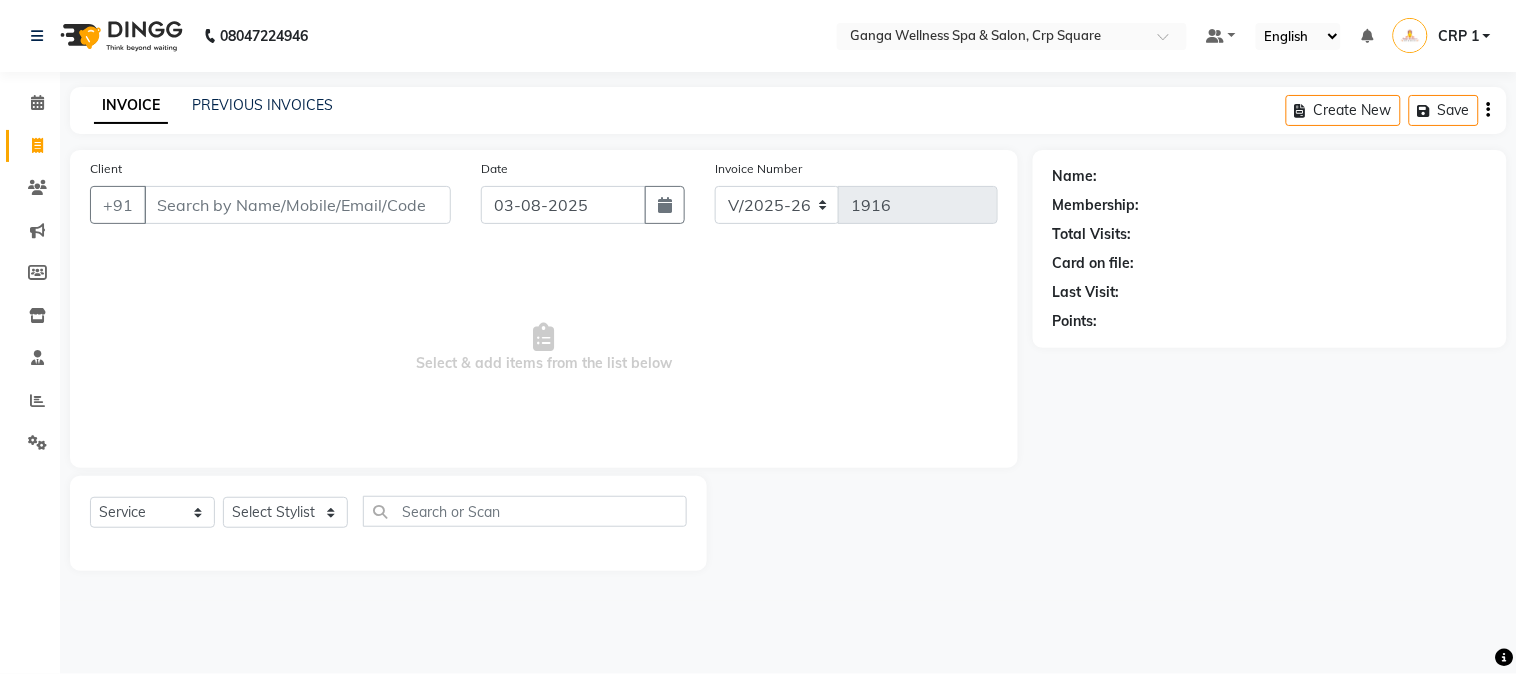 click on "Client" at bounding box center [297, 205] 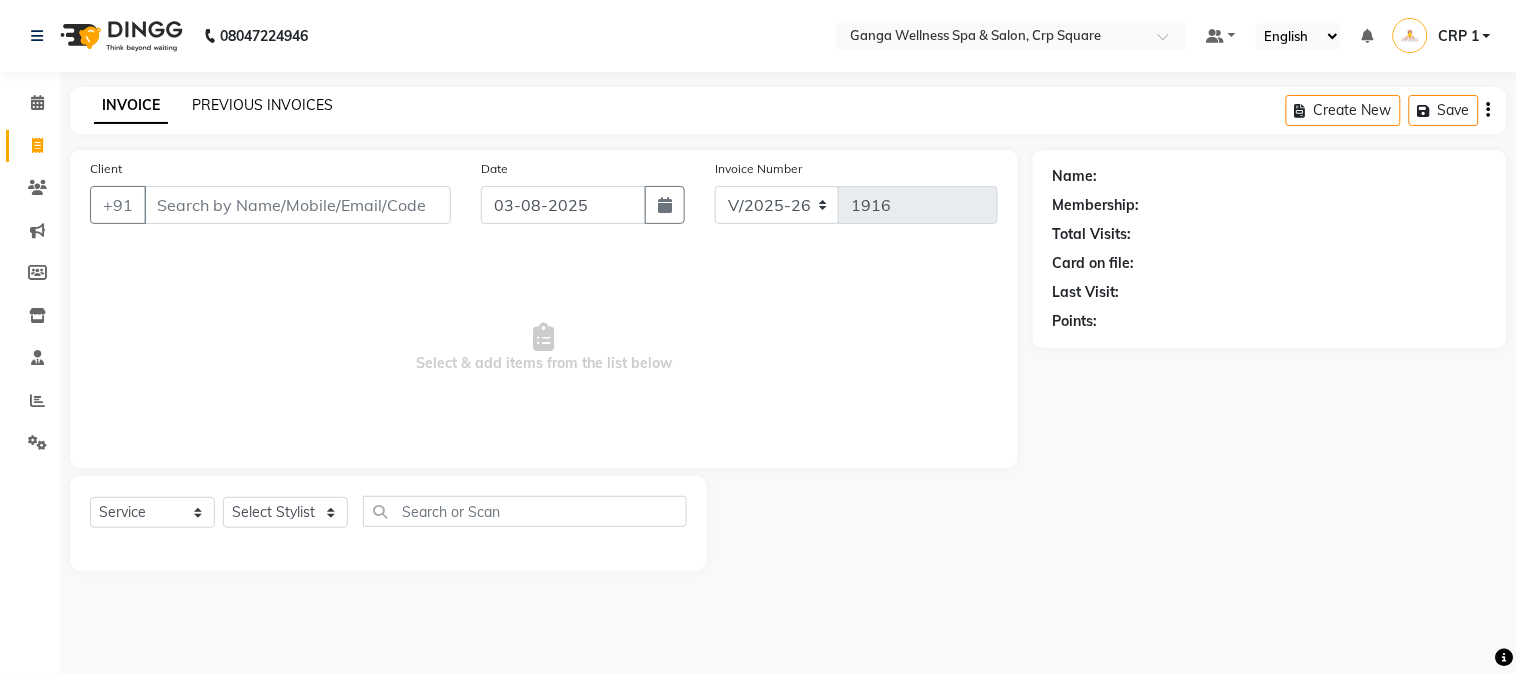 click on "PREVIOUS INVOICES" 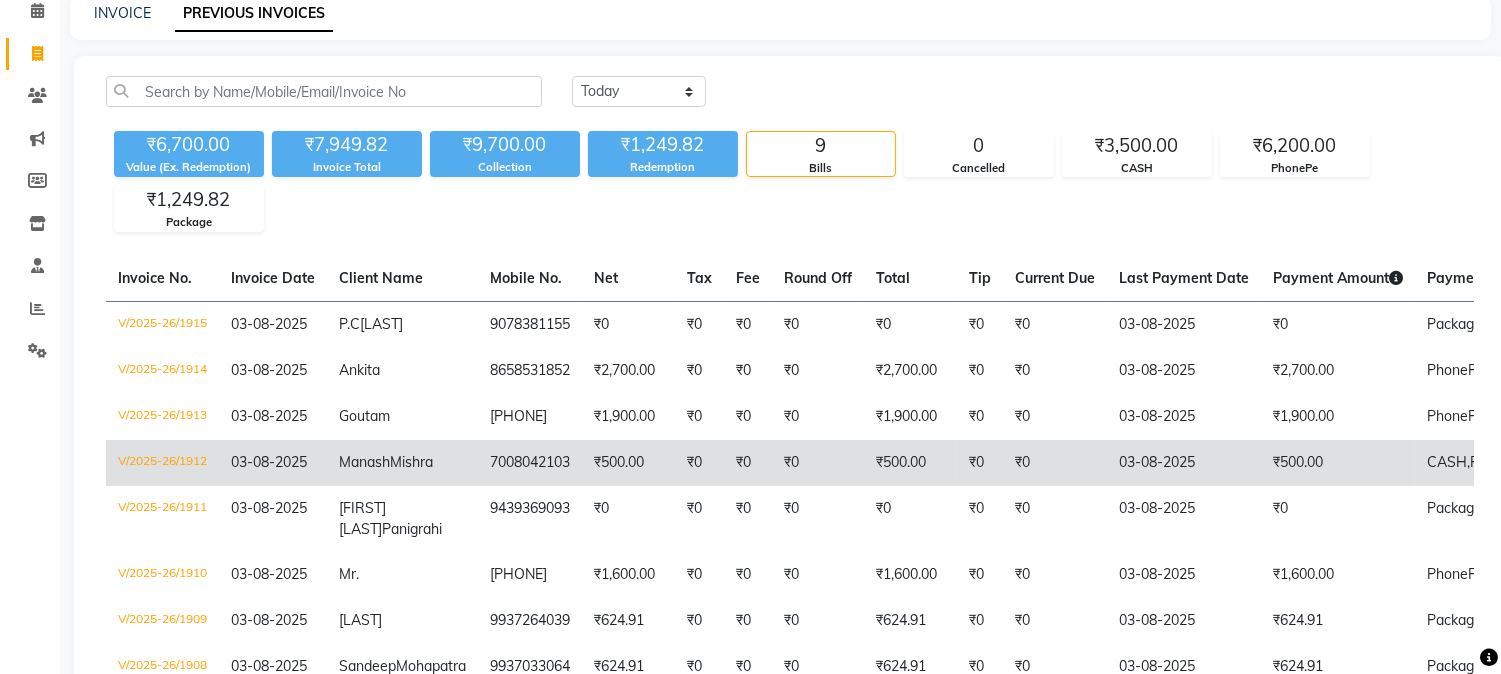 scroll, scrollTop: 91, scrollLeft: 0, axis: vertical 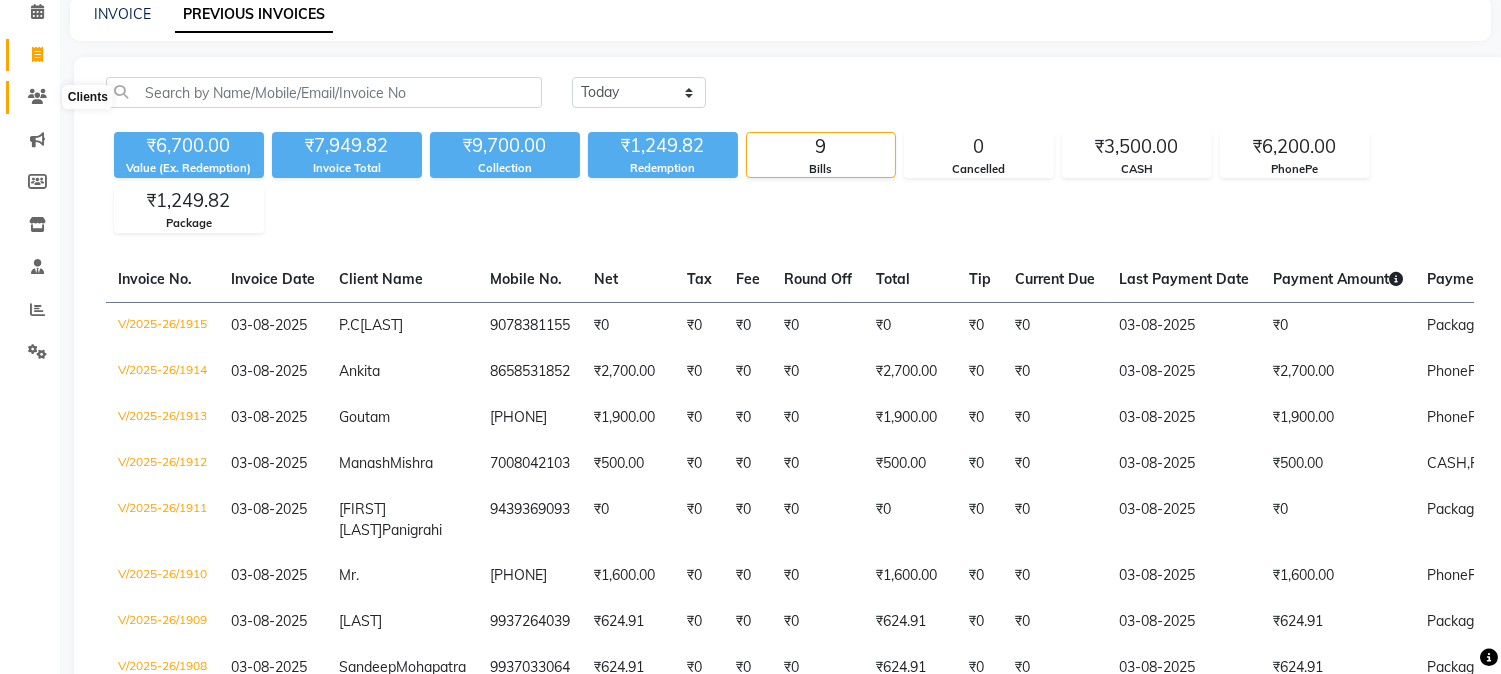 click 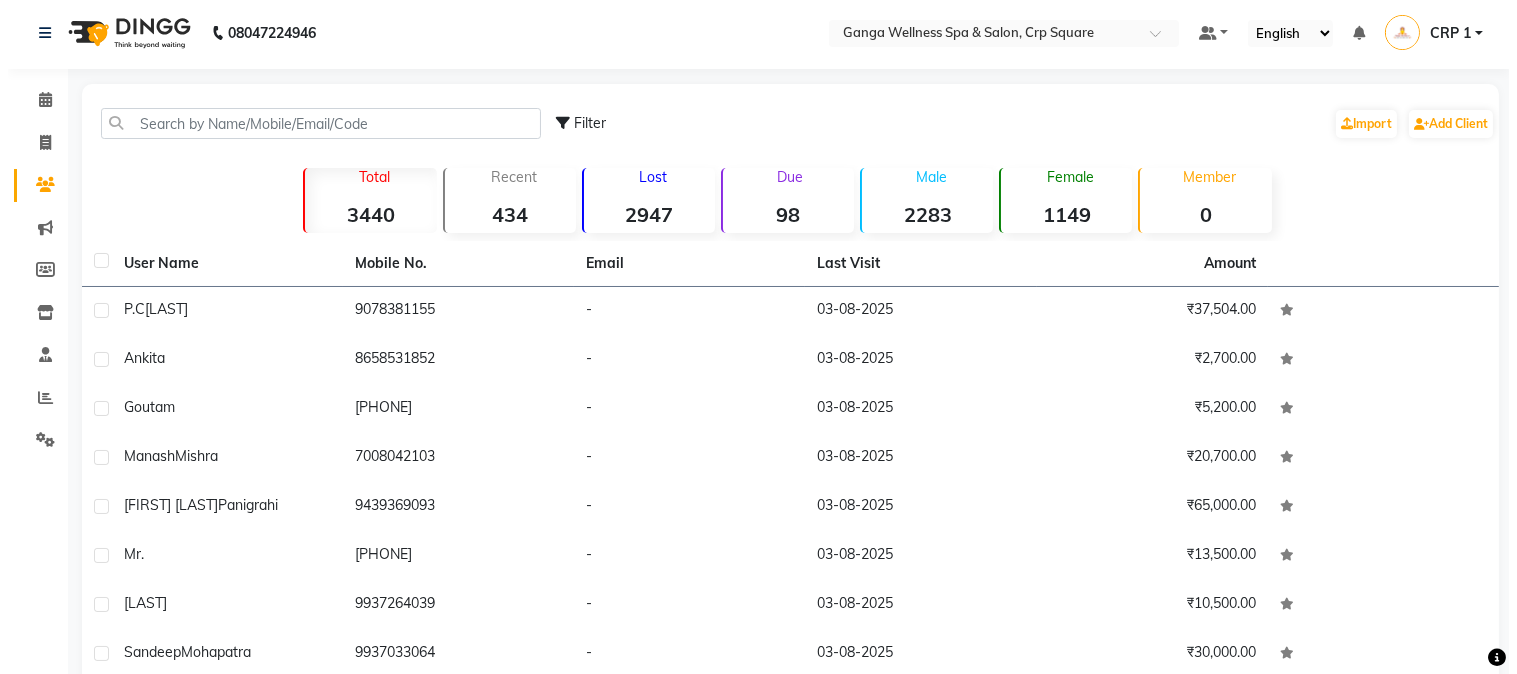 scroll, scrollTop: 0, scrollLeft: 0, axis: both 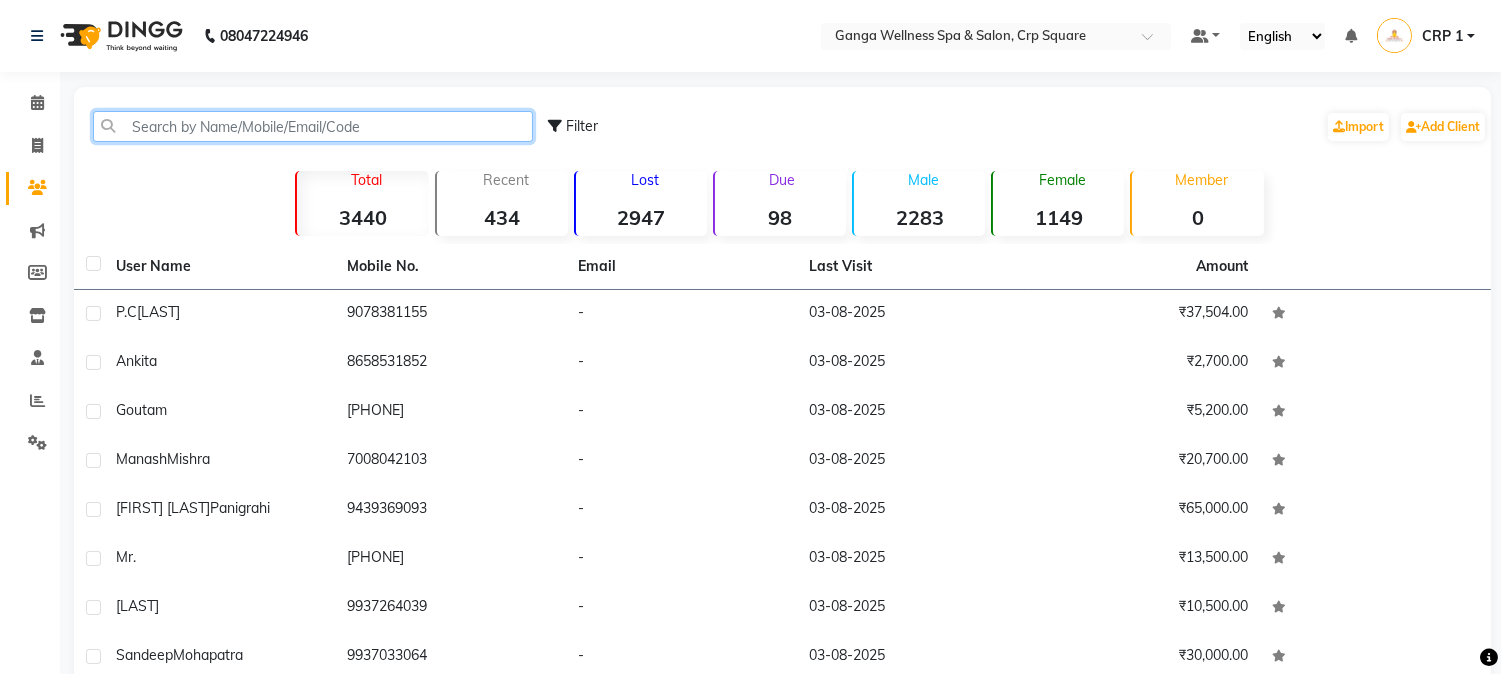 click 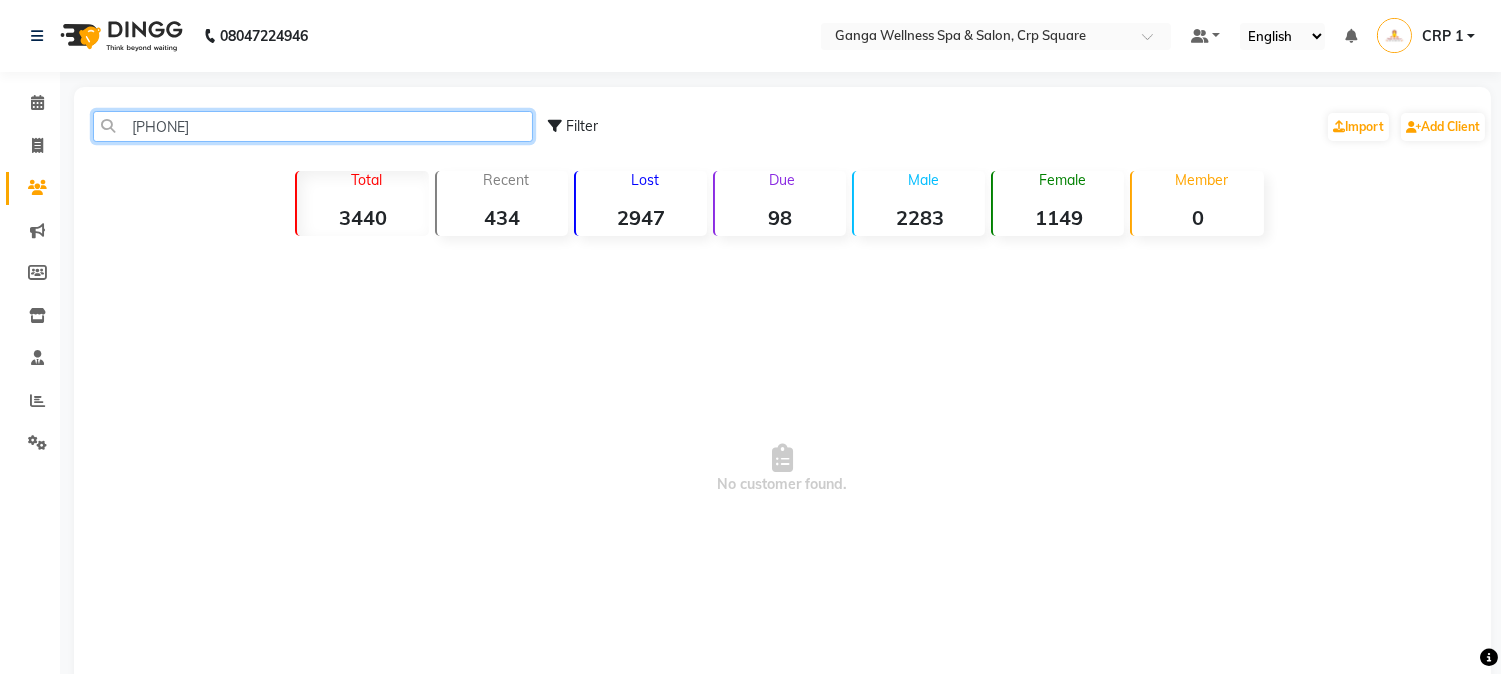 click on "[PHONE]" 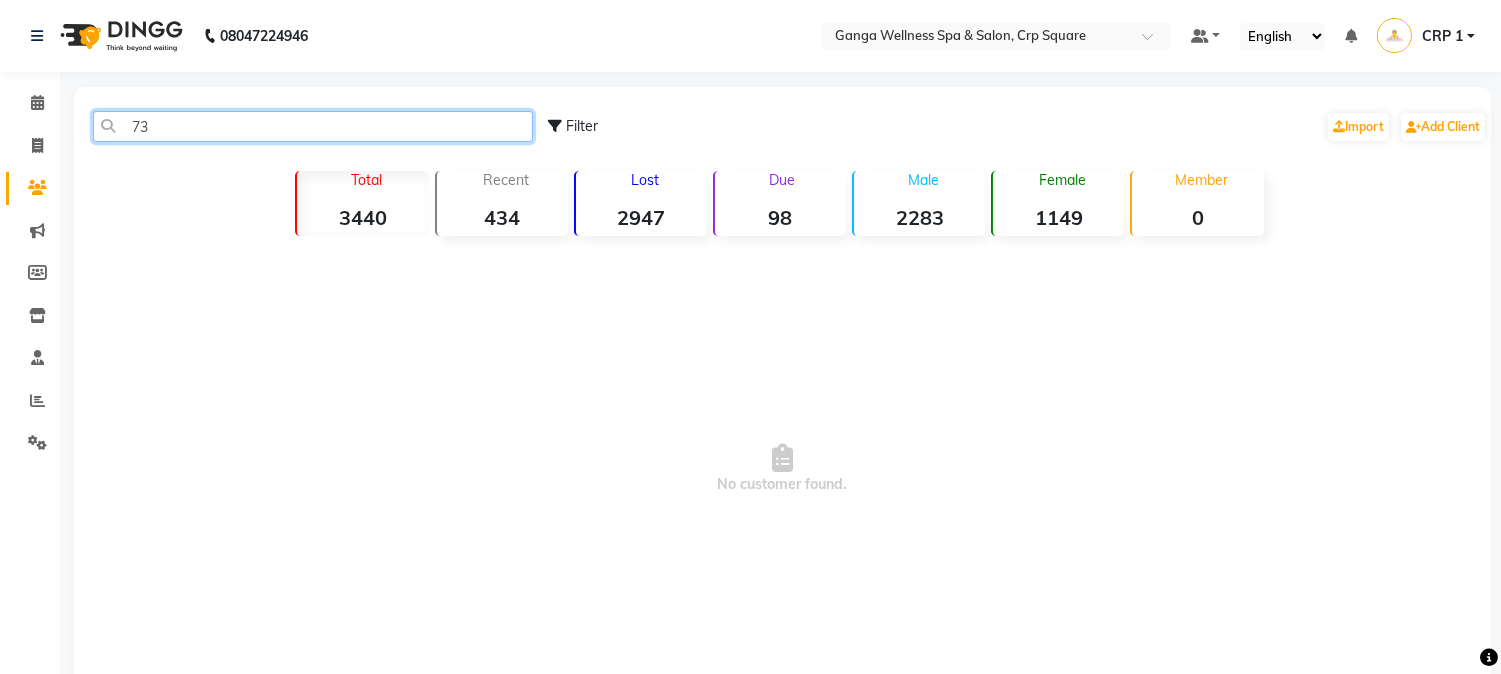 type on "7" 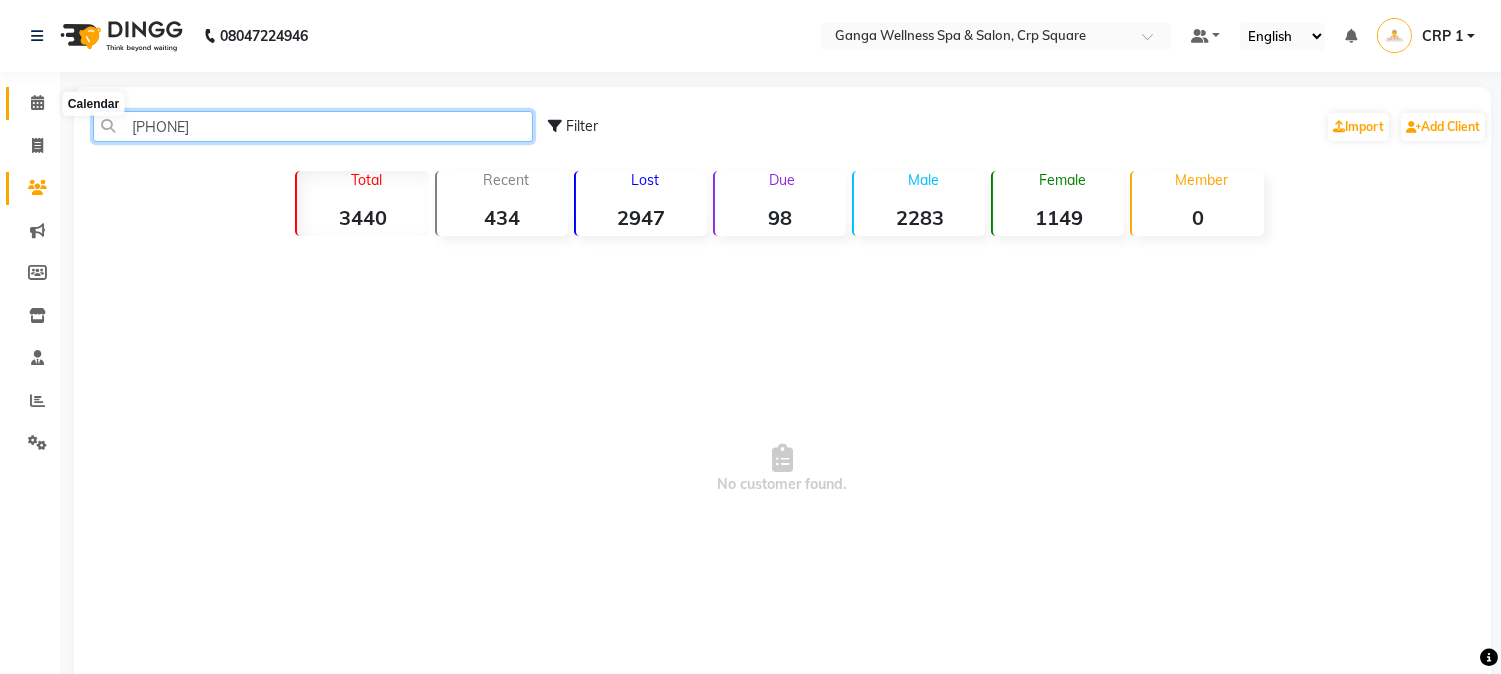 type on "[PHONE]" 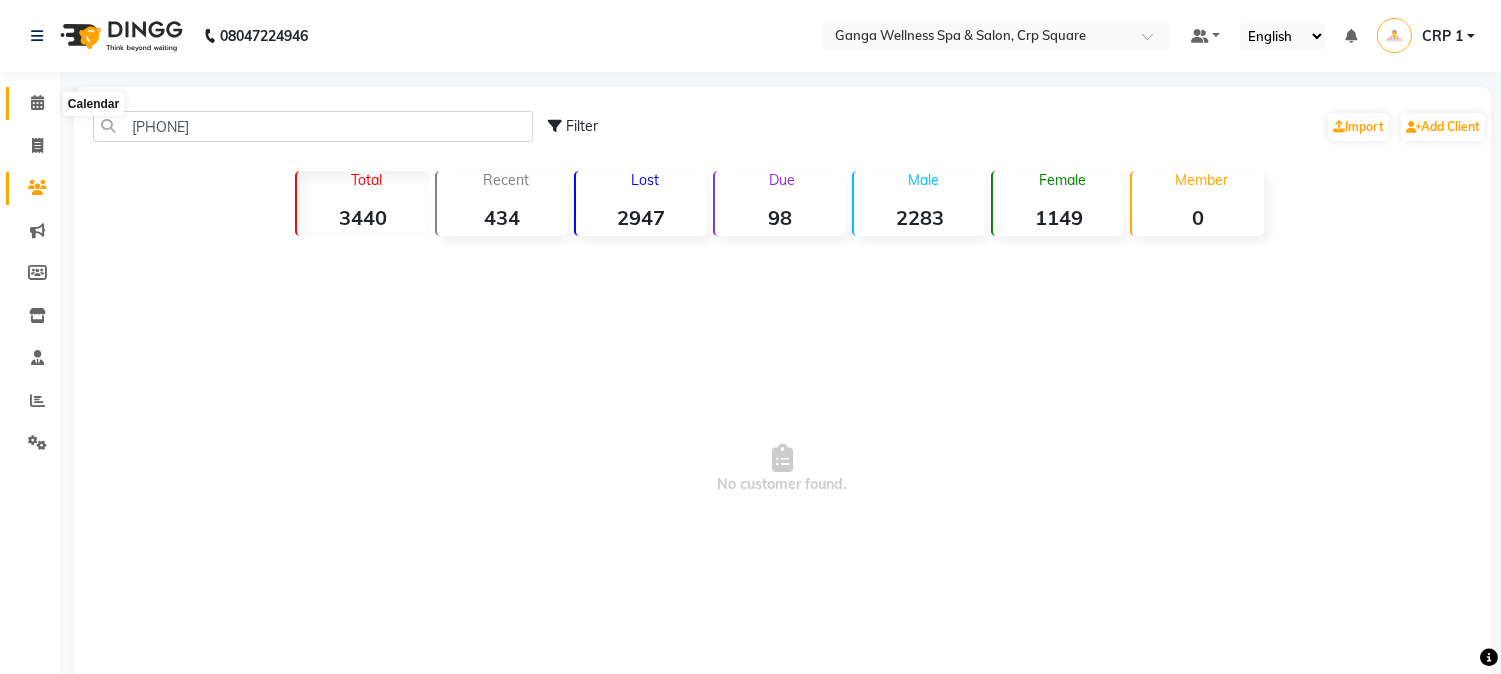 click 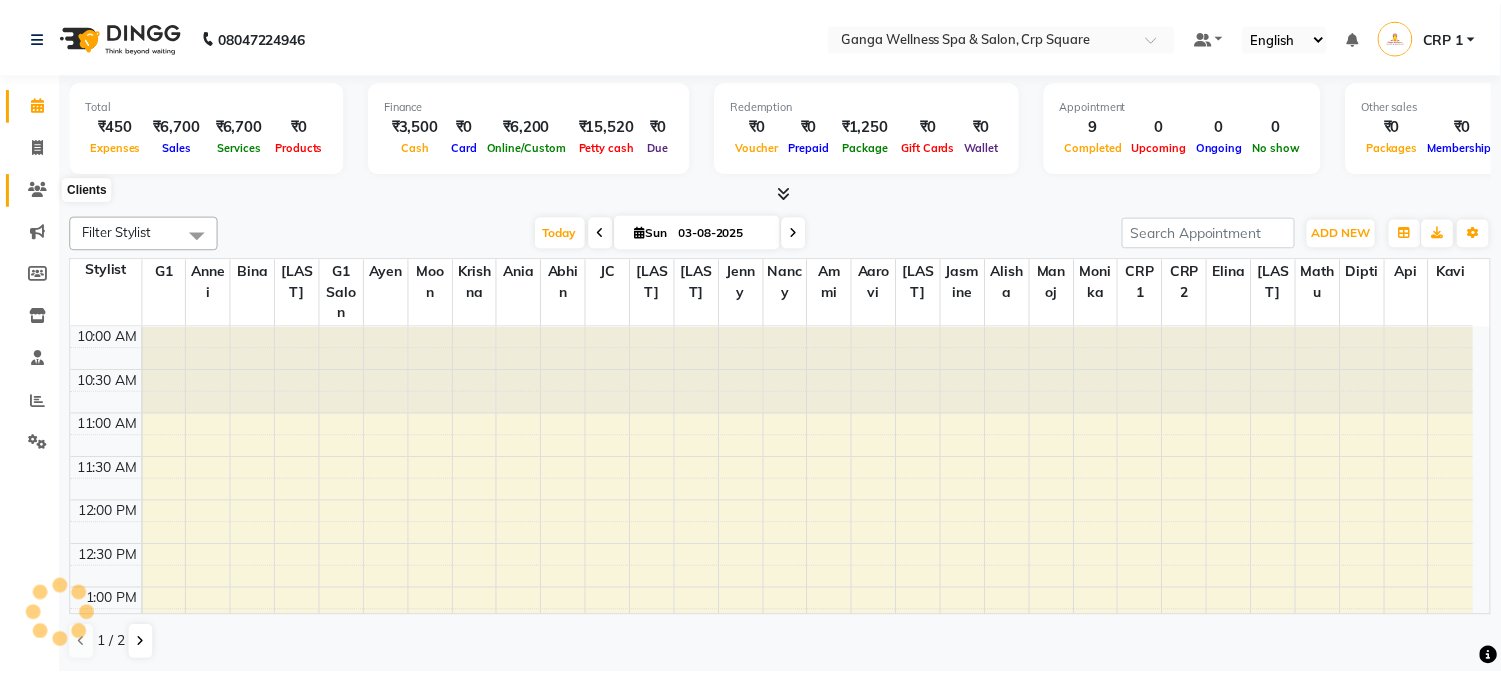 scroll, scrollTop: 0, scrollLeft: 0, axis: both 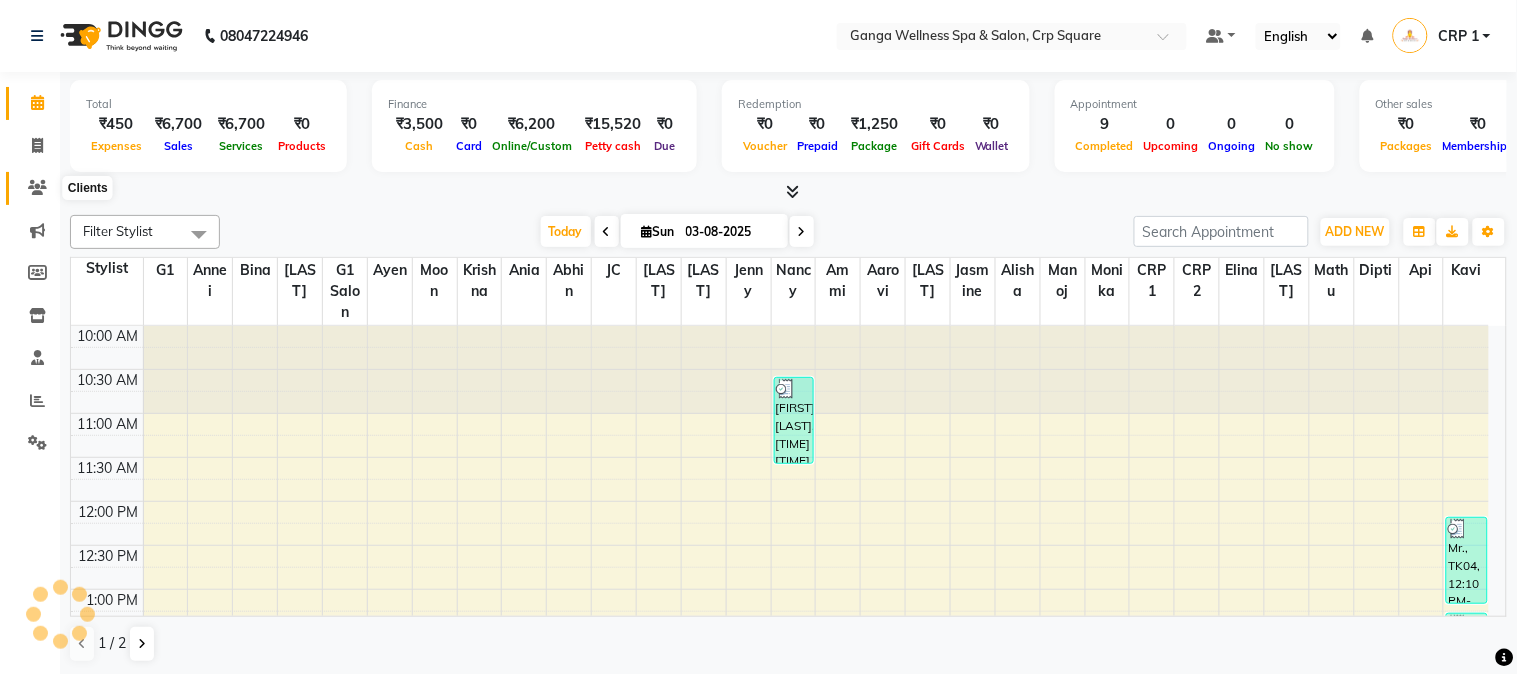 click 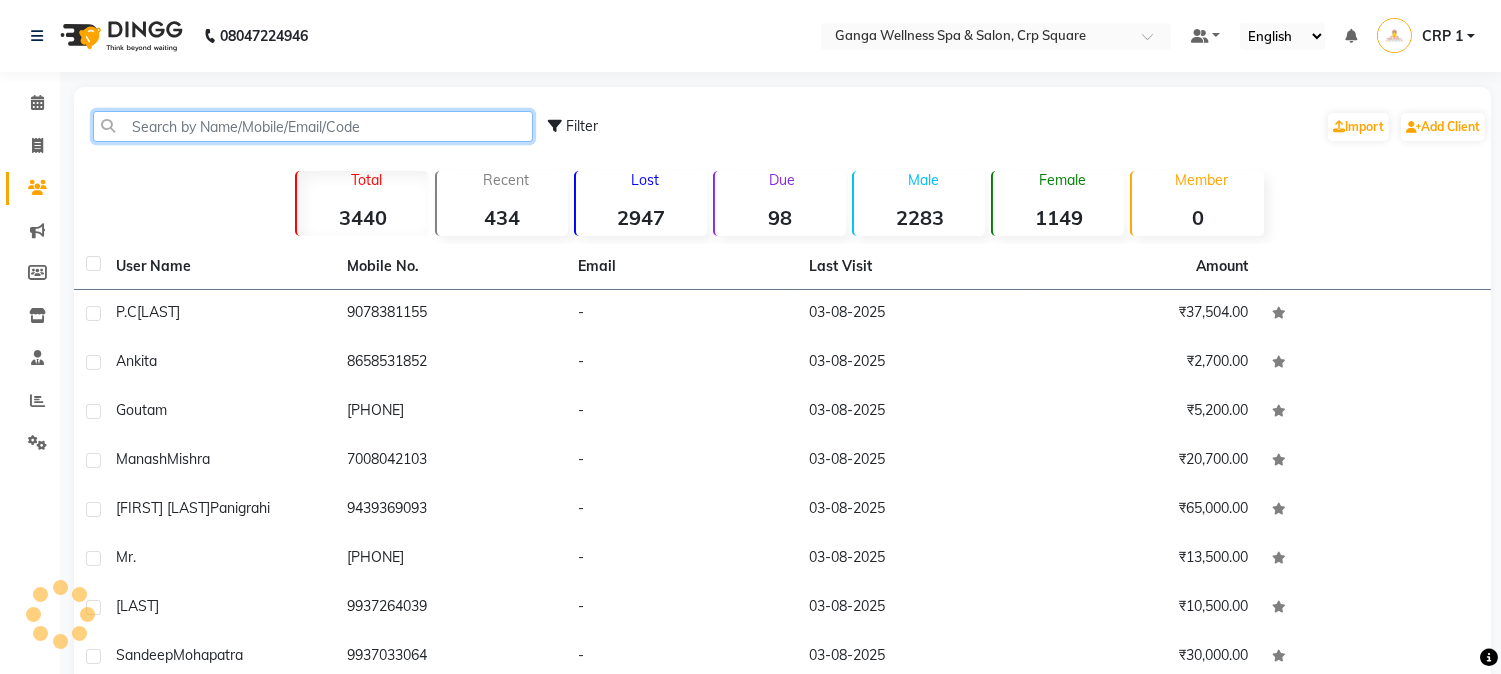 click 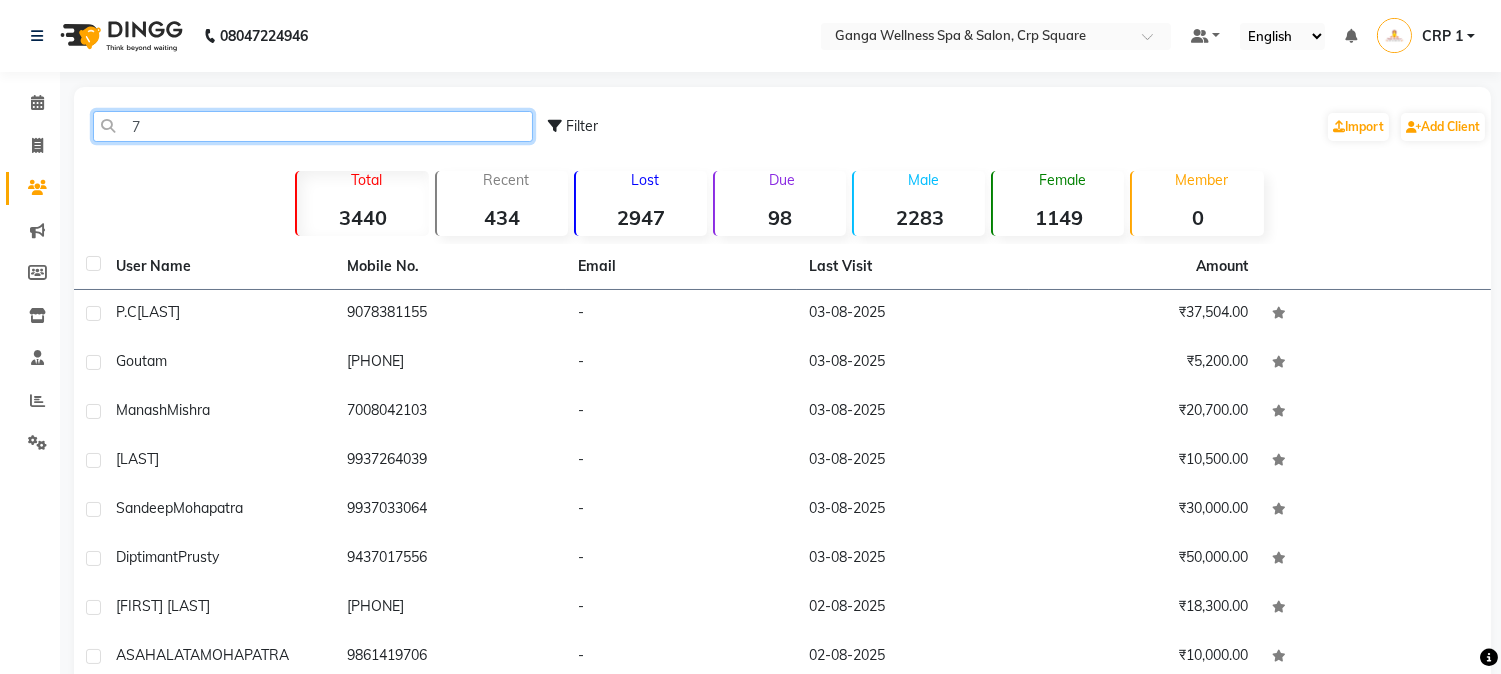 type on "73" 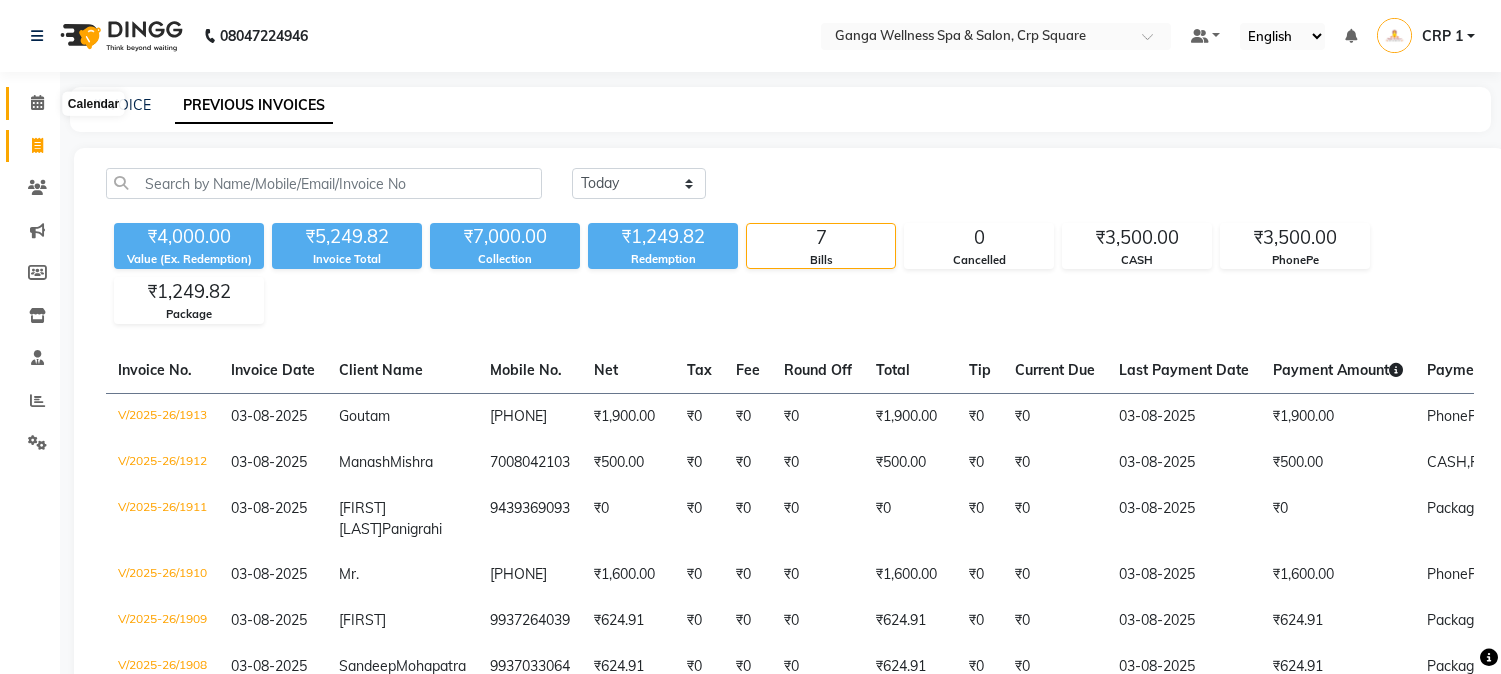 scroll, scrollTop: 0, scrollLeft: 0, axis: both 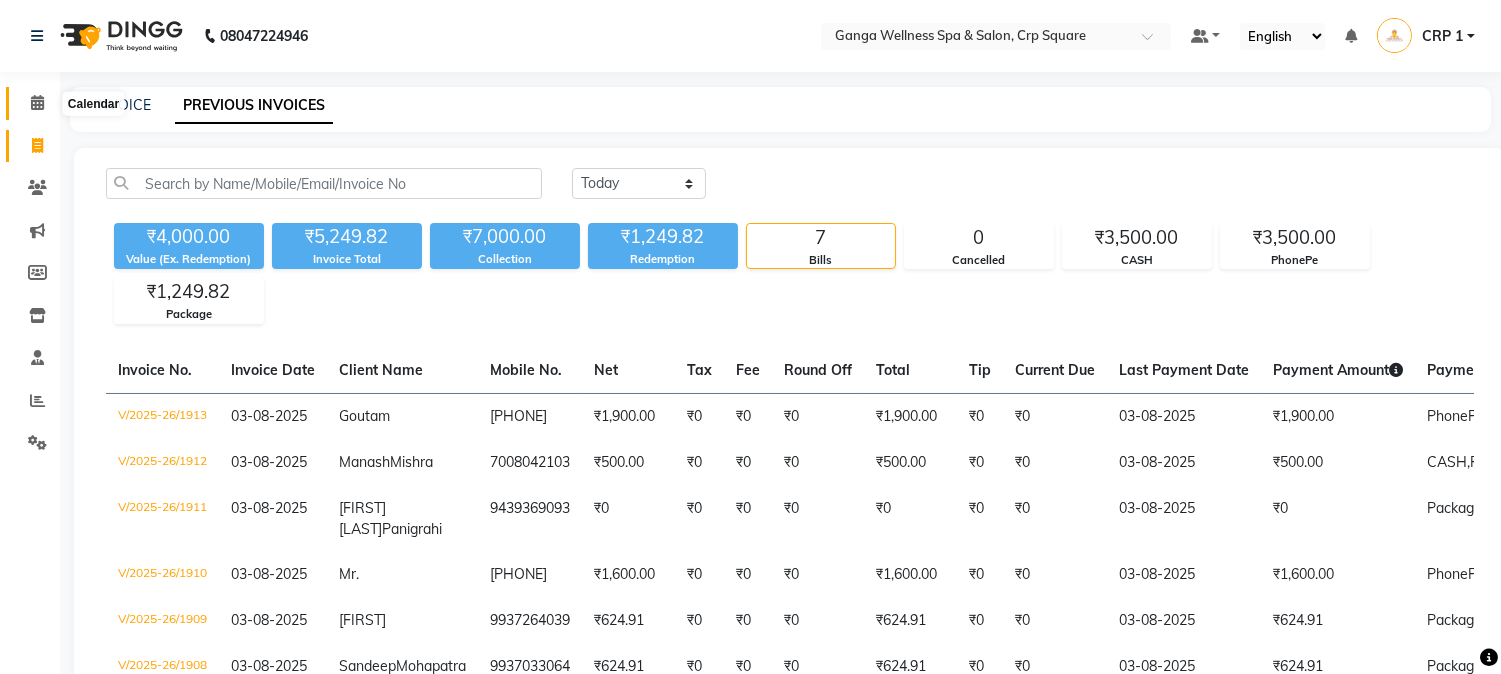 click 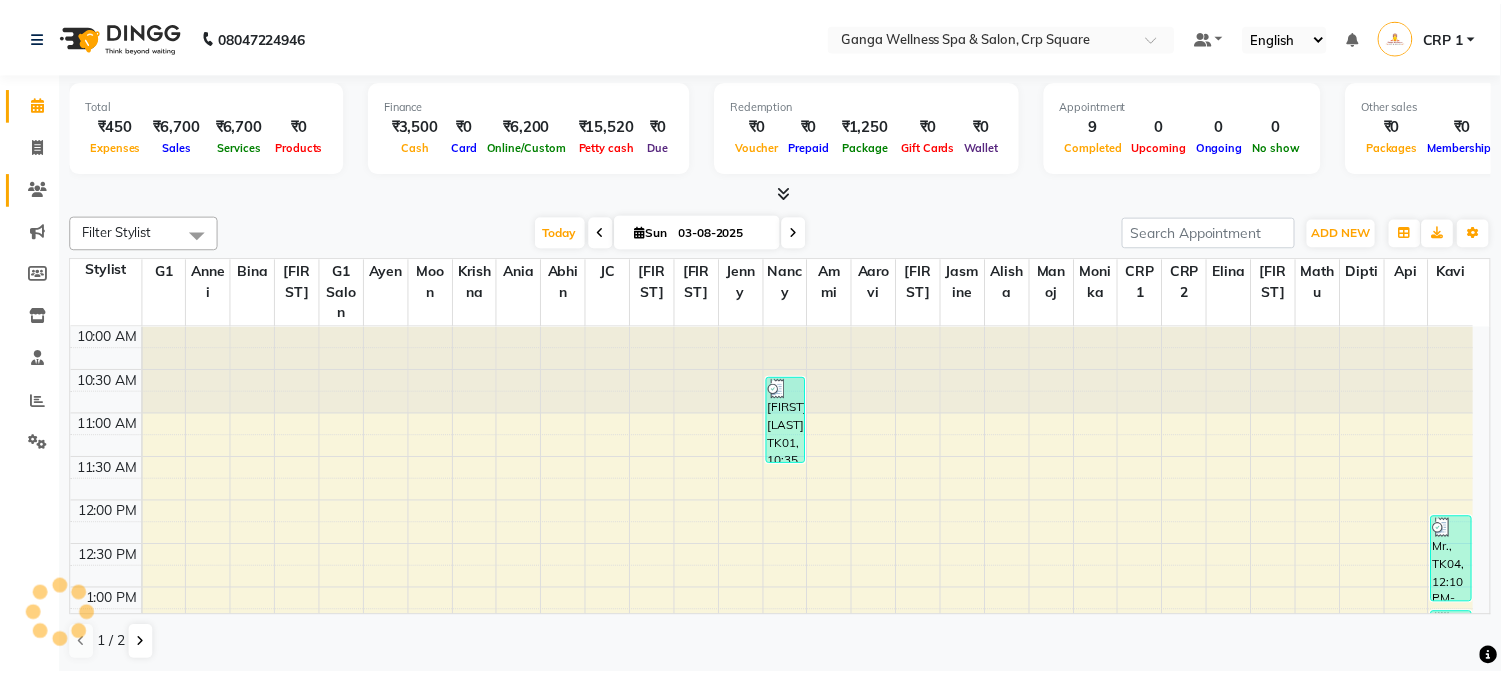 scroll, scrollTop: 0, scrollLeft: 0, axis: both 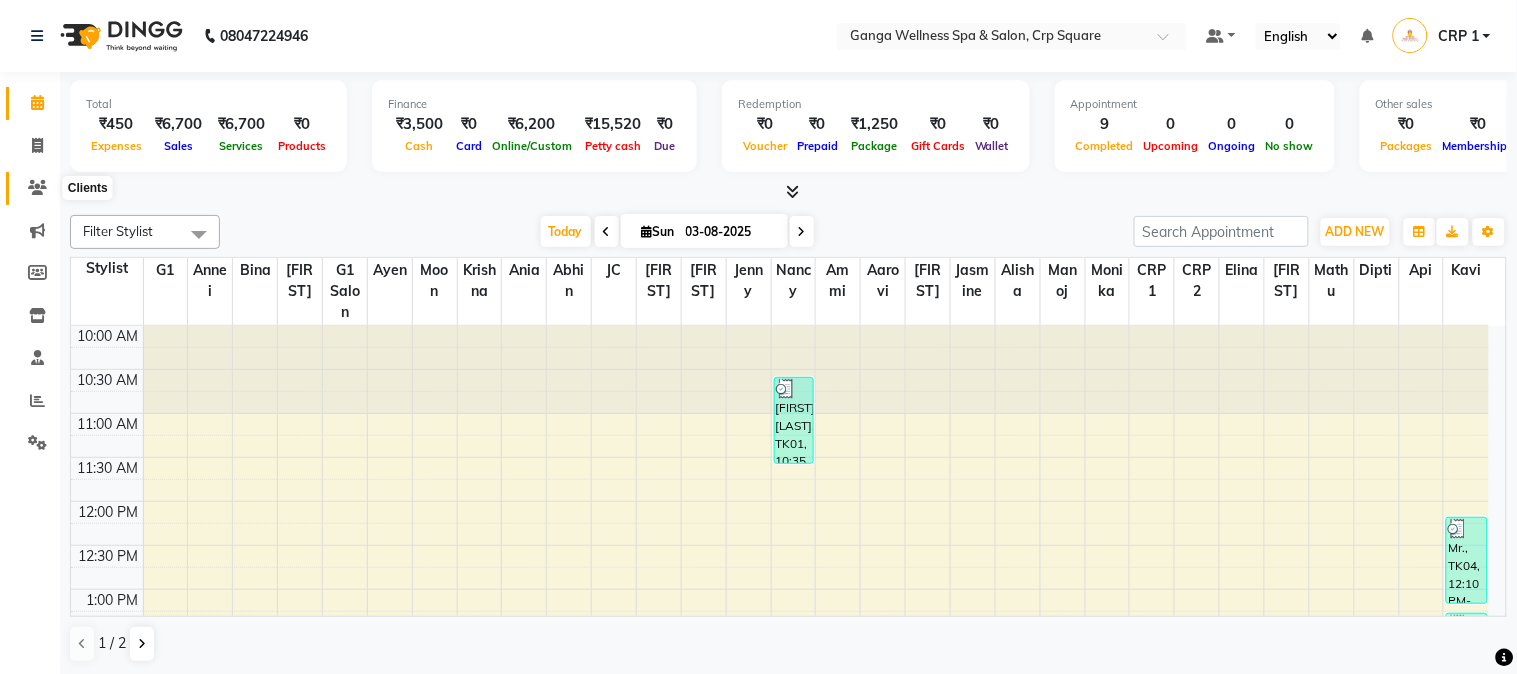 click 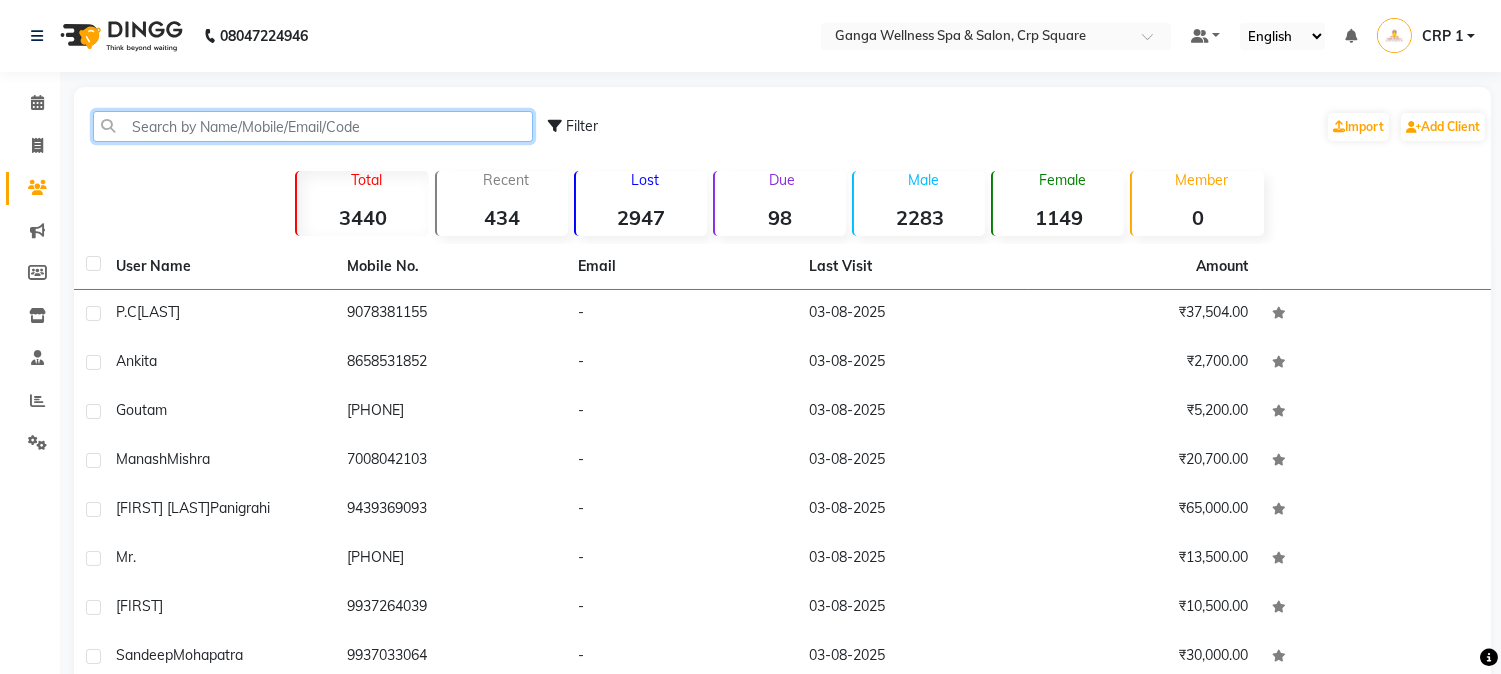click 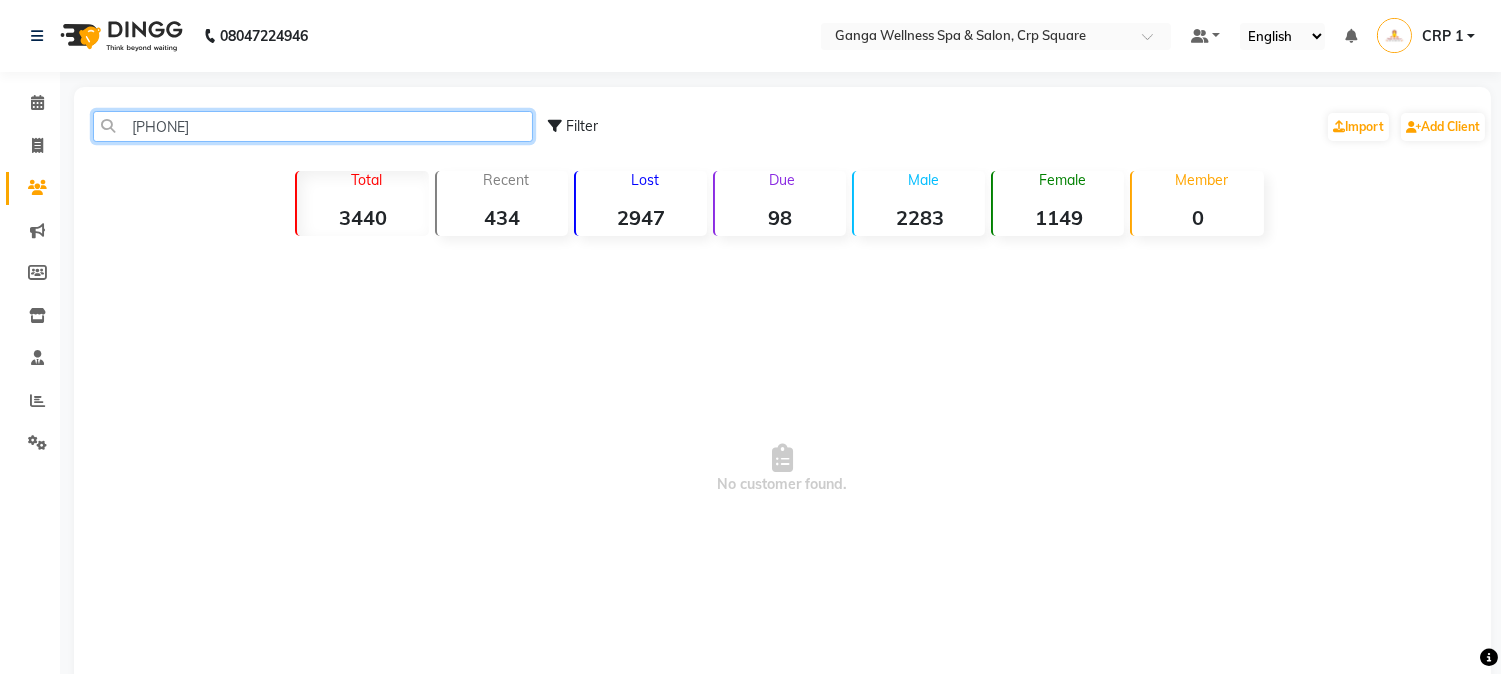 click on "73810433" 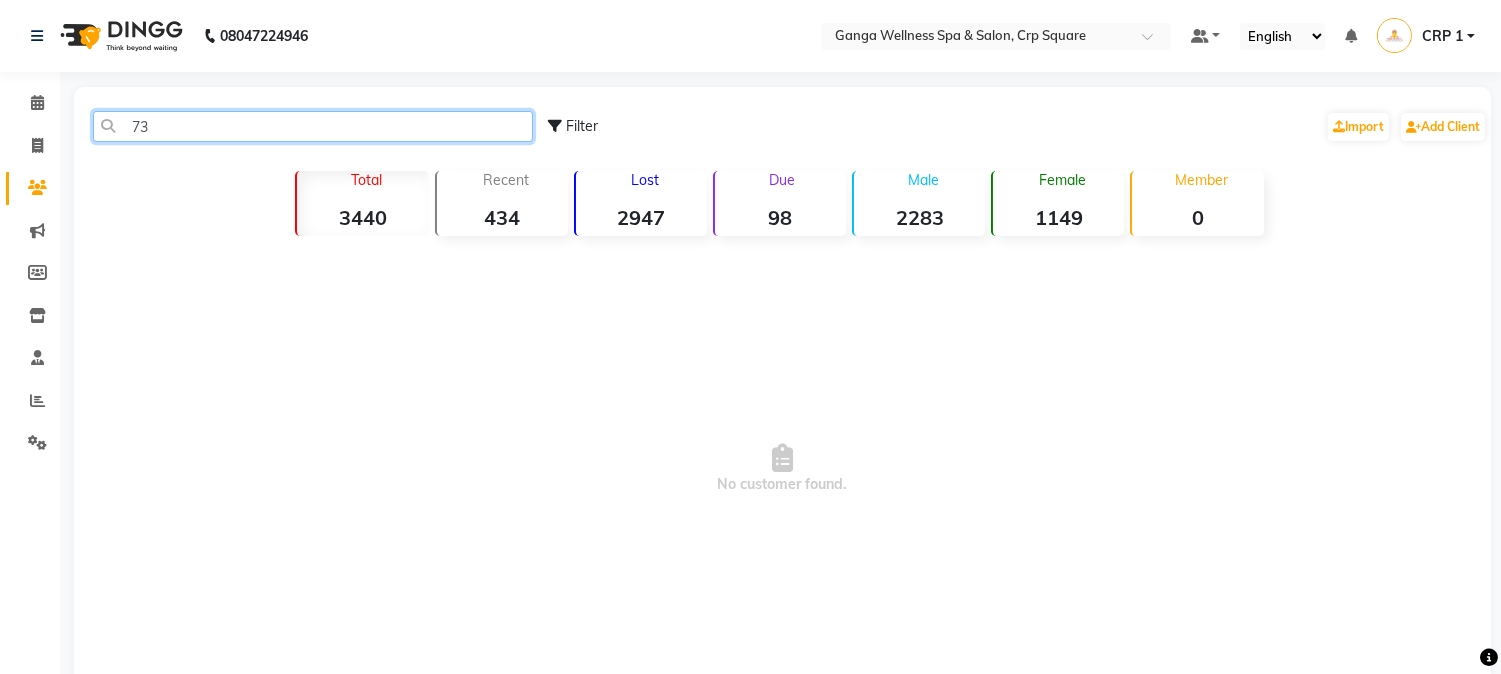 type on "7" 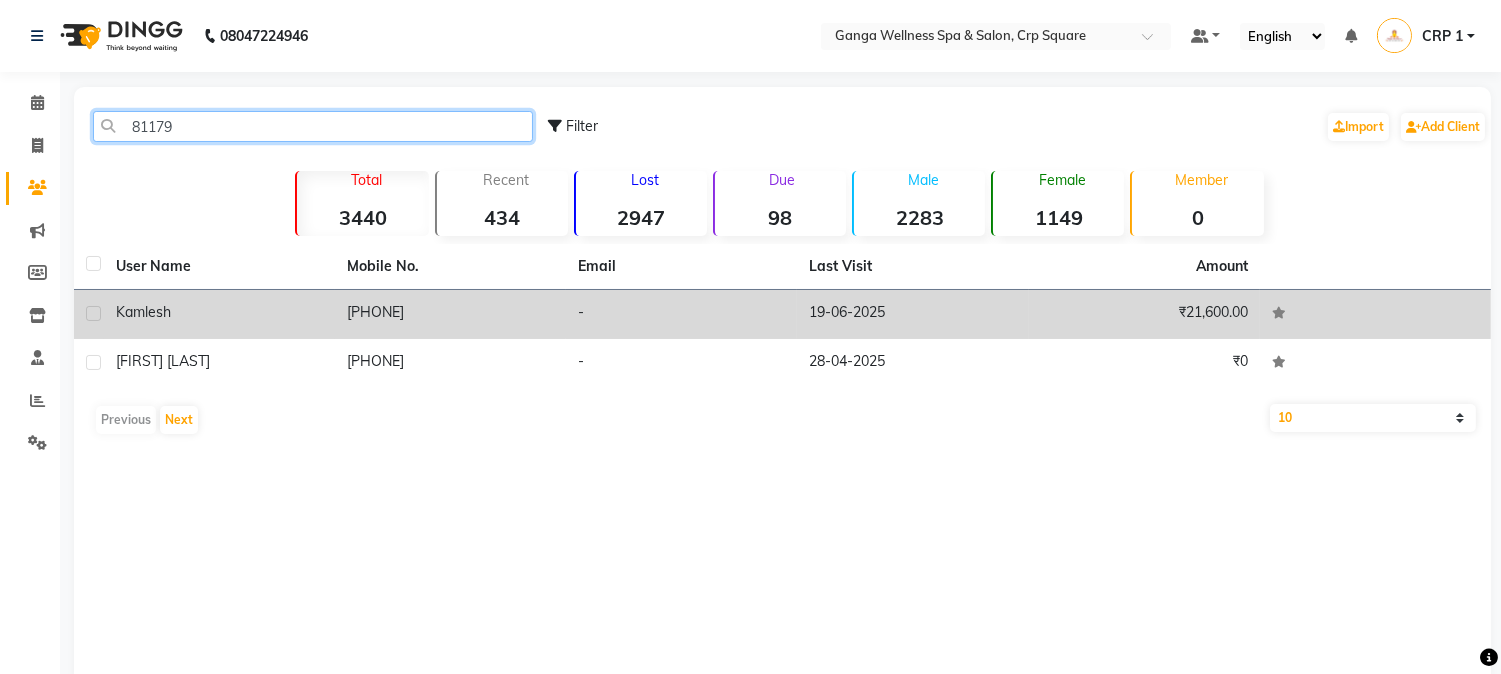 type on "81179" 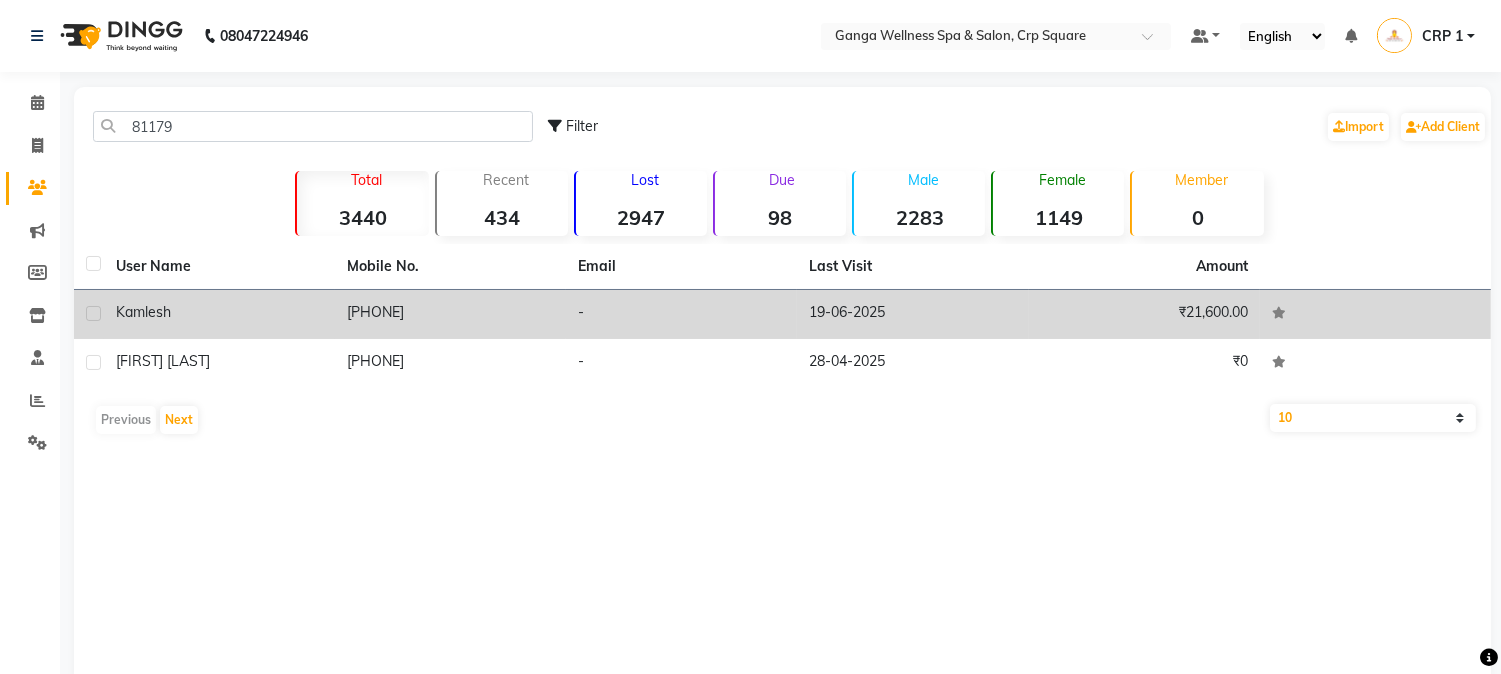 click on "Kamlesh" 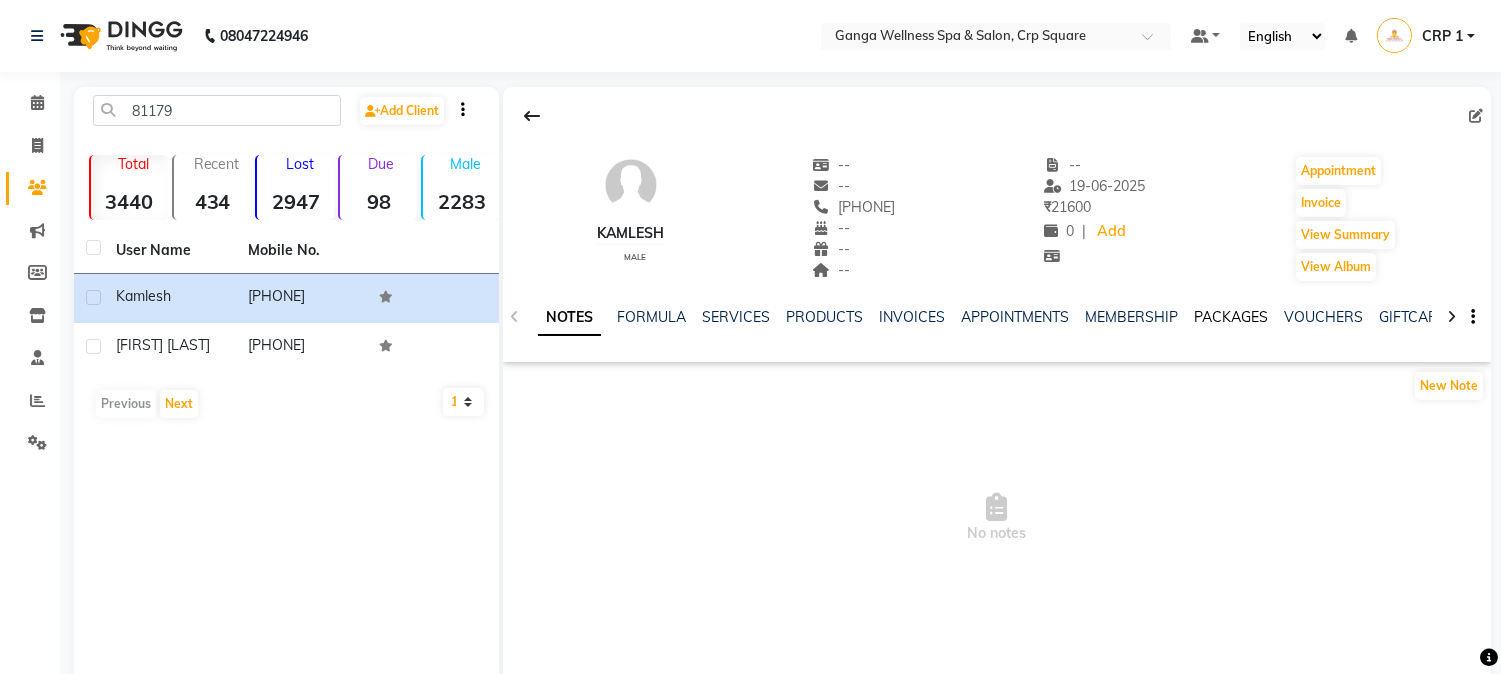 click on "PACKAGES" 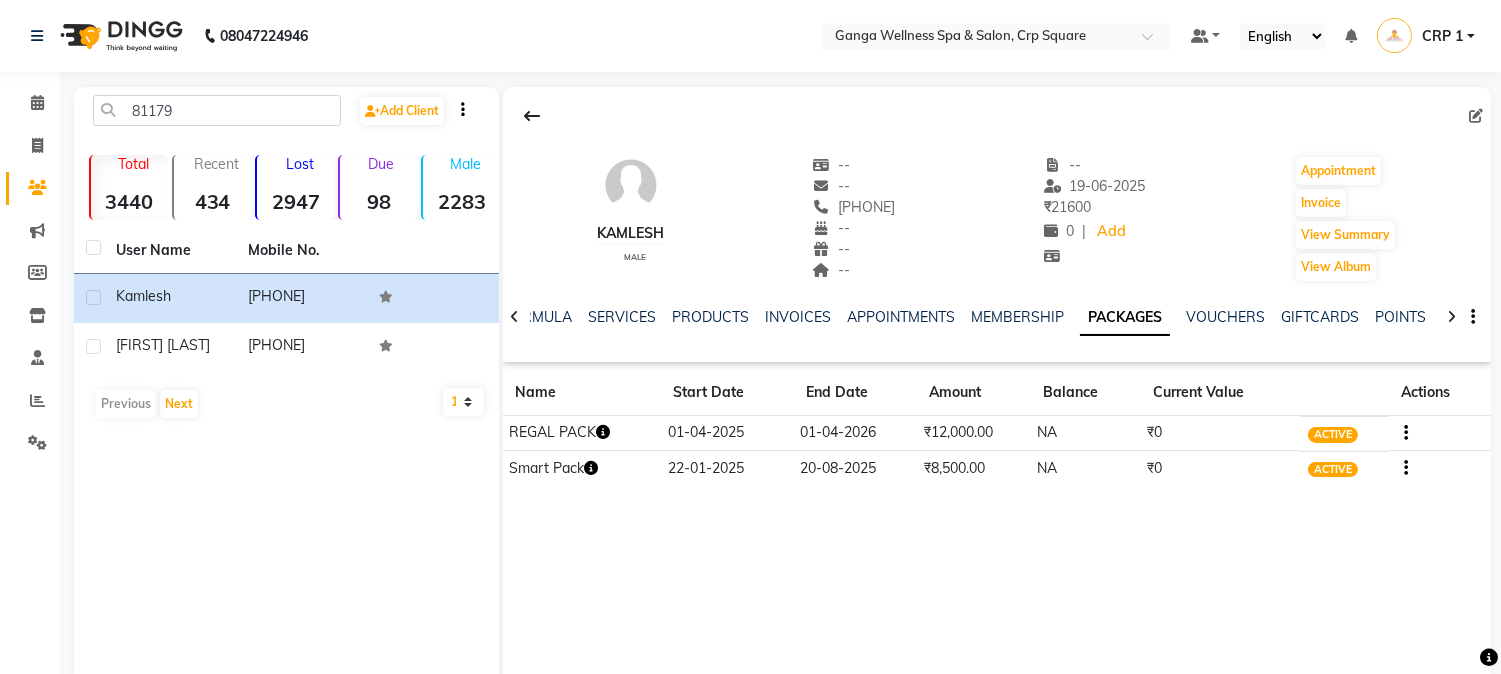 click 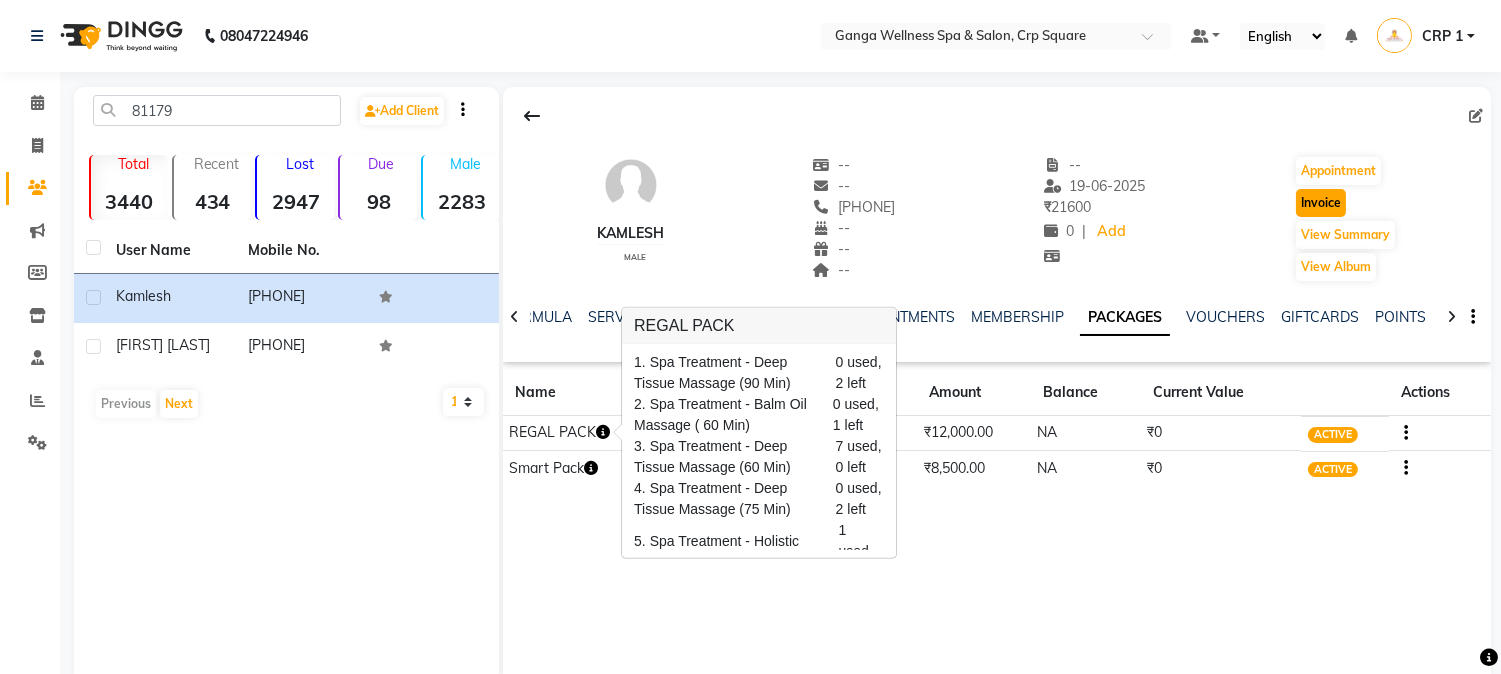 click on "Invoice" 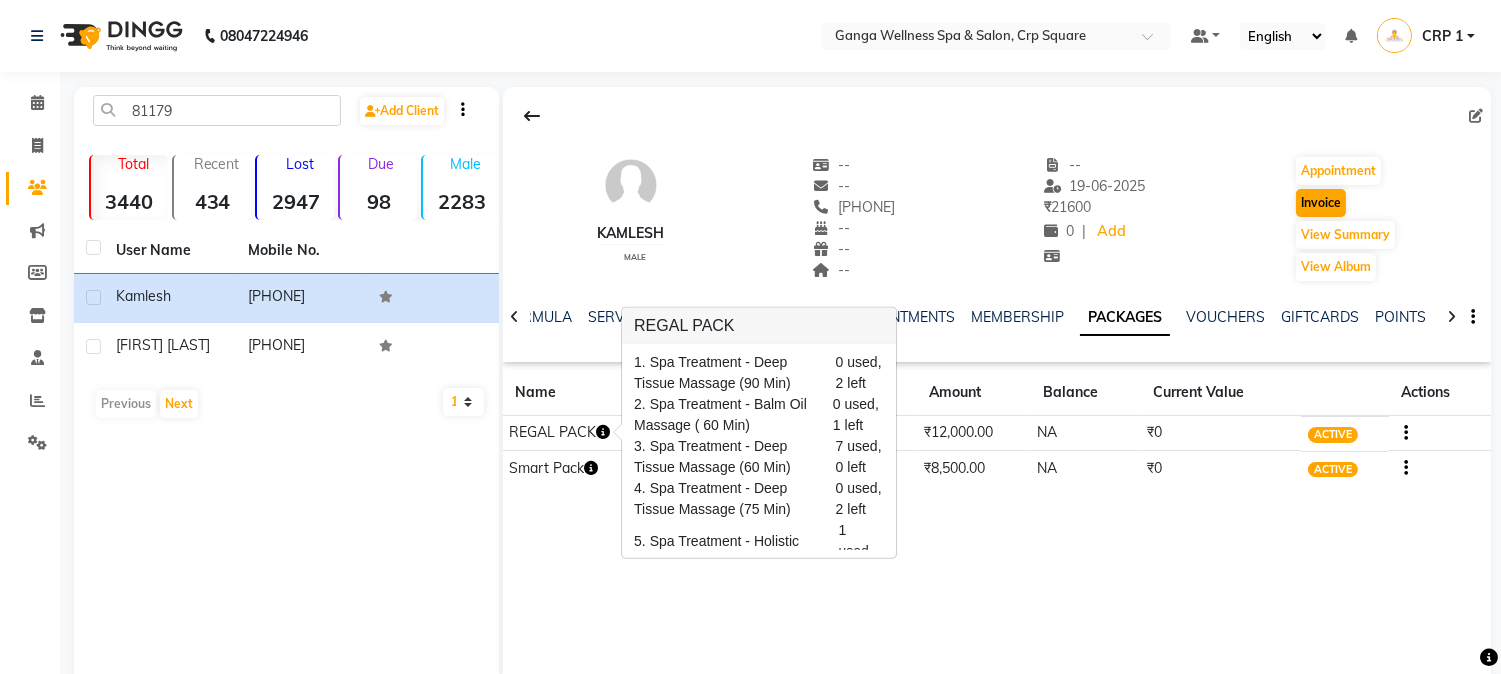 select on "service" 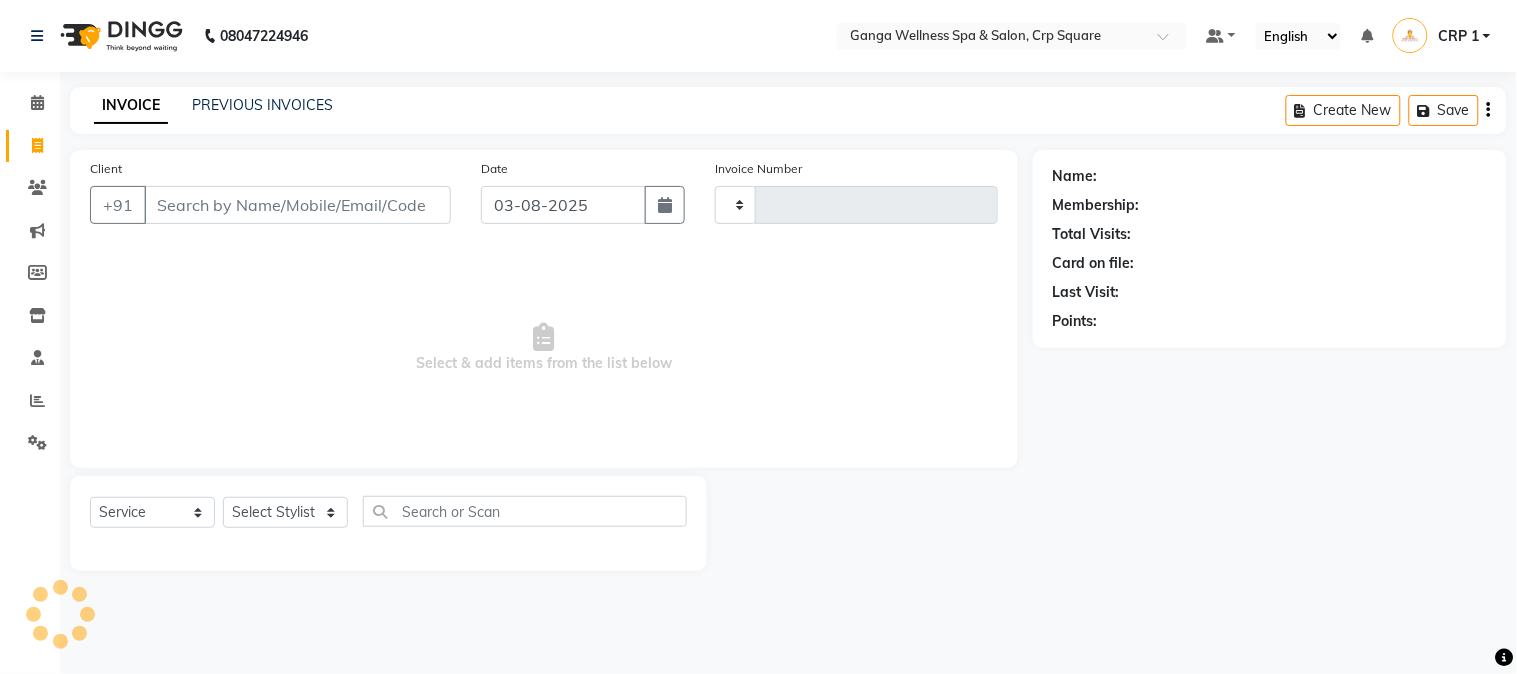 type on "1916" 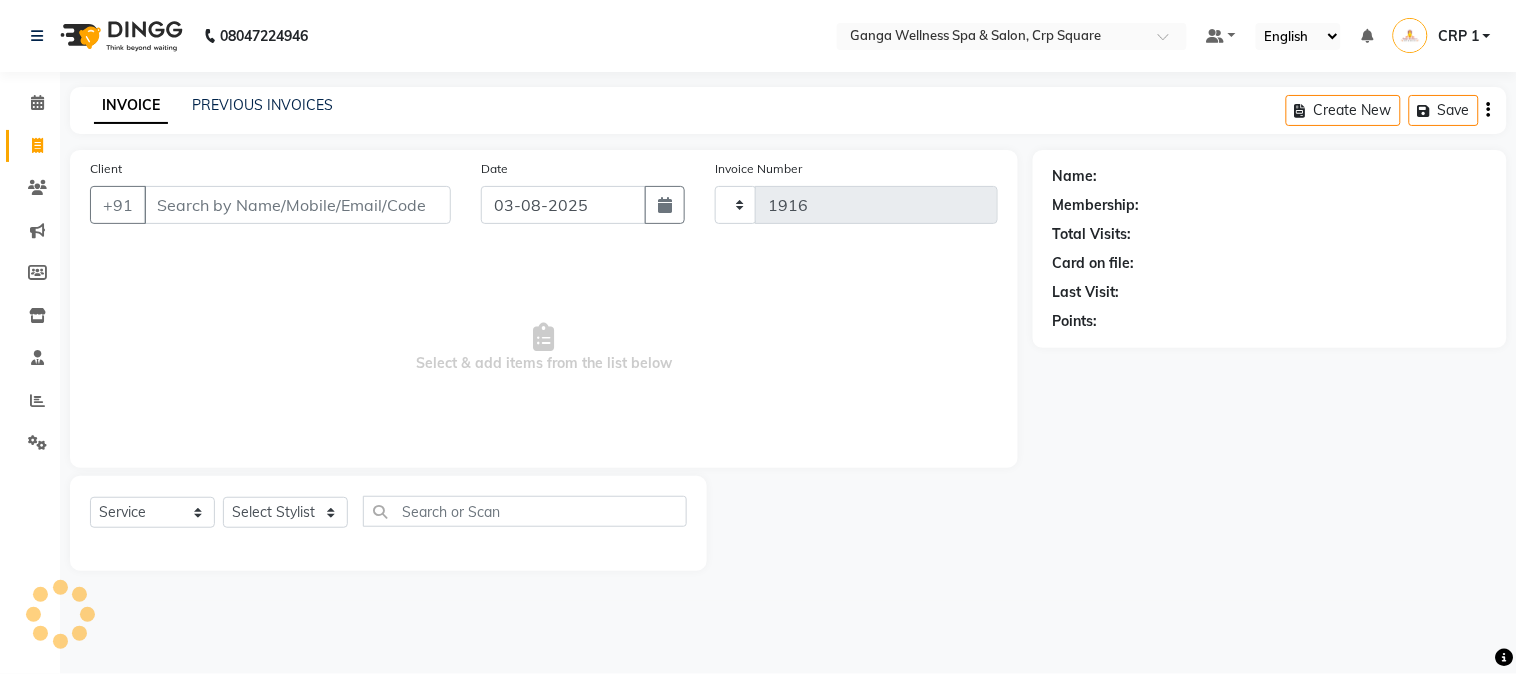 select on "715" 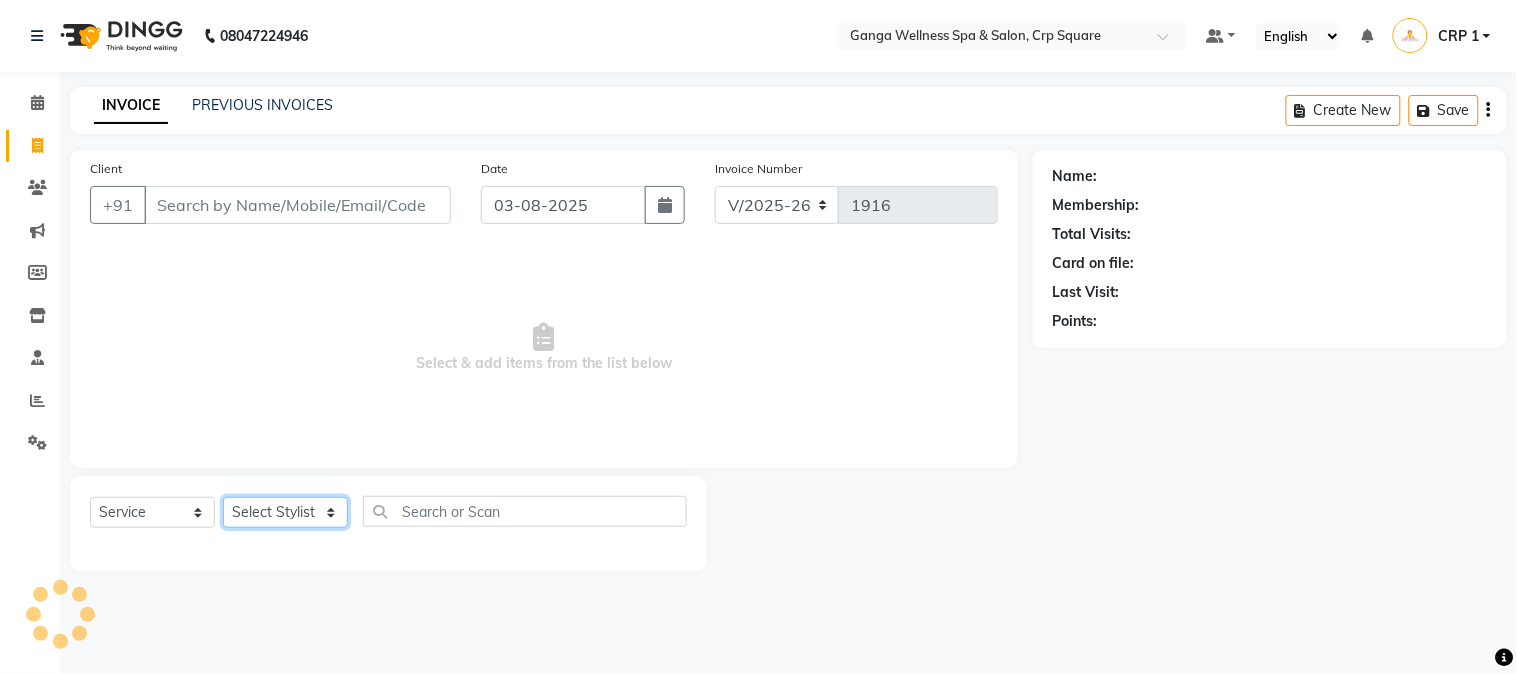click on "Select Stylist" 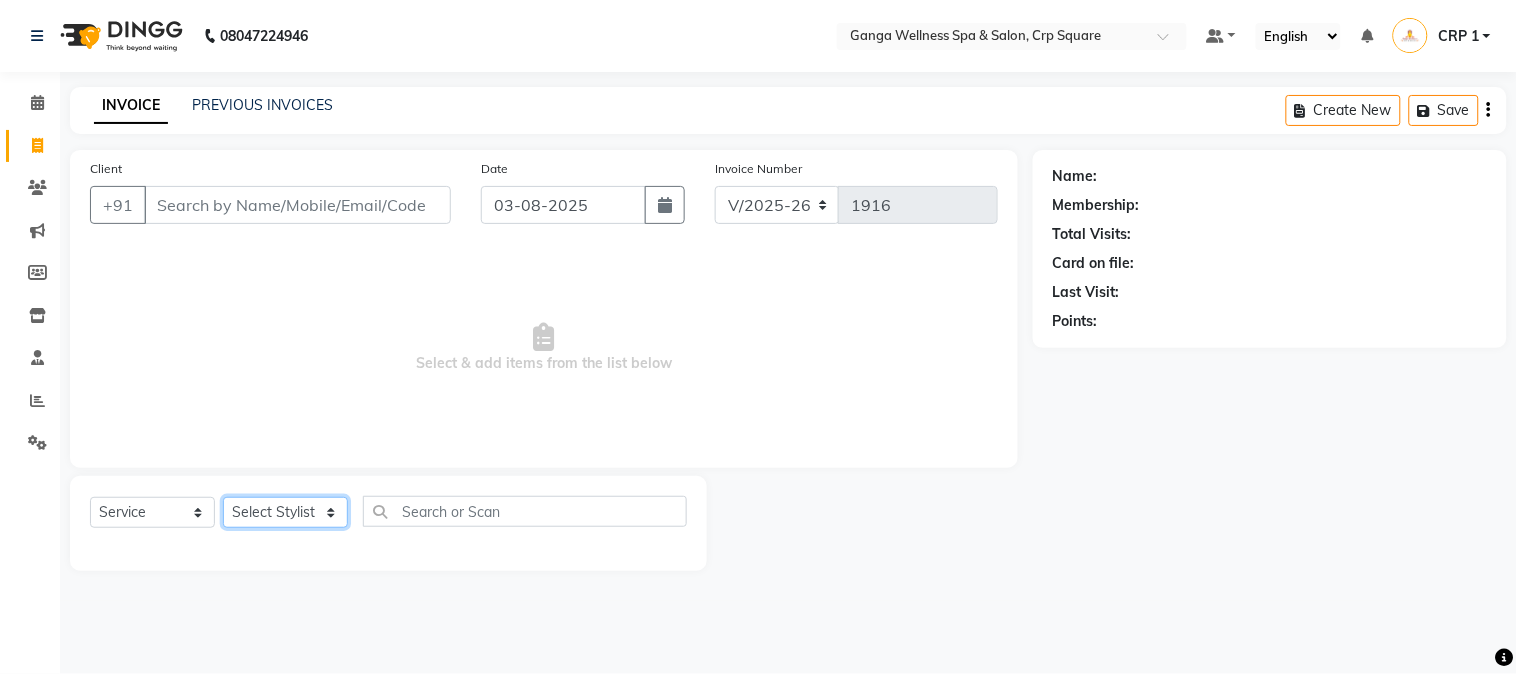 type on "[PHONE]" 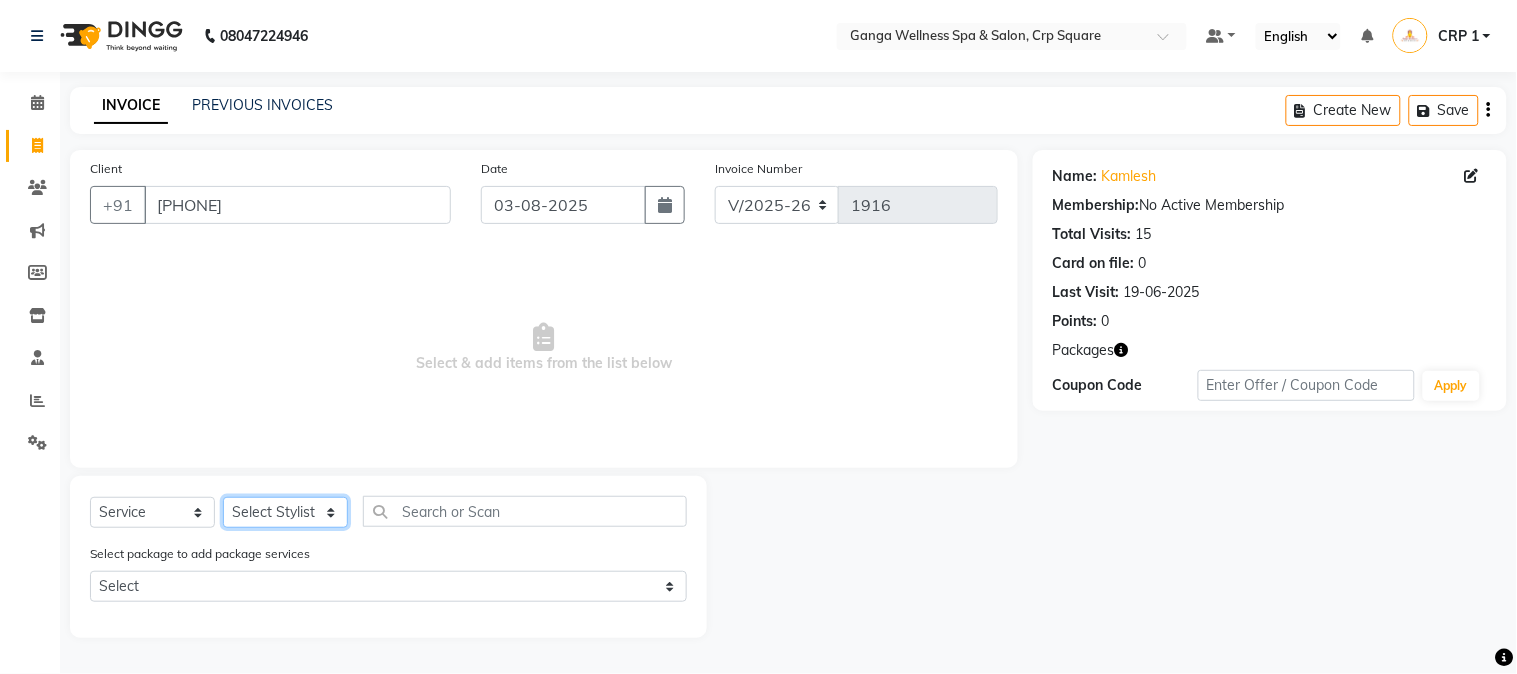 select on "69036" 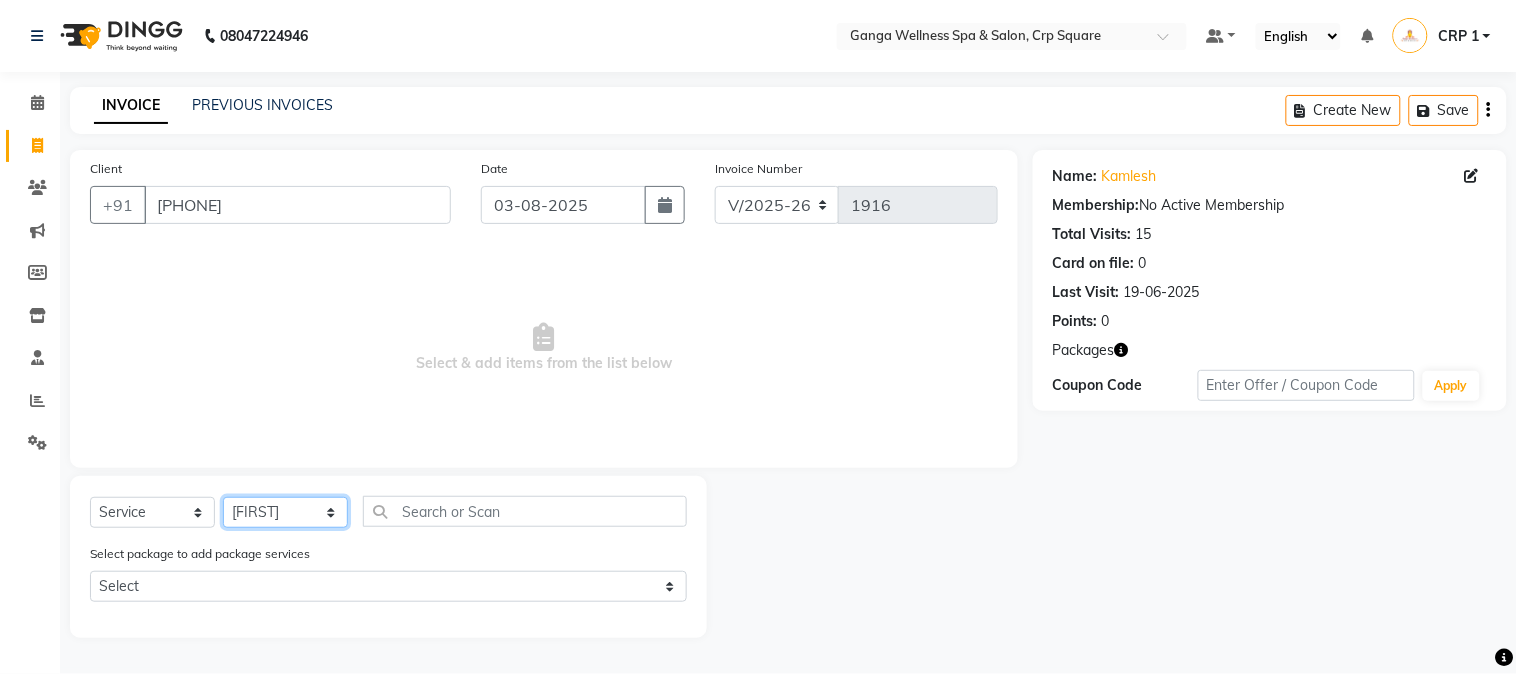 click on "Select Stylist Aarovi Abhin Alisha Ammi Ania Annei Api Ayen Bikash Bina CRP 1 CRP 2 Dipti Elina G1 G1 Salon General Manager  Helen Jasmine Jayashree JC Jenny kavi Krishna Manoj Mathu  Monika Moon Nancy Nirupama Pabitra Papu Puja Purnima Rajashree Raju Rashmi Rasmi  Remi Rinky Riya Rose Sanjiv Saraswati Saroj Sir  Shrabani Sofia Steffy Sukanya Surren Mahapatra Sushree Swopna Umpi Zuali" 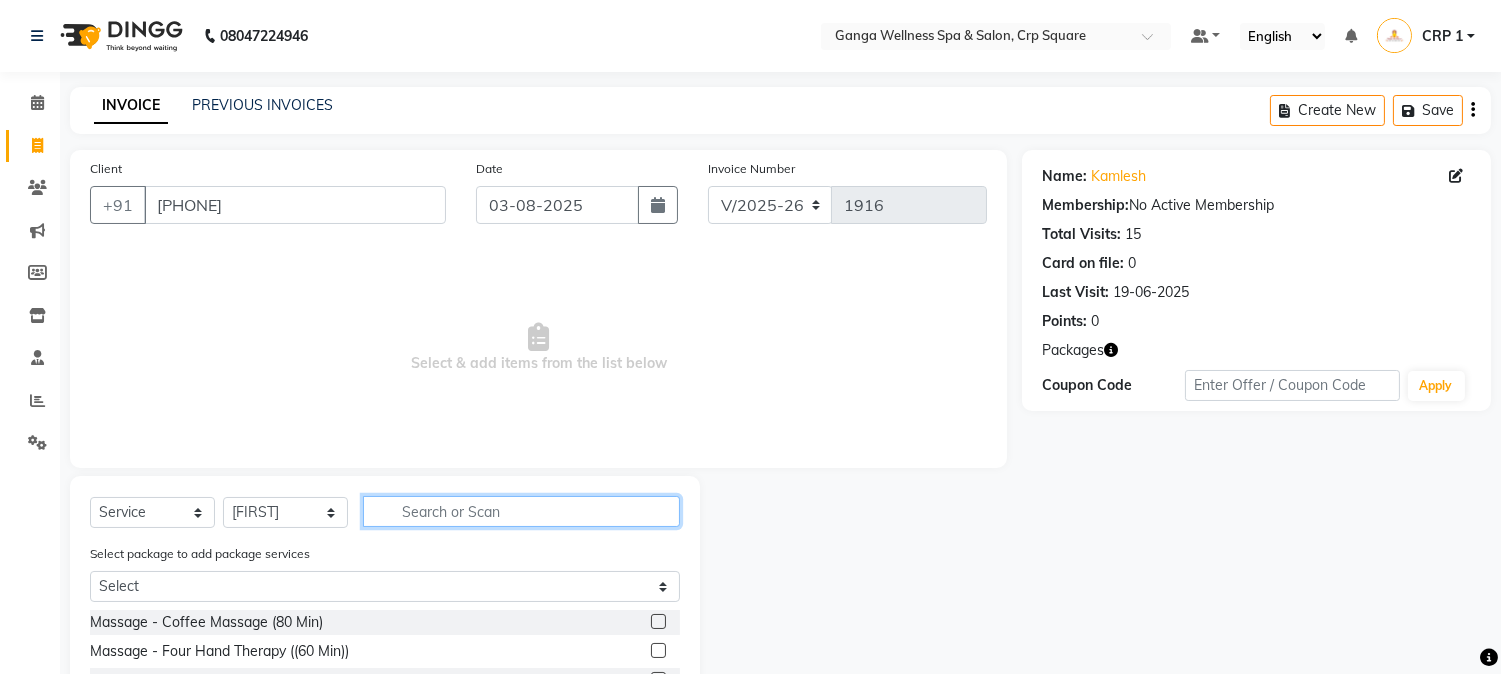 click 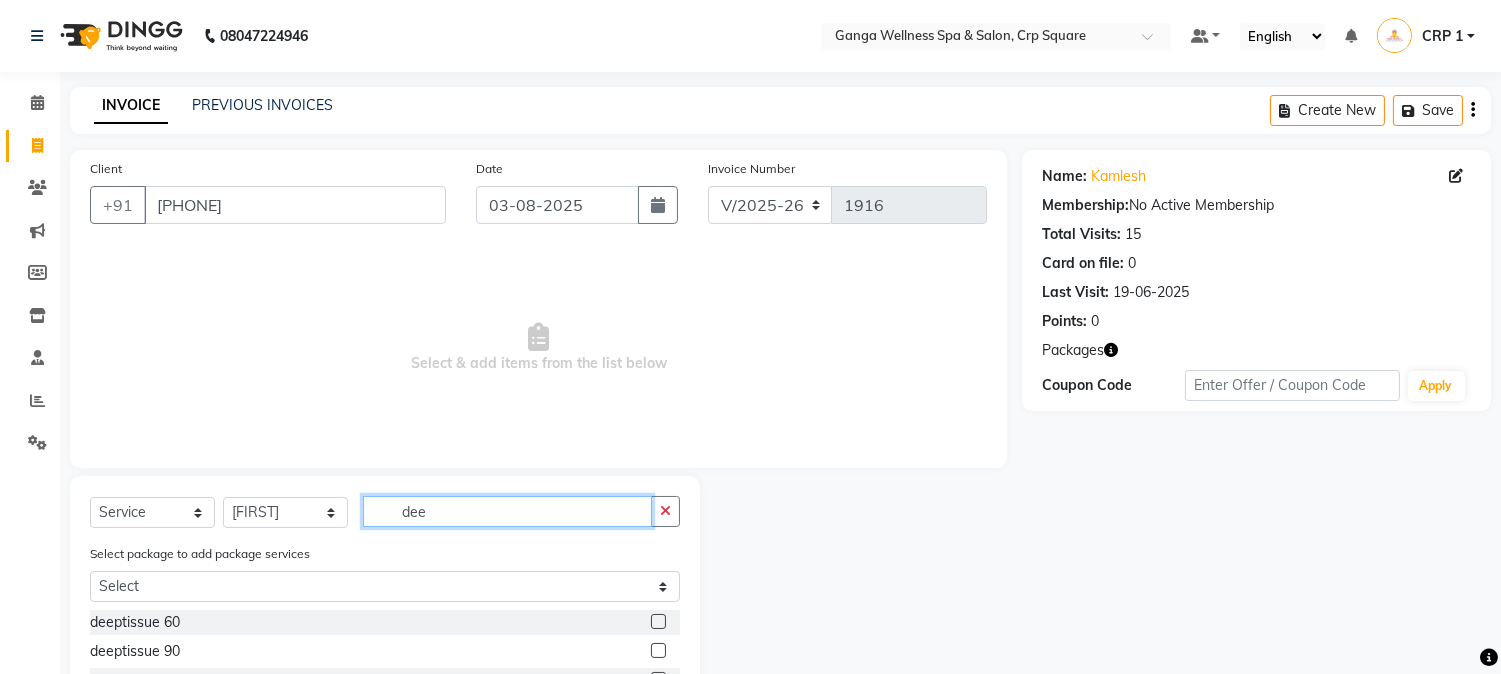 scroll, scrollTop: 2, scrollLeft: 0, axis: vertical 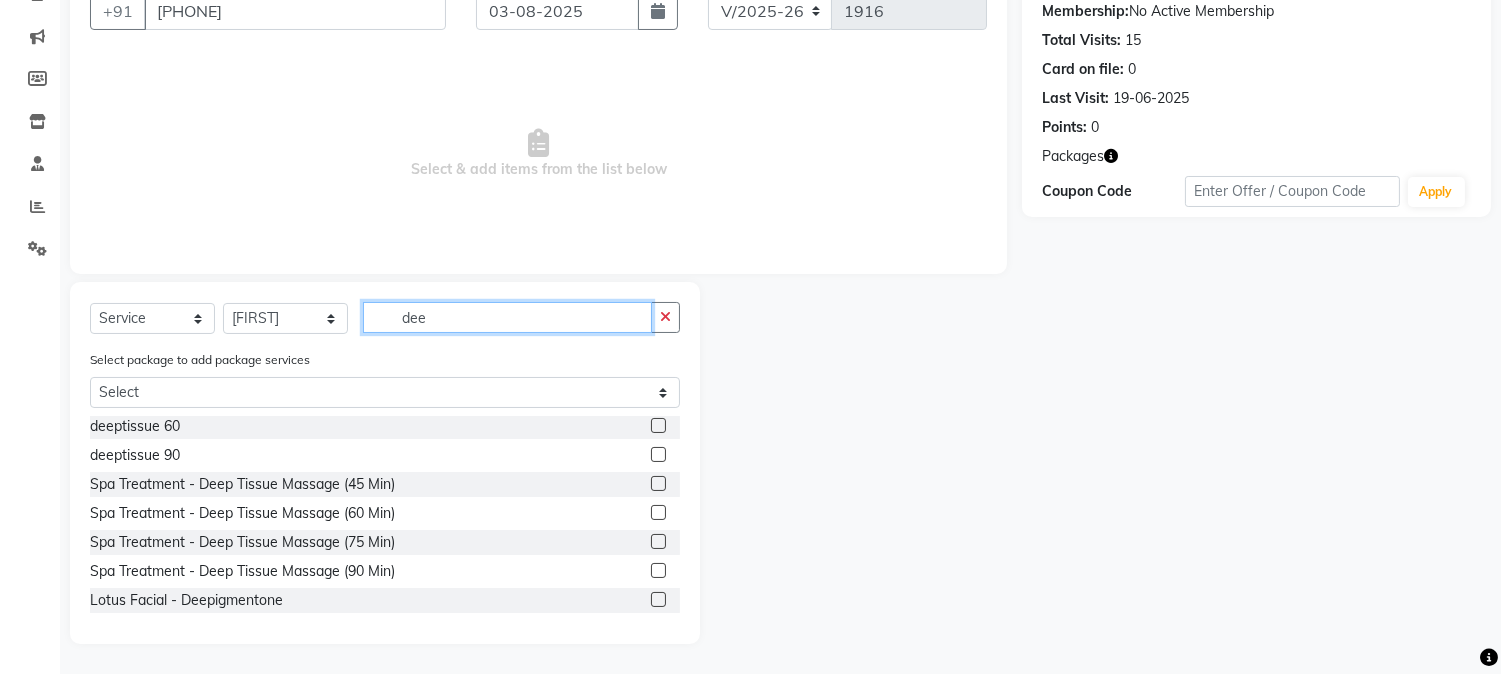 type on "dee" 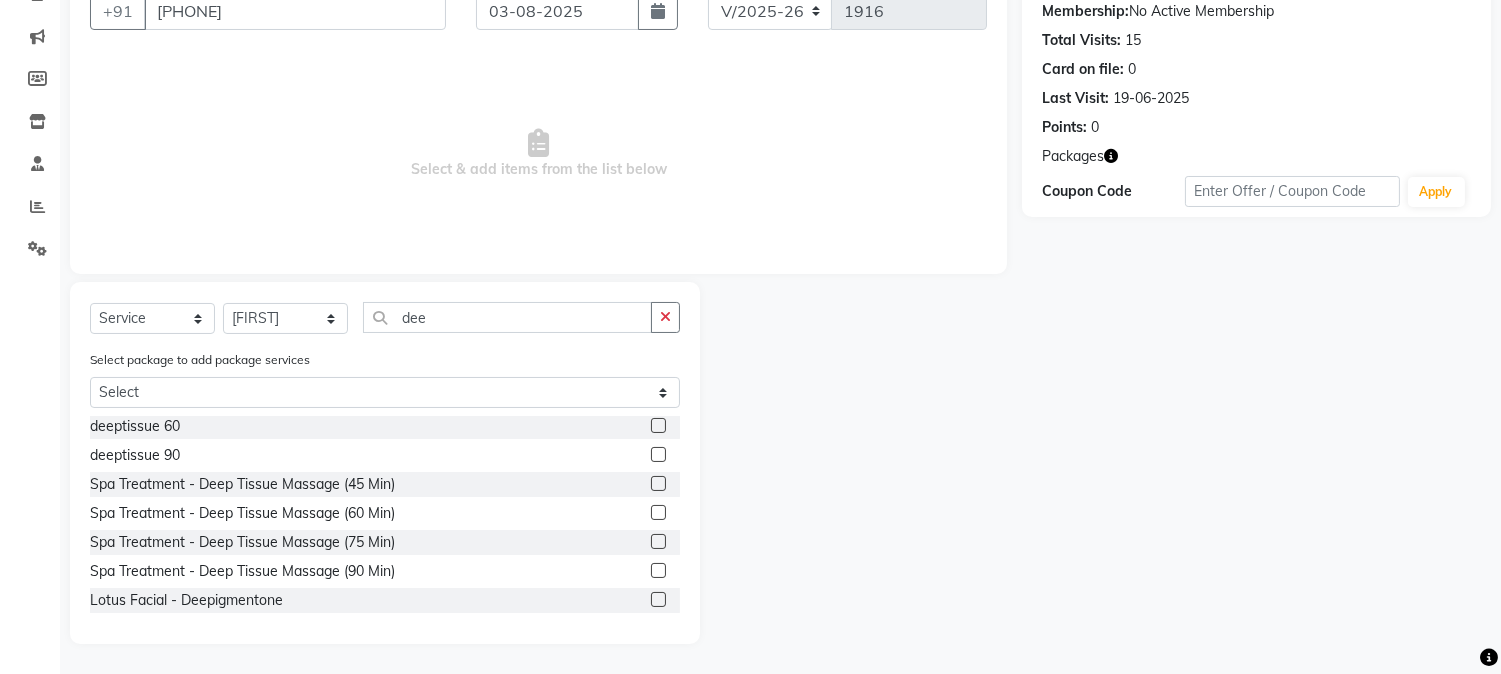 click 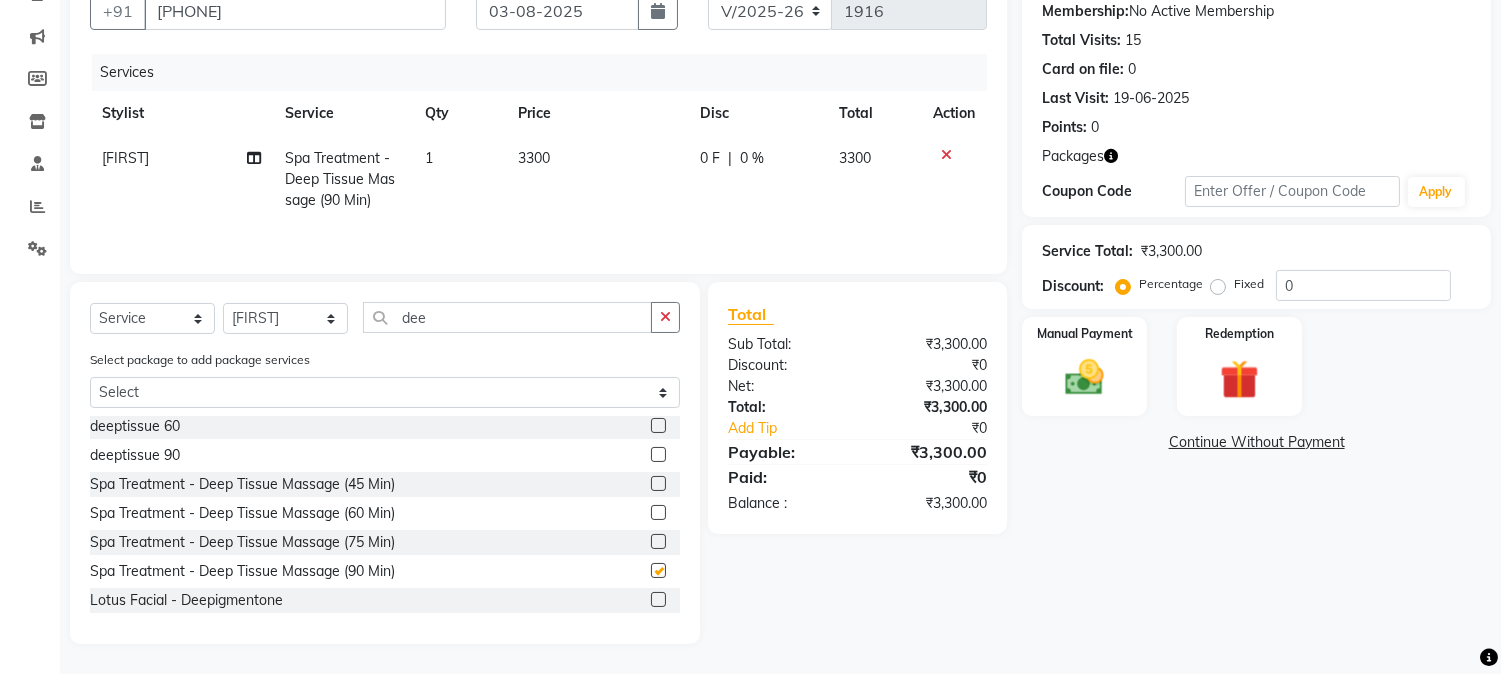 checkbox on "false" 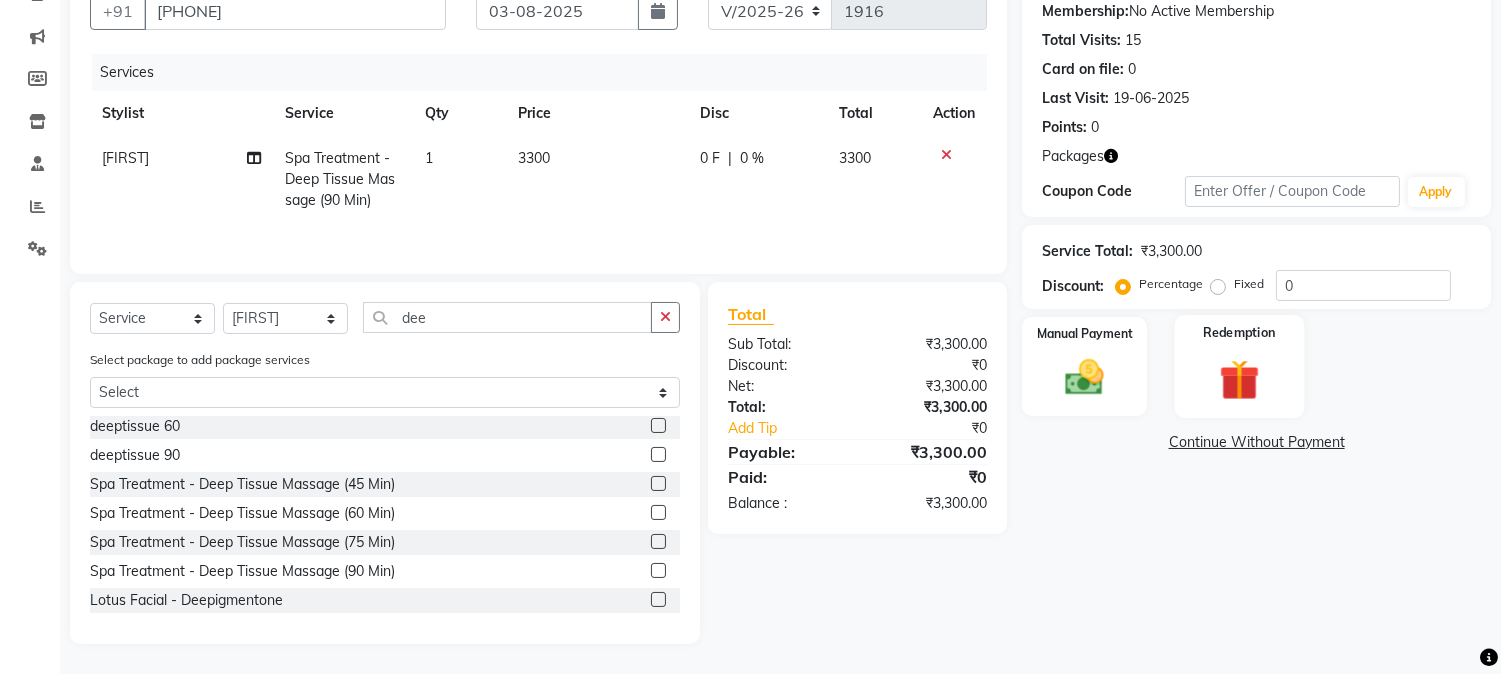 click 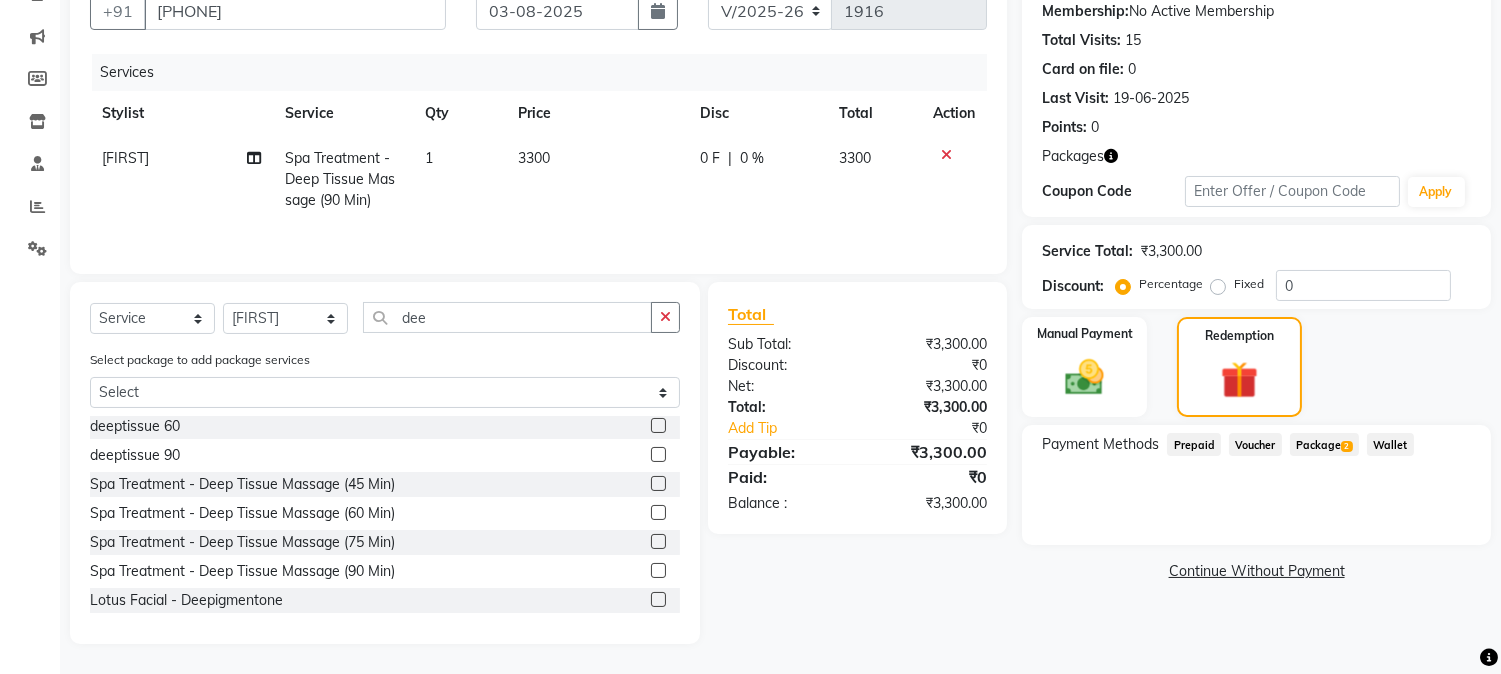 click on "Package  2" 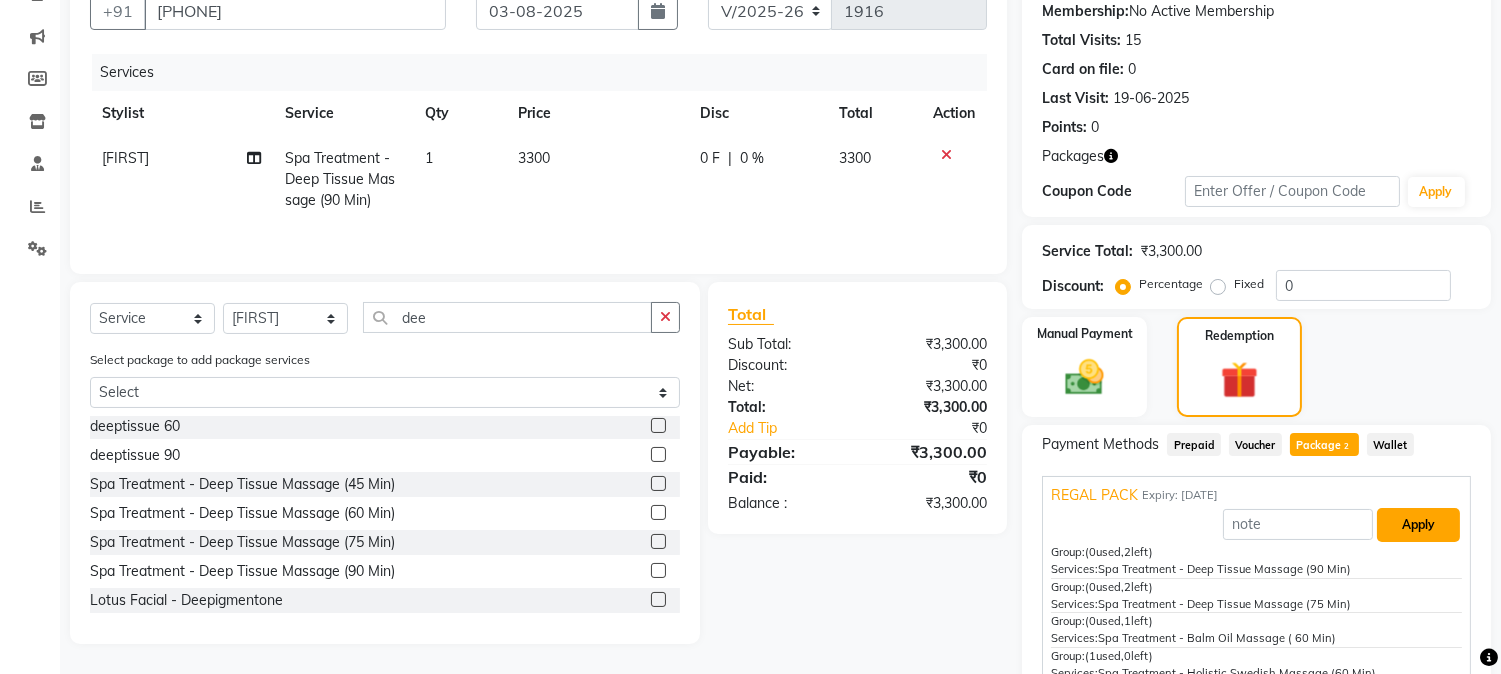 click on "Apply" at bounding box center (1418, 525) 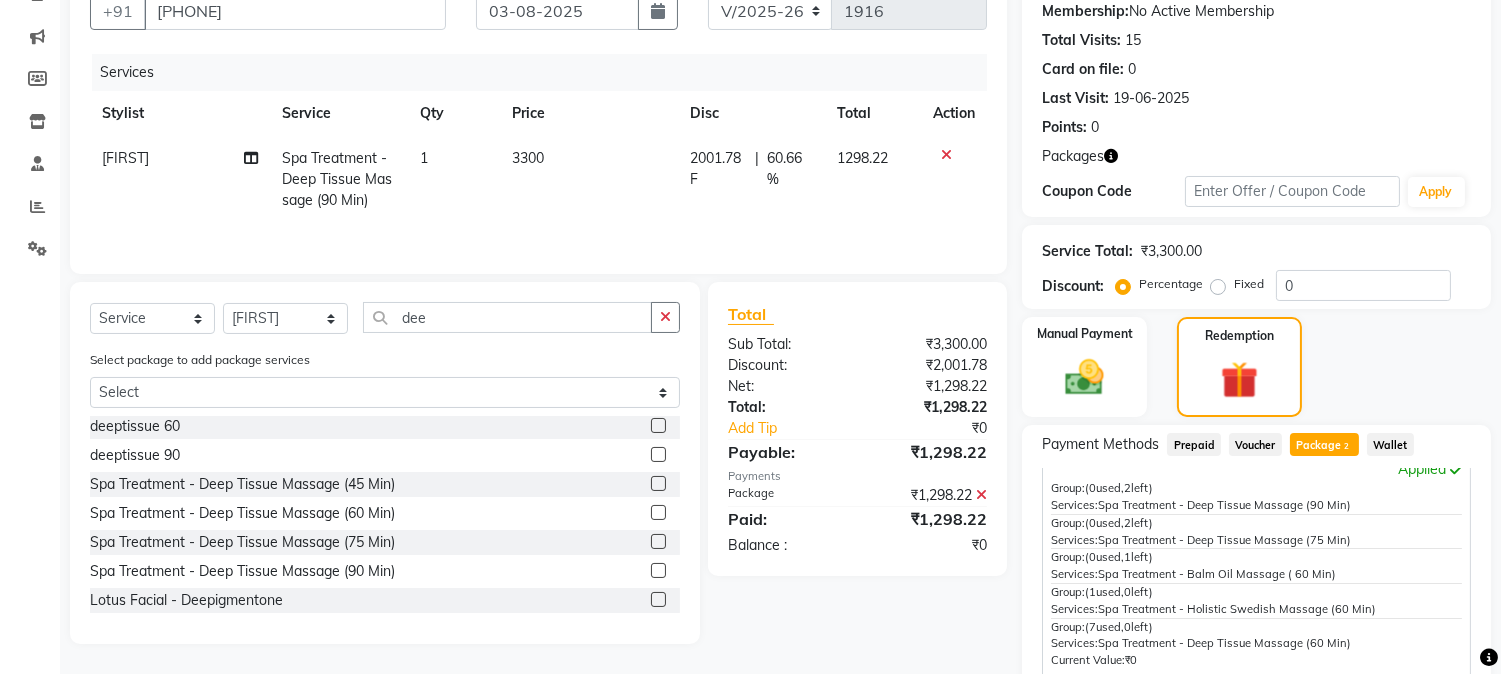 scroll, scrollTop: 74, scrollLeft: 0, axis: vertical 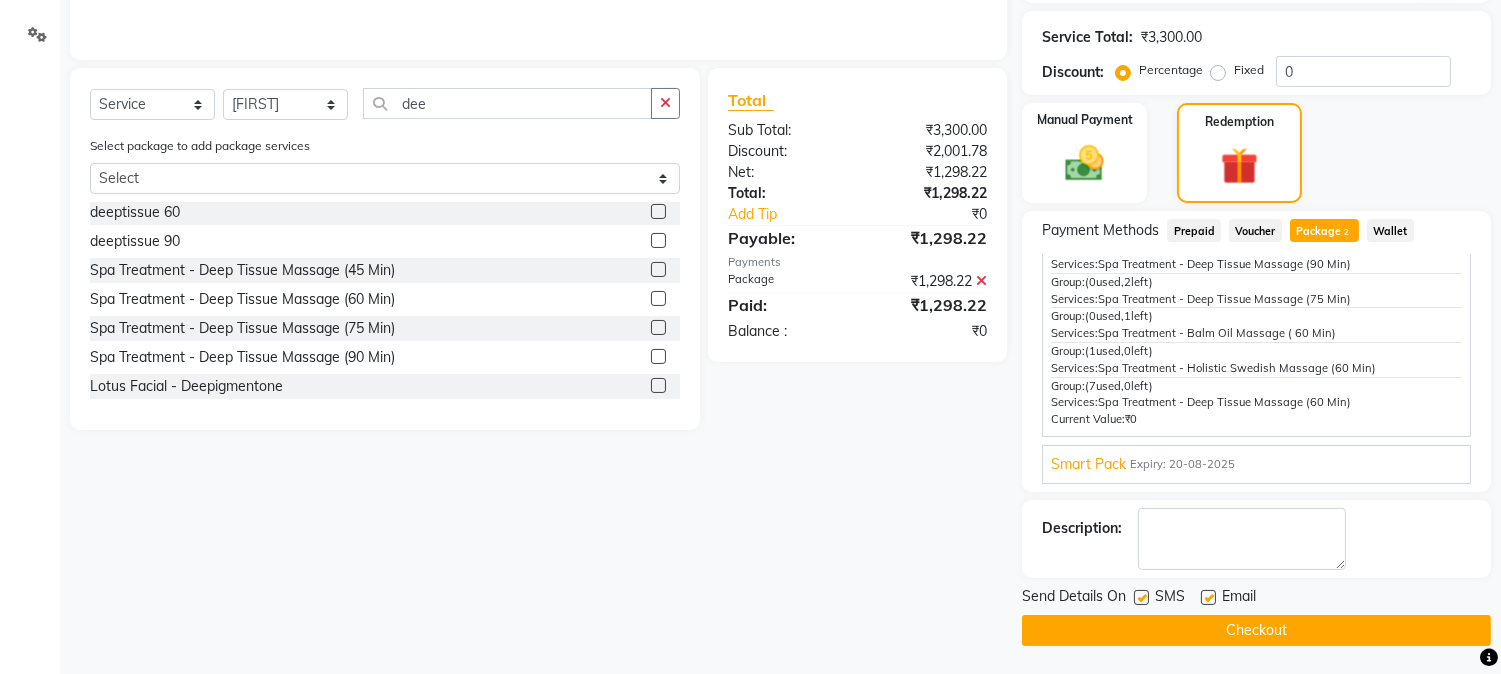 click on "Checkout" 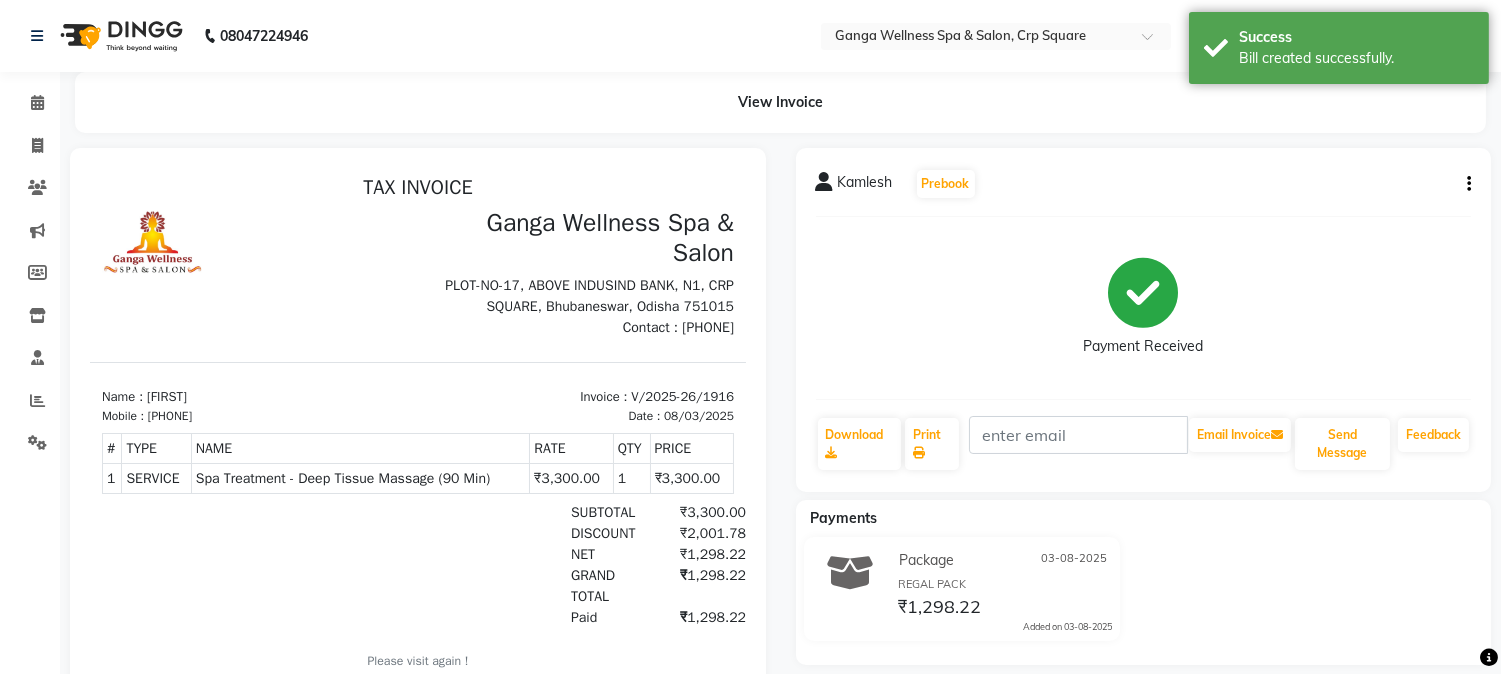 scroll, scrollTop: 0, scrollLeft: 0, axis: both 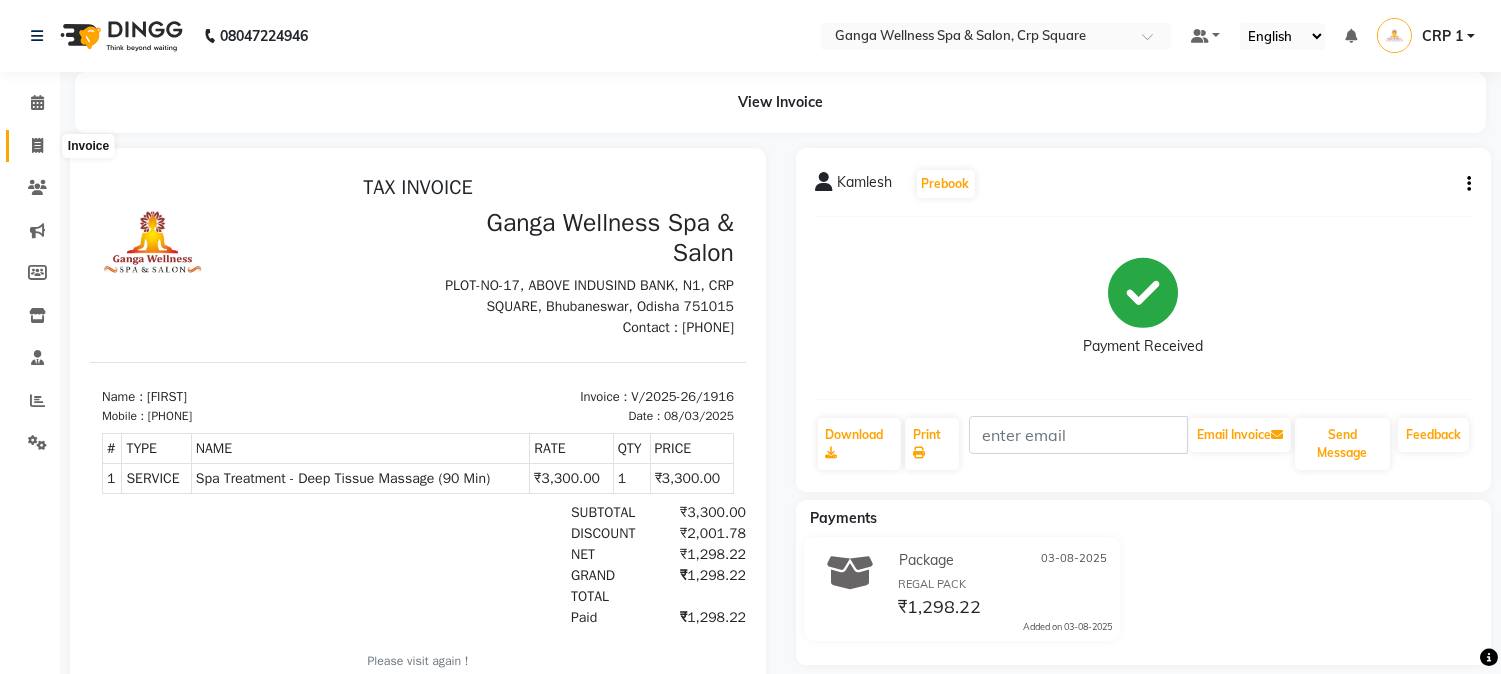 click 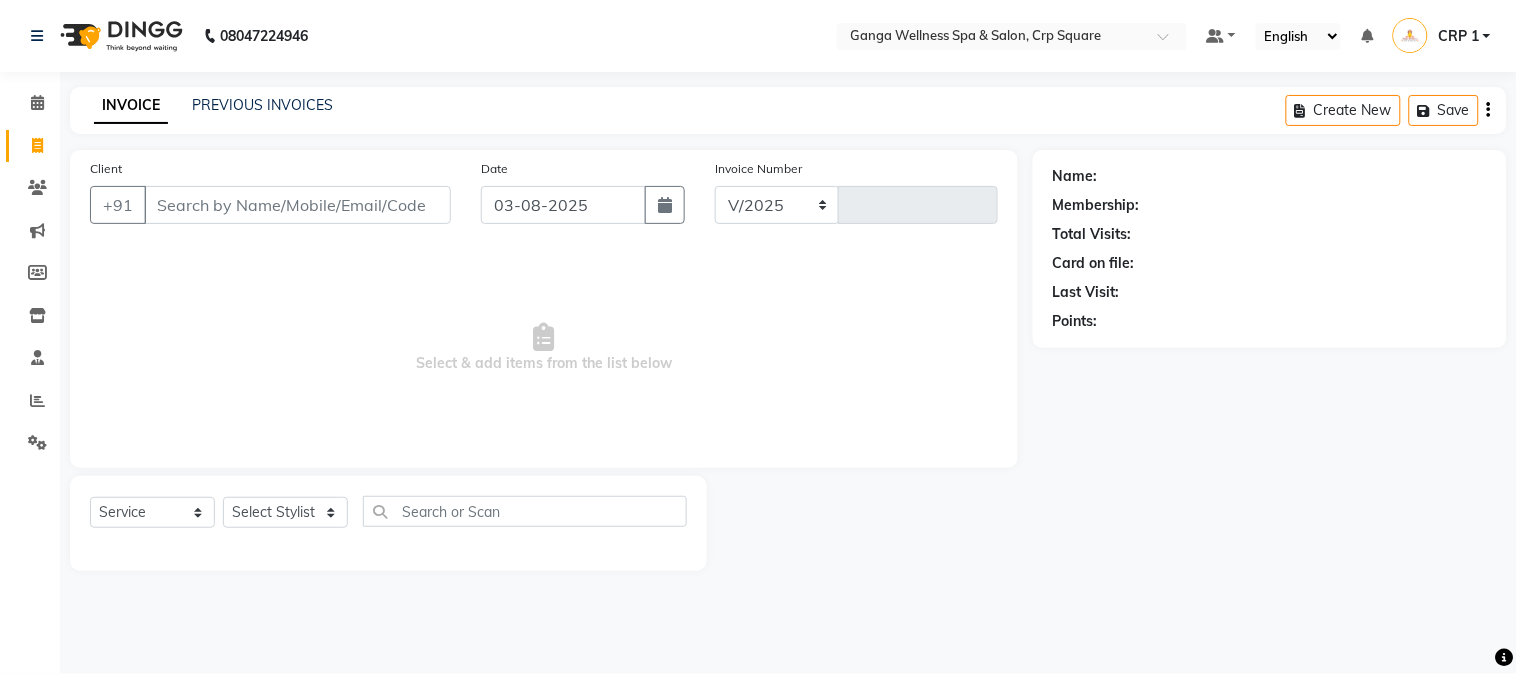select on "715" 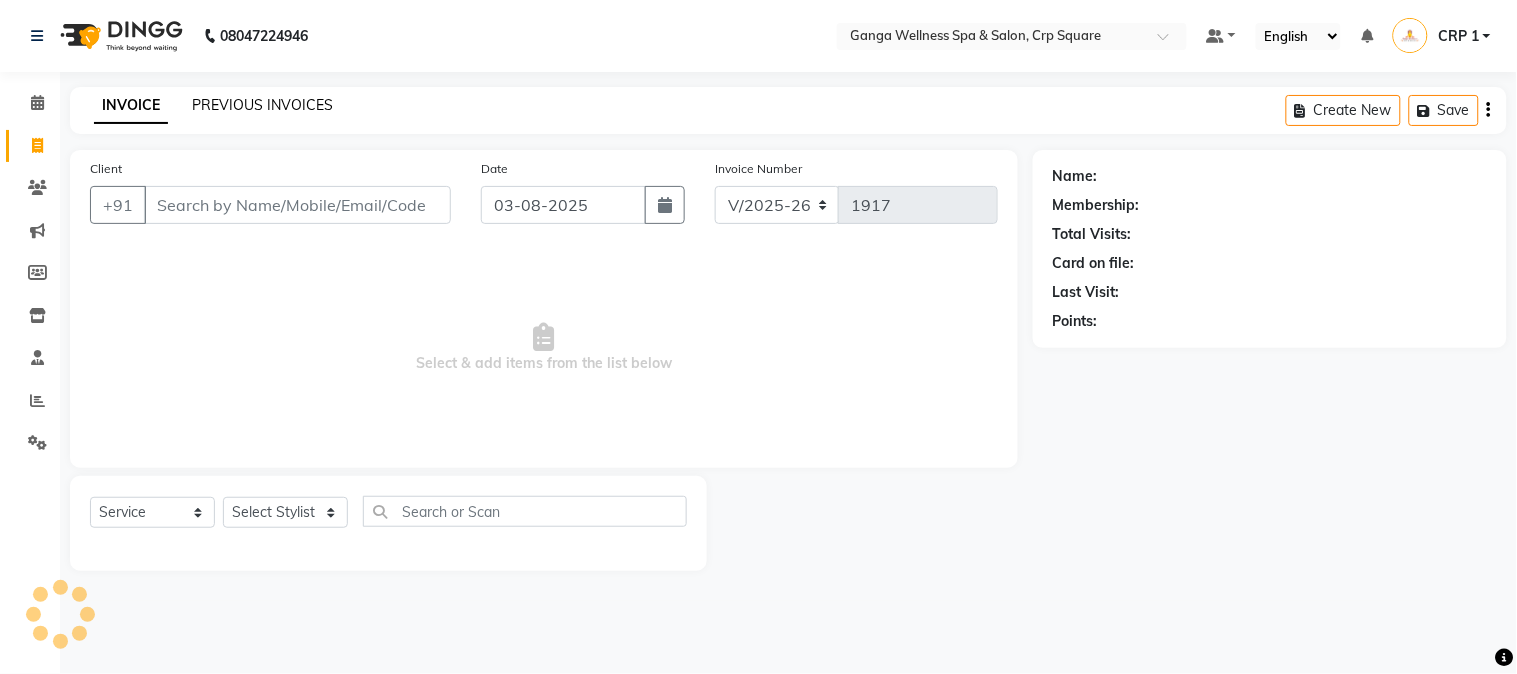 click on "PREVIOUS INVOICES" 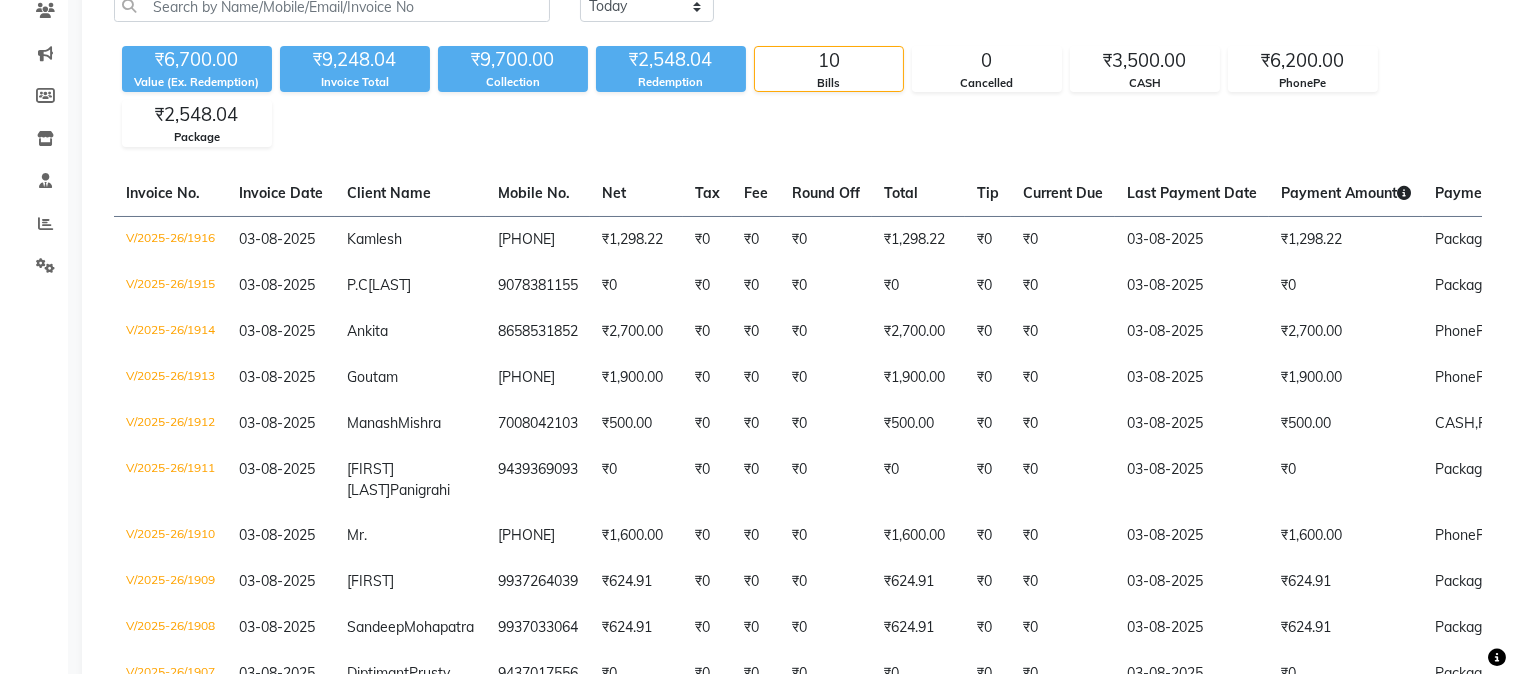 scroll, scrollTop: 0, scrollLeft: 0, axis: both 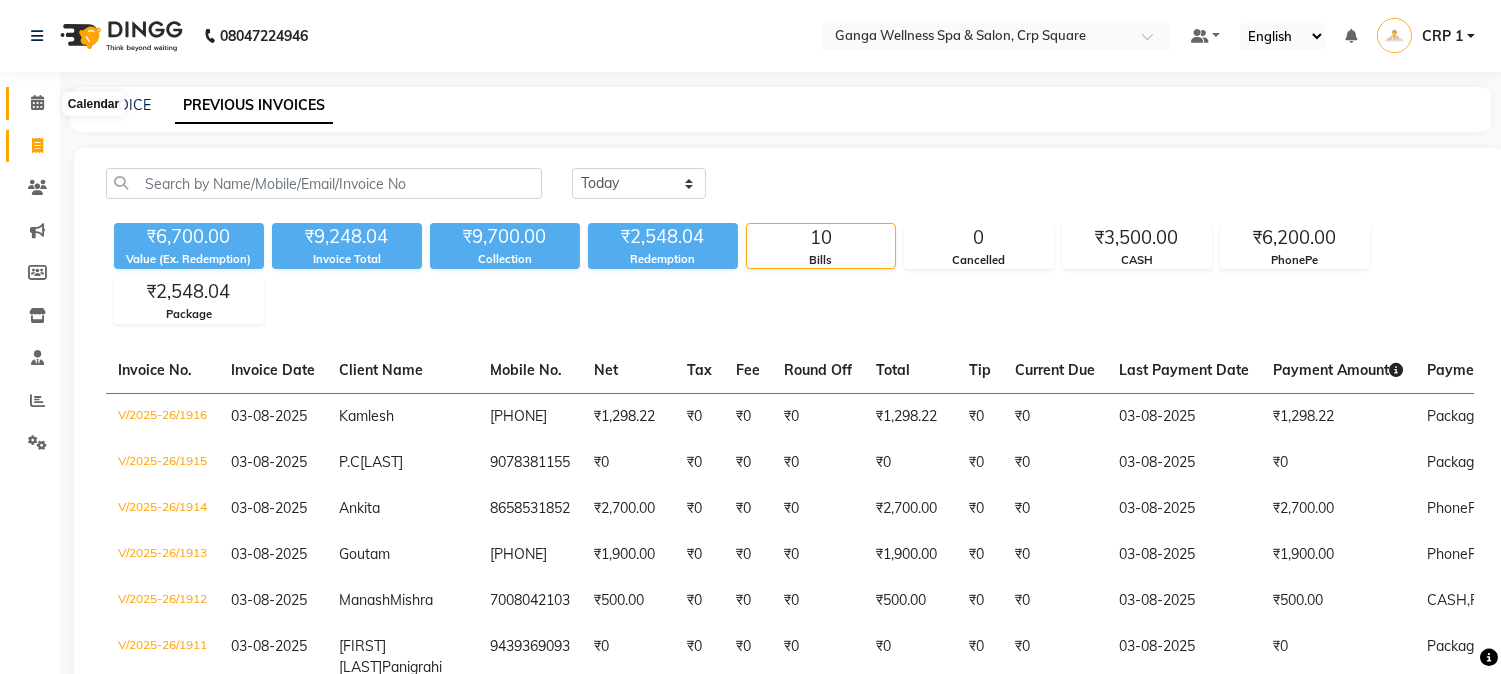click 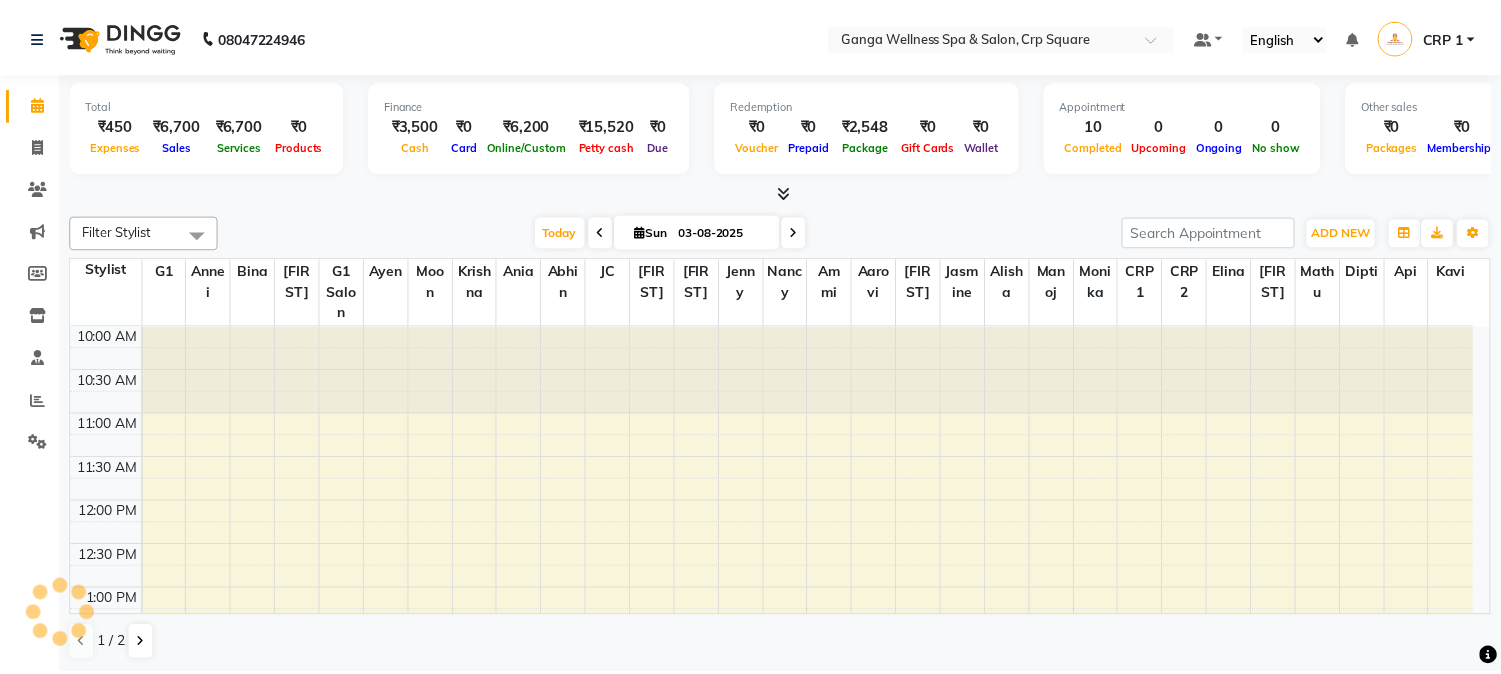scroll, scrollTop: 0, scrollLeft: 0, axis: both 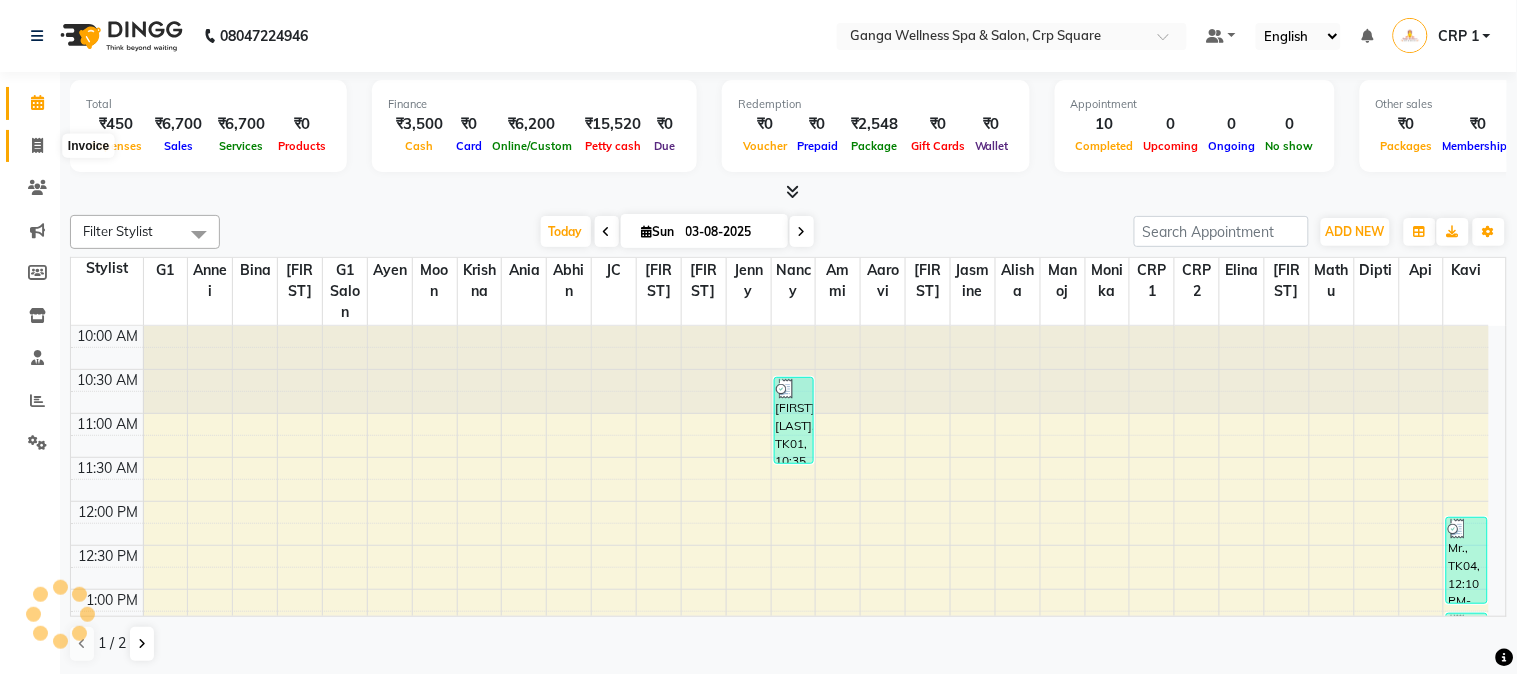 click 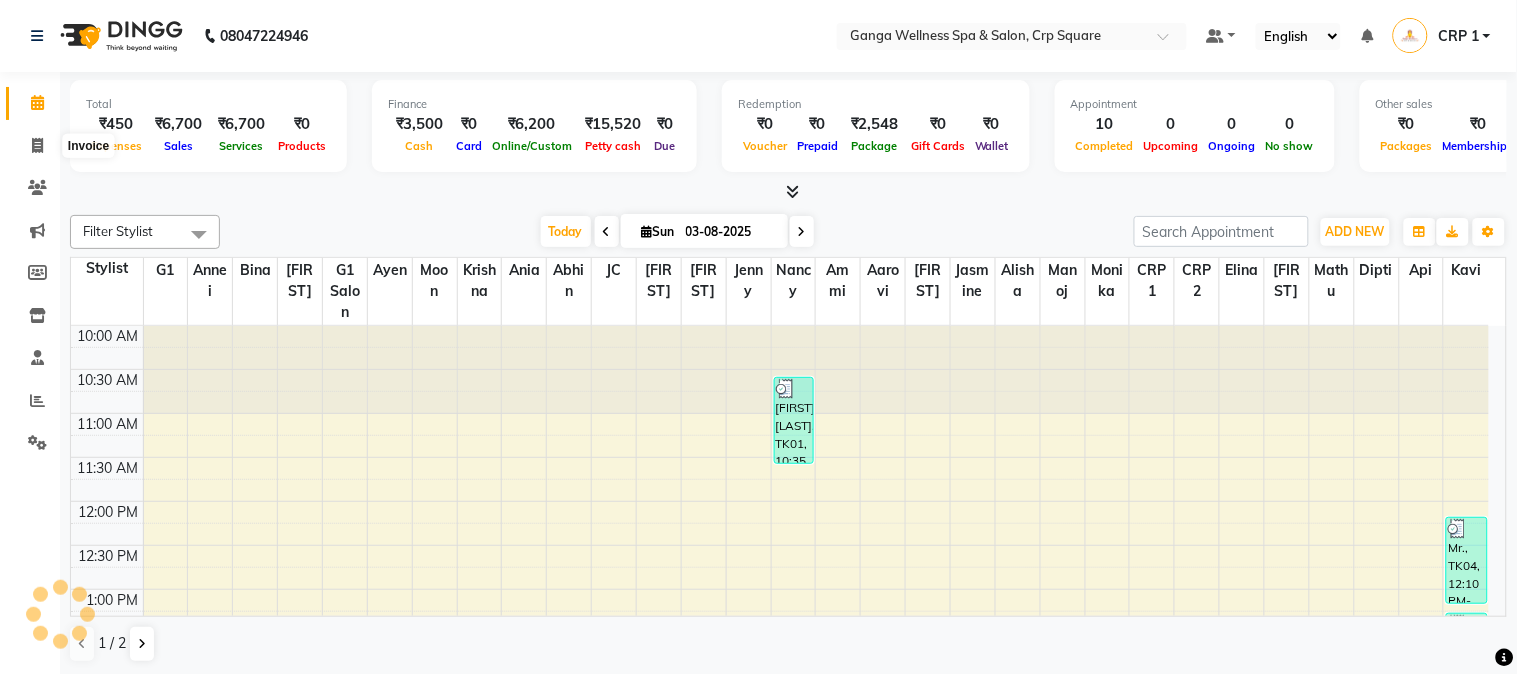 select on "service" 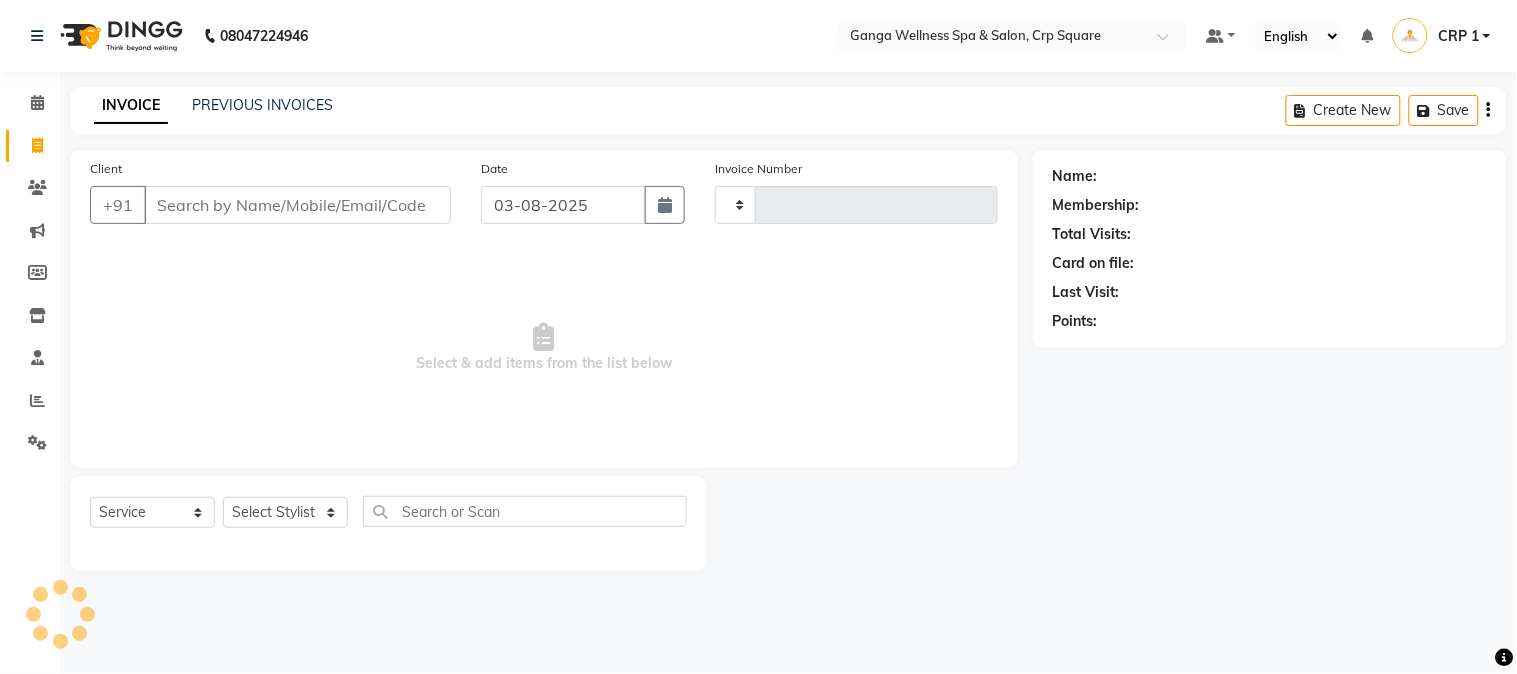 type on "1917" 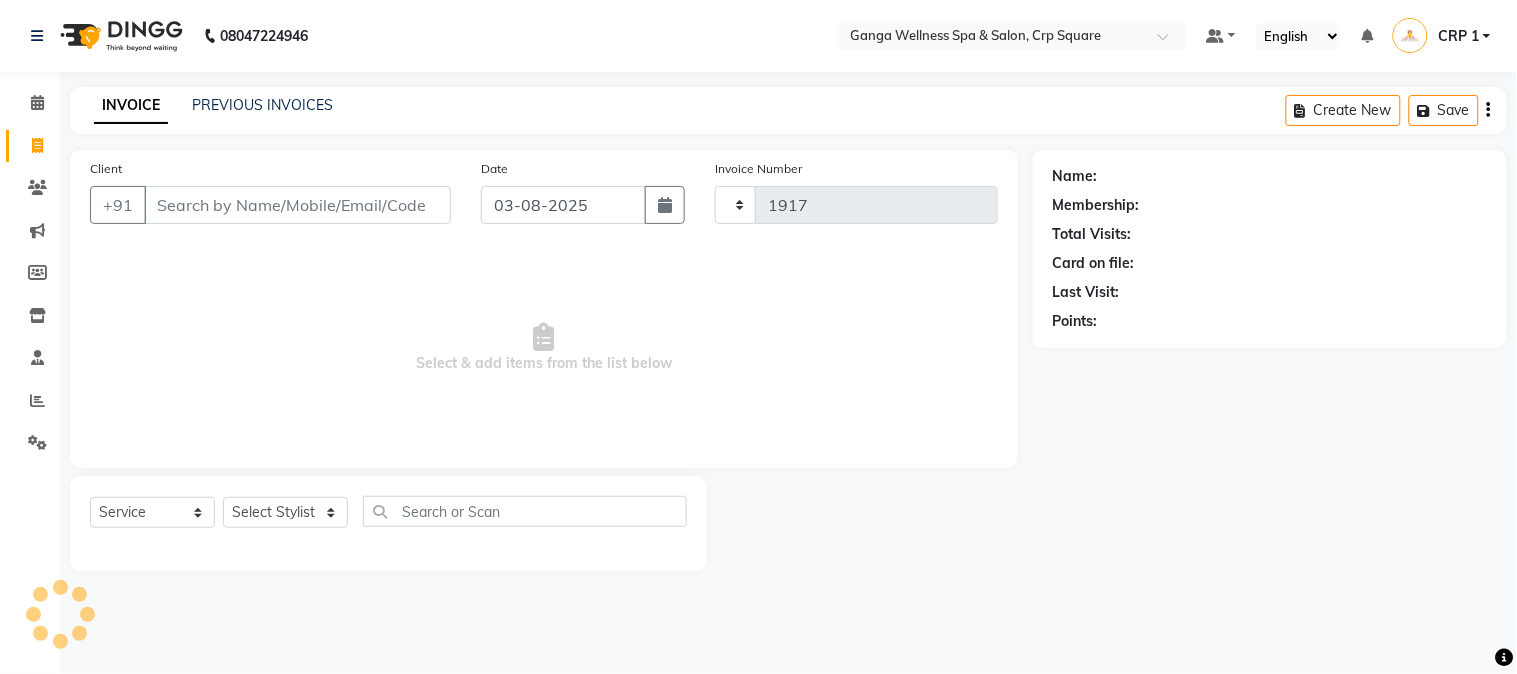 select on "715" 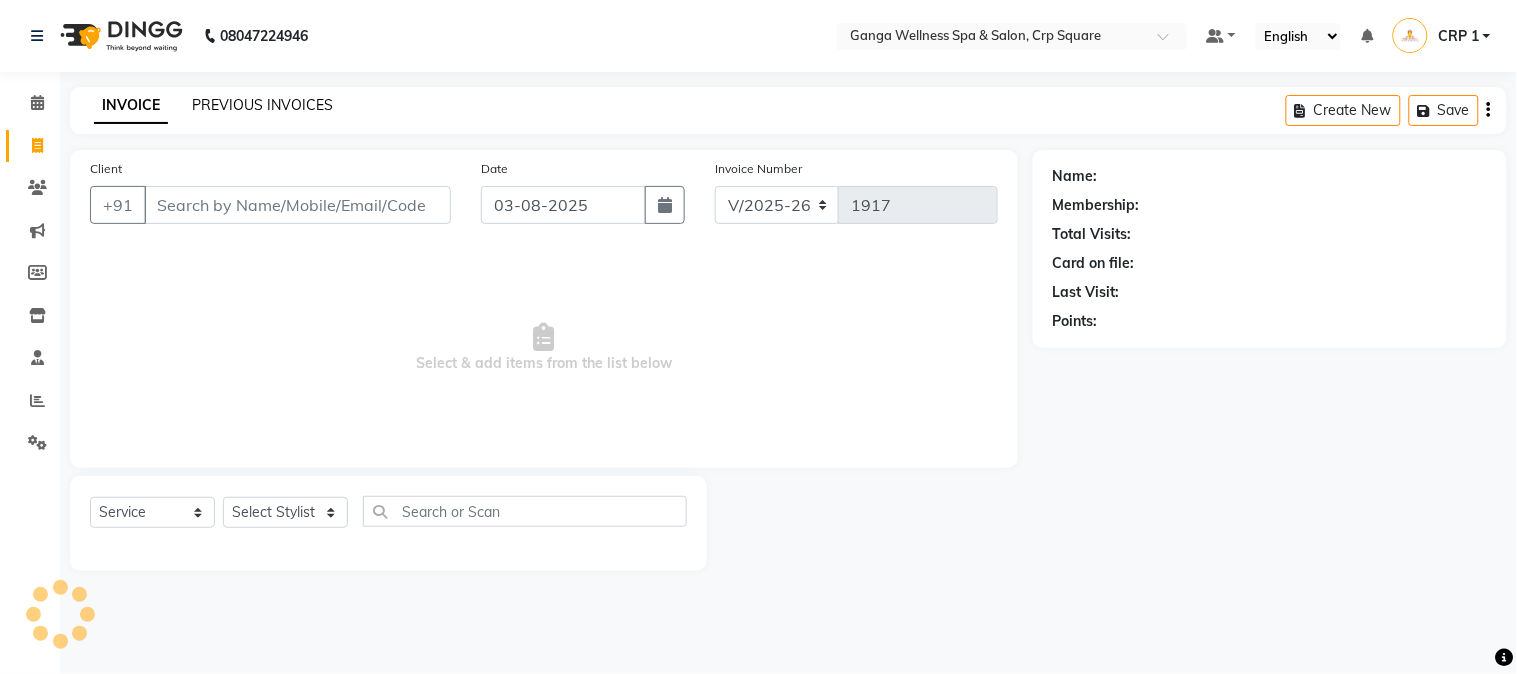 click on "PREVIOUS INVOICES" 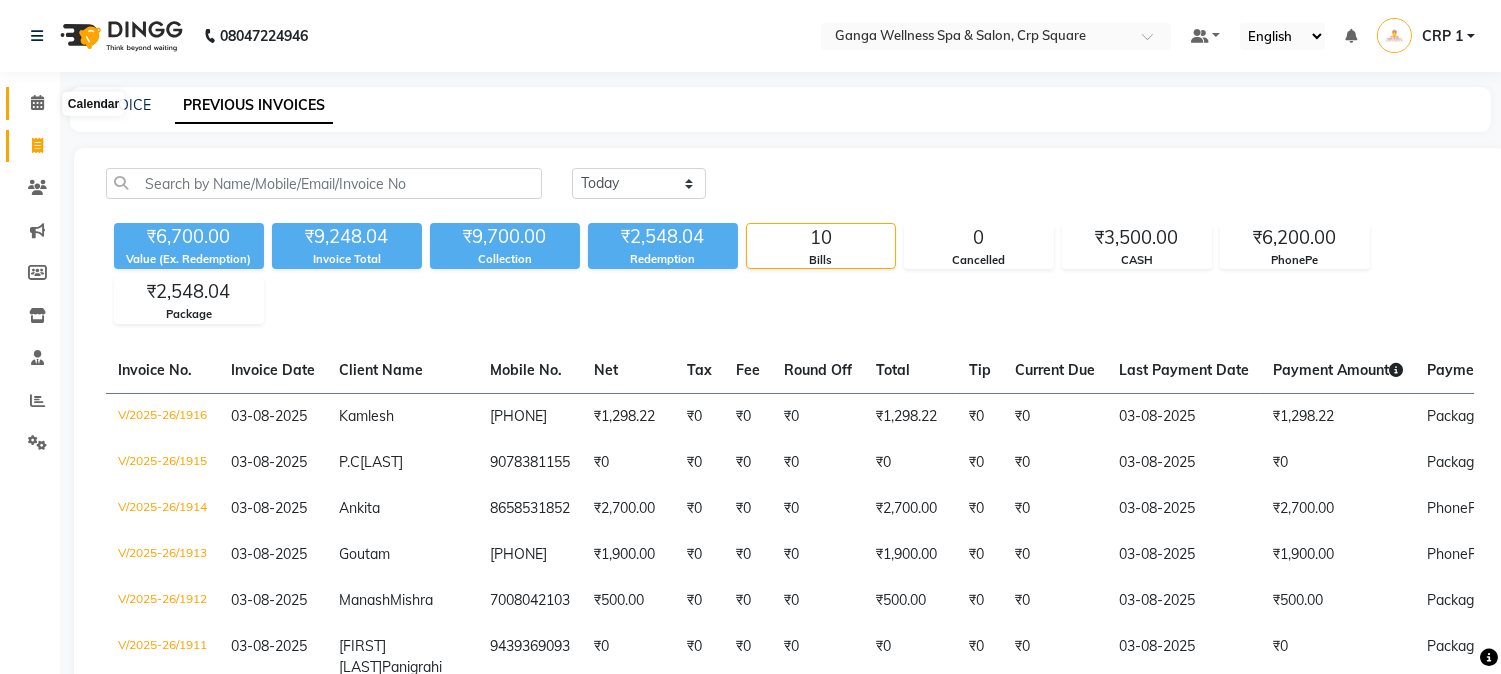 click 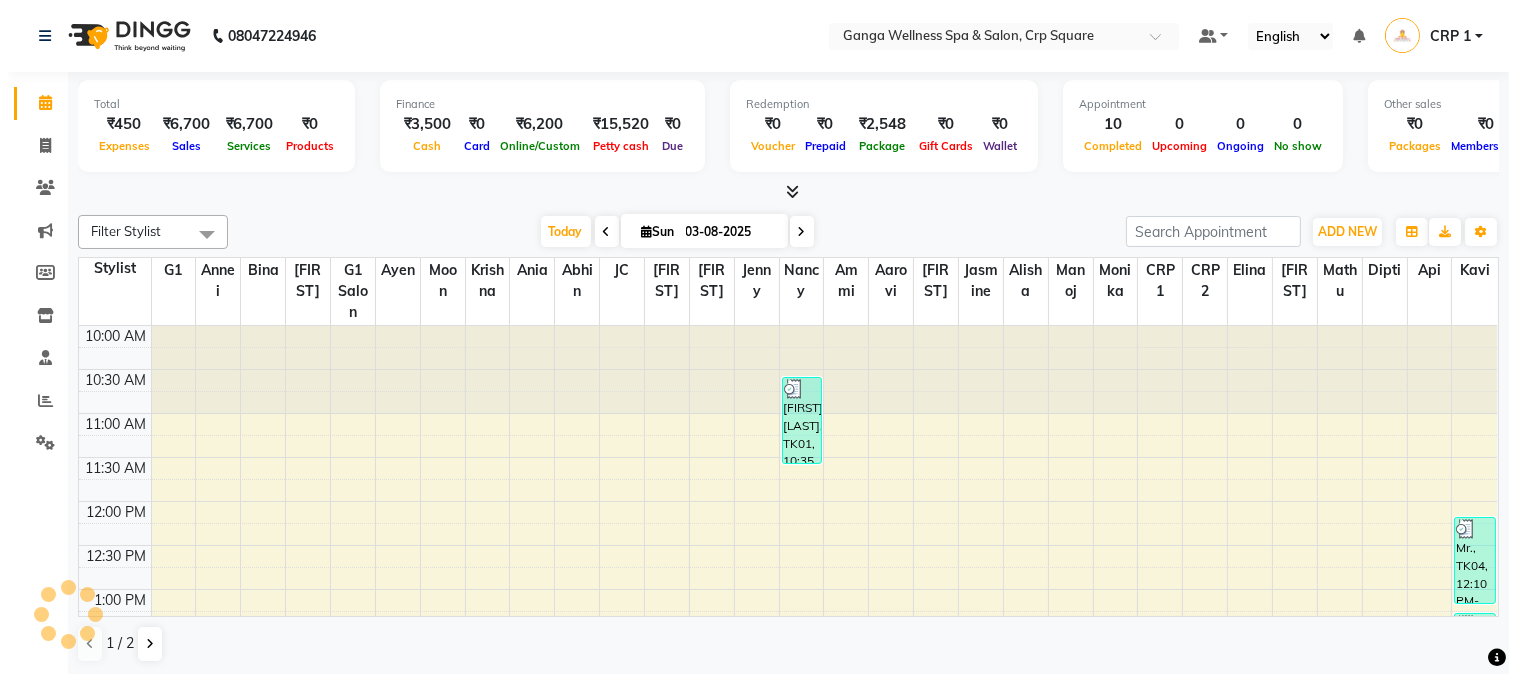 scroll, scrollTop: 0, scrollLeft: 0, axis: both 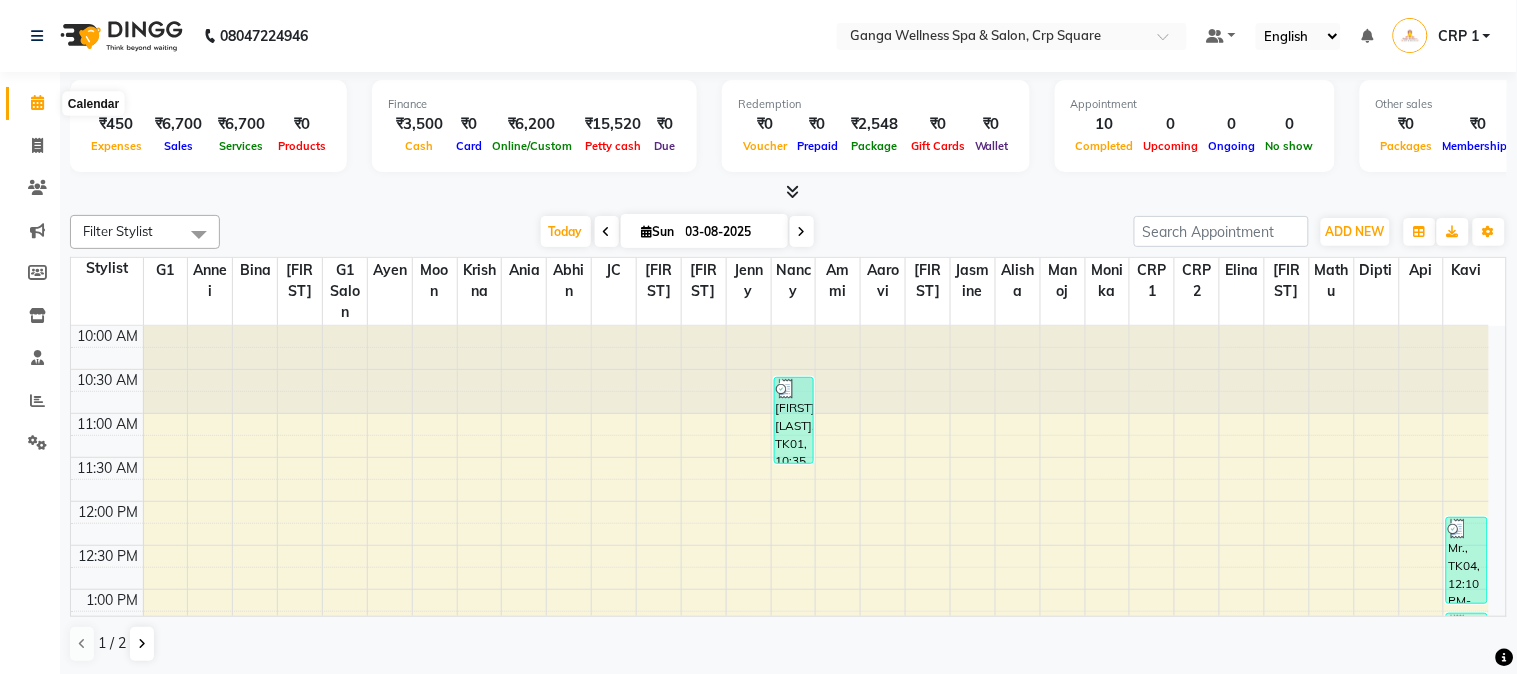 click 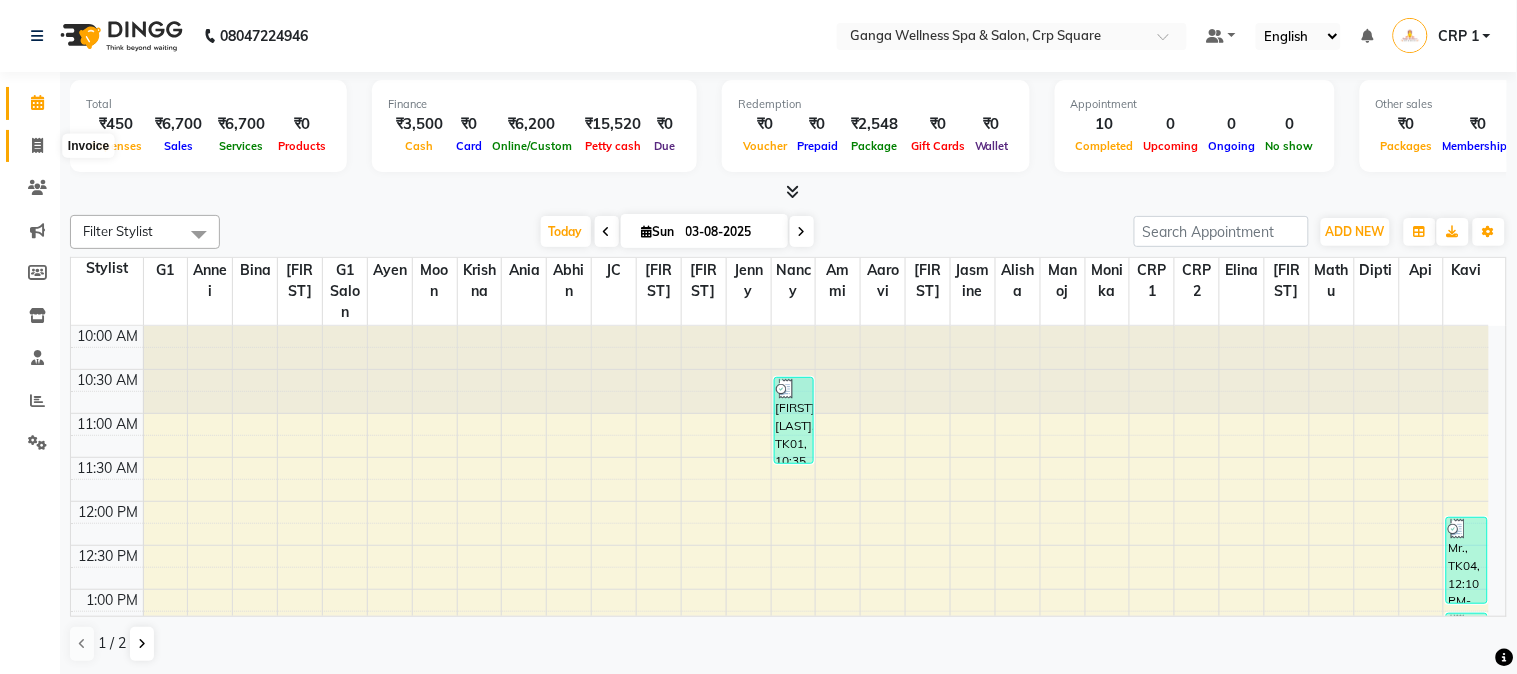 click 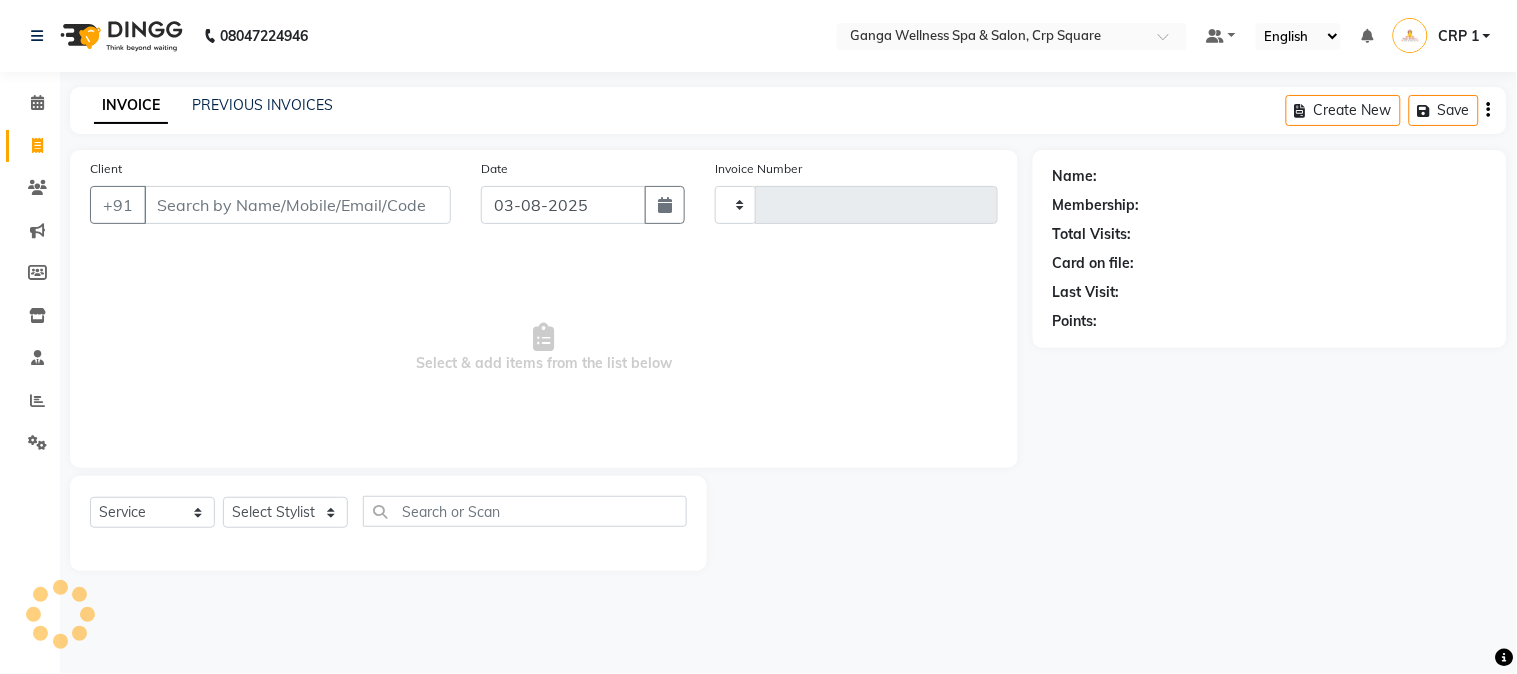 type on "1917" 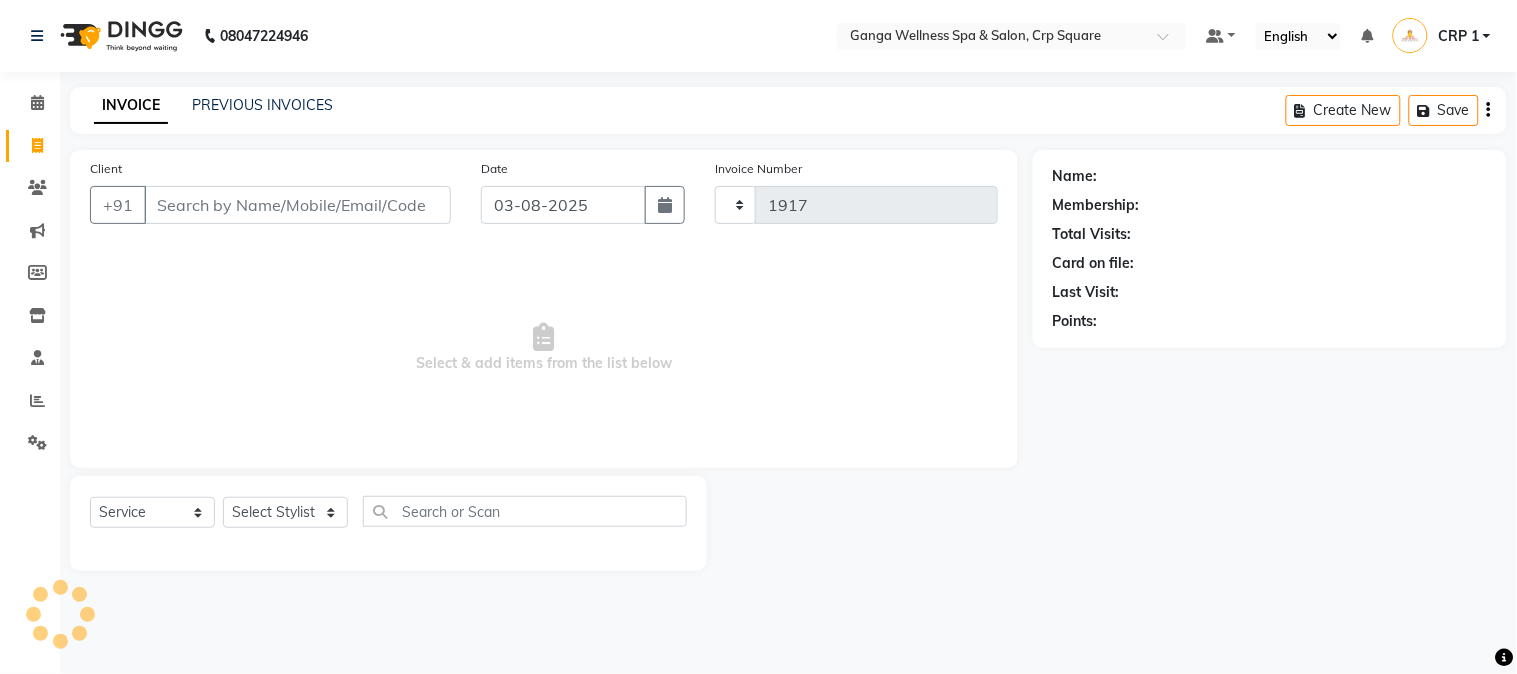 select on "715" 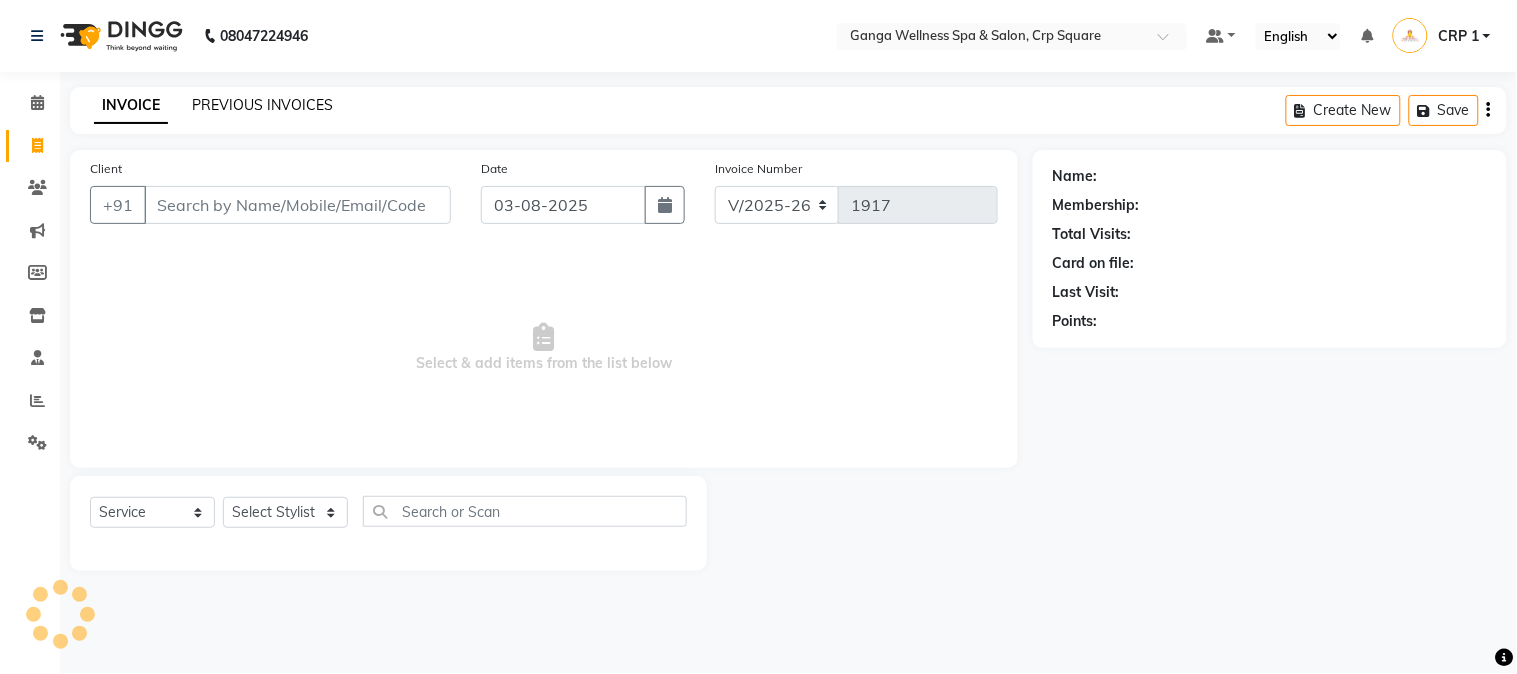 click on "PREVIOUS INVOICES" 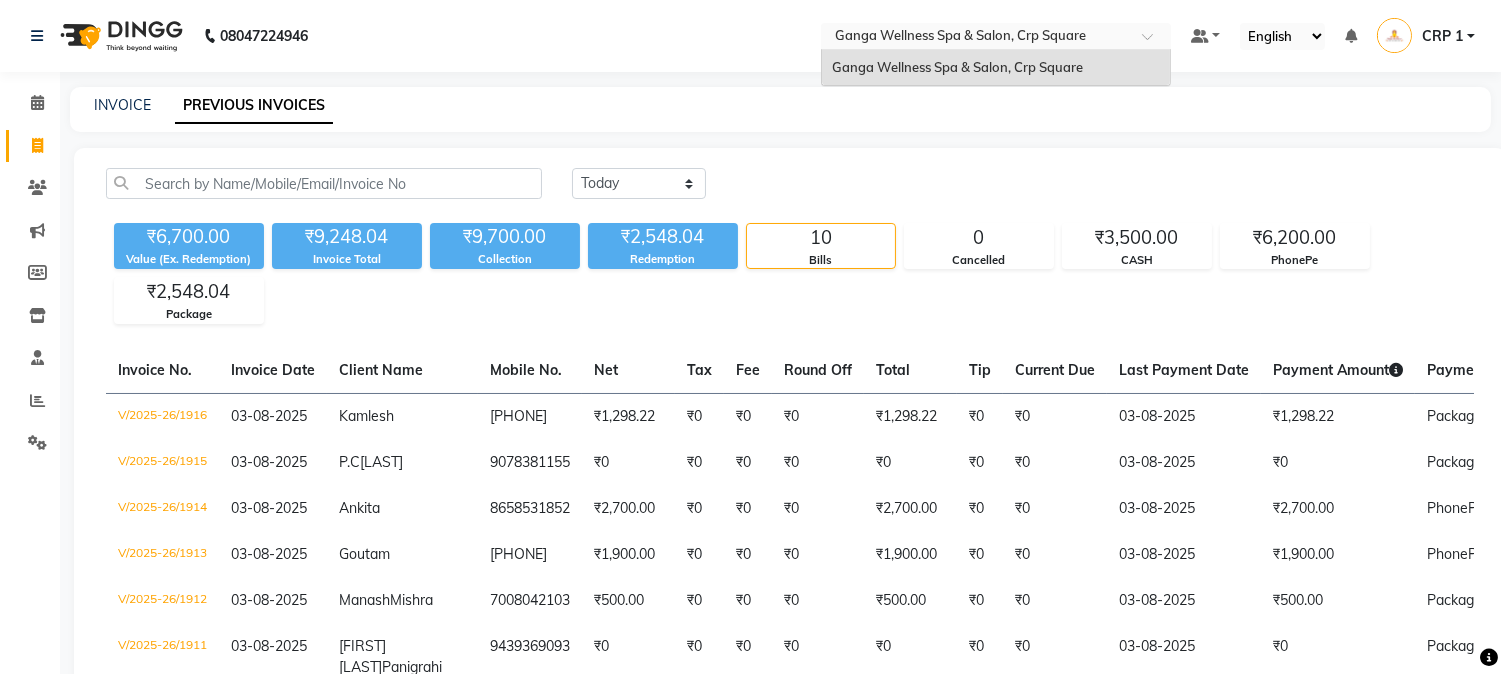 click at bounding box center [976, 38] 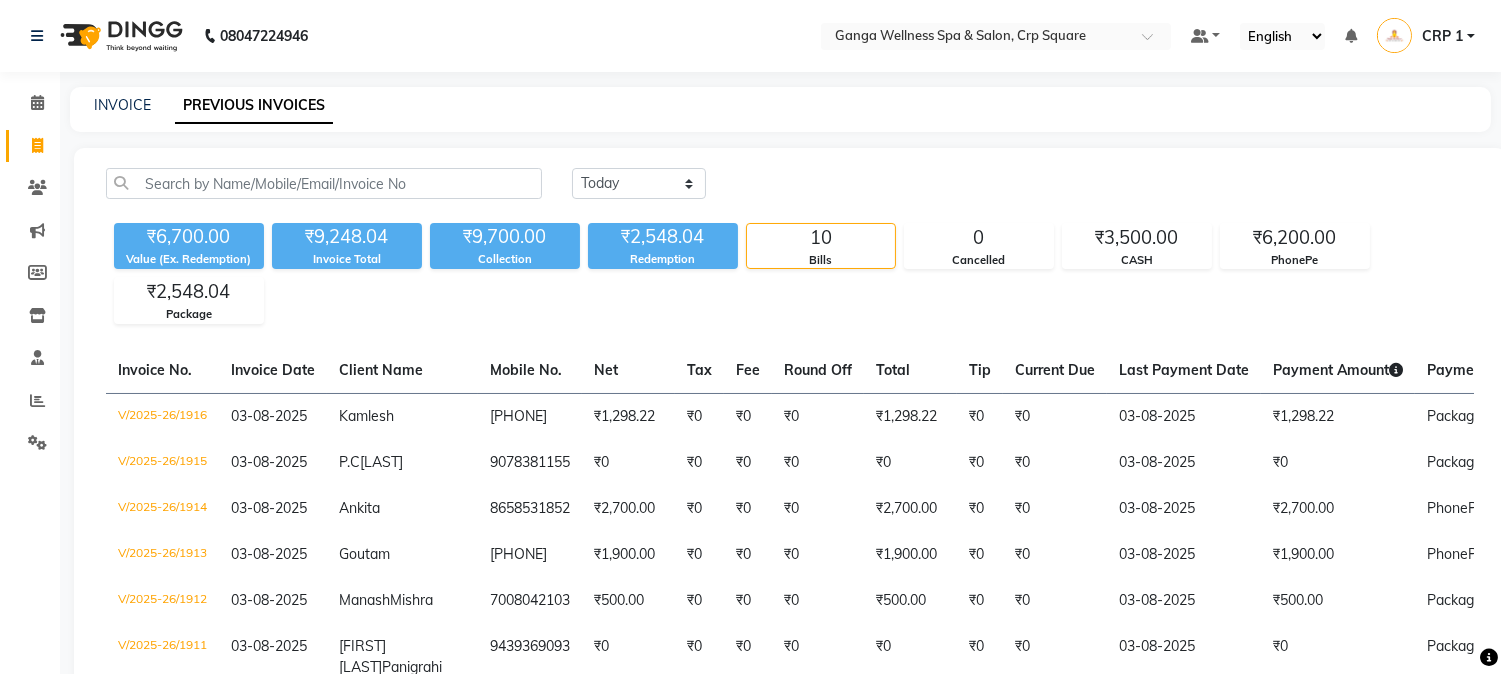 click on "CRP 1" at bounding box center (1426, 36) 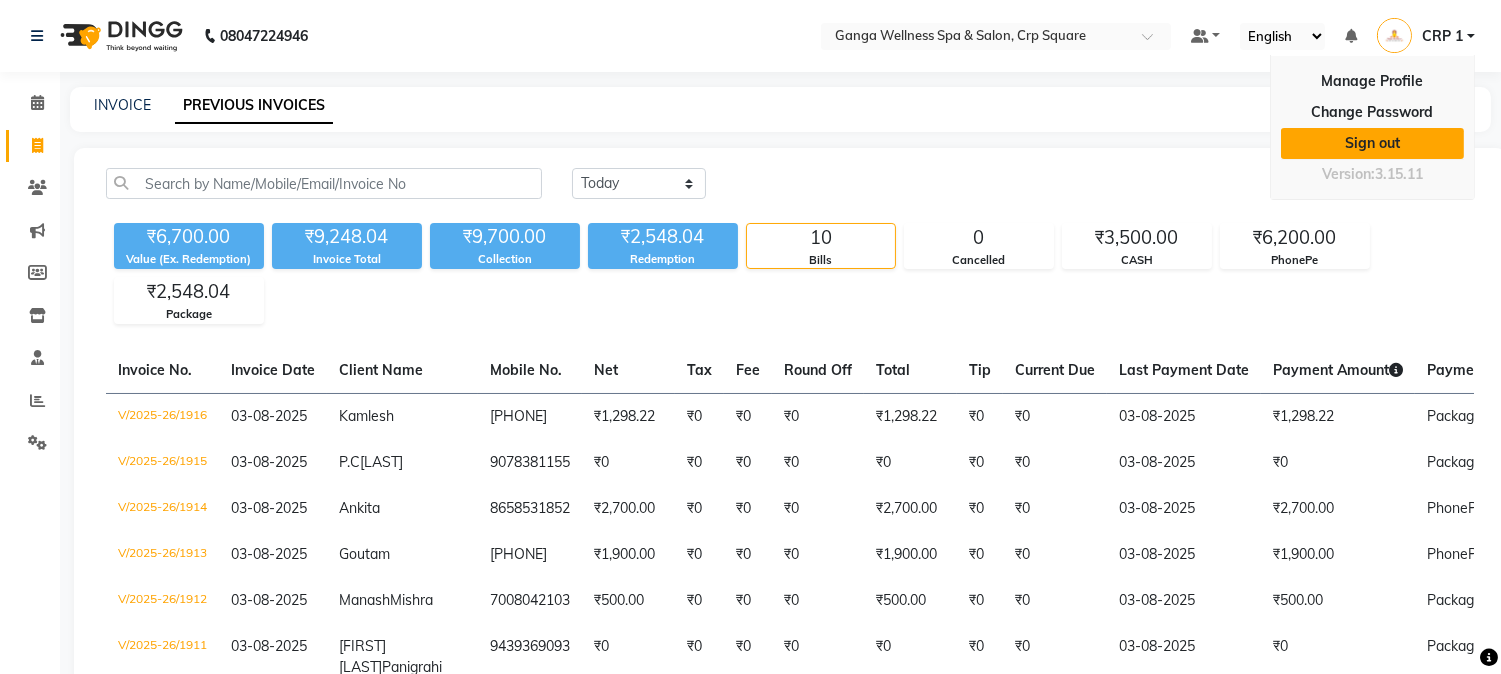 click on "Sign out" at bounding box center (1372, 143) 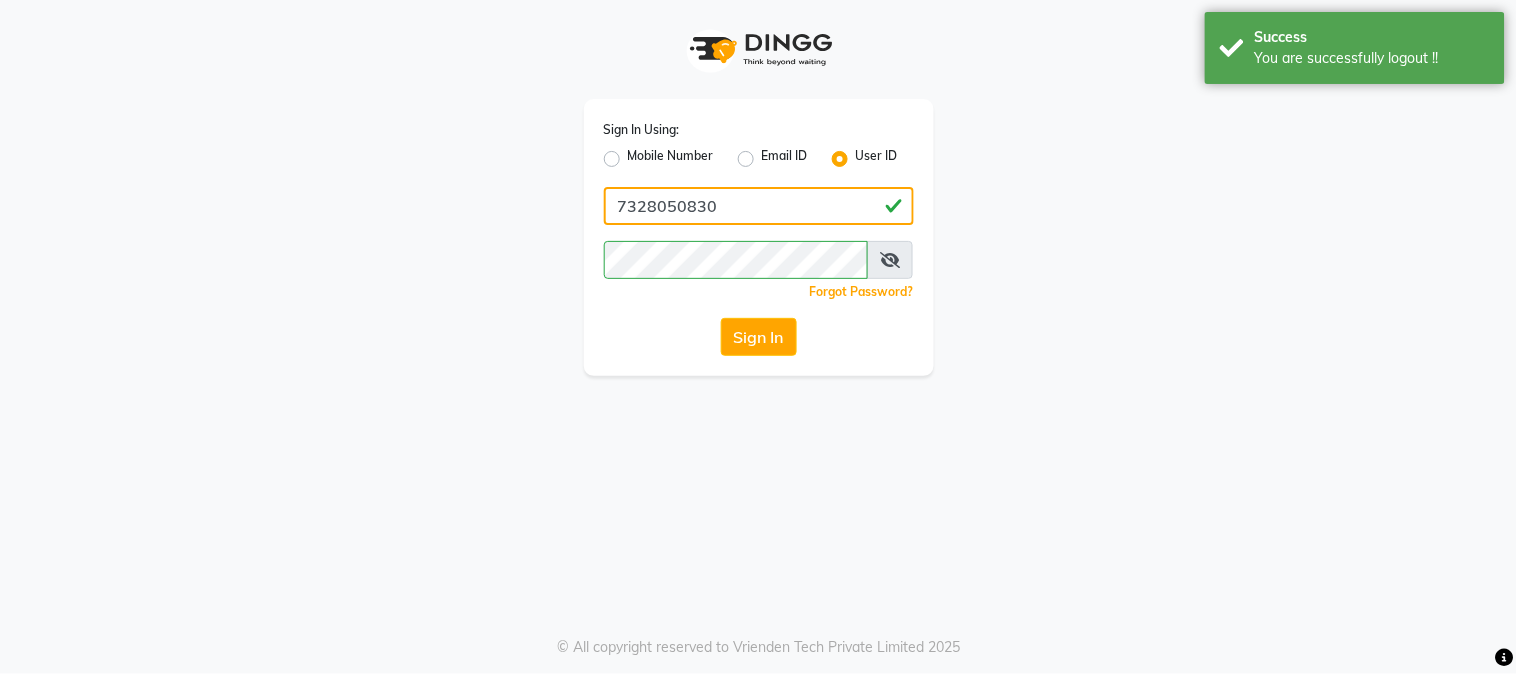 click on "7328050830" 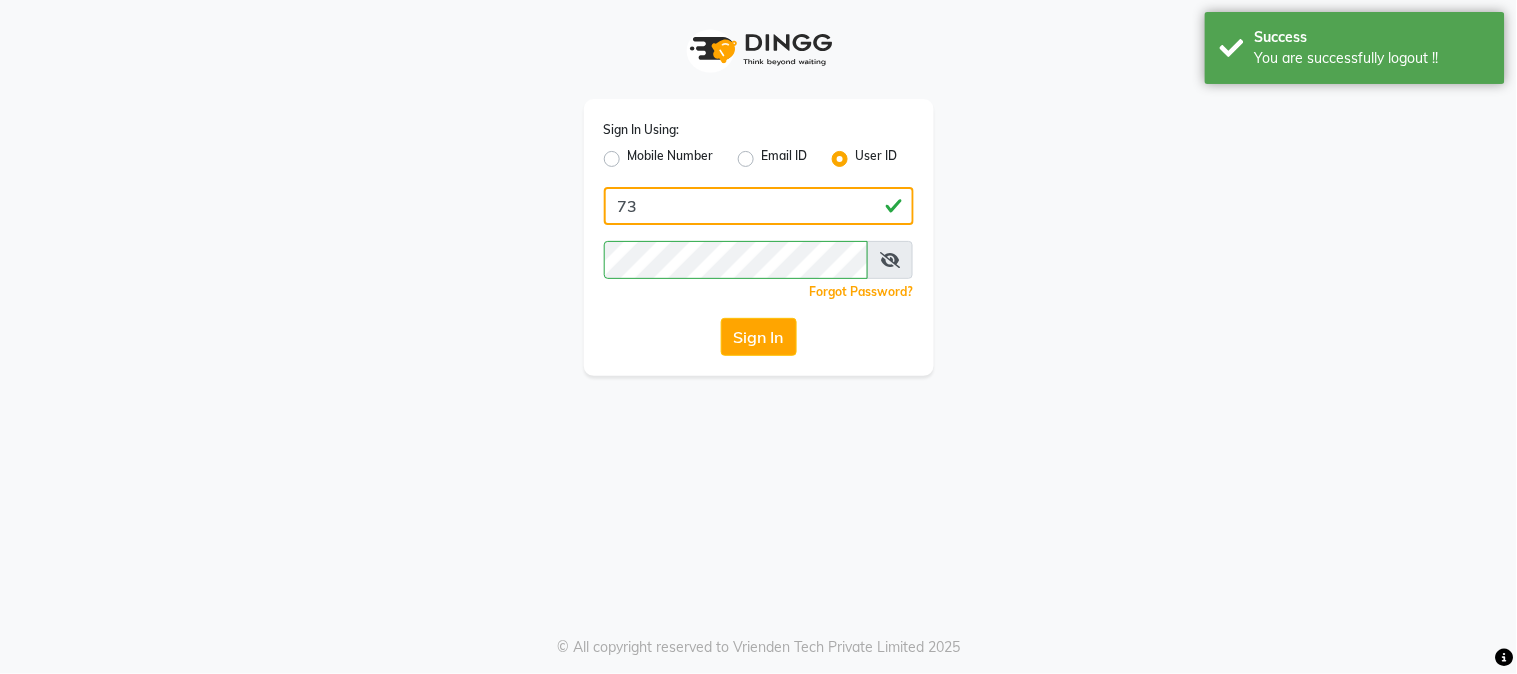 type on "7" 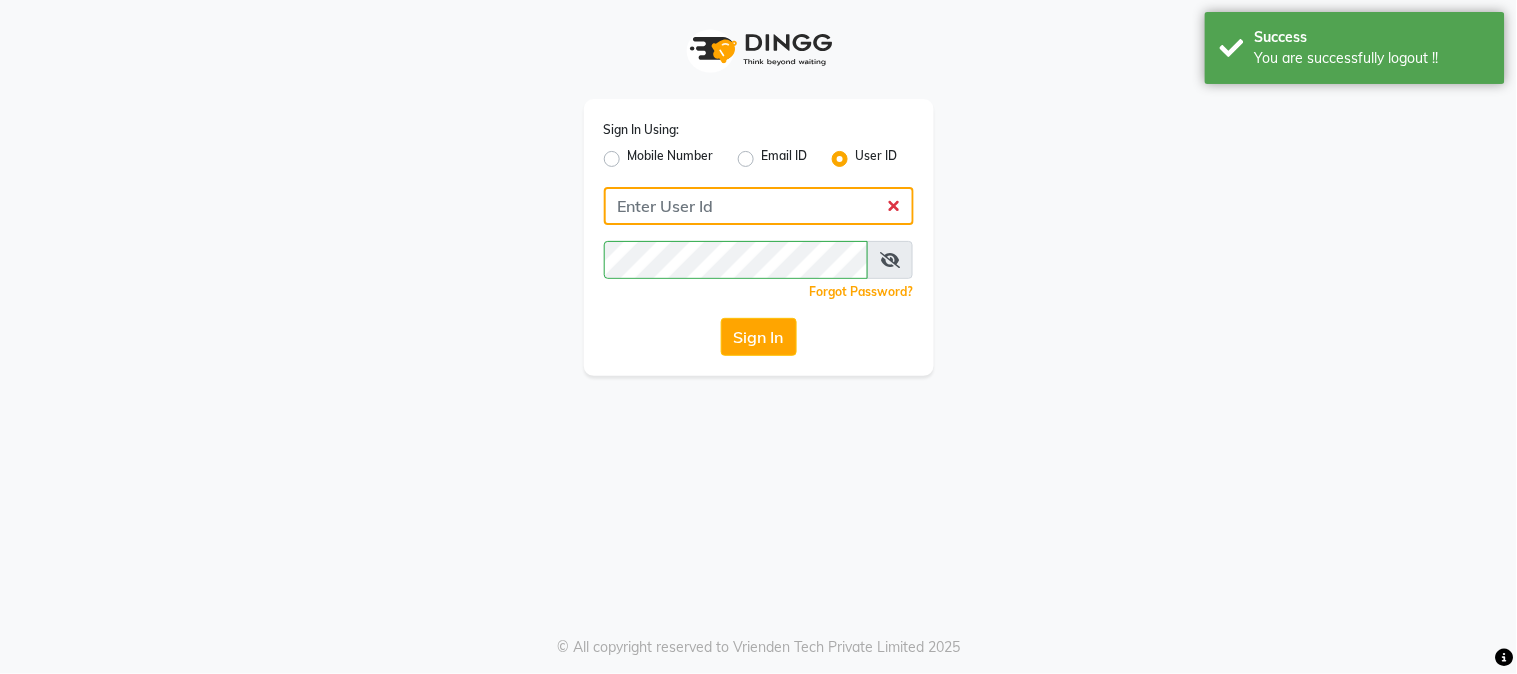 type on "a" 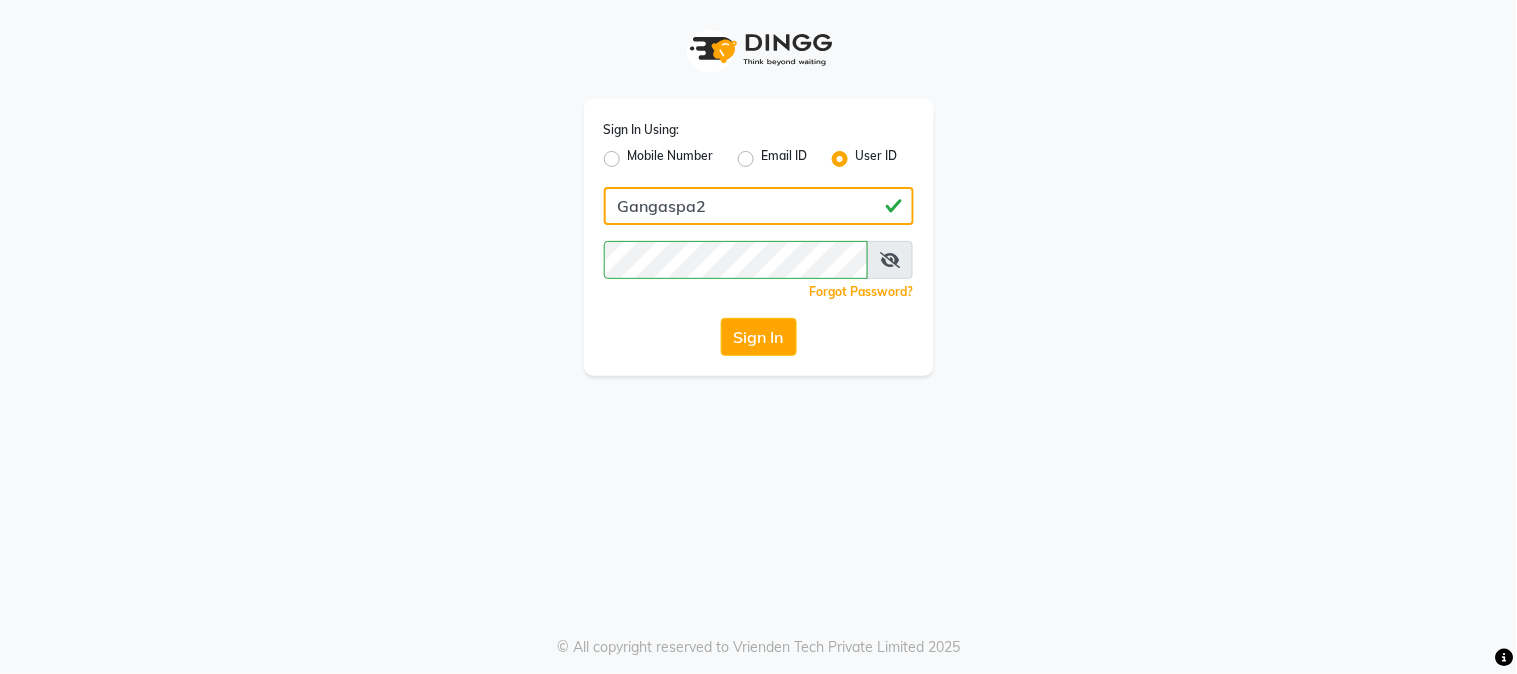 type on "Gangaspa2" 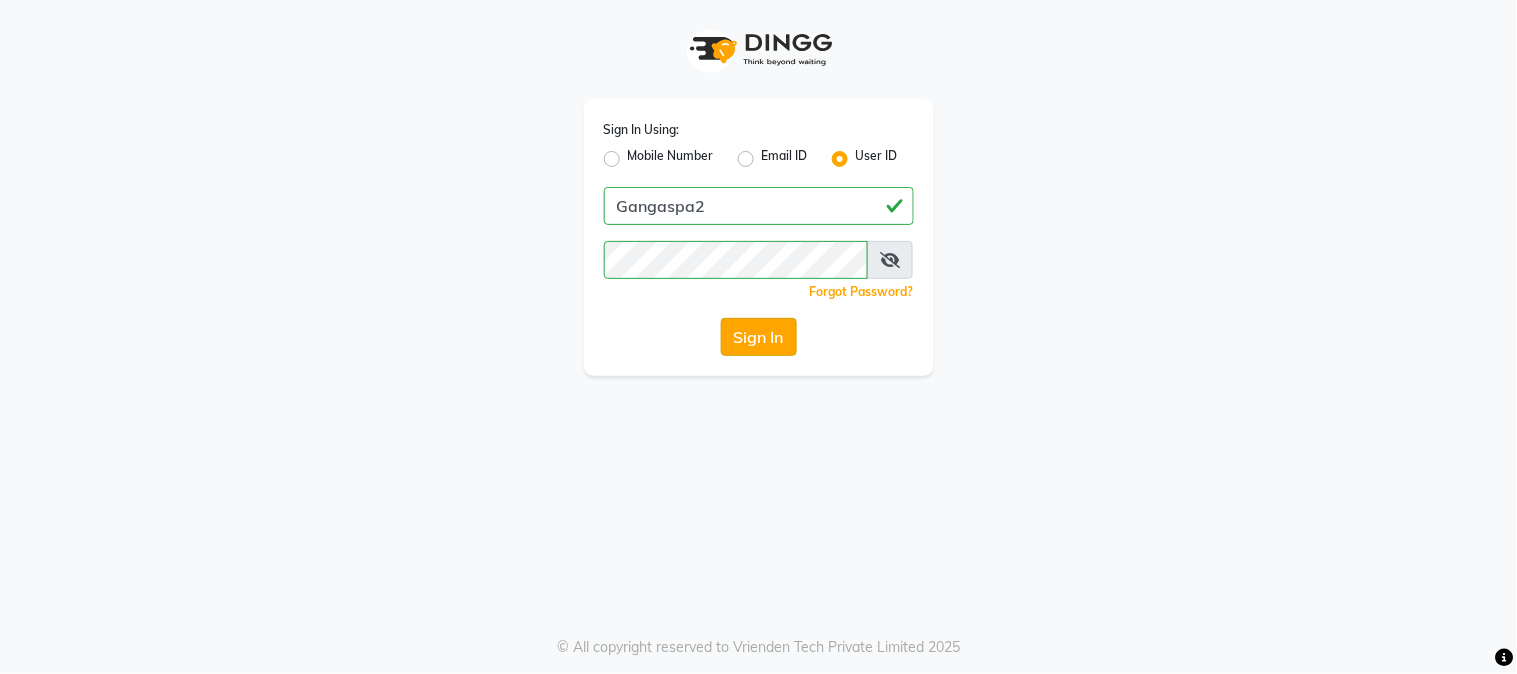 click on "Sign In" 